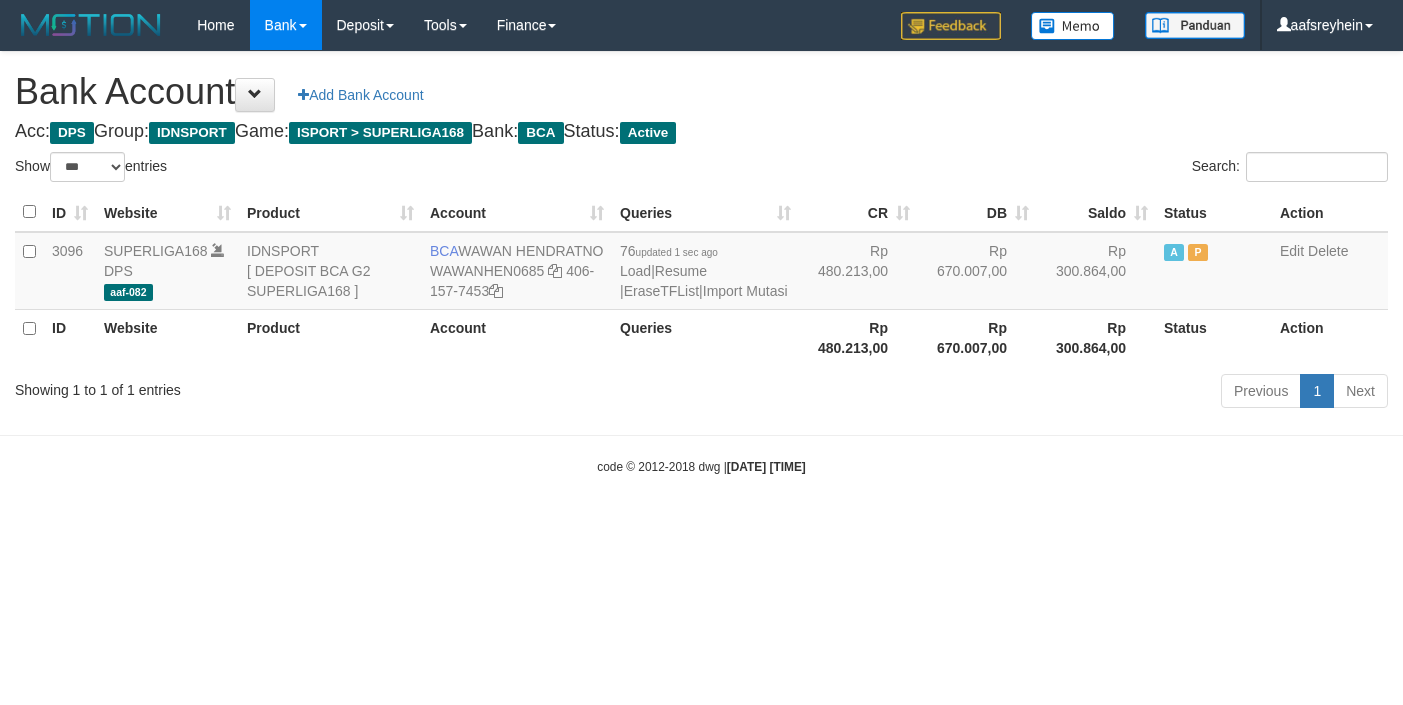 select on "***" 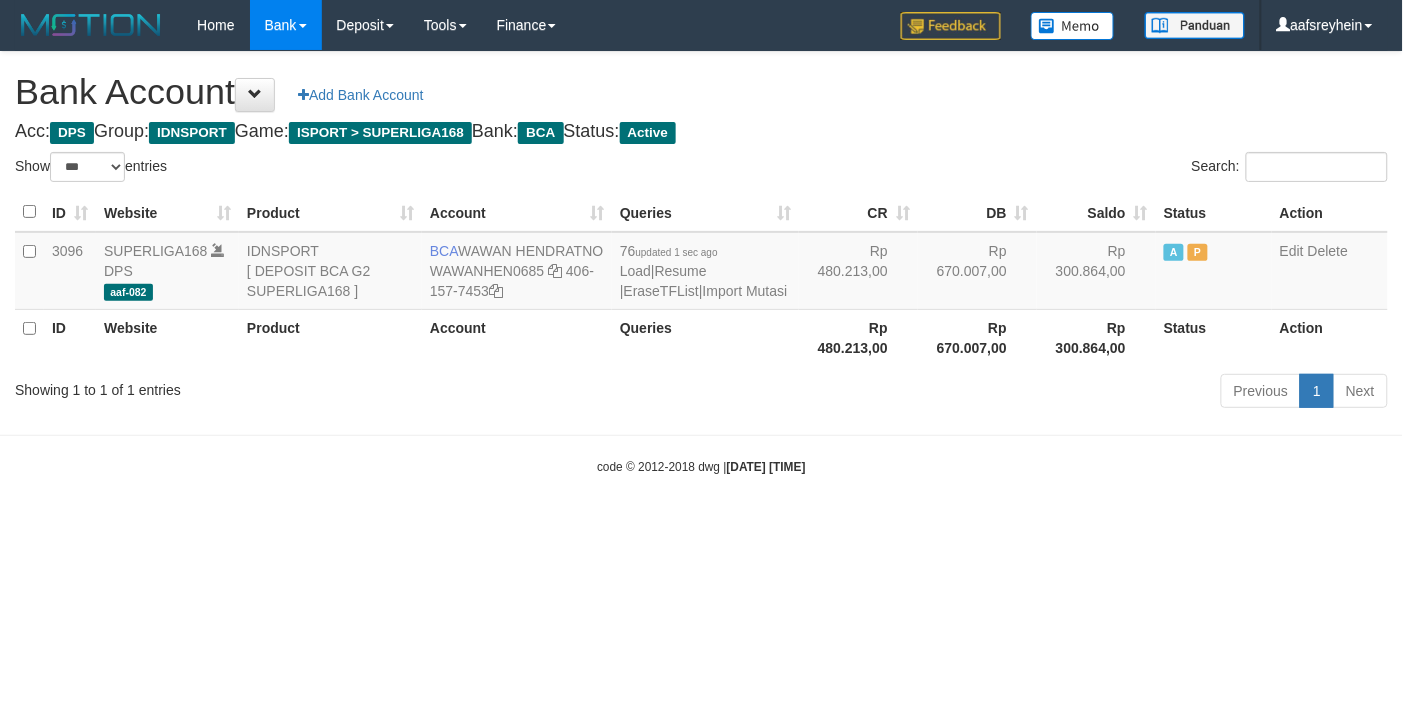 click on "Toggle navigation
Home
Bank
Account List
Load
By Website
Group
[ISPORT]													SUPERLIGA168
By Load Group (DPS)" at bounding box center (701, 263) 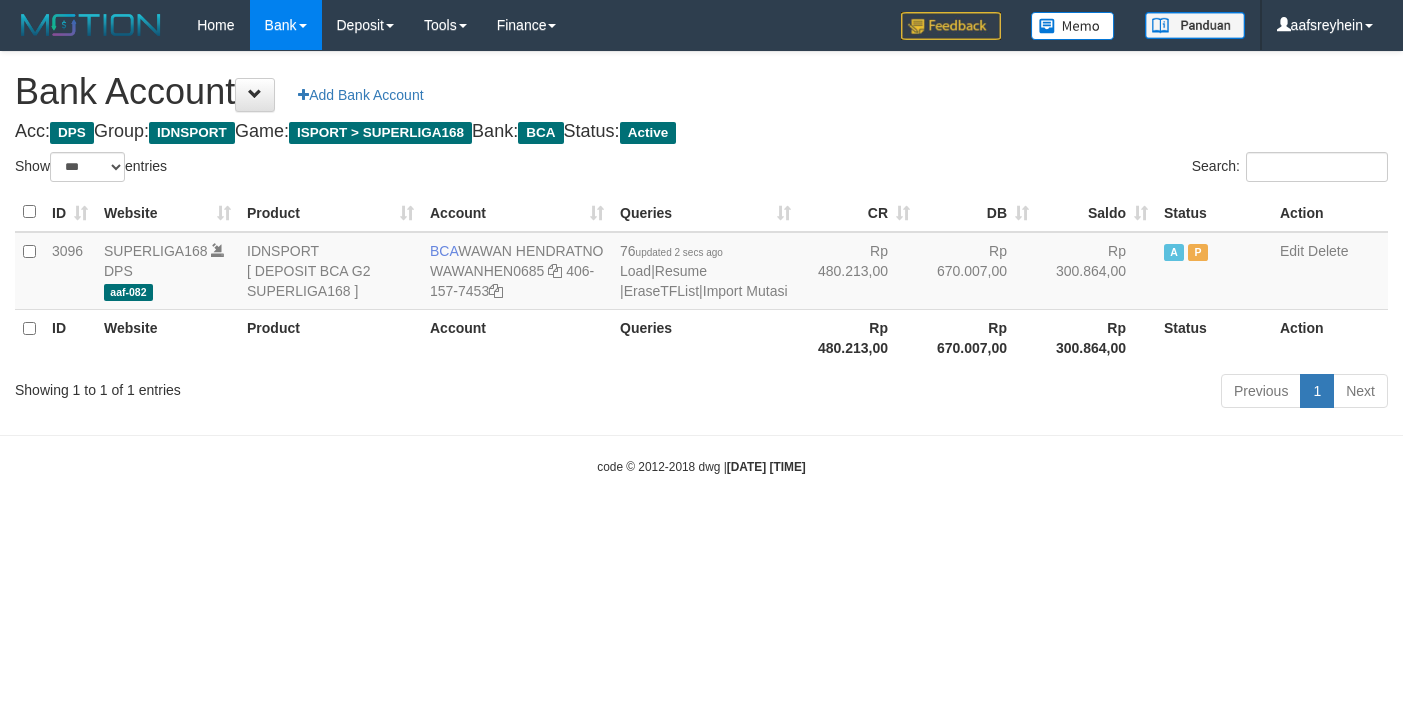 select on "***" 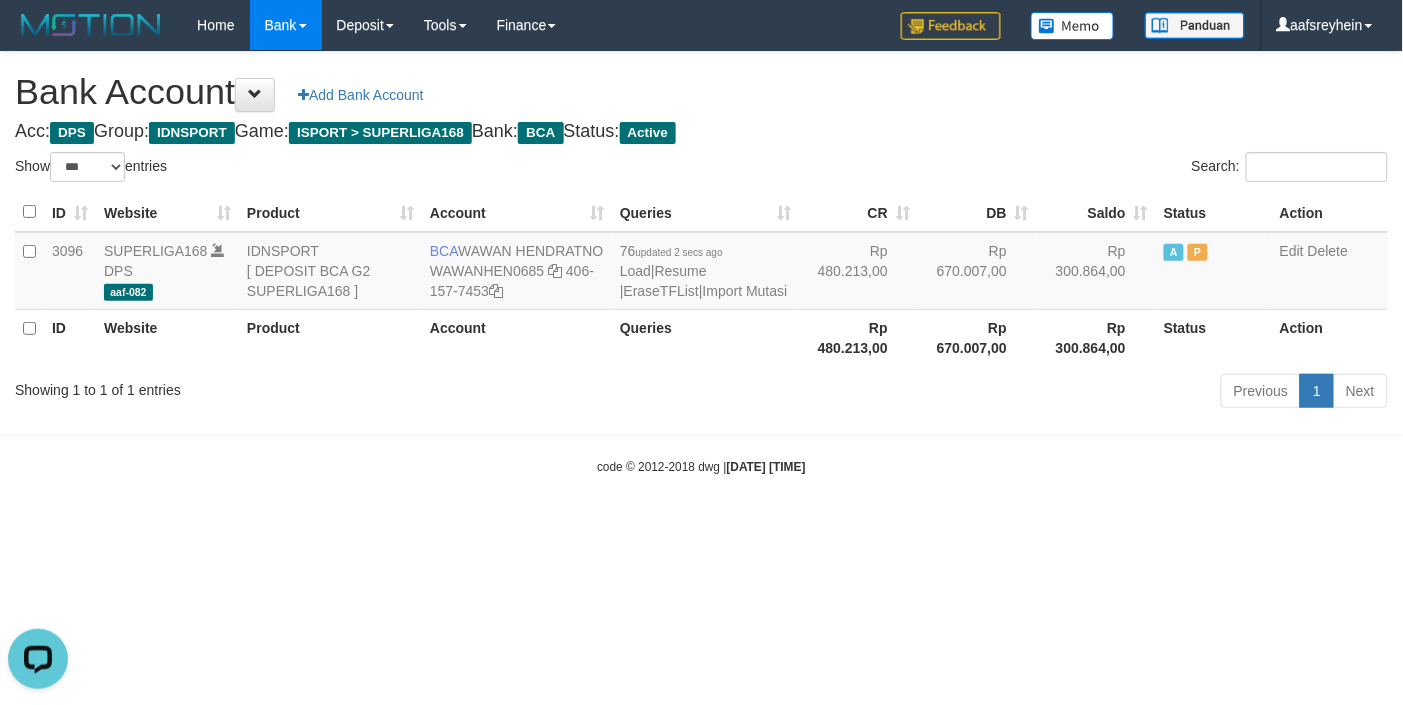 scroll, scrollTop: 0, scrollLeft: 0, axis: both 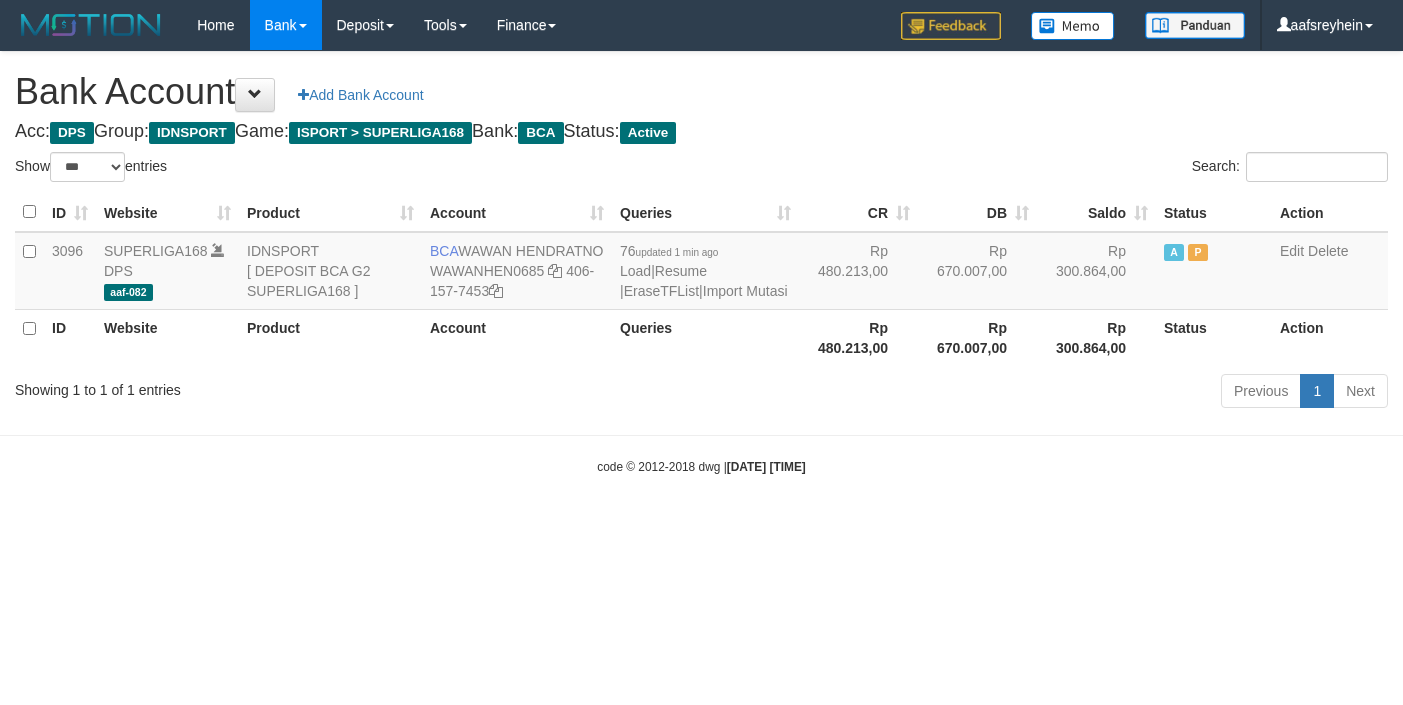 select on "***" 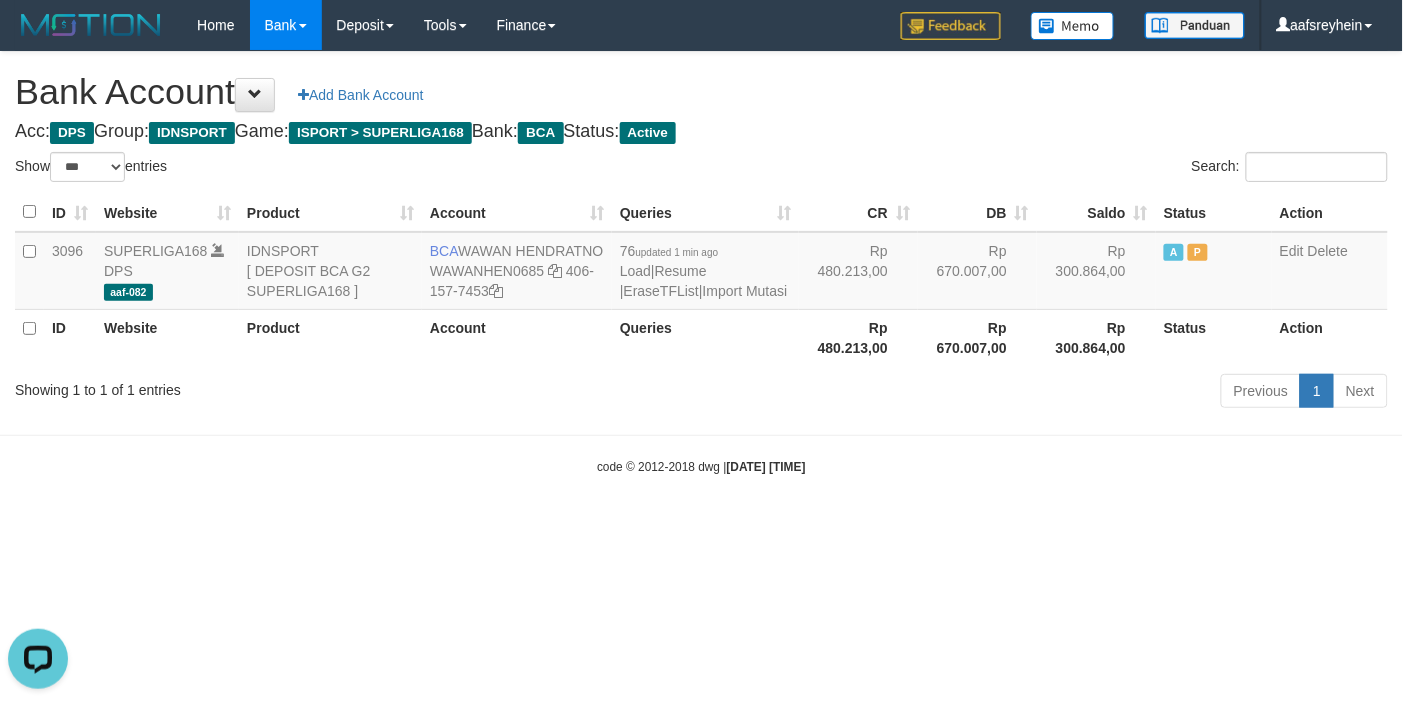 scroll, scrollTop: 0, scrollLeft: 0, axis: both 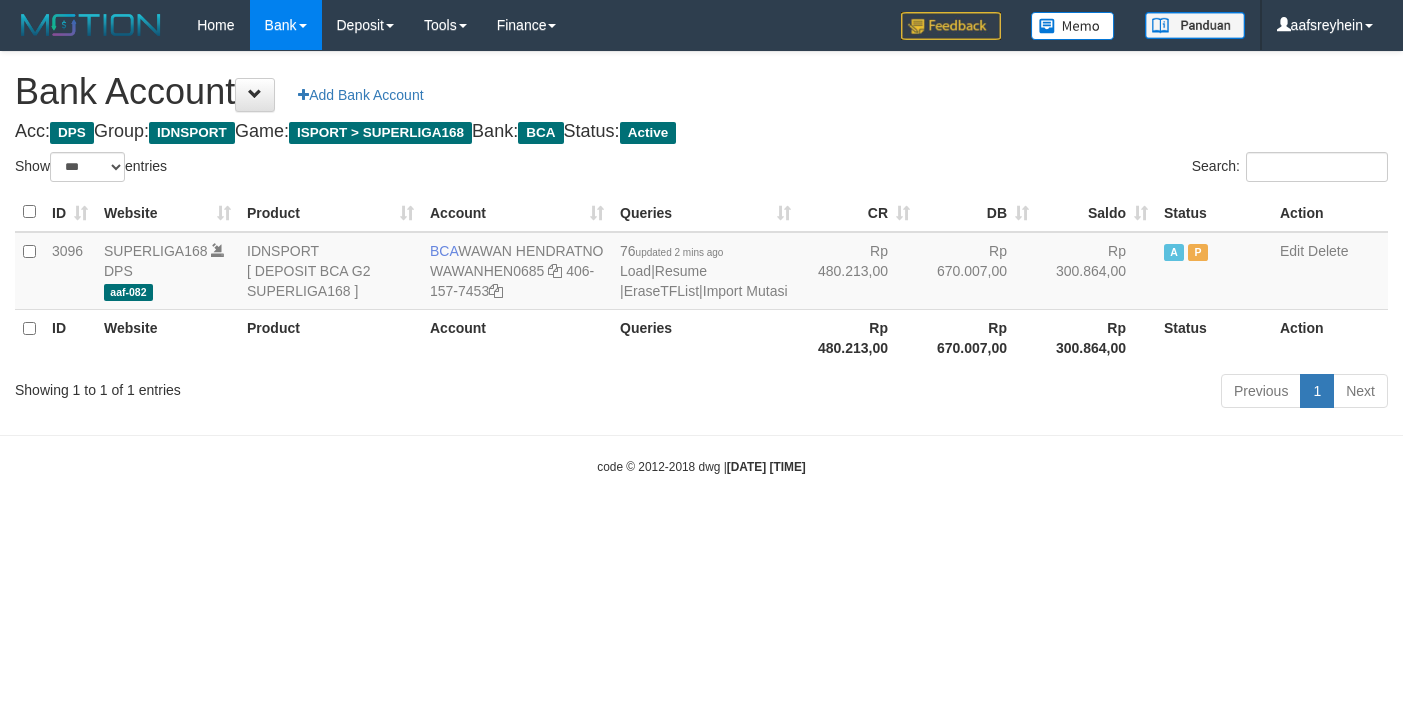 select on "***" 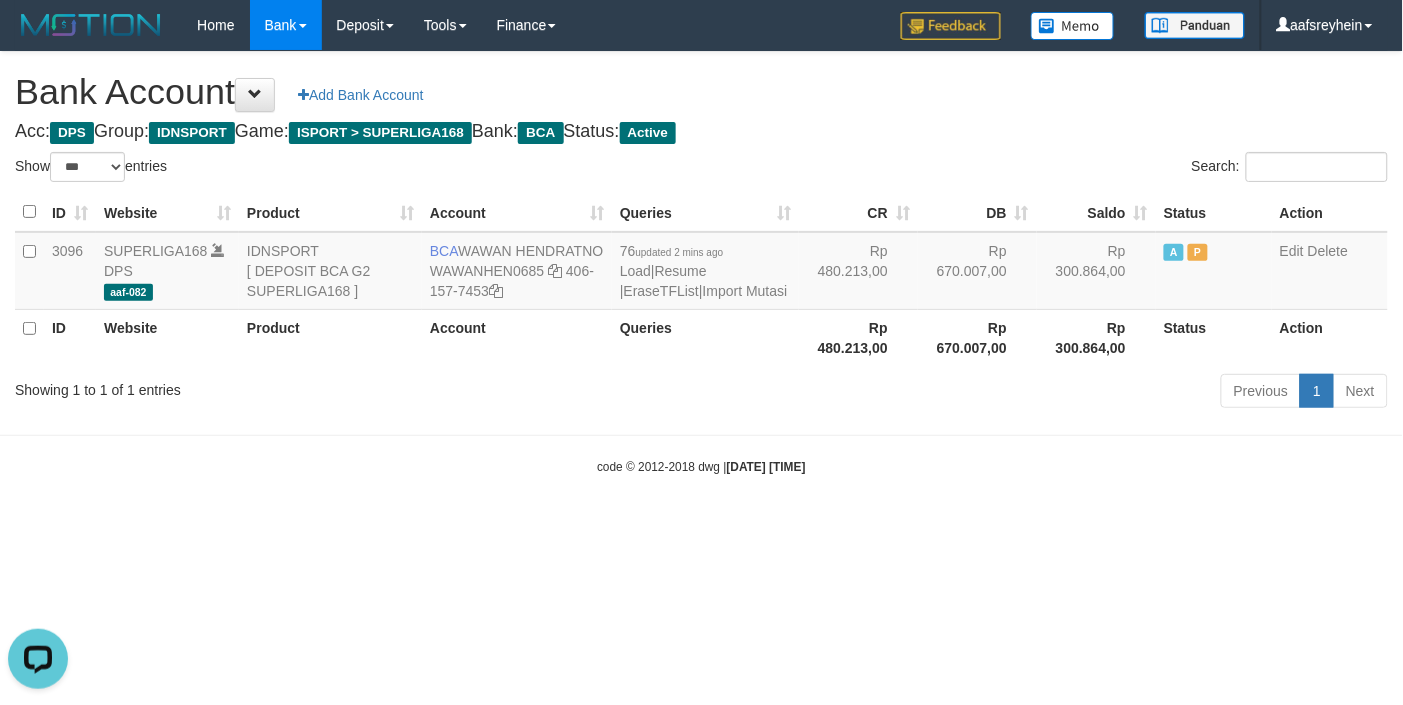 scroll, scrollTop: 0, scrollLeft: 0, axis: both 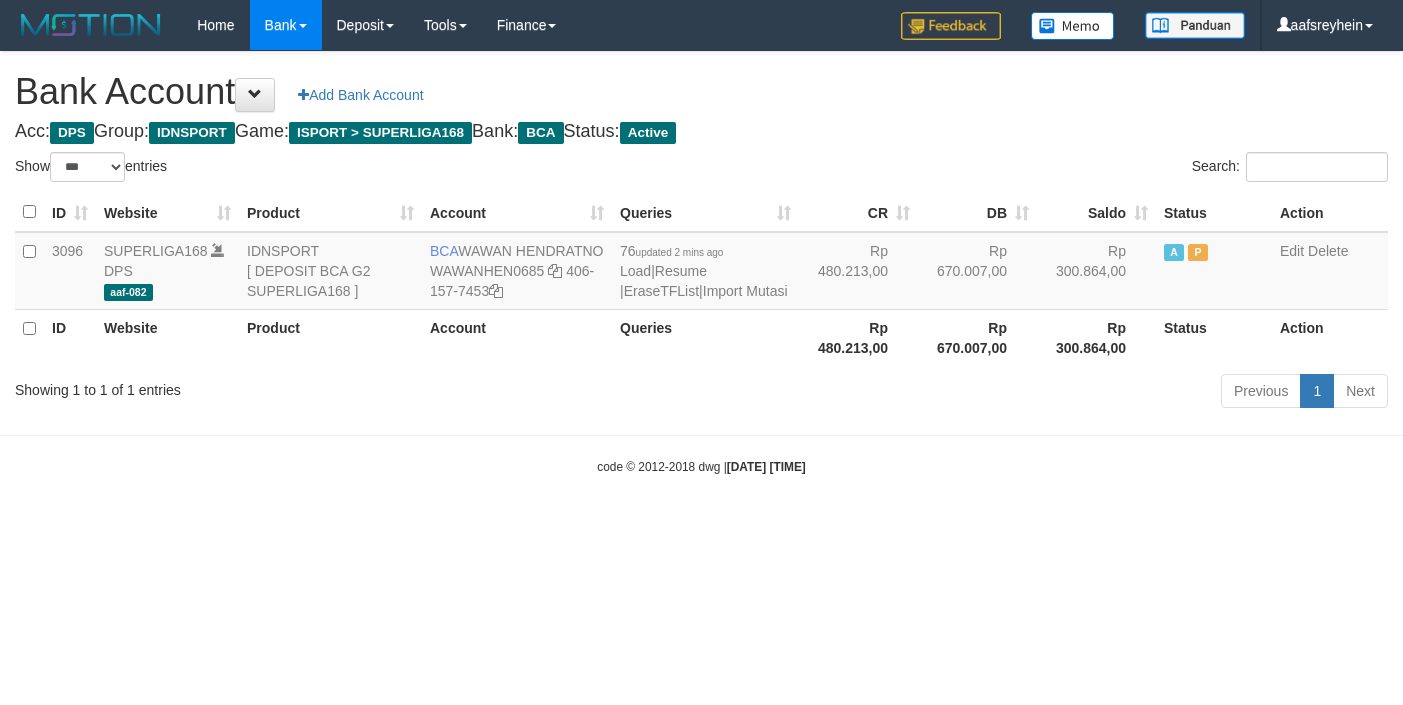 select on "***" 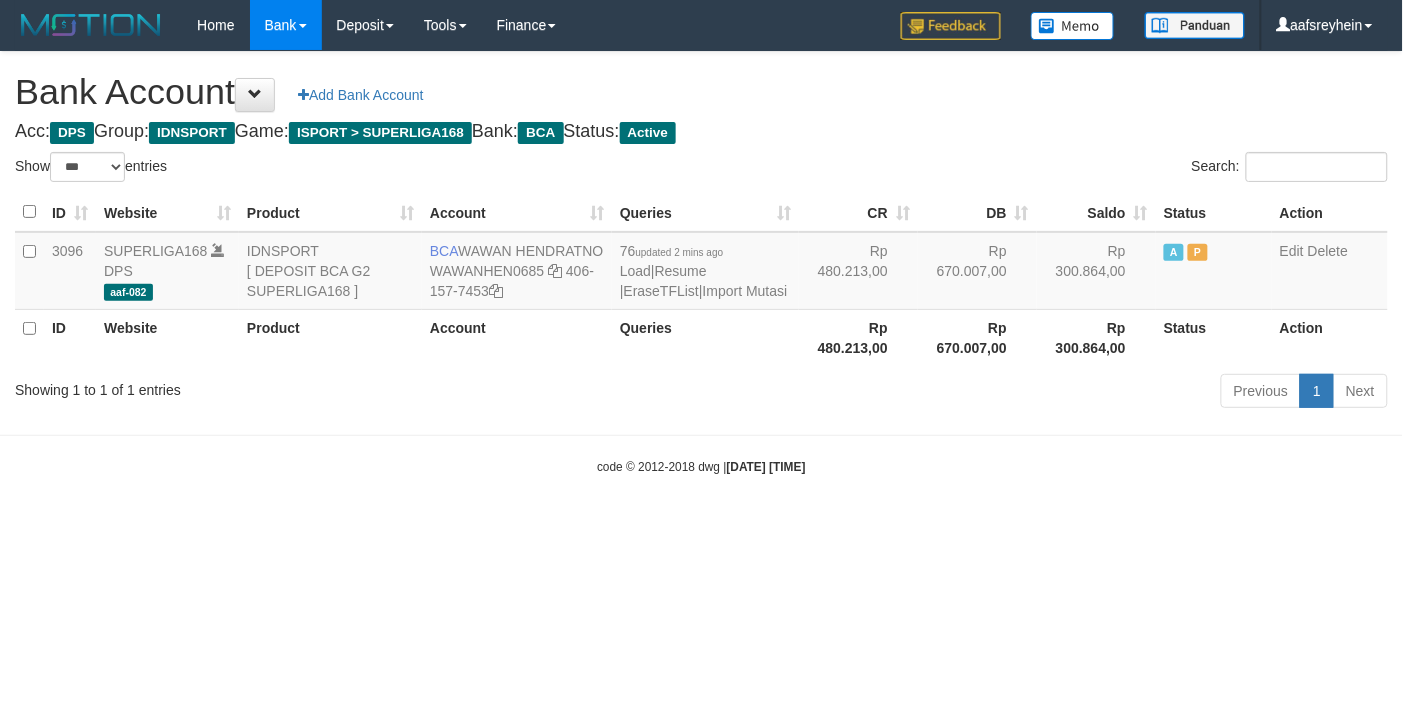 click on "Toggle navigation
Home
Bank
Account List
Load
By Website
Group
[ISPORT]													SUPERLIGA168
By Load Group (DPS)" at bounding box center [701, 263] 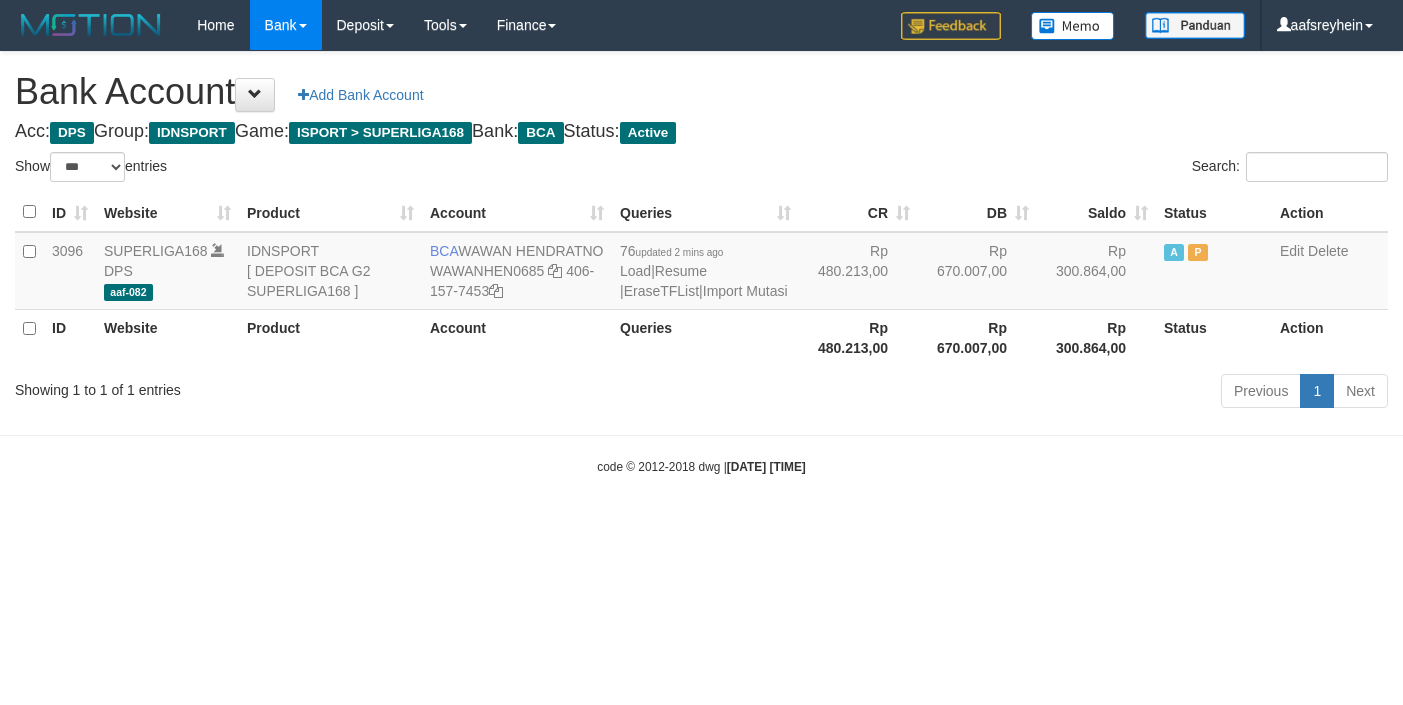 select on "***" 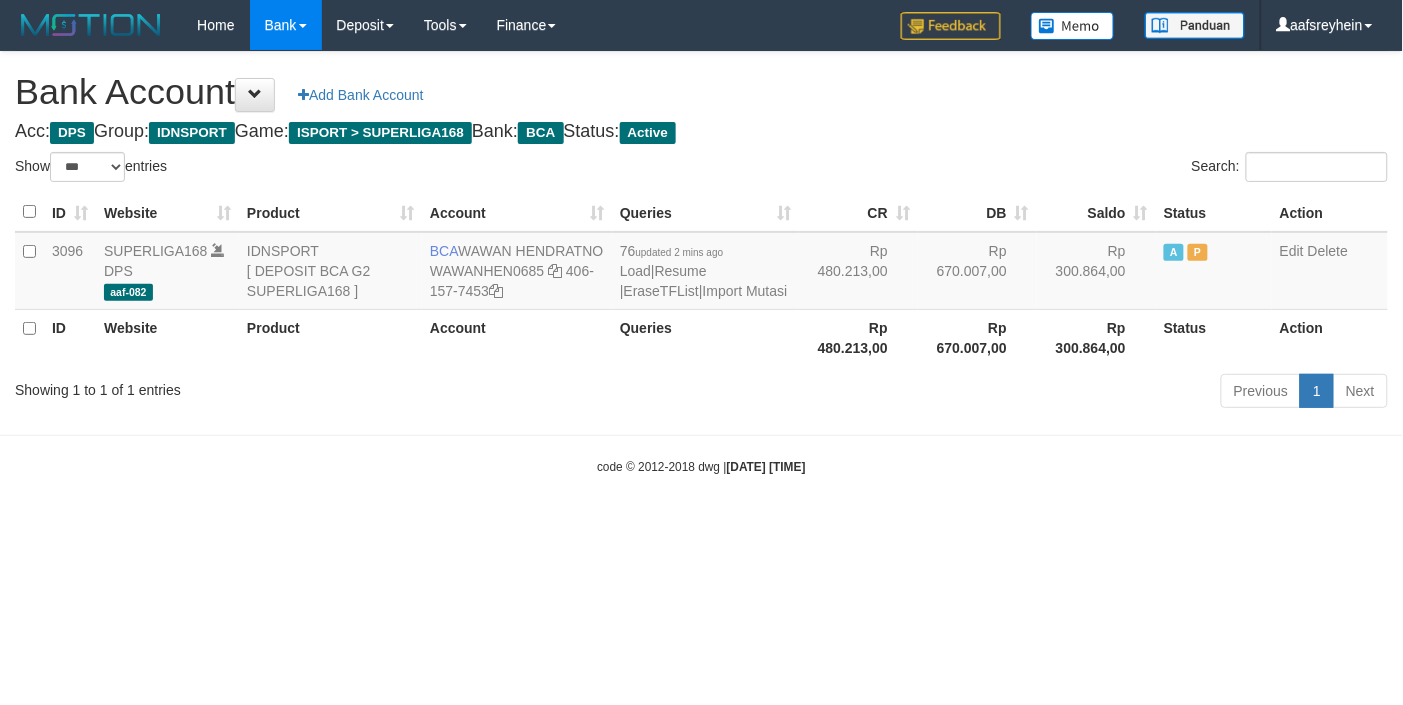 click on "Toggle navigation
Home
Bank
Account List
Load
By Website
Group
[ISPORT]													SUPERLIGA168
By Load Group (DPS)
-" at bounding box center (701, 263) 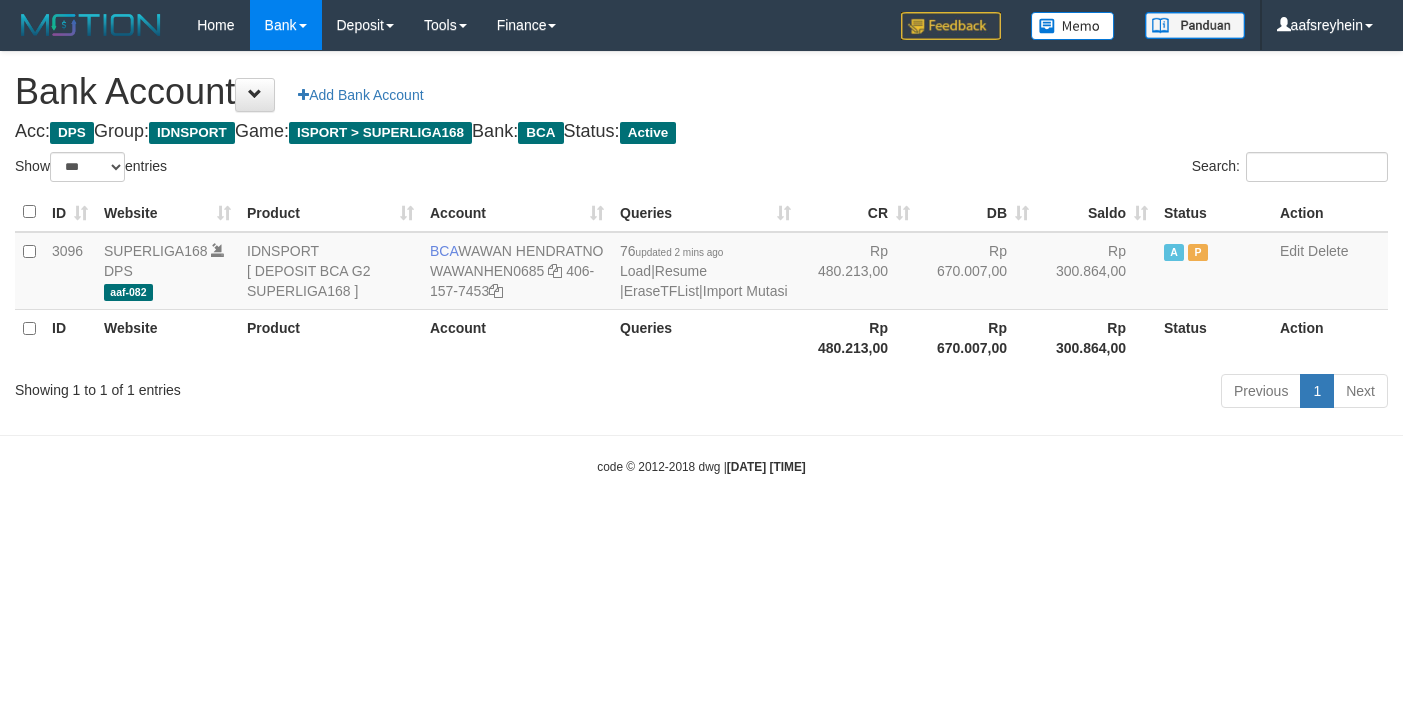 select on "***" 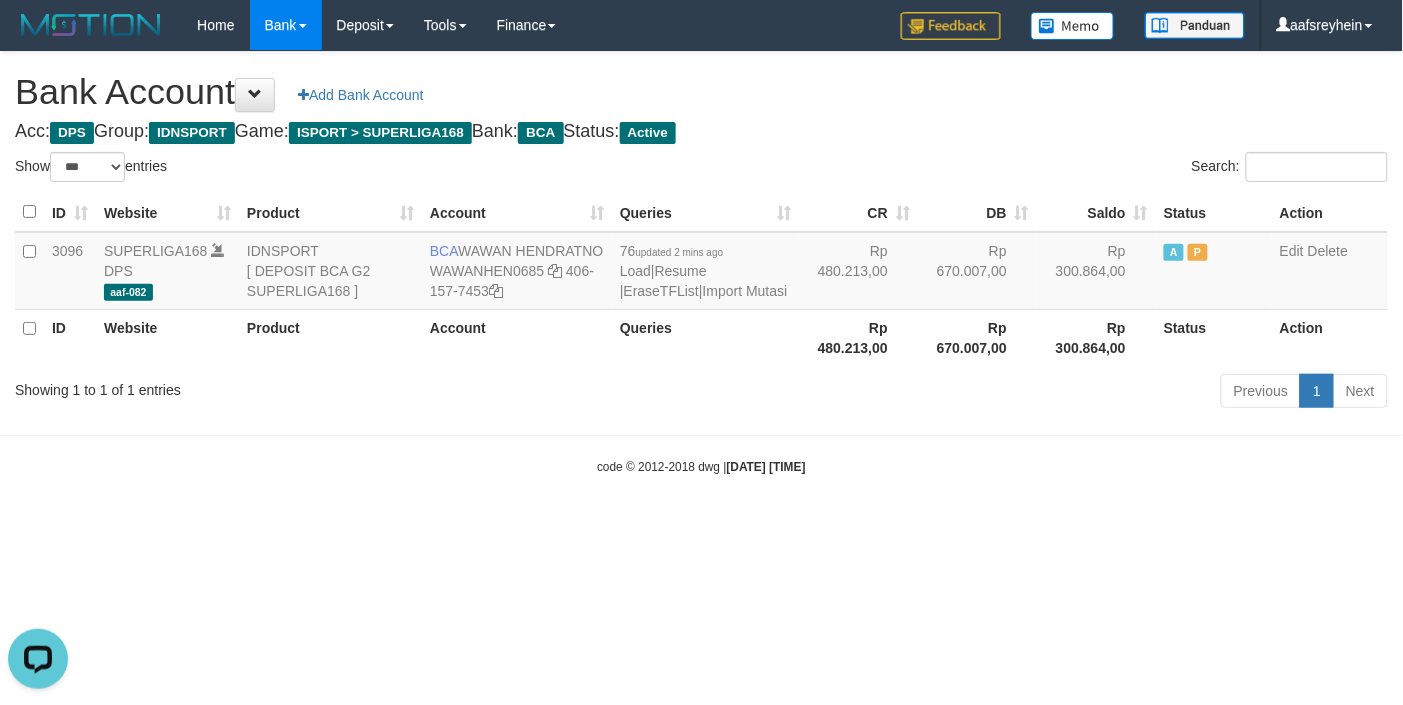scroll, scrollTop: 0, scrollLeft: 0, axis: both 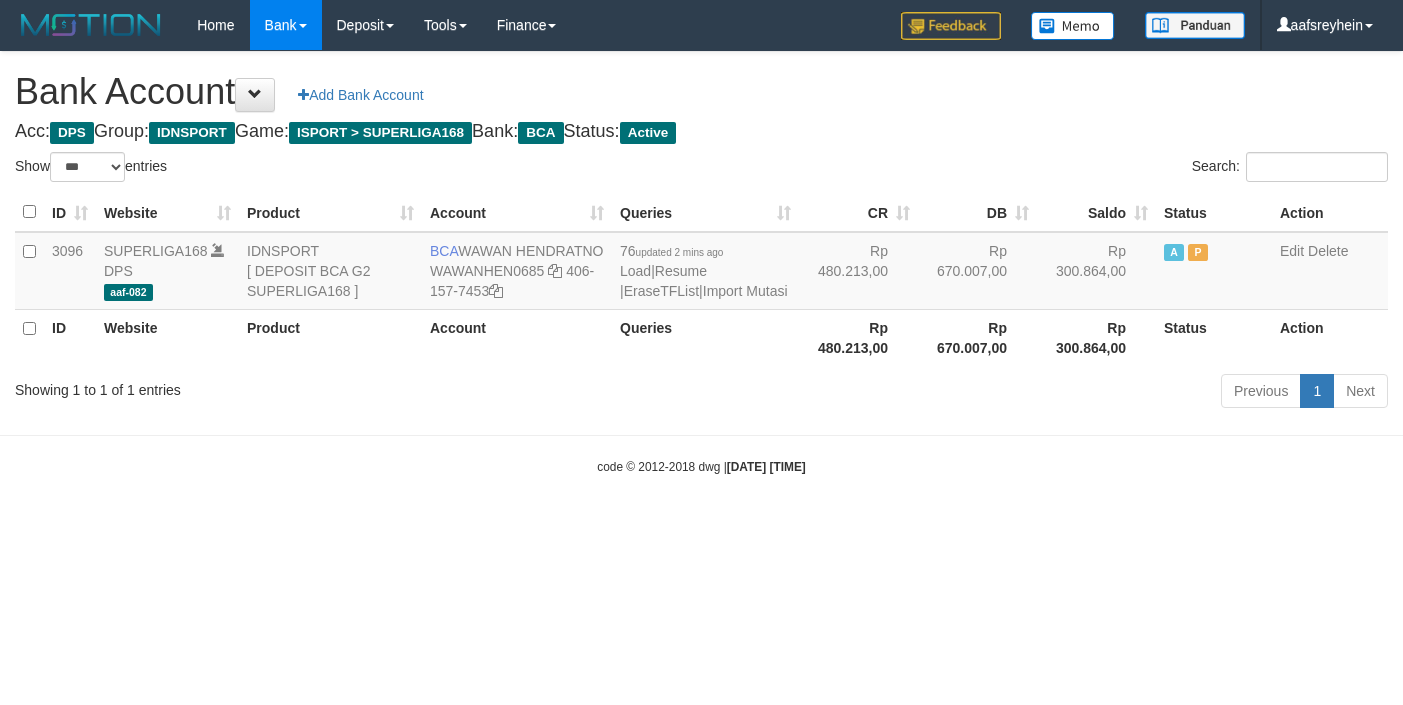 select on "***" 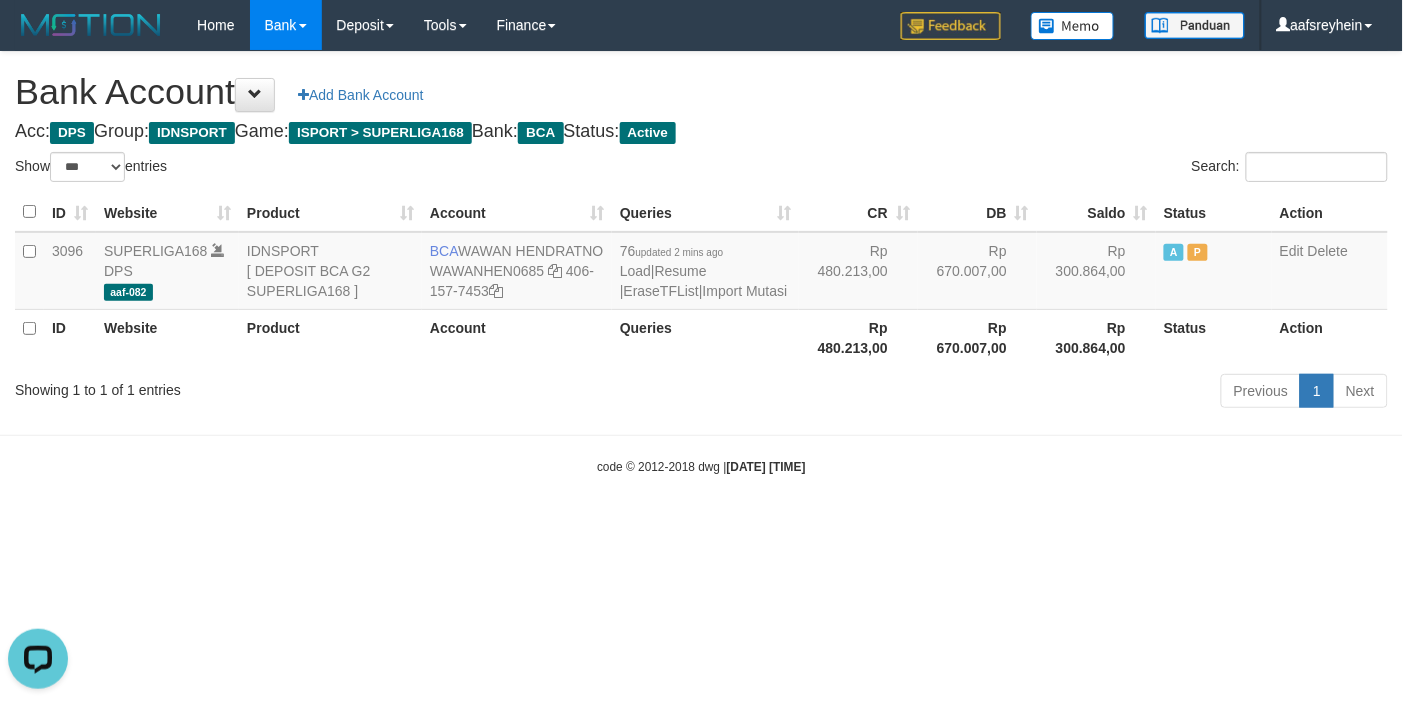 scroll, scrollTop: 0, scrollLeft: 0, axis: both 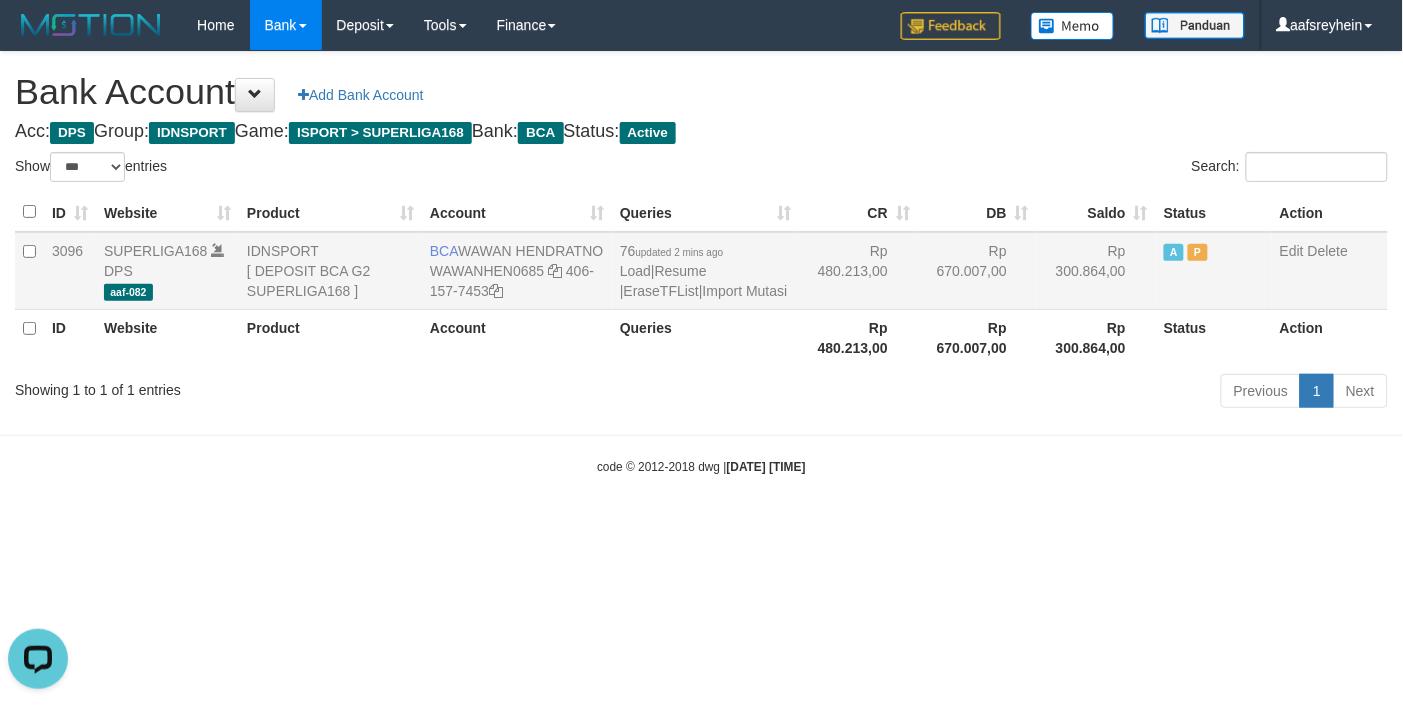 click on "76  updated 2 mins ago
Load
|
Resume
|
EraseTFList
|
Import Mutasi" at bounding box center [705, 271] 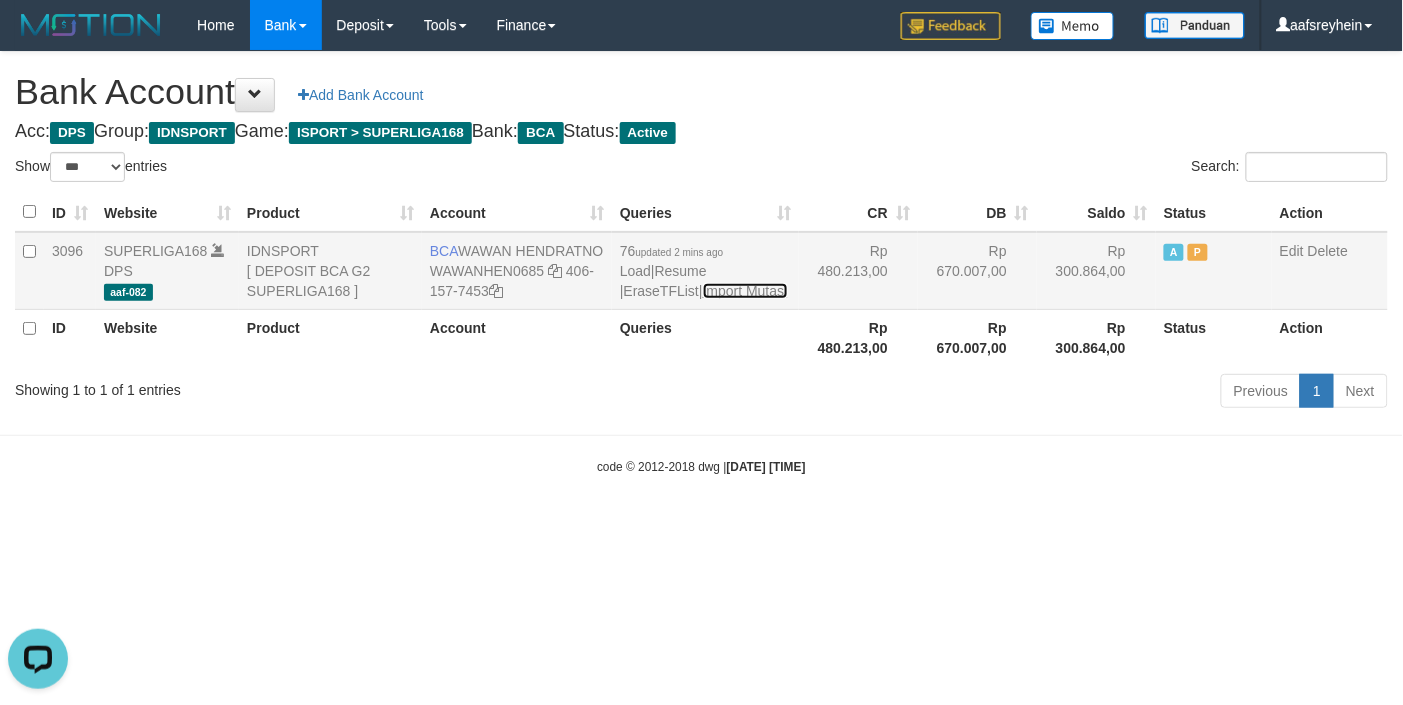 click on "Import Mutasi" at bounding box center [745, 291] 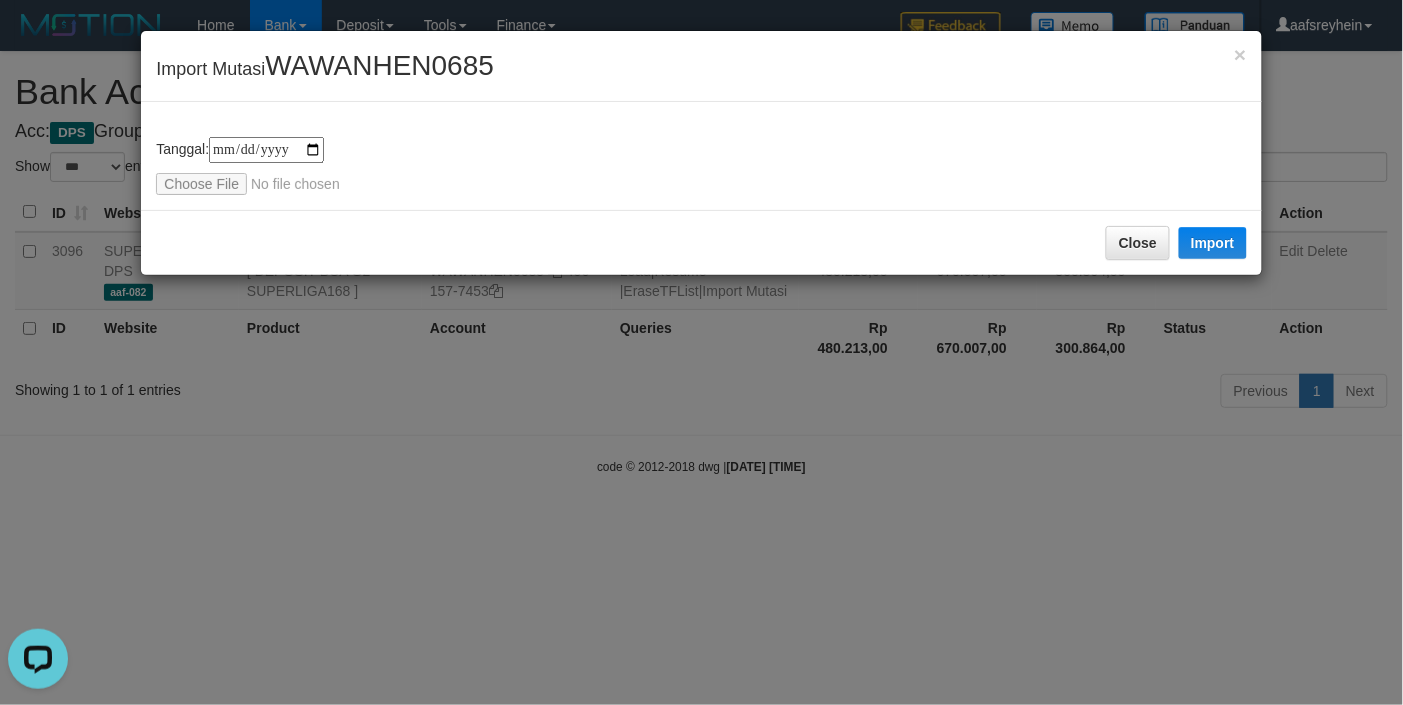 type on "**********" 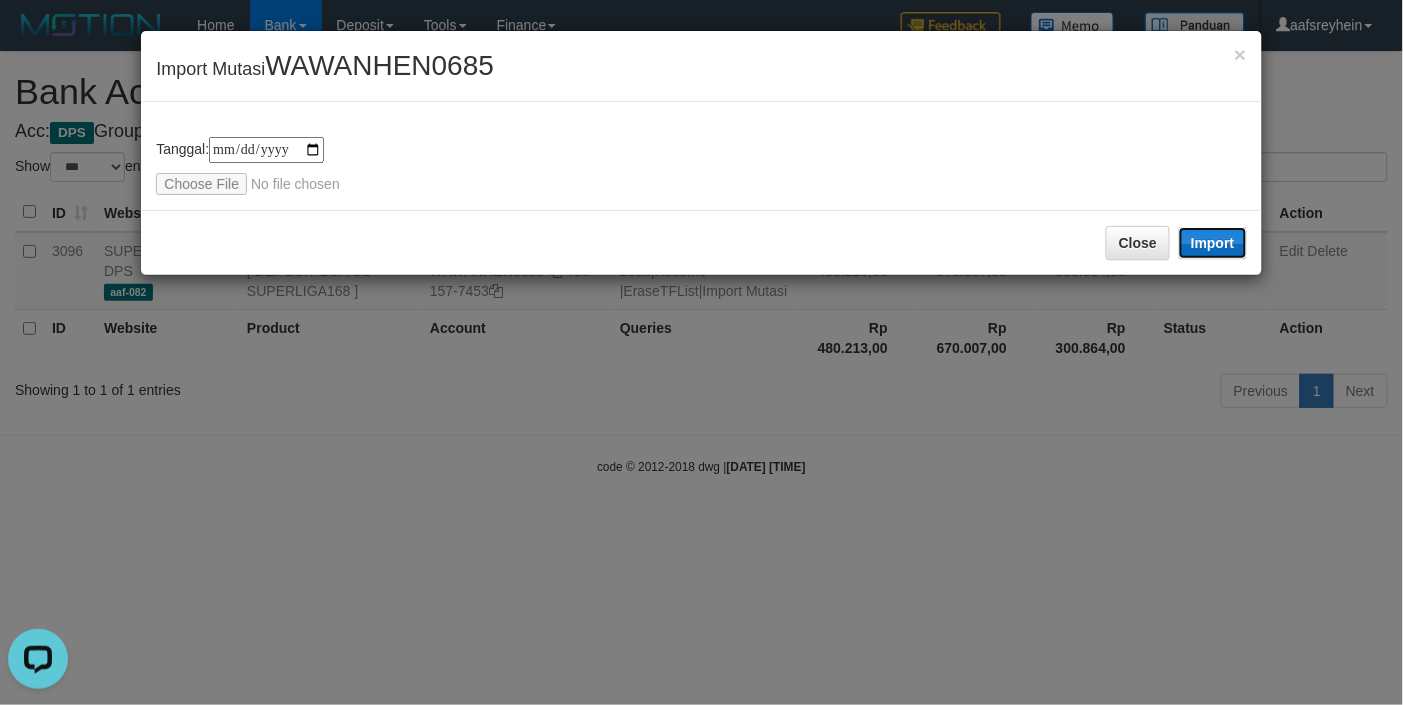 click on "Import" at bounding box center [1213, 243] 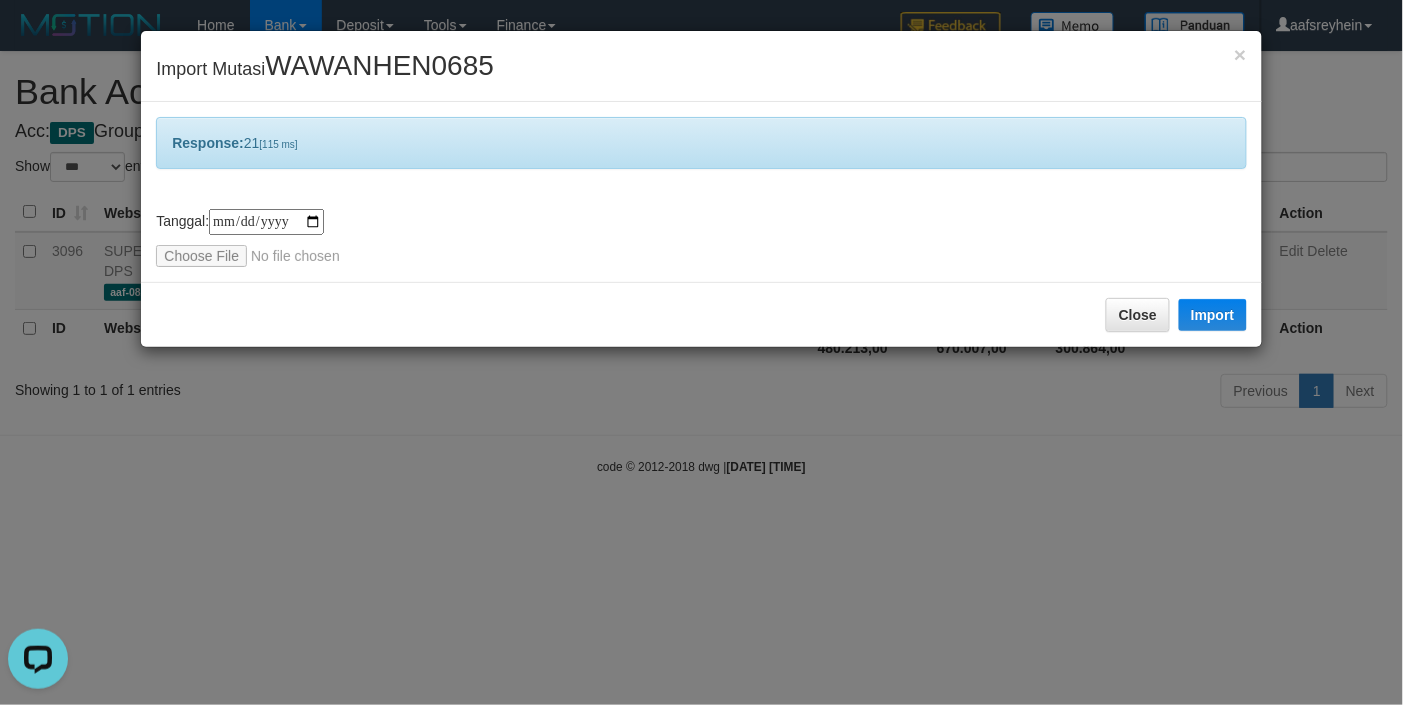 click on "**********" at bounding box center [701, 352] 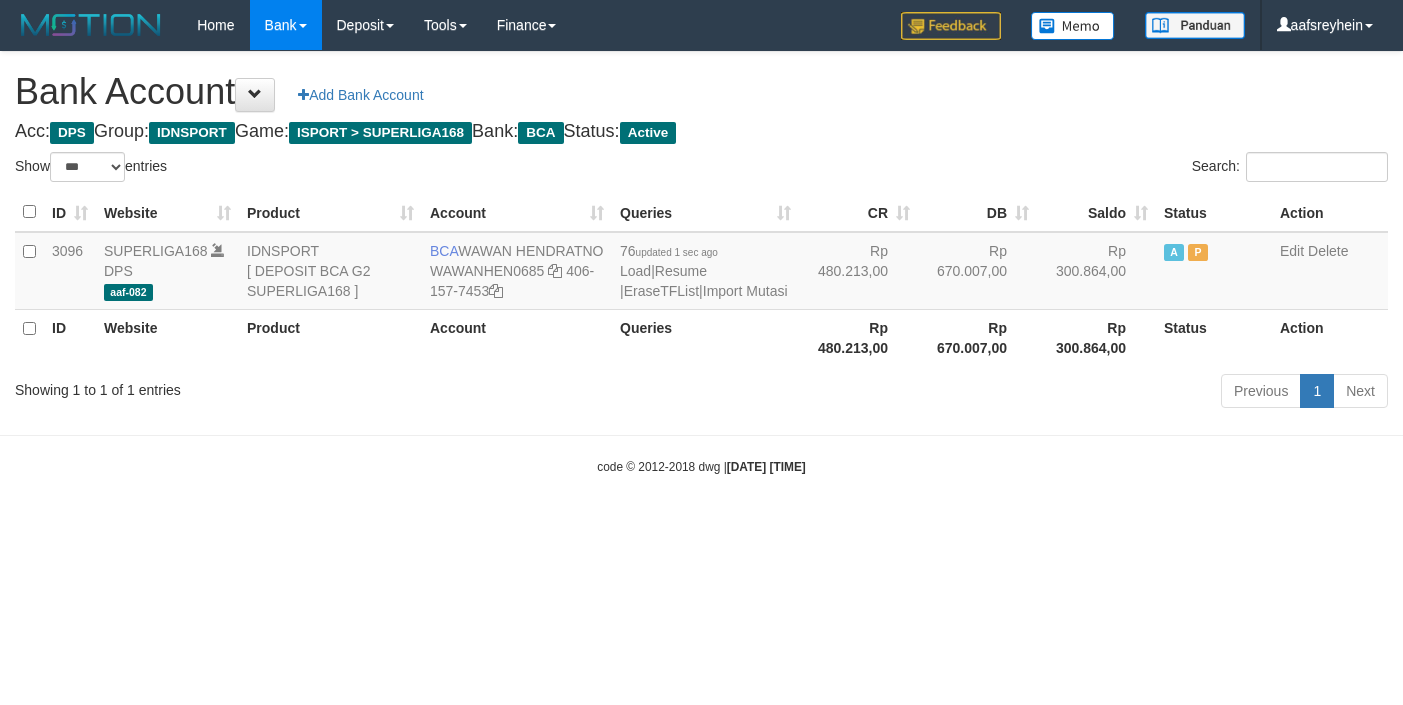 select on "***" 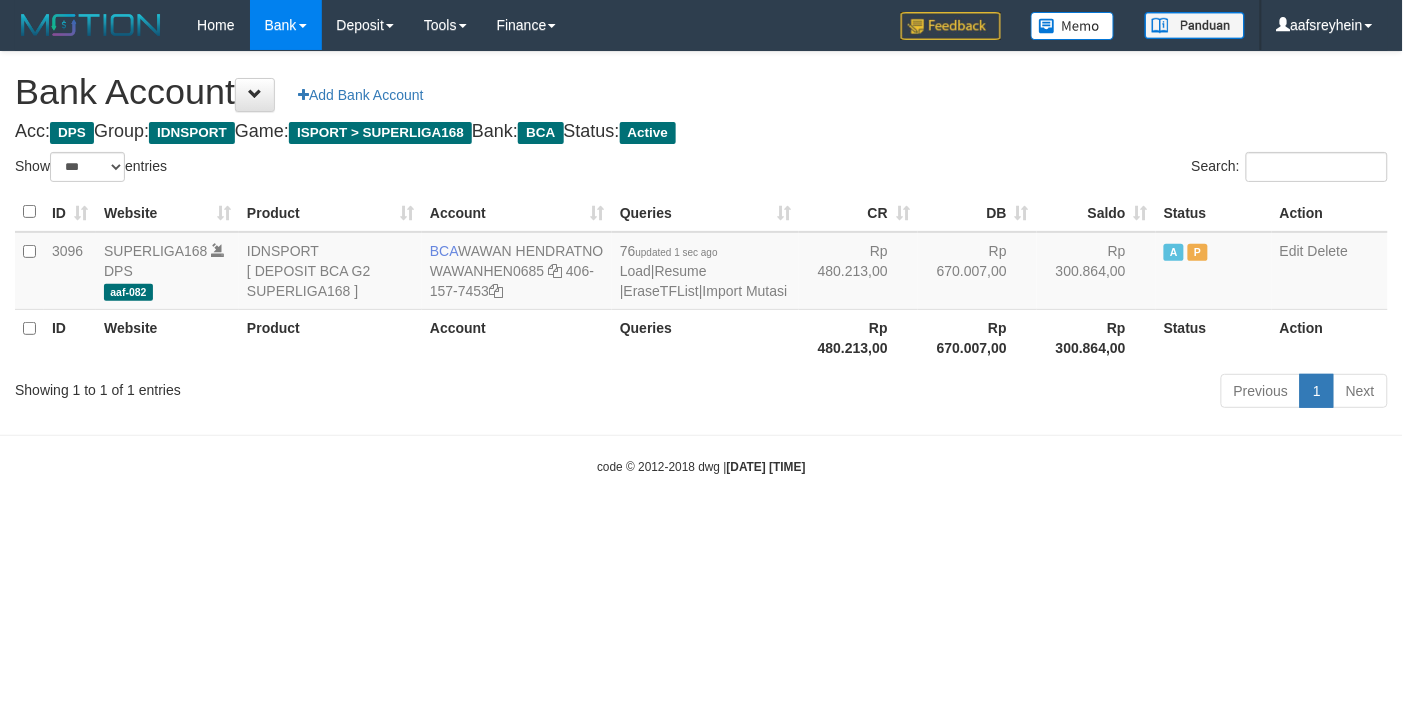 click on "Previous 1 Next" at bounding box center [994, 393] 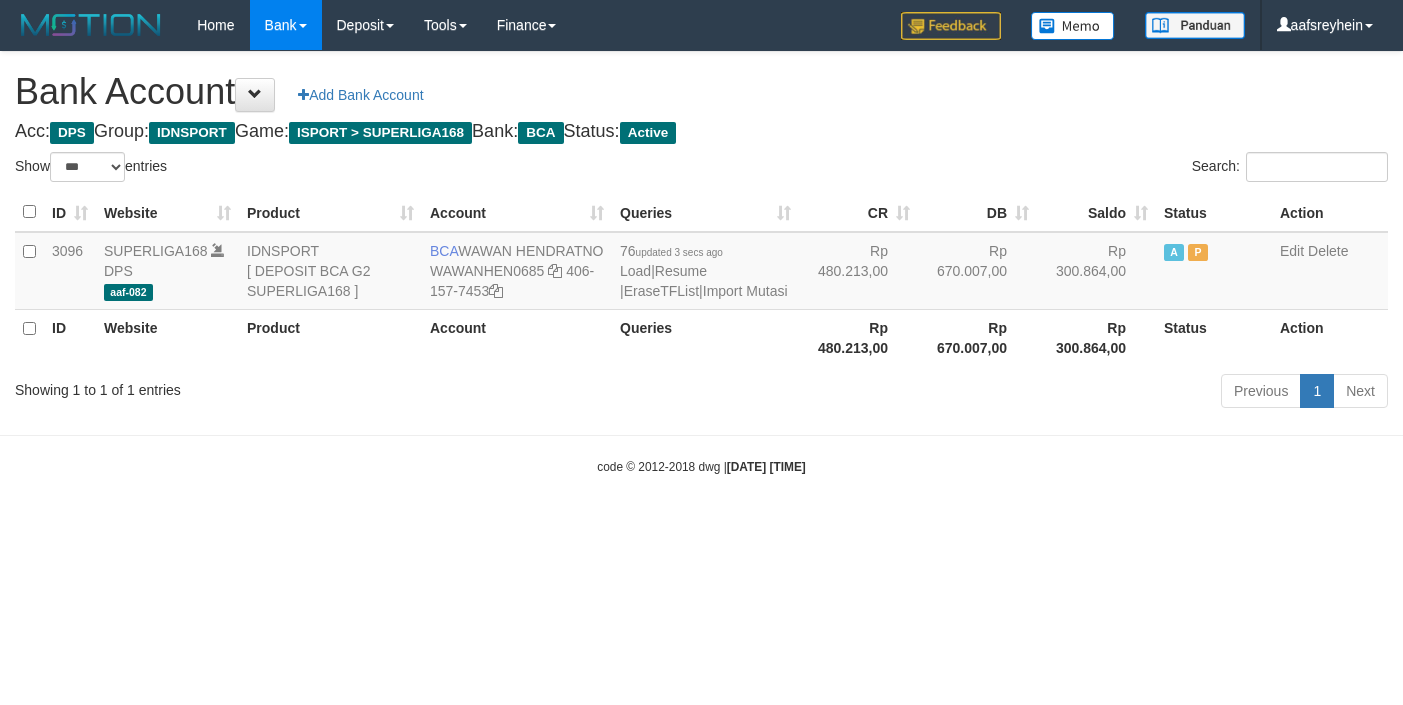 select on "***" 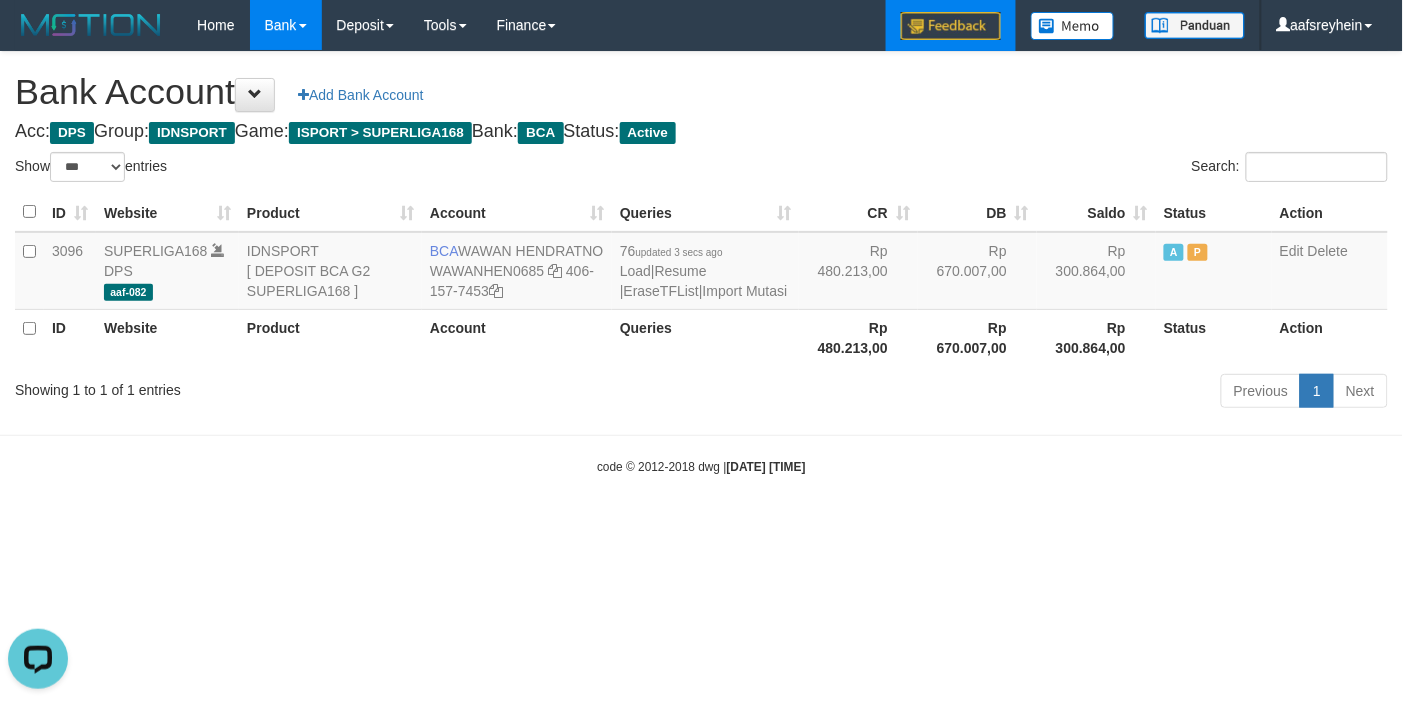 scroll, scrollTop: 0, scrollLeft: 0, axis: both 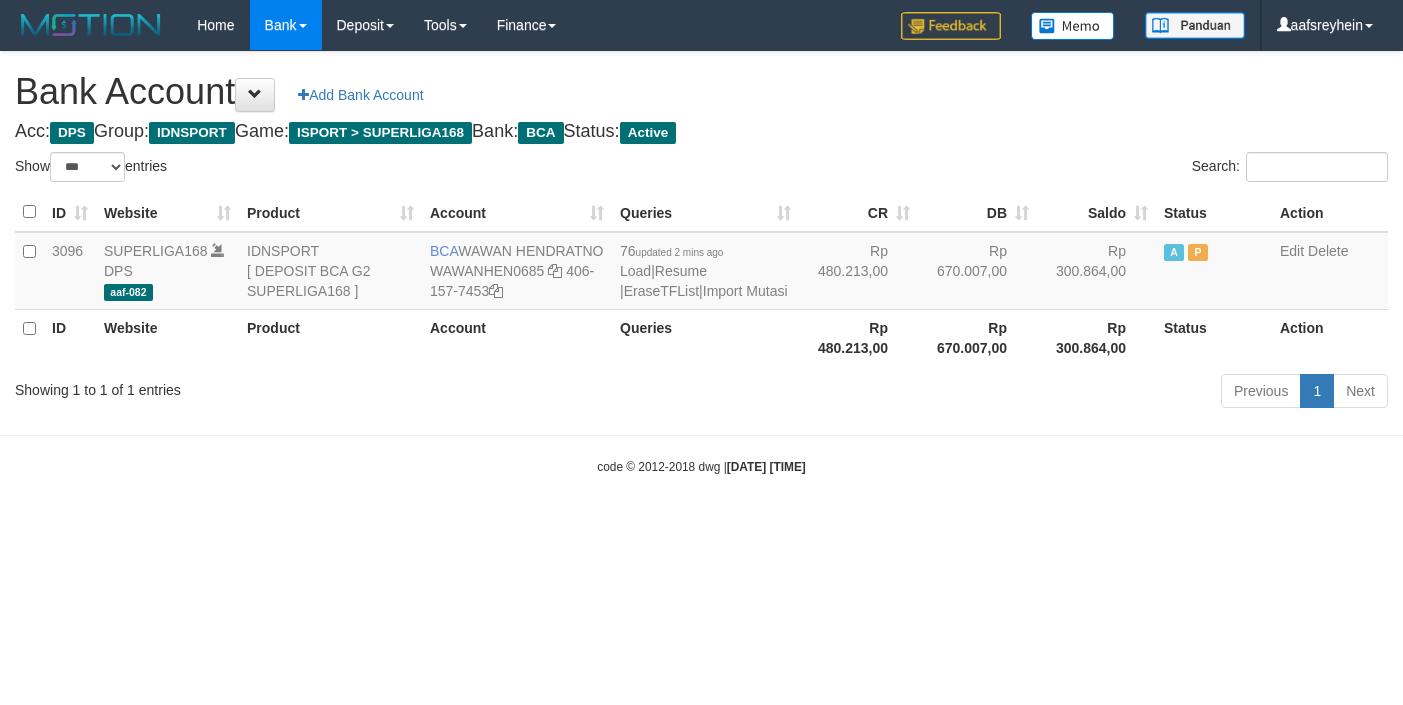 select on "***" 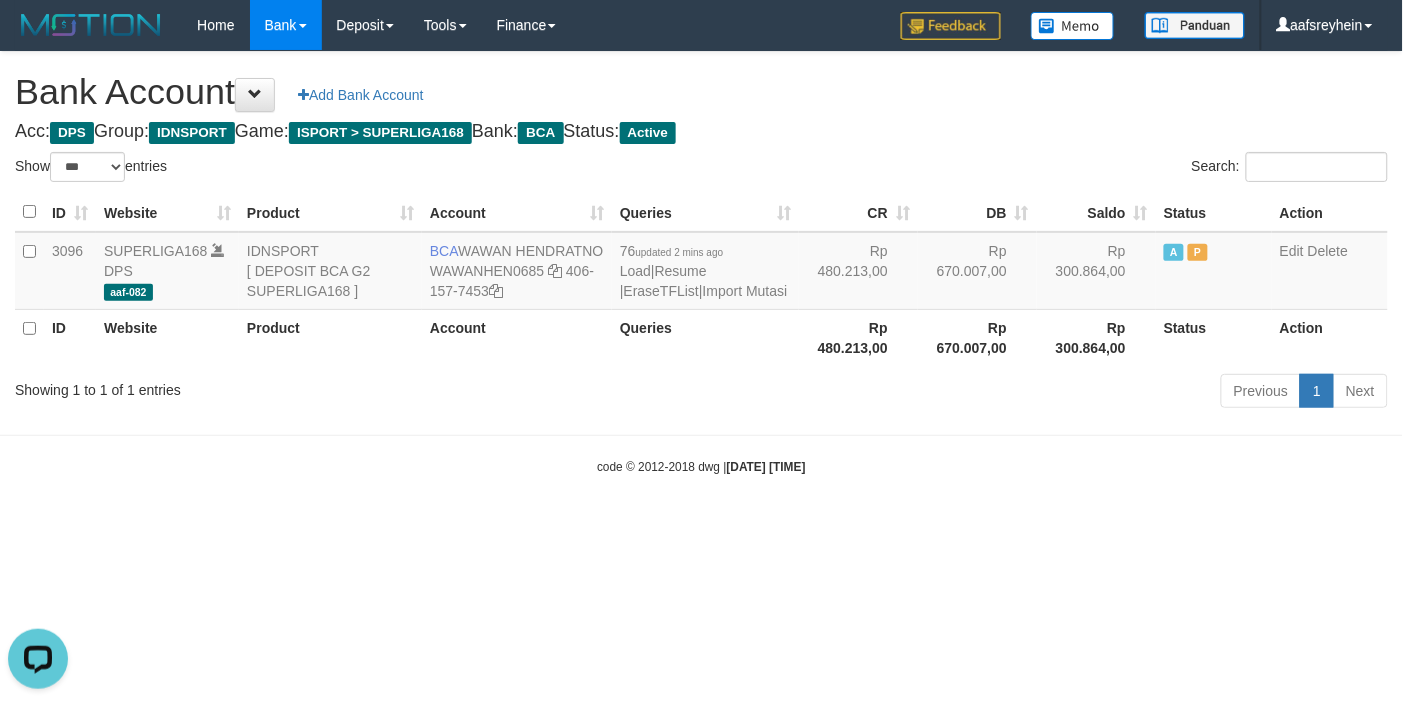 scroll, scrollTop: 0, scrollLeft: 0, axis: both 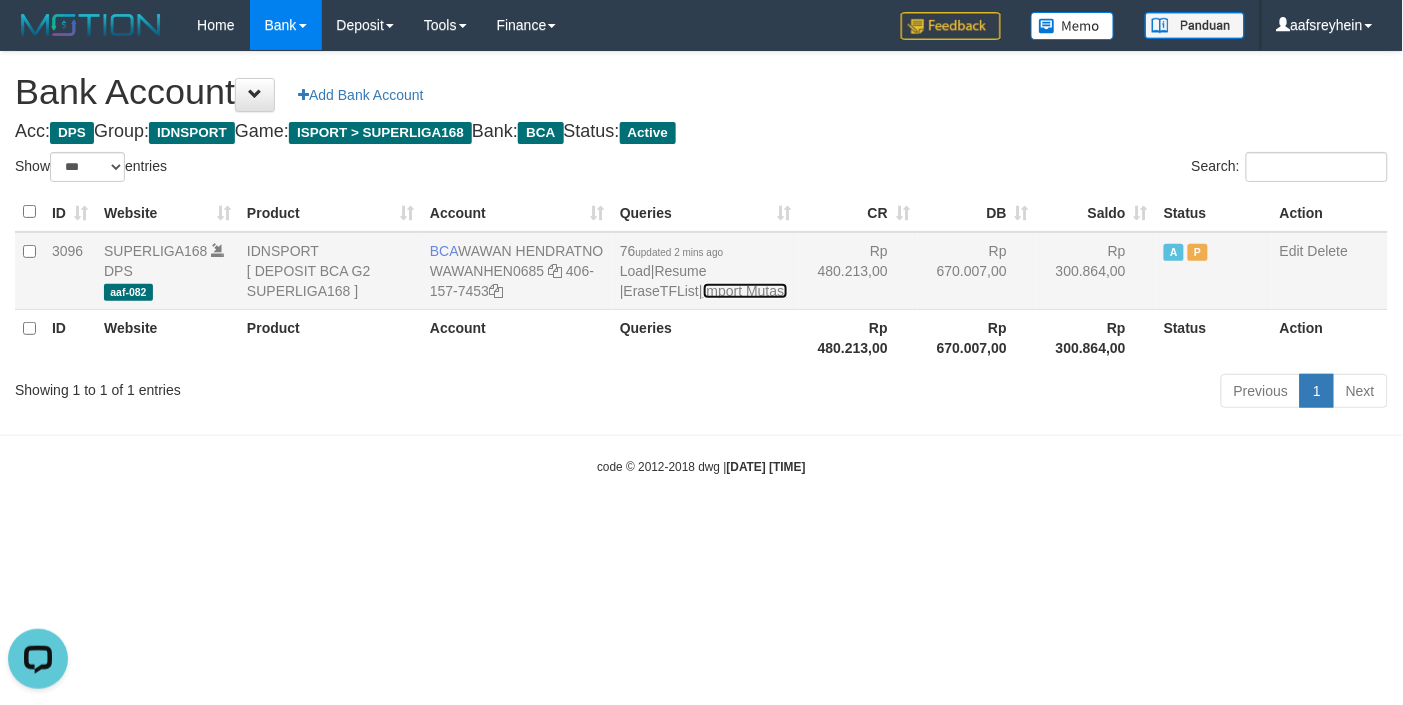 click on "Import Mutasi" at bounding box center (745, 291) 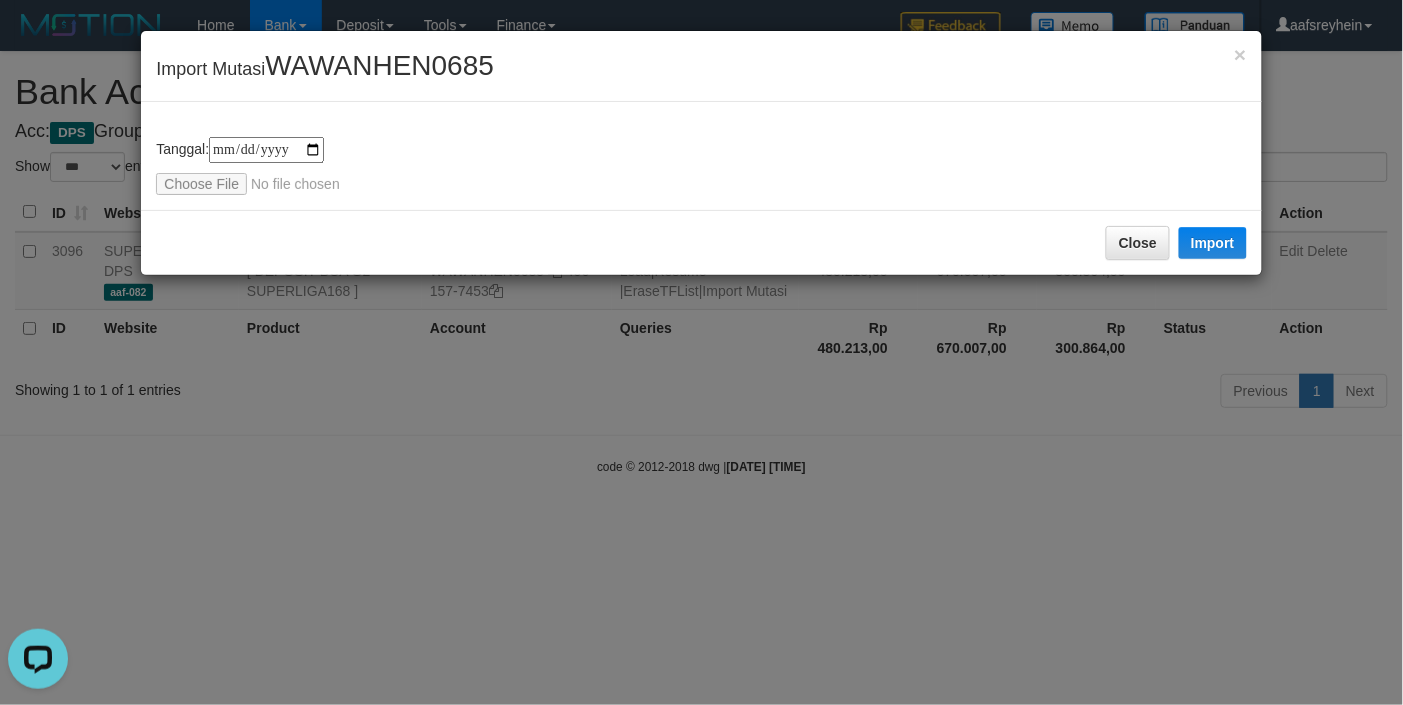 type on "**********" 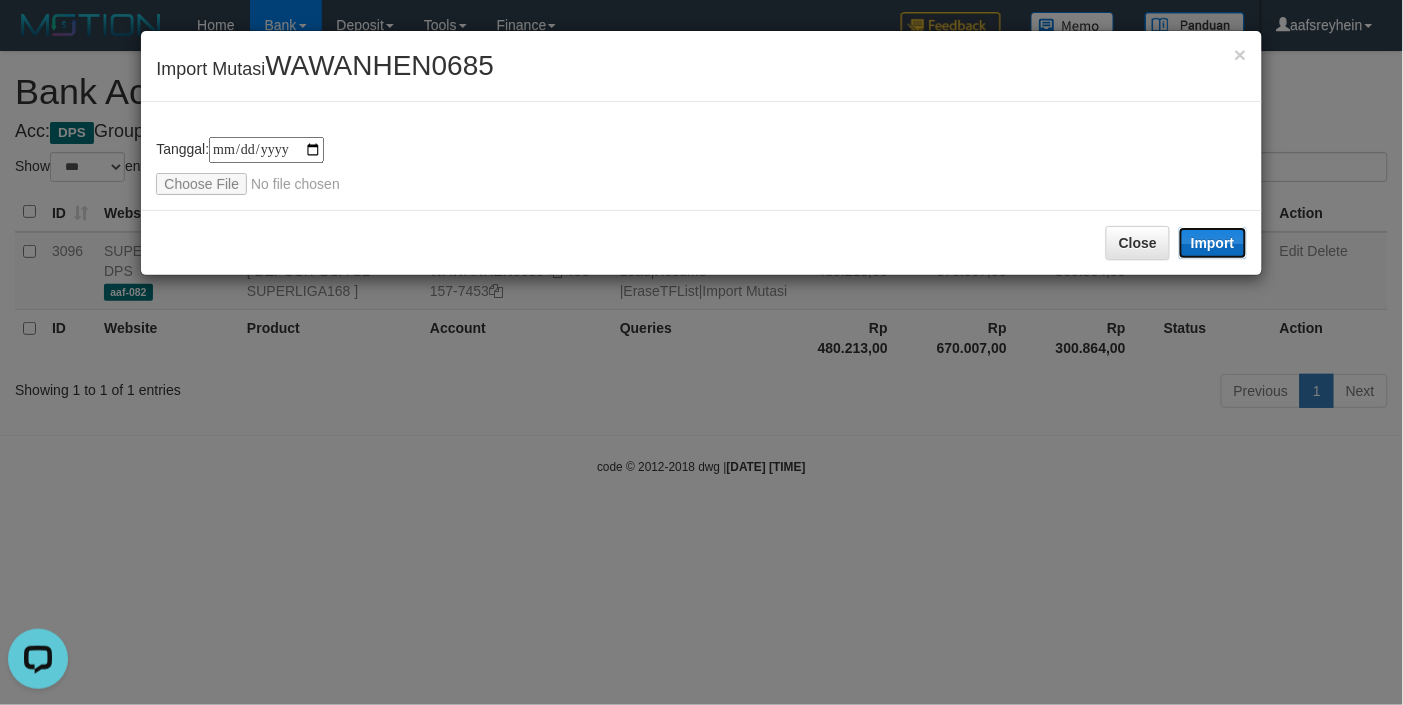 click on "Import" at bounding box center [1213, 243] 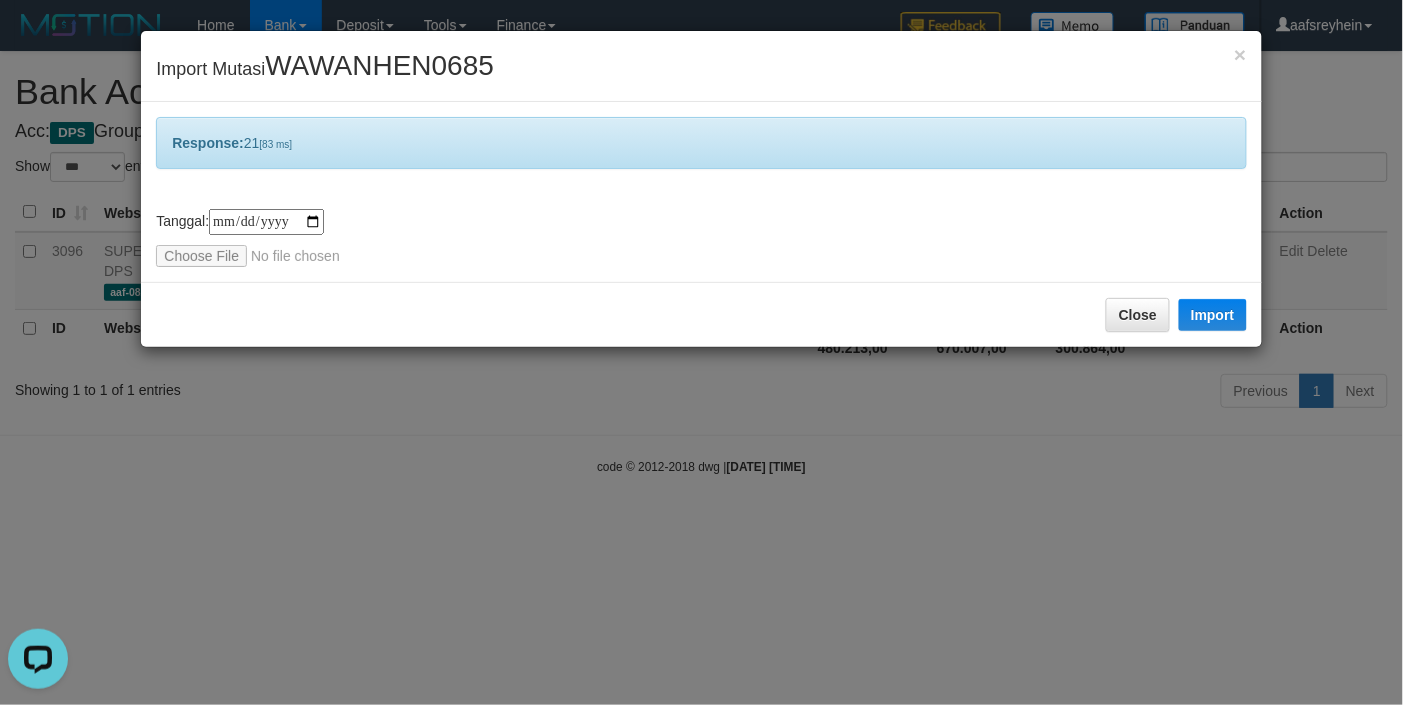 click on "**********" at bounding box center (701, 352) 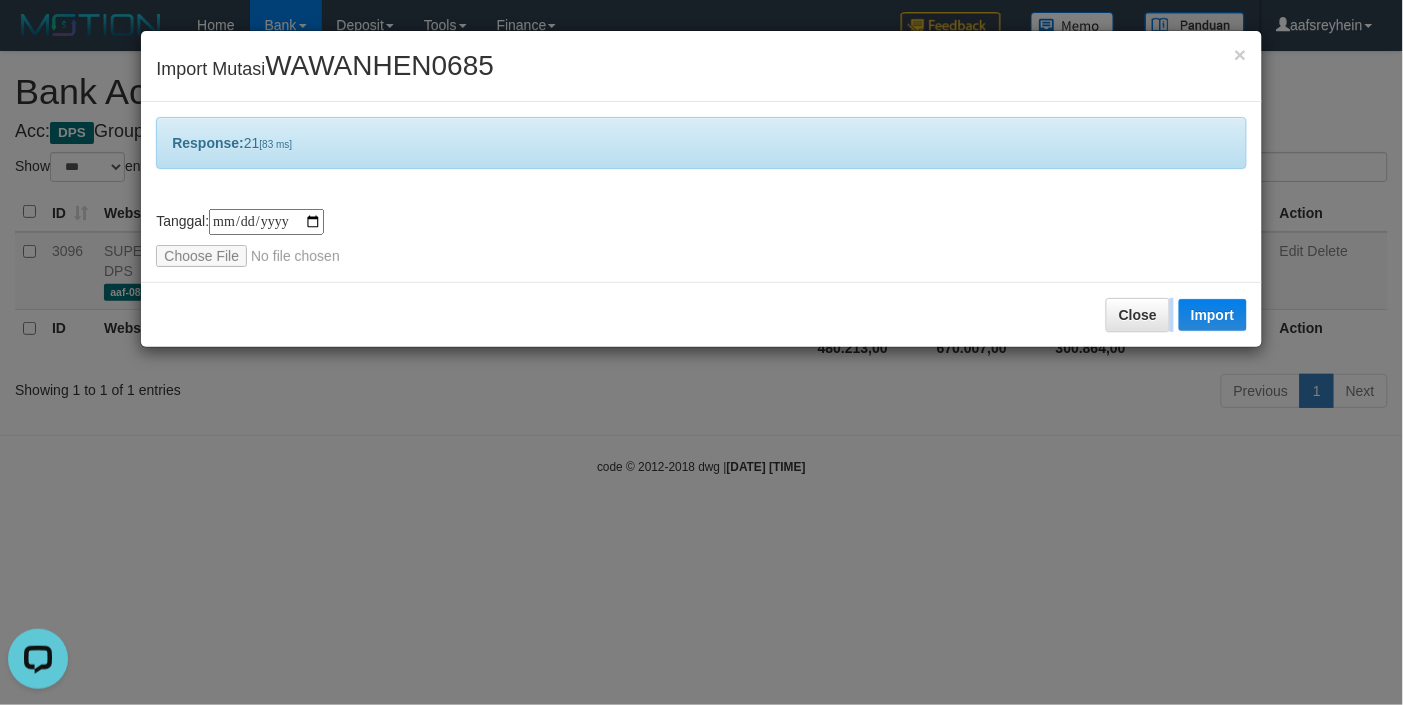 click on "**********" at bounding box center [701, 352] 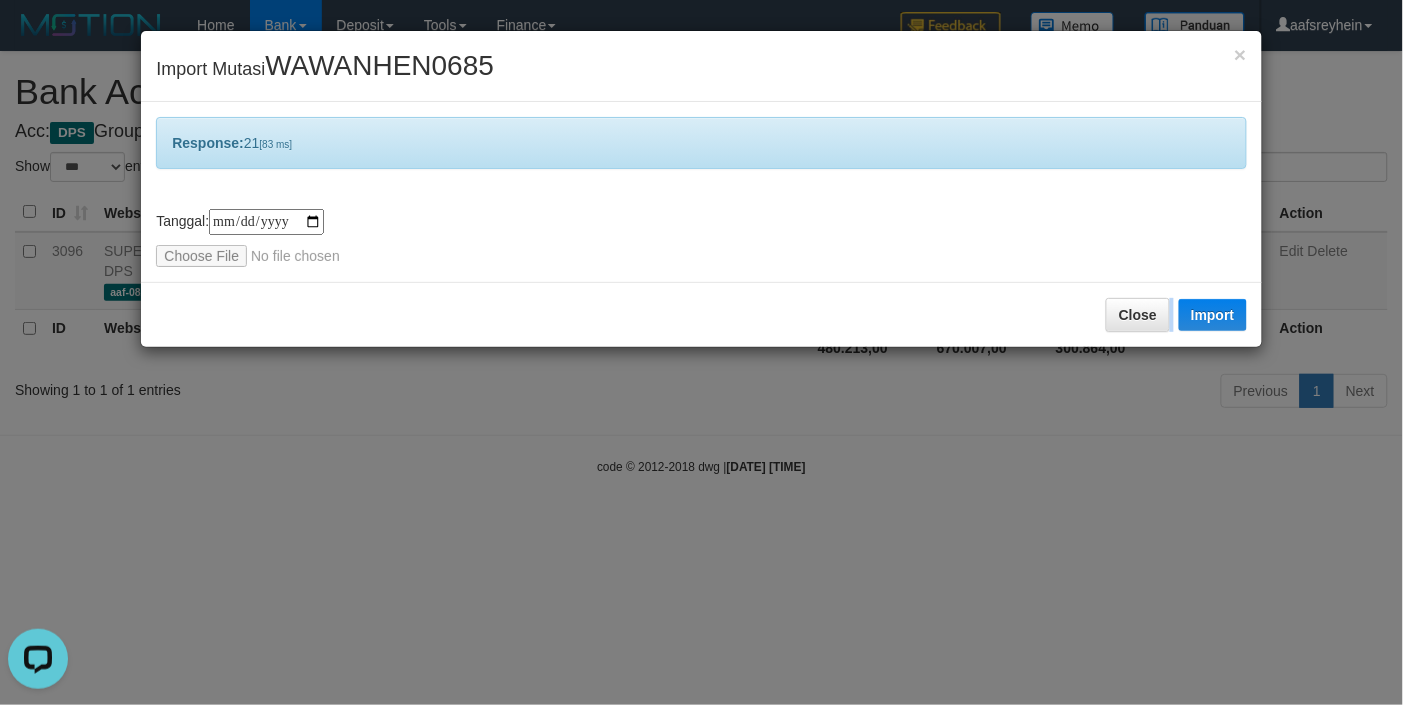 click on "**********" at bounding box center [701, 352] 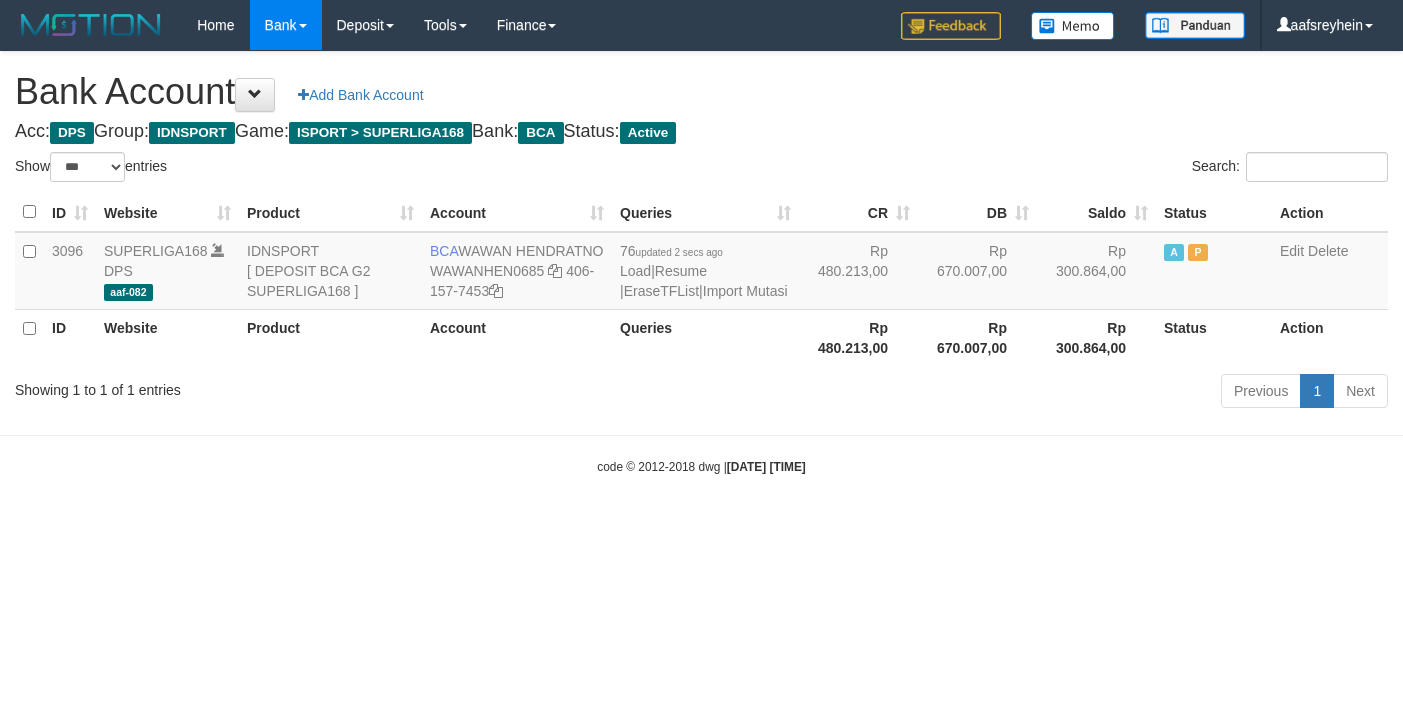 select on "***" 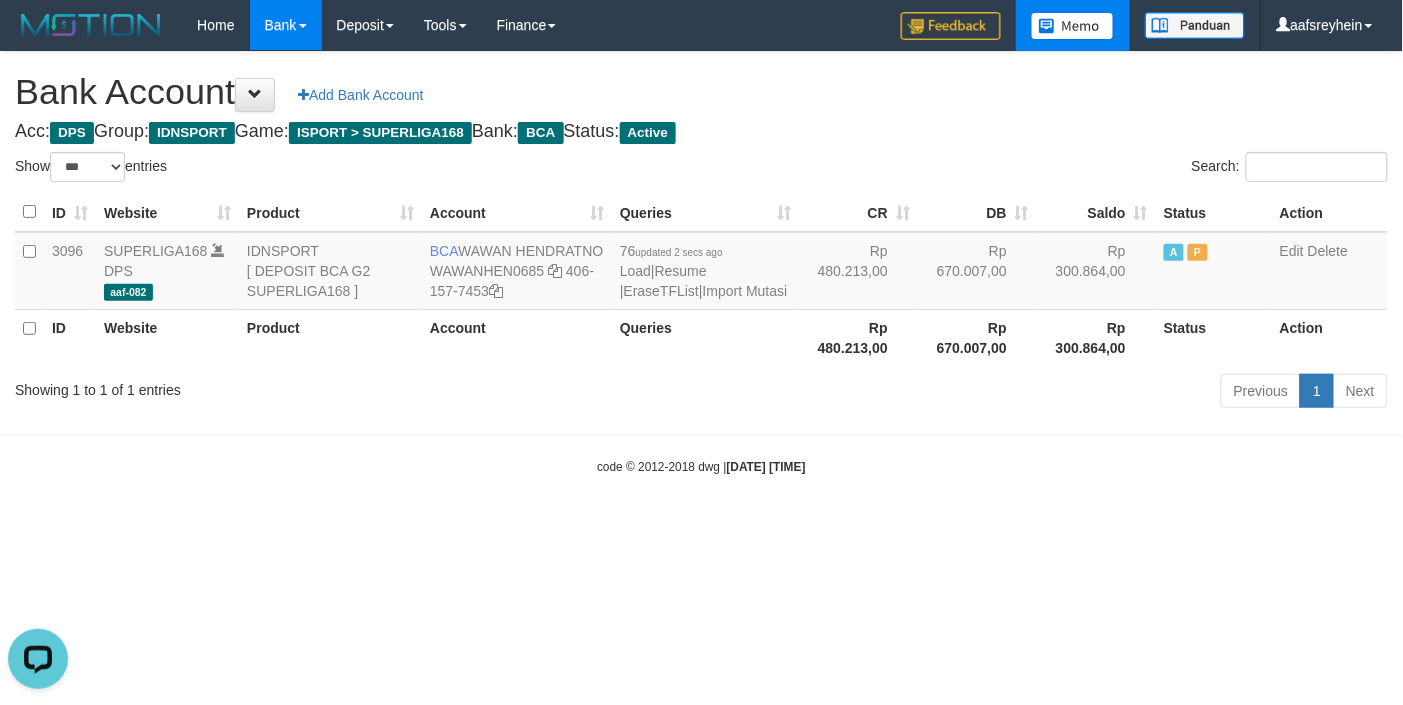 scroll, scrollTop: 0, scrollLeft: 0, axis: both 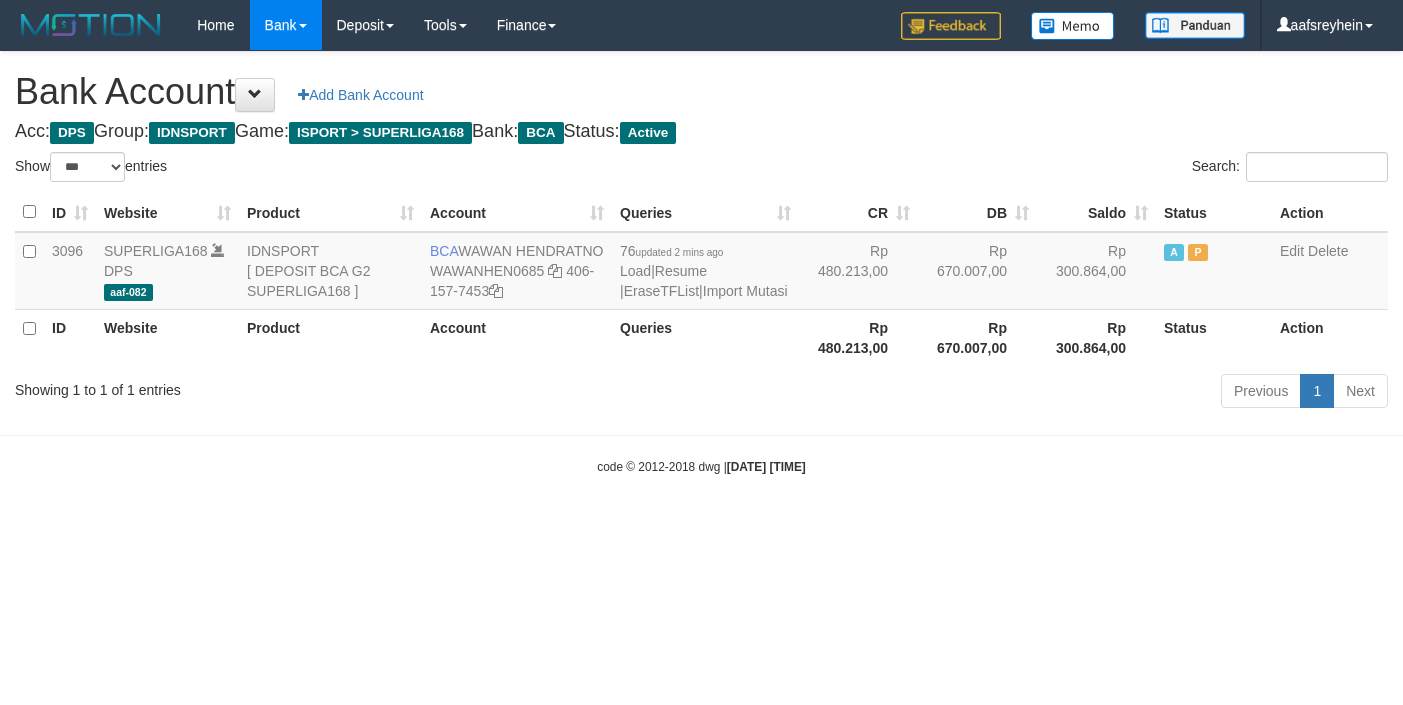 select on "***" 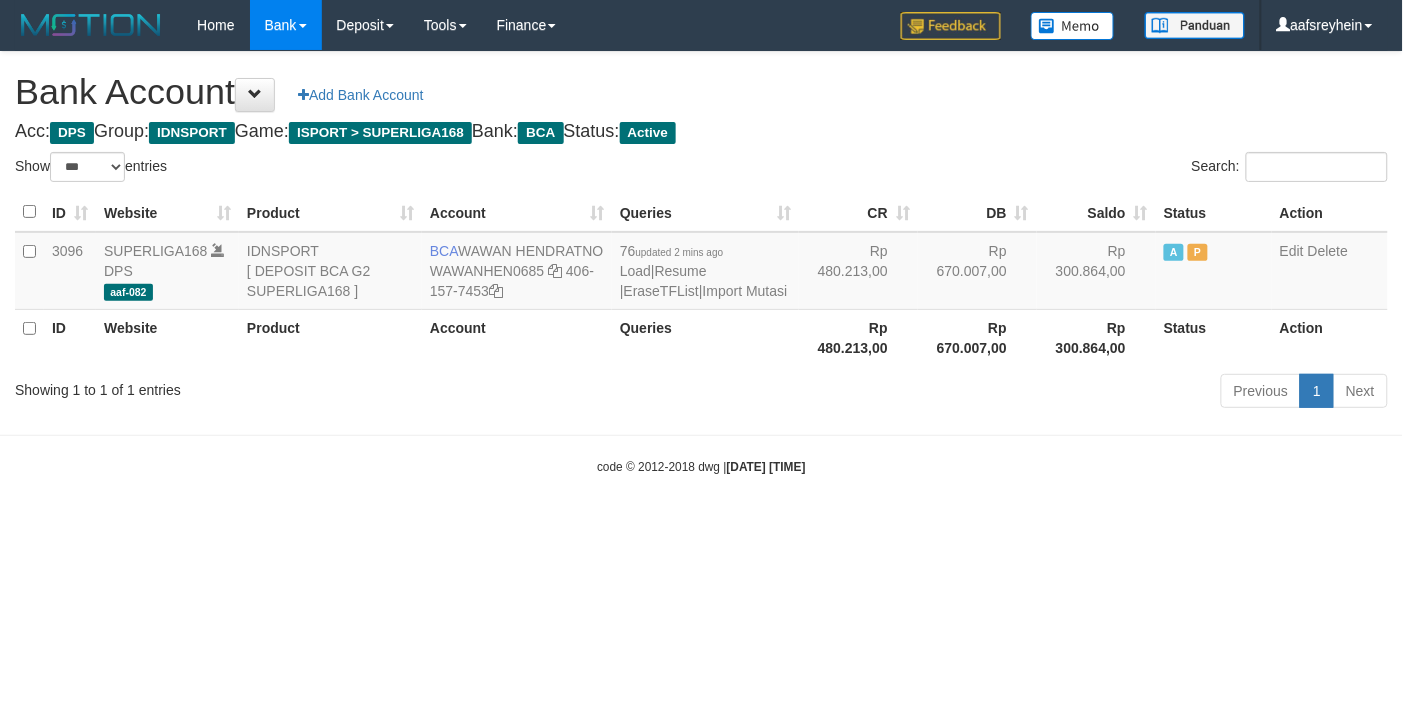 click on "Toggle navigation
Home
Bank
Account List
Load
By Website
Group
[ISPORT]													SUPERLIGA168
By Load Group (DPS)
-" at bounding box center [701, 263] 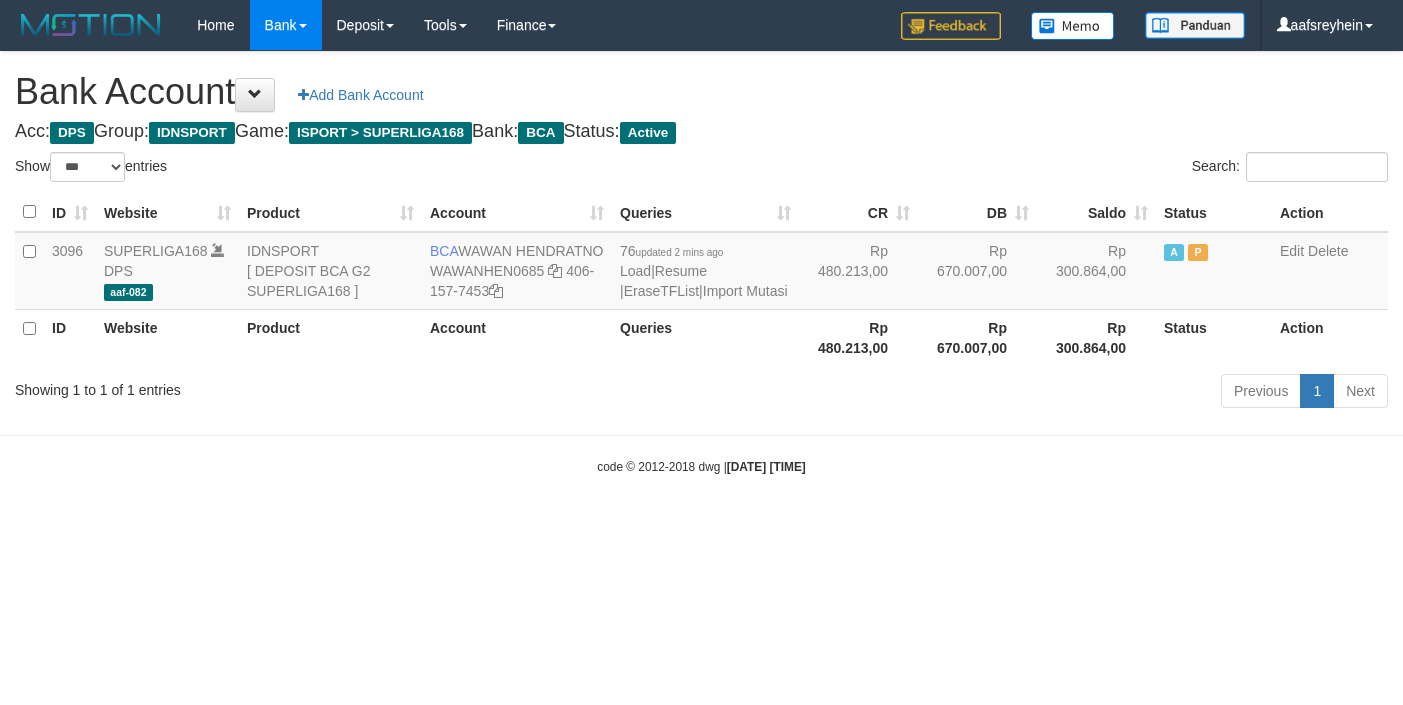 select on "***" 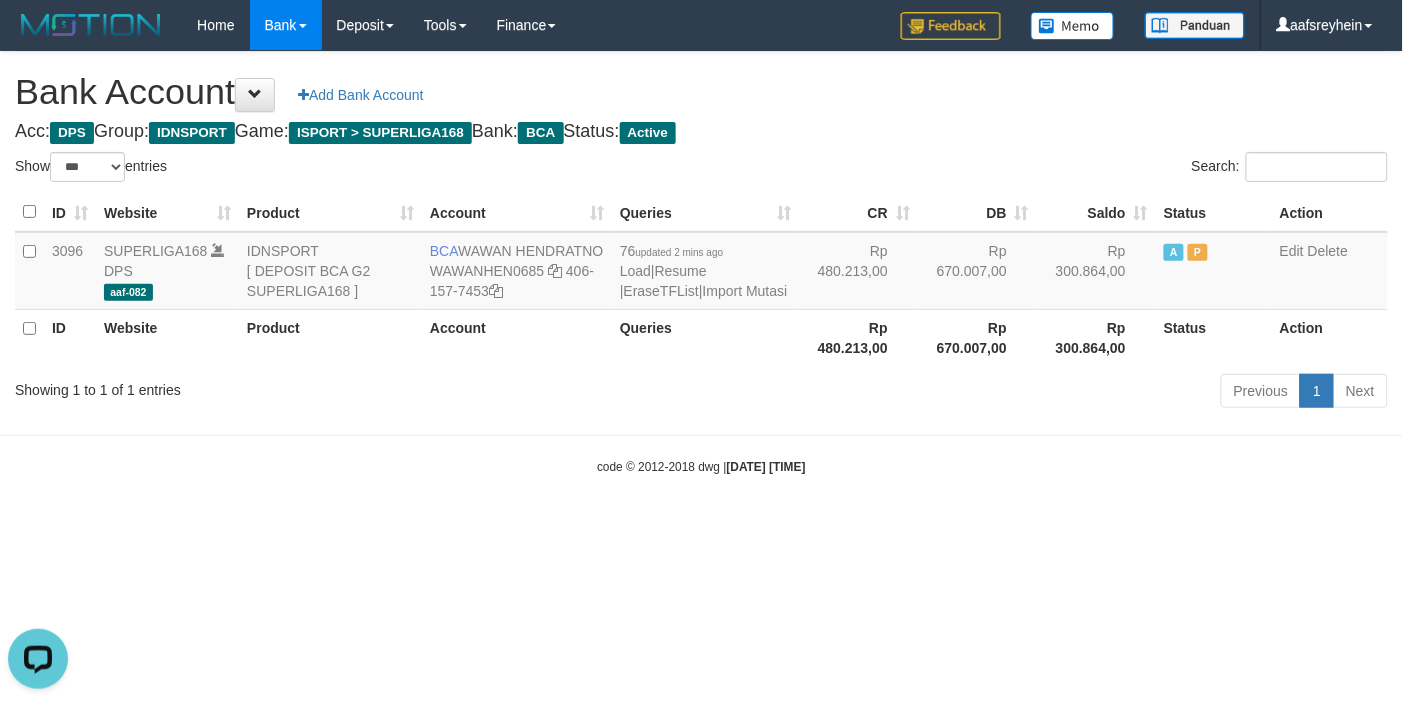 scroll, scrollTop: 0, scrollLeft: 0, axis: both 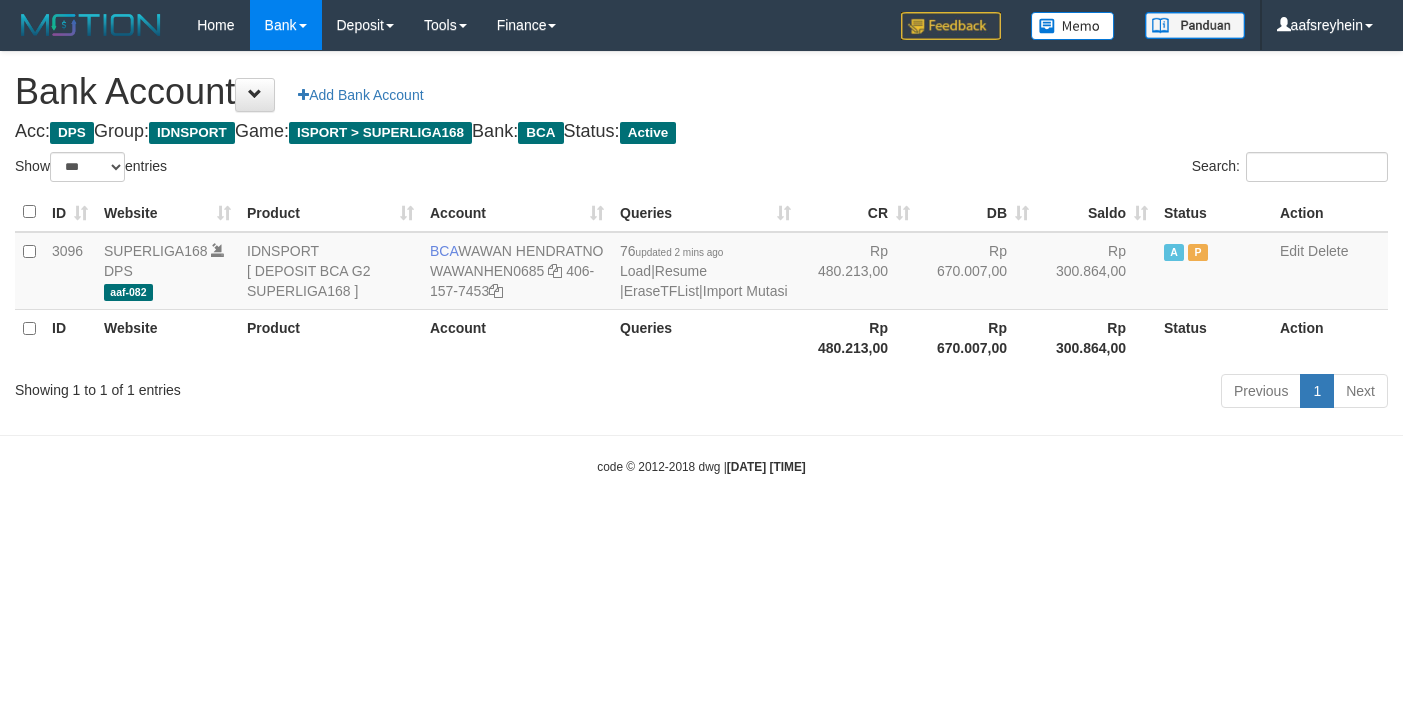 select on "***" 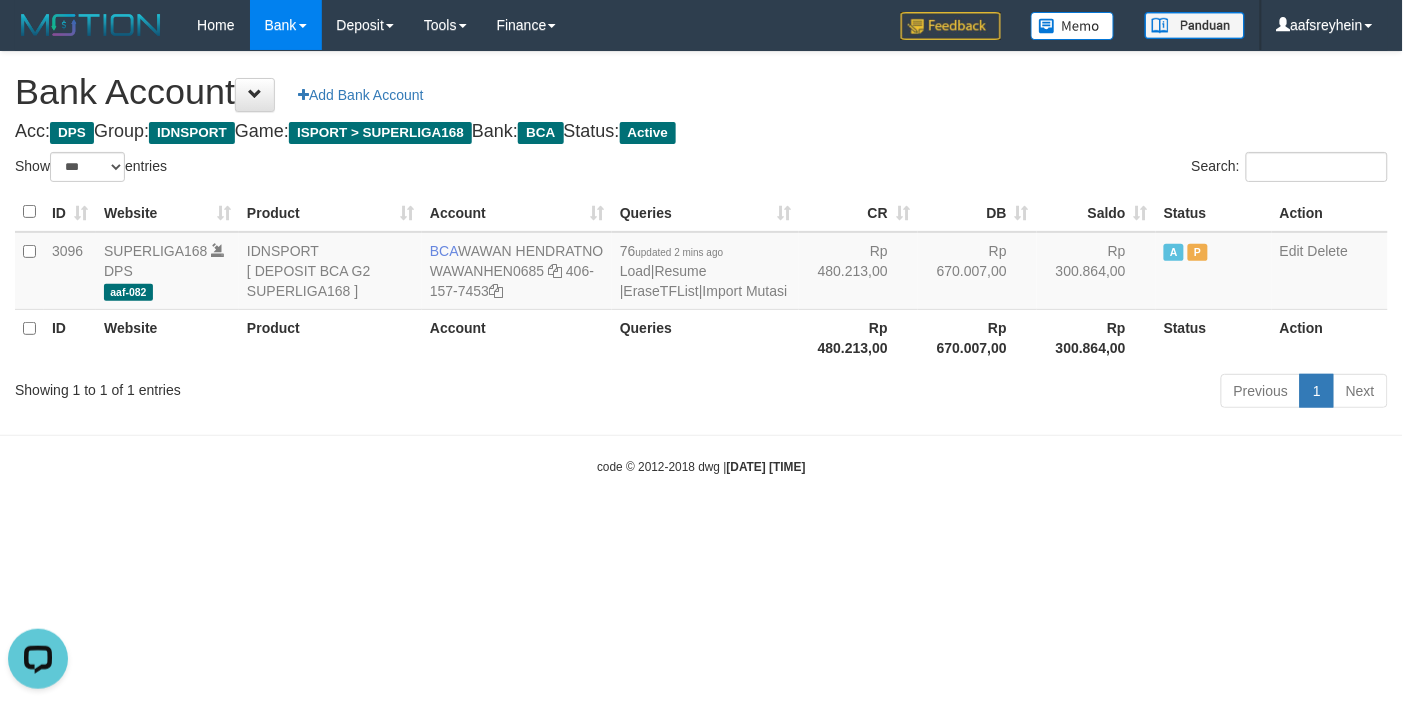 scroll, scrollTop: 0, scrollLeft: 0, axis: both 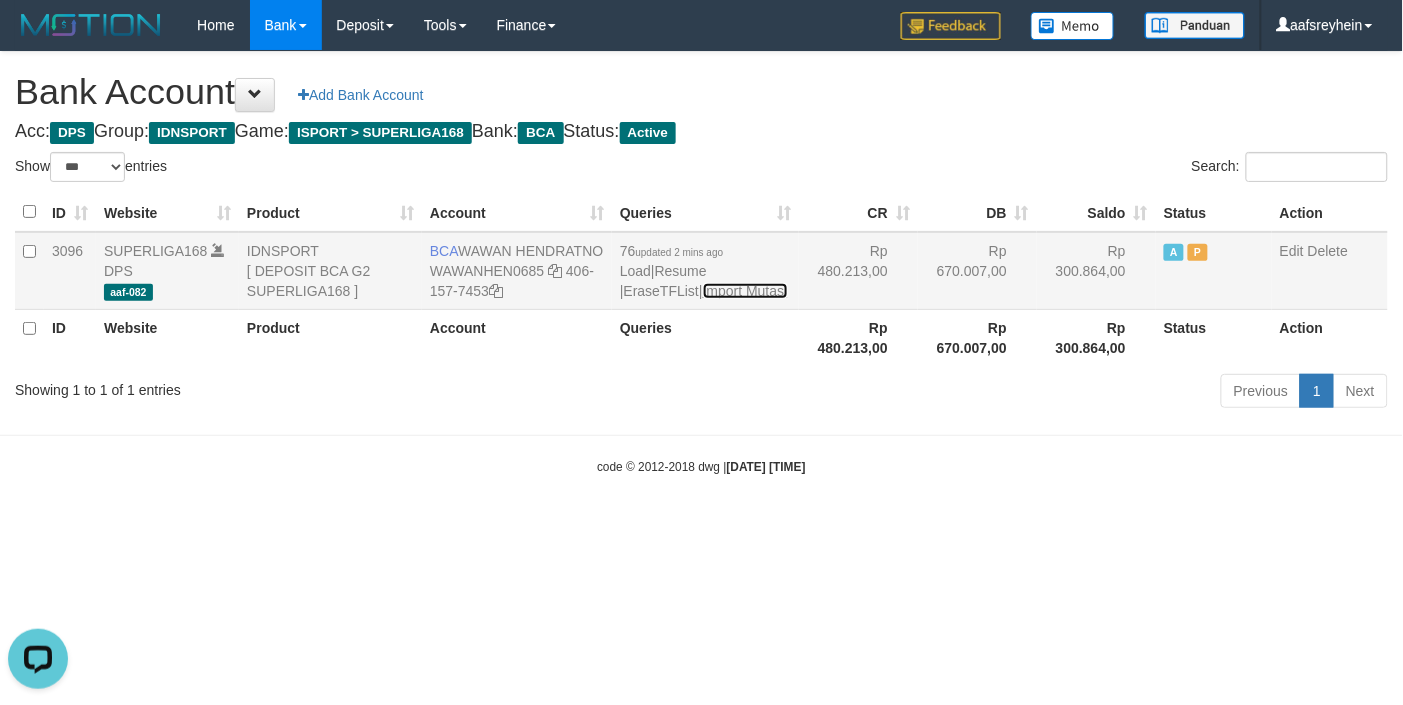 click on "Import Mutasi" at bounding box center [745, 291] 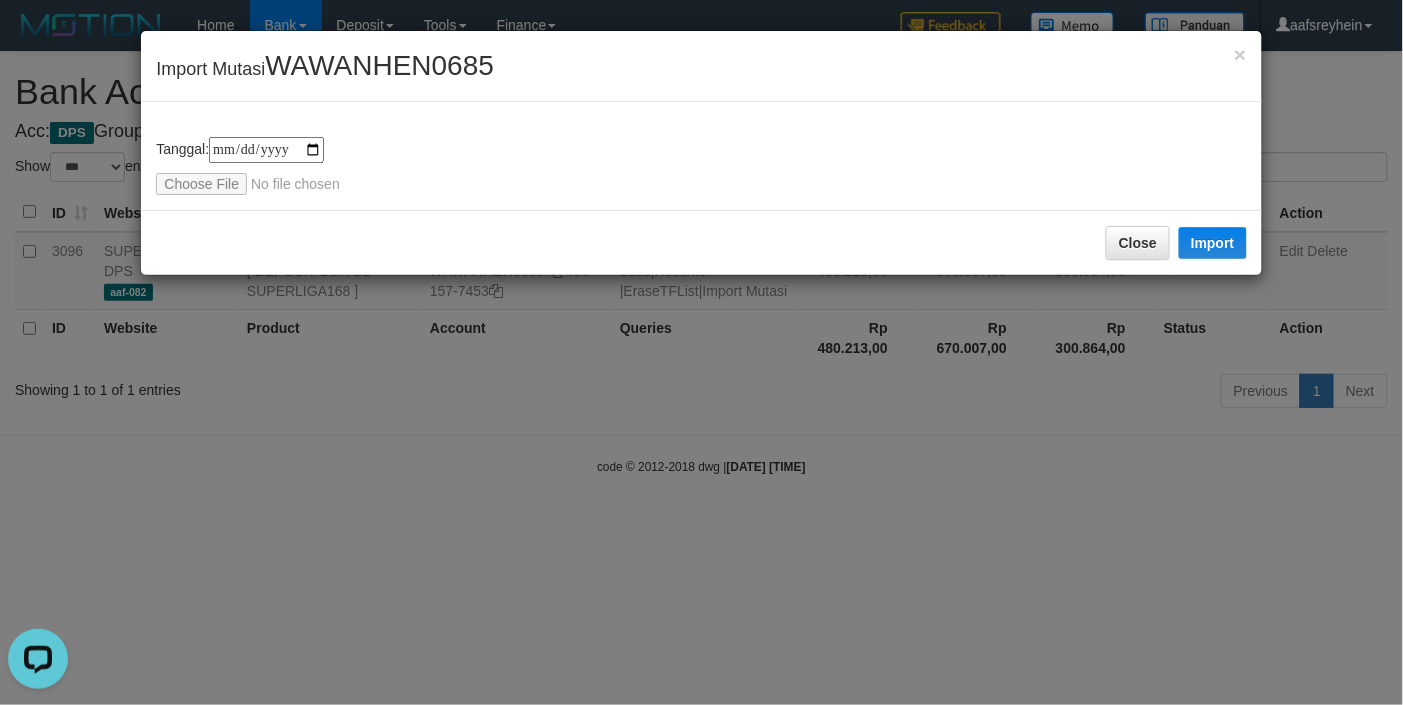type on "**********" 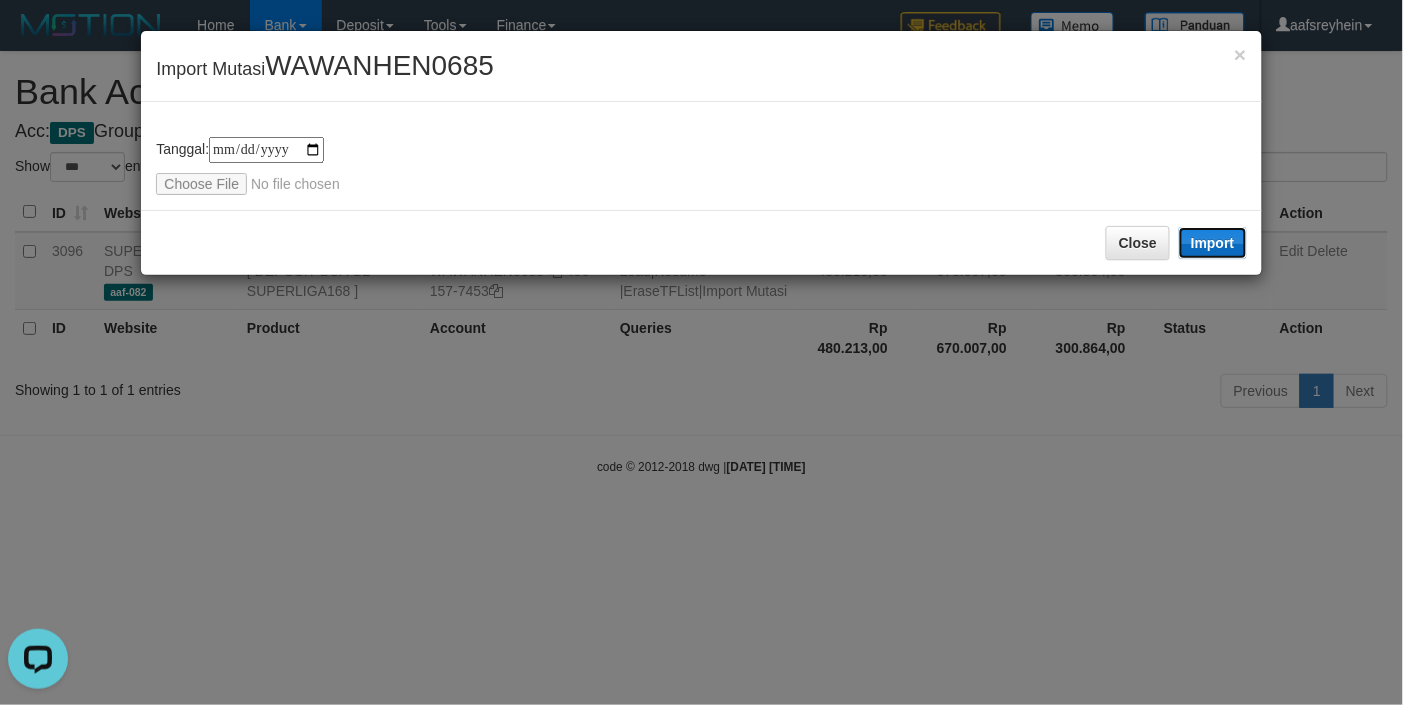 click on "Import" at bounding box center (1213, 243) 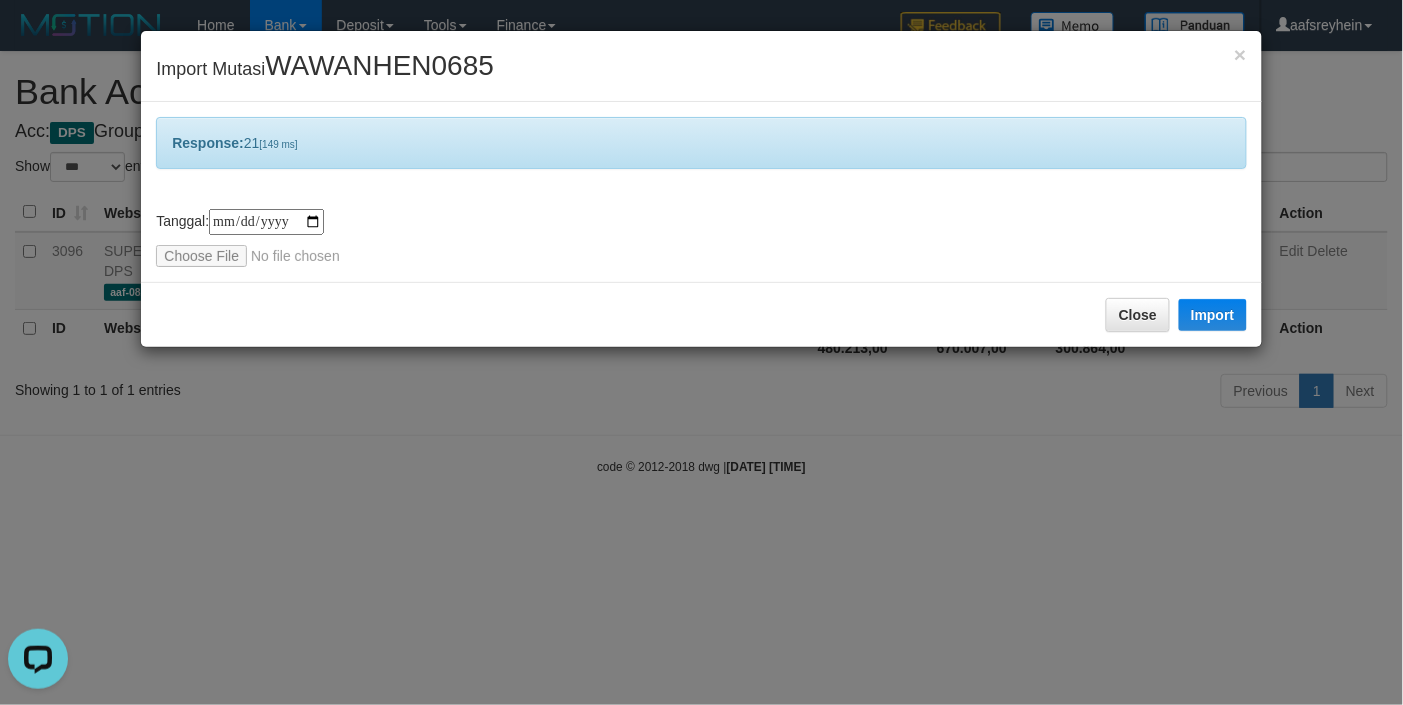 click on "**********" at bounding box center (701, 352) 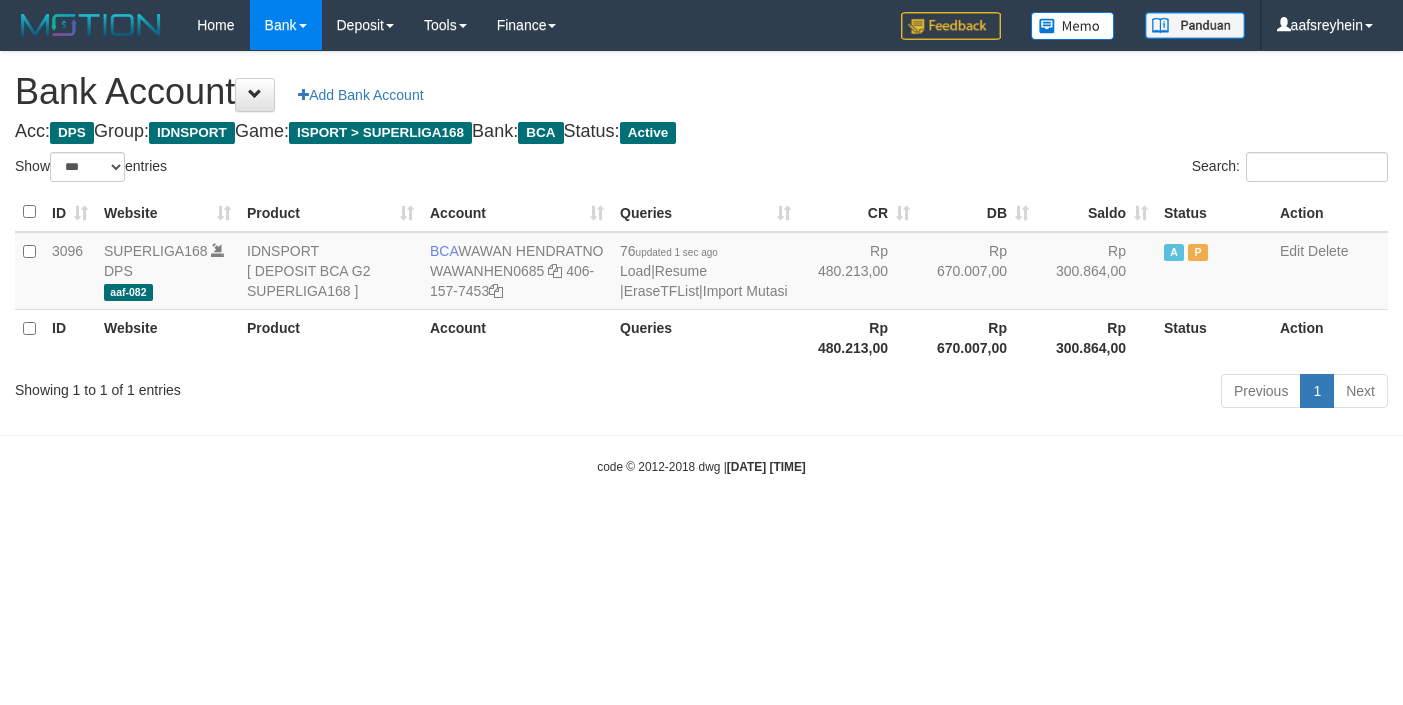 select on "***" 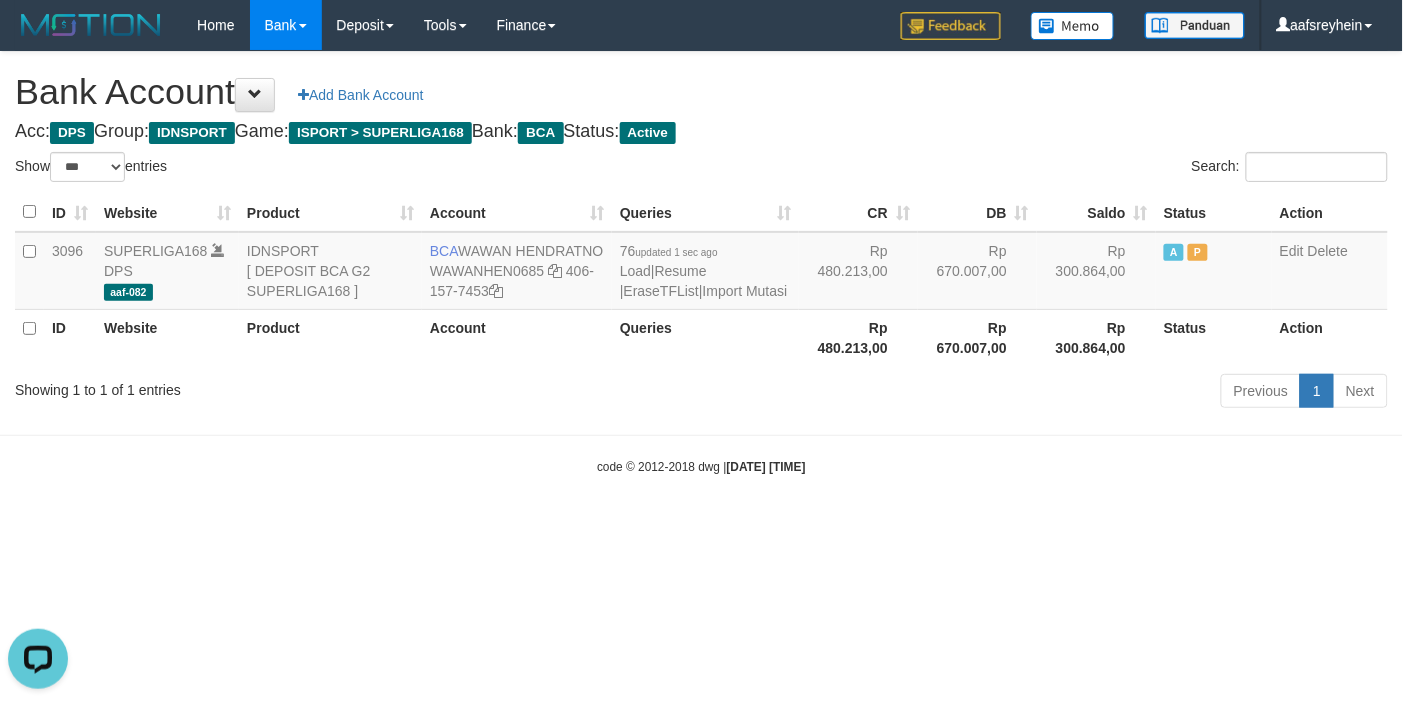 scroll, scrollTop: 0, scrollLeft: 0, axis: both 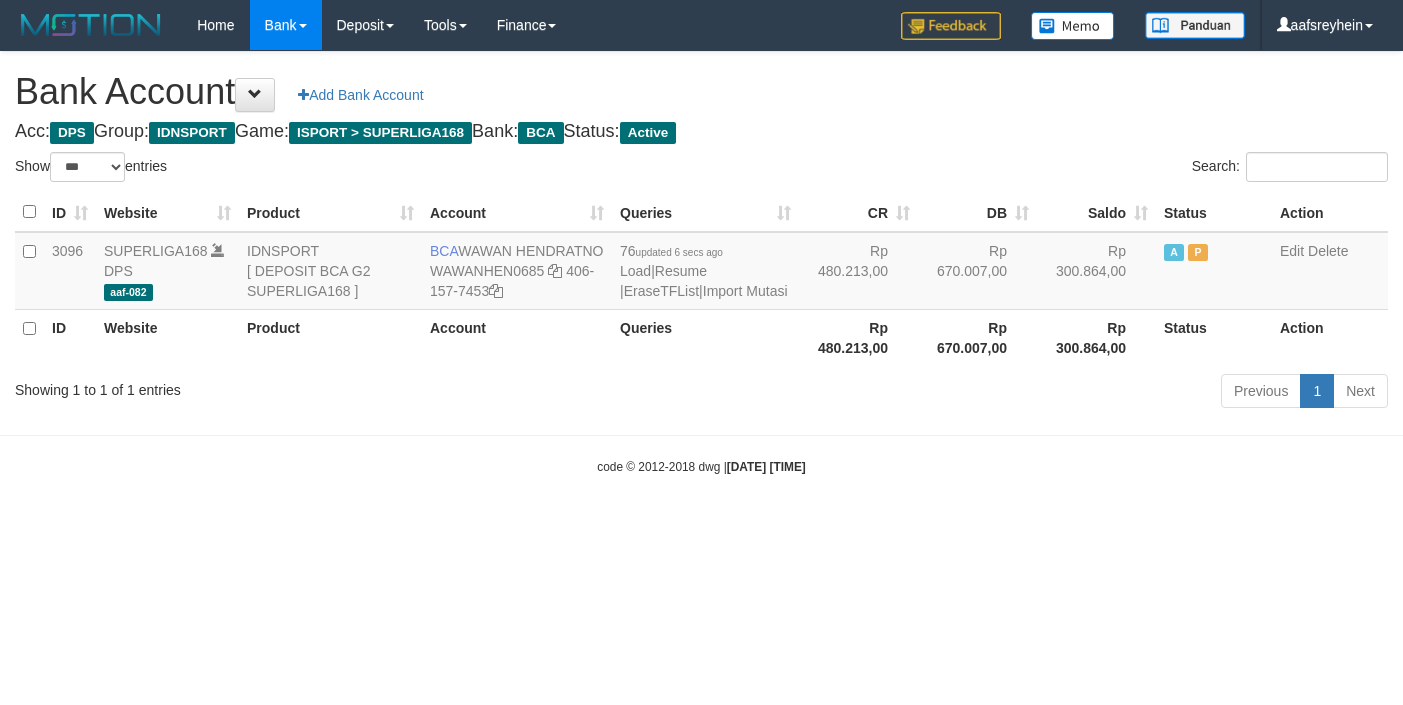 select on "***" 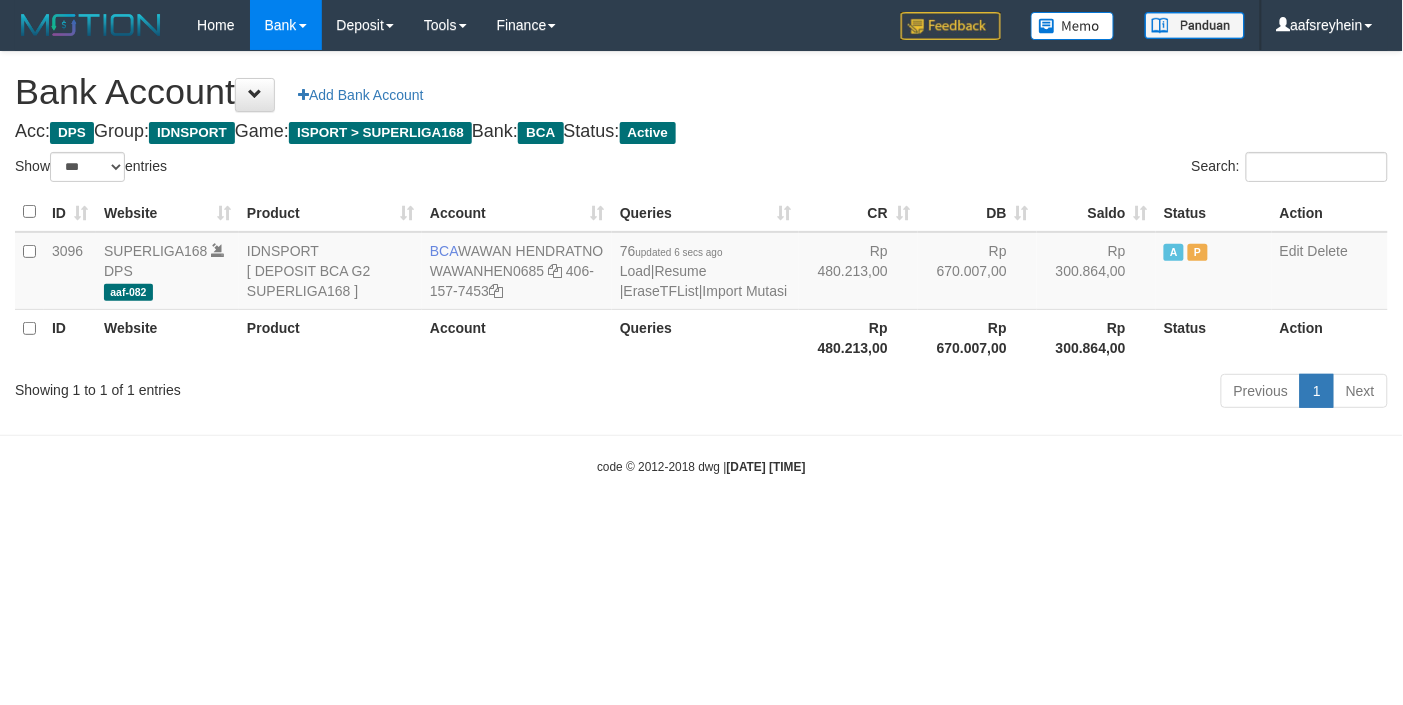 click on "Toggle navigation
Home
Bank
Account List
Load
By Website
Group
[ISPORT]													SUPERLIGA168
By Load Group (DPS)" at bounding box center [701, 263] 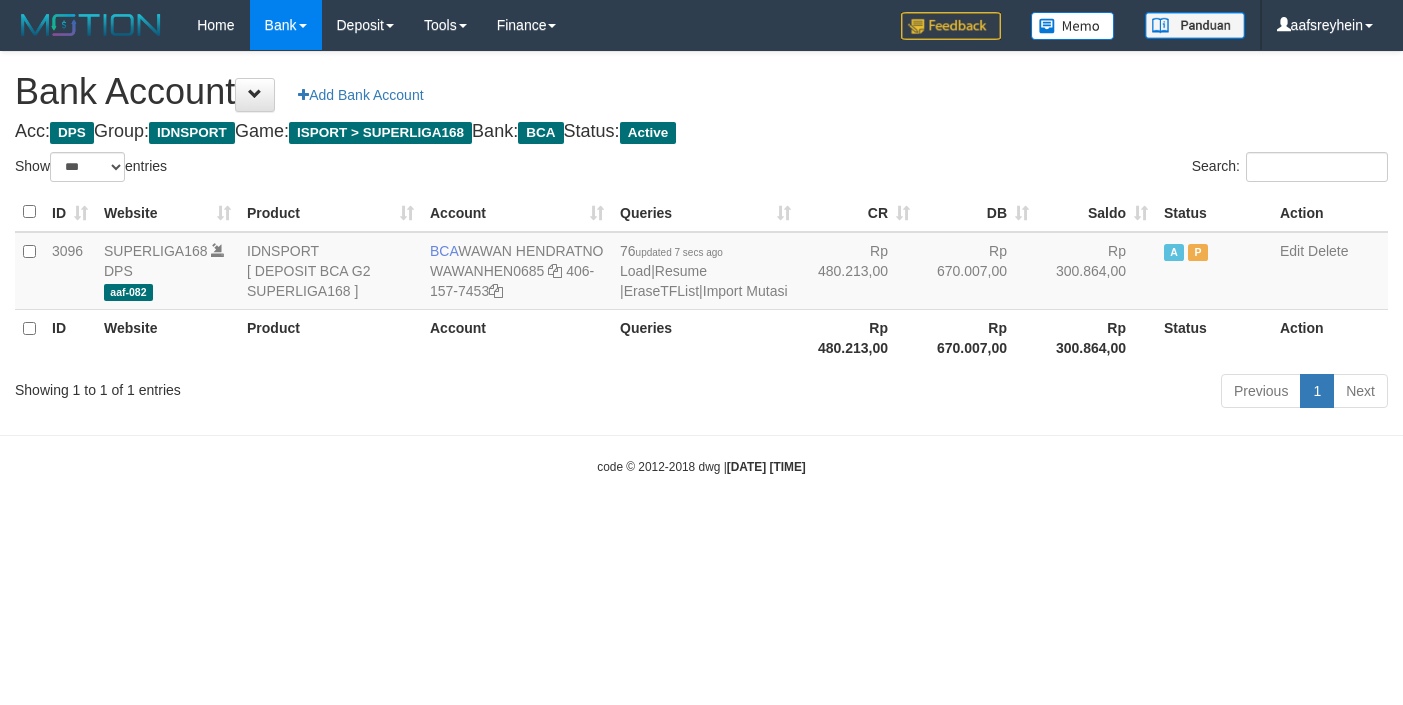 select on "***" 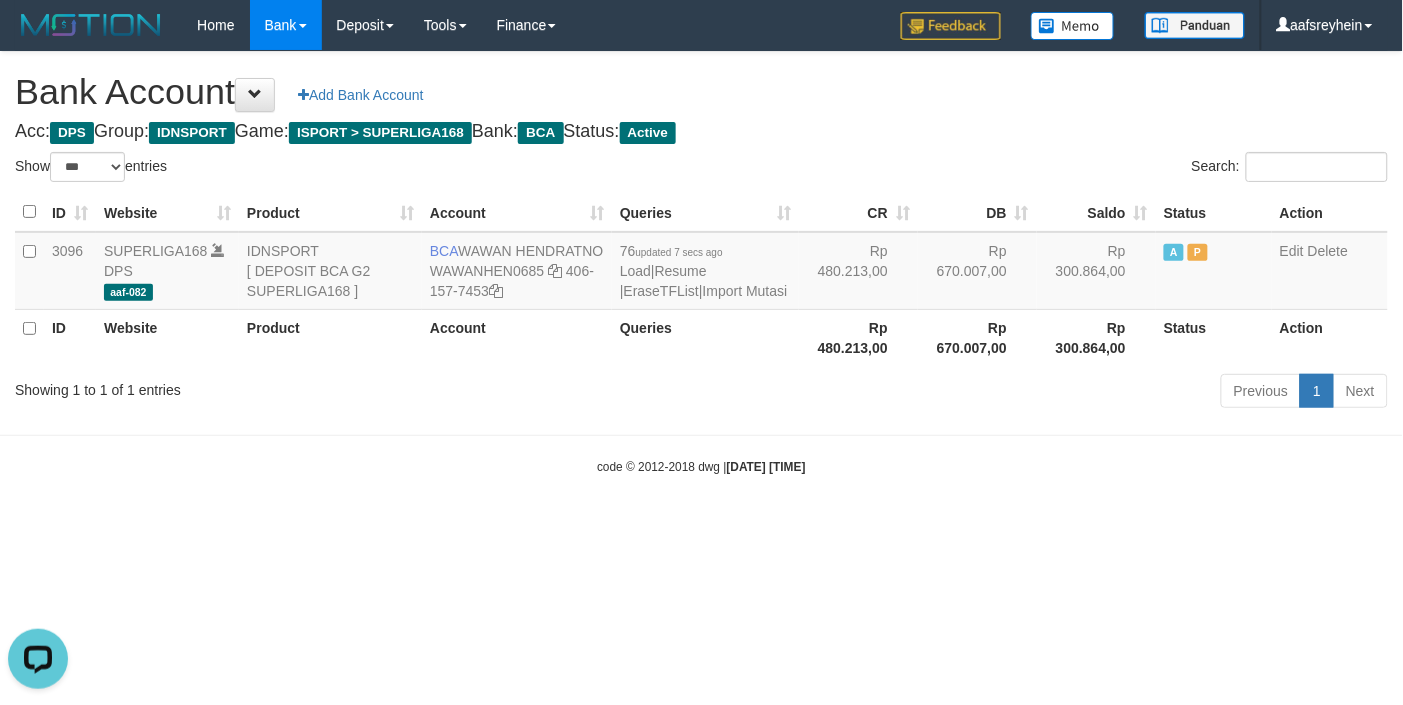 scroll, scrollTop: 0, scrollLeft: 0, axis: both 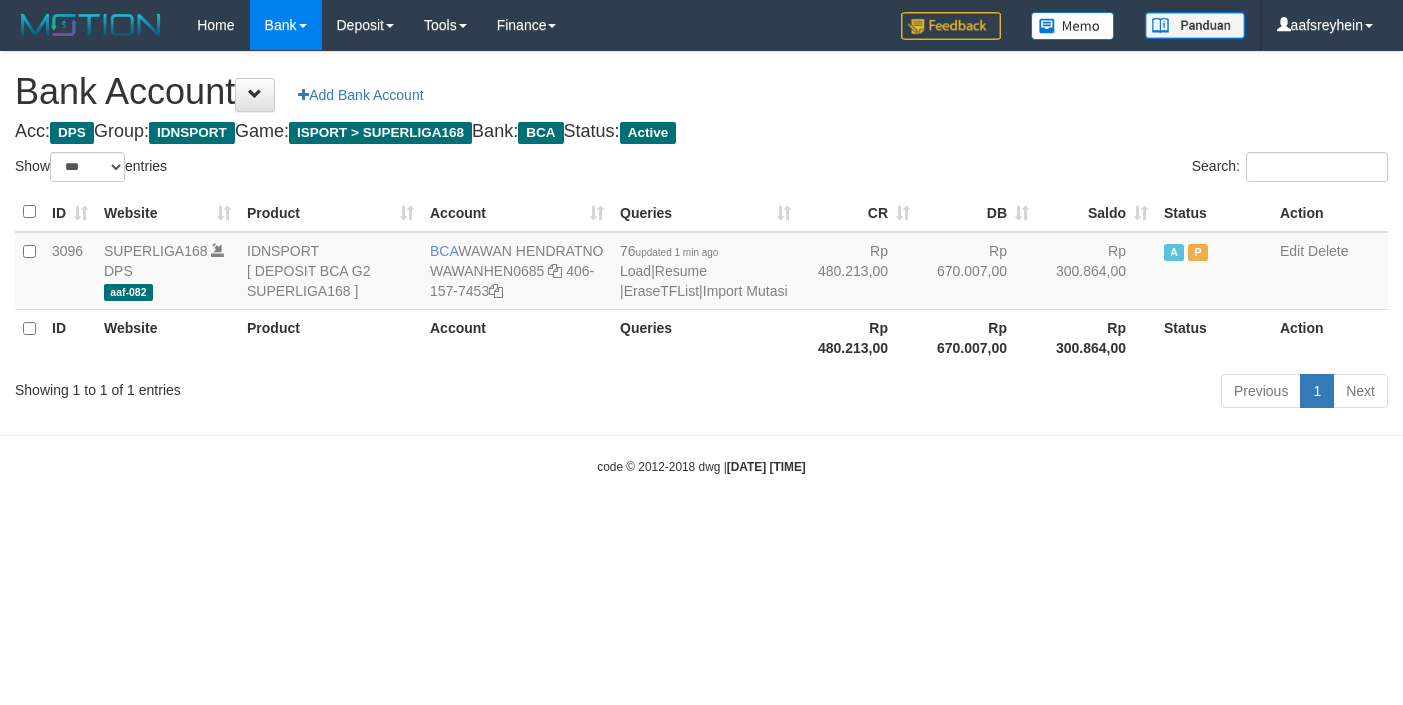 select on "***" 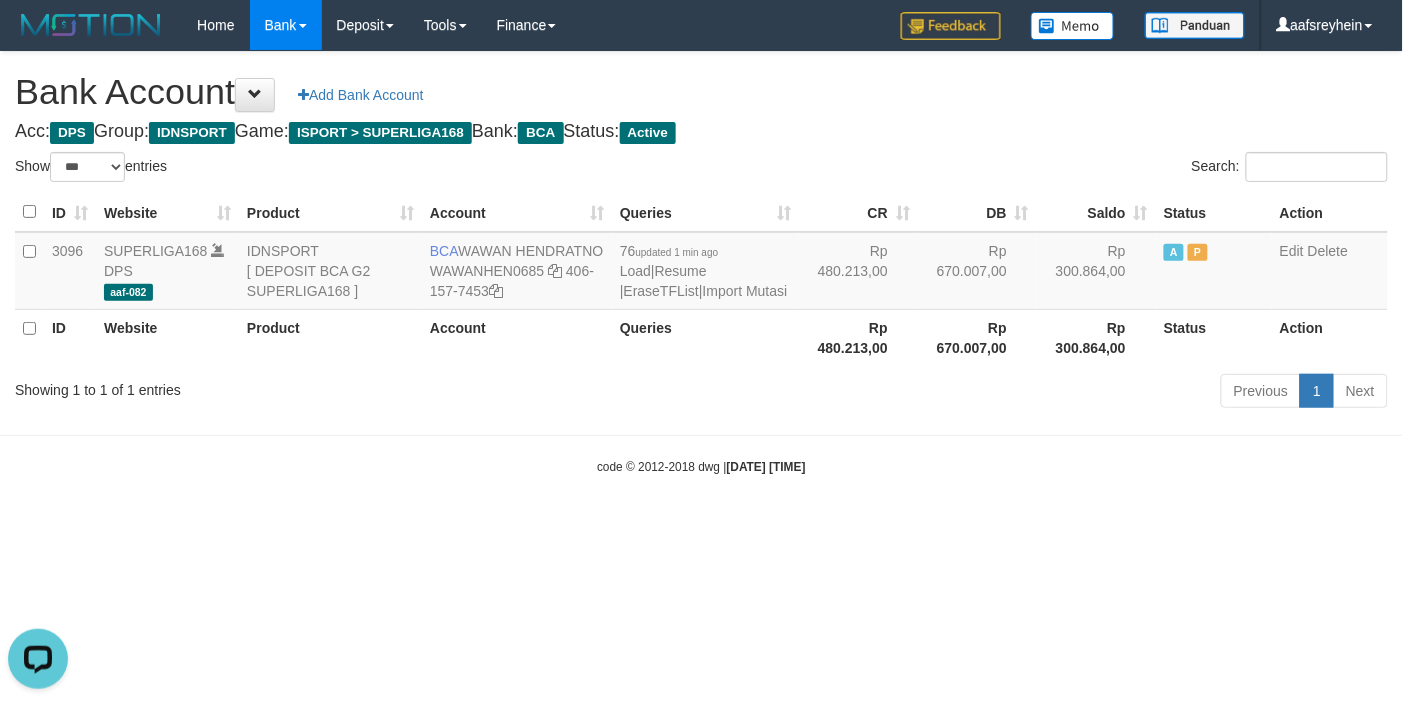 scroll, scrollTop: 0, scrollLeft: 0, axis: both 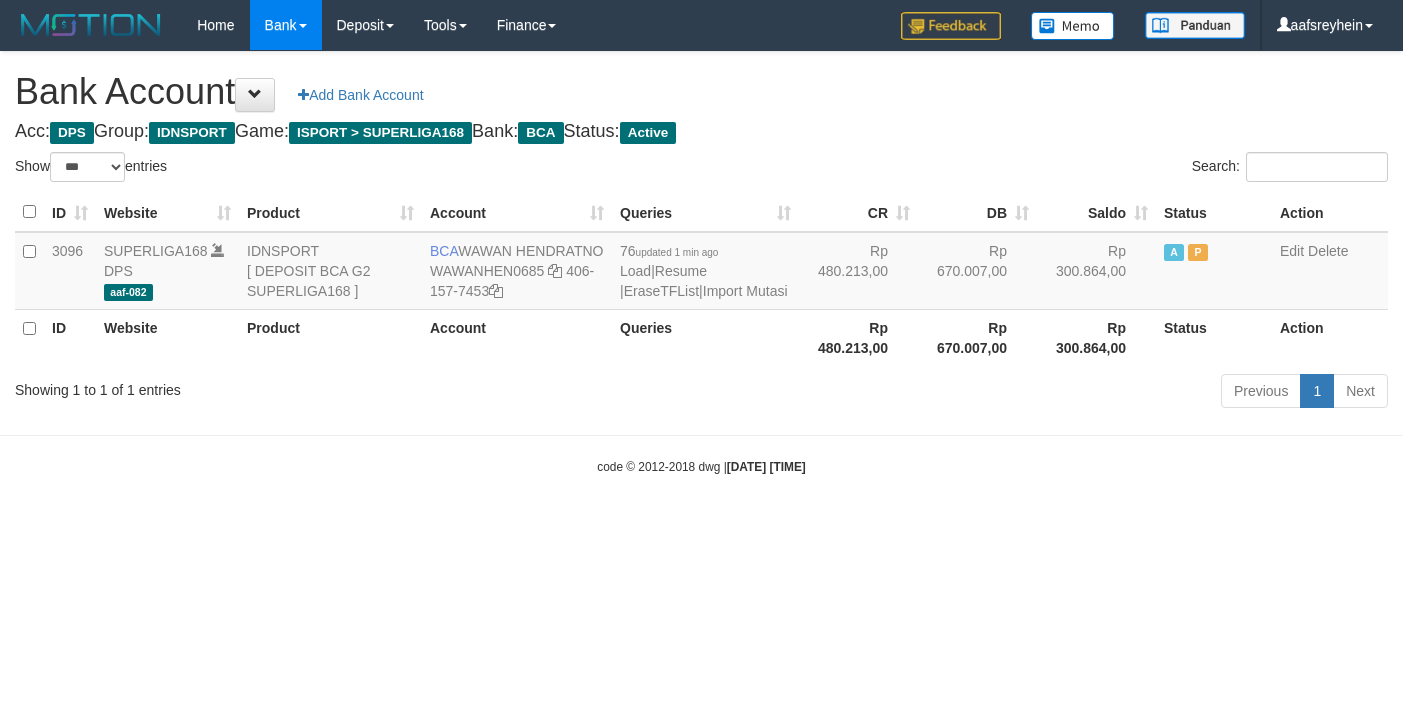 select on "***" 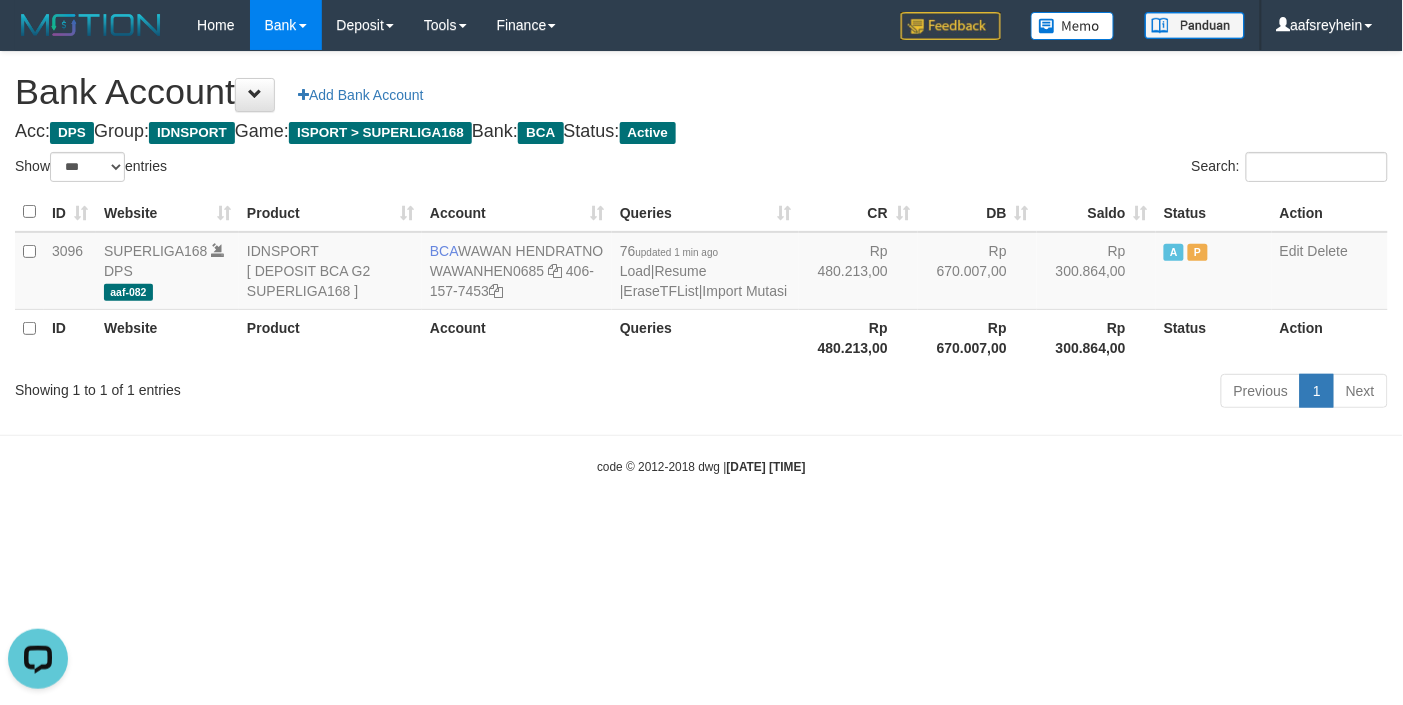 scroll, scrollTop: 0, scrollLeft: 0, axis: both 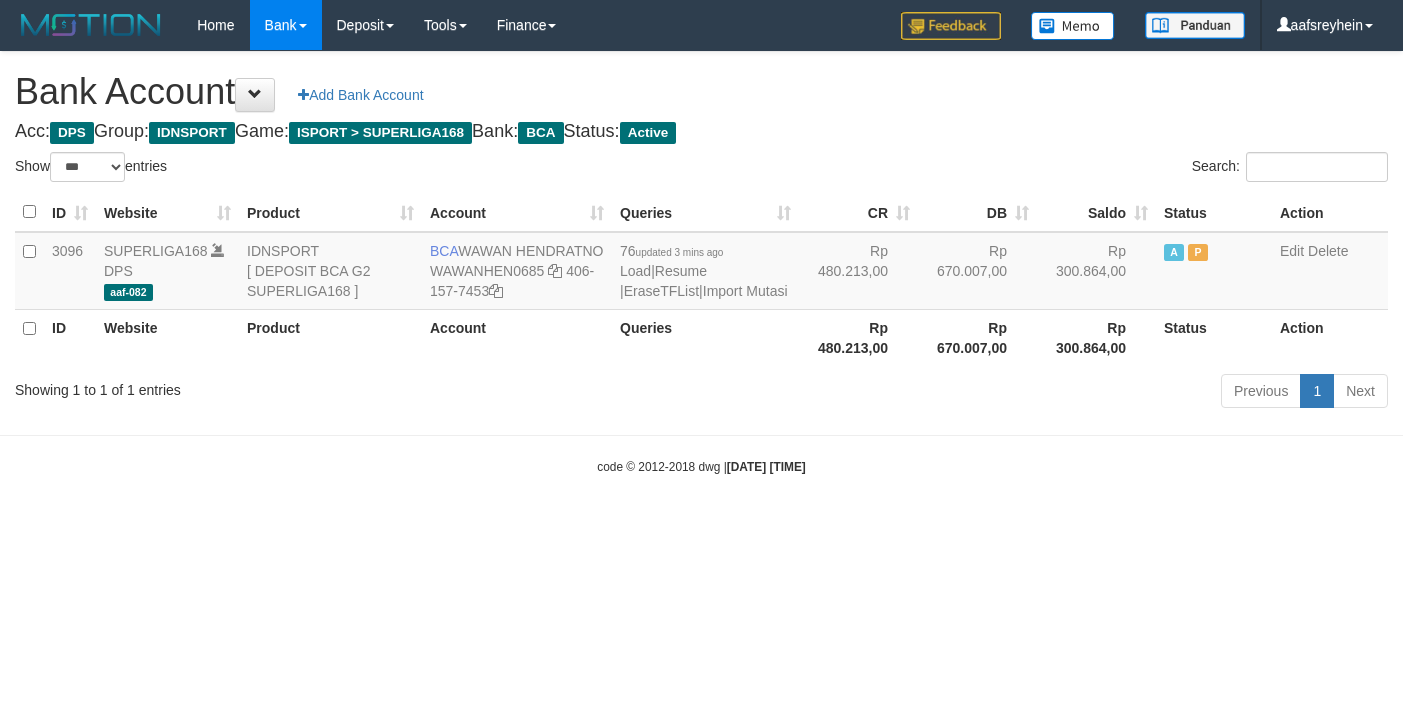 select on "***" 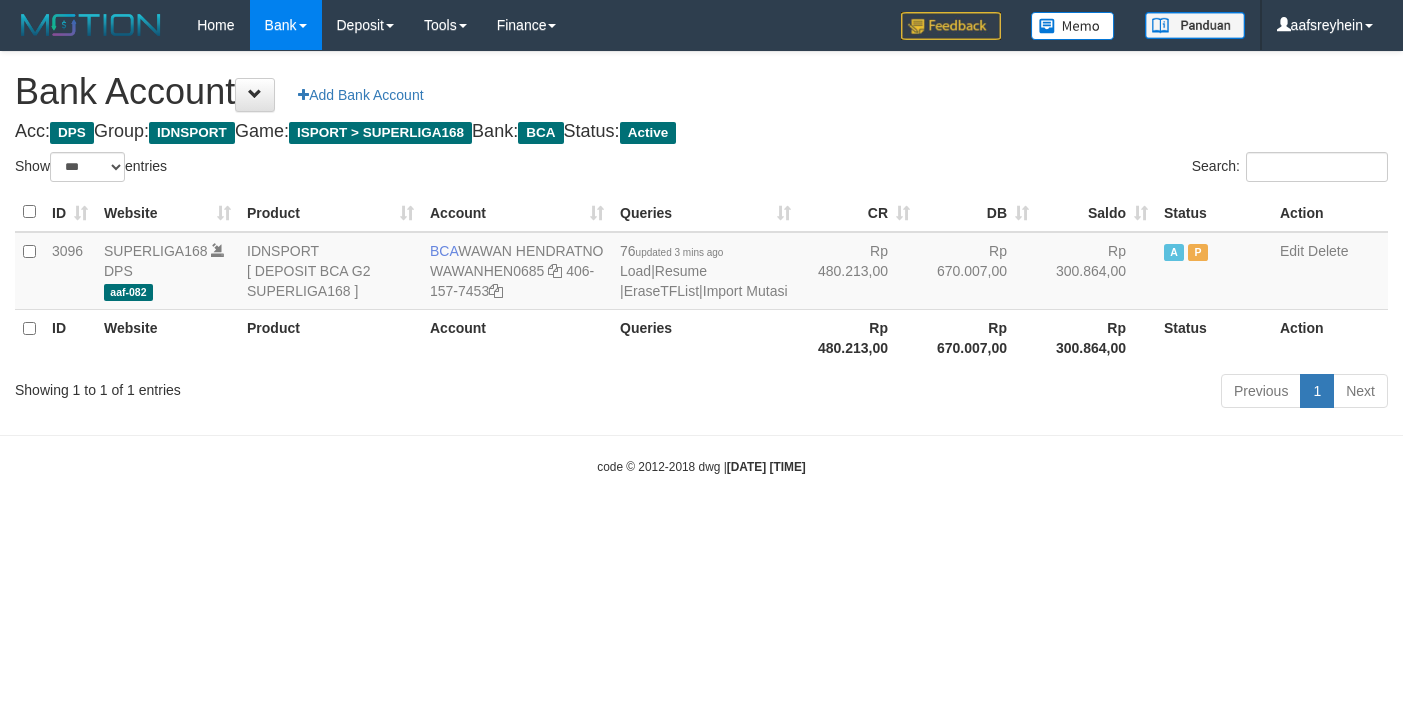 scroll, scrollTop: 0, scrollLeft: 0, axis: both 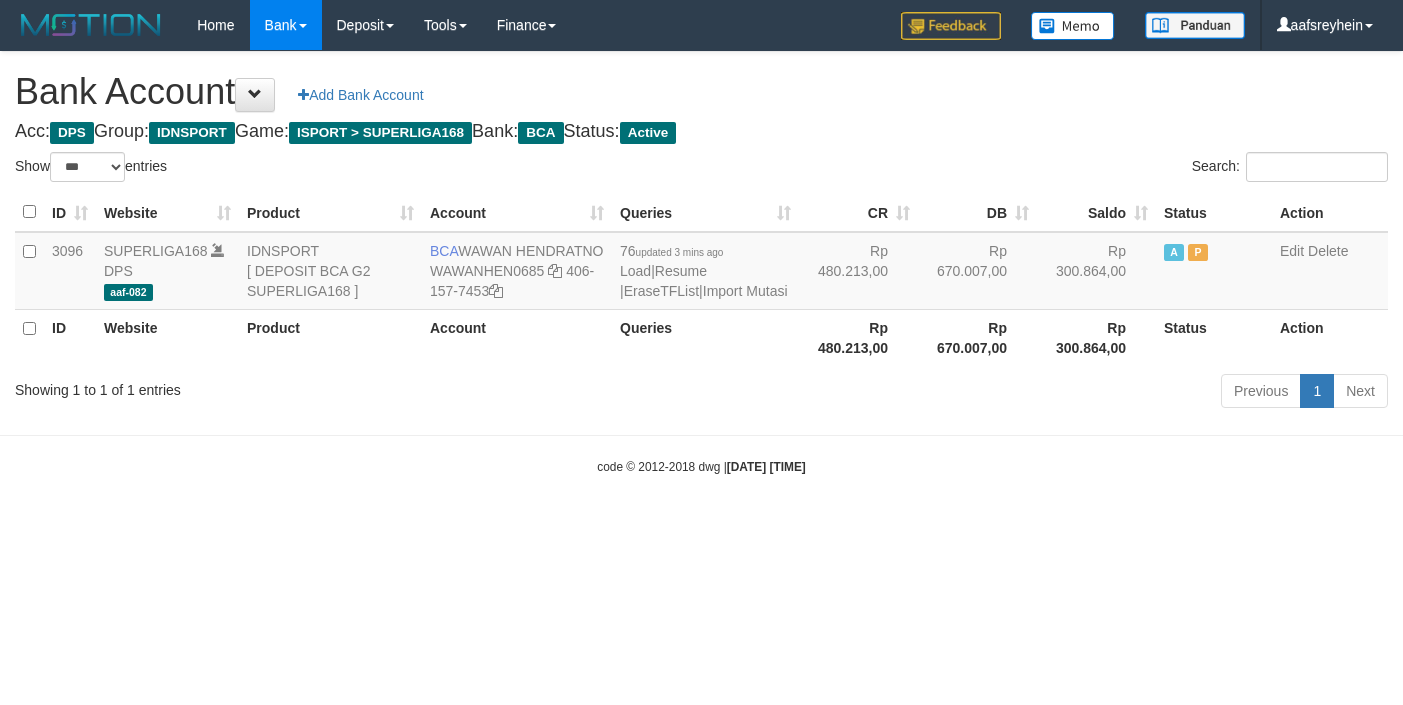 select on "***" 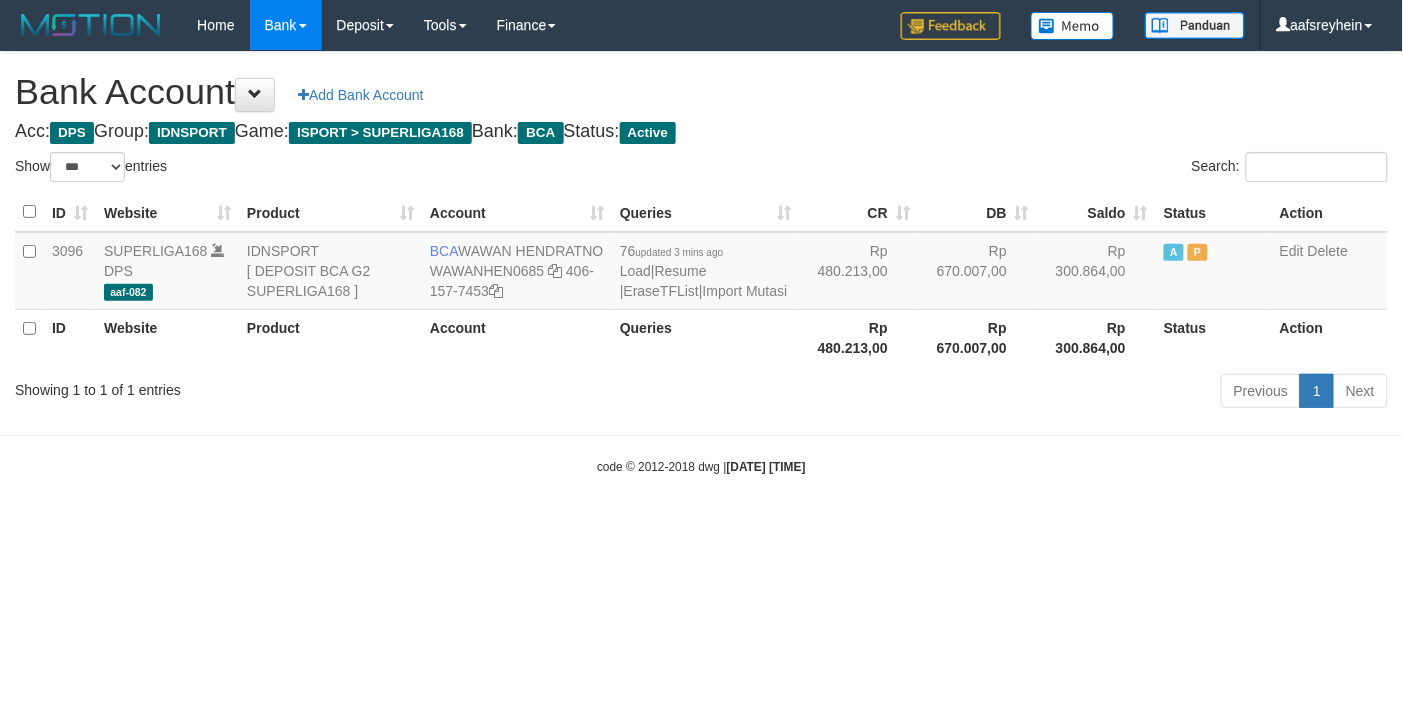 click on "Toggle navigation
Home
Bank
Account List
Load
By Website
Group
[ISPORT]													SUPERLIGA168
By Load Group (DPS)" at bounding box center [701, 263] 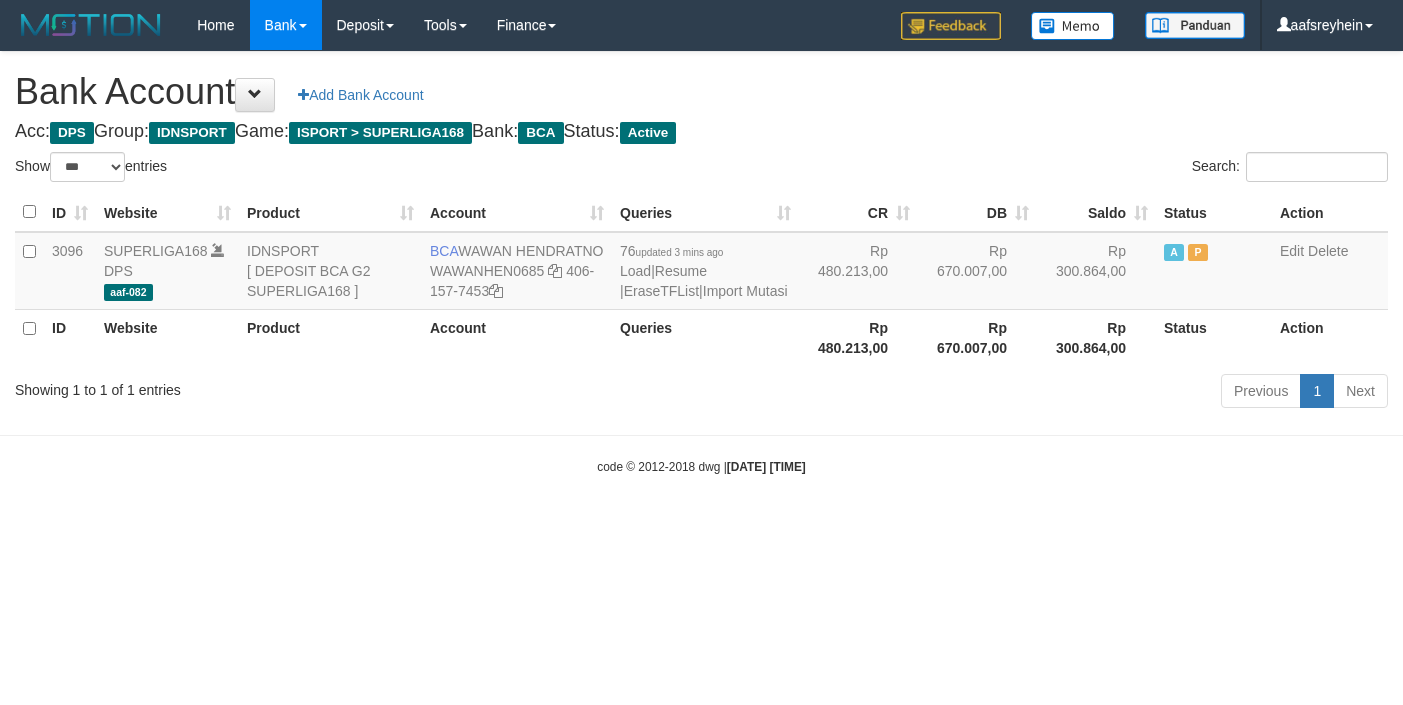 select on "***" 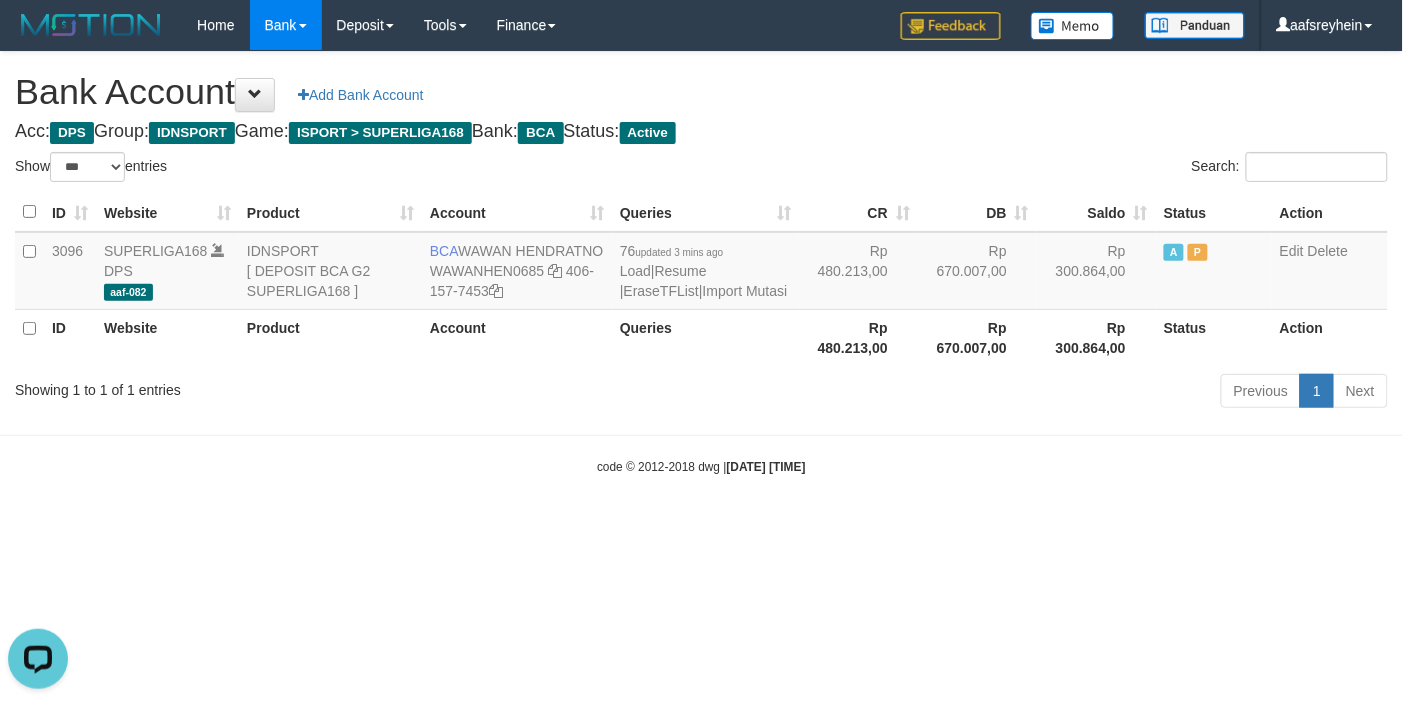 scroll, scrollTop: 0, scrollLeft: 0, axis: both 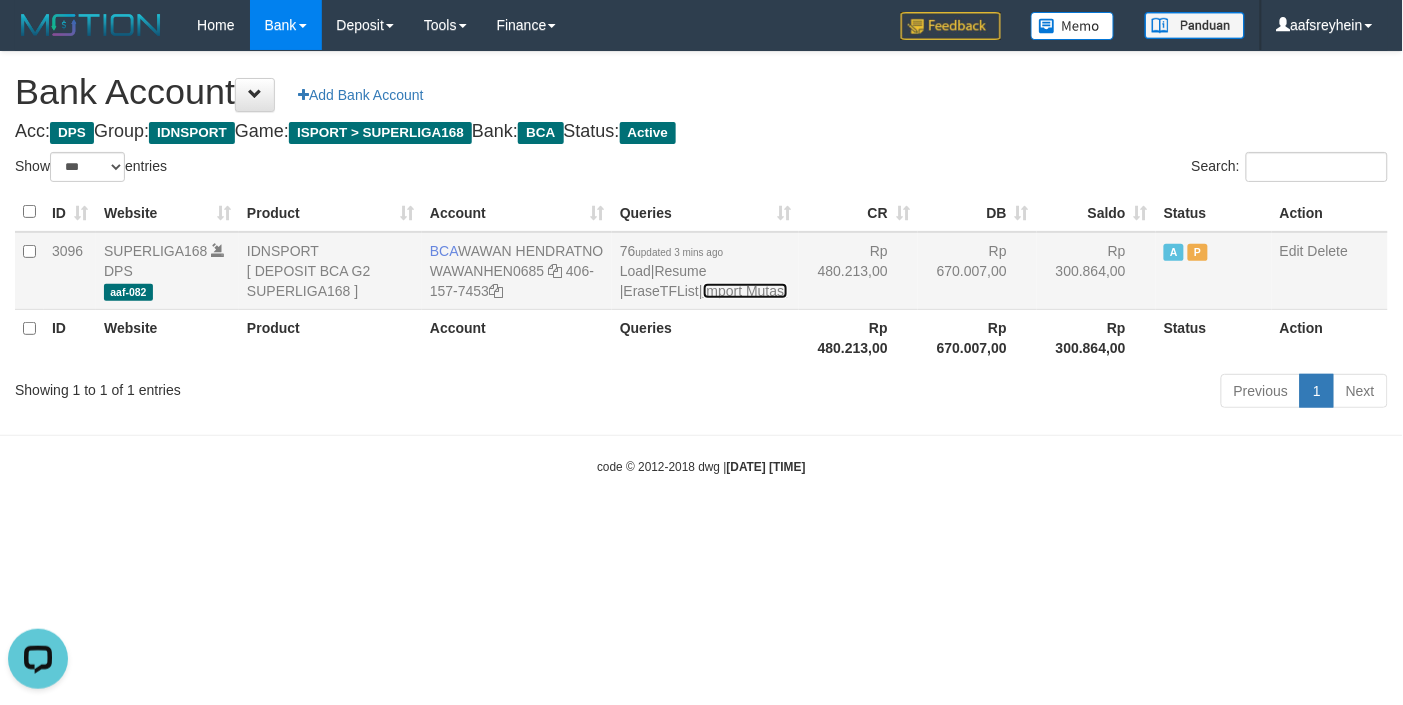 click on "Import Mutasi" at bounding box center (745, 291) 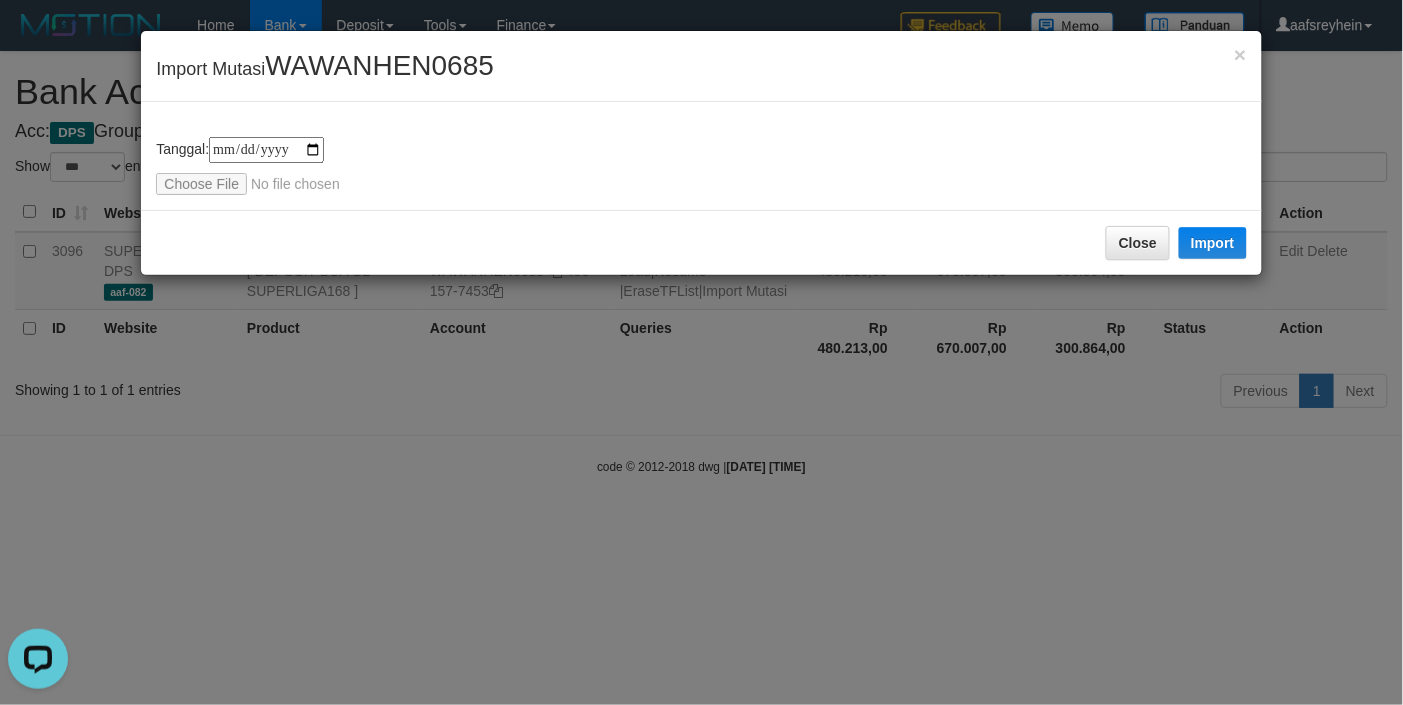 type on "**********" 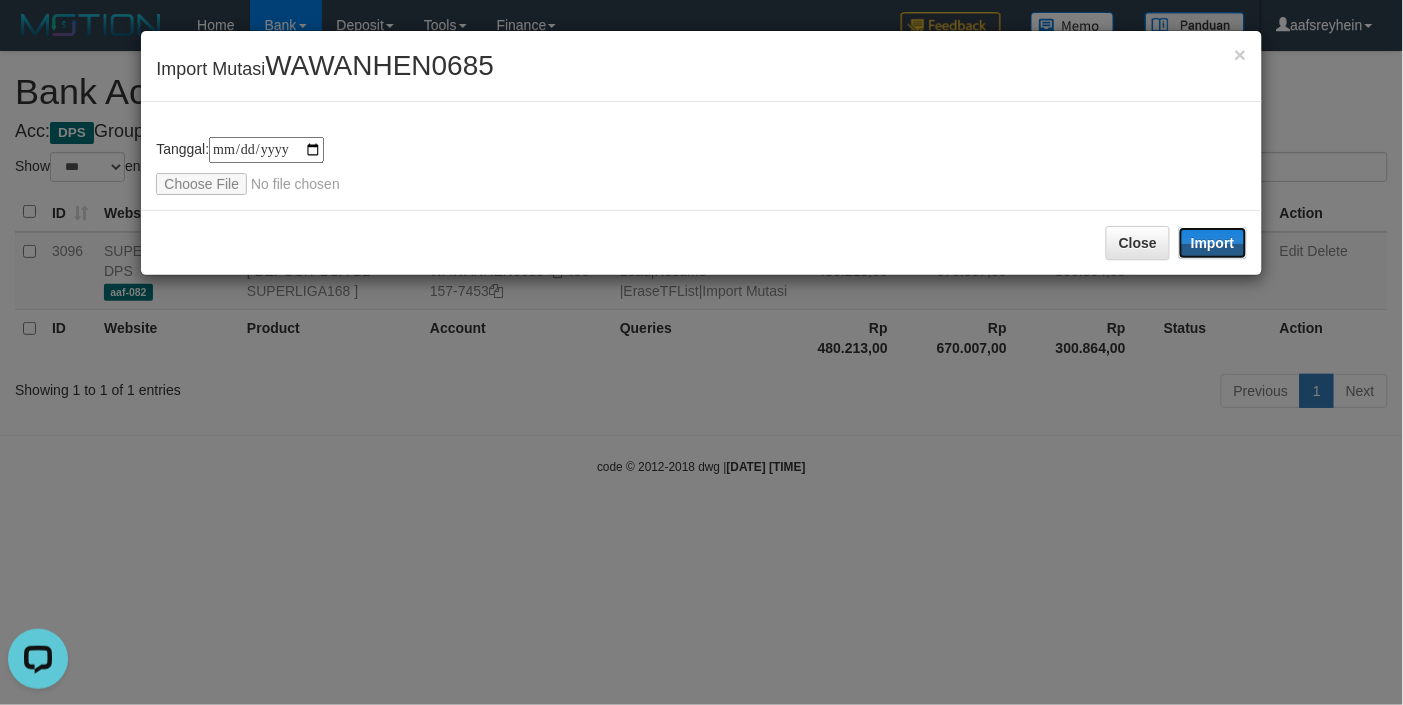 drag, startPoint x: 1223, startPoint y: 243, endPoint x: 1398, endPoint y: 270, distance: 177.0706 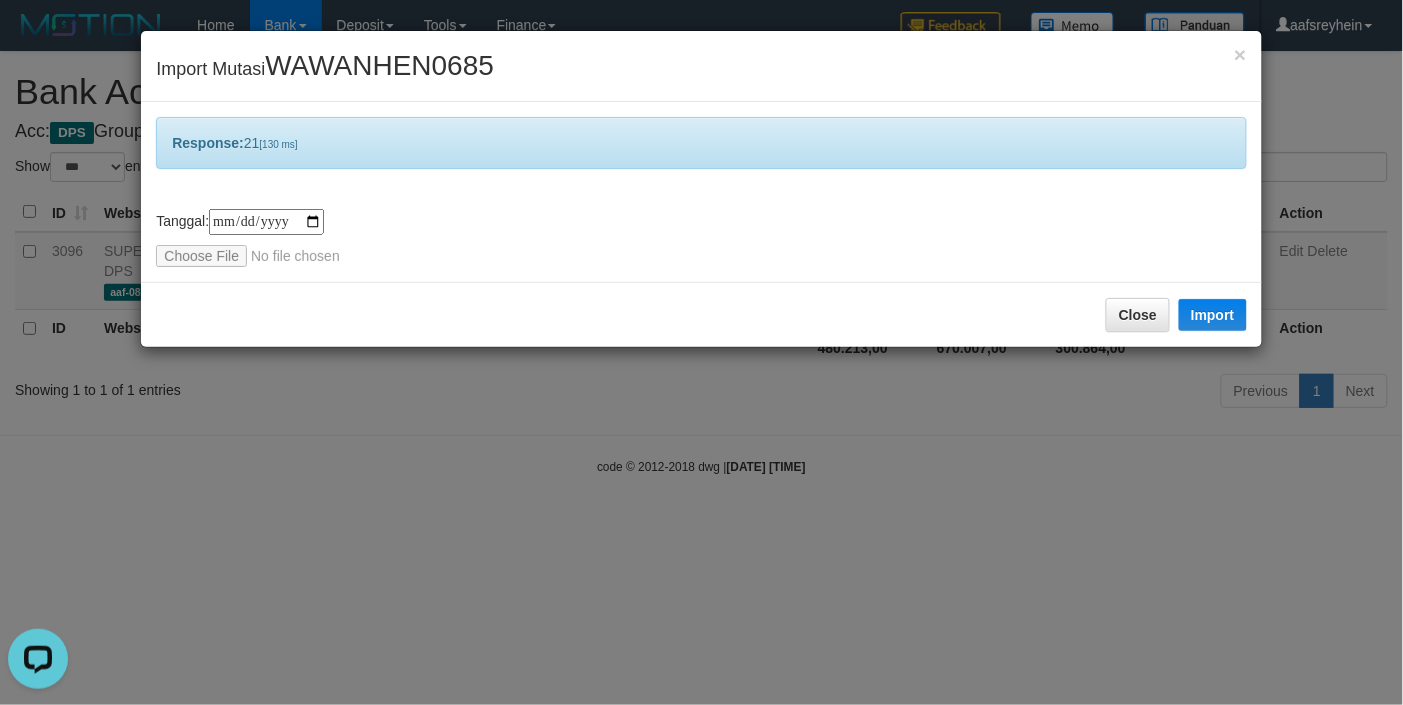 click on "**********" at bounding box center (701, 352) 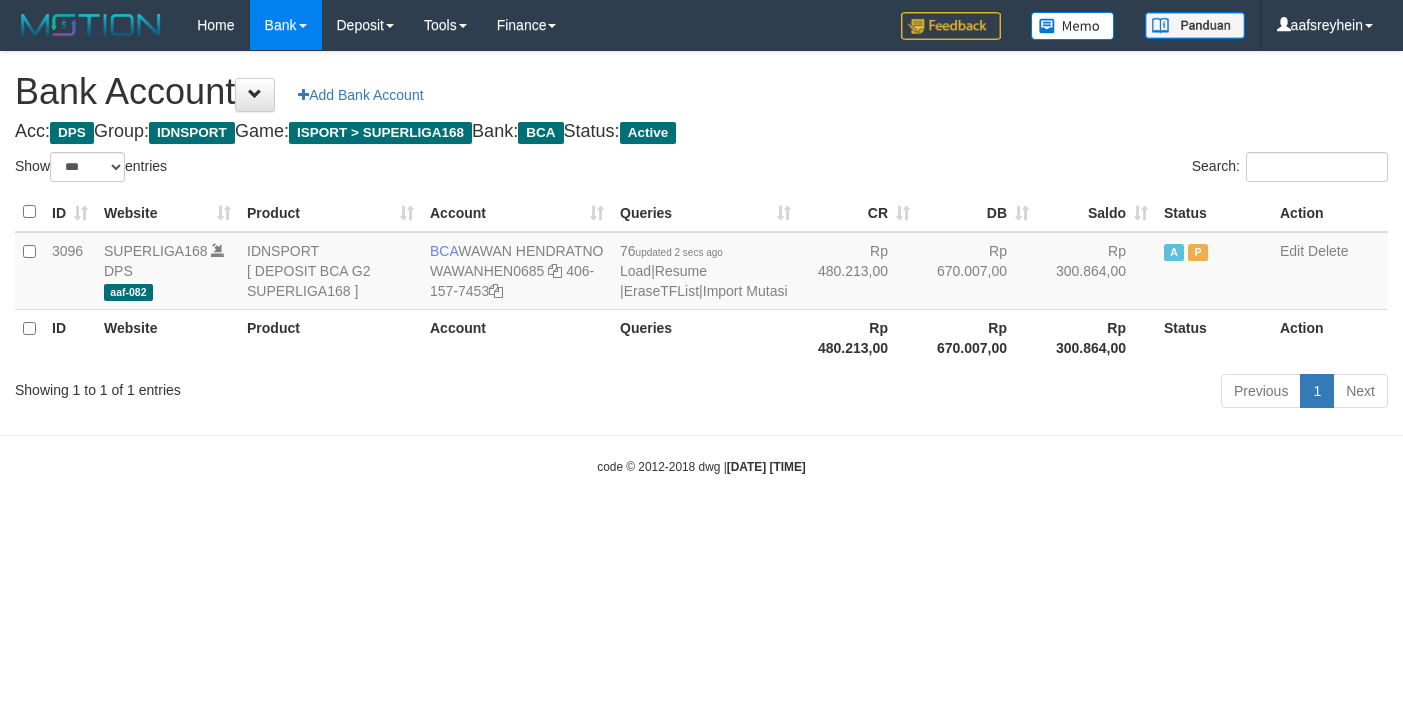 select on "***" 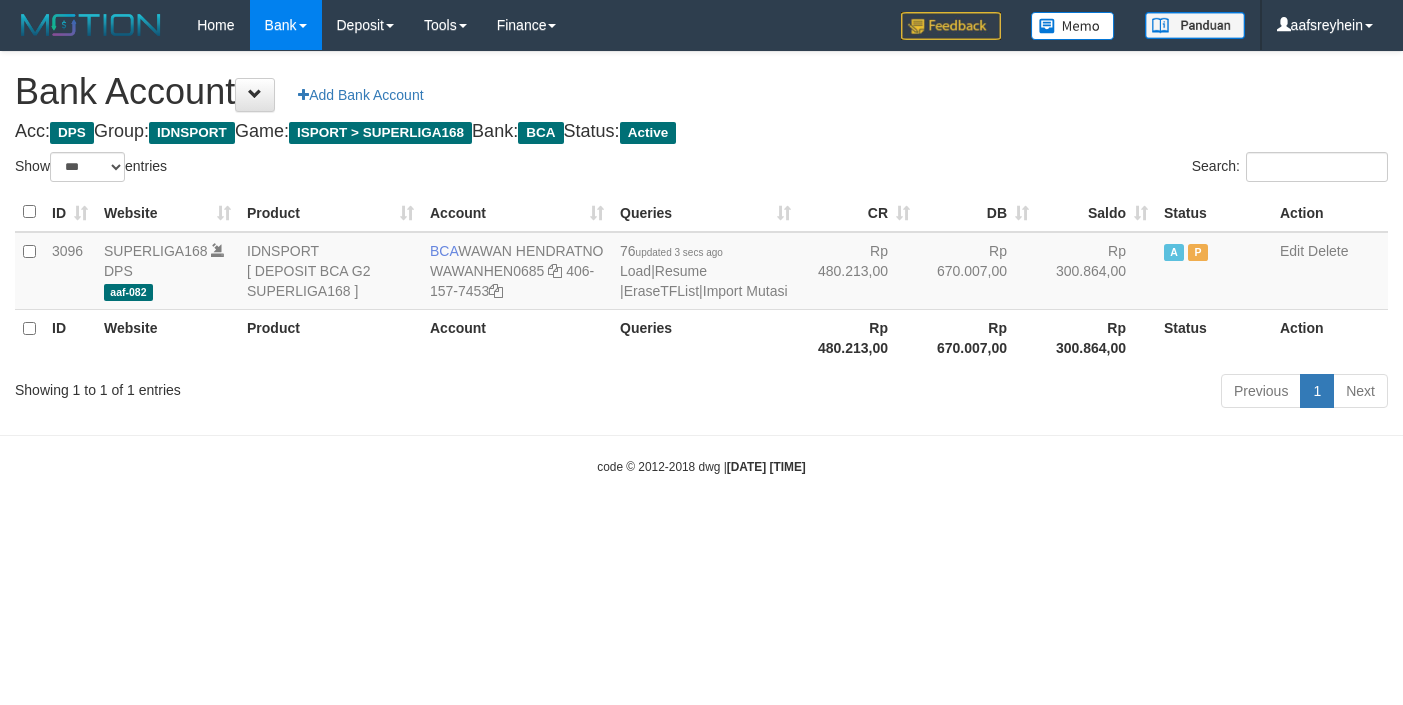 select on "***" 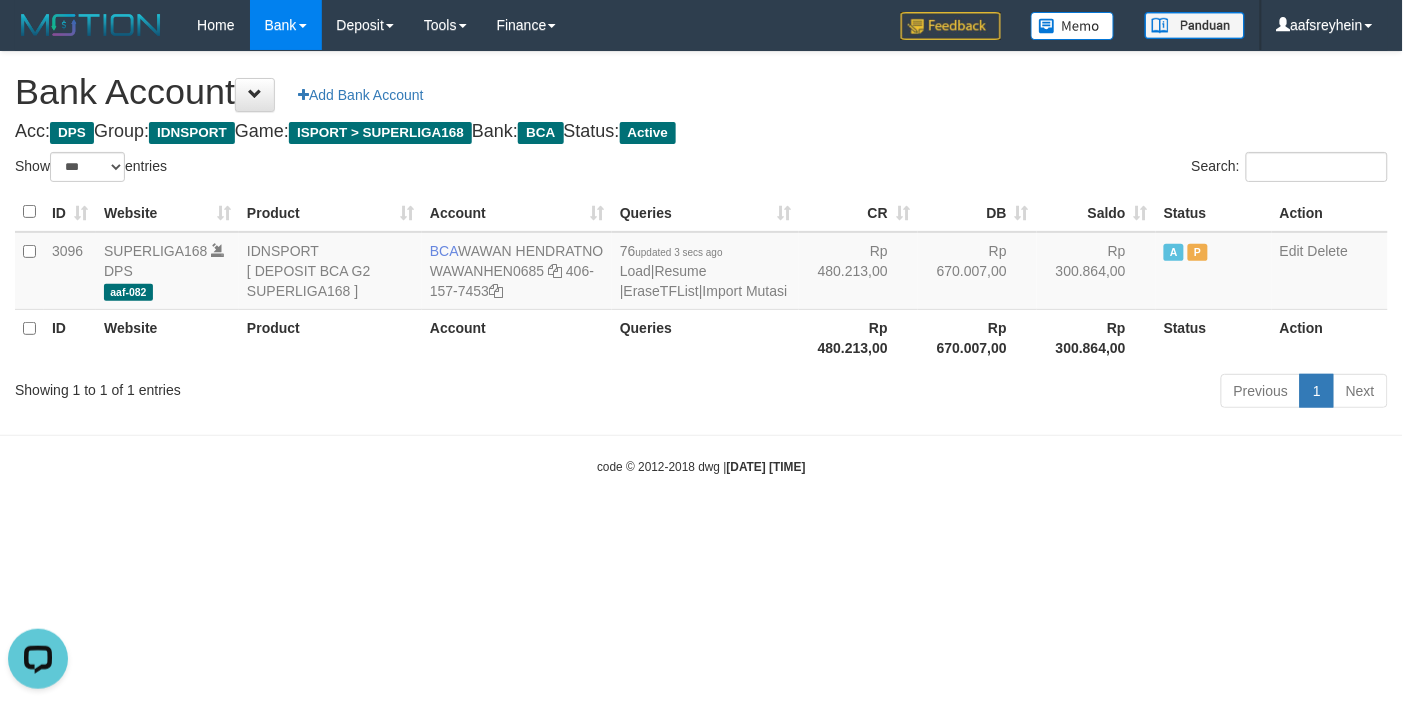 scroll, scrollTop: 0, scrollLeft: 0, axis: both 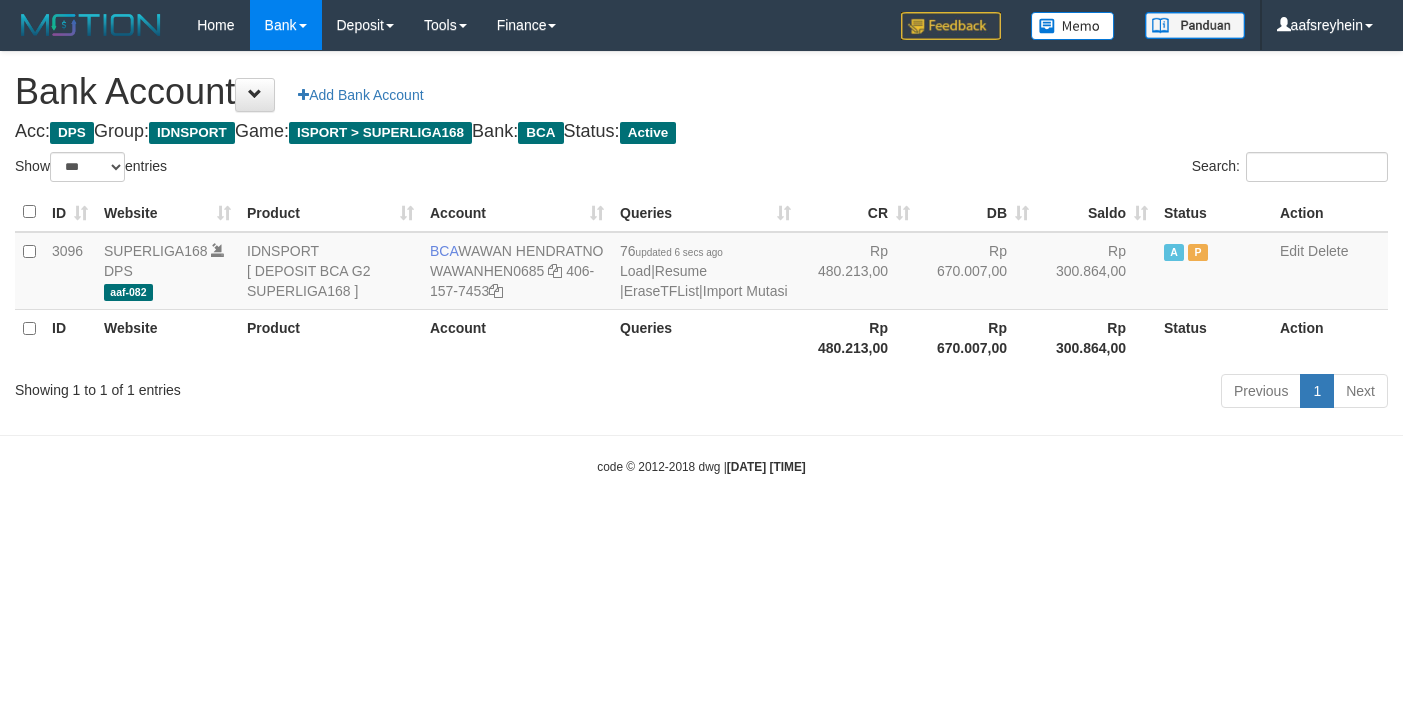 select on "***" 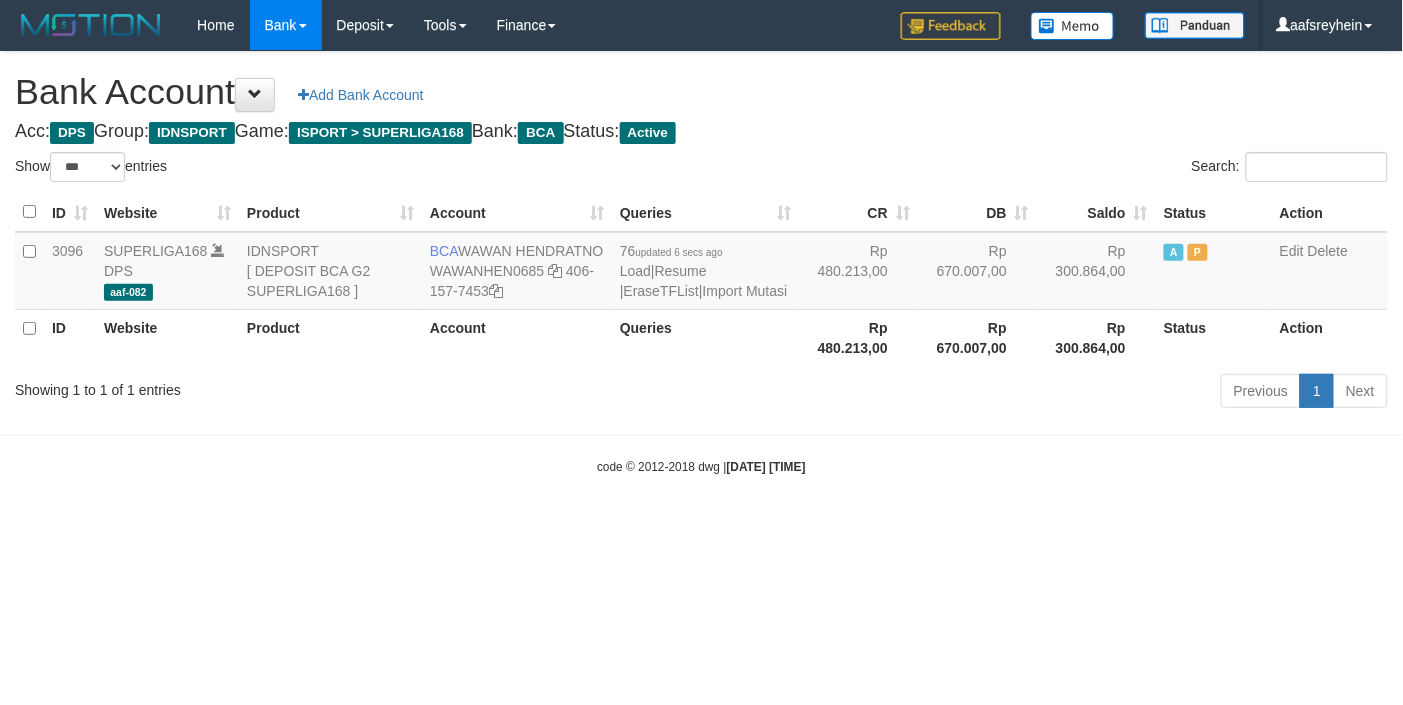 click on "code © 2012-2018 dwg |  2025/07/14 01:57:03" at bounding box center (701, 466) 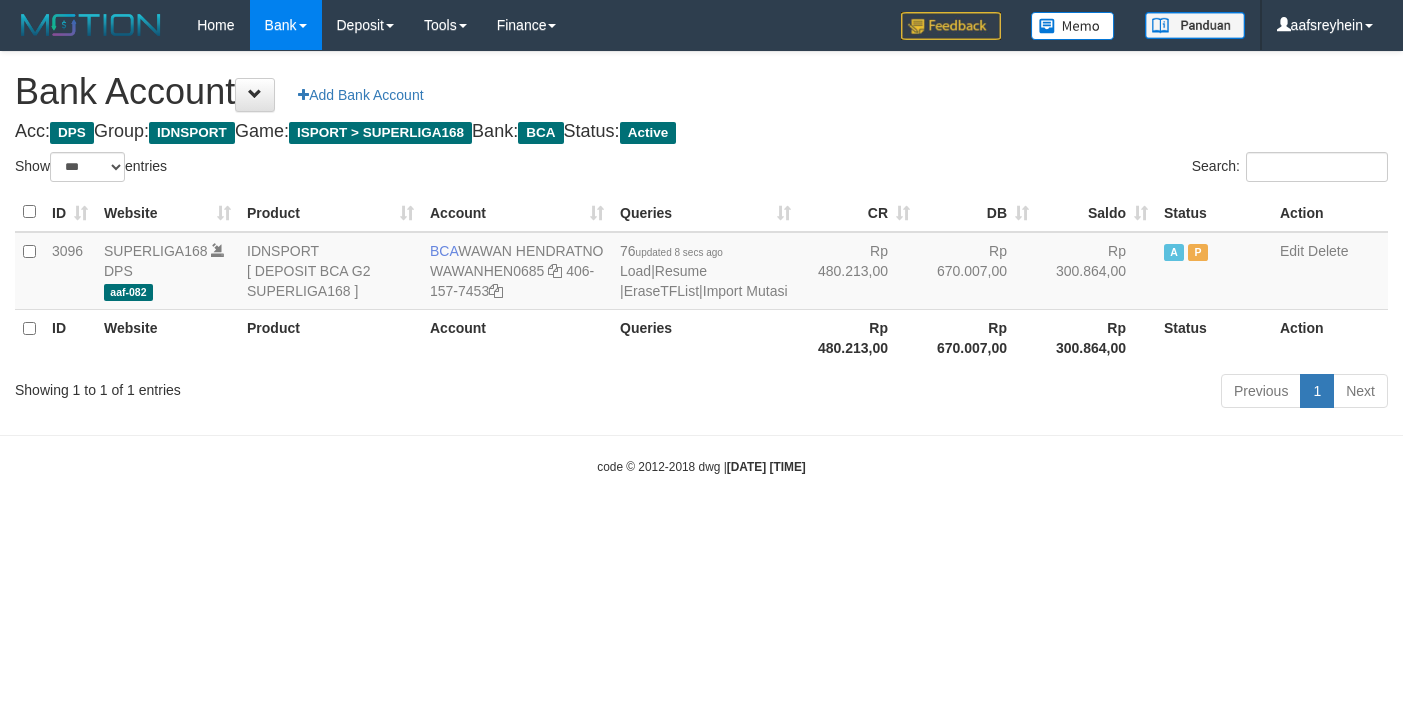 select on "***" 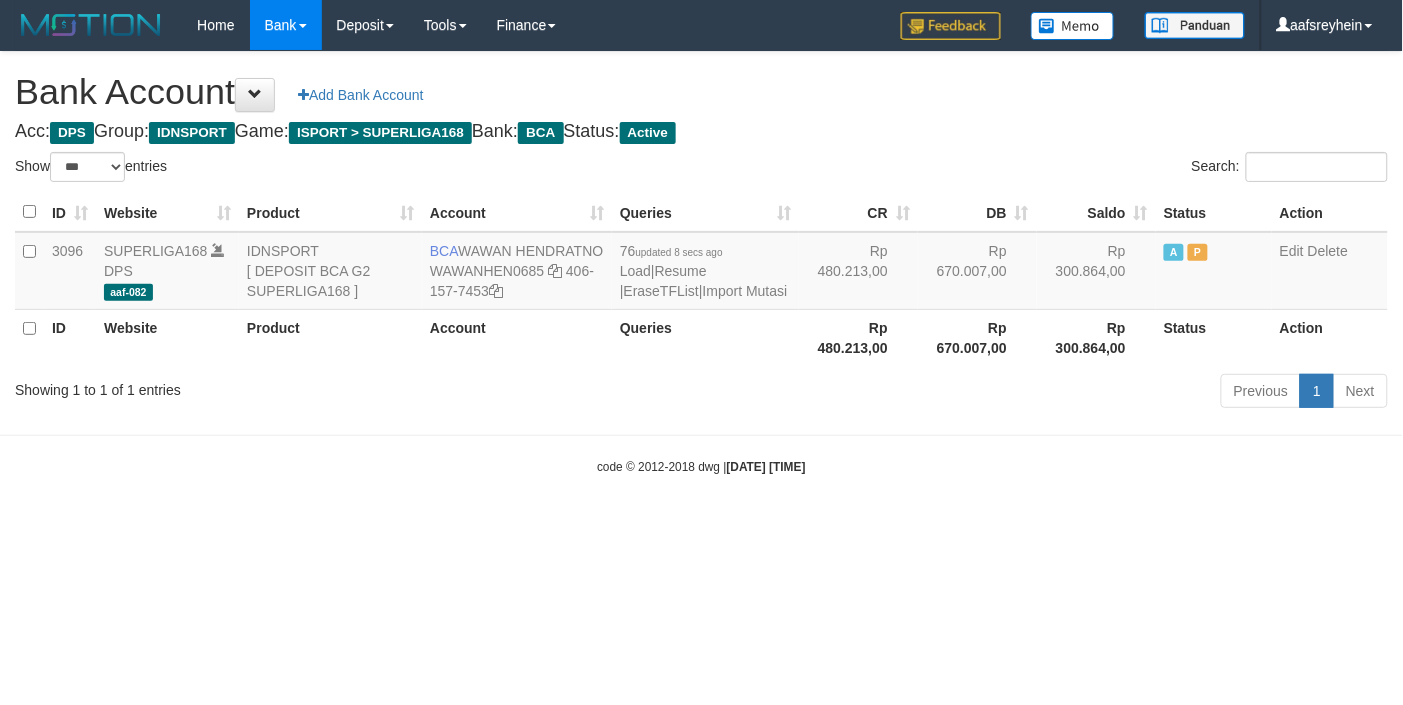 click on "Previous 1 Next" at bounding box center [994, 393] 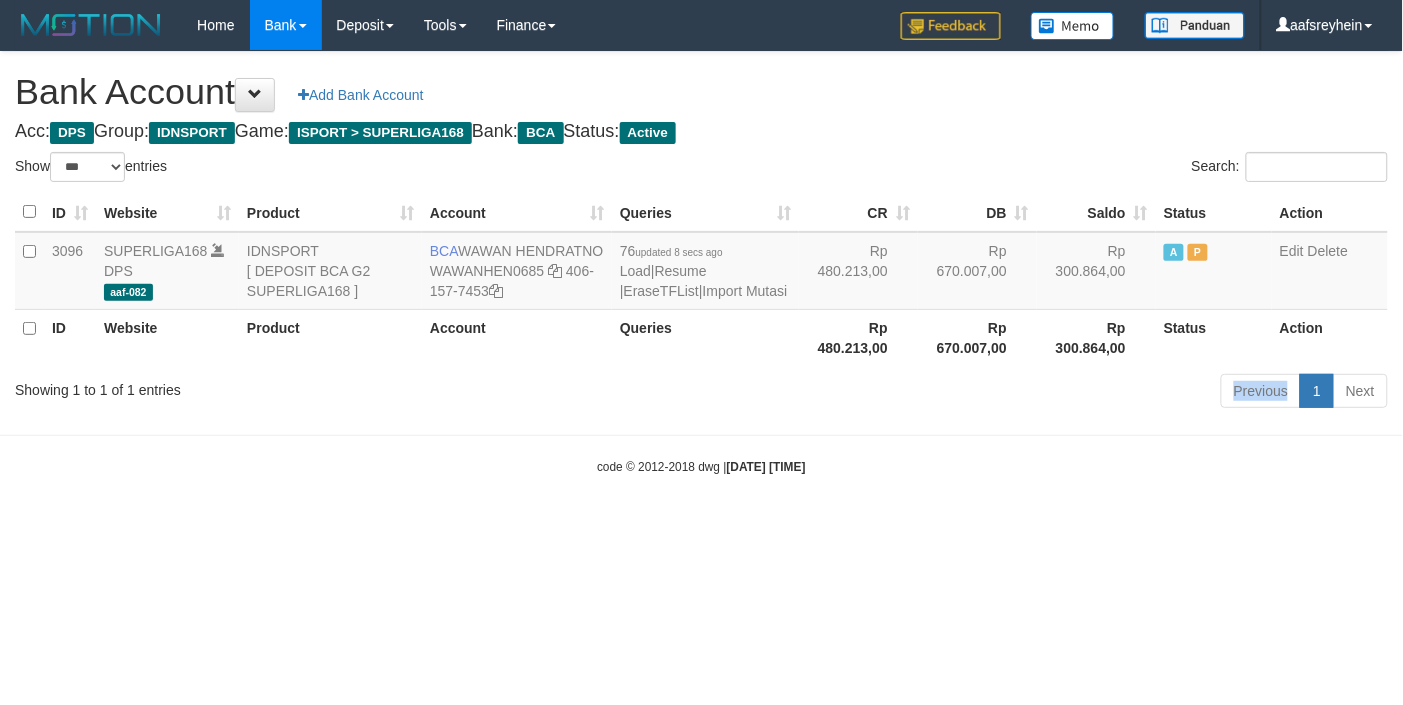 click on "Previous 1 Next" at bounding box center [994, 393] 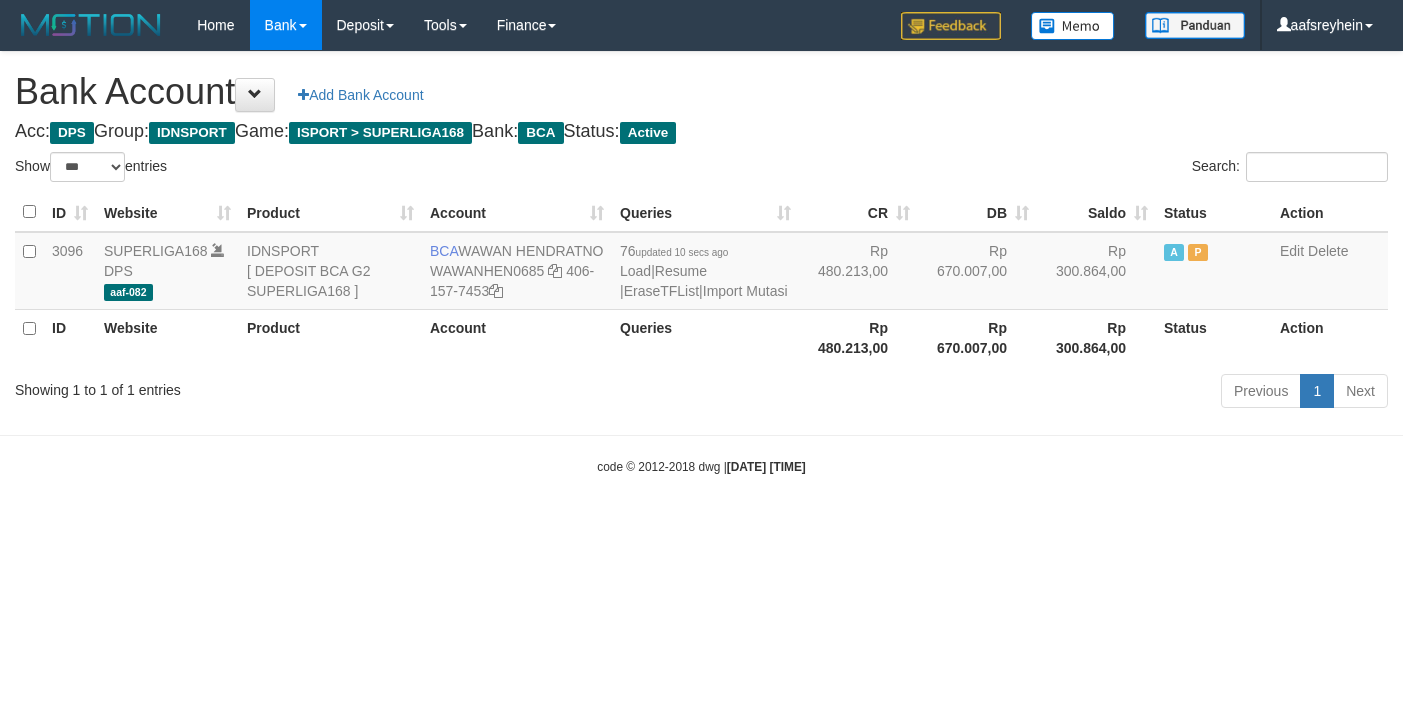 select on "***" 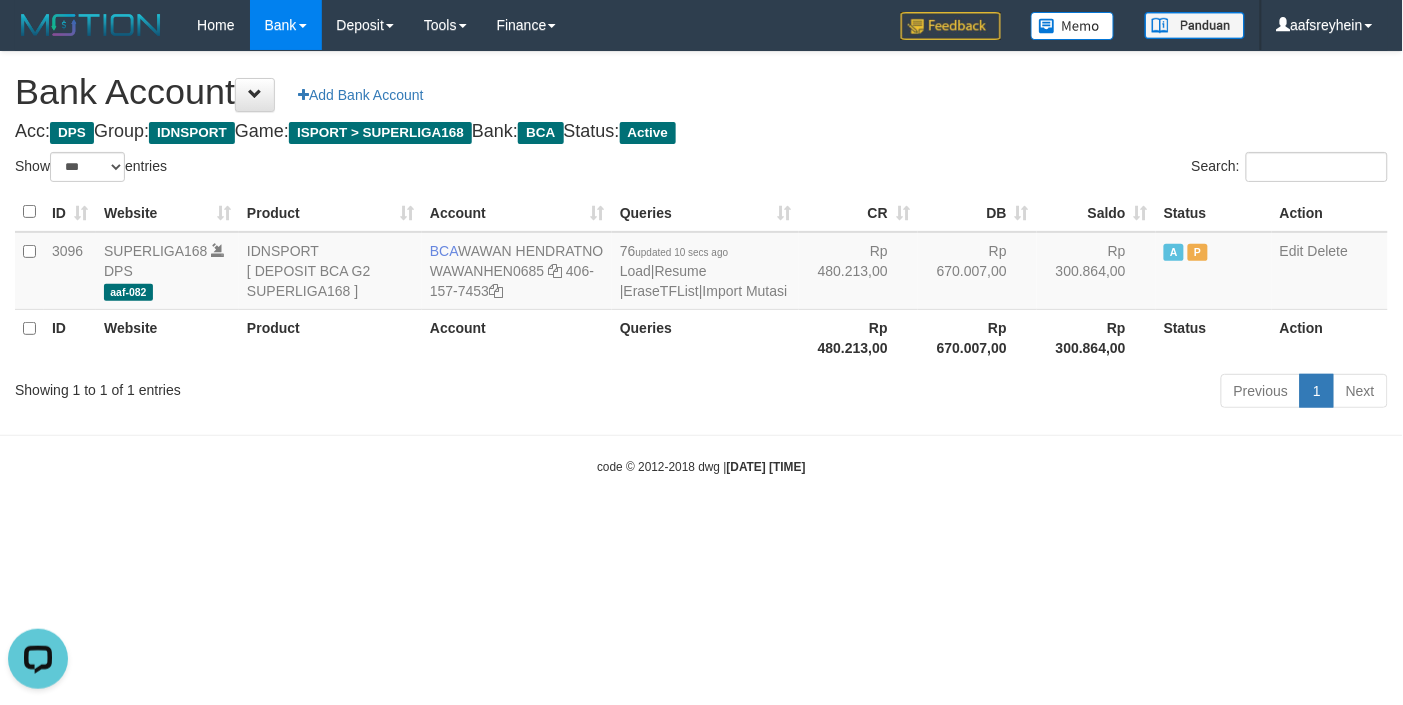 scroll, scrollTop: 0, scrollLeft: 0, axis: both 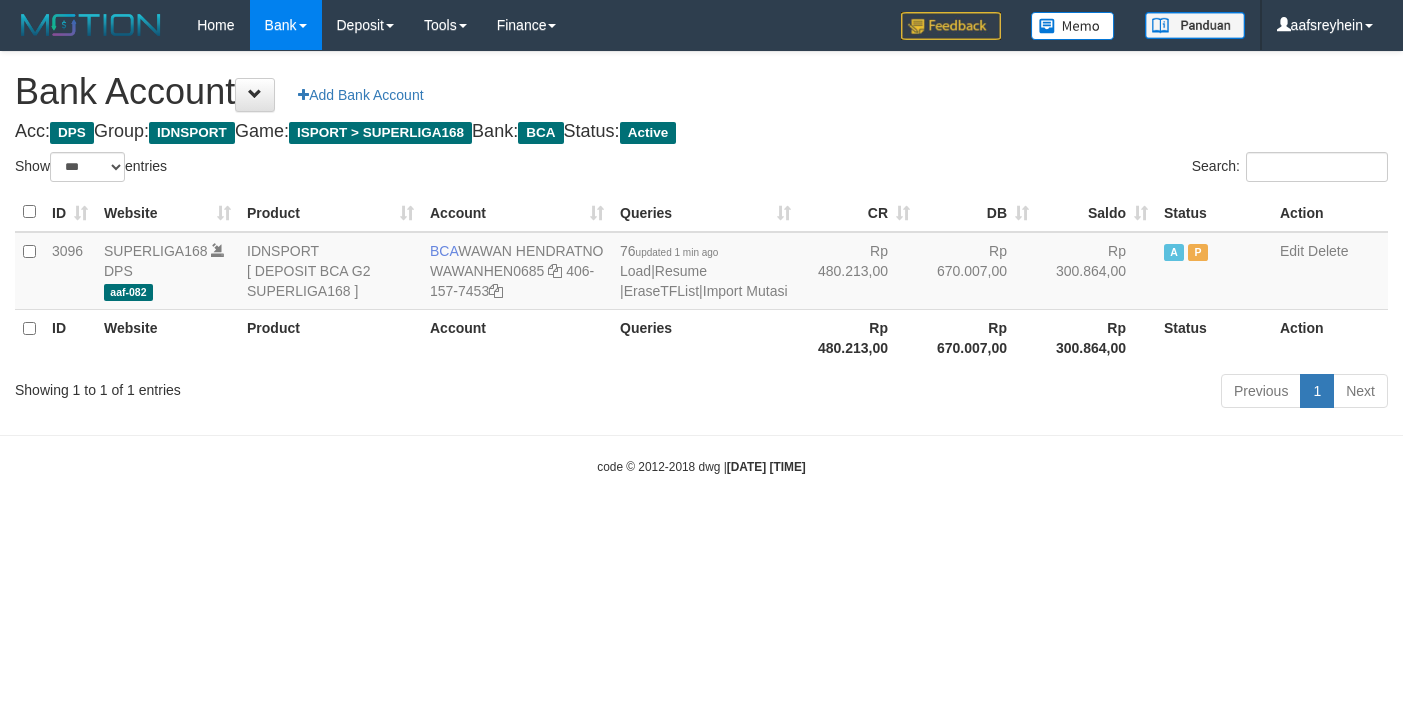select on "***" 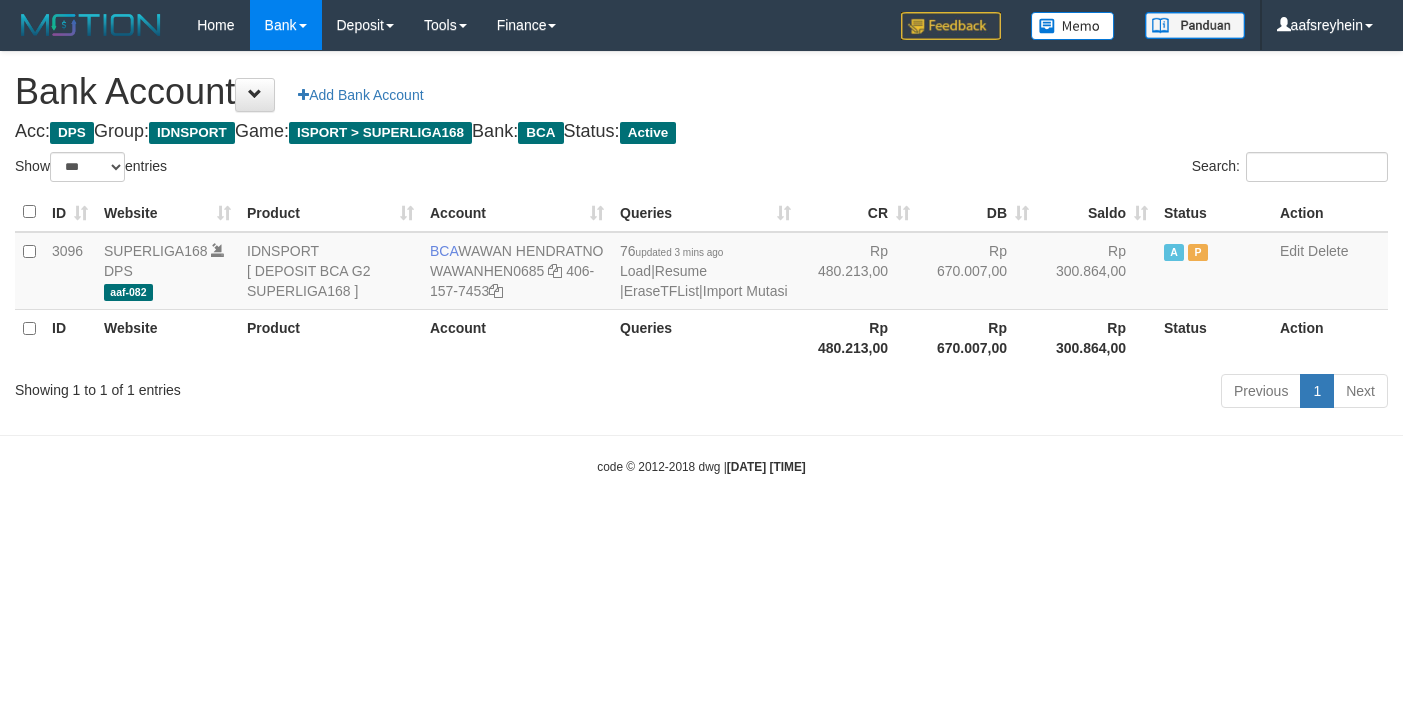 select on "***" 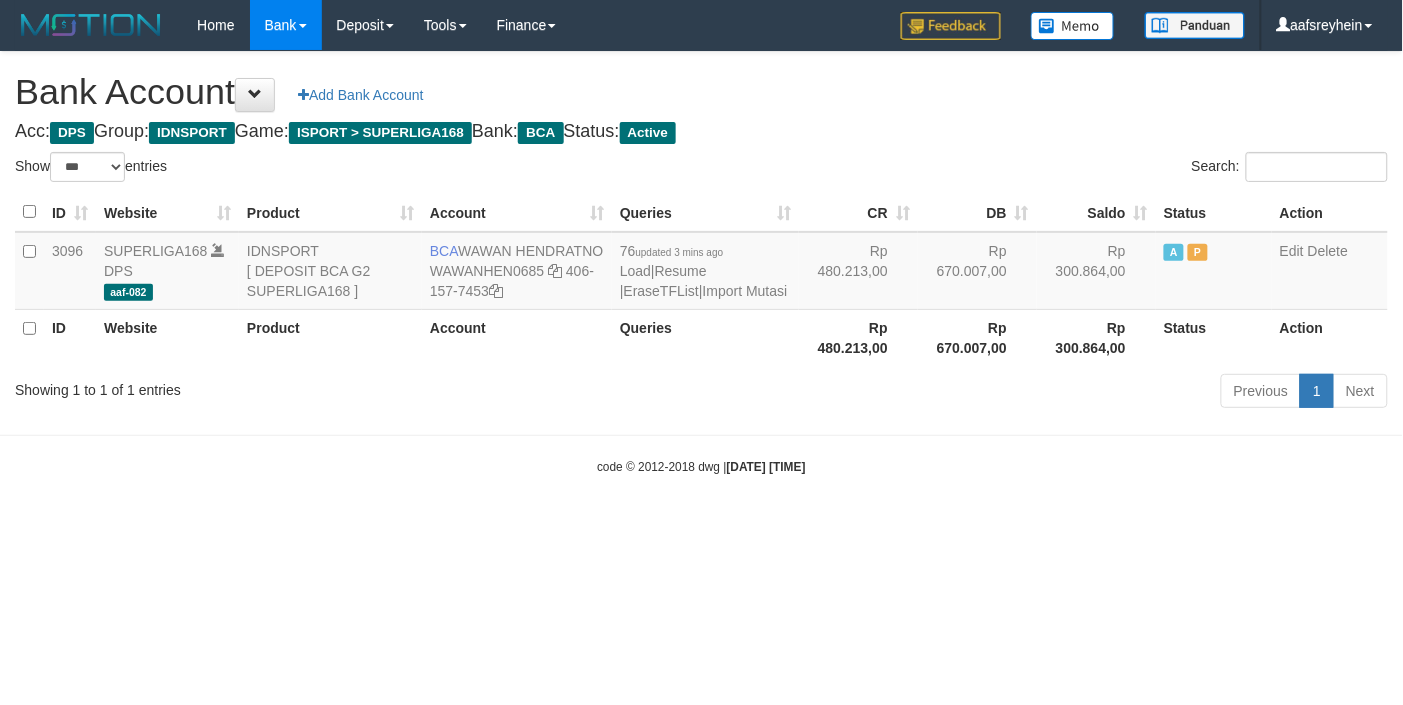 click on "Toggle navigation
Home
Bank
Account List
Load
By Website
Group
[ISPORT]													SUPERLIGA168
By Load Group (DPS)
-" at bounding box center (701, 263) 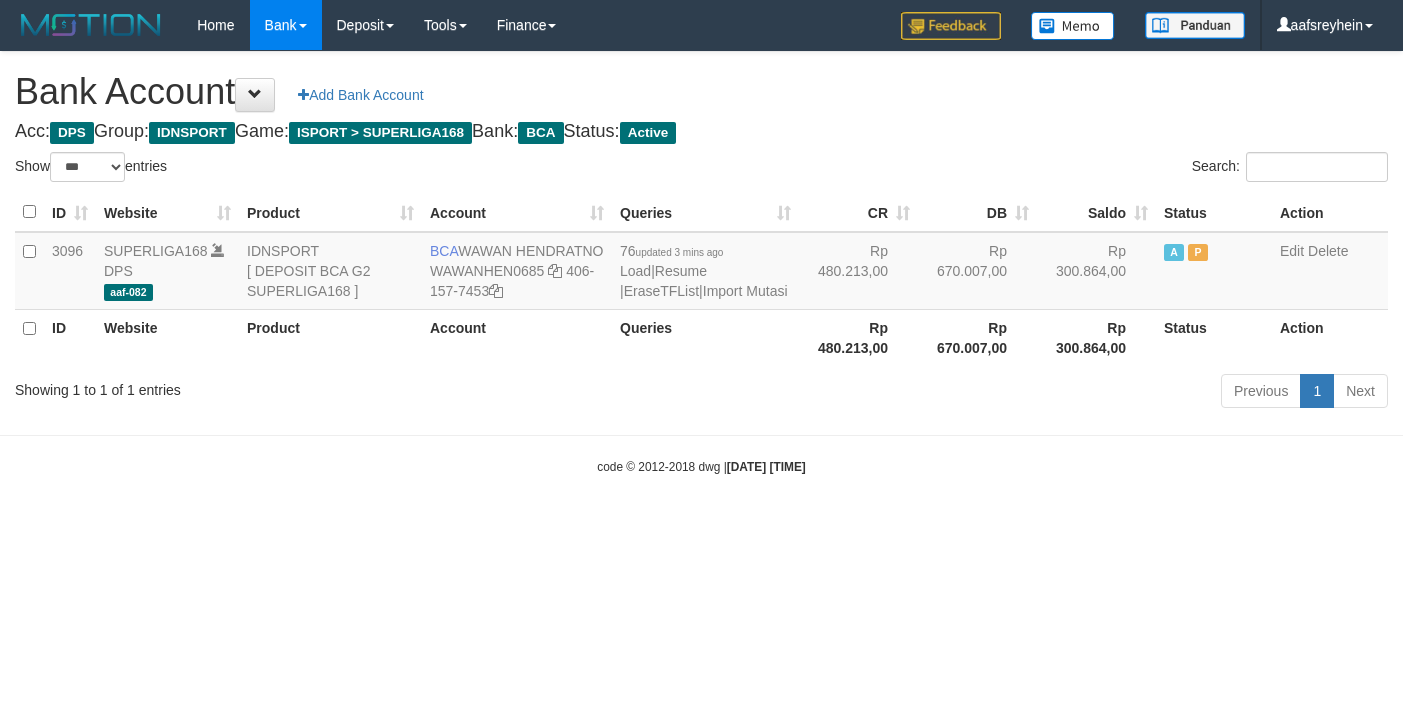 select on "***" 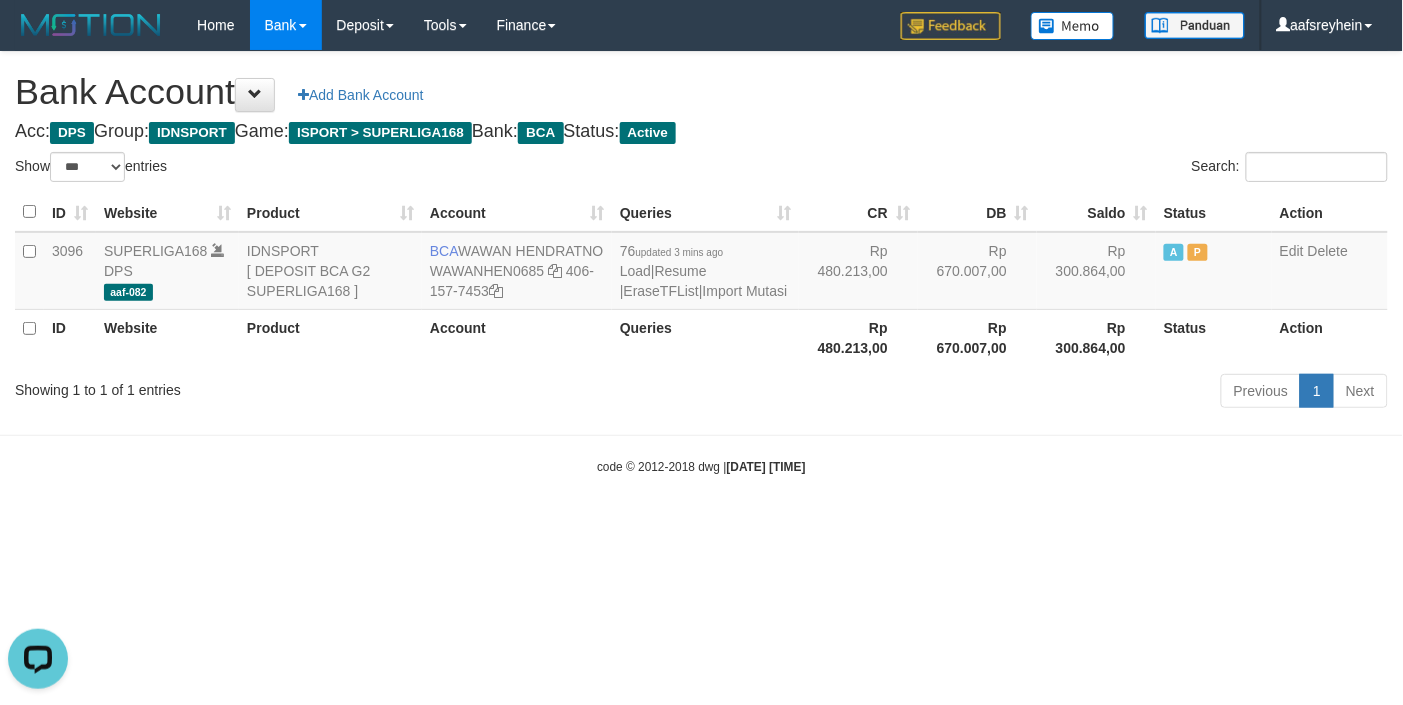 scroll, scrollTop: 0, scrollLeft: 0, axis: both 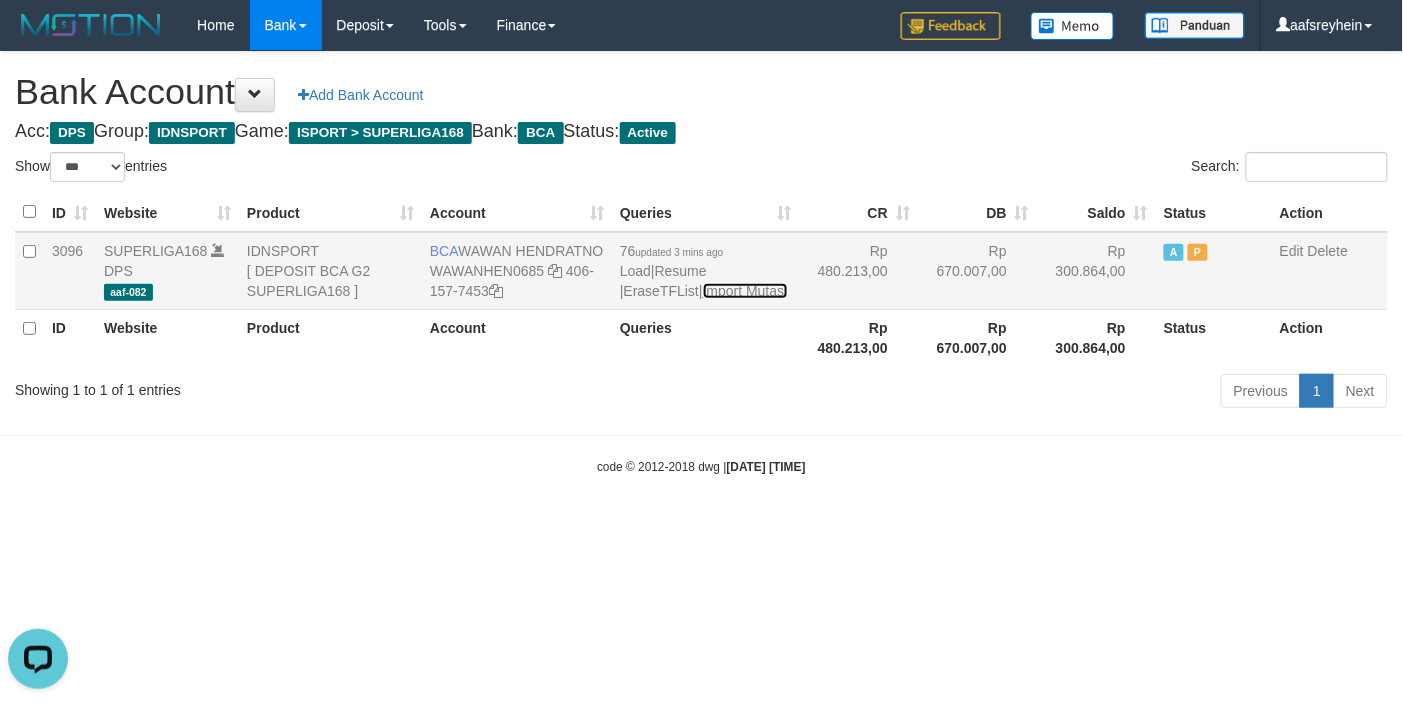 click on "Import Mutasi" at bounding box center [745, 291] 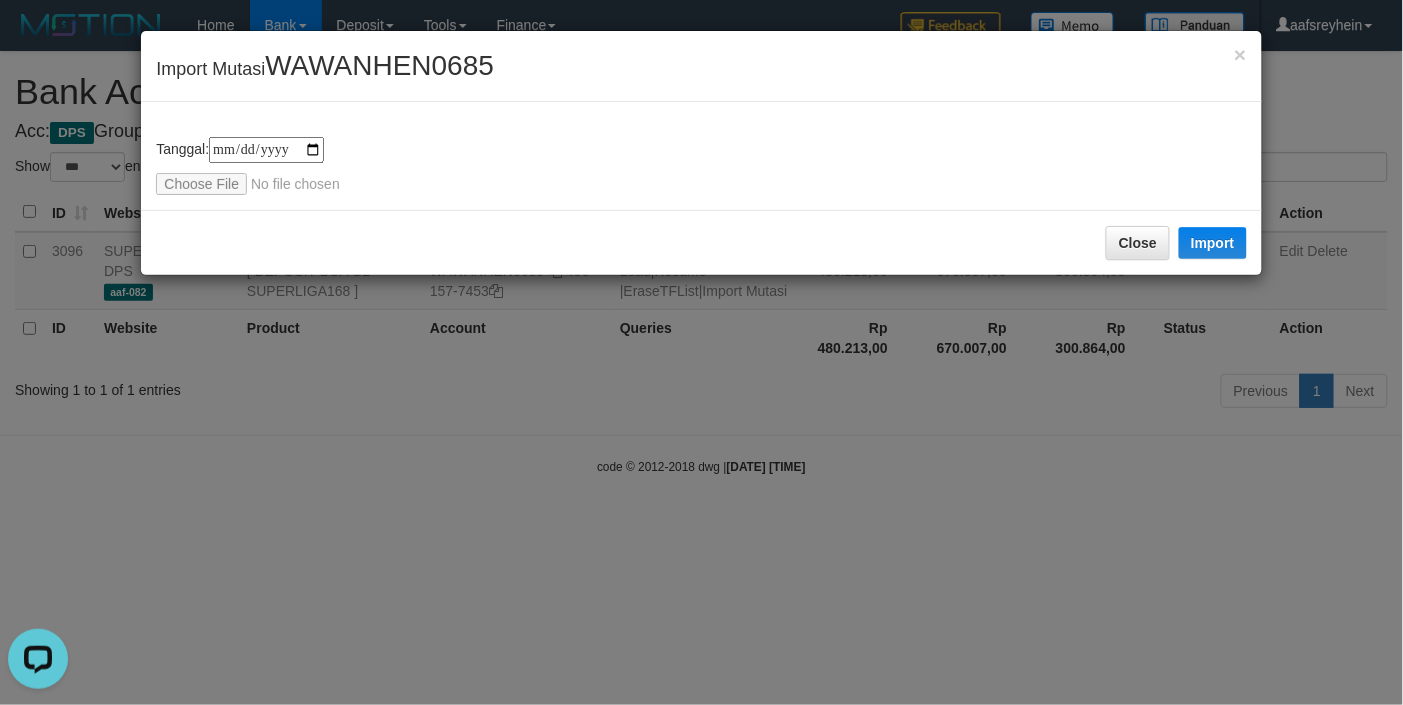 type on "**********" 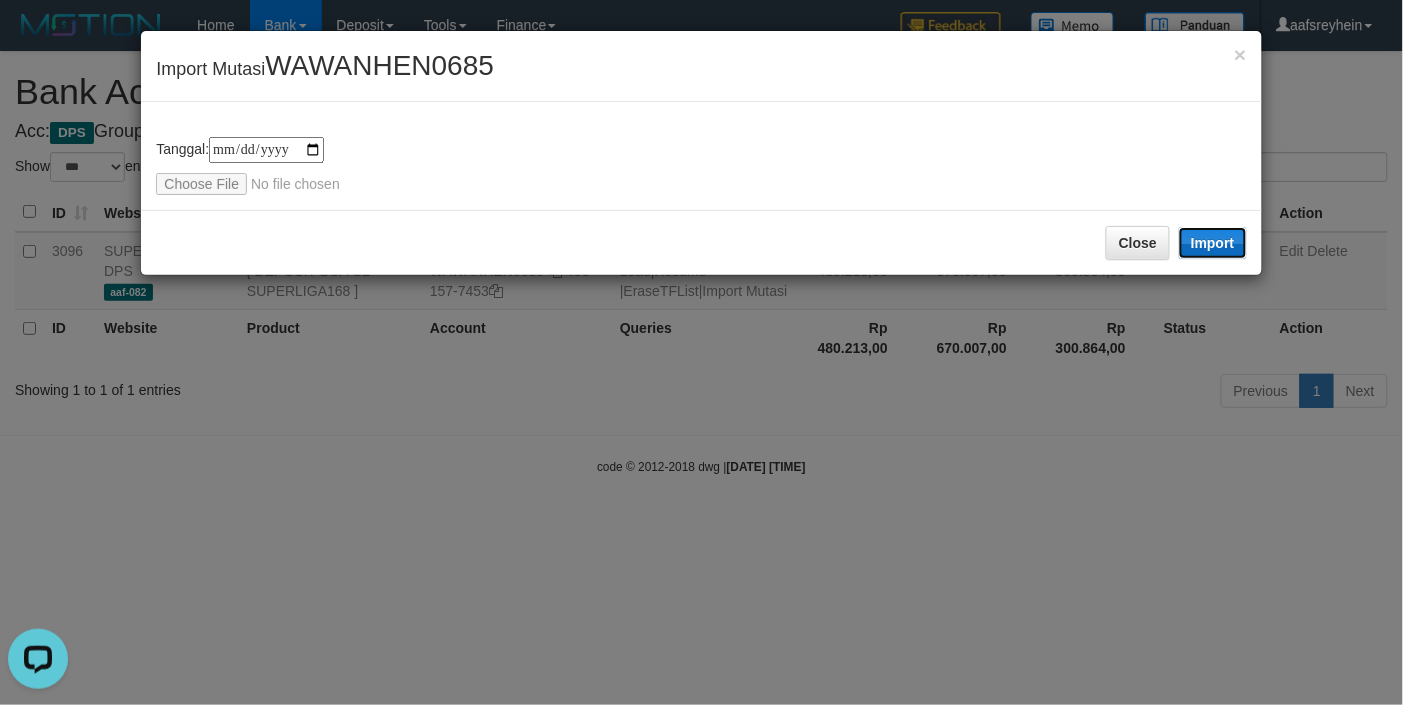 click on "Import" at bounding box center [1213, 243] 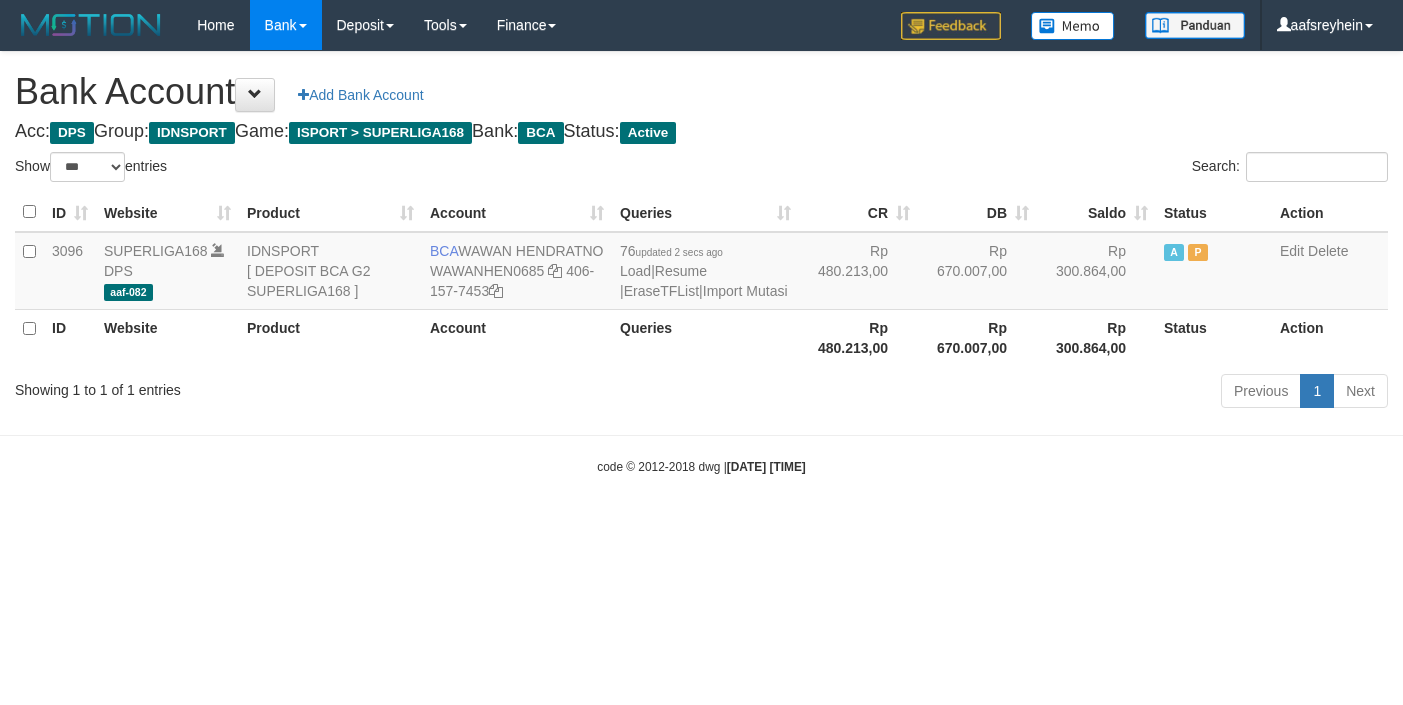 select on "***" 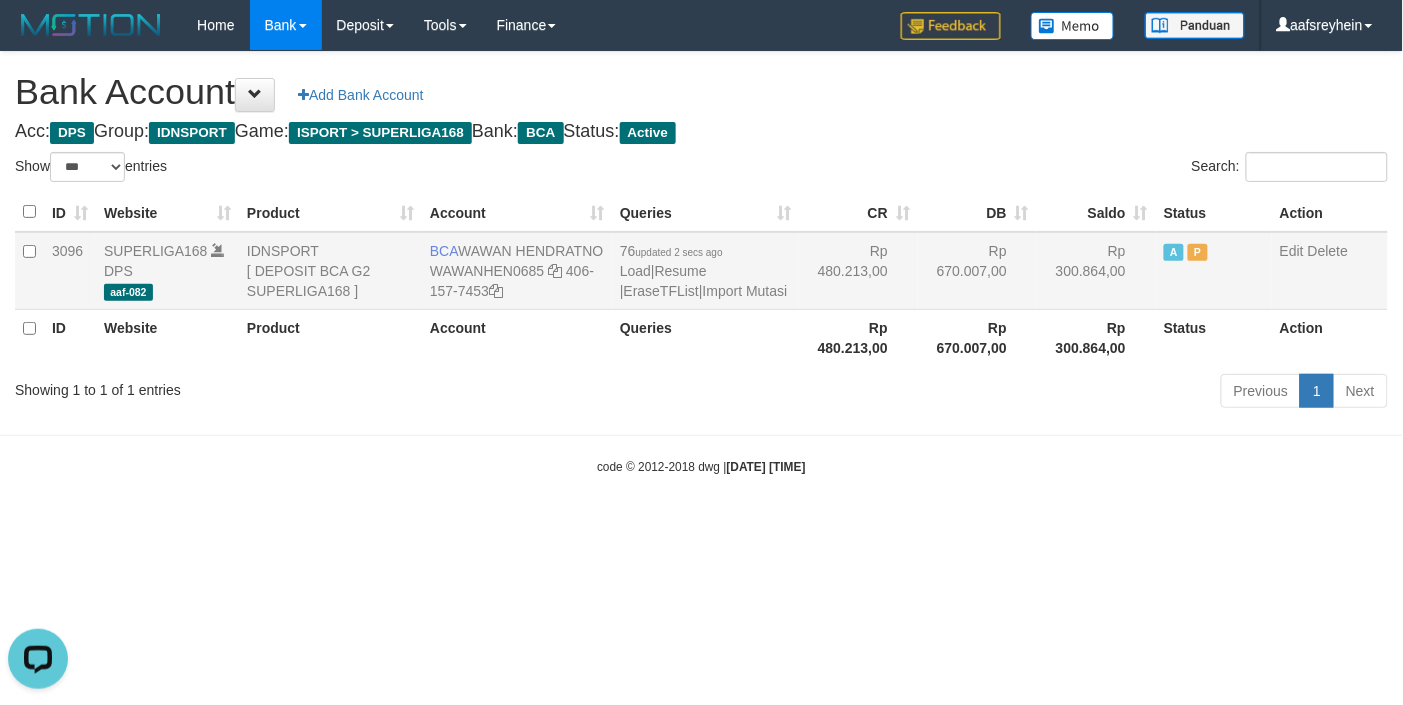 scroll, scrollTop: 0, scrollLeft: 0, axis: both 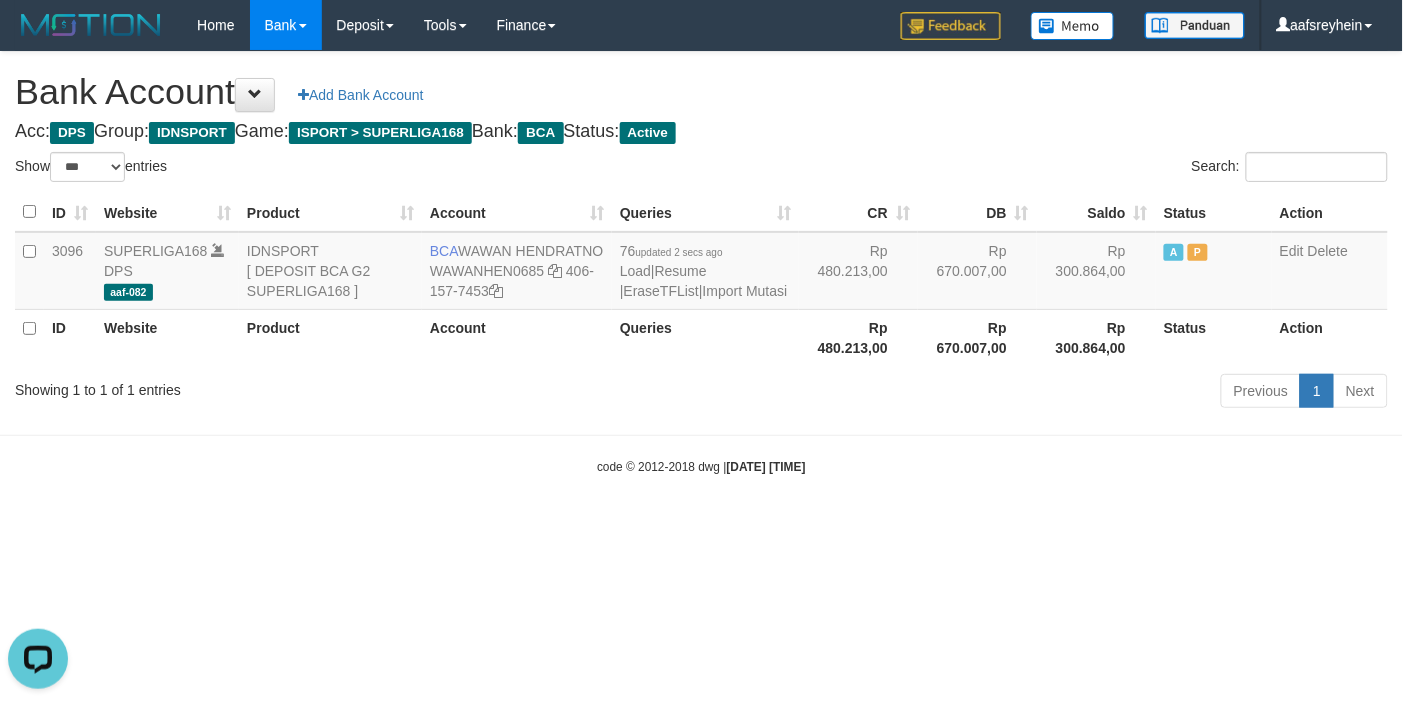 click on "Bank Account
Add Bank Account
Acc: 										 DPS
Group:   IDNSPORT    		Game:   ISPORT > SUPERLIGA168    		Bank:   BCA    		Status:  Active
Filter Account Type
*******
***
**
***
DPS
SELECT ALL  SELECT TYPE  - ALL -
DPS
WD
TMP
Filter Product
*******
******
********
********
*******
********
IDNSPORT
SELECT ALL  SELECT GROUP  - ALL -
BETHUB
IDNPOKER
IDNSPORT
IDNTOTO
LOADONLY
Filter Website
*******" at bounding box center [701, 233] 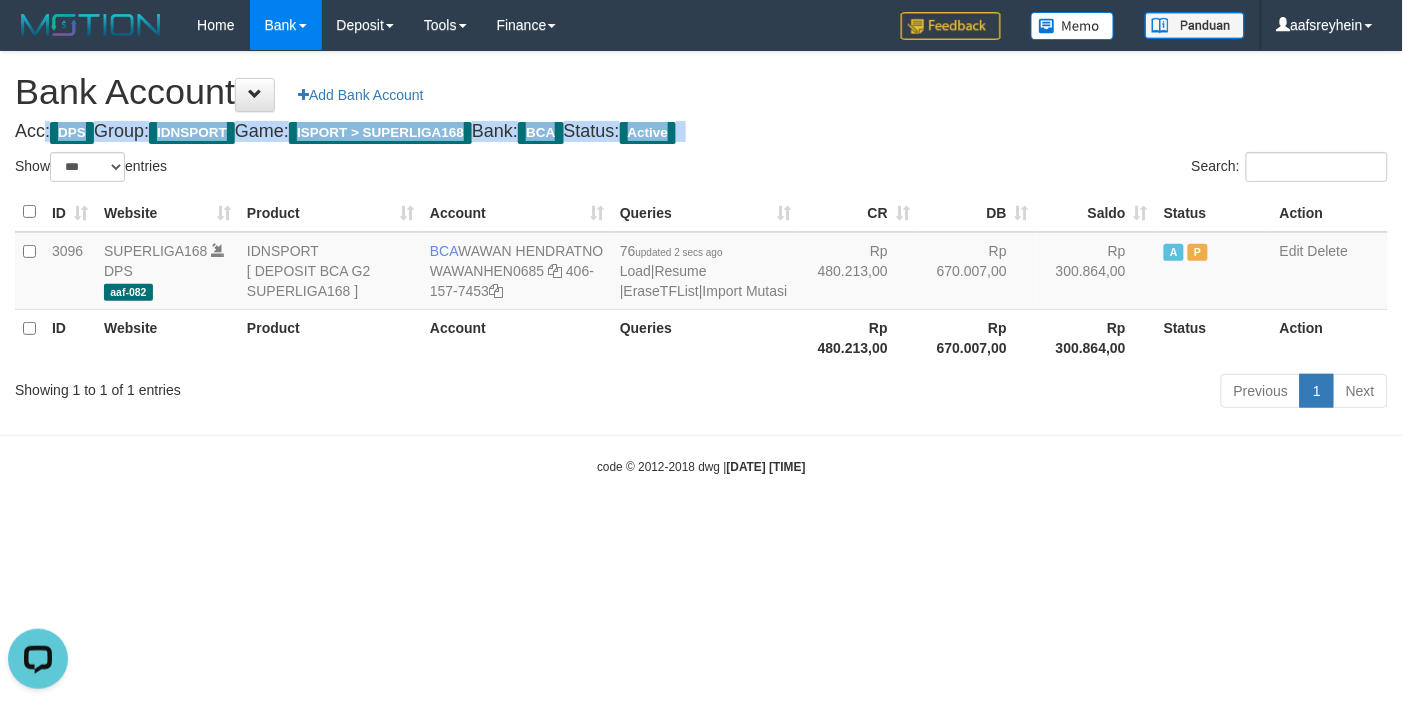 click on "Acc: 										 DPS
Group:   IDNSPORT    		Game:   ISPORT > SUPERLIGA168    		Bank:   BCA    		Status:  Active" at bounding box center [701, 132] 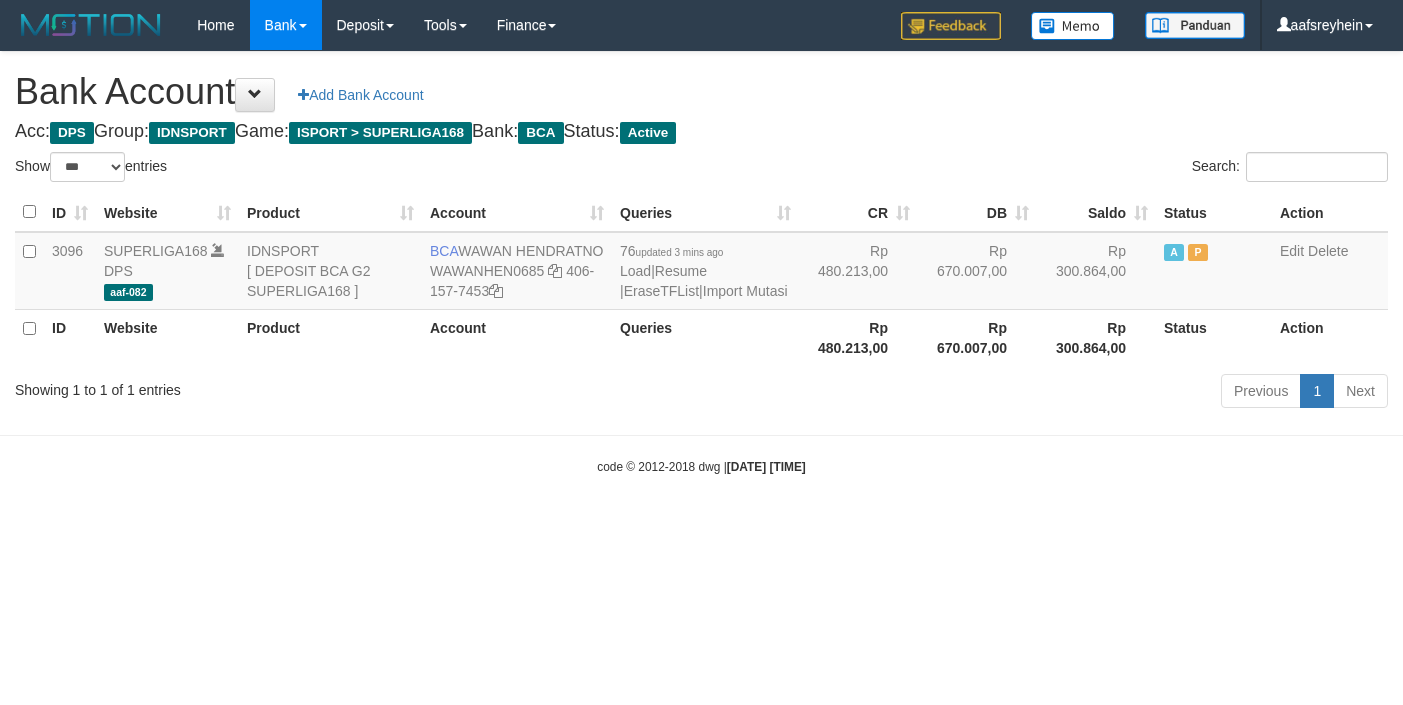 select on "***" 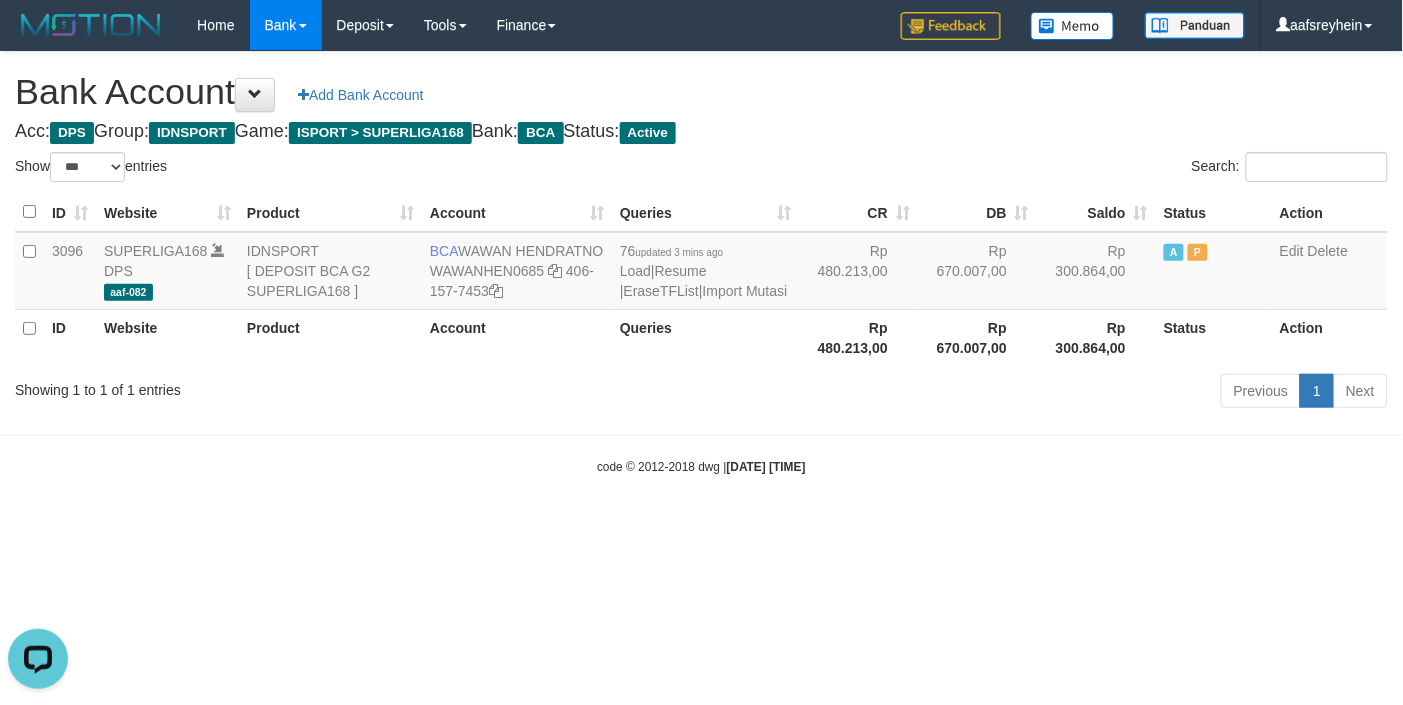 scroll, scrollTop: 0, scrollLeft: 0, axis: both 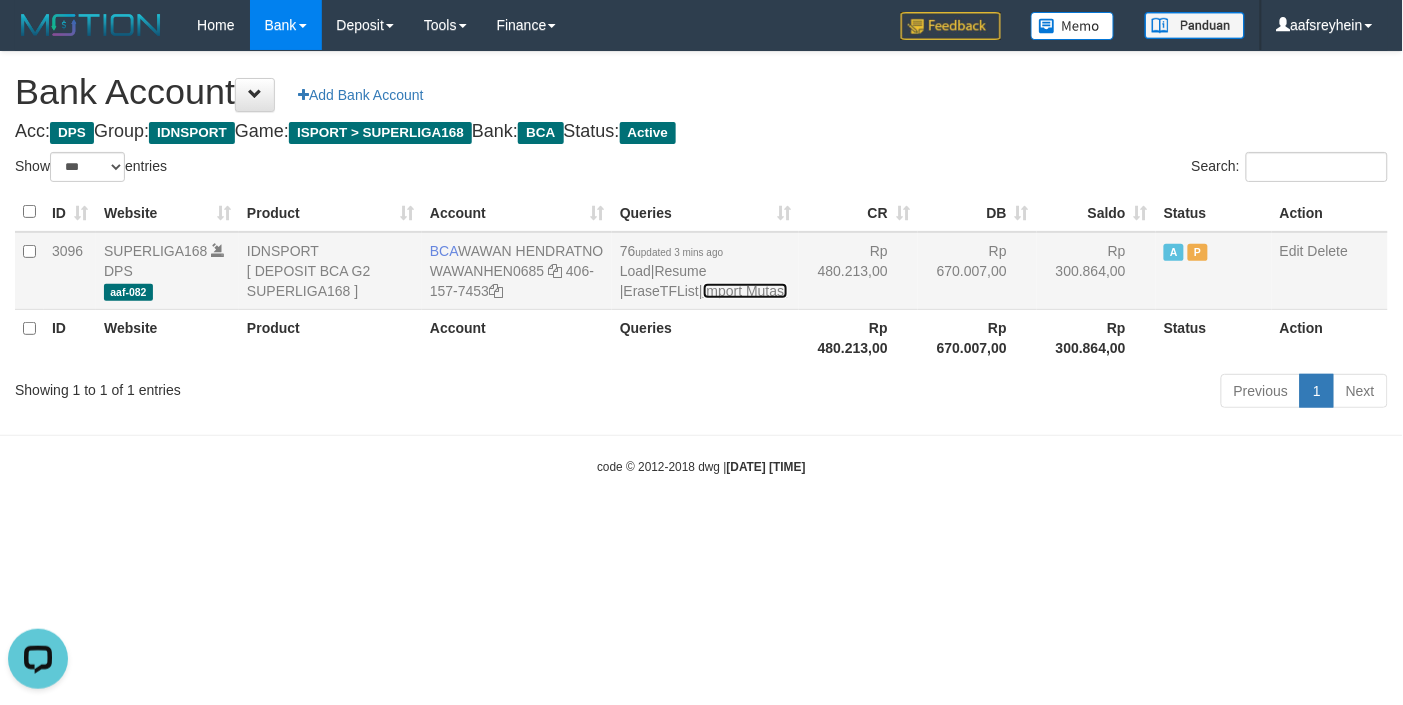 click on "Import Mutasi" at bounding box center (745, 291) 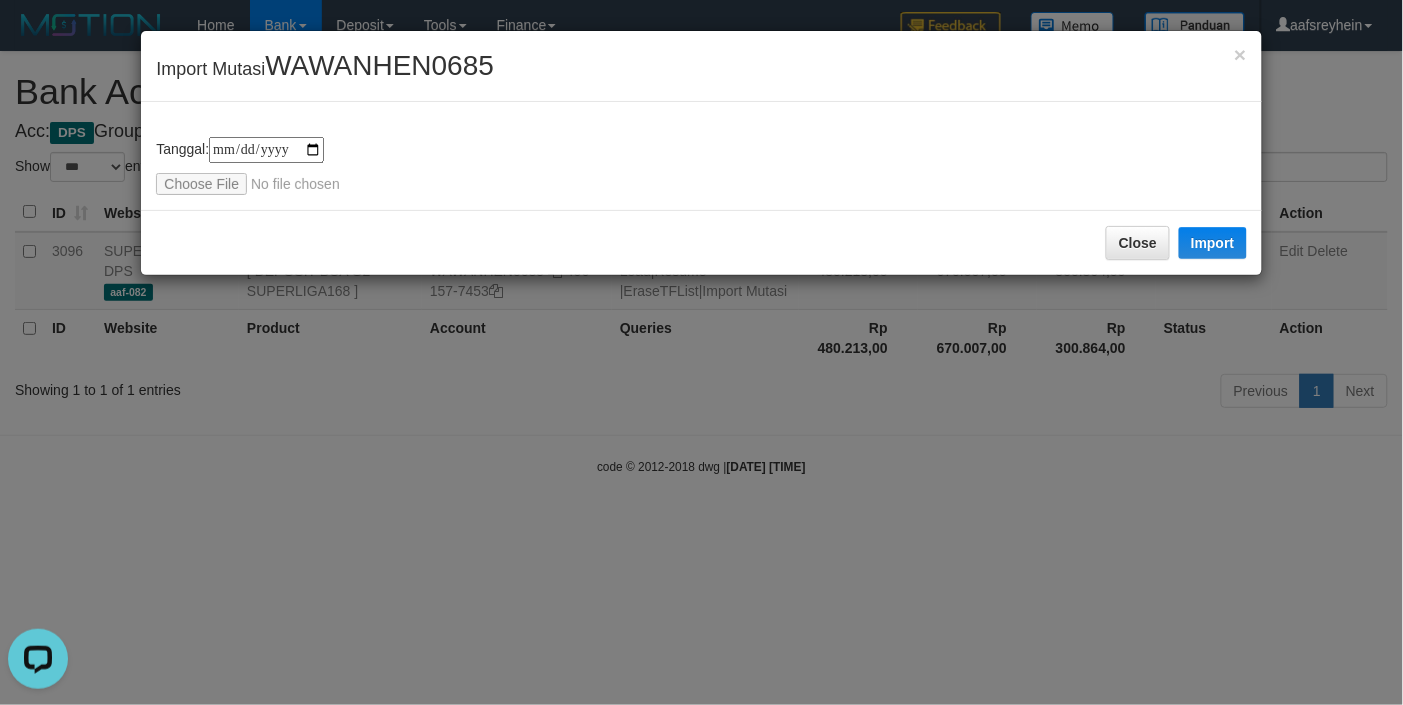 type on "**********" 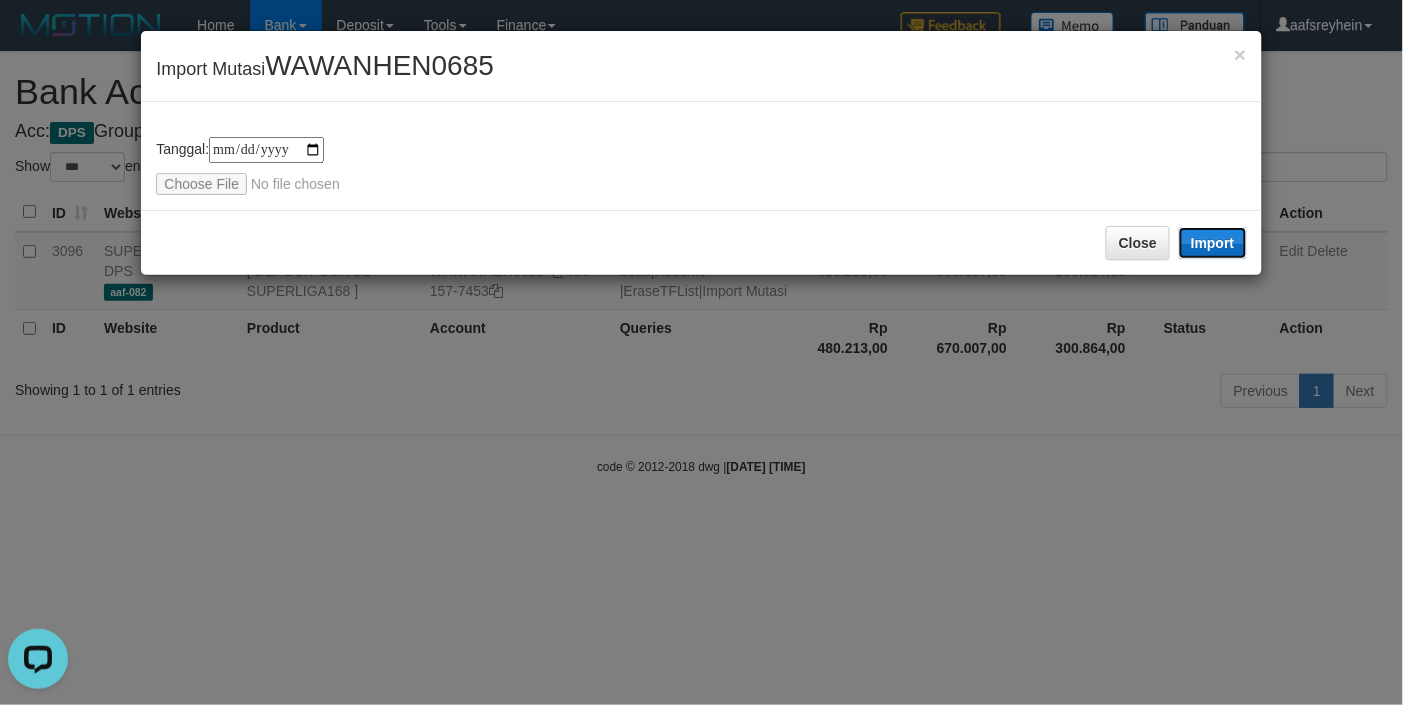 click on "Import" at bounding box center (1213, 243) 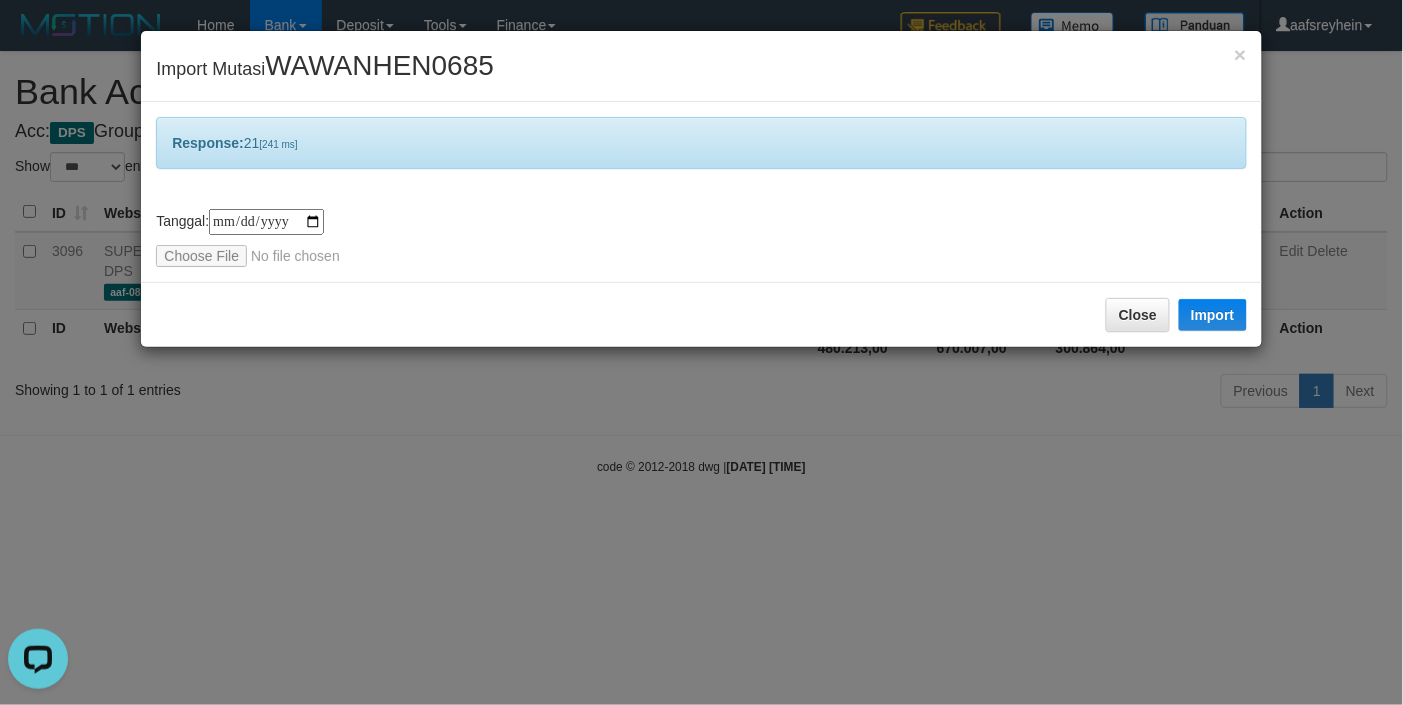 click on "**********" at bounding box center [701, 352] 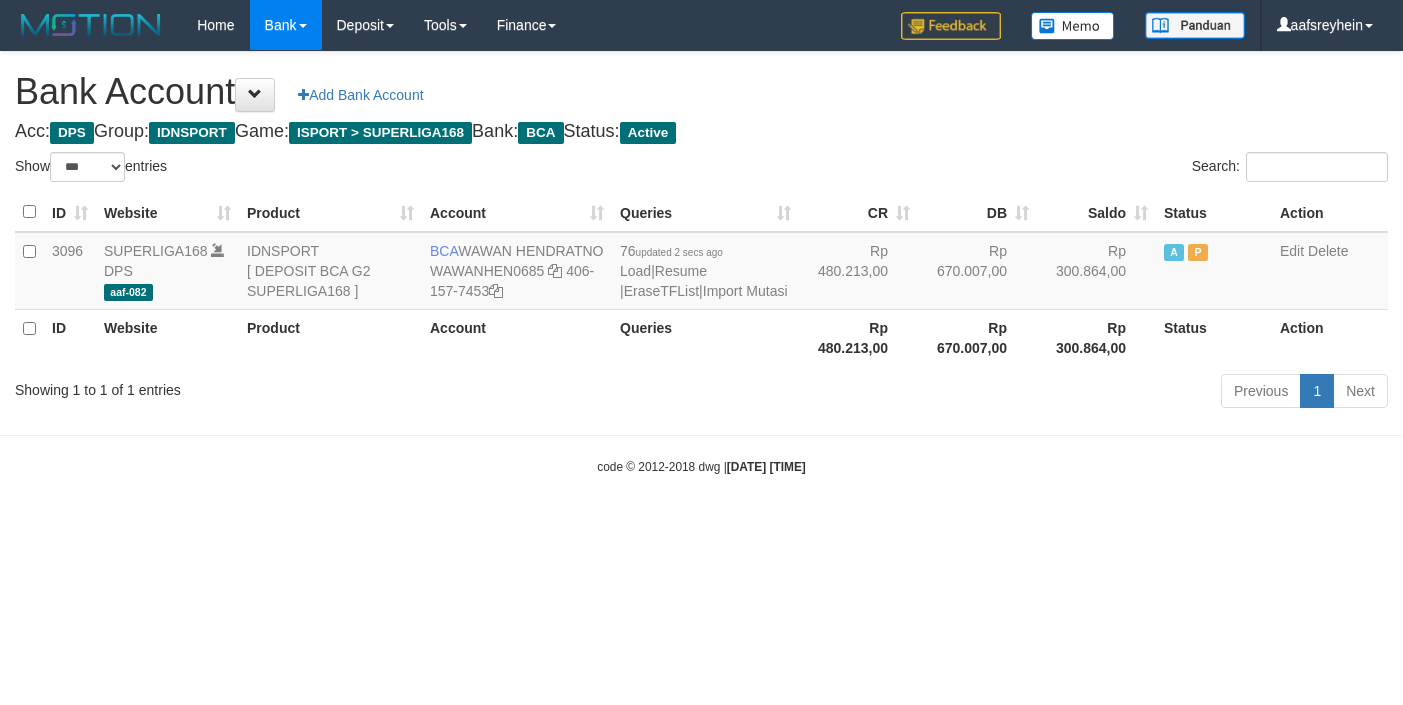 select on "***" 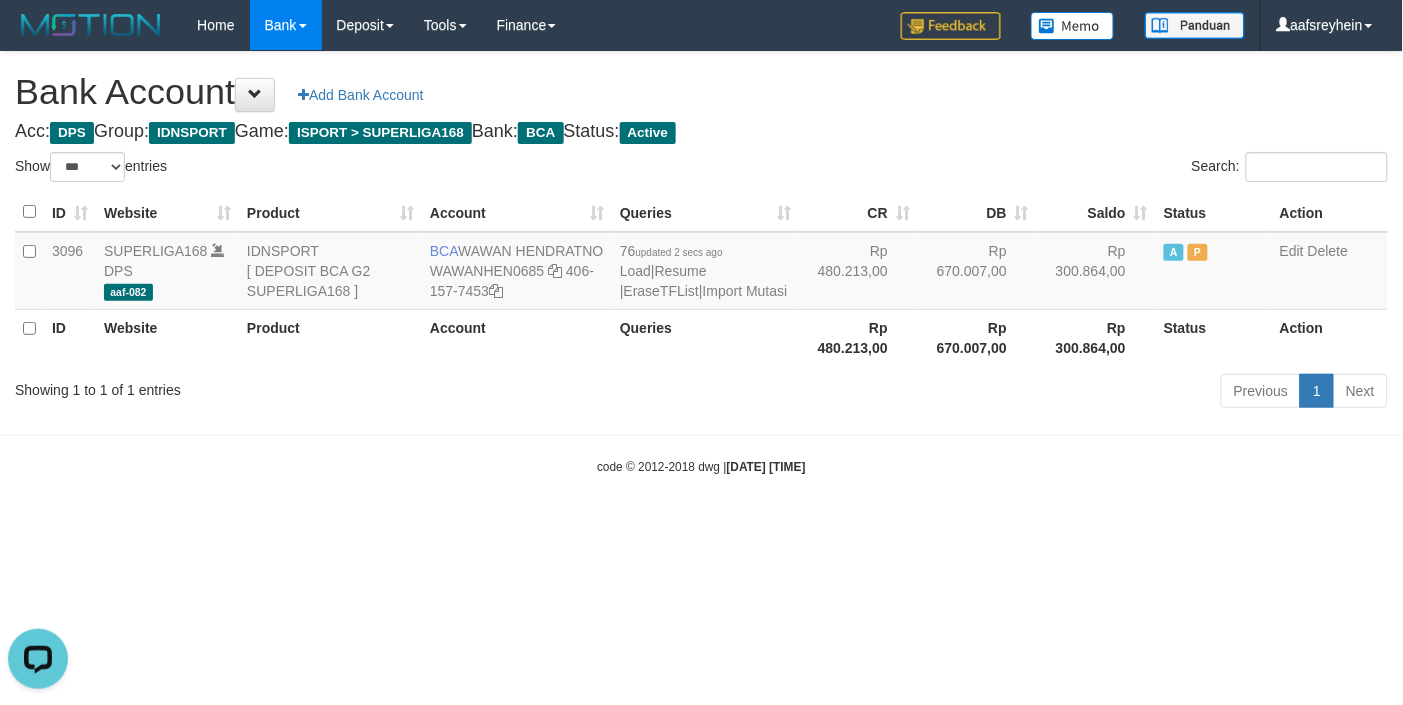 scroll, scrollTop: 0, scrollLeft: 0, axis: both 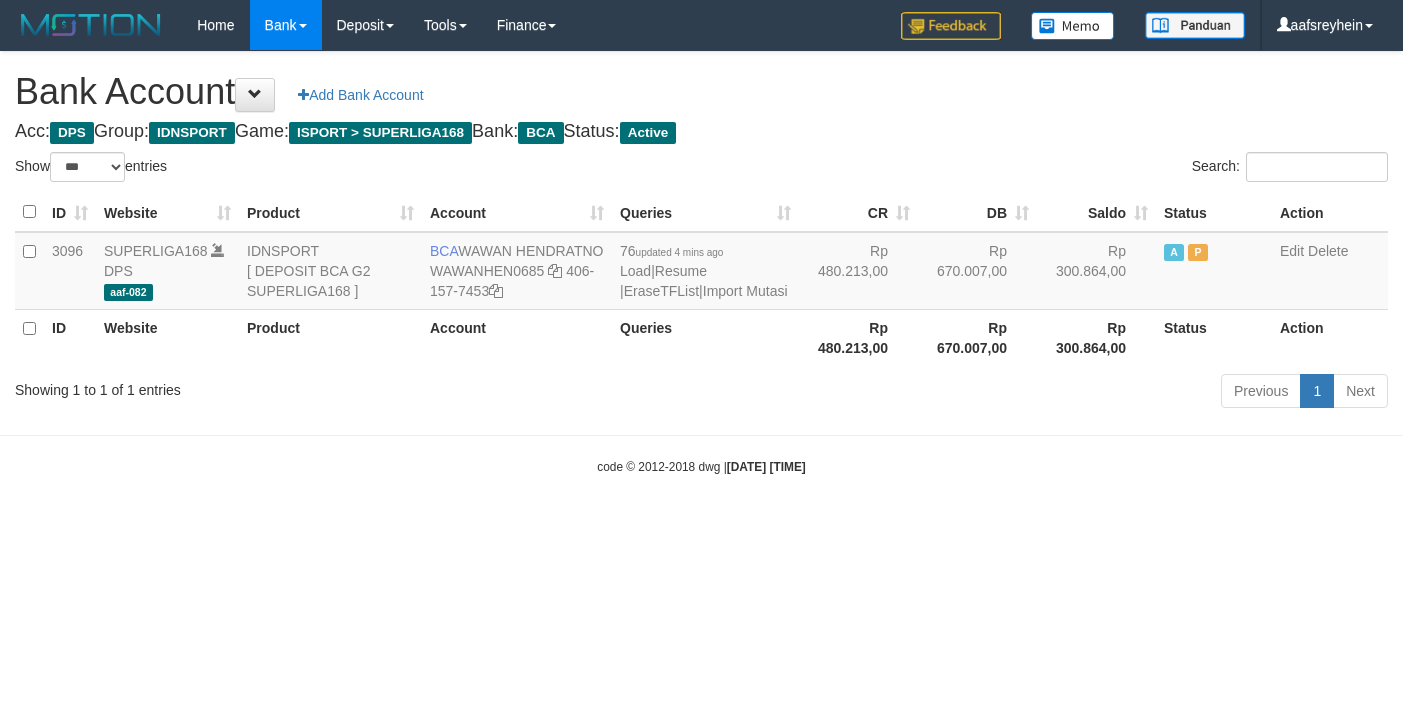 select on "***" 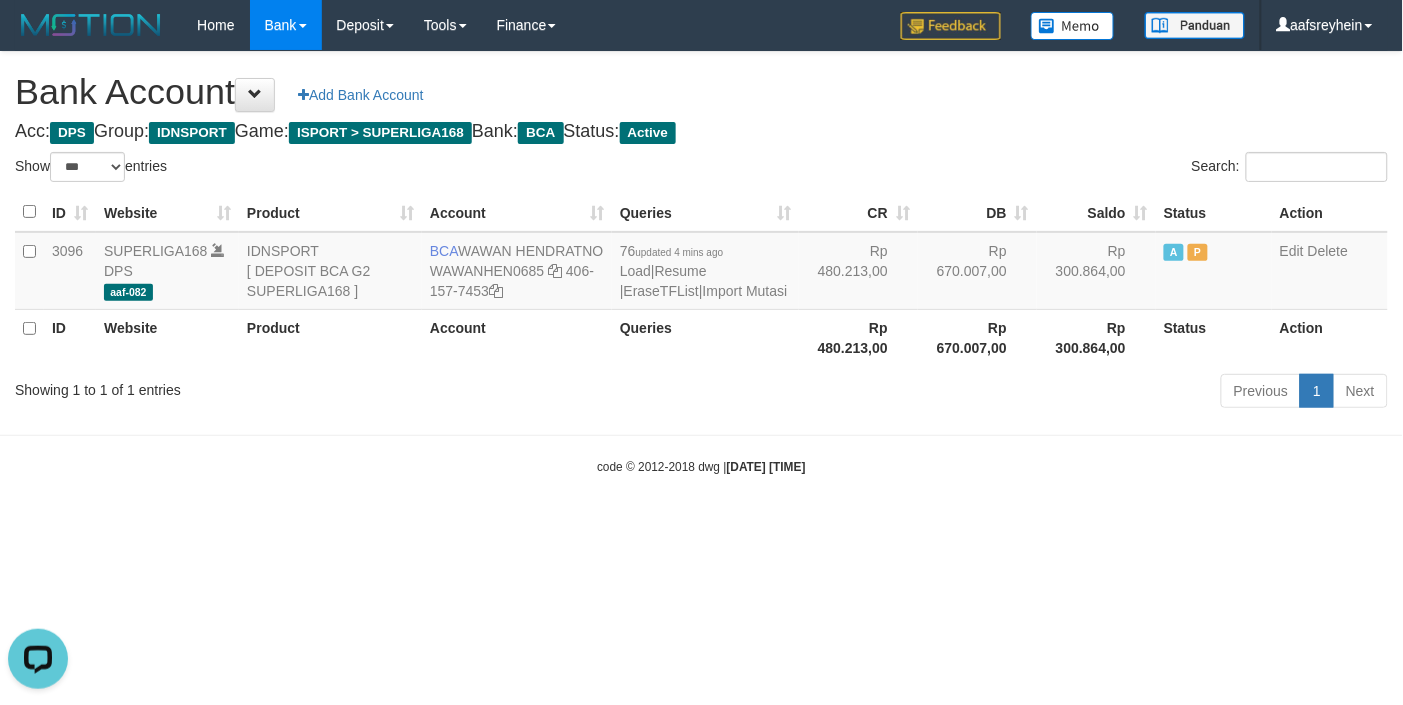 scroll, scrollTop: 0, scrollLeft: 0, axis: both 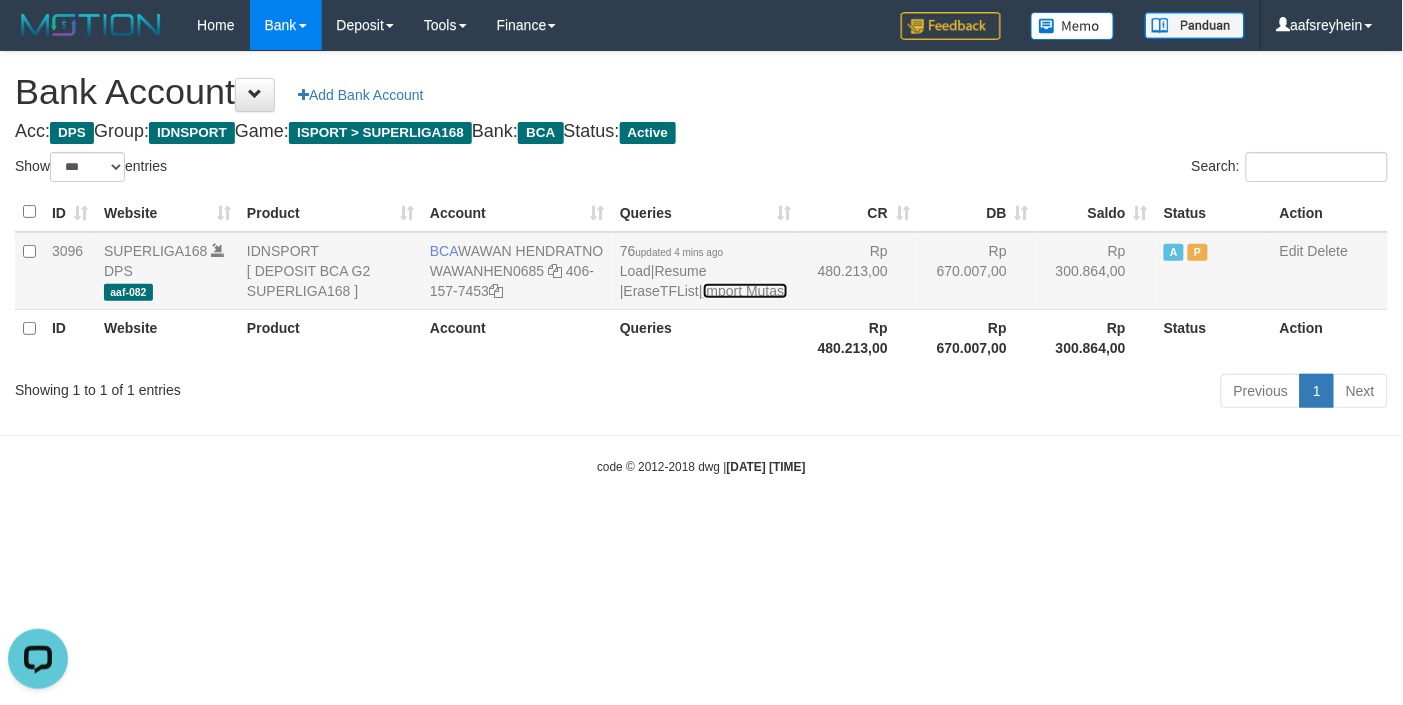 click on "Import Mutasi" at bounding box center (745, 291) 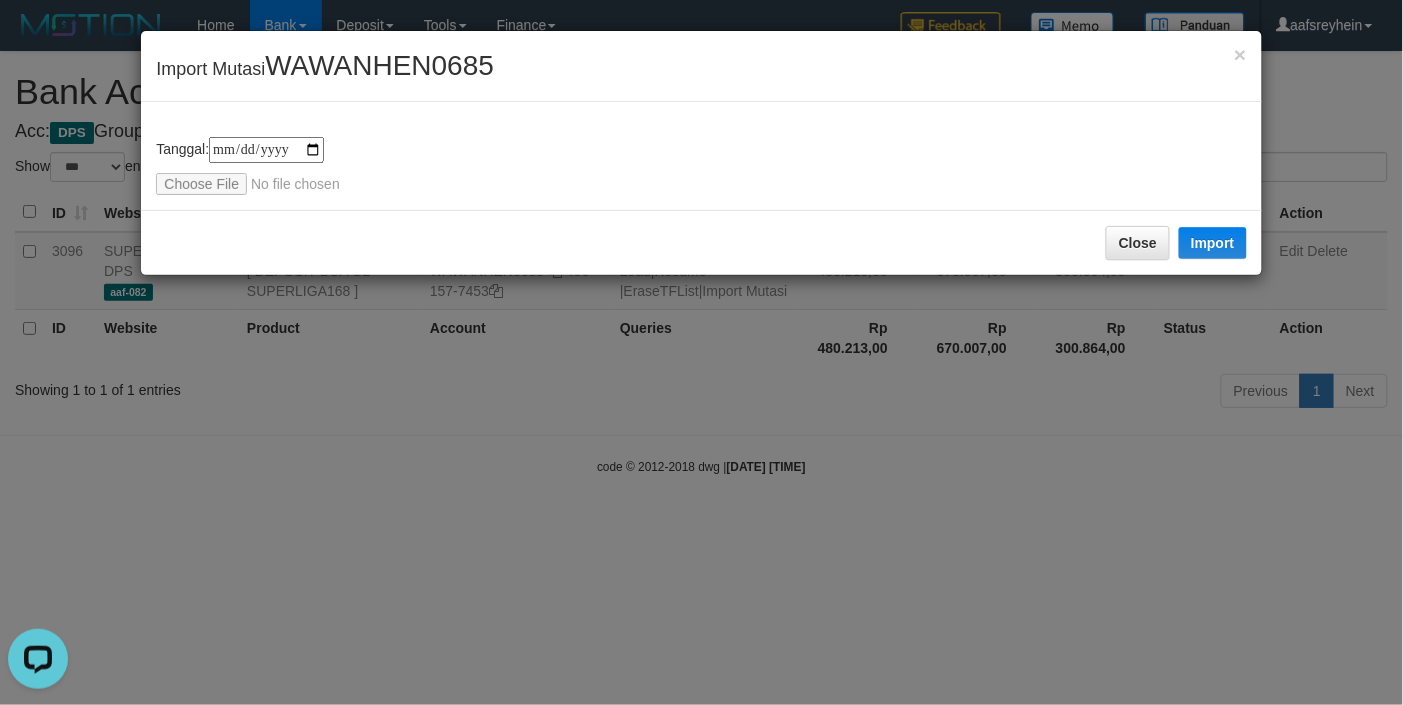 type on "**********" 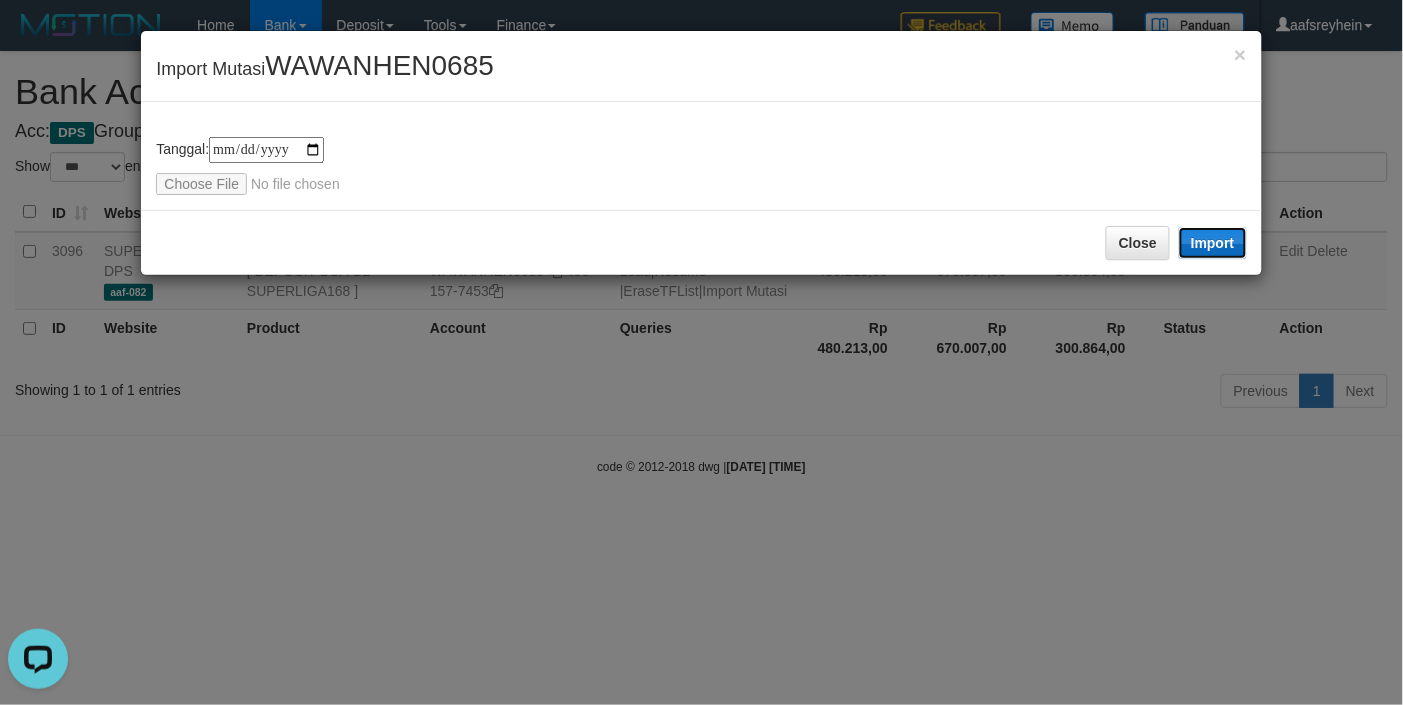 click on "Import" at bounding box center (1213, 243) 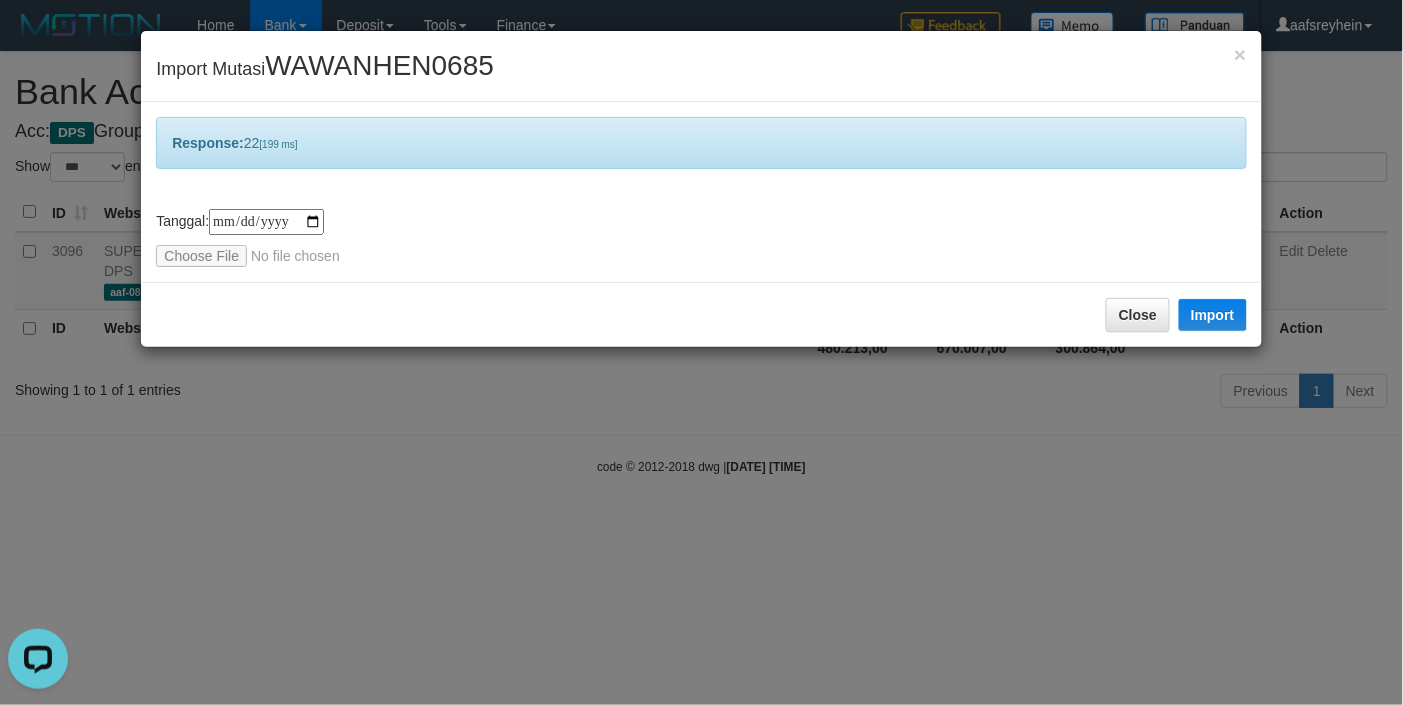 click on "**********" at bounding box center [701, 352] 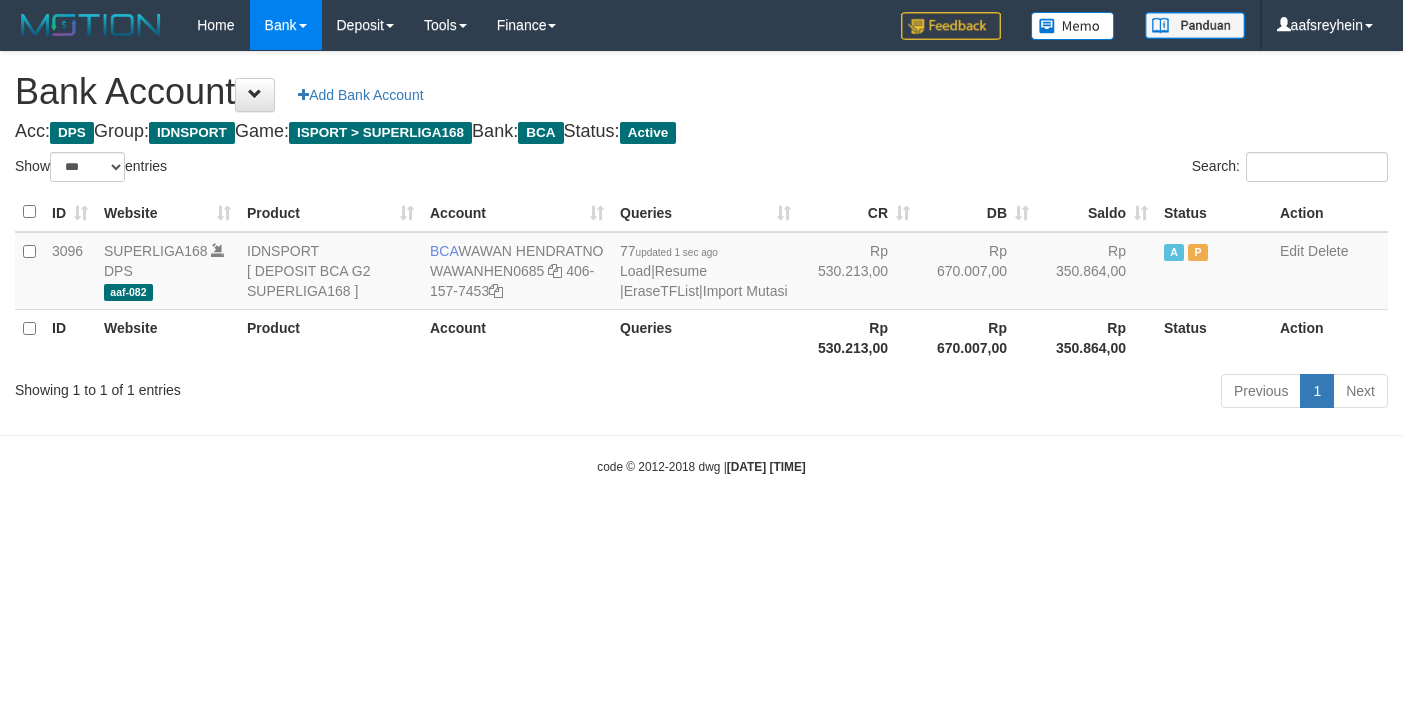 select on "***" 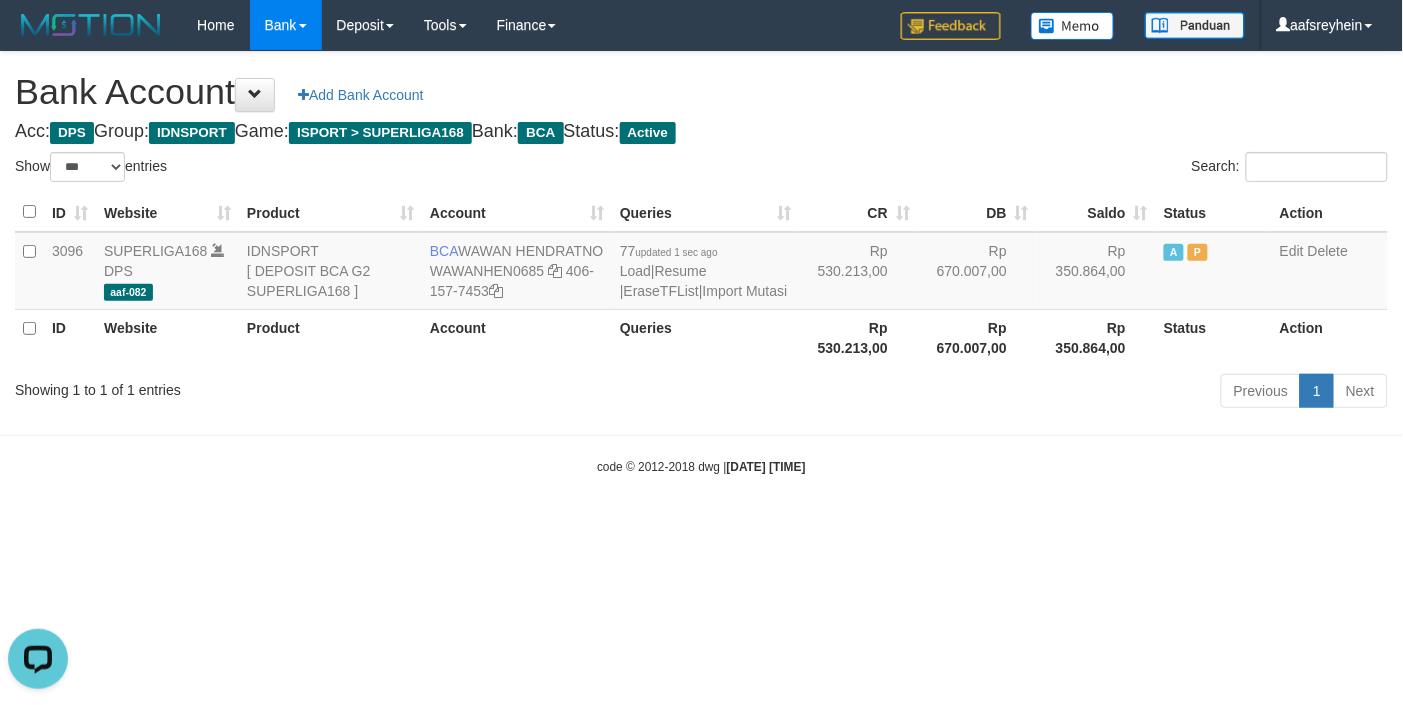 scroll, scrollTop: 0, scrollLeft: 0, axis: both 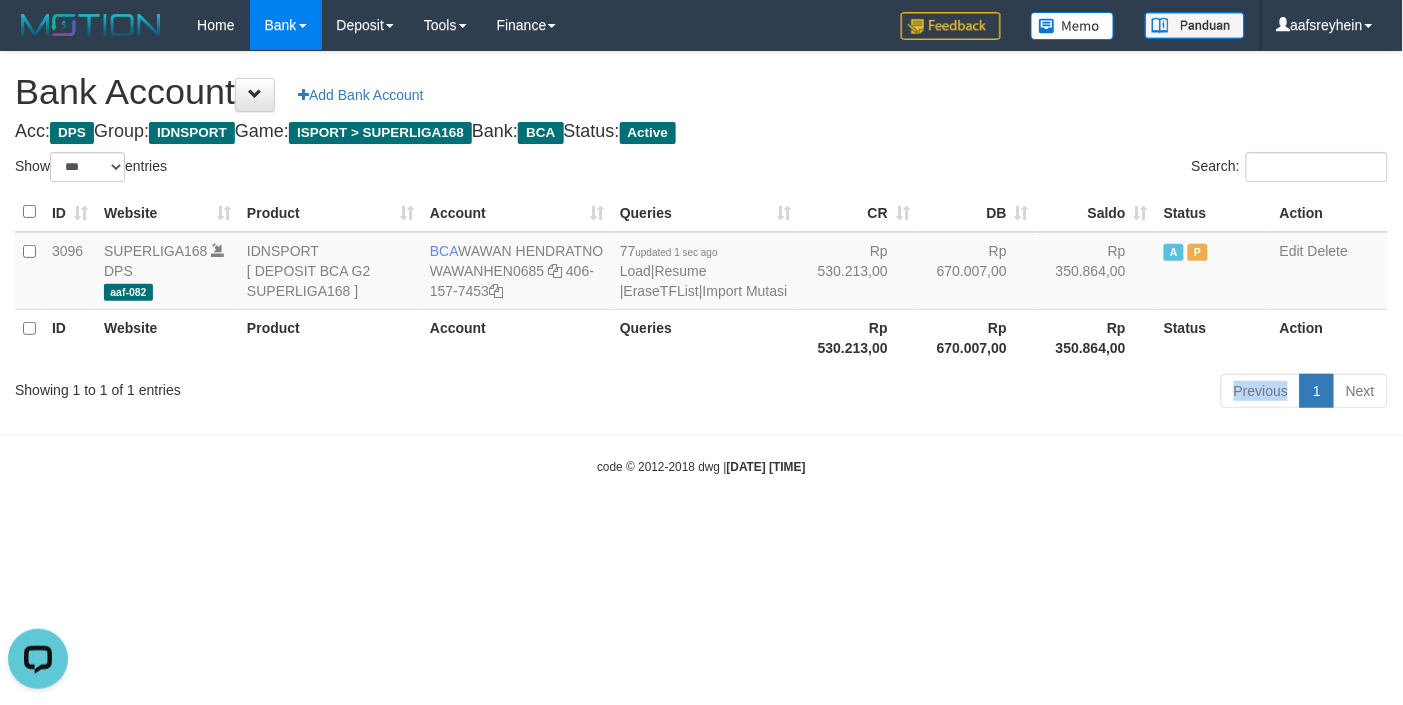 click on "Previous 1 Next" at bounding box center [994, 393] 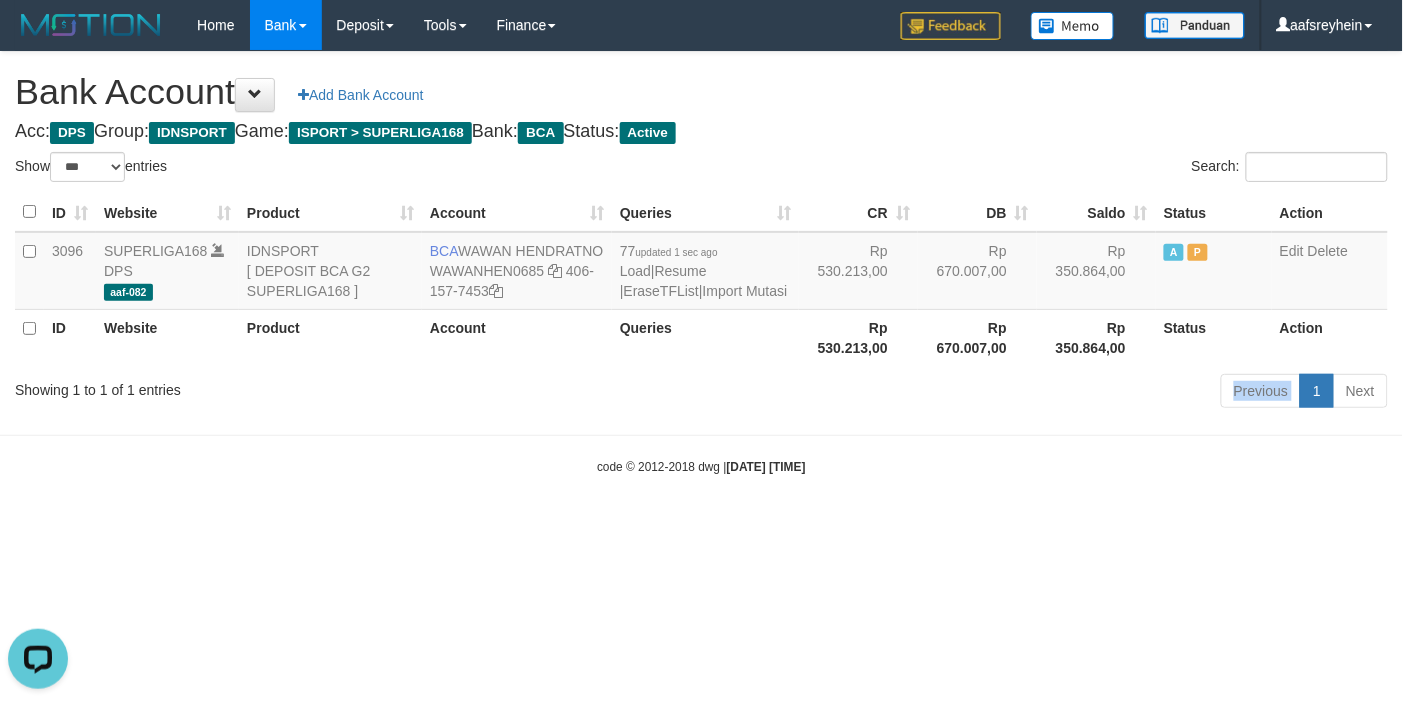click on "Previous 1 Next" at bounding box center [994, 393] 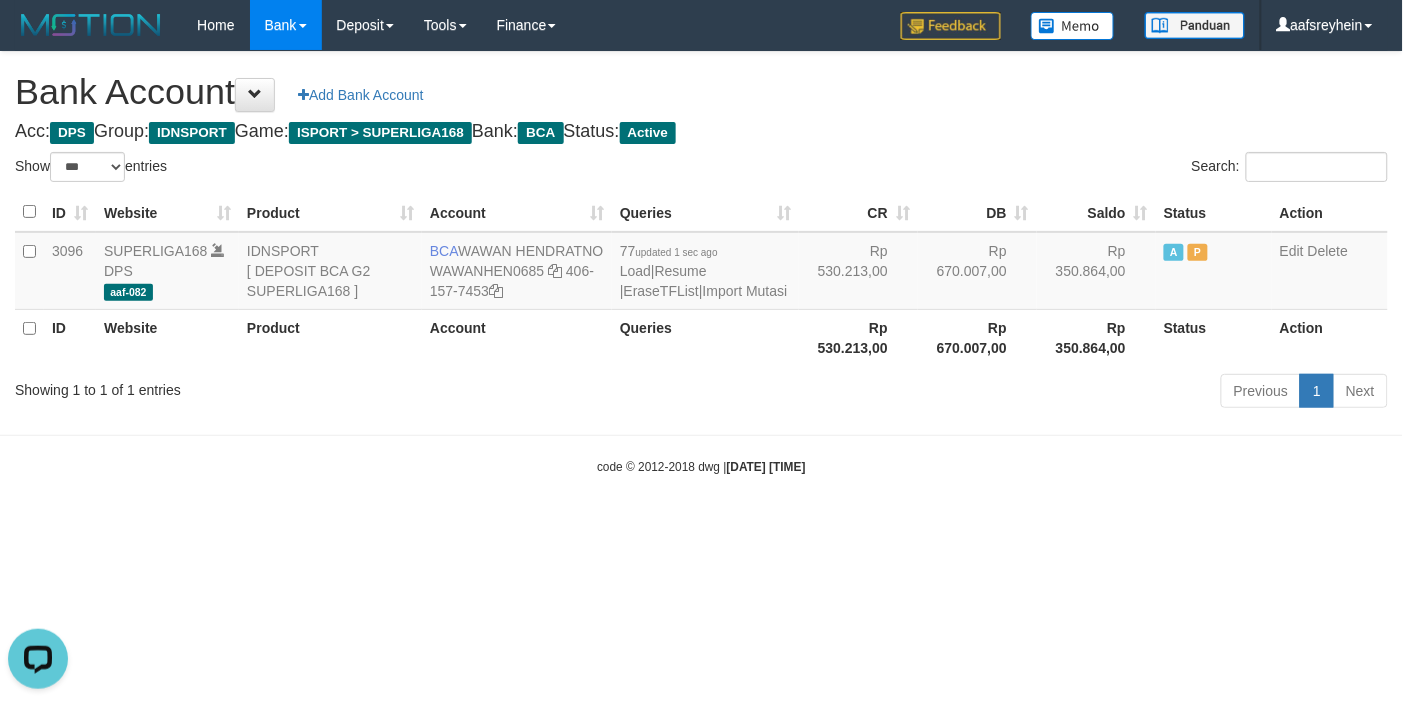 click on "Previous 1 Next" at bounding box center [994, 393] 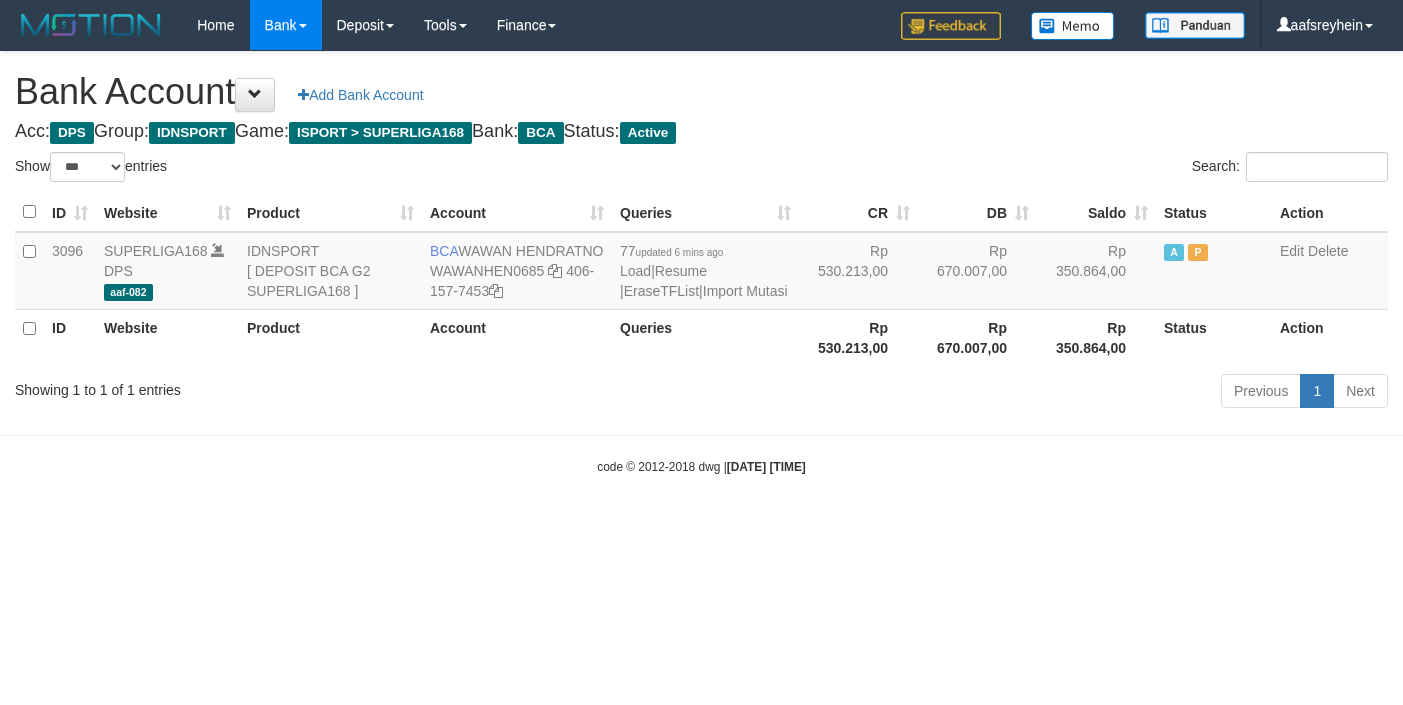 select on "***" 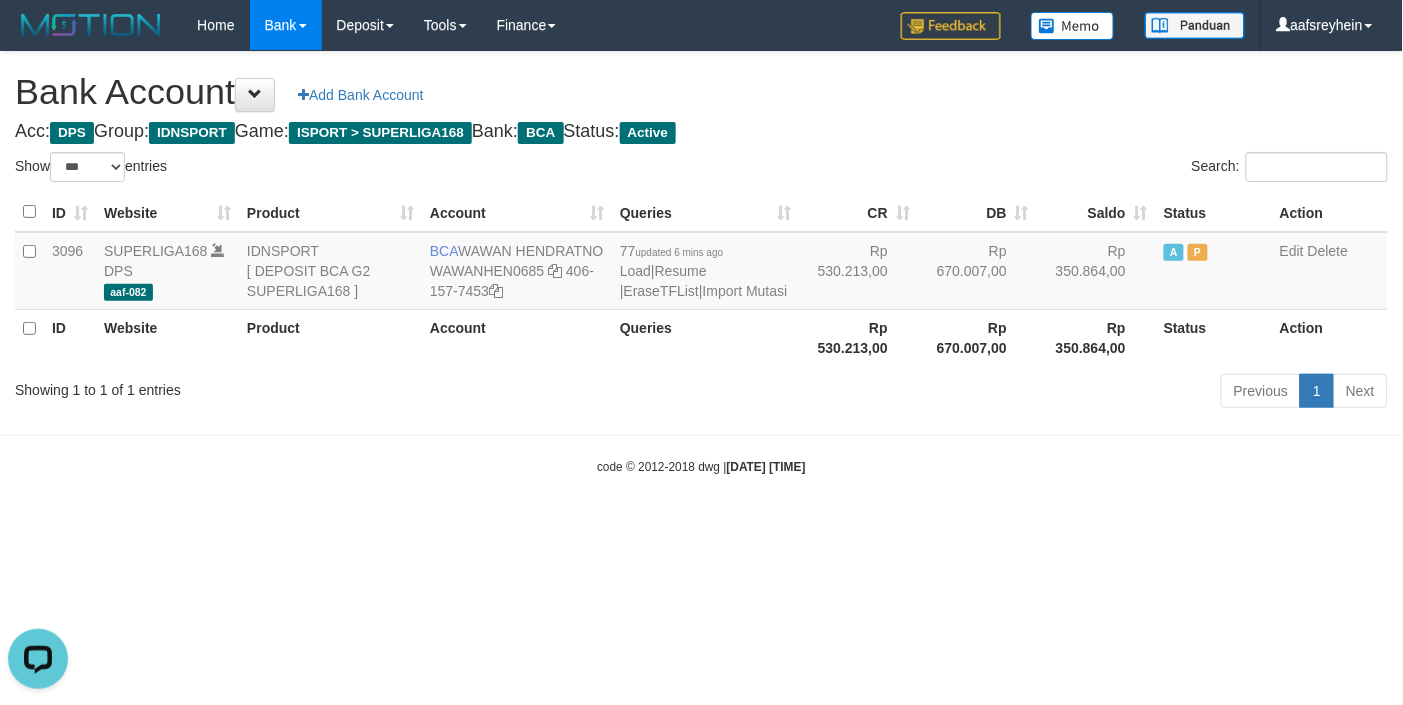 scroll, scrollTop: 0, scrollLeft: 0, axis: both 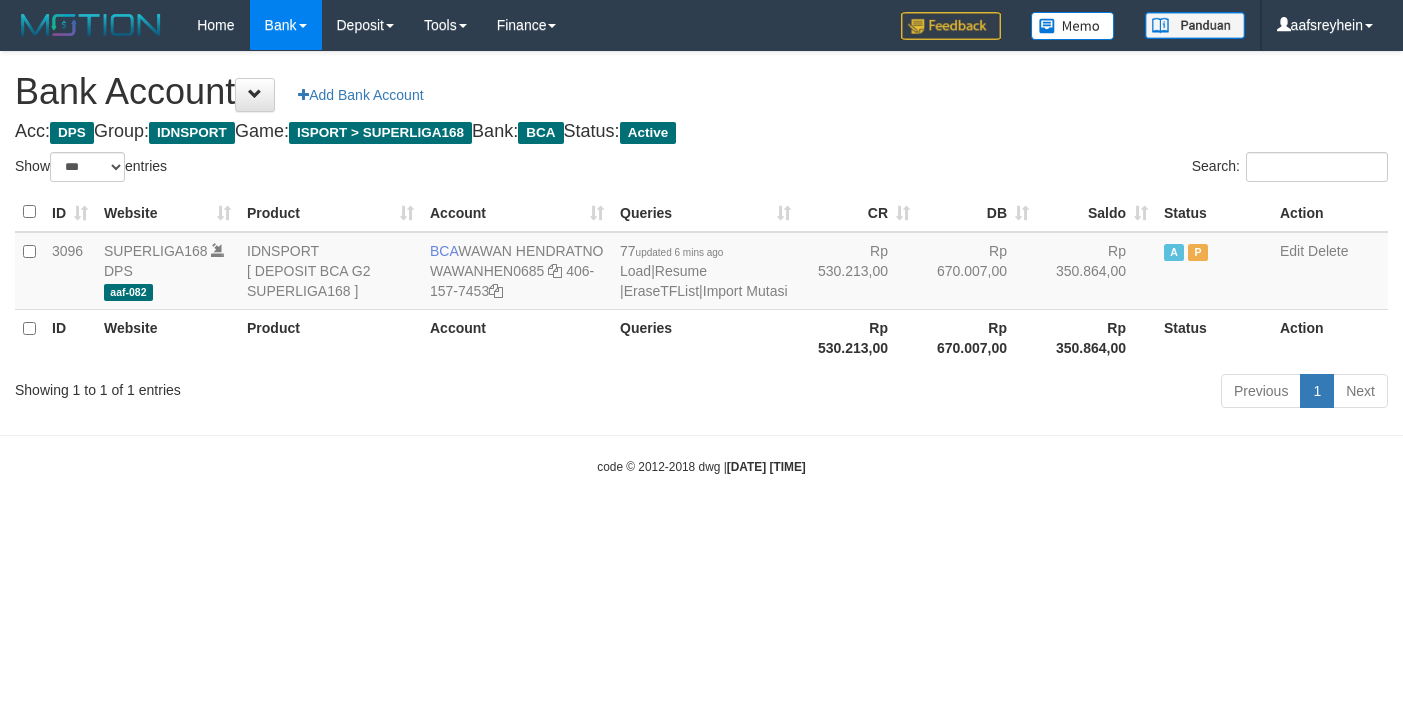 select on "***" 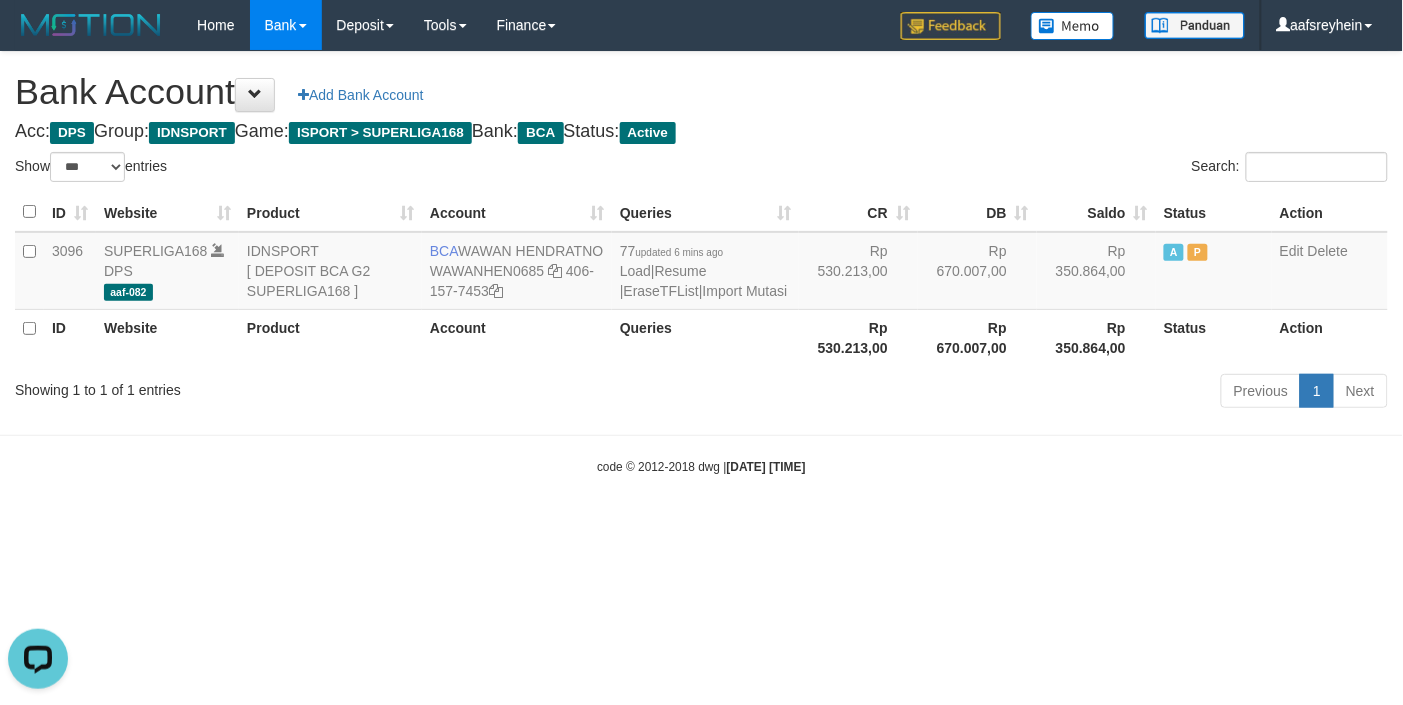 scroll, scrollTop: 0, scrollLeft: 0, axis: both 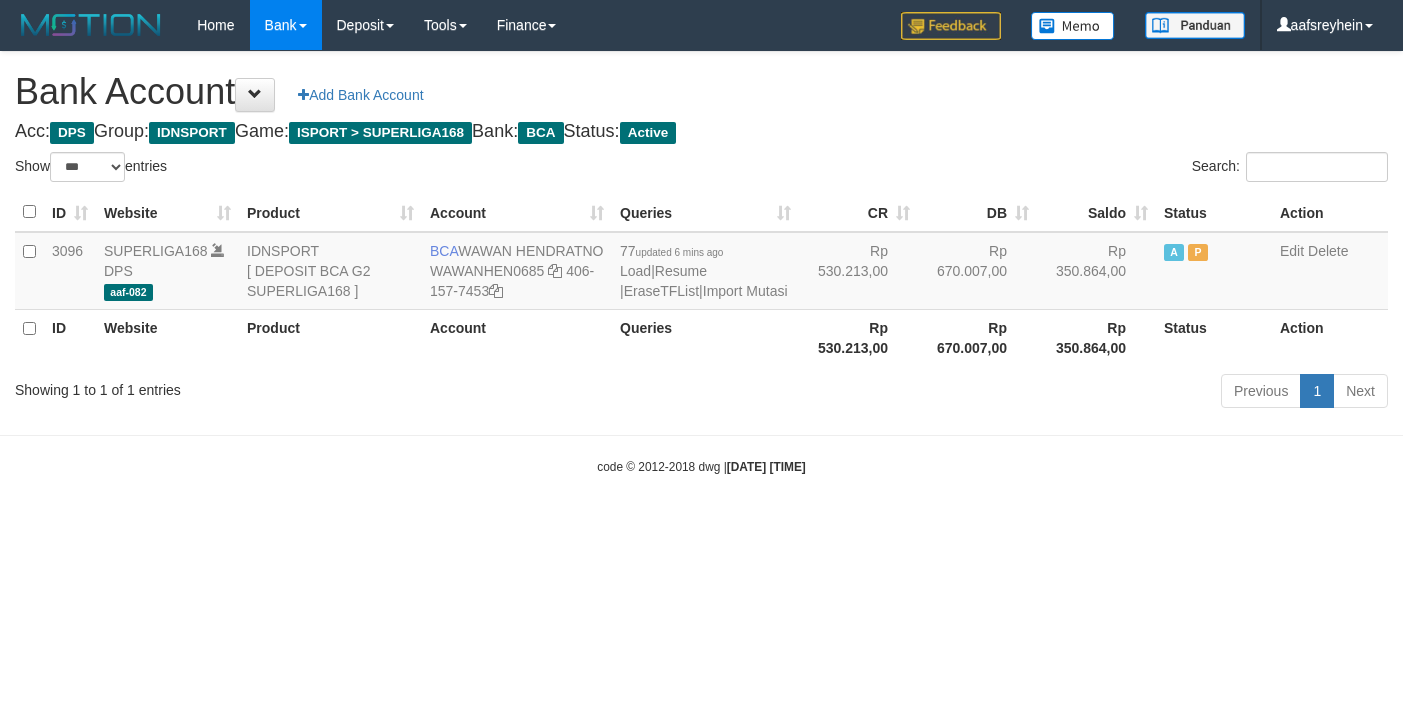 select on "***" 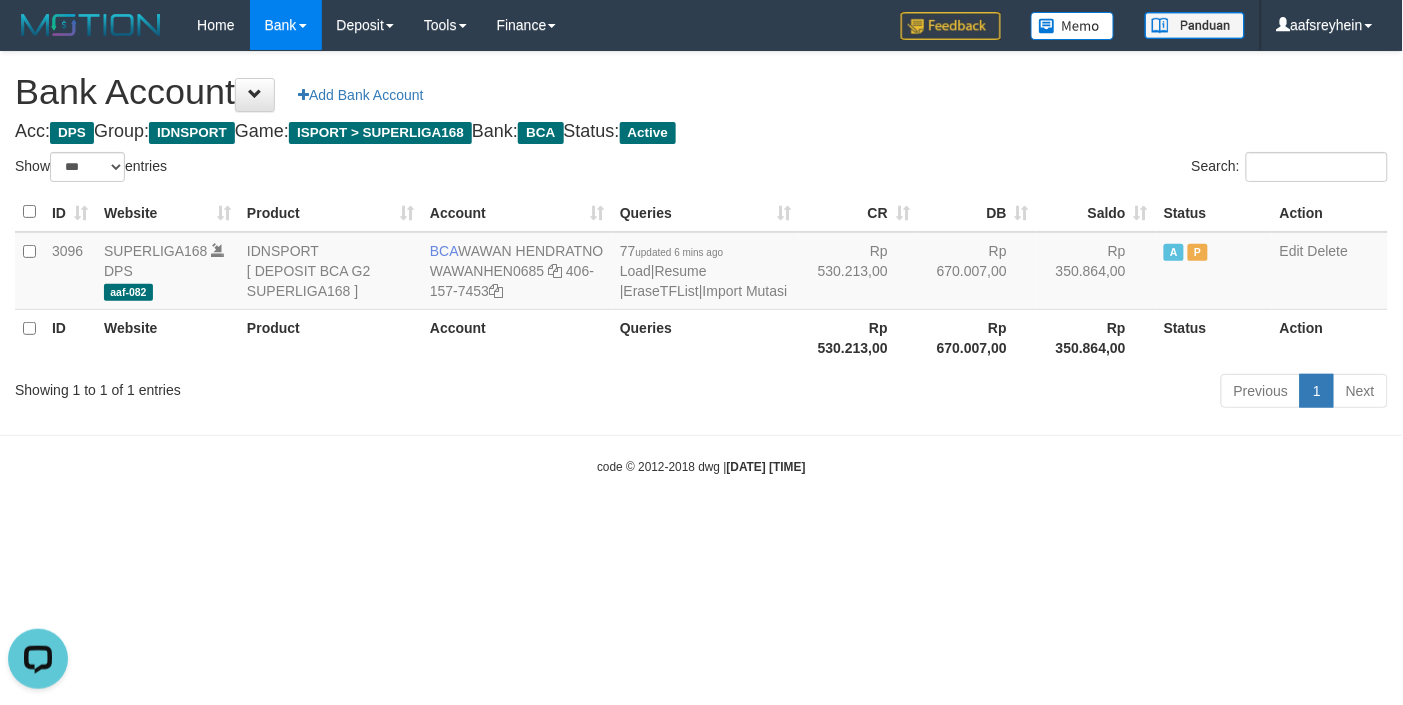 scroll, scrollTop: 0, scrollLeft: 0, axis: both 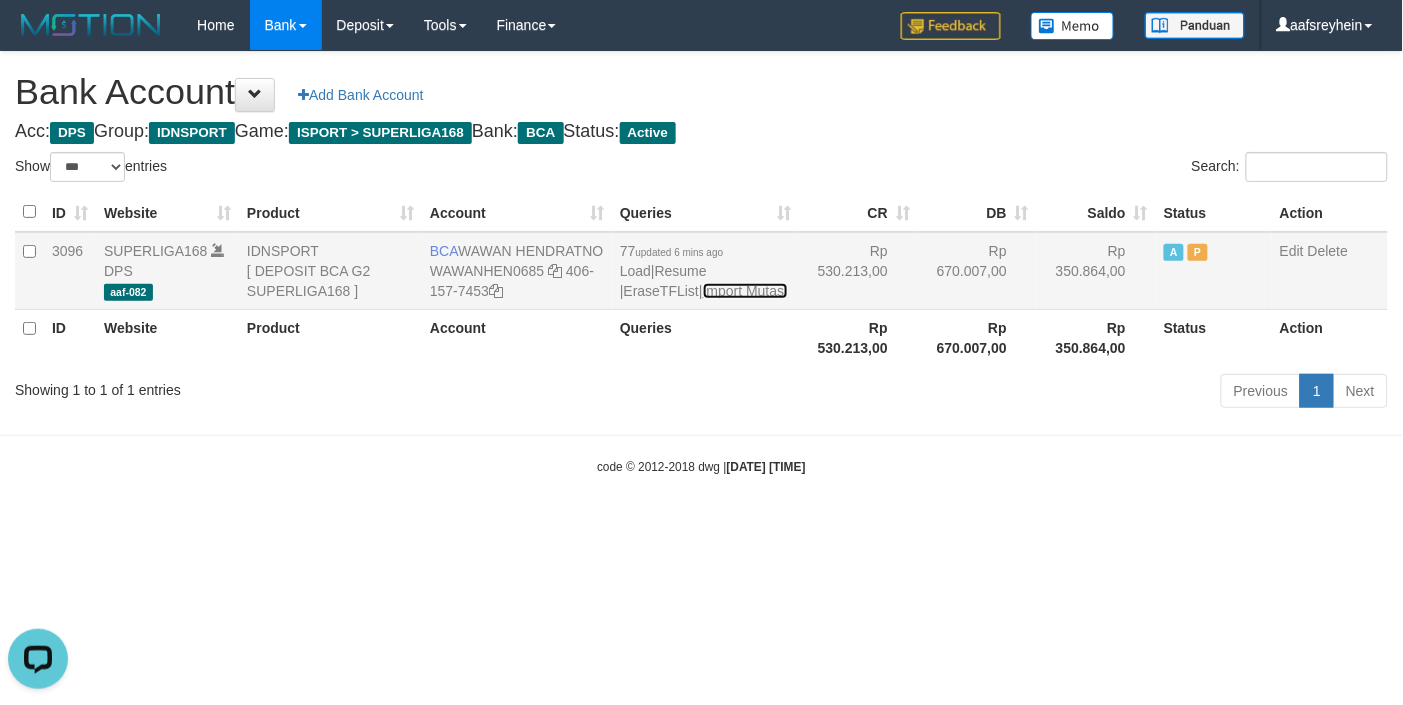 click on "Import Mutasi" at bounding box center [745, 291] 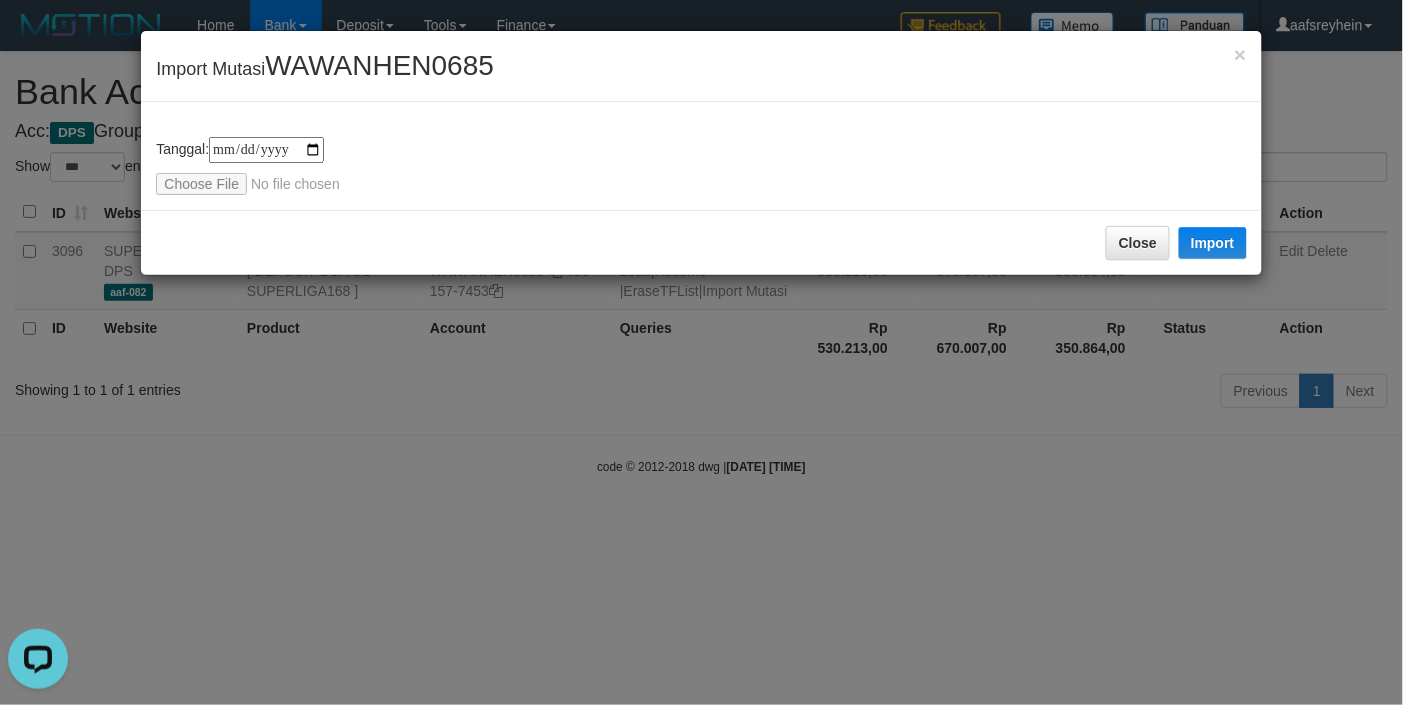 type on "**********" 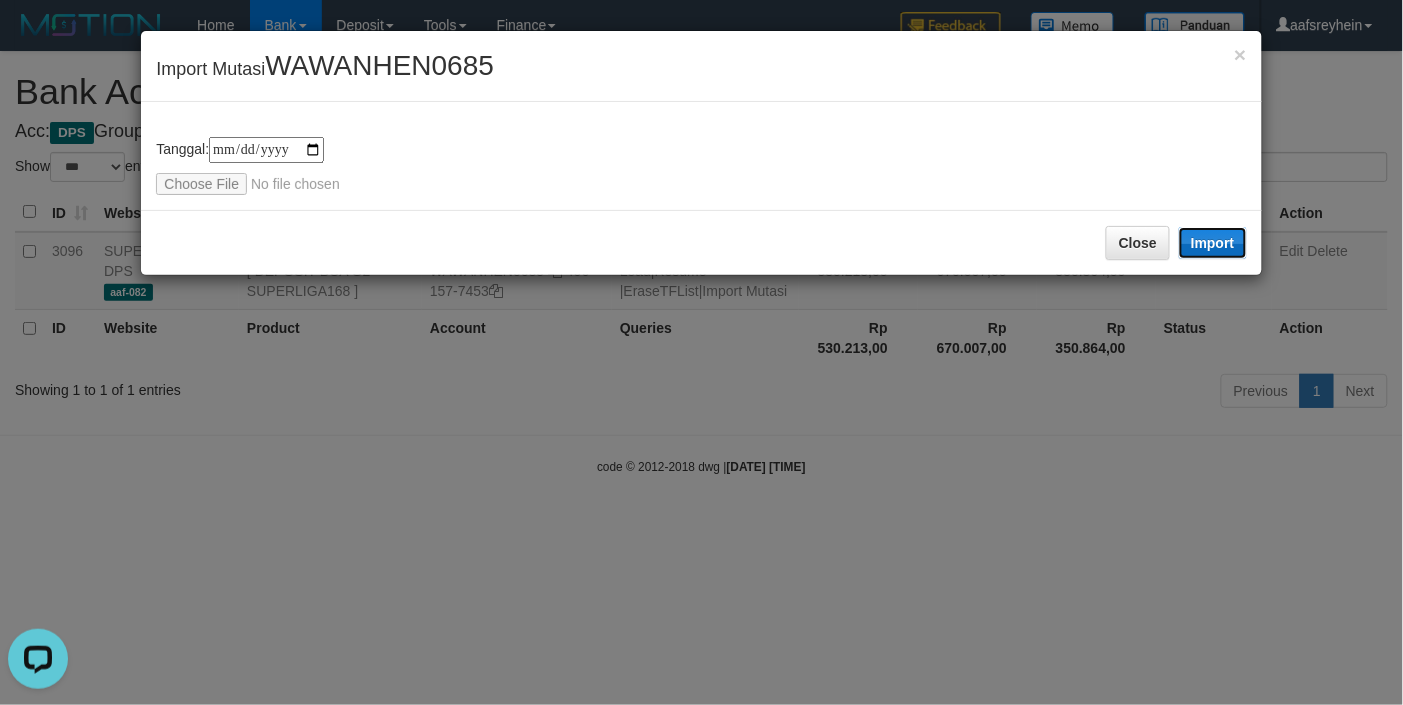 click on "Import" at bounding box center [1213, 243] 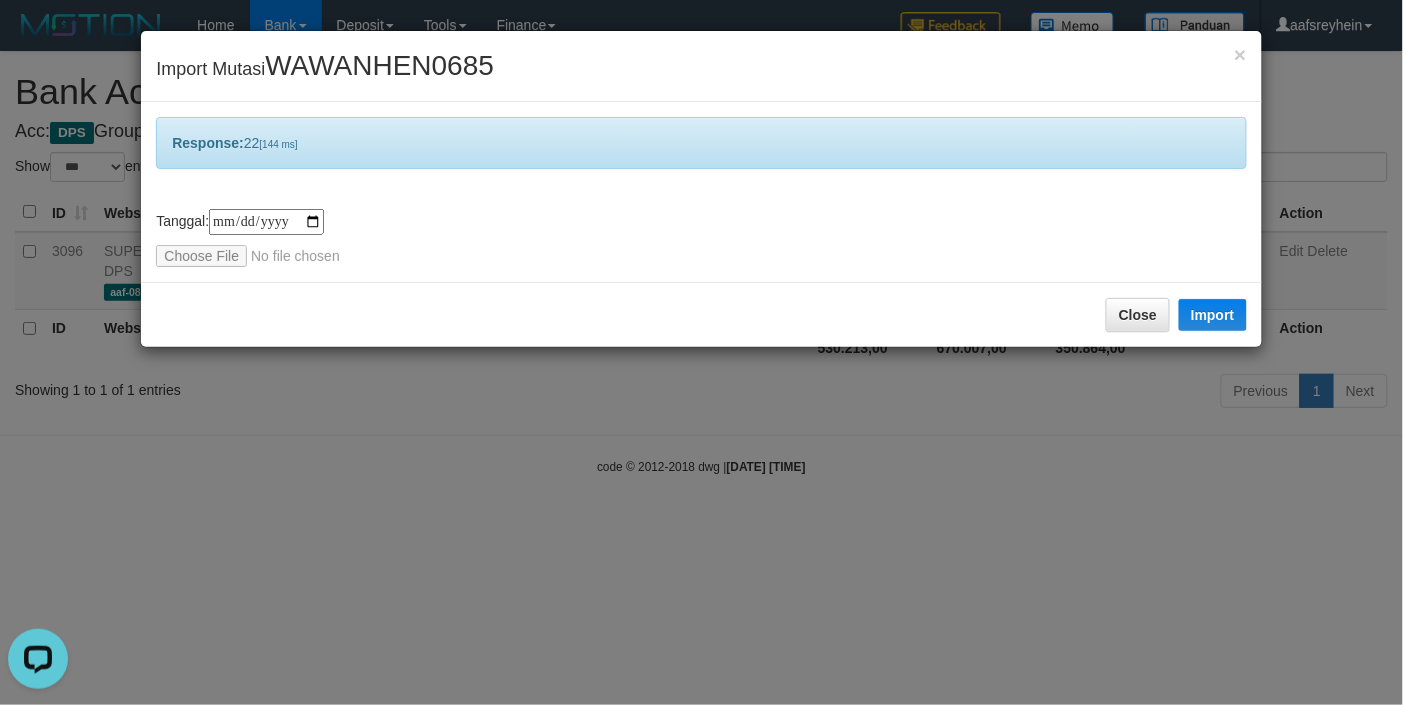 click on "**********" at bounding box center [701, 352] 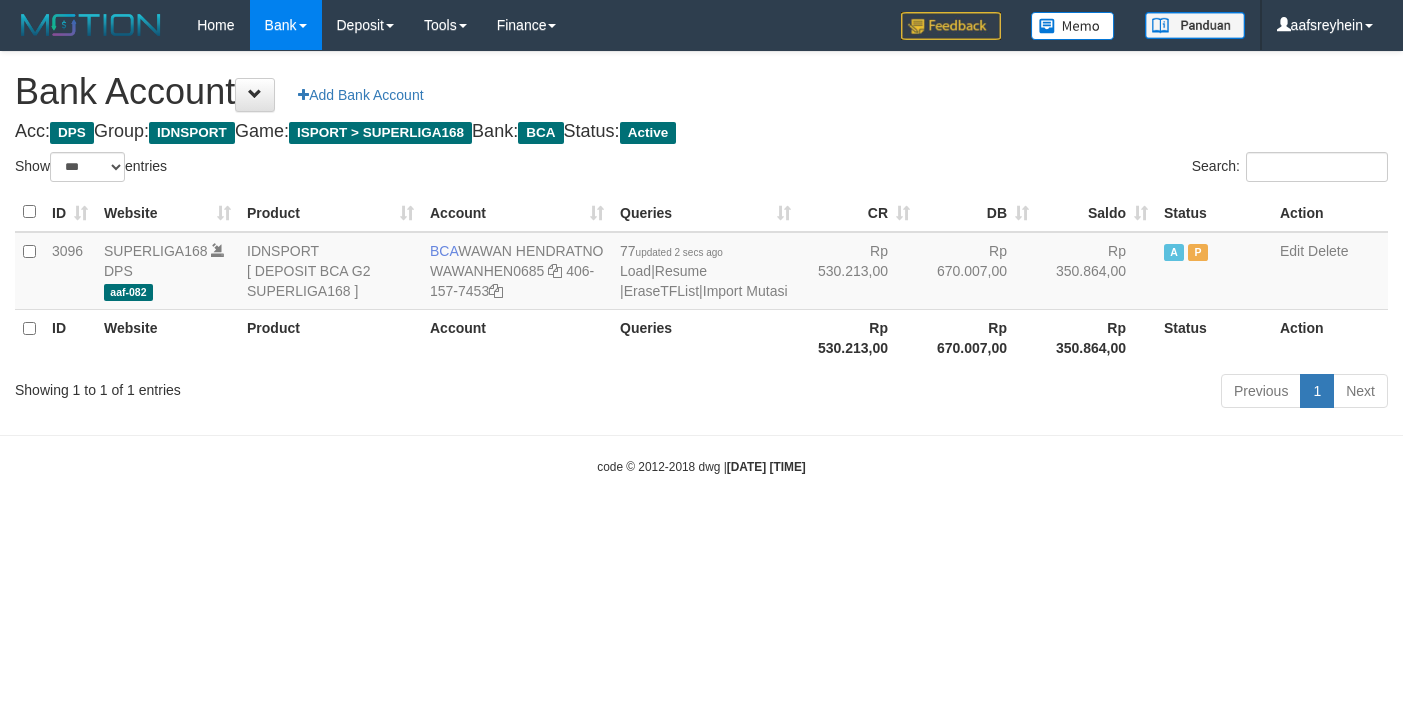 select on "***" 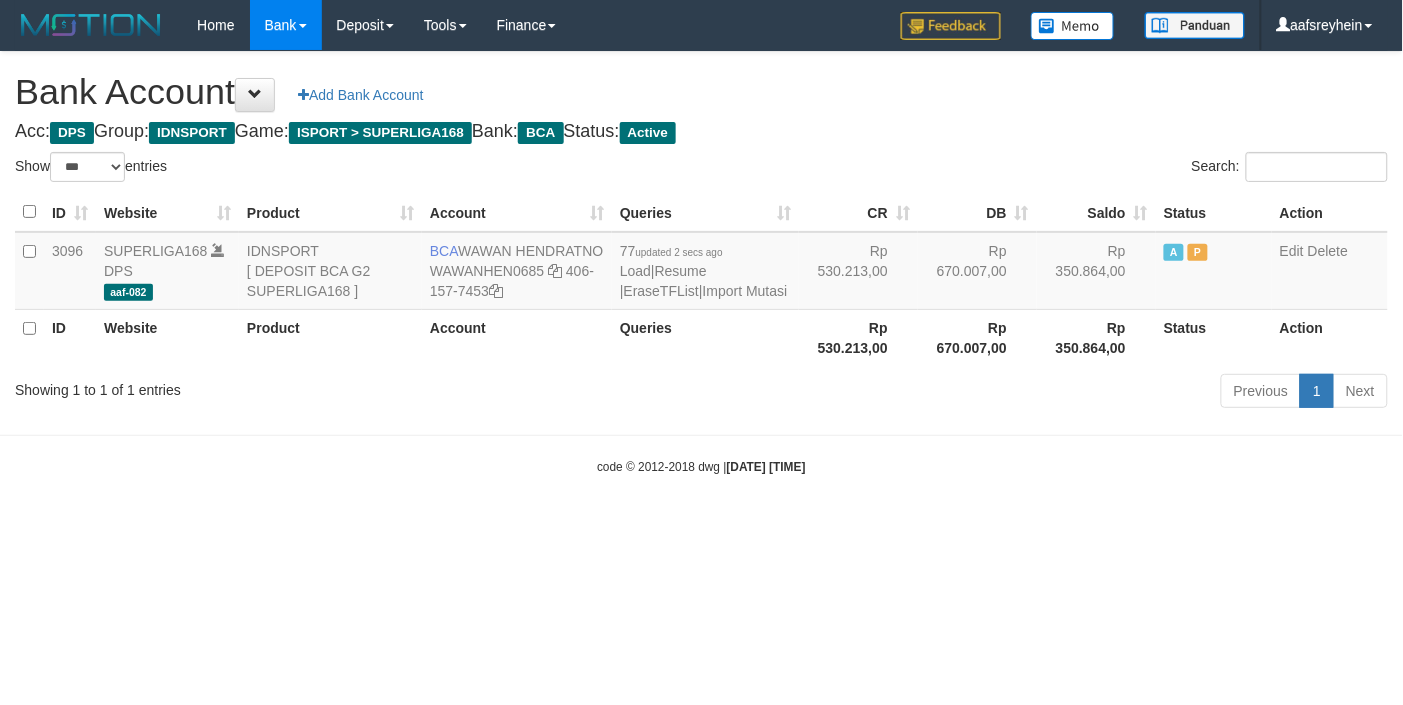 click on "Toggle navigation
Home
Bank
Account List
Load
By Website
Group
[ISPORT]													SUPERLIGA168
By Load Group (DPS)
-" at bounding box center (701, 263) 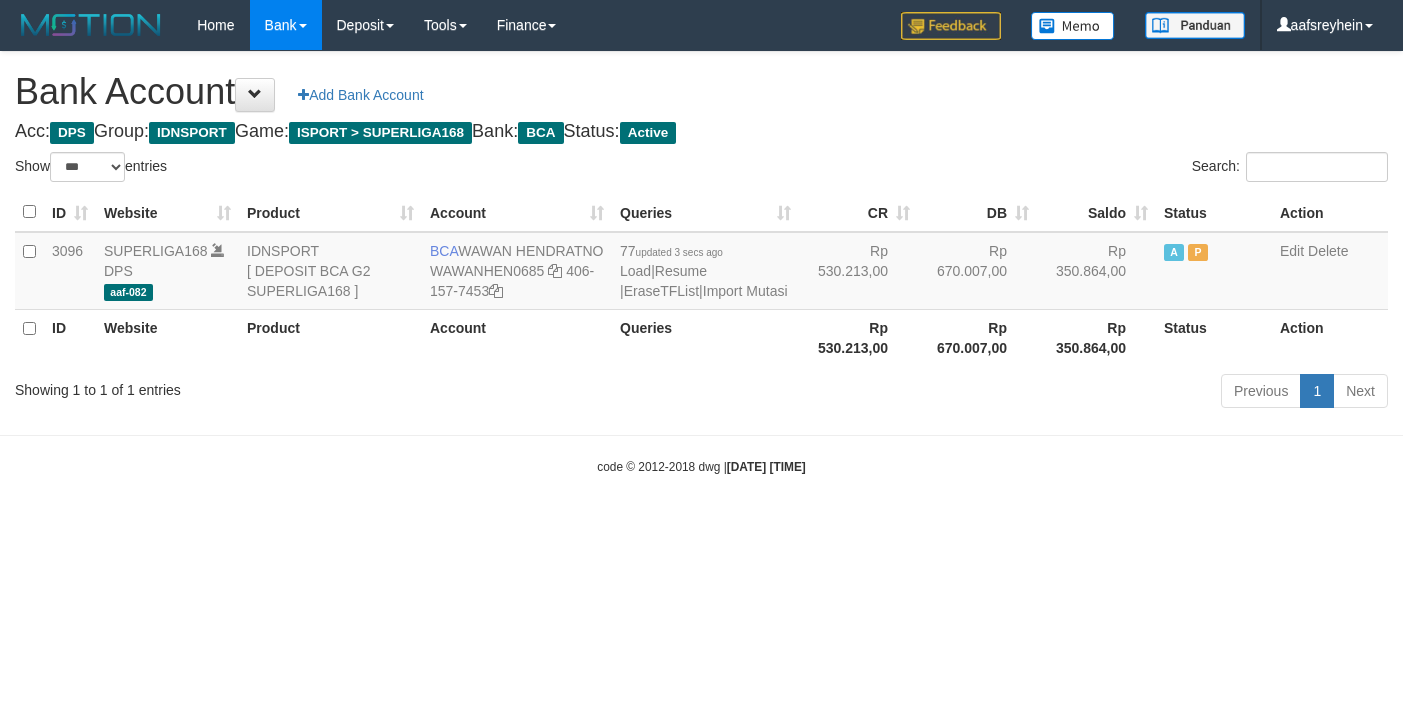 select on "***" 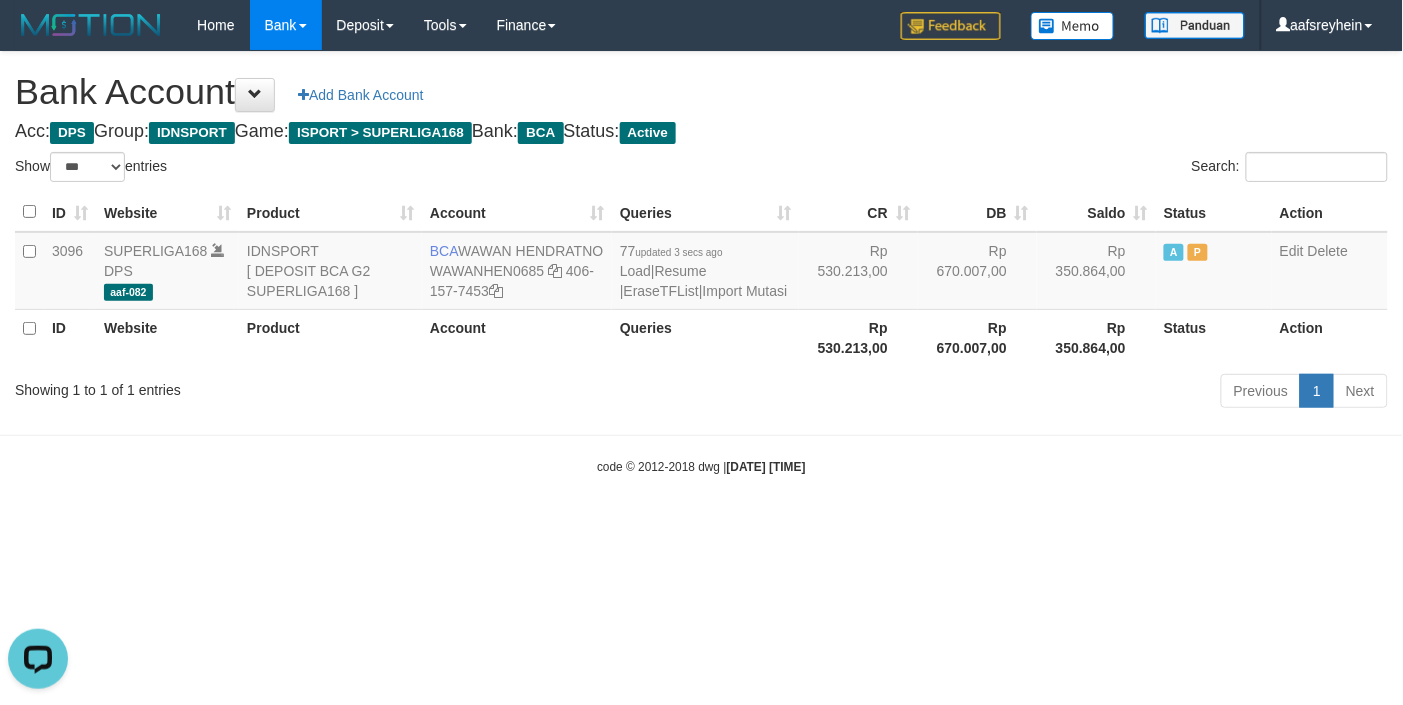 scroll, scrollTop: 0, scrollLeft: 0, axis: both 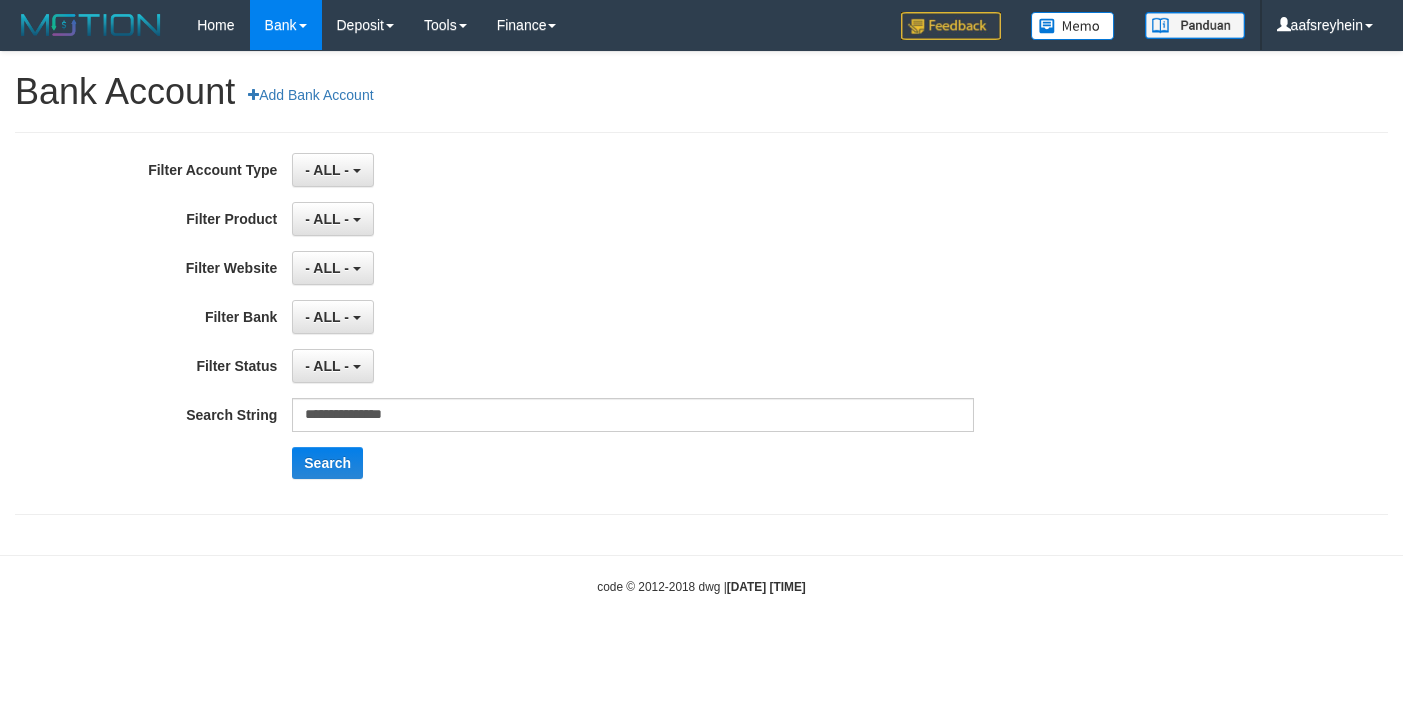 select on "***" 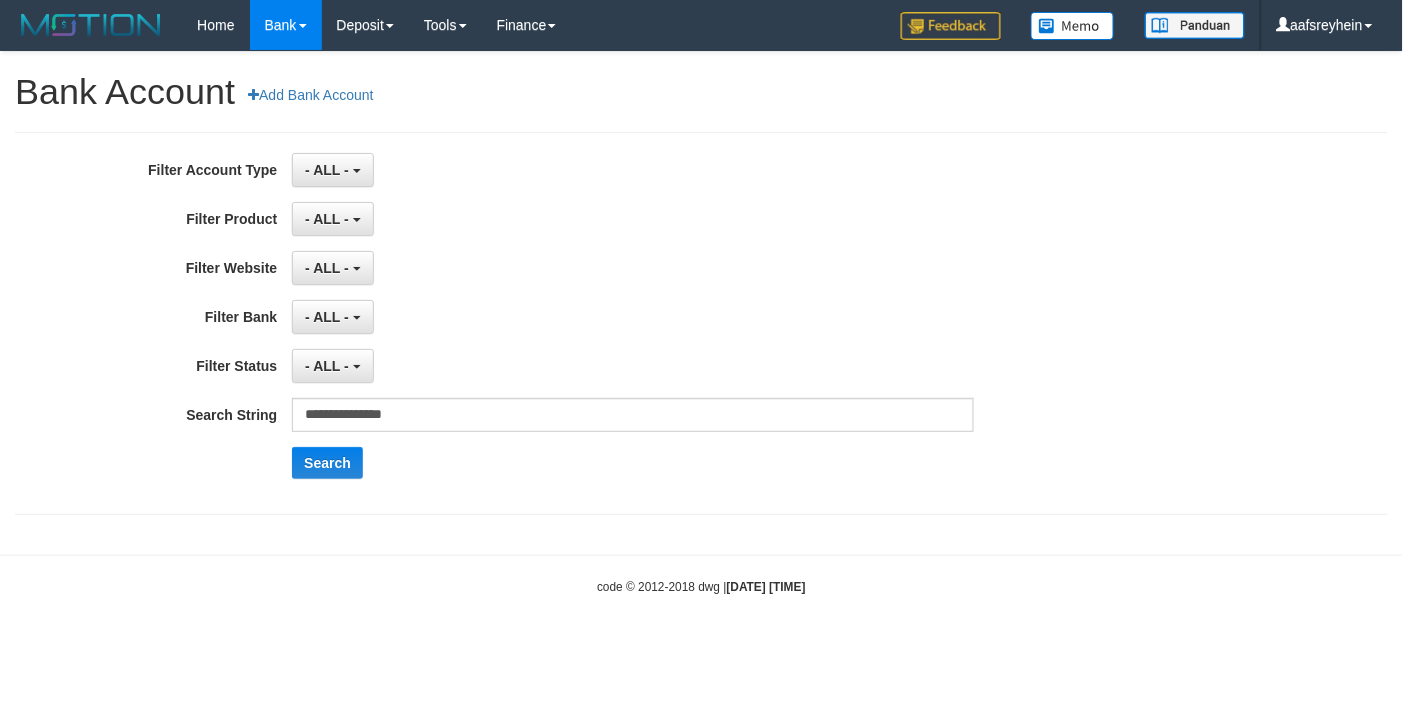 scroll, scrollTop: 17, scrollLeft: 0, axis: vertical 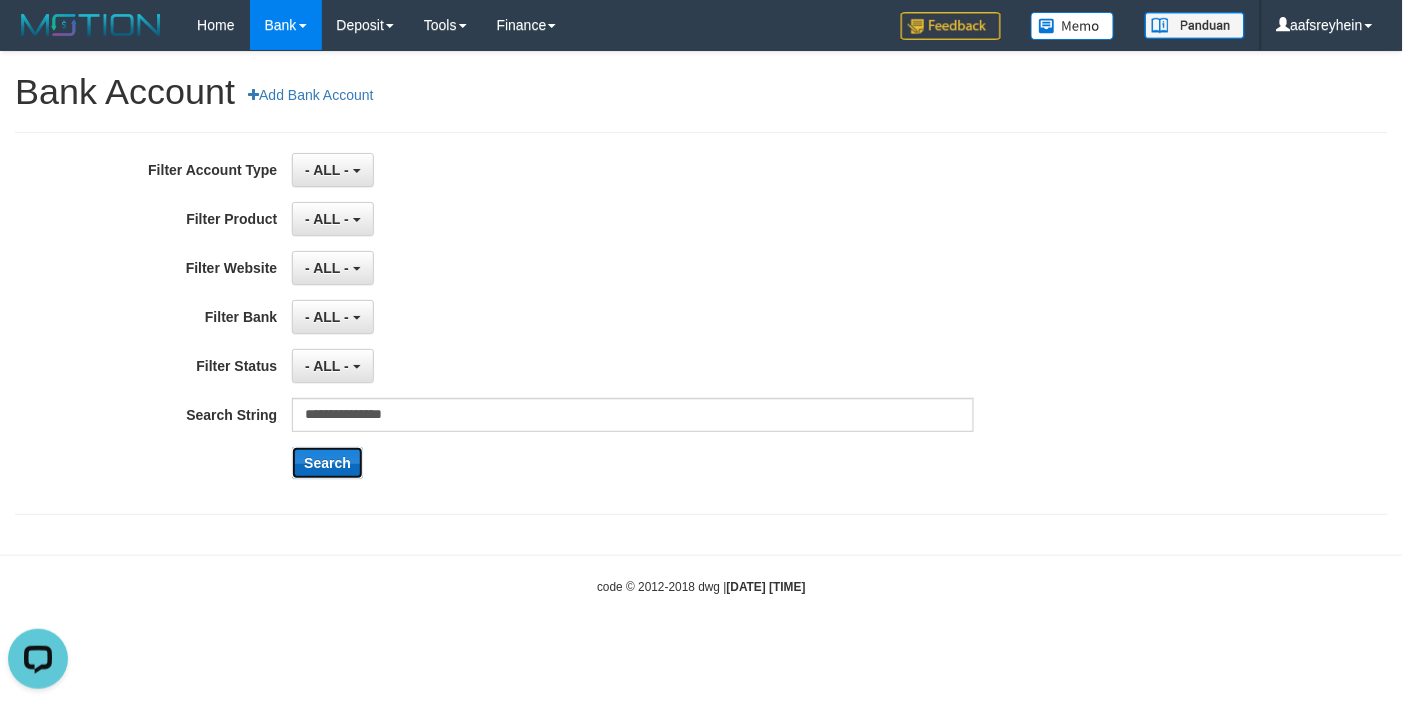 click on "Search" at bounding box center [327, 463] 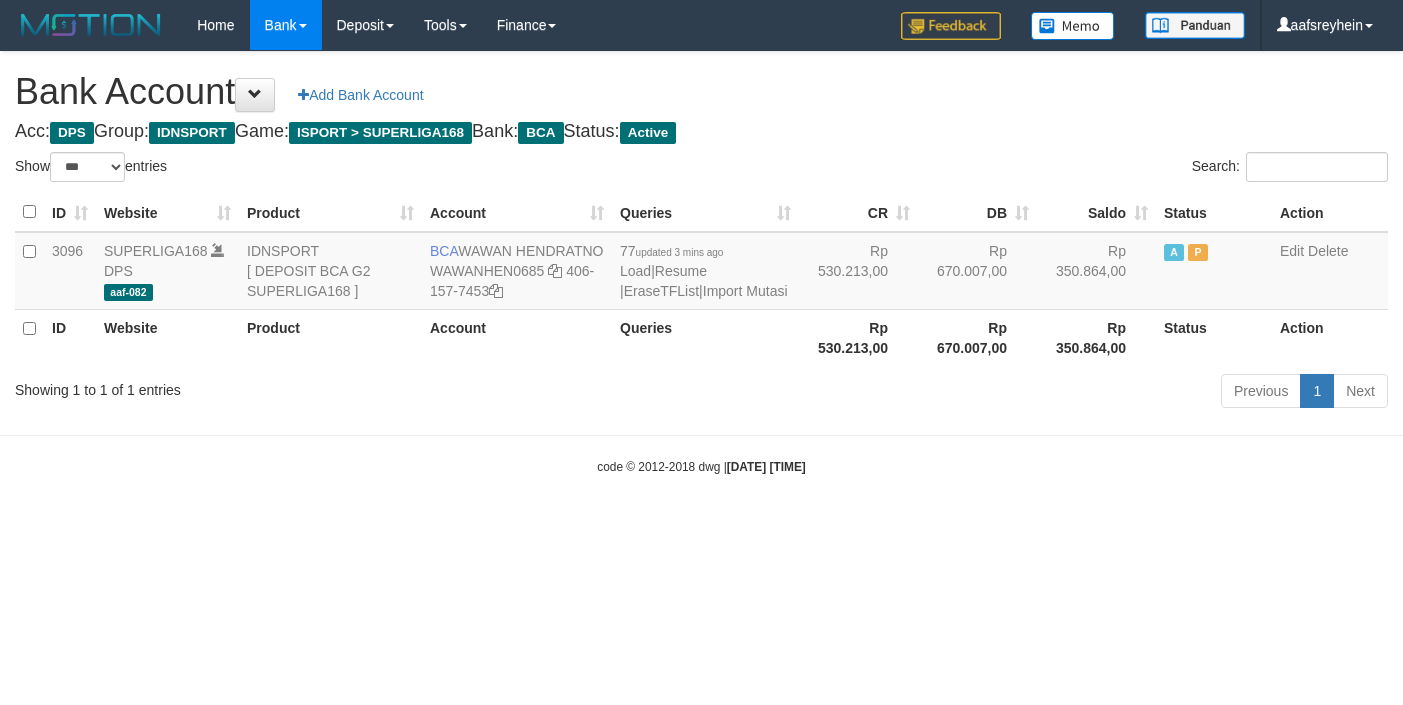 select on "***" 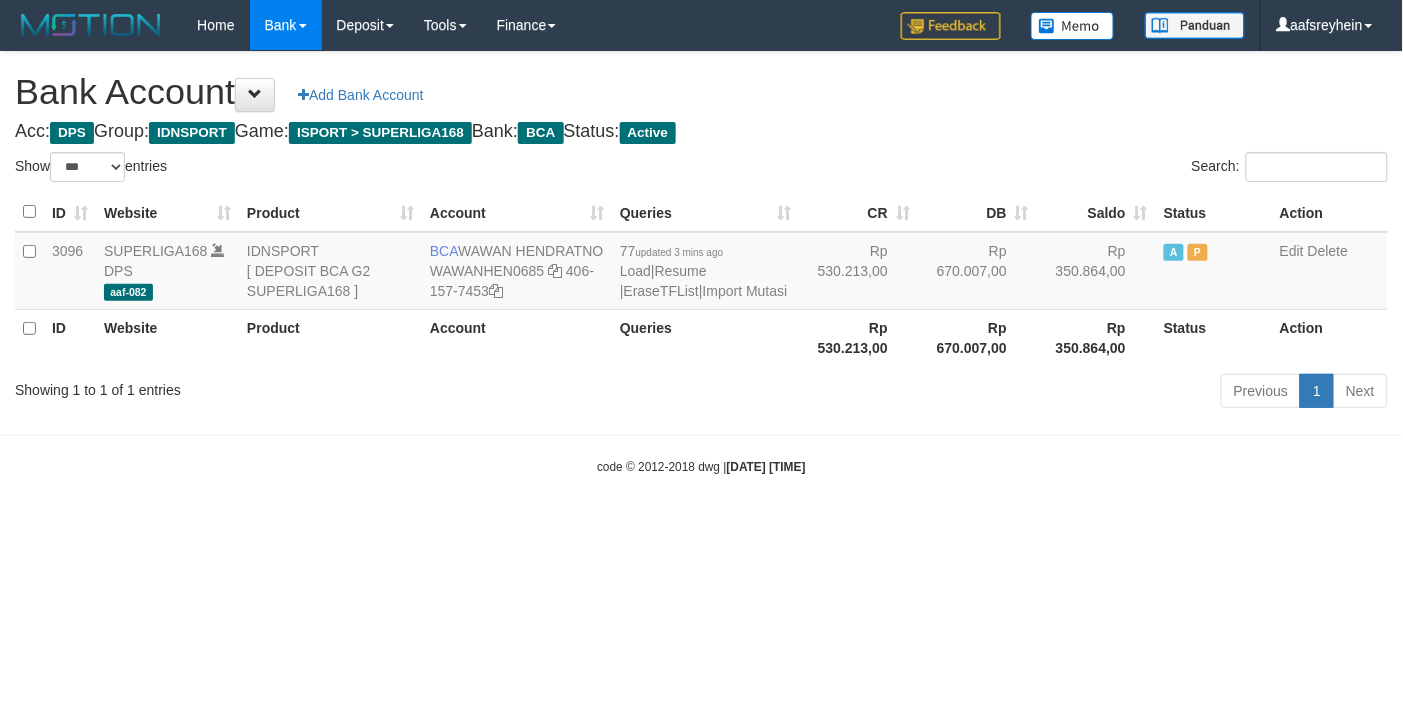click on "Toggle navigation
Home
Bank
Account List
Load
By Website
Group
[ISPORT]													SUPERLIGA168
By Load Group (DPS)" at bounding box center [701, 263] 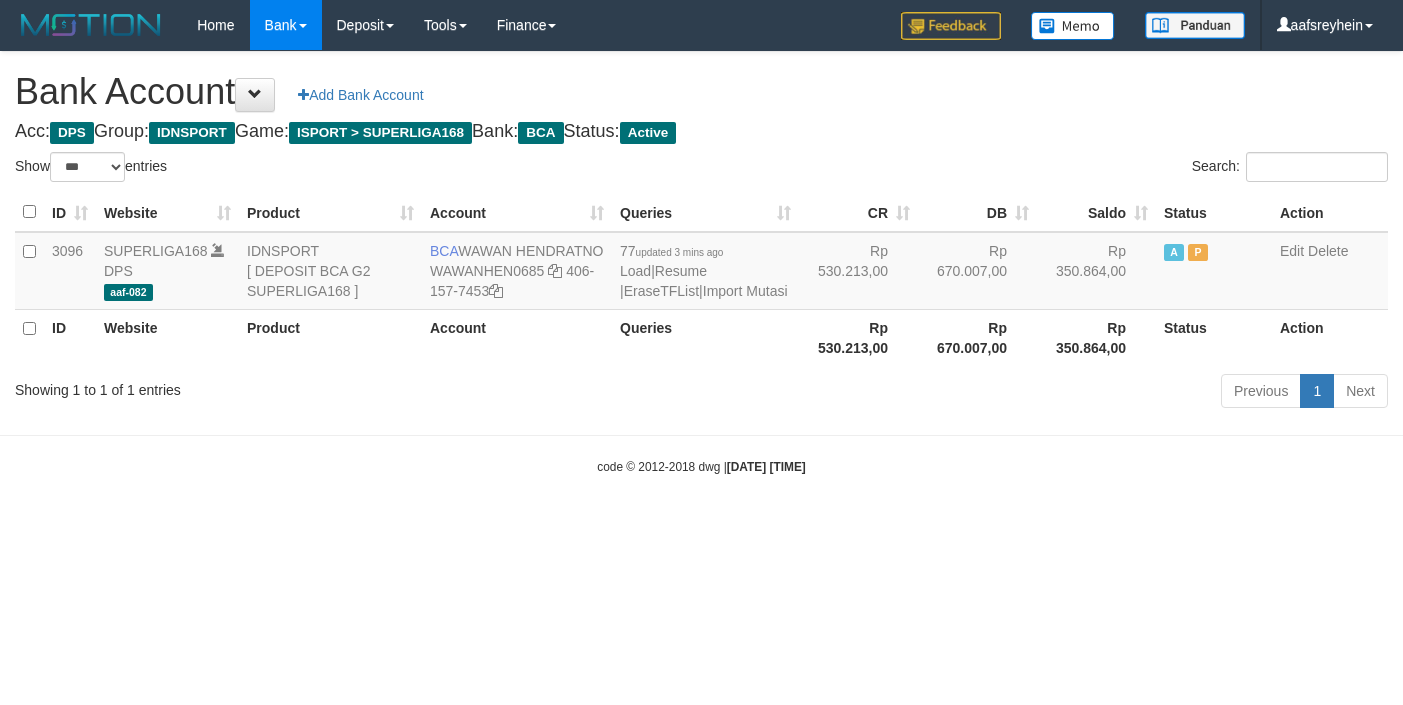 select on "***" 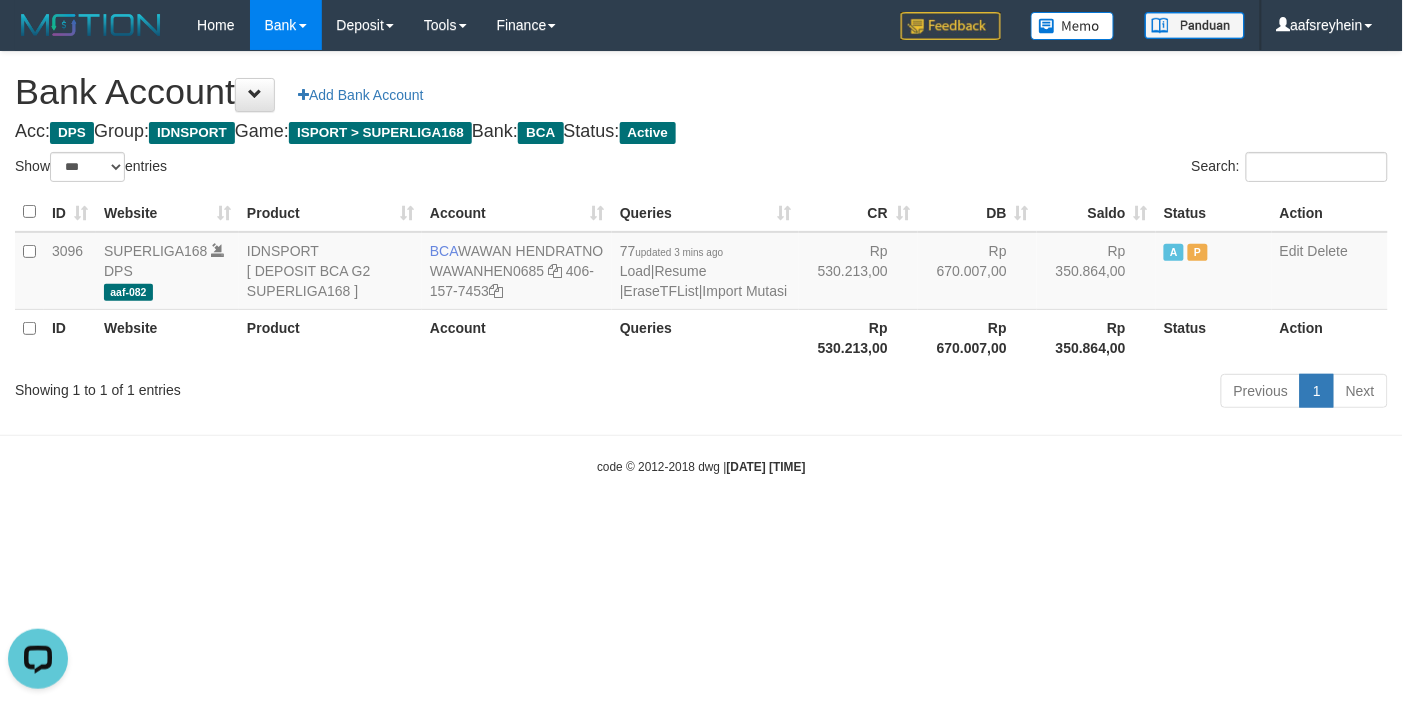 scroll, scrollTop: 0, scrollLeft: 0, axis: both 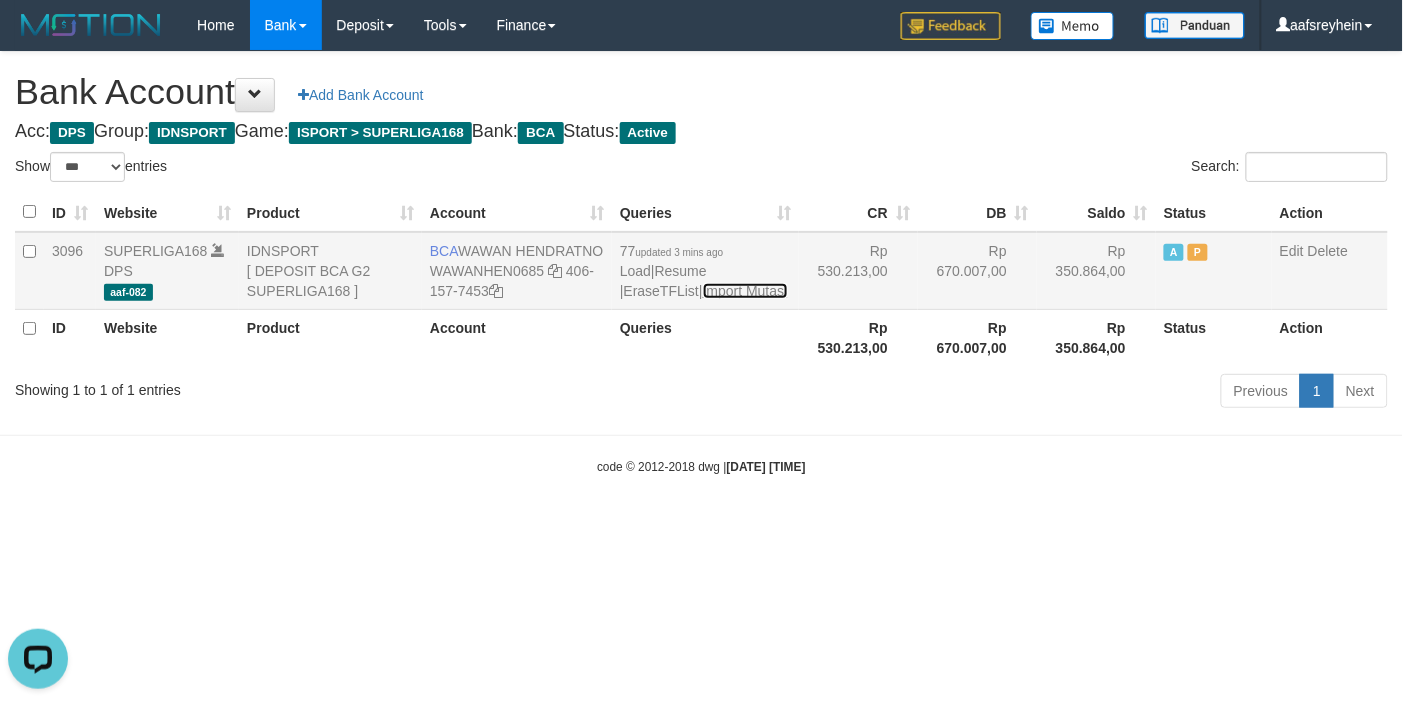 click on "Import Mutasi" at bounding box center (745, 291) 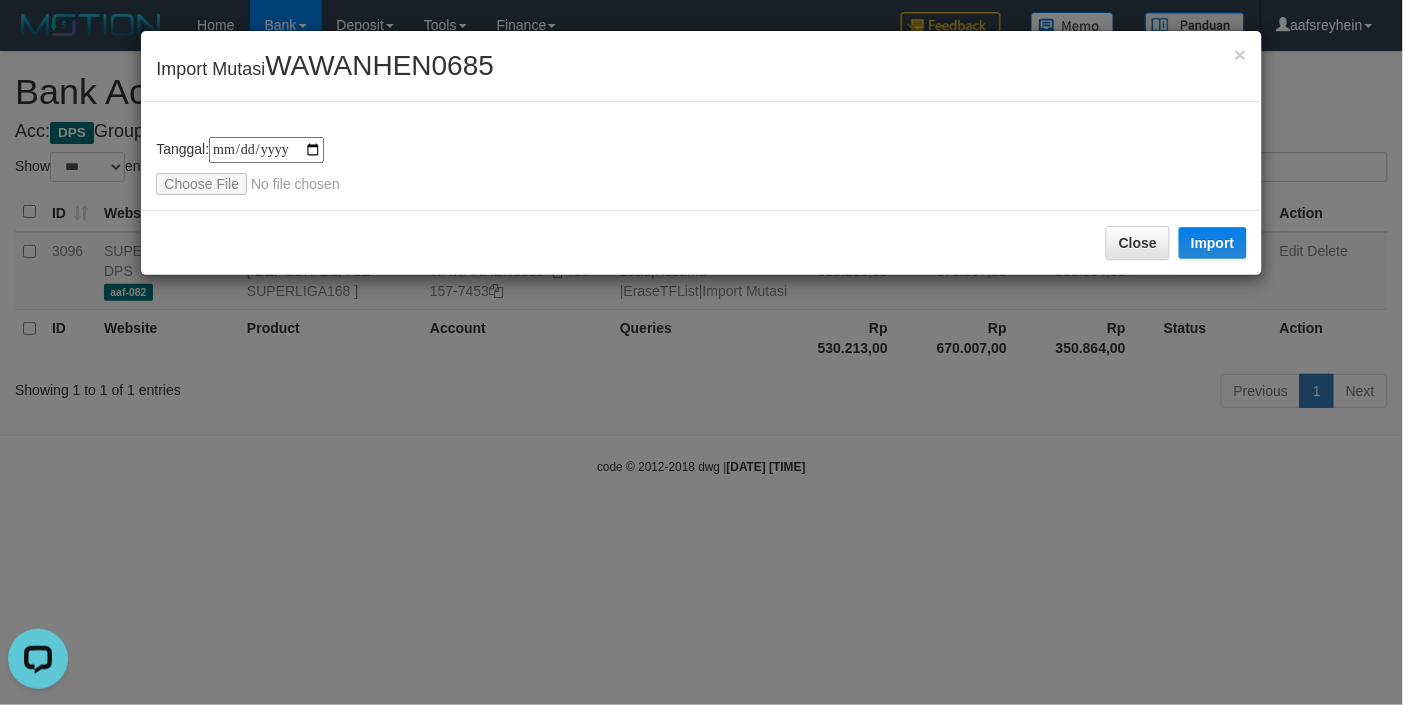 type on "**********" 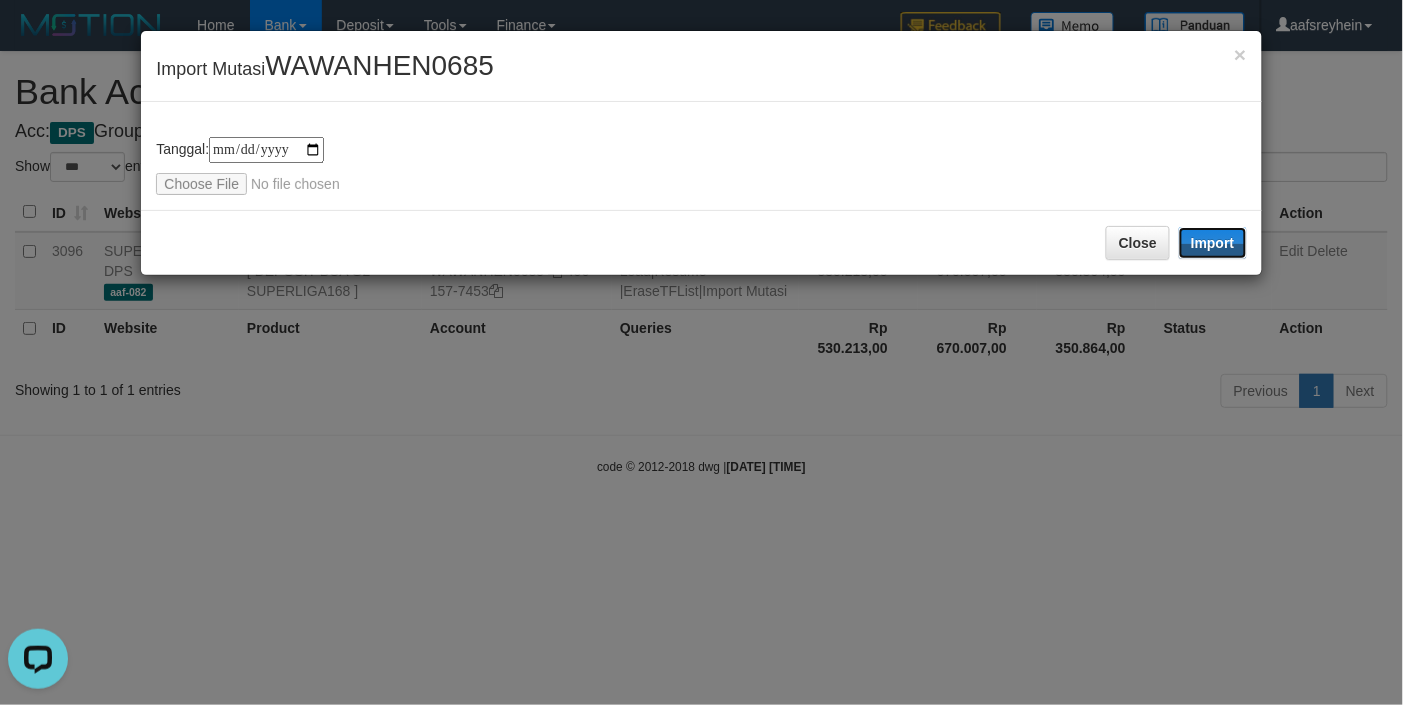 click on "Import" at bounding box center [1213, 243] 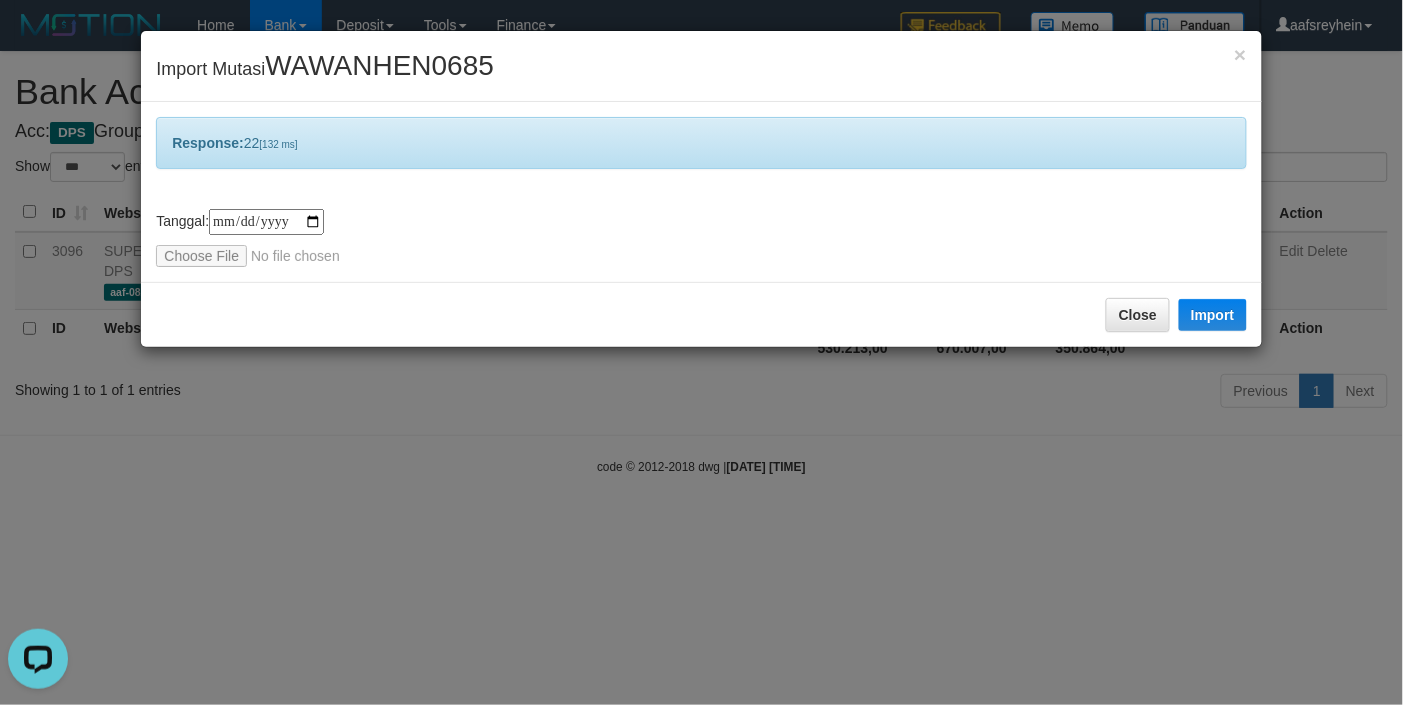 click on "**********" at bounding box center (701, 352) 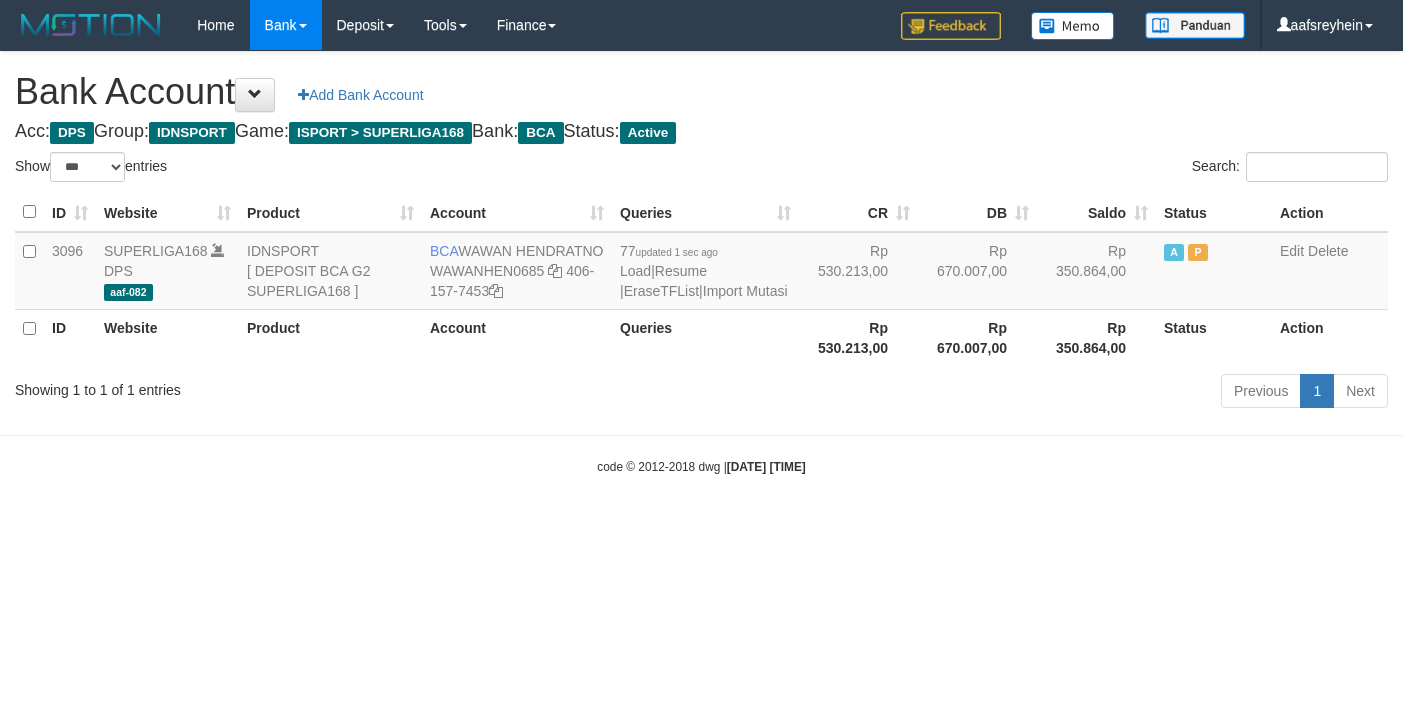 select on "***" 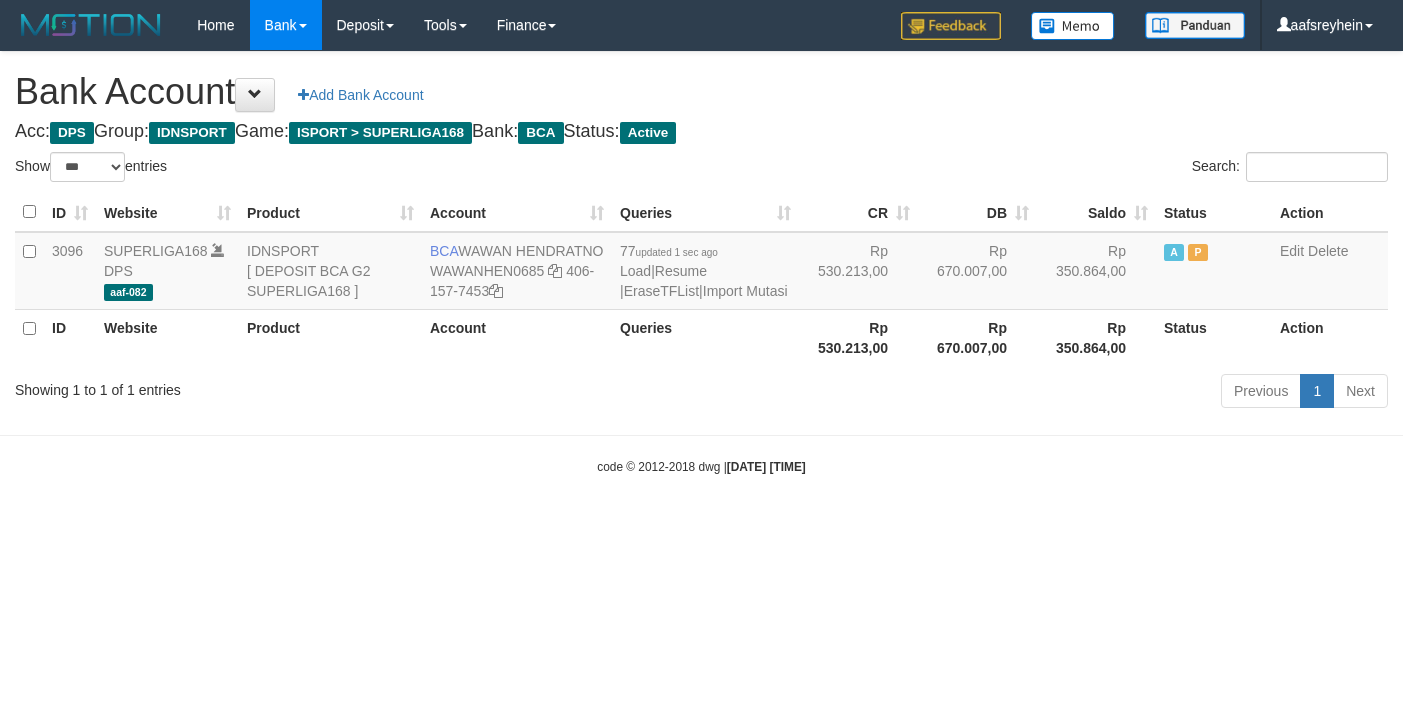 scroll, scrollTop: 0, scrollLeft: 0, axis: both 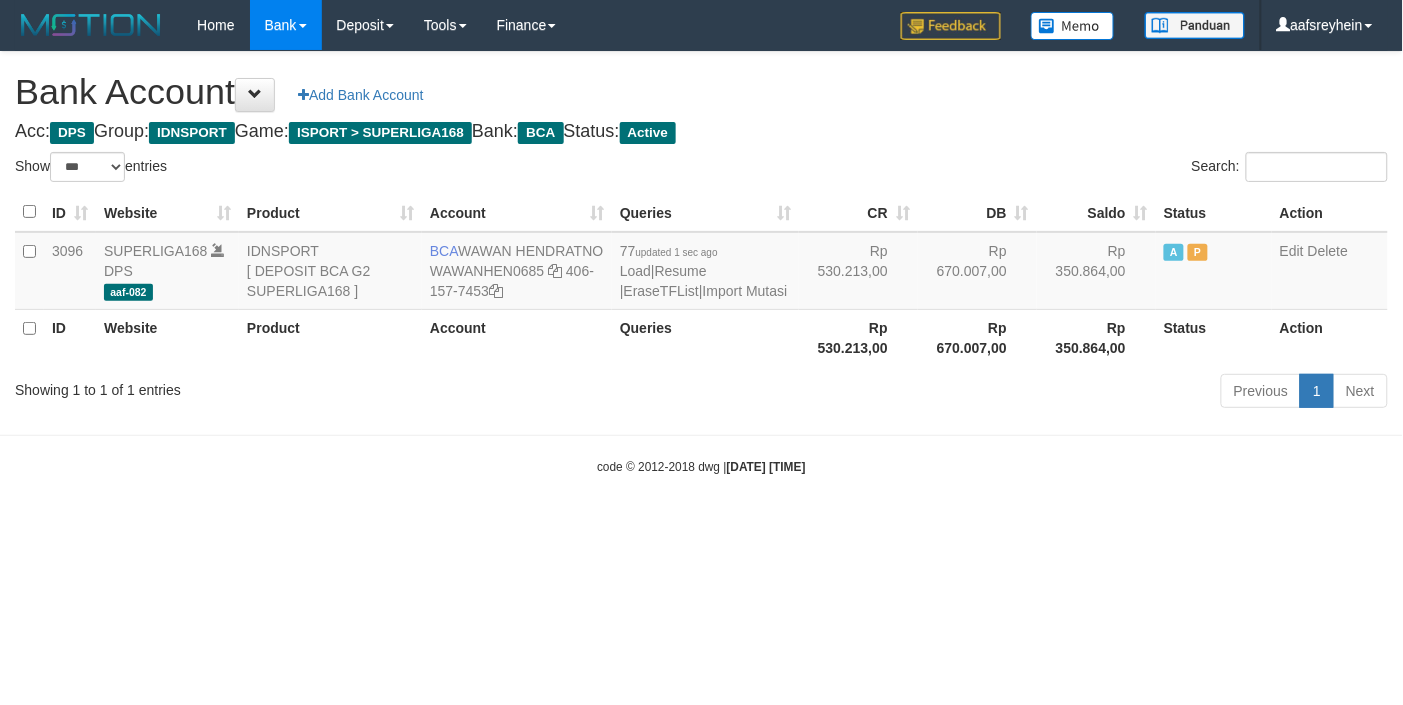 click on "Toggle navigation
Home
Bank
Account List
Load
By Website
Group
[ISPORT]													SUPERLIGA168
By Load Group (DPS)
-" at bounding box center (701, 263) 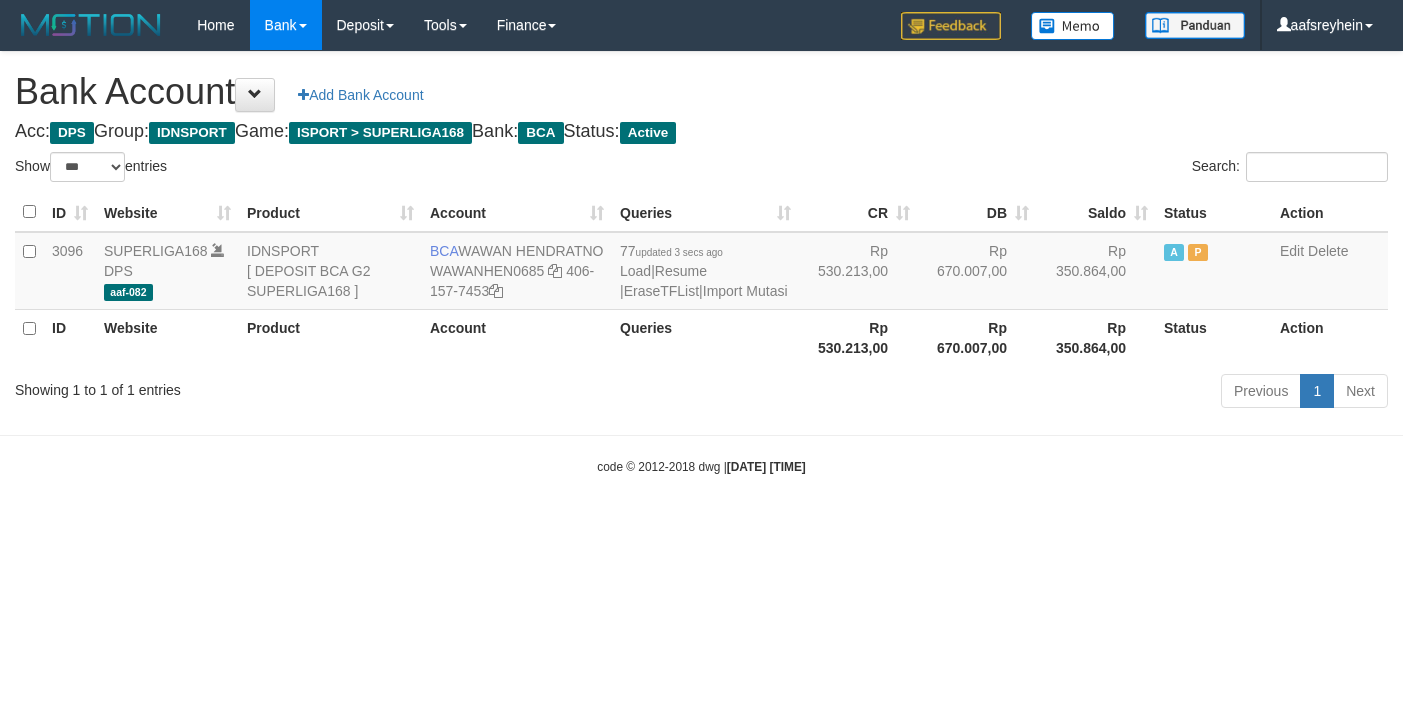 select on "***" 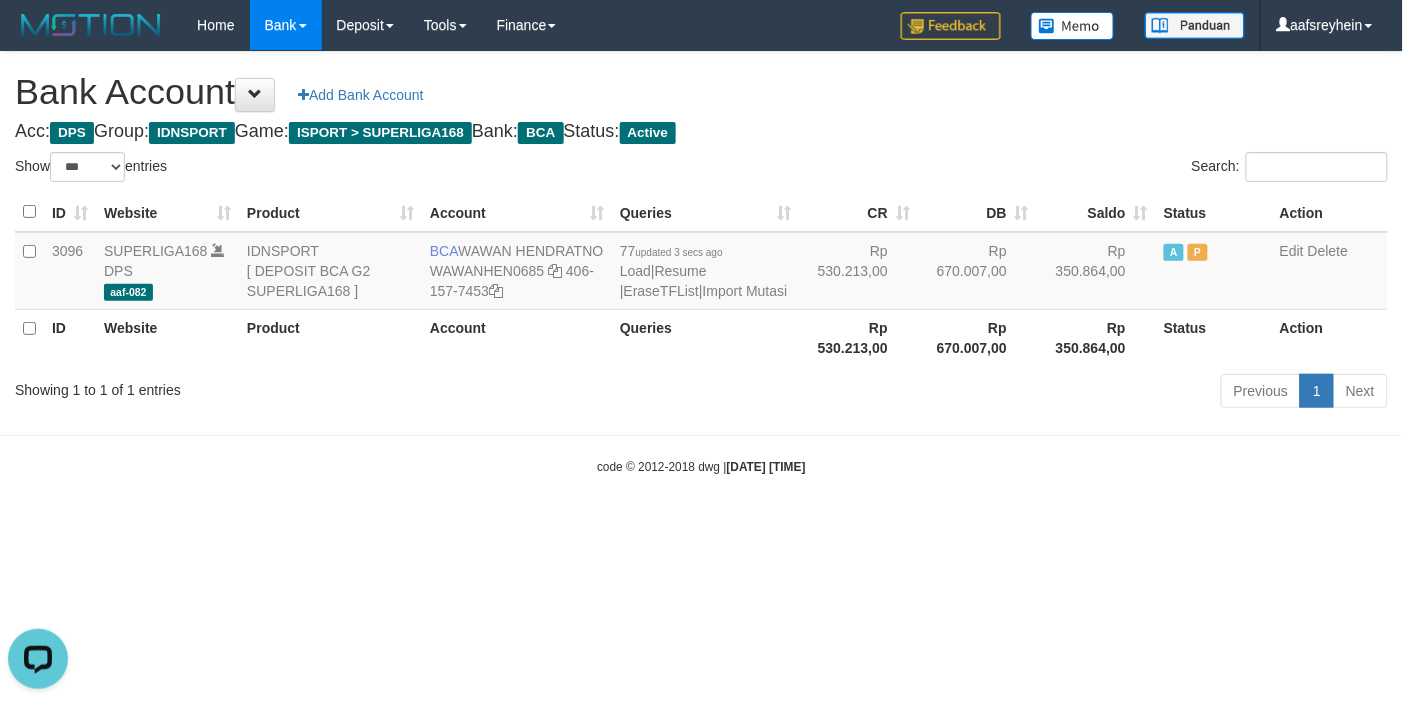 scroll, scrollTop: 0, scrollLeft: 0, axis: both 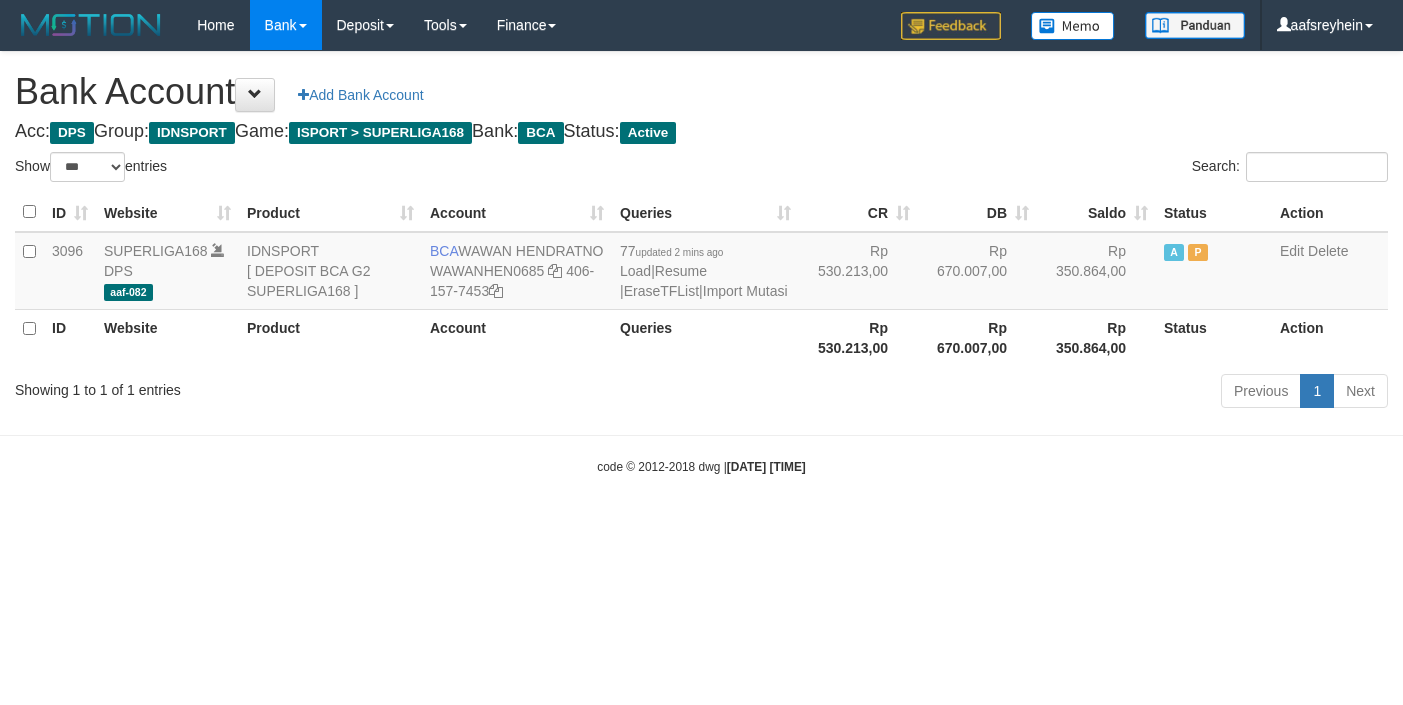 select on "***" 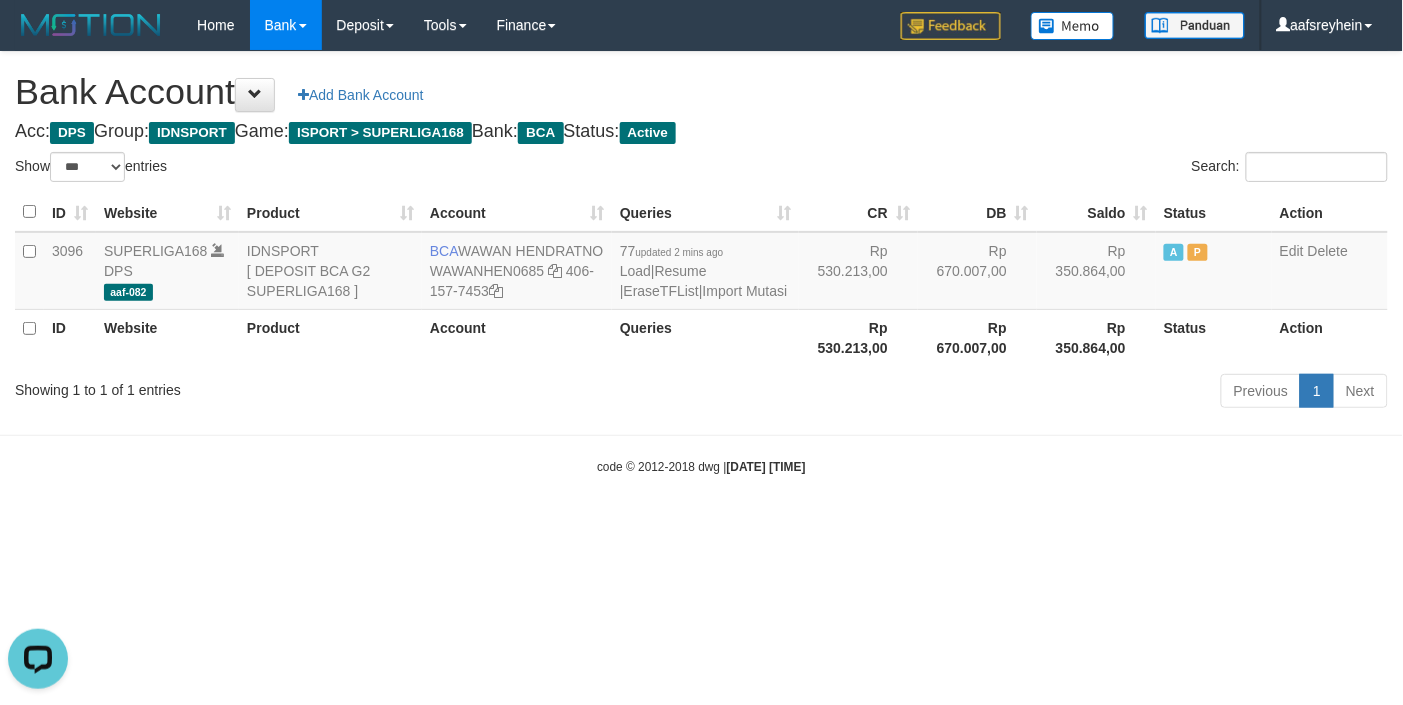 scroll, scrollTop: 0, scrollLeft: 0, axis: both 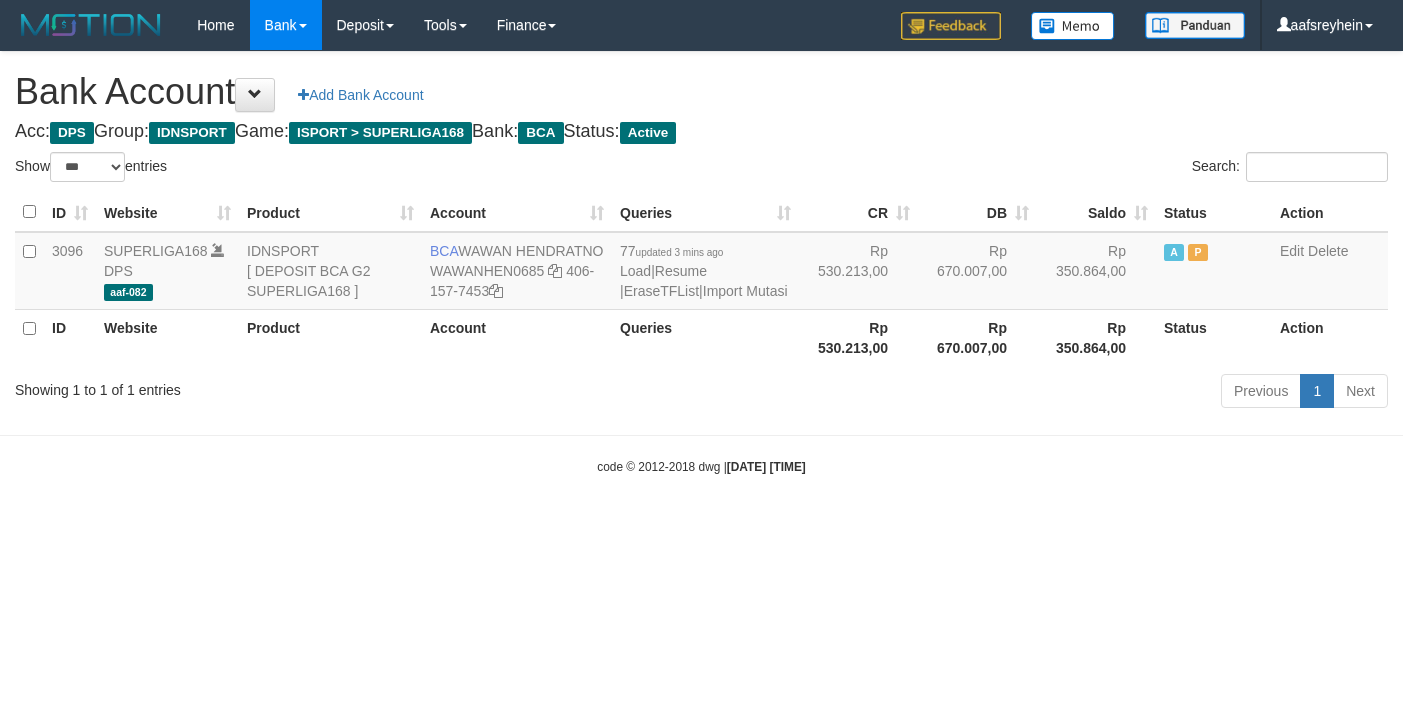 select on "***" 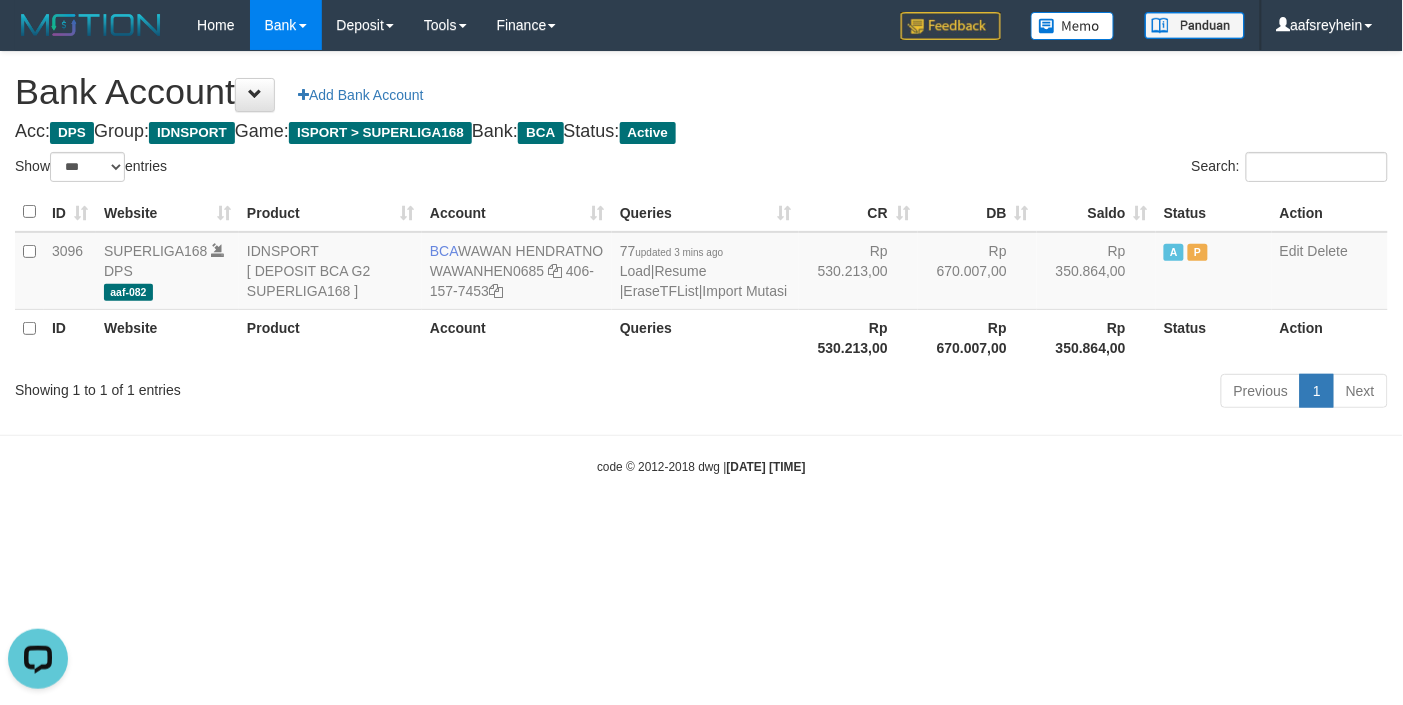 scroll, scrollTop: 0, scrollLeft: 0, axis: both 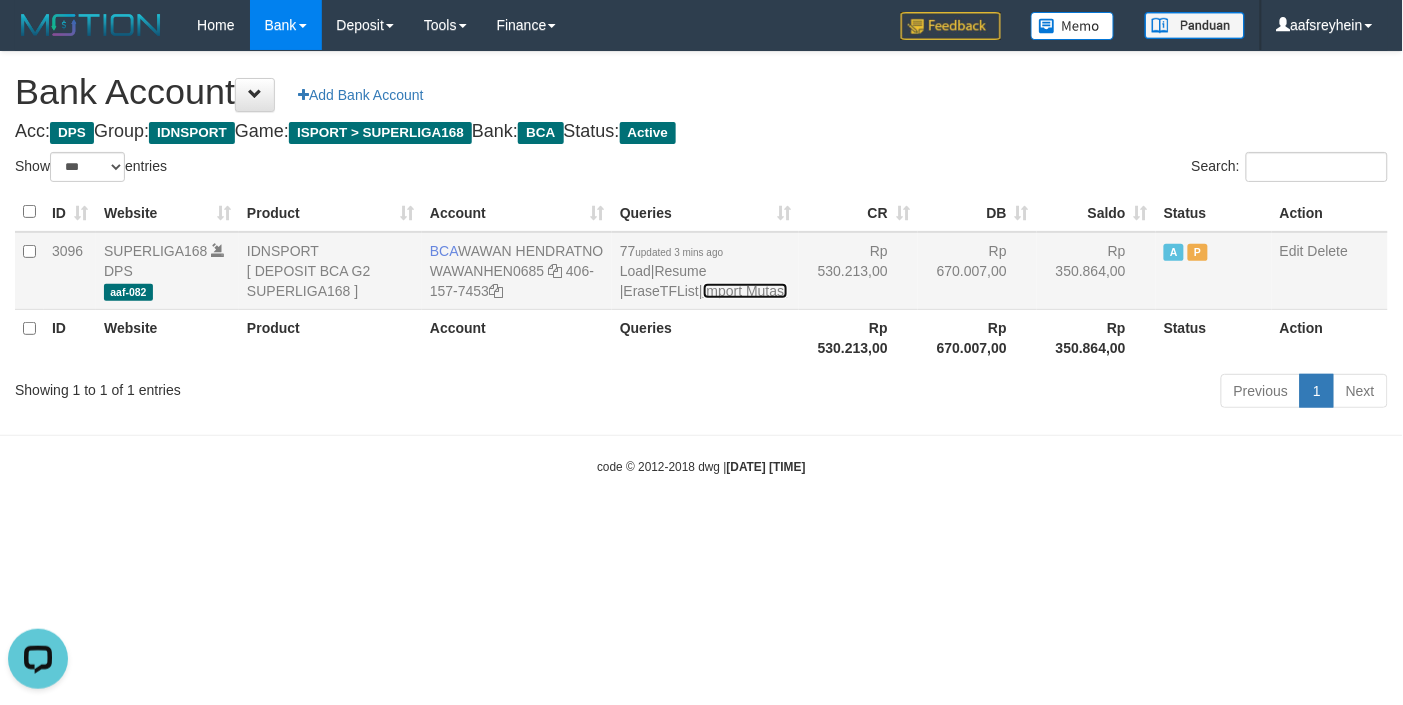 click on "Import Mutasi" at bounding box center [745, 291] 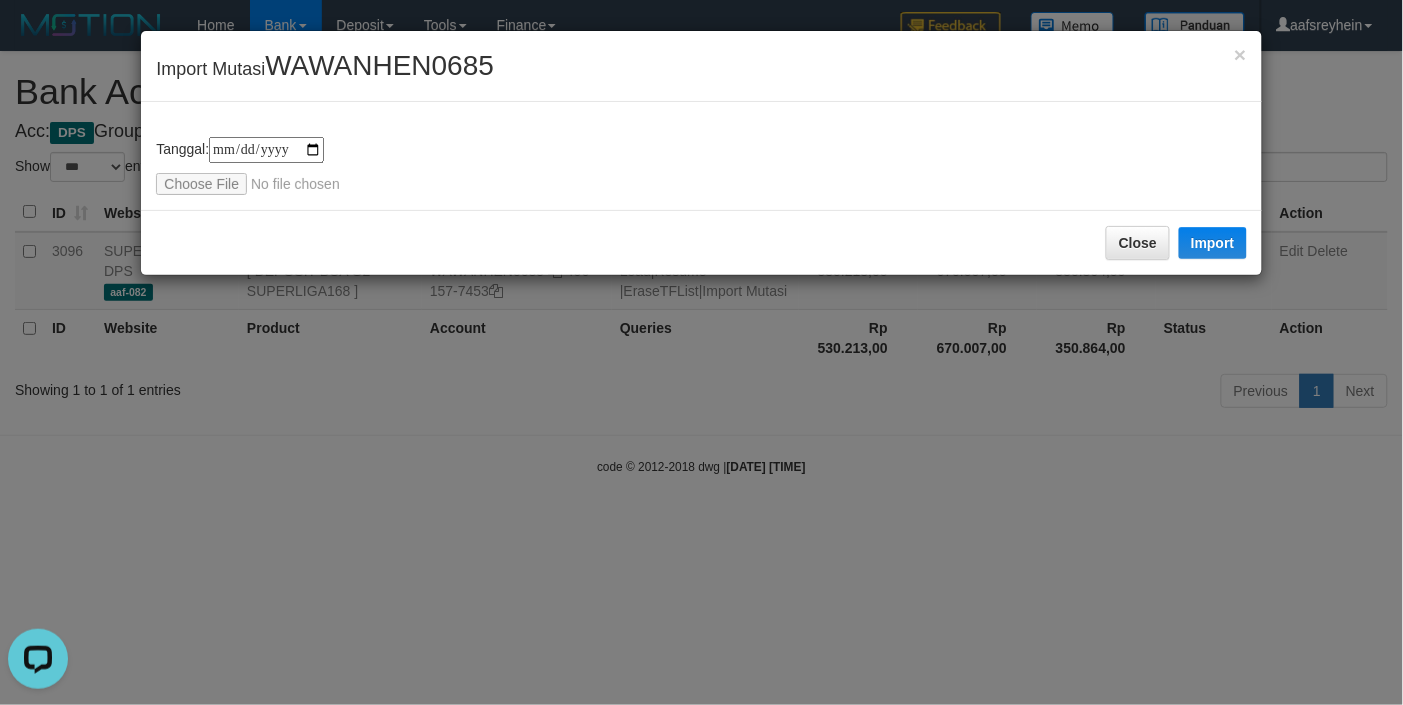 type on "**********" 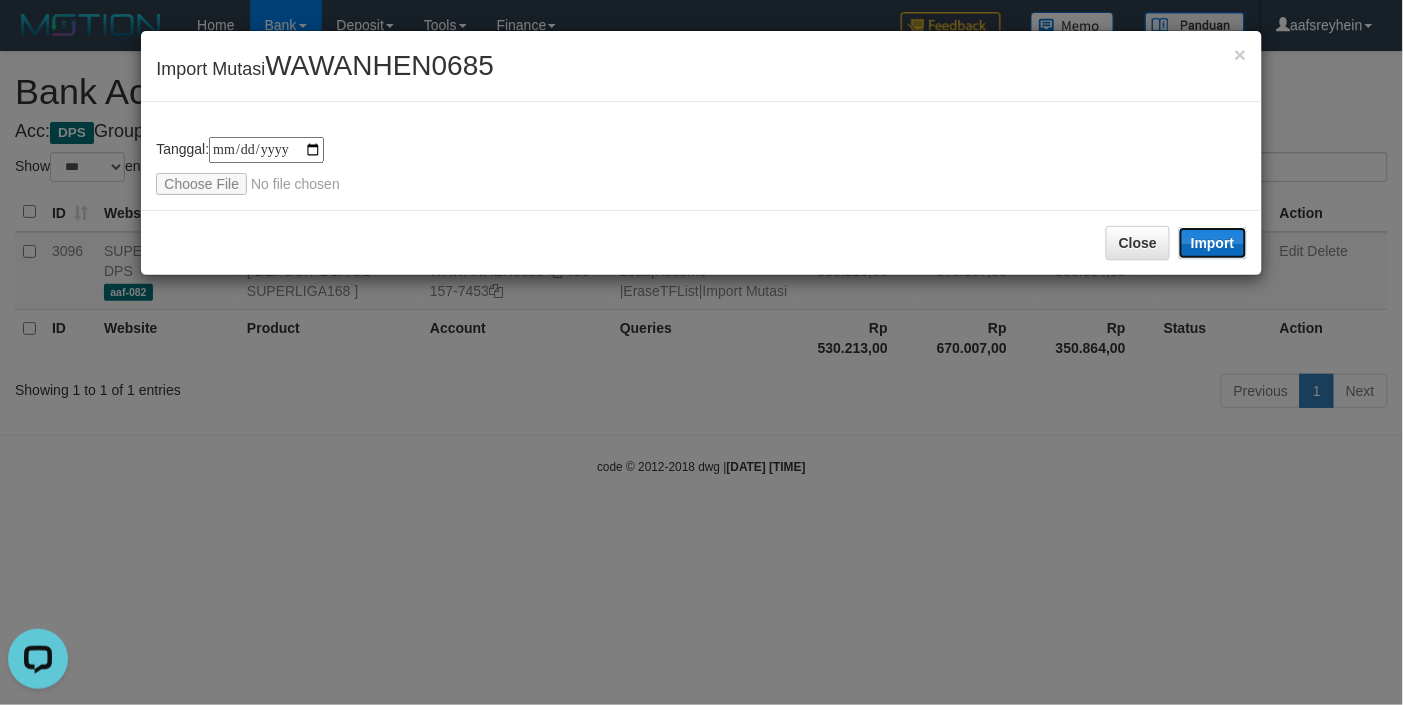 click on "Import" at bounding box center [1213, 243] 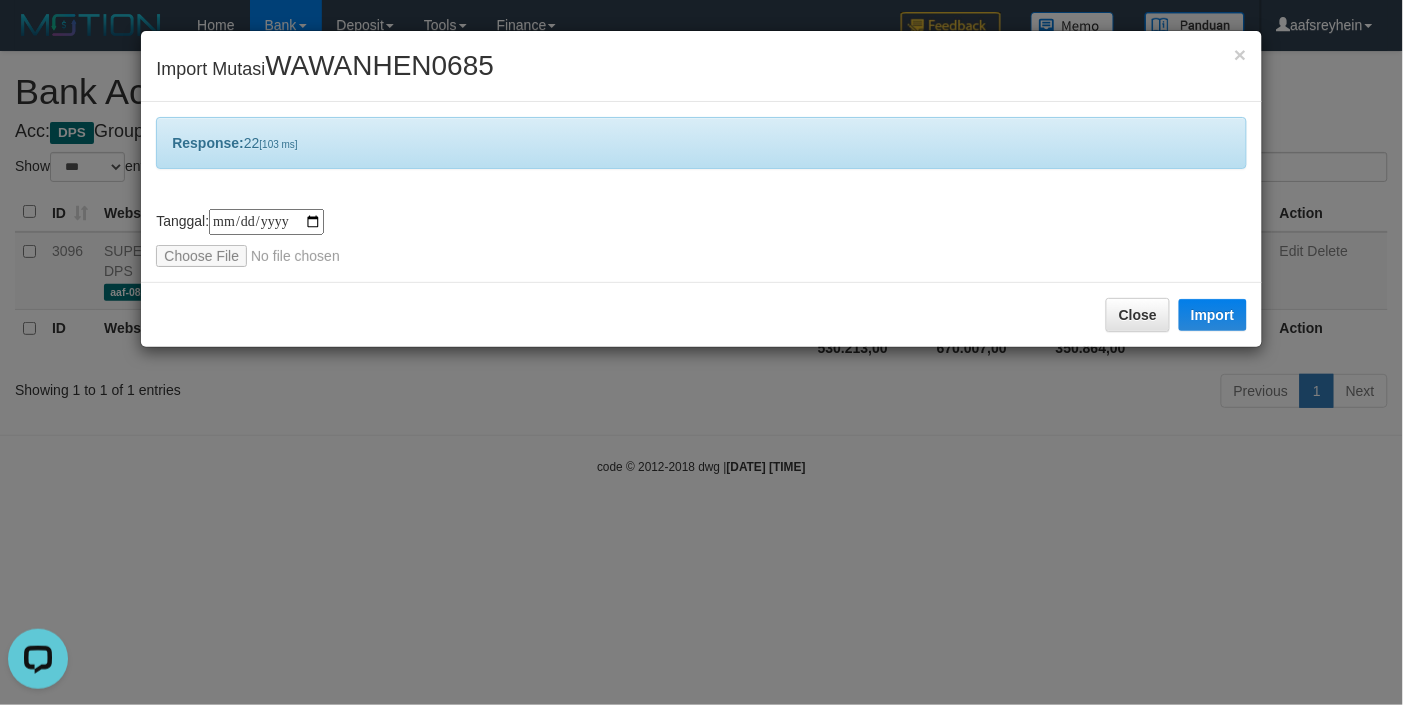 click on "**********" at bounding box center [701, 352] 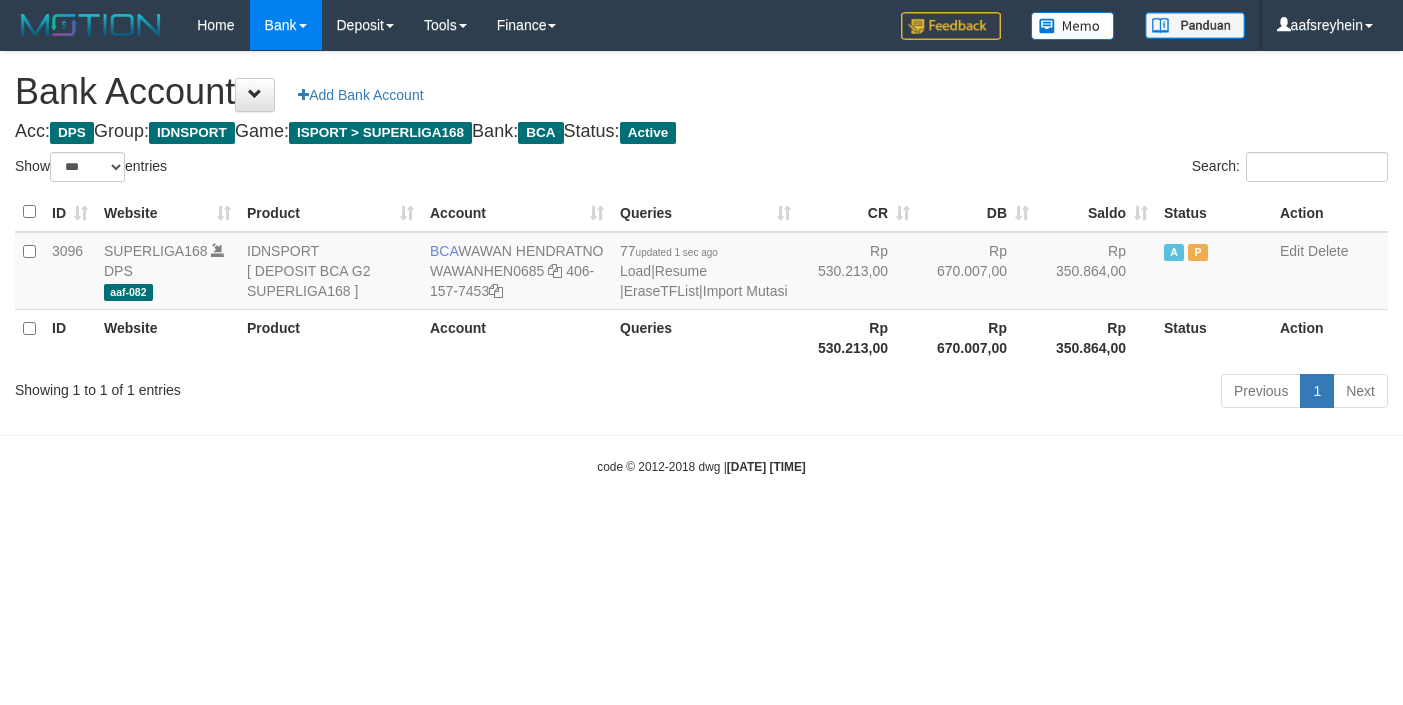 select on "***" 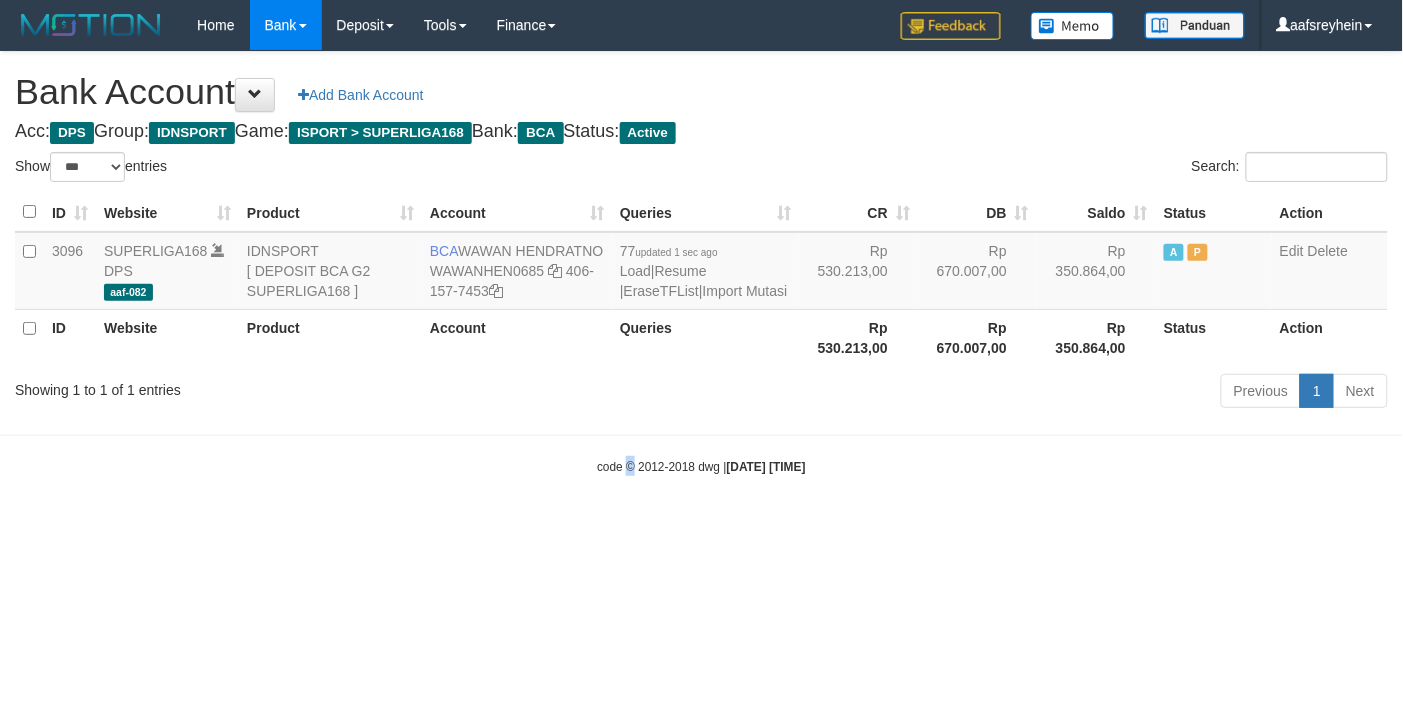 drag, startPoint x: 617, startPoint y: 490, endPoint x: 613, endPoint y: 510, distance: 20.396078 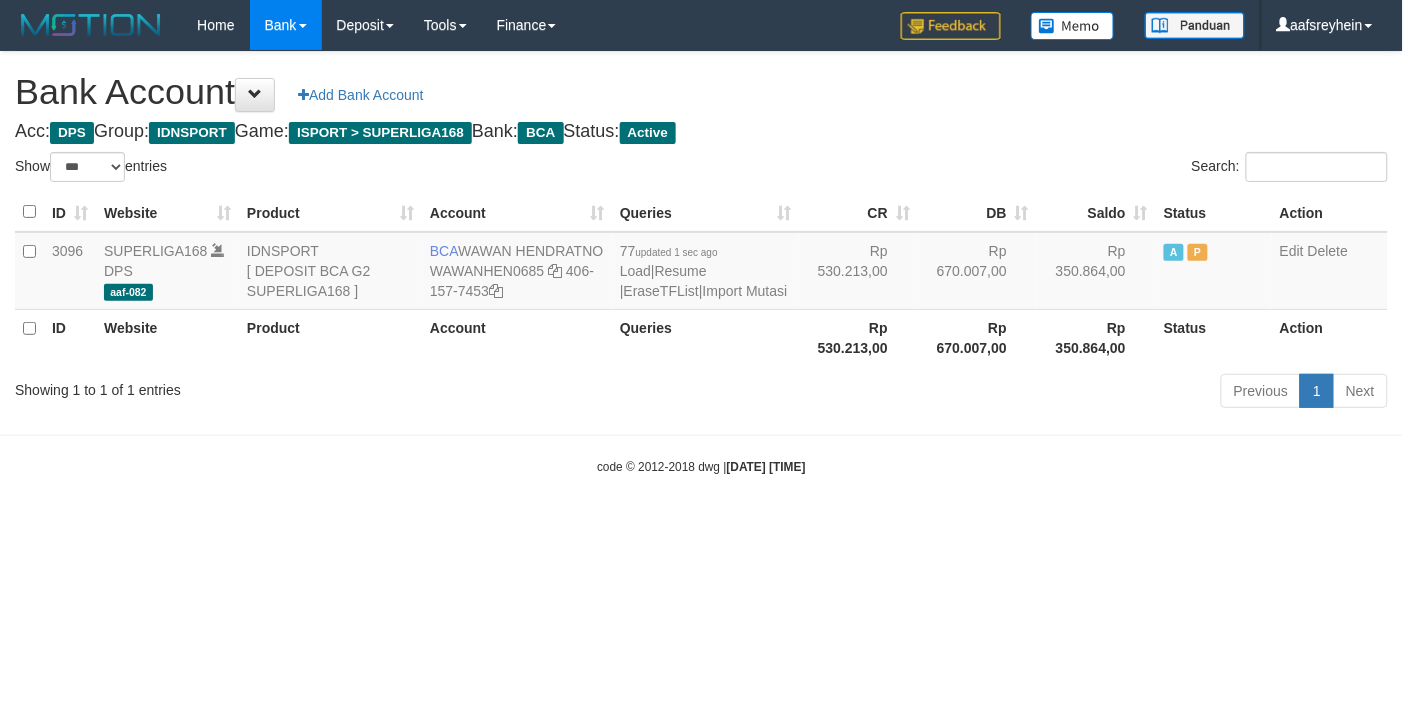 click on "code © 2012-2018 dwg |  2025/07/14 02:20:54" at bounding box center [701, 467] 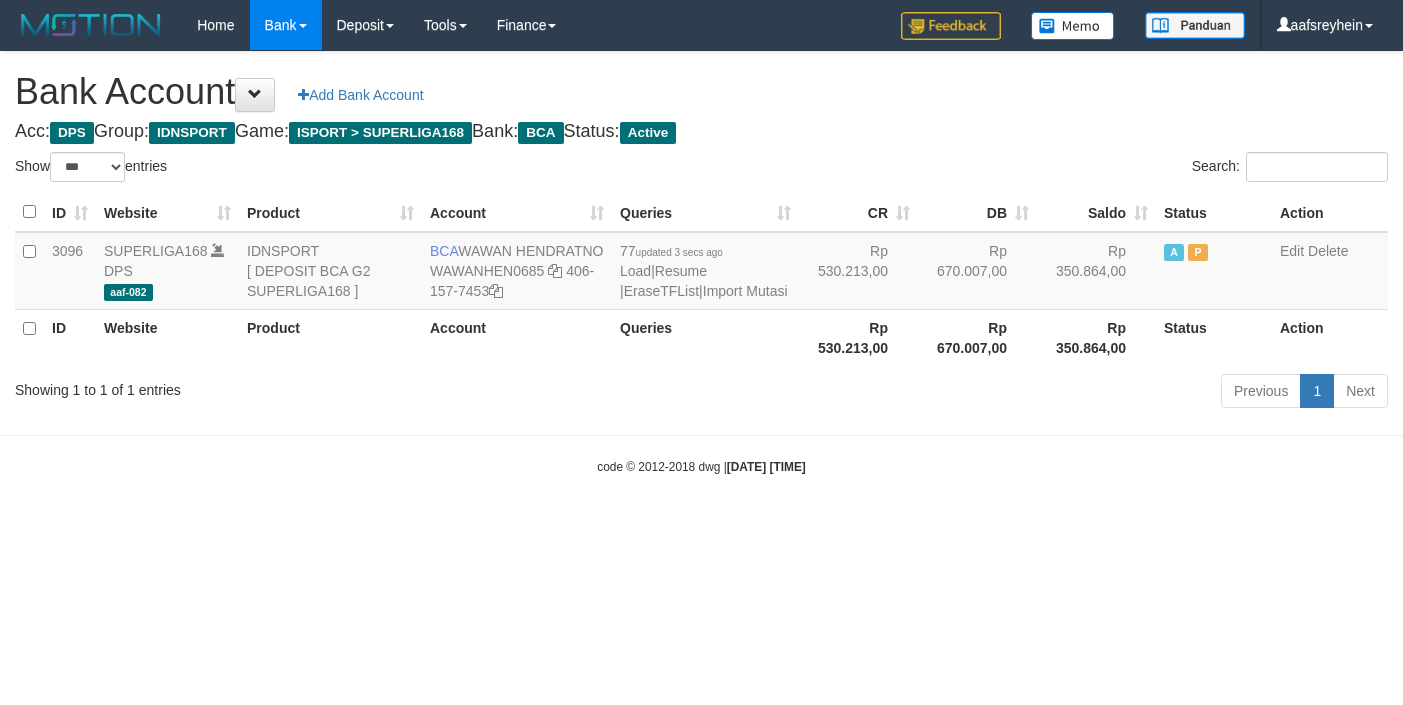 select on "***" 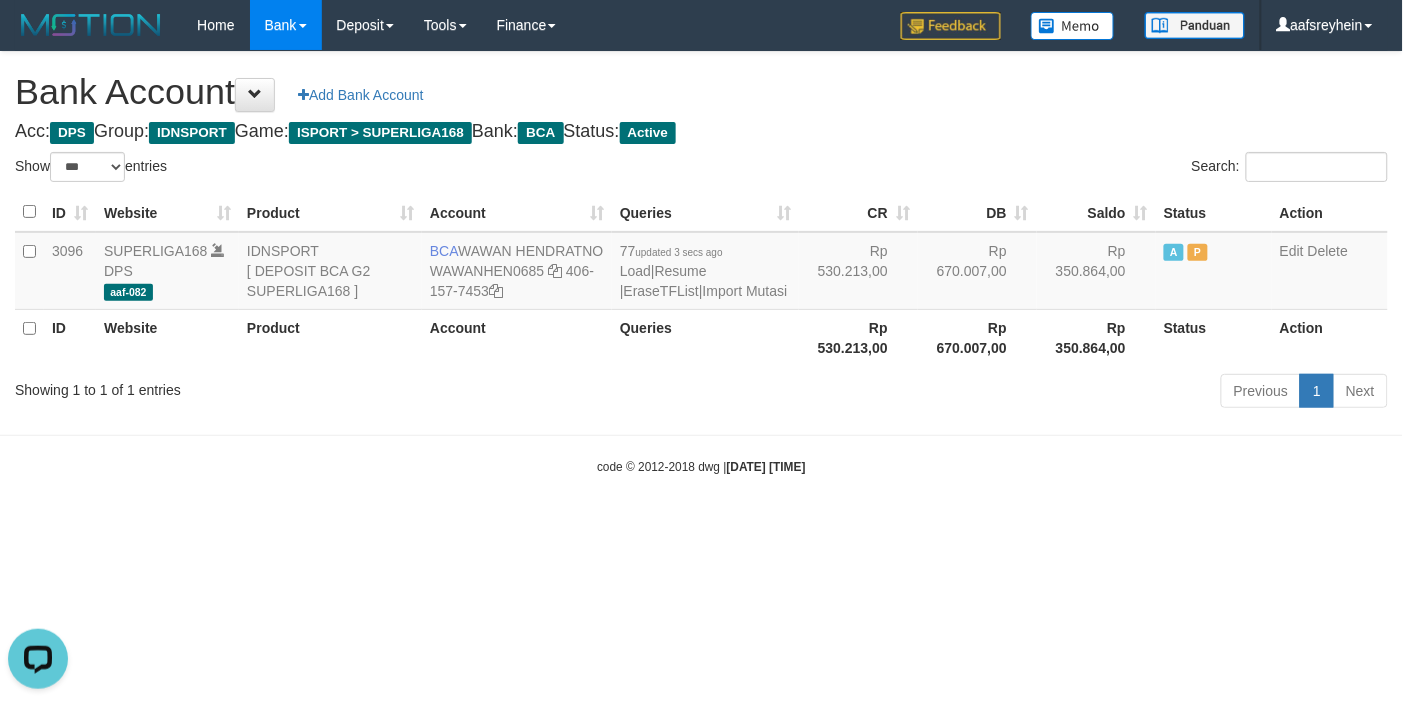 scroll, scrollTop: 0, scrollLeft: 0, axis: both 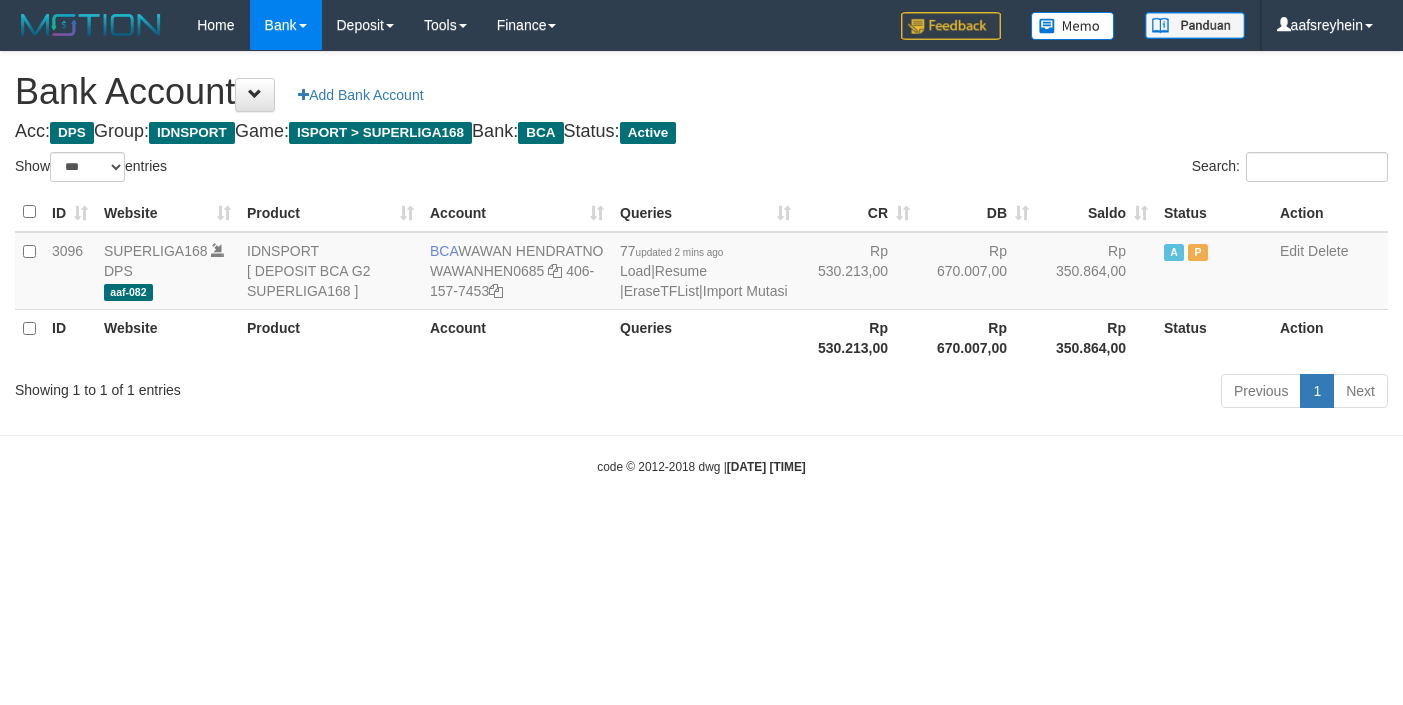 select on "***" 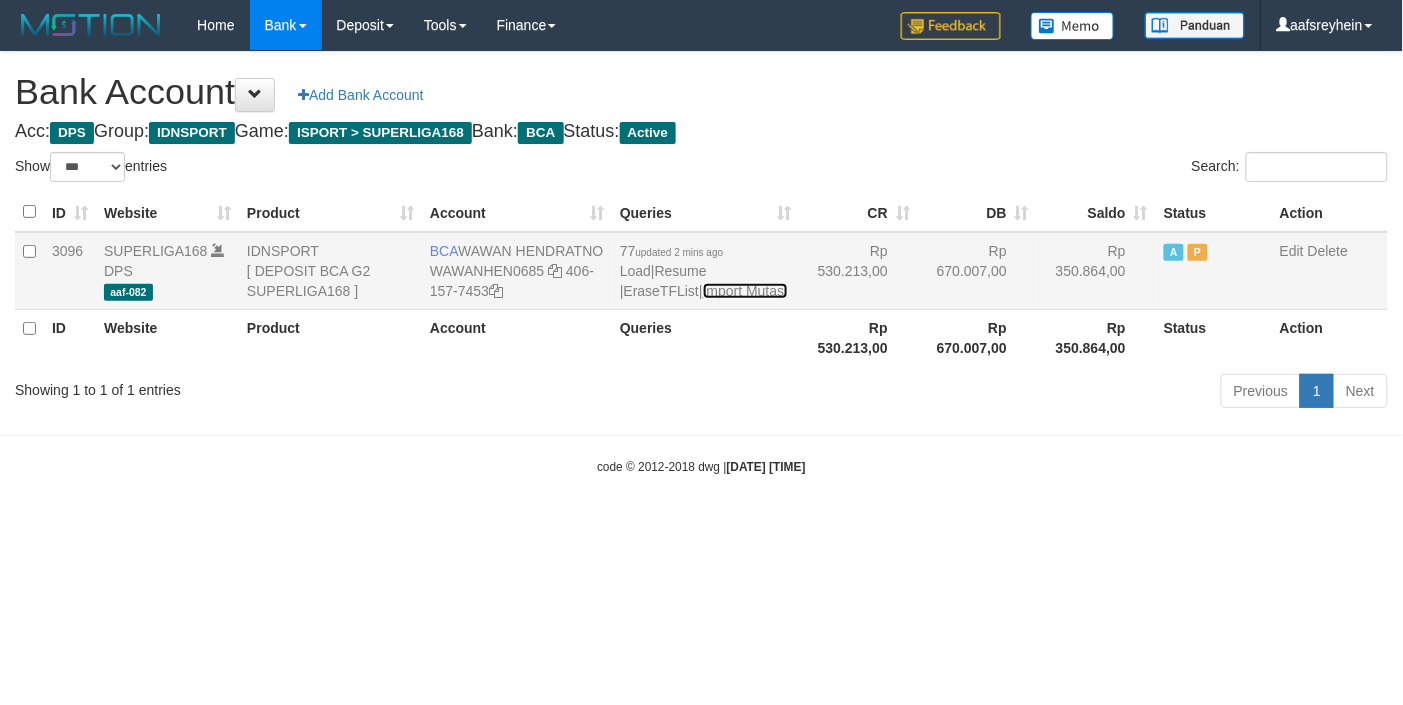 click on "Import Mutasi" at bounding box center (745, 291) 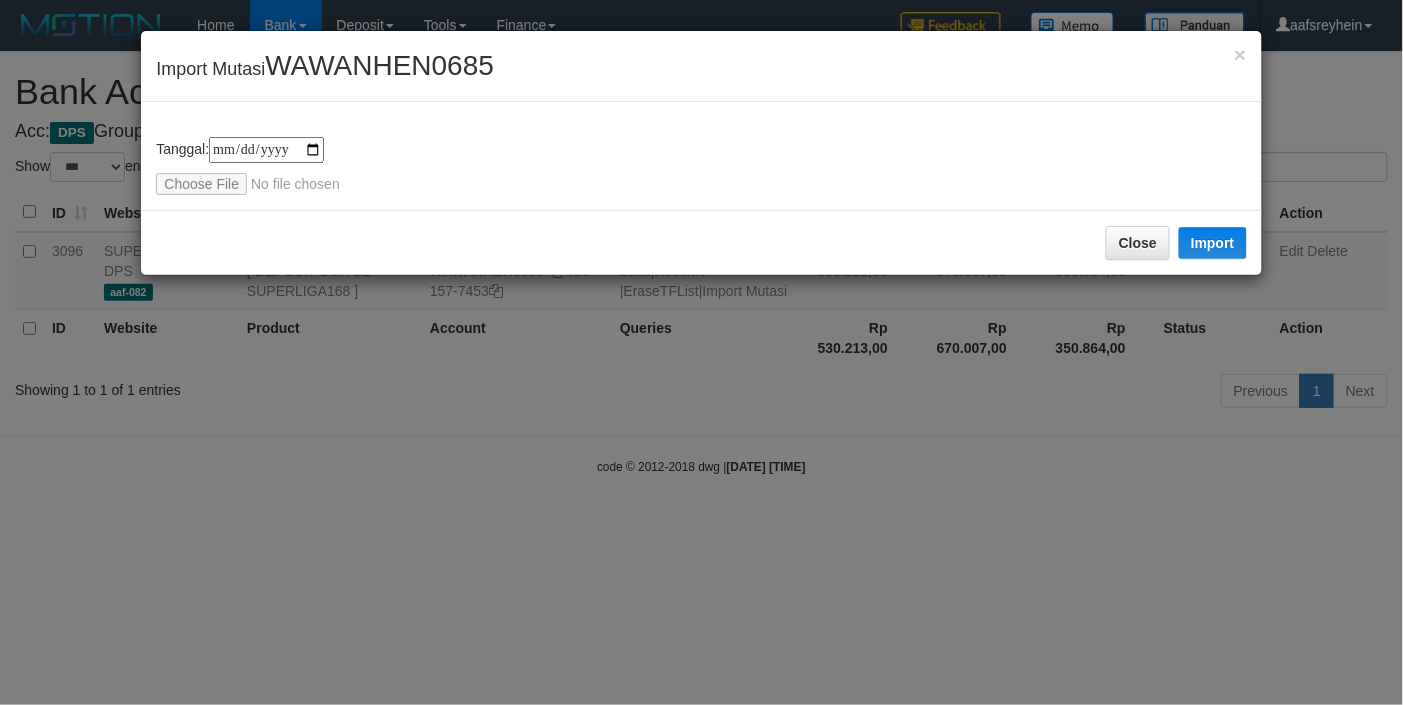 type on "**********" 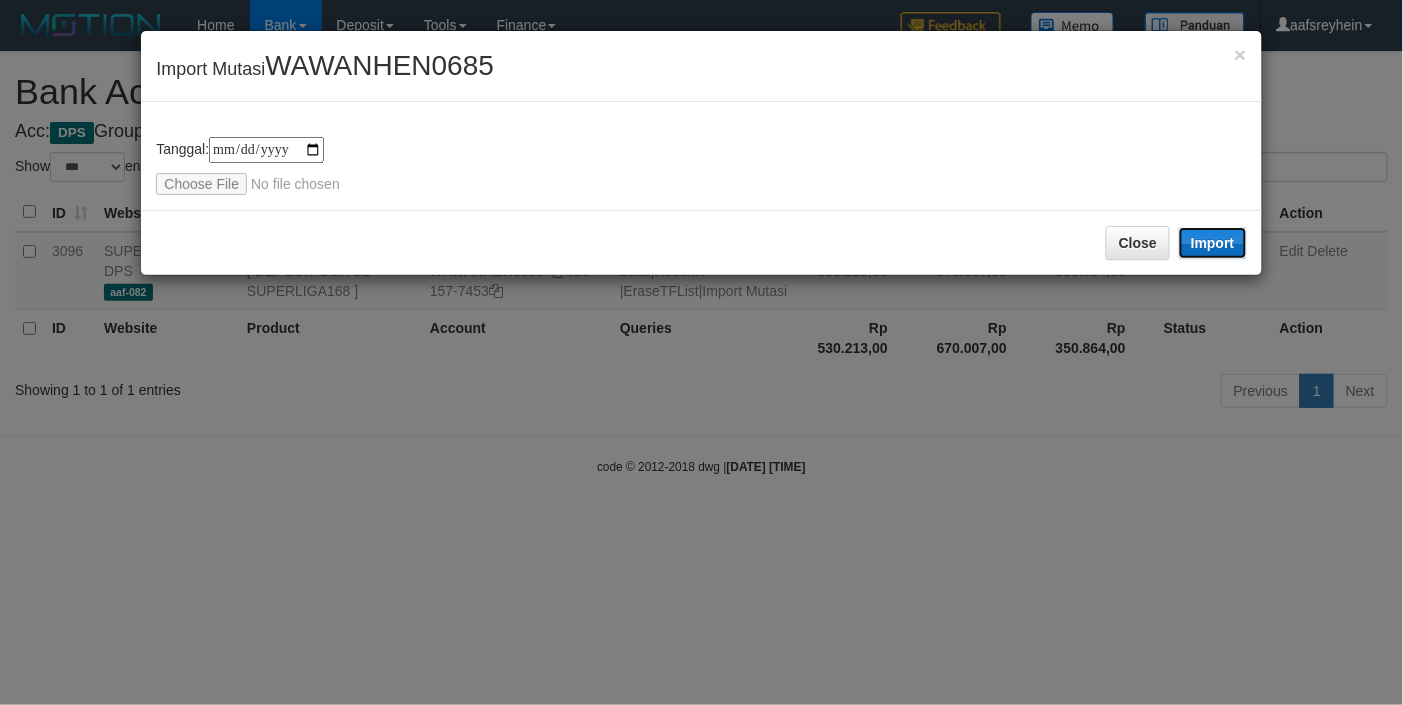 click on "Import" at bounding box center (1213, 243) 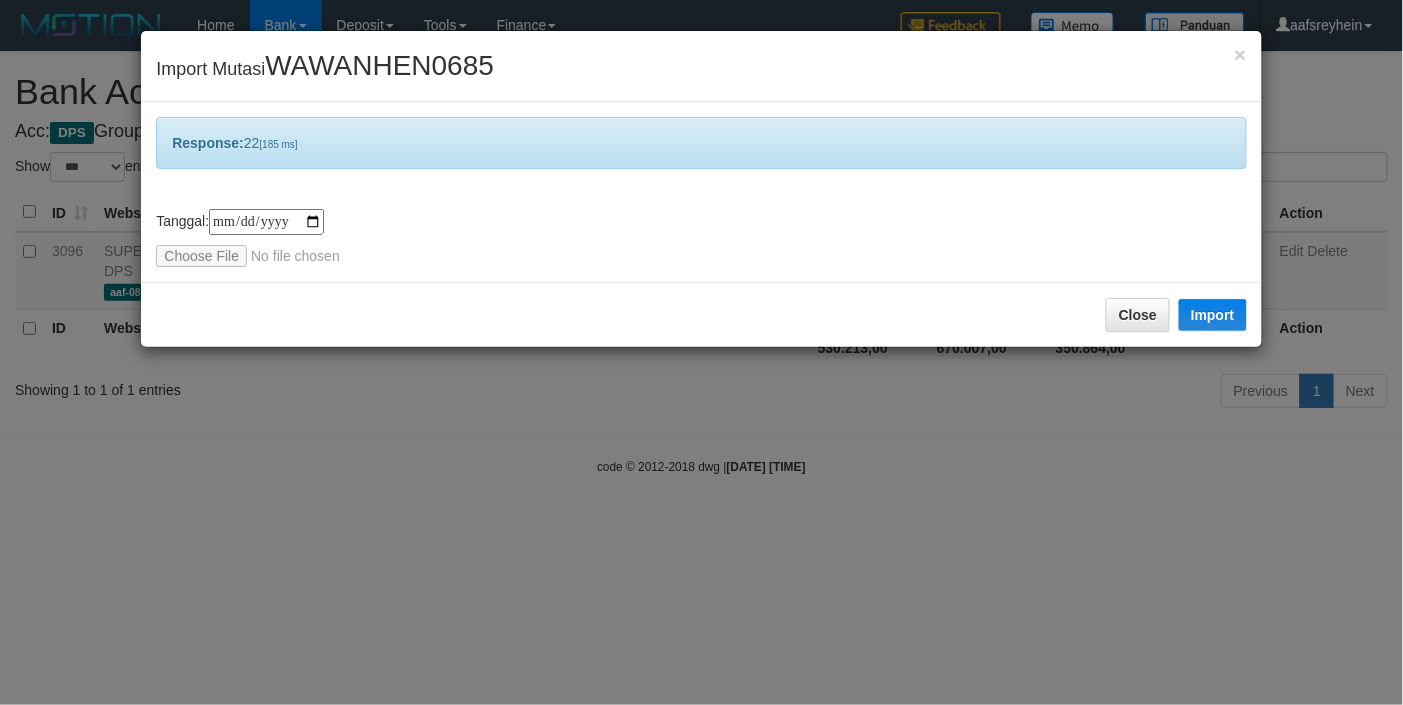 drag, startPoint x: 417, startPoint y: 221, endPoint x: 410, endPoint y: 212, distance: 11.401754 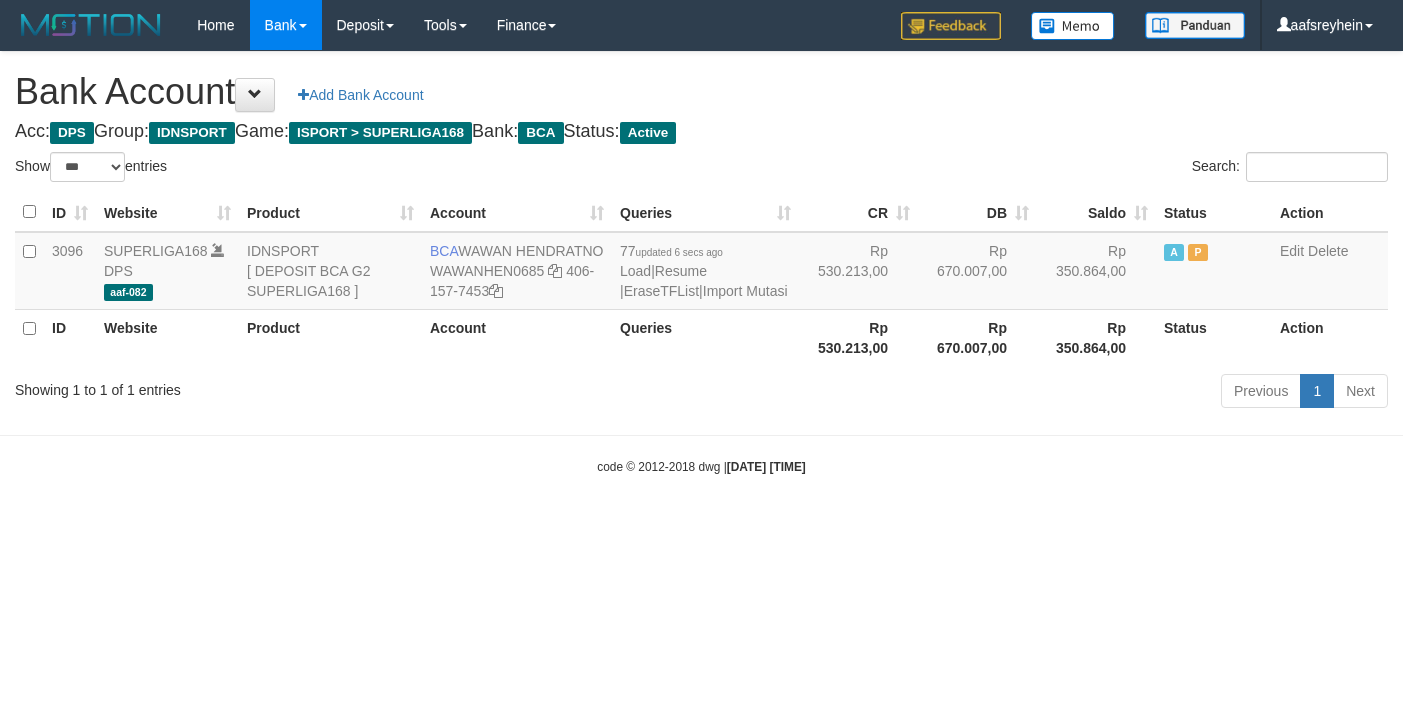 select on "***" 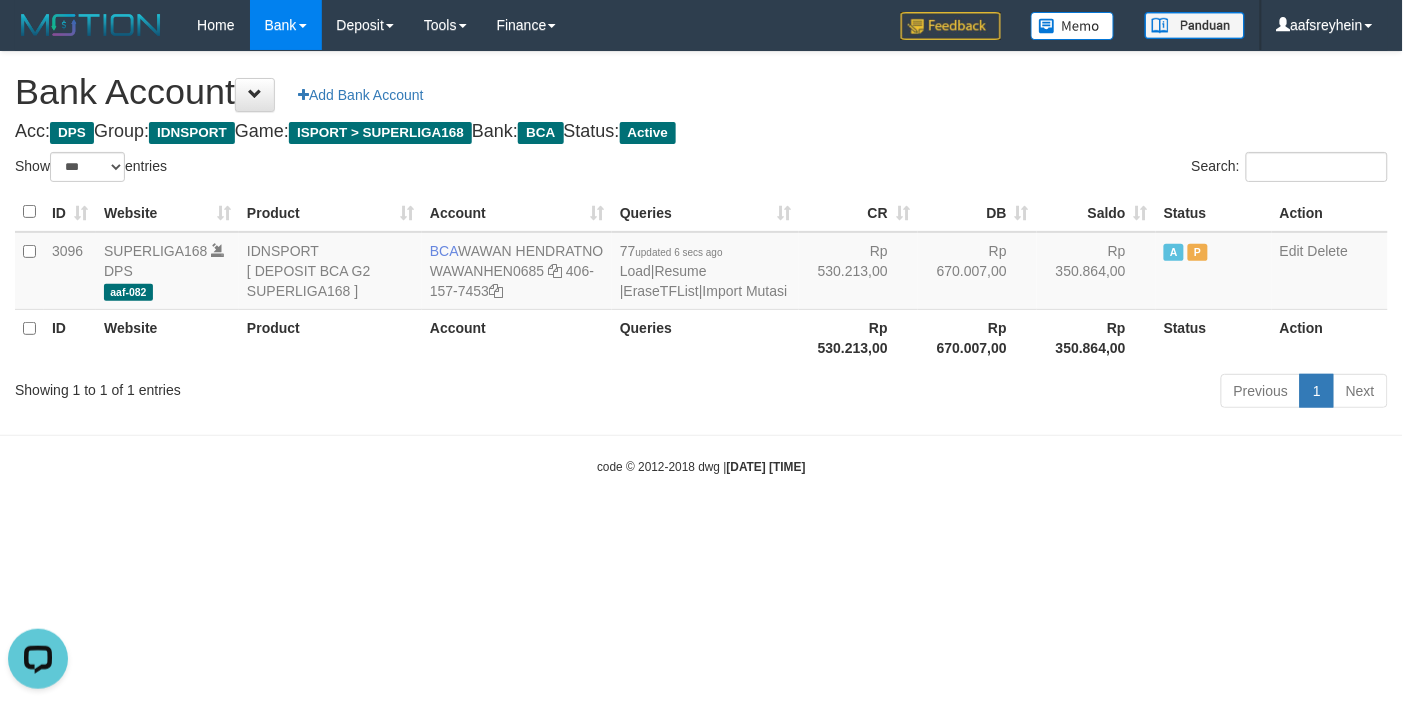 scroll, scrollTop: 0, scrollLeft: 0, axis: both 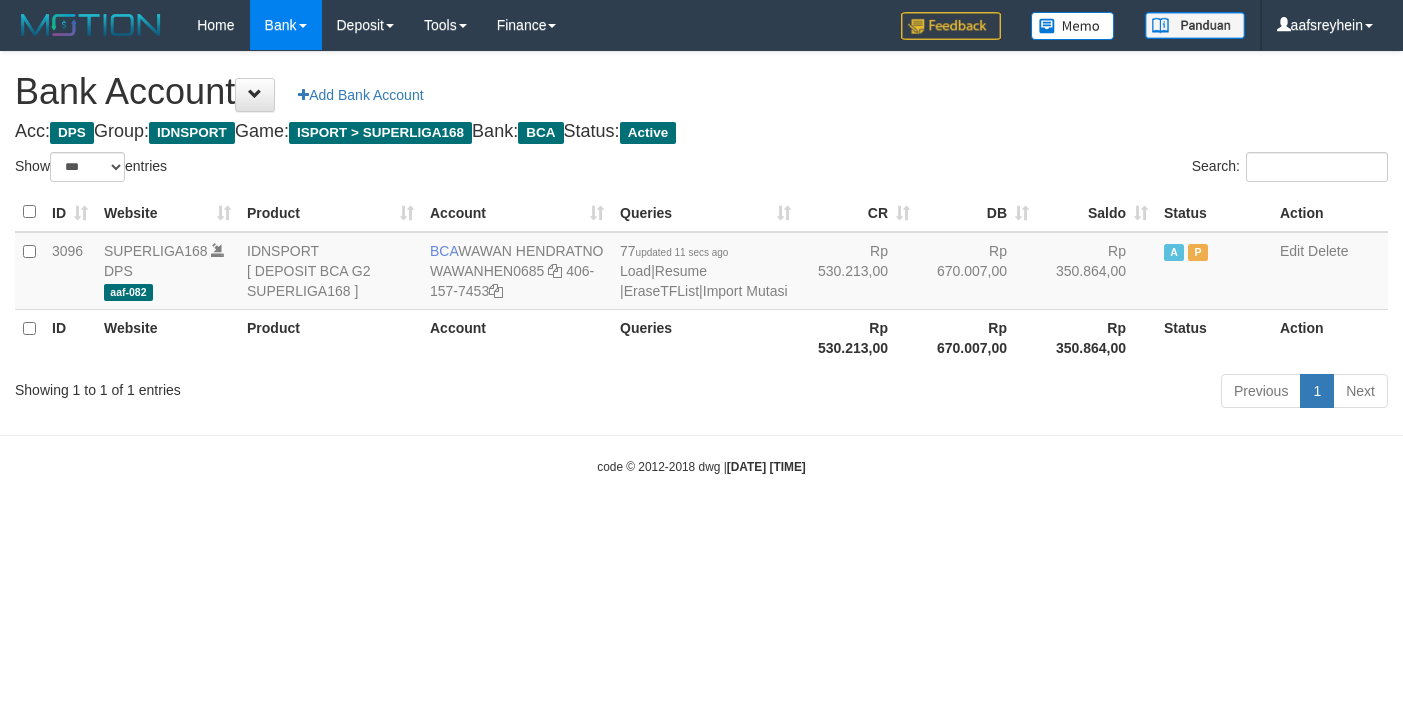 select on "***" 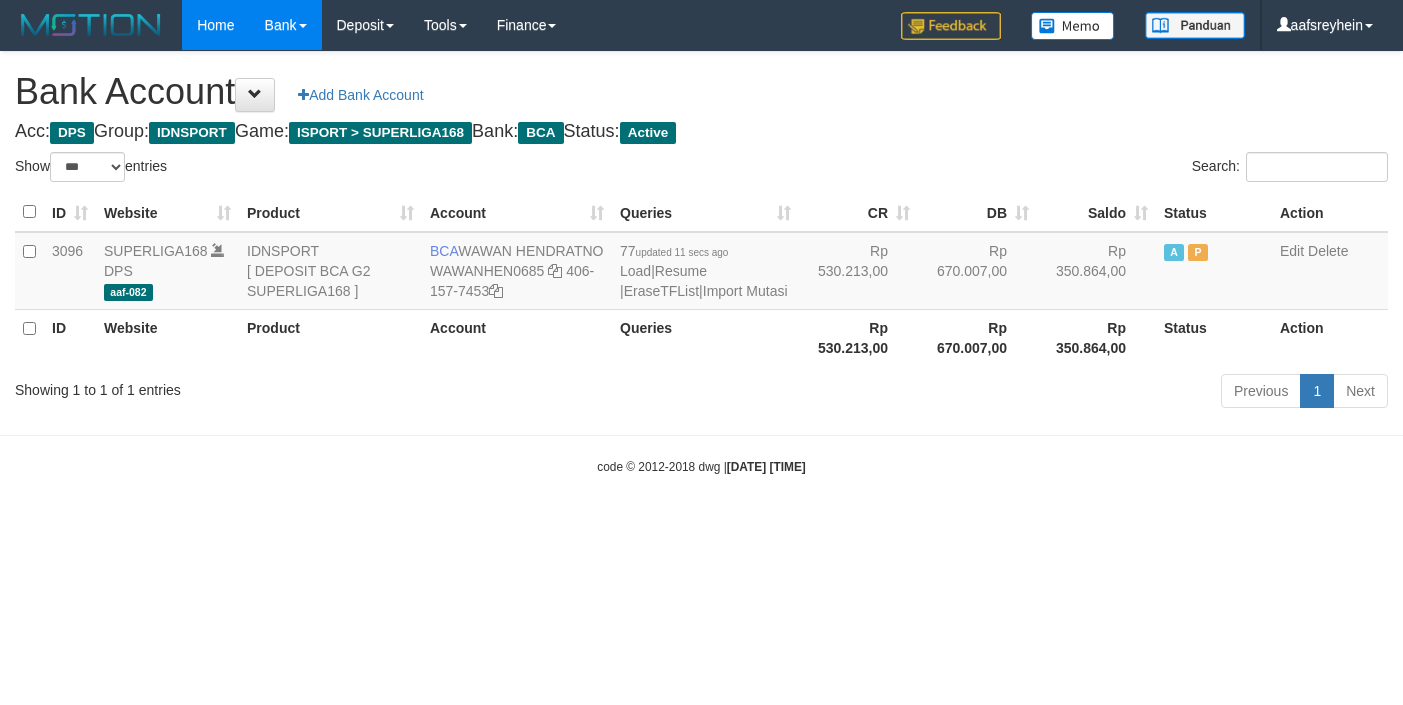 scroll, scrollTop: 0, scrollLeft: 0, axis: both 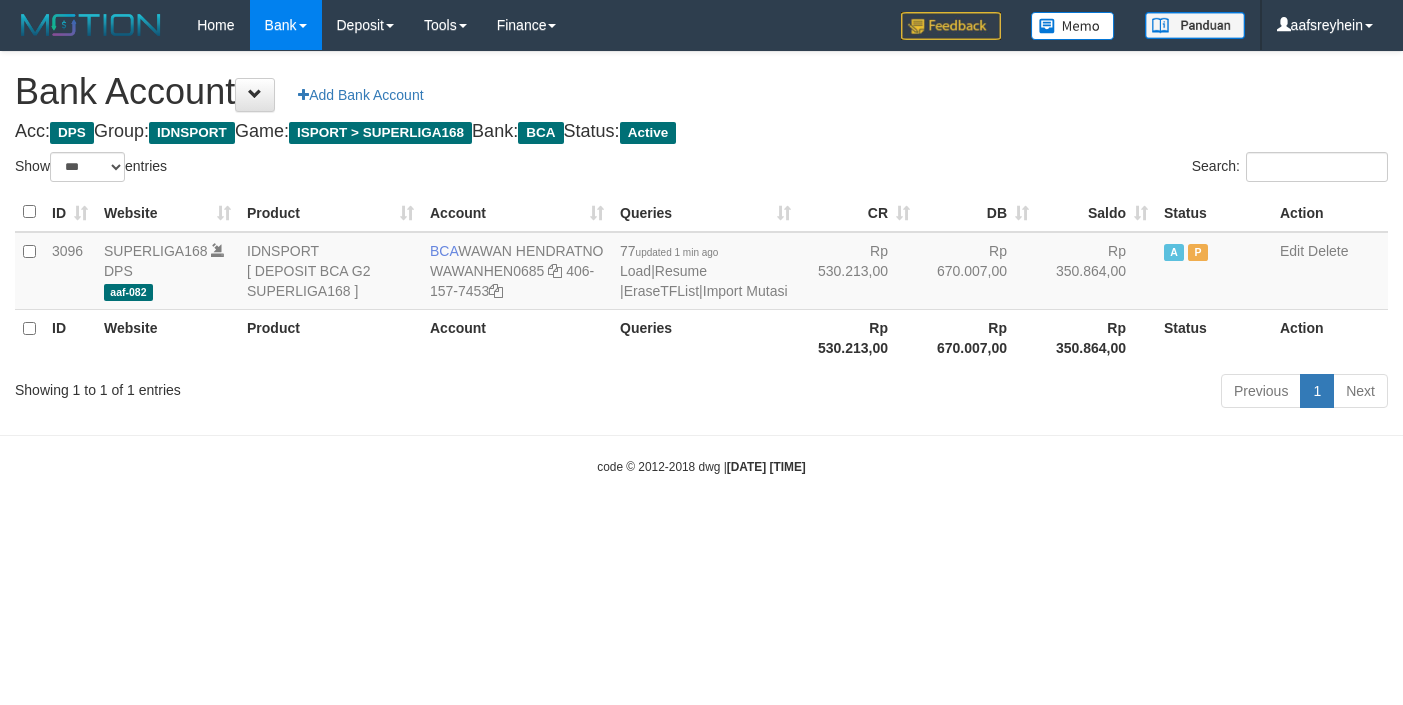select on "***" 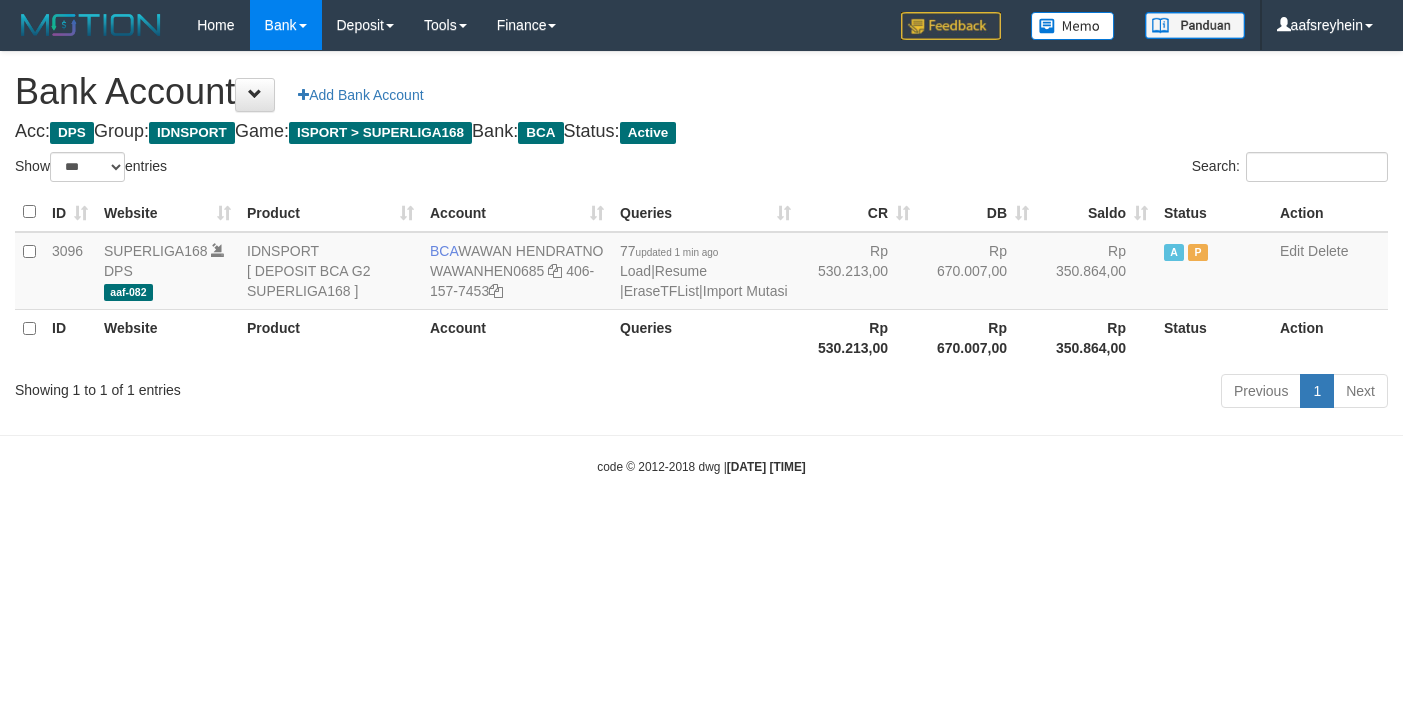 scroll, scrollTop: 0, scrollLeft: 0, axis: both 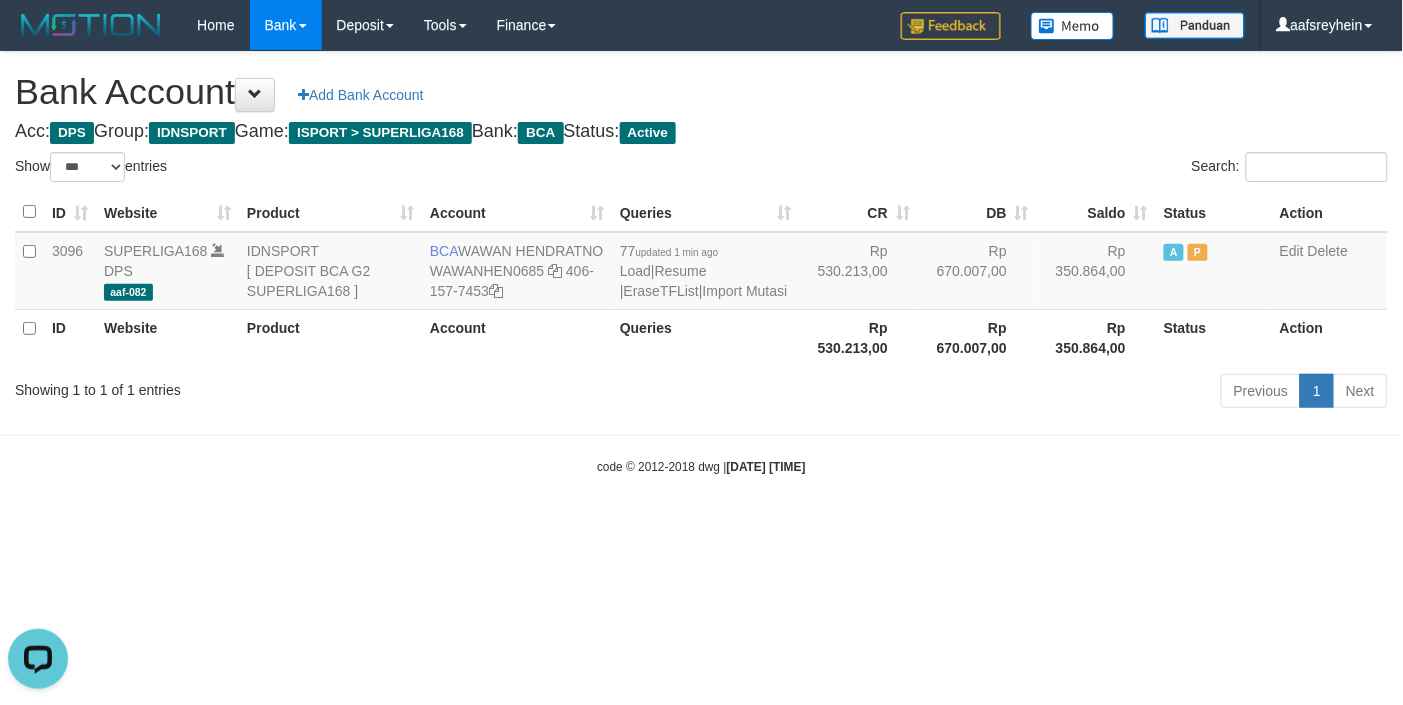 click on "Toggle navigation
Home
Bank
Account List
Load
By Website
Group
[ISPORT]													SUPERLIGA168
By Load Group (DPS)" at bounding box center (701, 263) 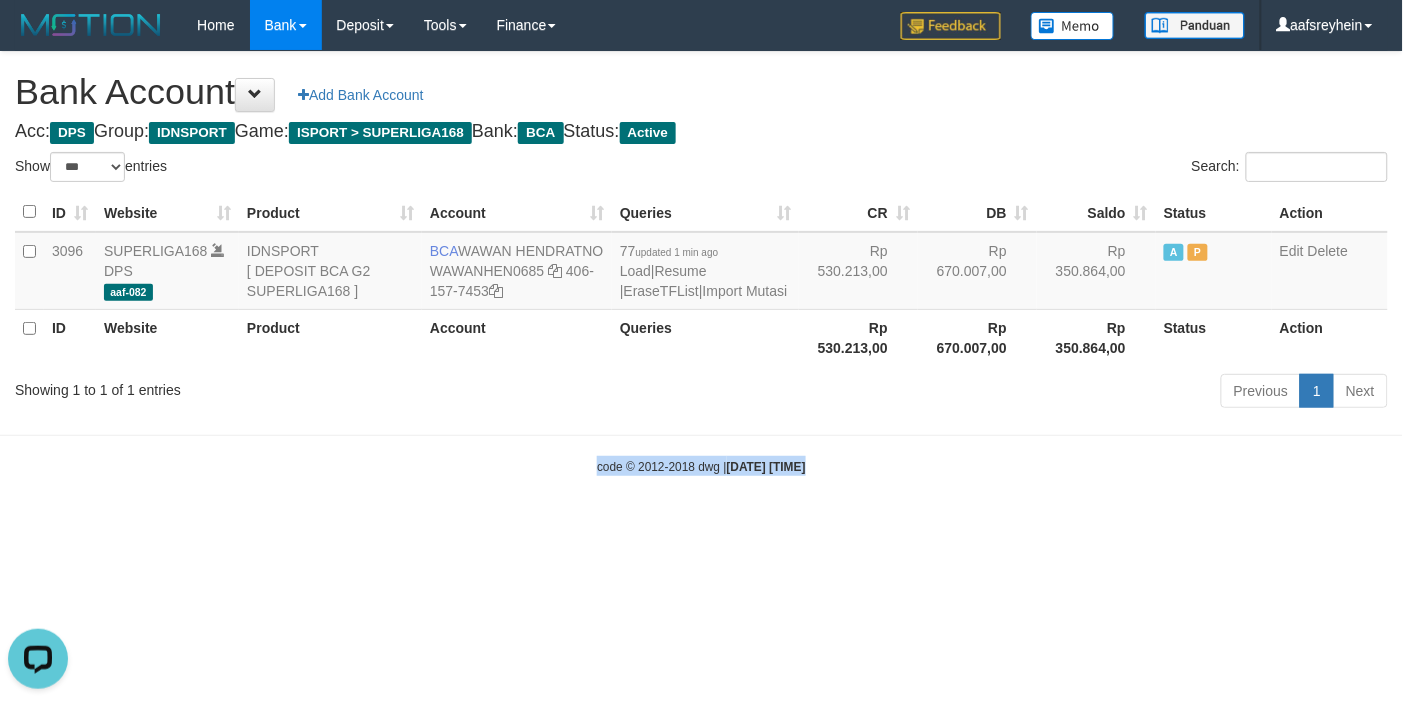 click on "Toggle navigation
Home
Bank
Account List
Load
By Website
Group
[ISPORT]													SUPERLIGA168
By Load Group (DPS)" at bounding box center [701, 263] 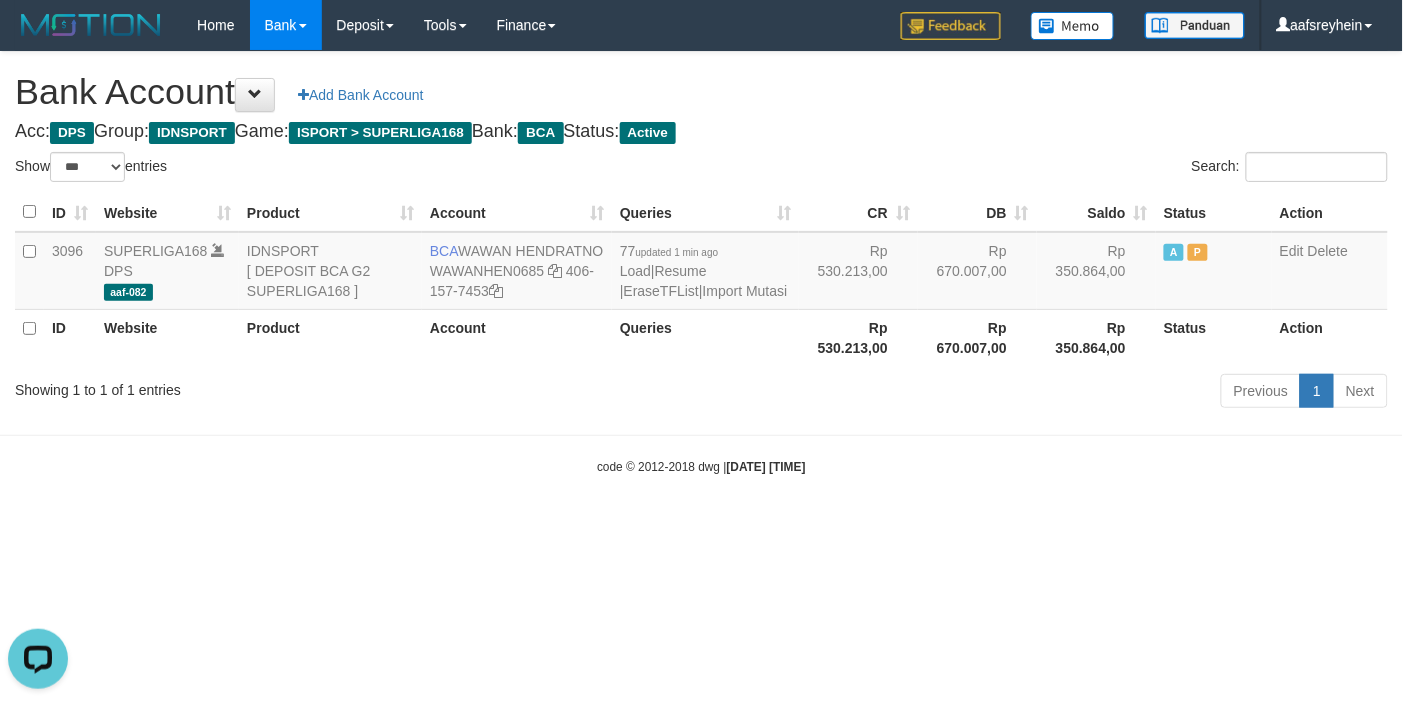 click on "Toggle navigation
Home
Bank
Account List
Load
By Website
Group
[ISPORT]													SUPERLIGA168
By Load Group (DPS)" at bounding box center [701, 263] 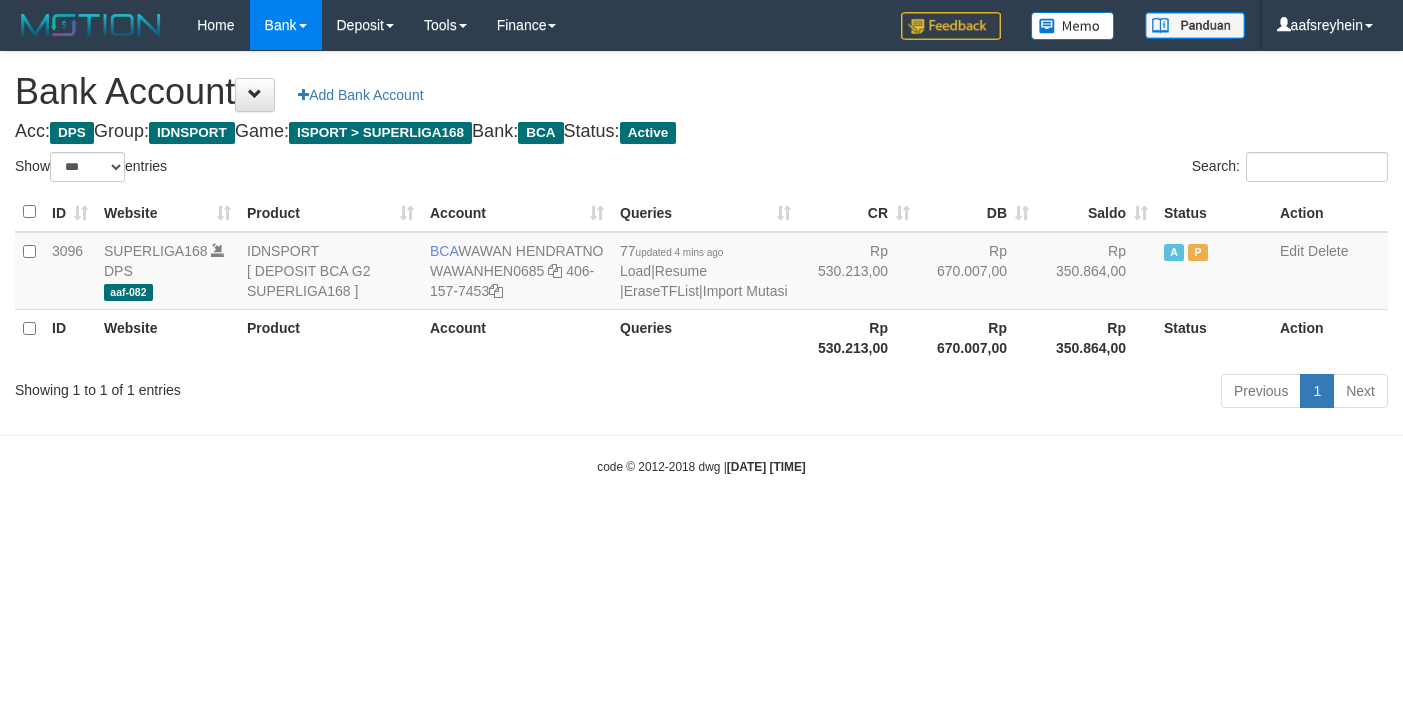 select on "***" 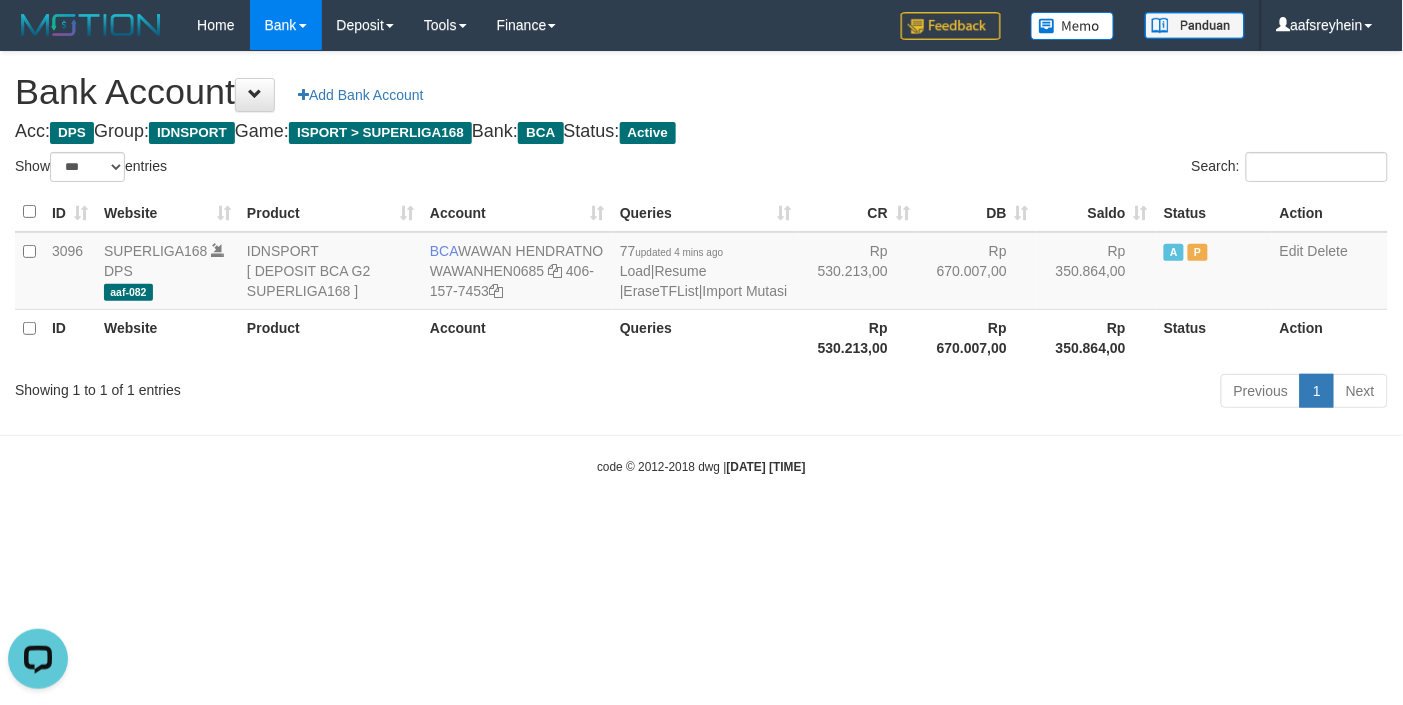 scroll, scrollTop: 0, scrollLeft: 0, axis: both 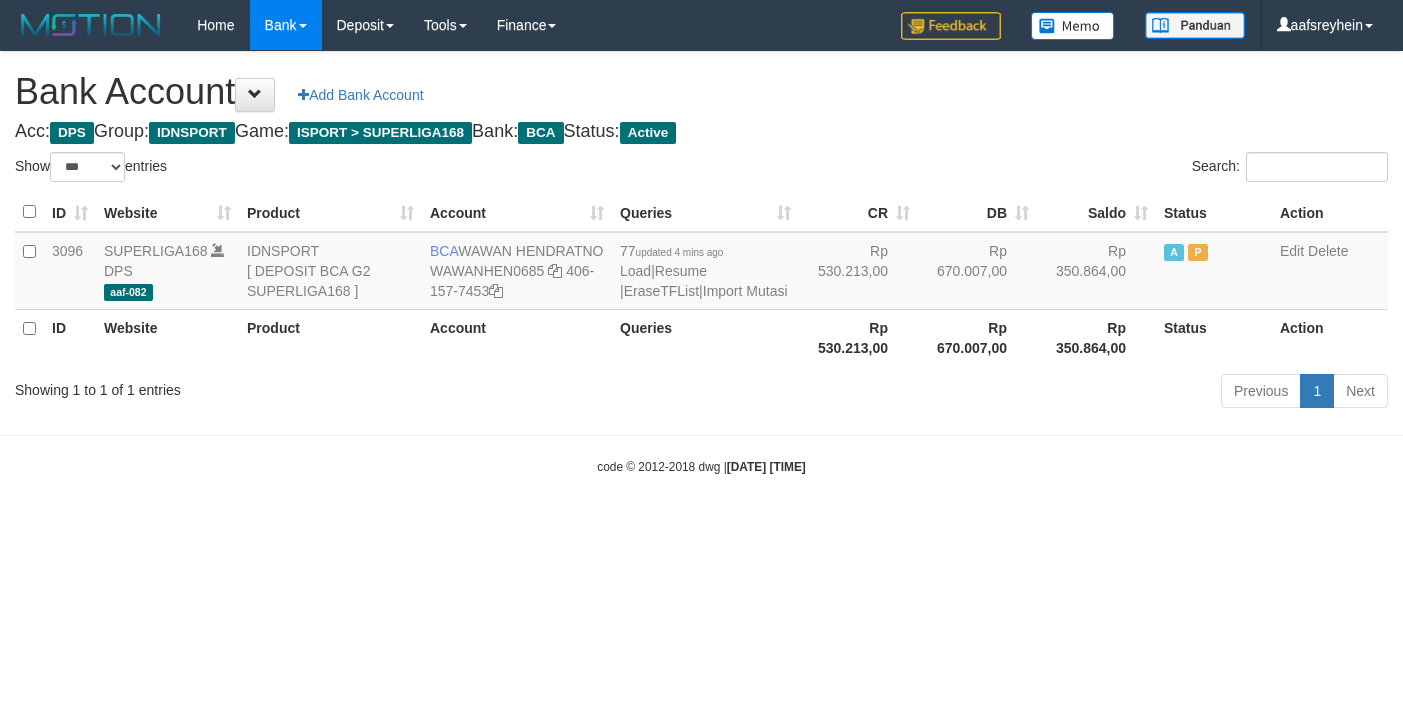 select on "***" 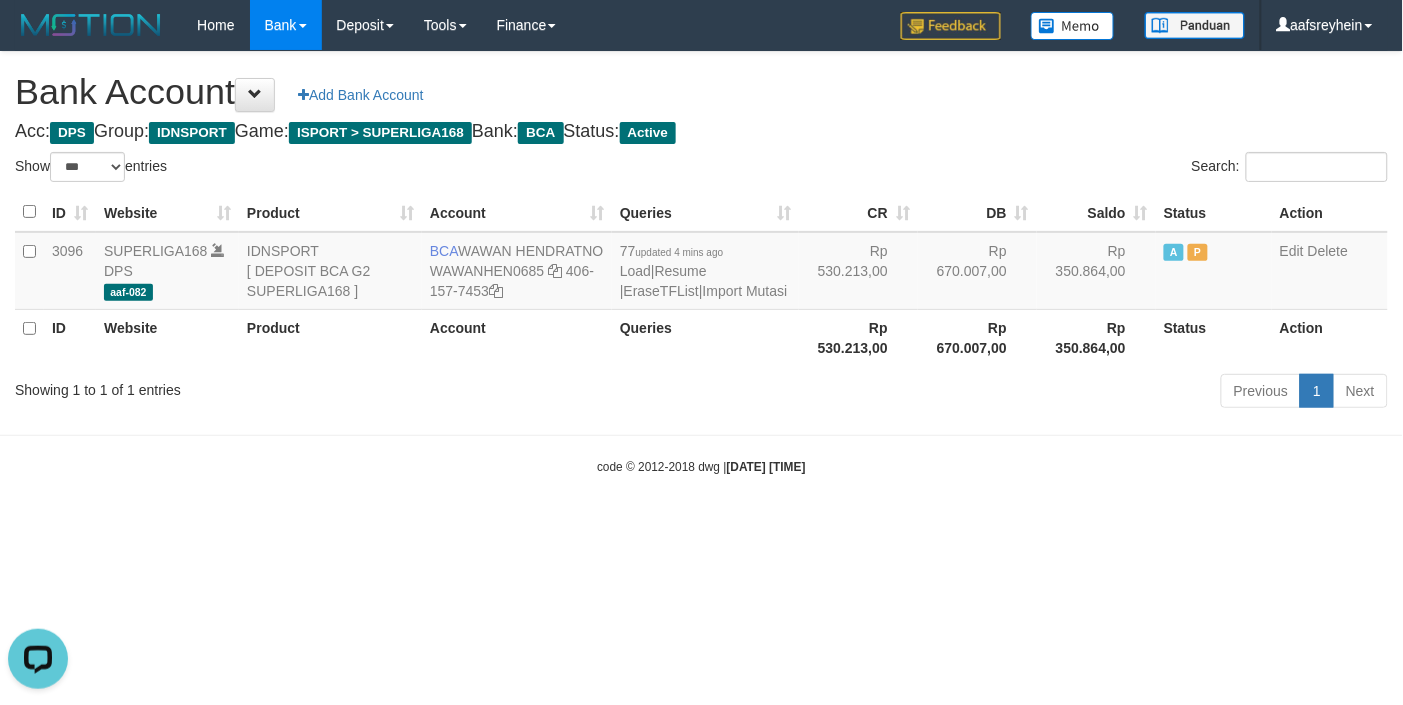 scroll, scrollTop: 0, scrollLeft: 0, axis: both 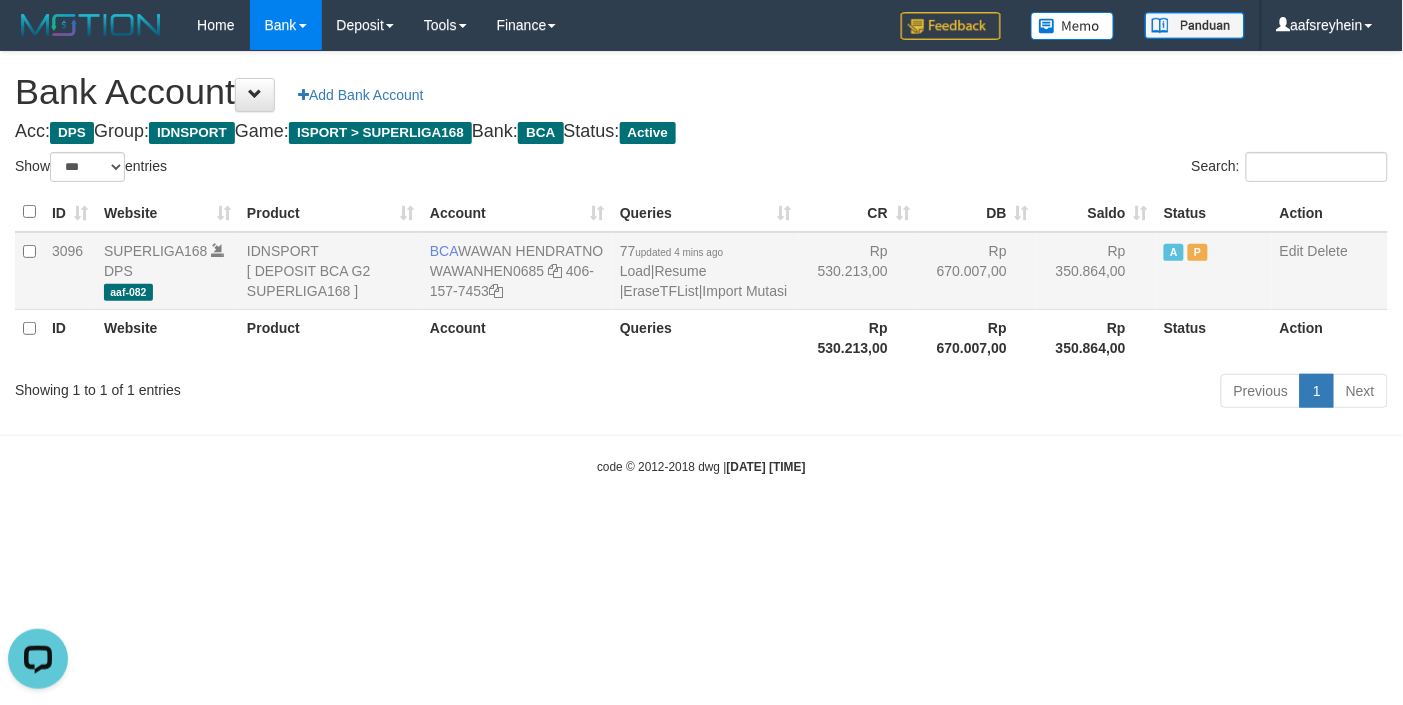 click on "77  updated 4 mins ago
Load
|
Resume
|
EraseTFList
|
Import Mutasi" at bounding box center [705, 271] 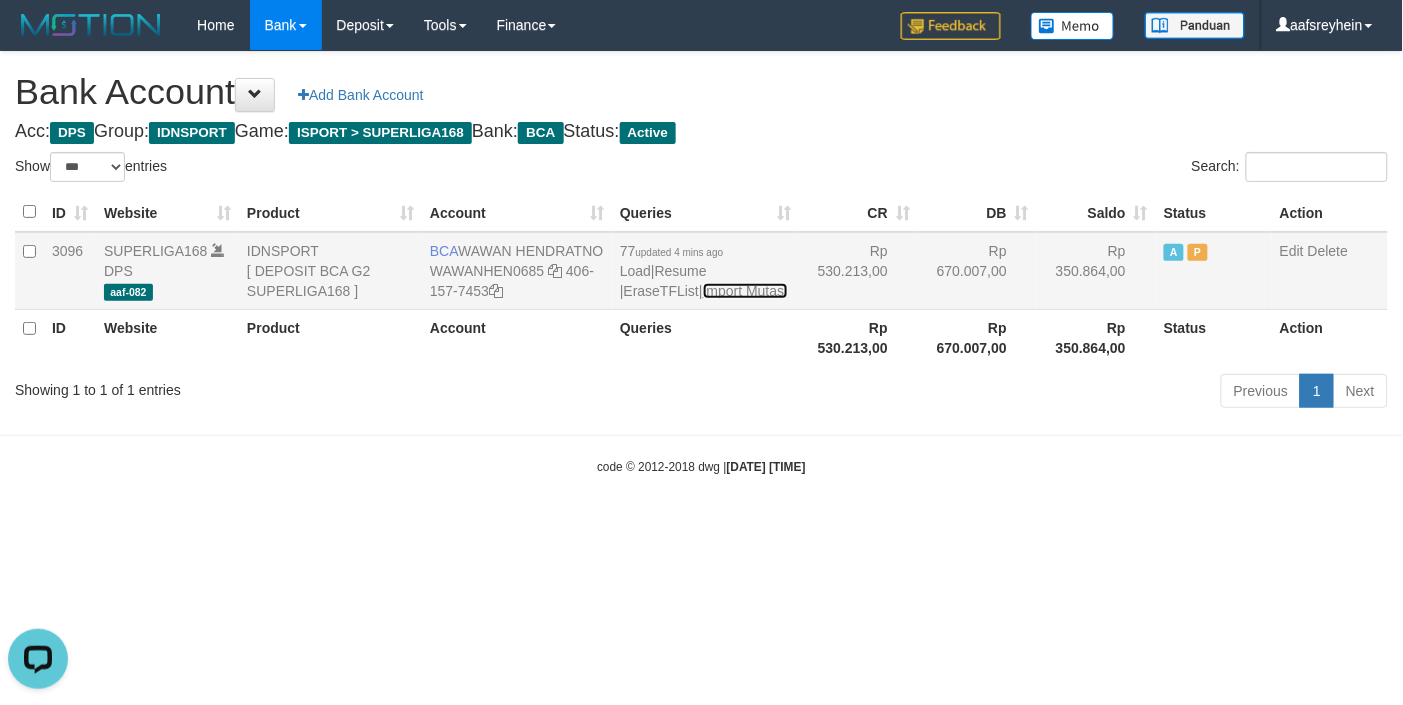 click on "Import Mutasi" at bounding box center [745, 291] 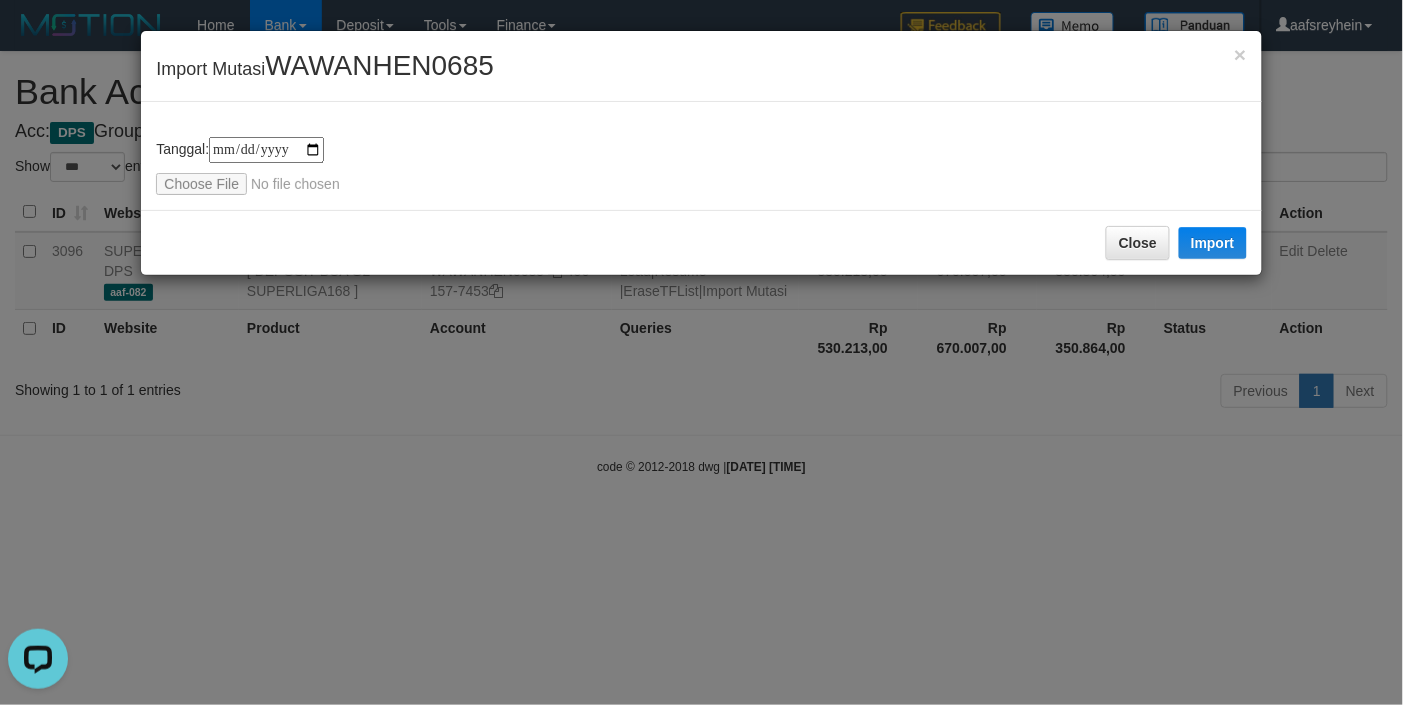 type on "**********" 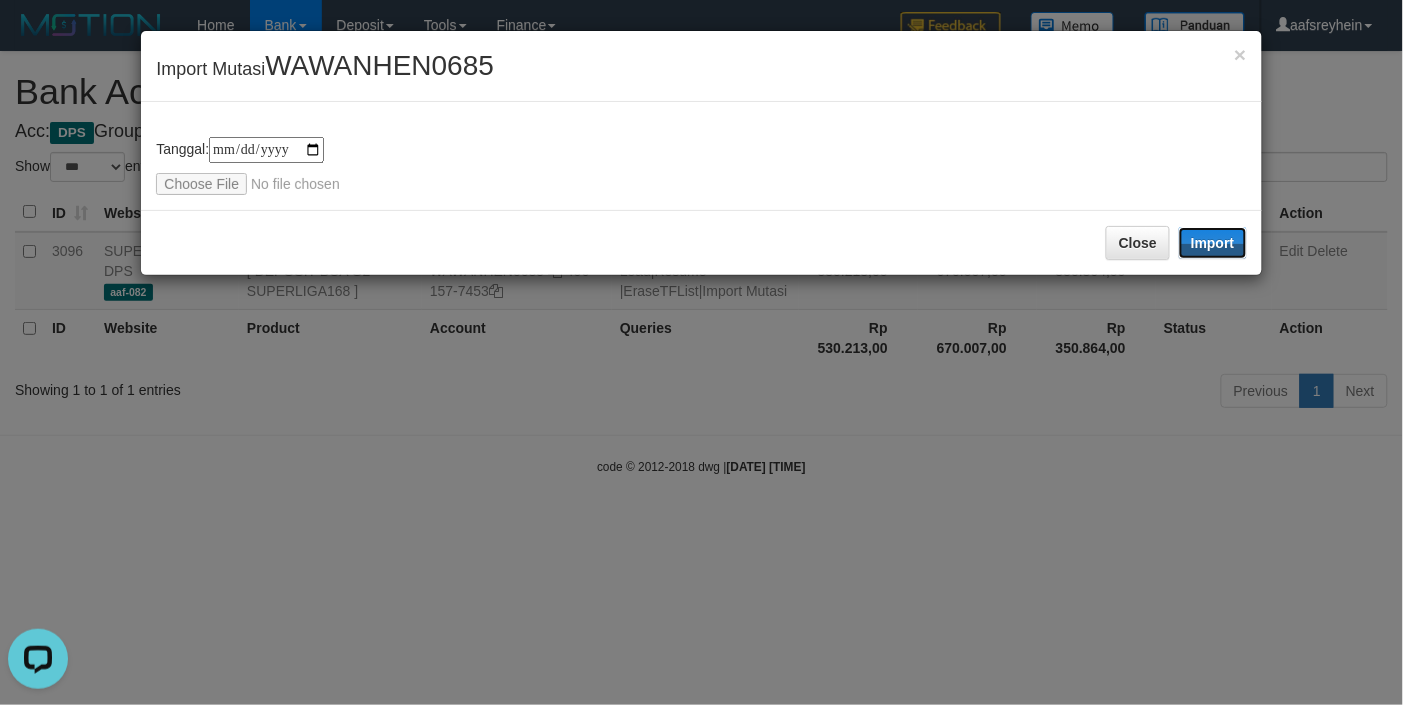 click on "Import" at bounding box center [1213, 243] 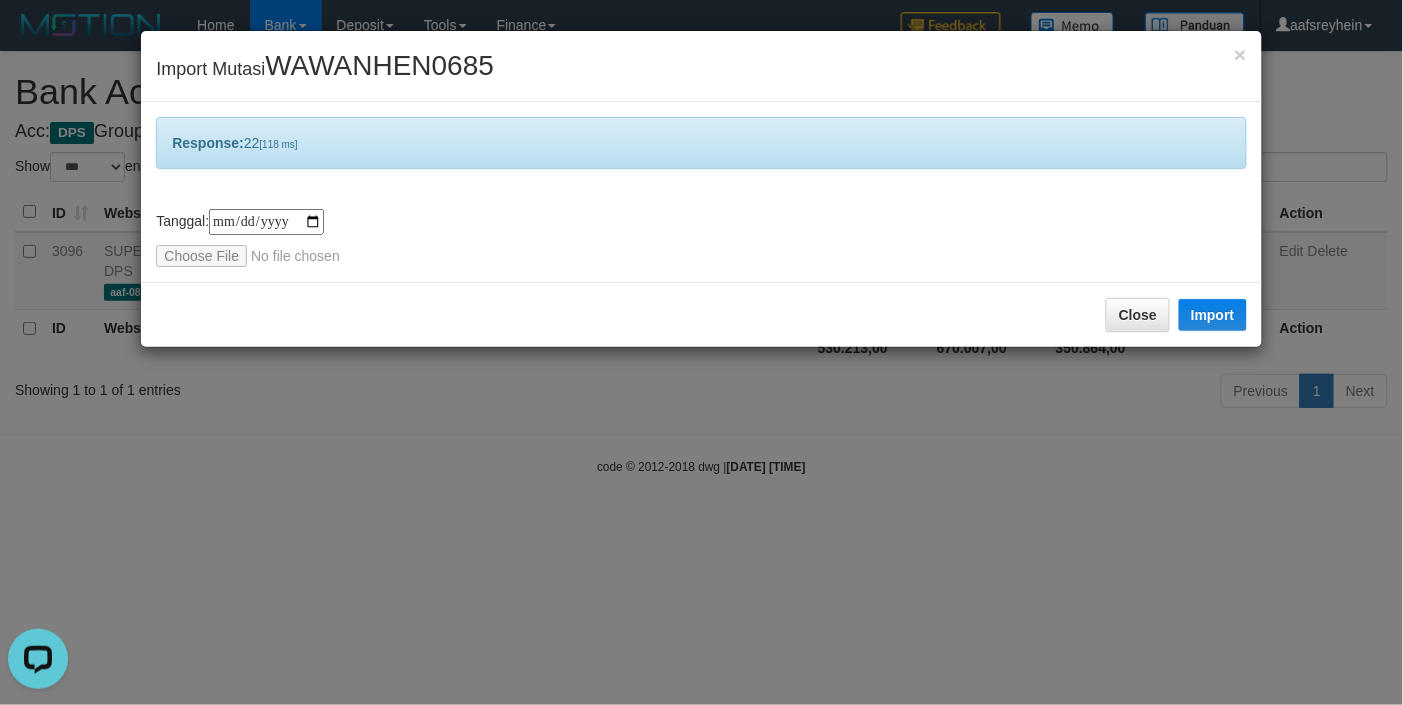 click on "**********" at bounding box center (701, 352) 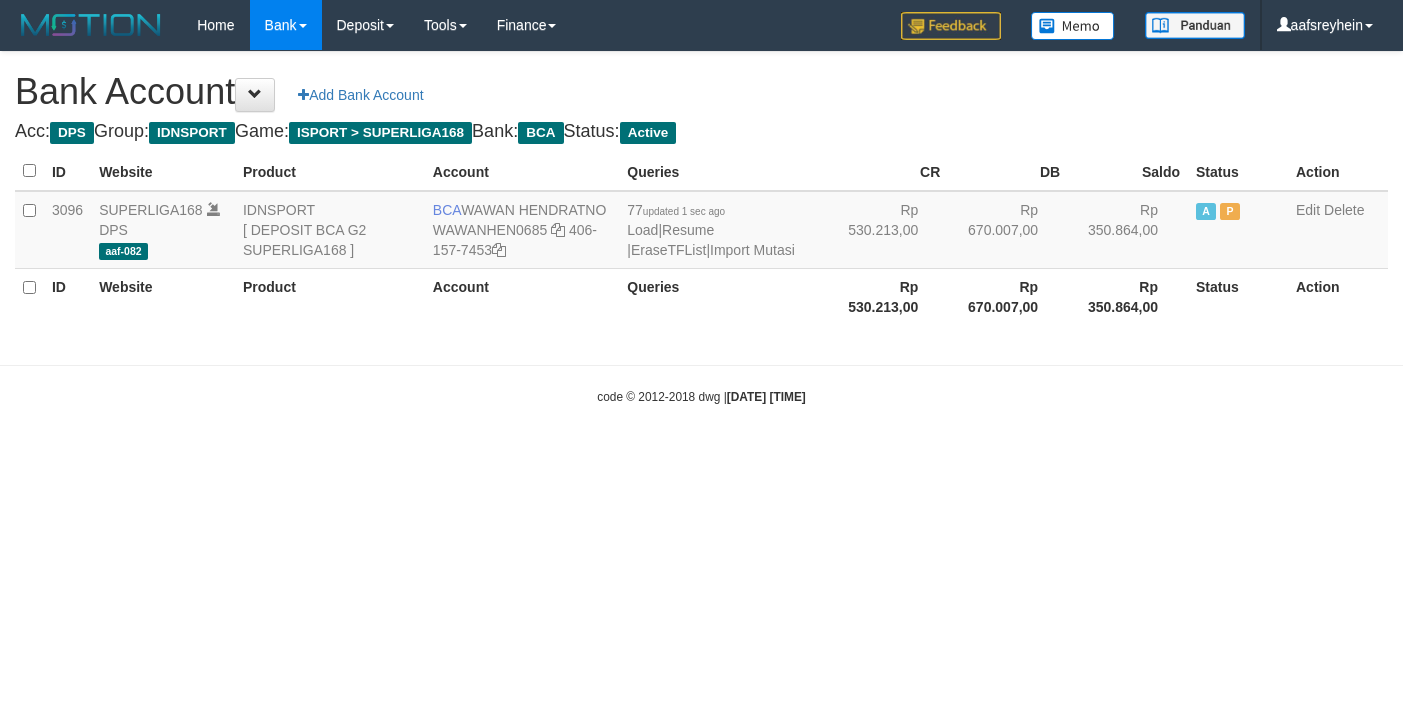 scroll, scrollTop: 0, scrollLeft: 0, axis: both 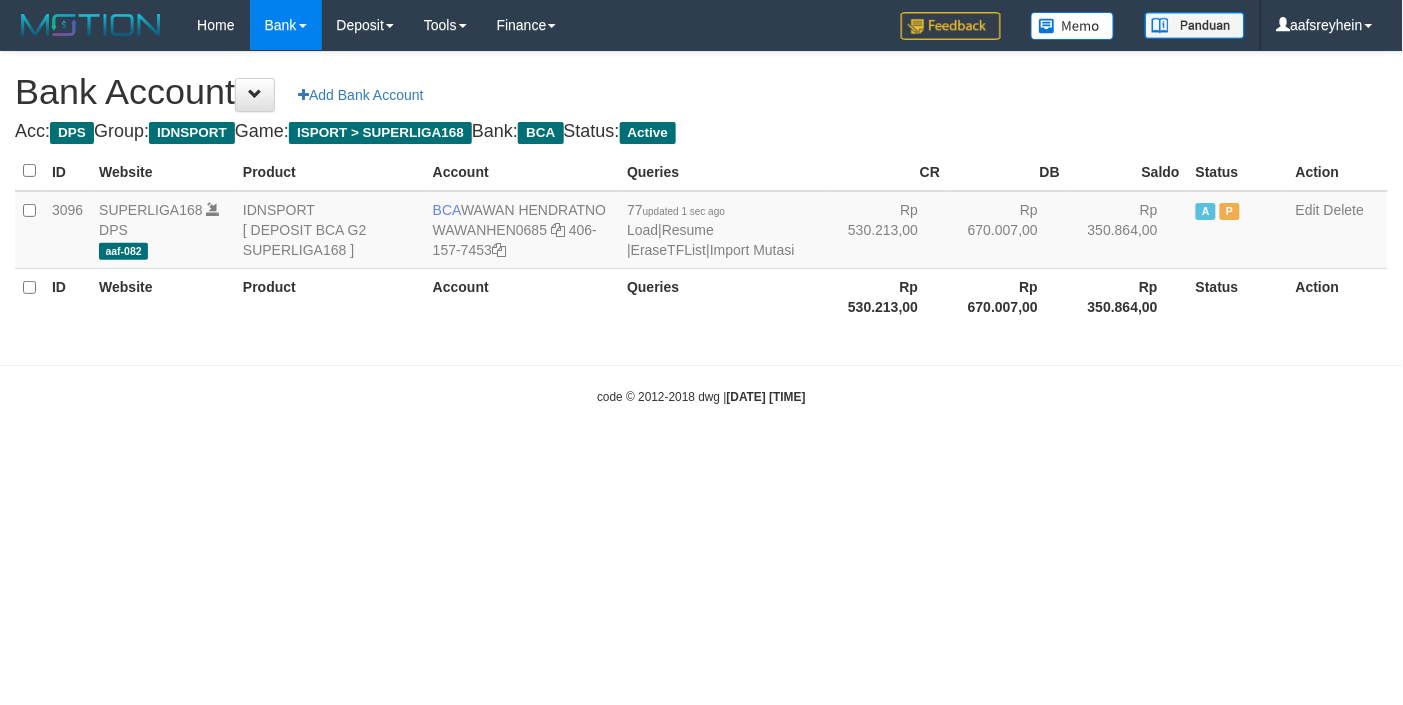 select on "***" 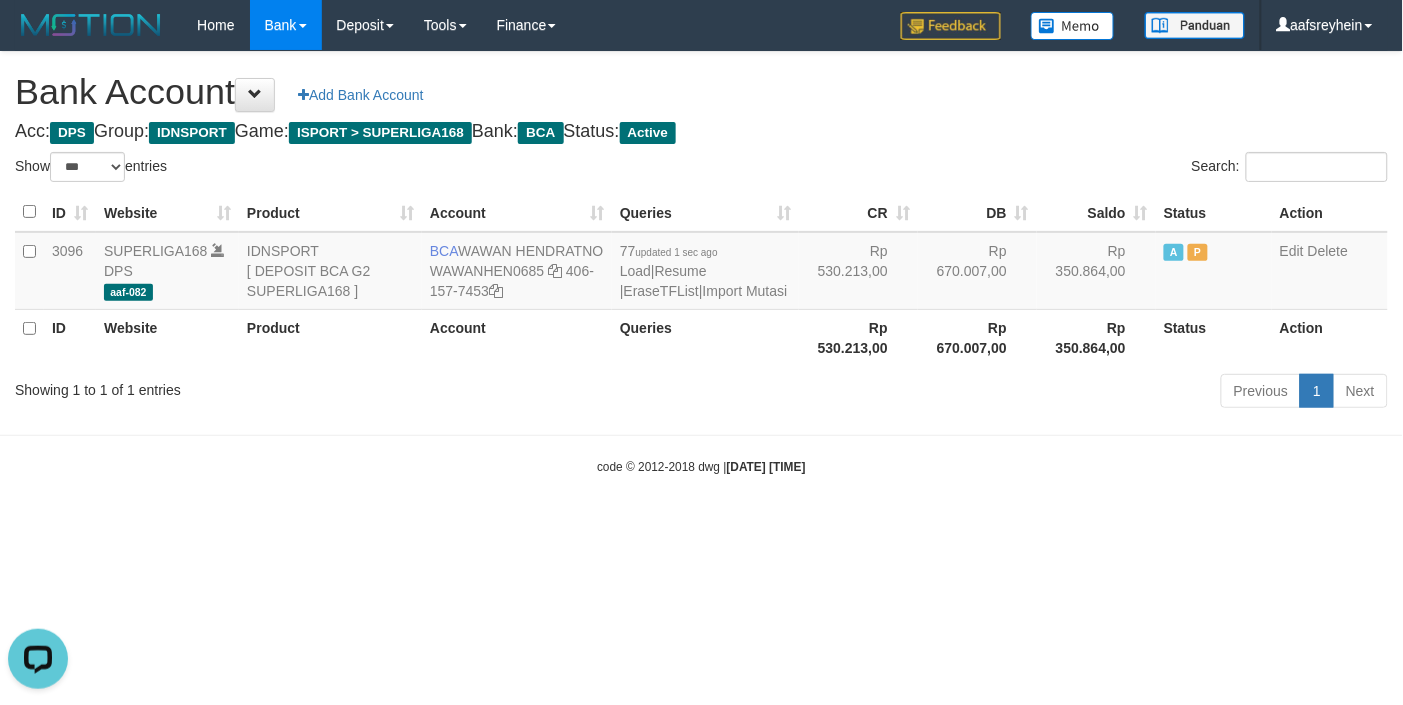 scroll, scrollTop: 0, scrollLeft: 0, axis: both 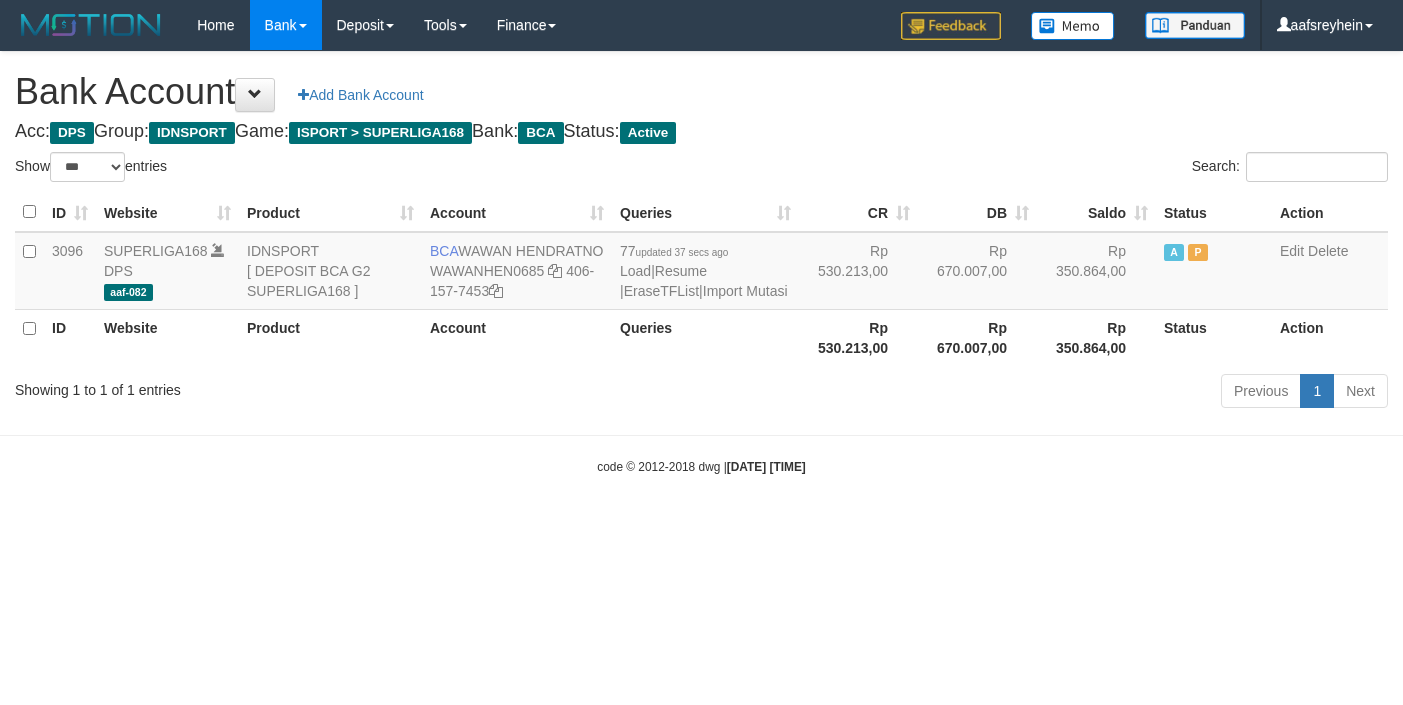 select on "***" 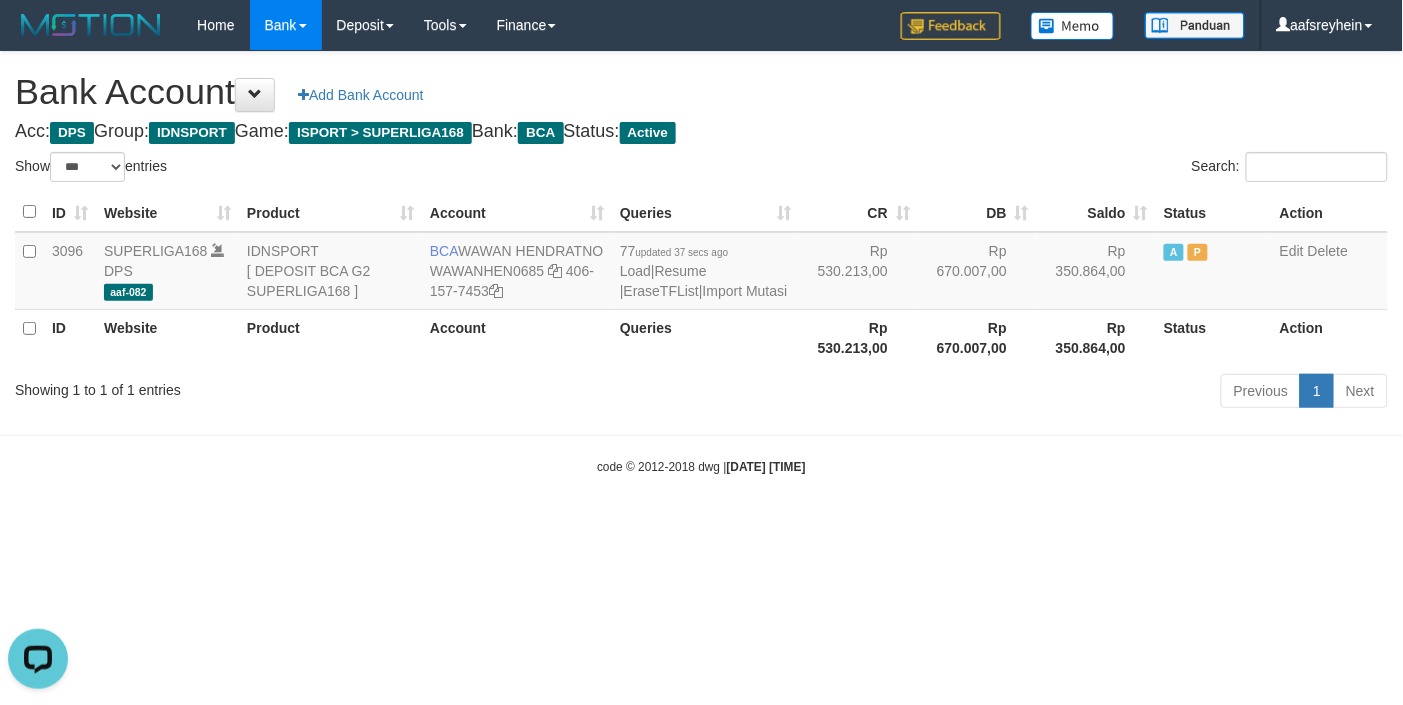 scroll, scrollTop: 0, scrollLeft: 0, axis: both 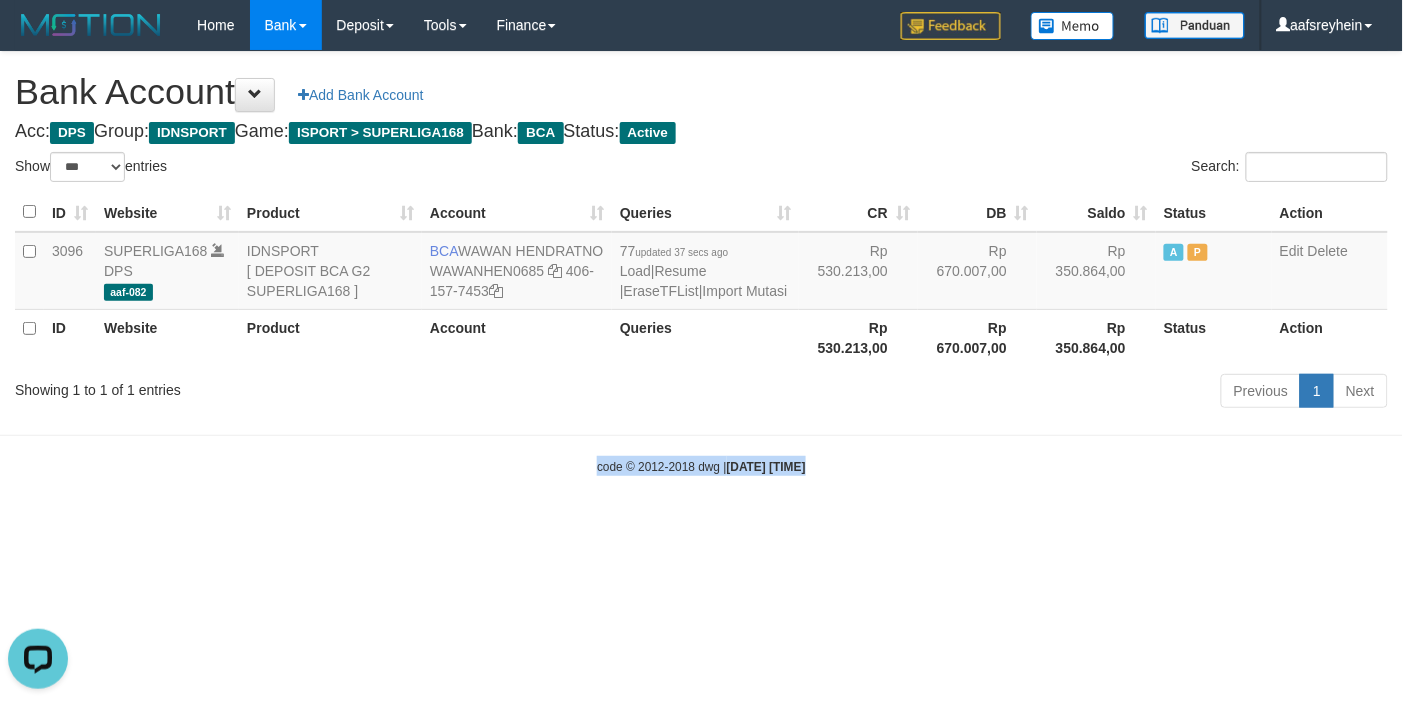 click on "Toggle navigation
Home
Bank
Account List
Load
By Website
Group
[ISPORT]													SUPERLIGA168
By Load Group (DPS)
-" at bounding box center [701, 263] 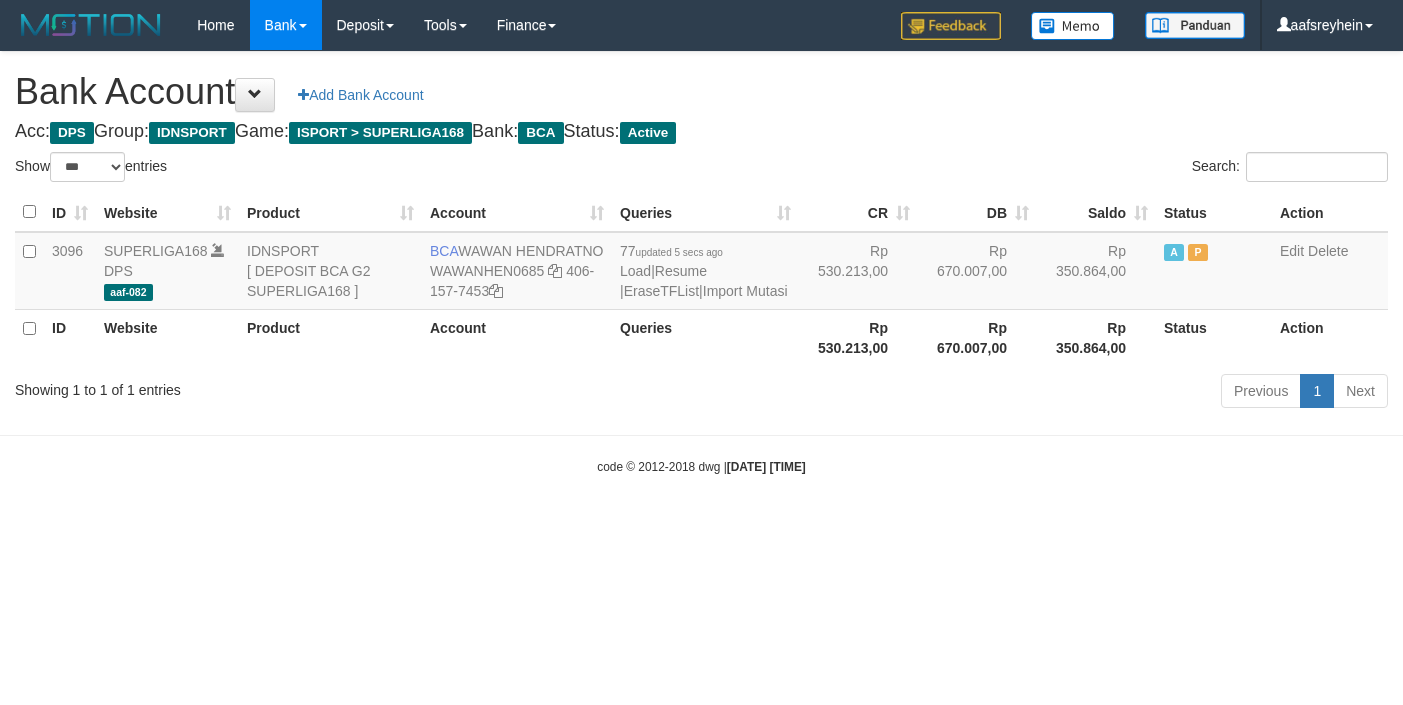 select on "***" 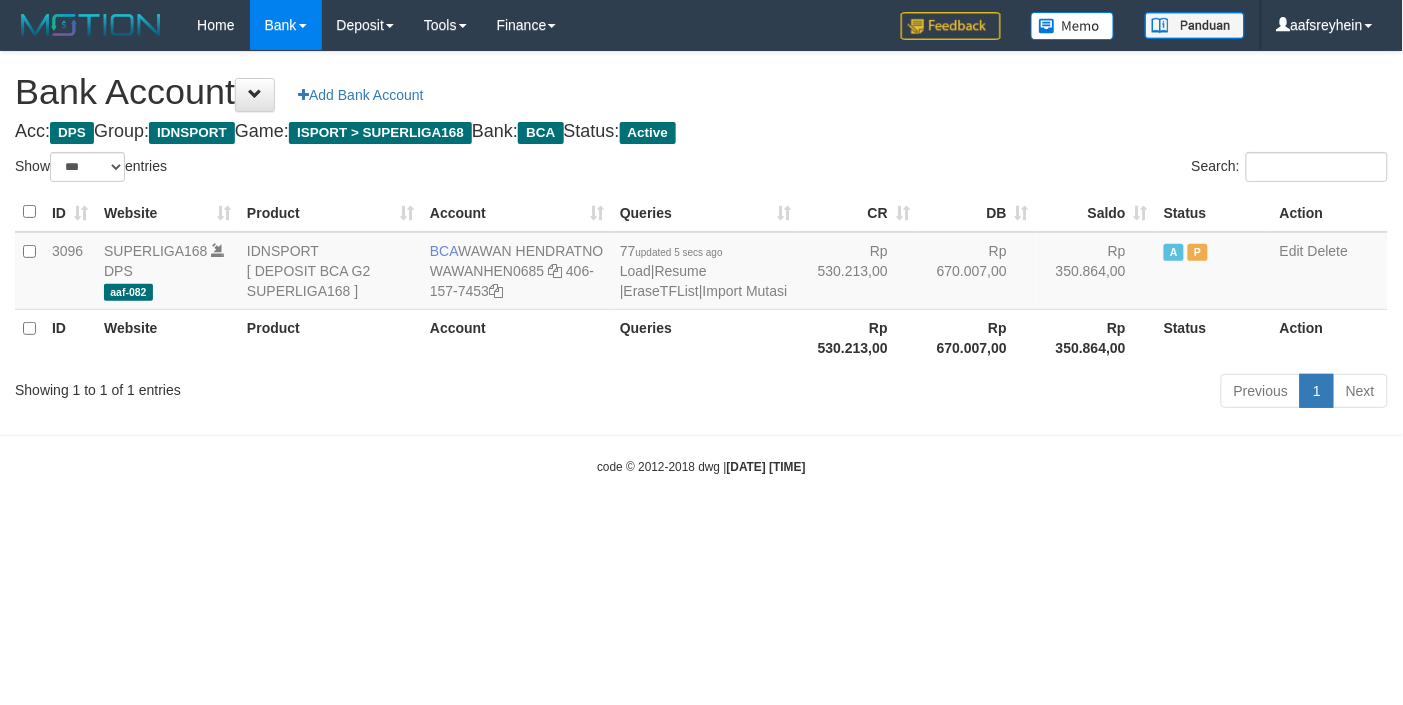 click on "Toggle navigation
Home
Bank
Account List
Load
By Website
Group
[ISPORT]													SUPERLIGA168
By Load Group (DPS)
-" at bounding box center [701, 263] 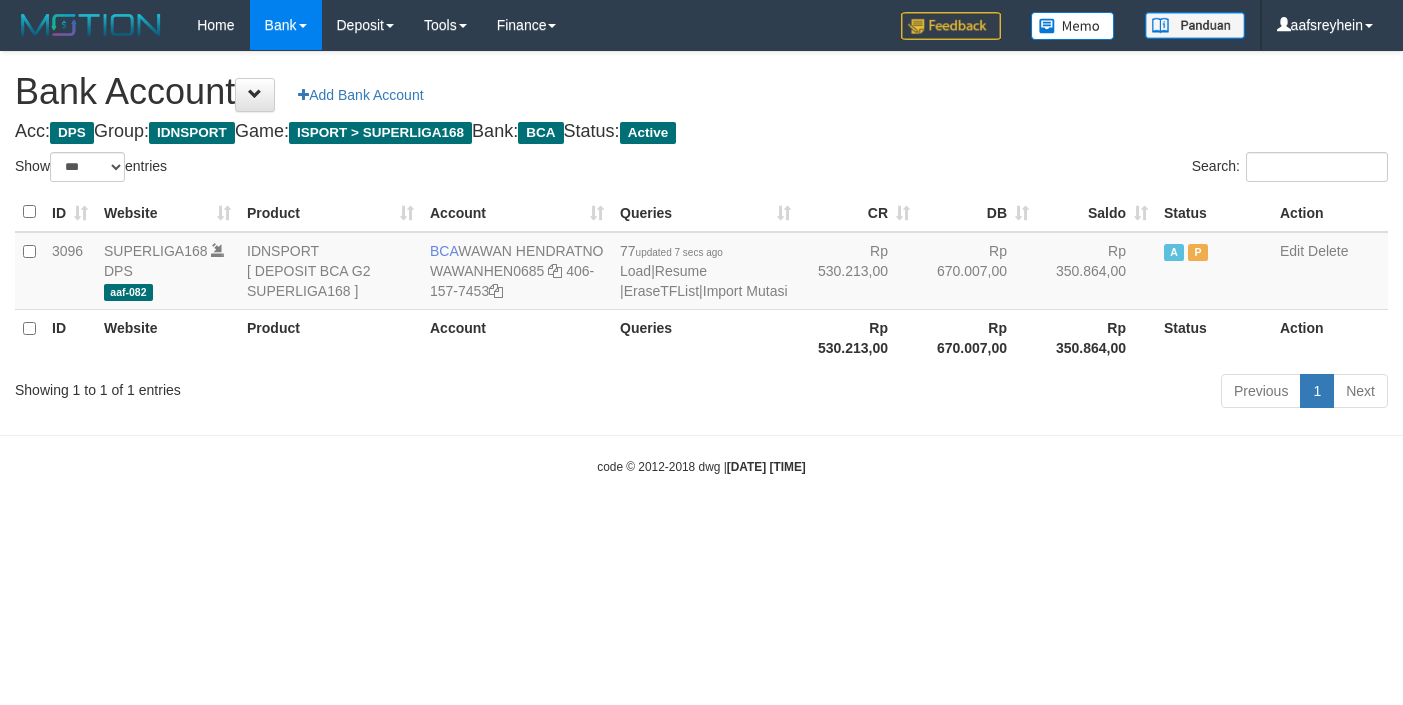 select on "***" 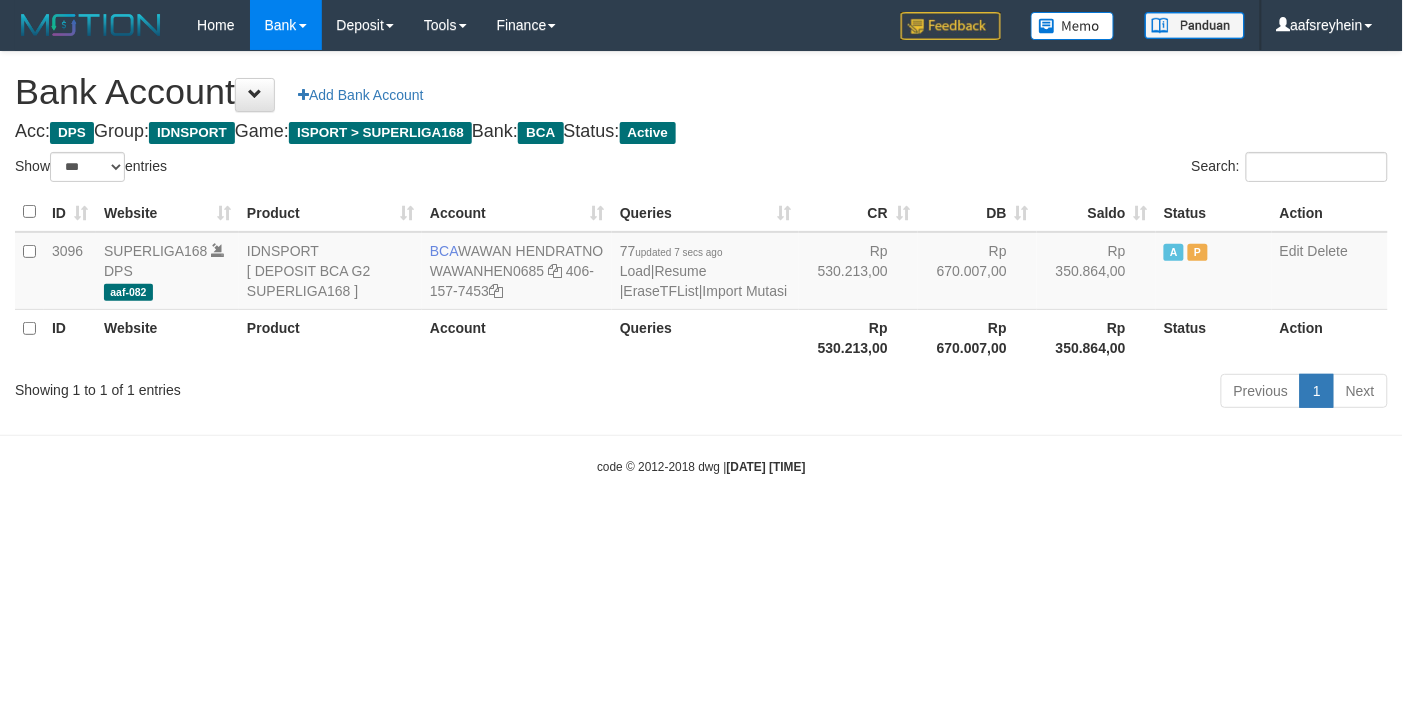 click on "Toggle navigation
Home
Bank
Account List
Load
By Website
Group
[ISPORT]													SUPERLIGA168
By Load Group (DPS)
-" at bounding box center [701, 263] 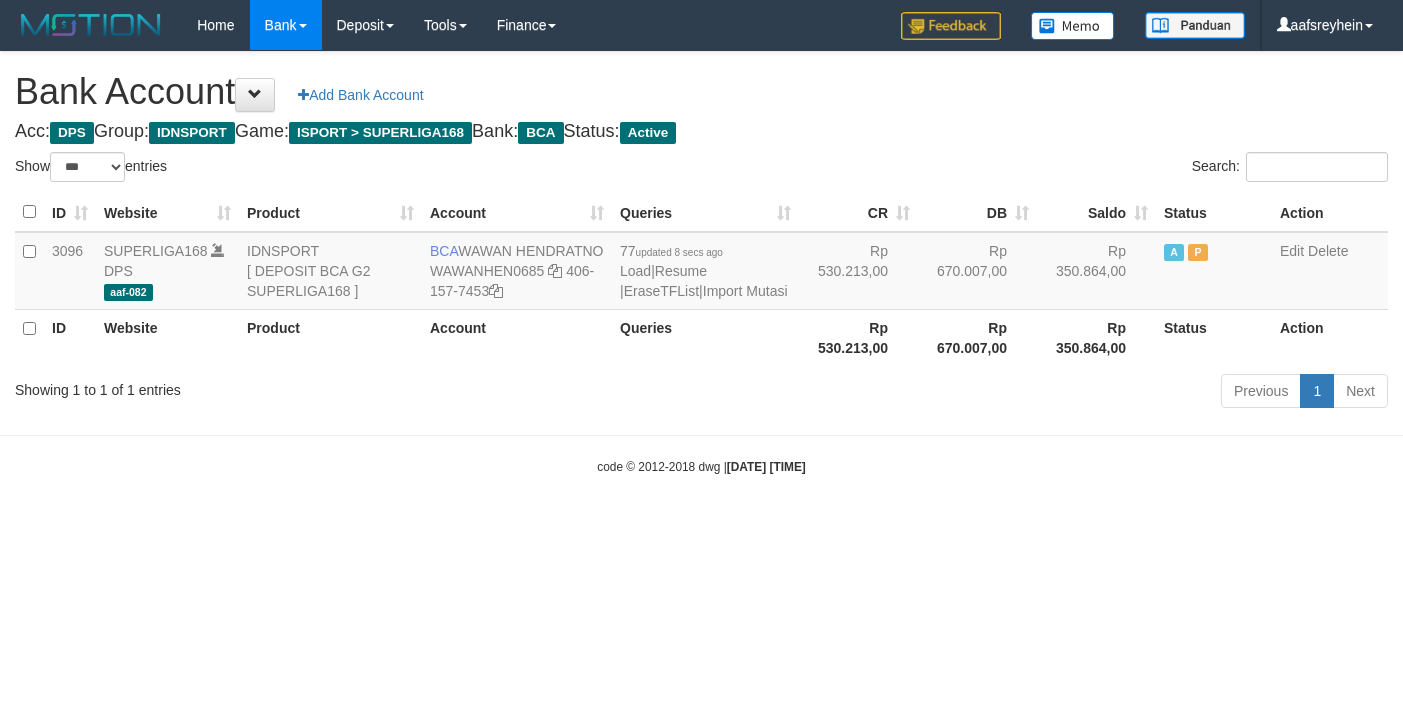 select on "***" 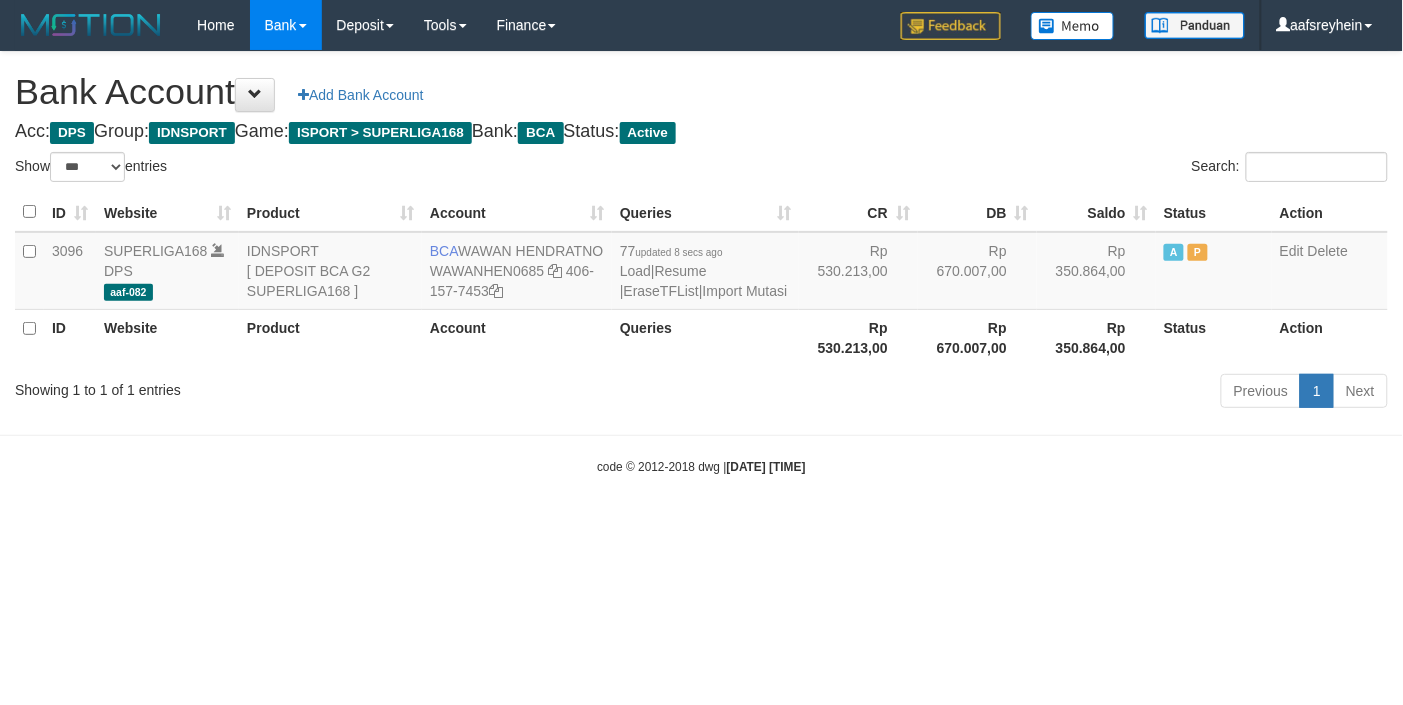 click on "Toggle navigation
Home
Bank
Account List
Load
By Website
Group
[ISPORT]													SUPERLIGA168
By Load Group (DPS)
-" at bounding box center (701, 263) 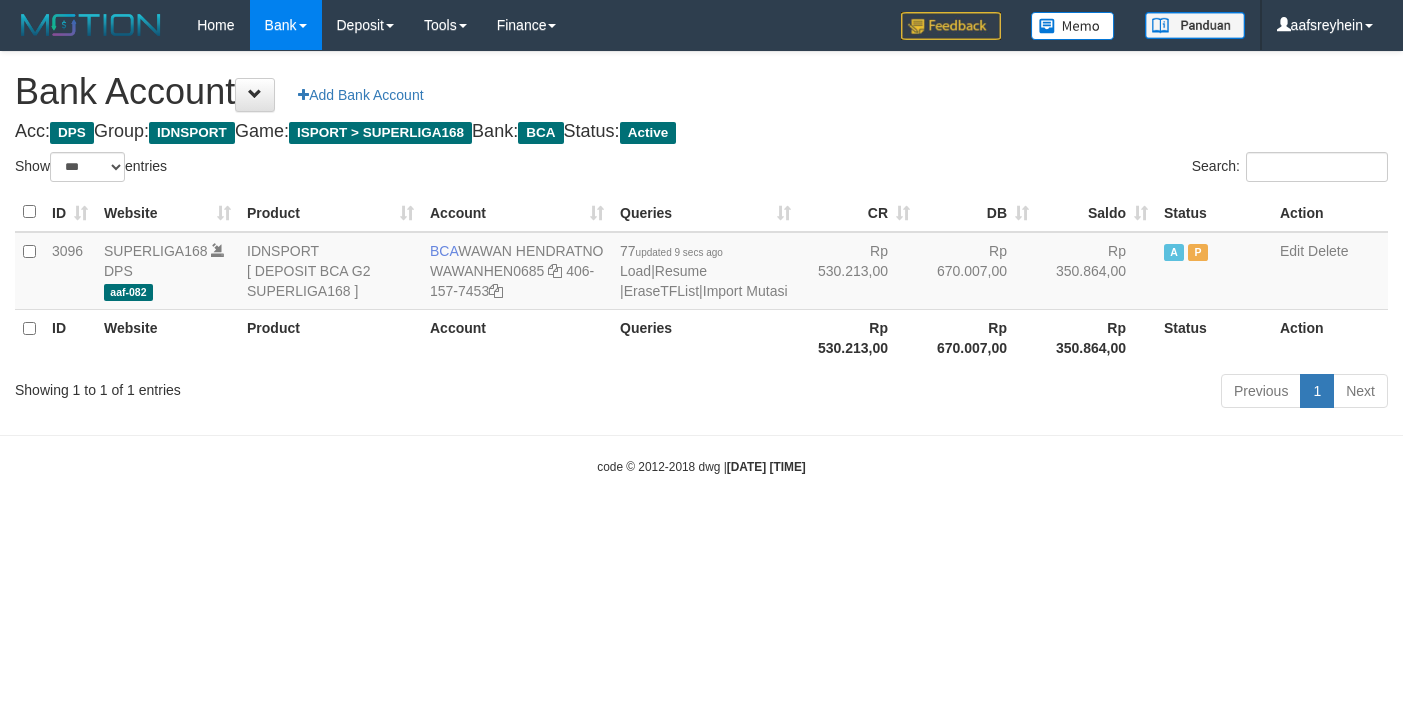 select on "***" 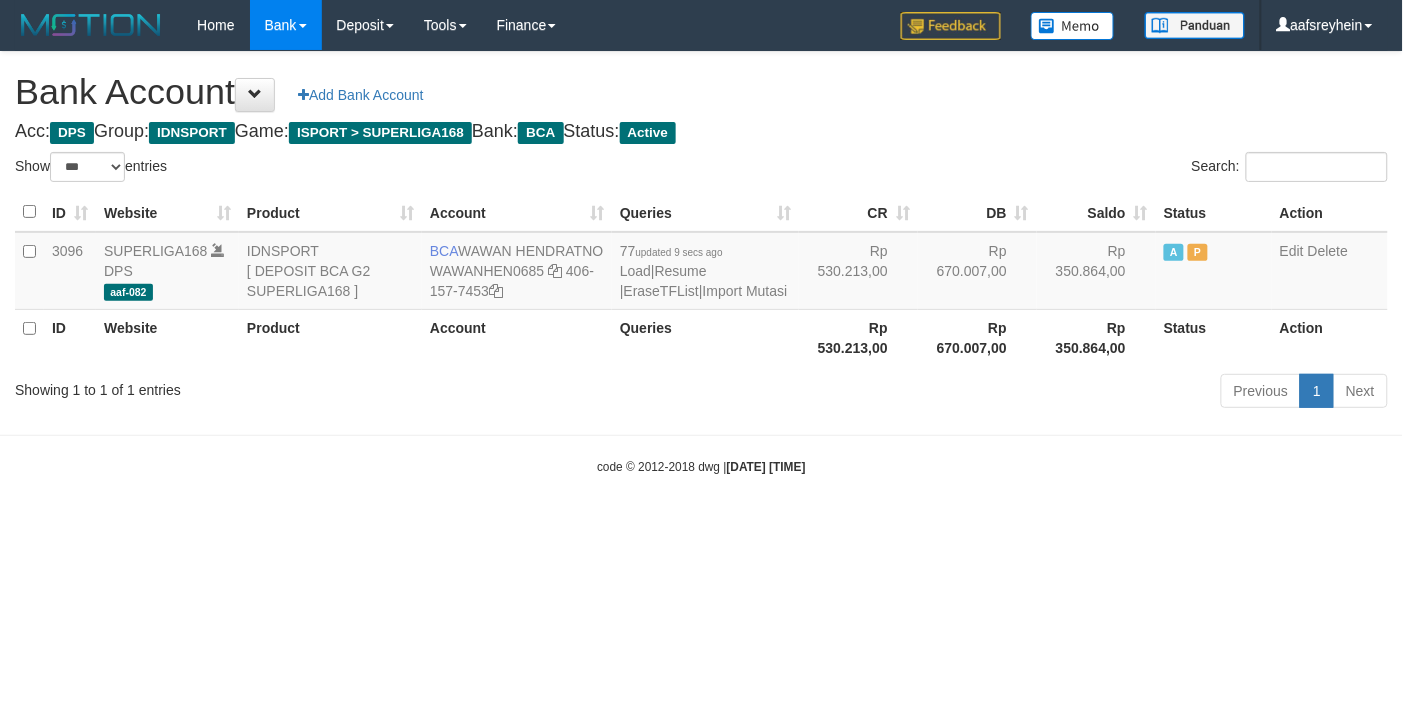 click on "Toggle navigation
Home
Bank
Account List
Load
By Website
Group
[ISPORT]													SUPERLIGA168
By Load Group (DPS)
-" at bounding box center (701, 263) 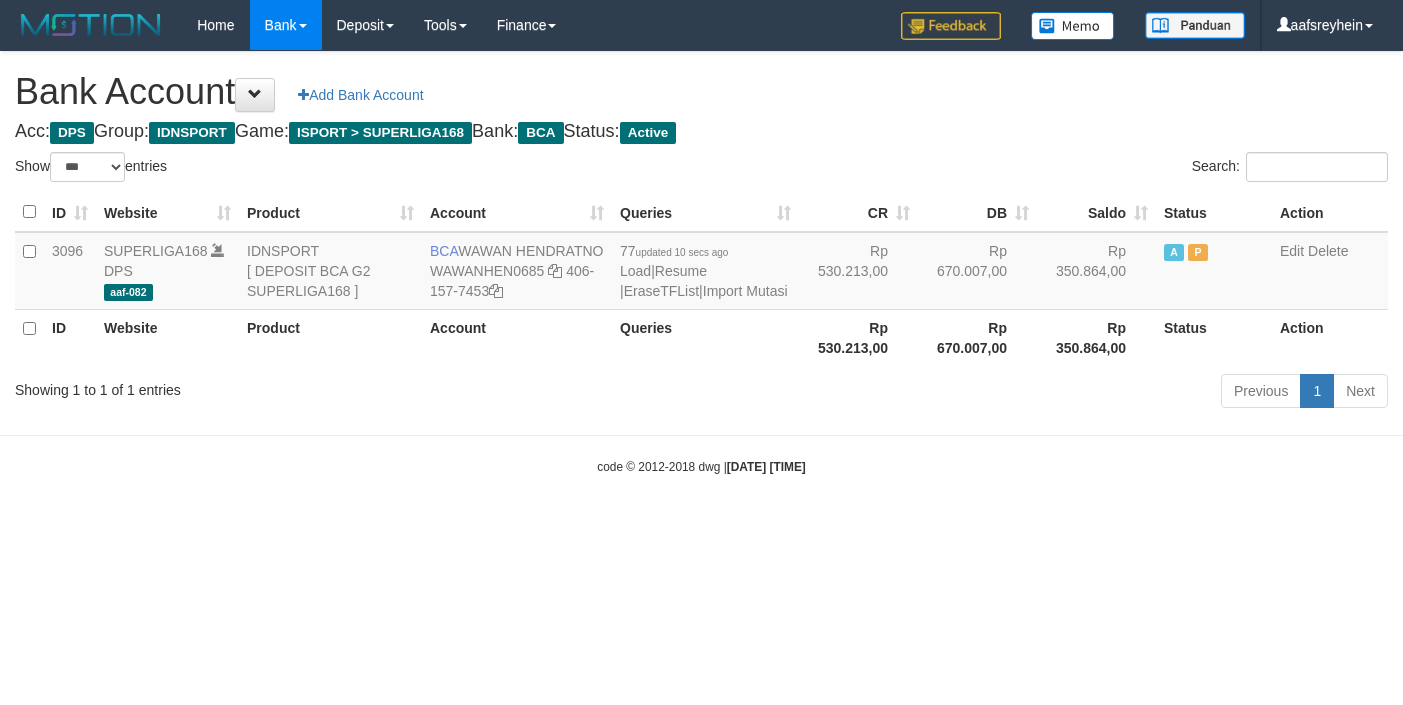 select on "***" 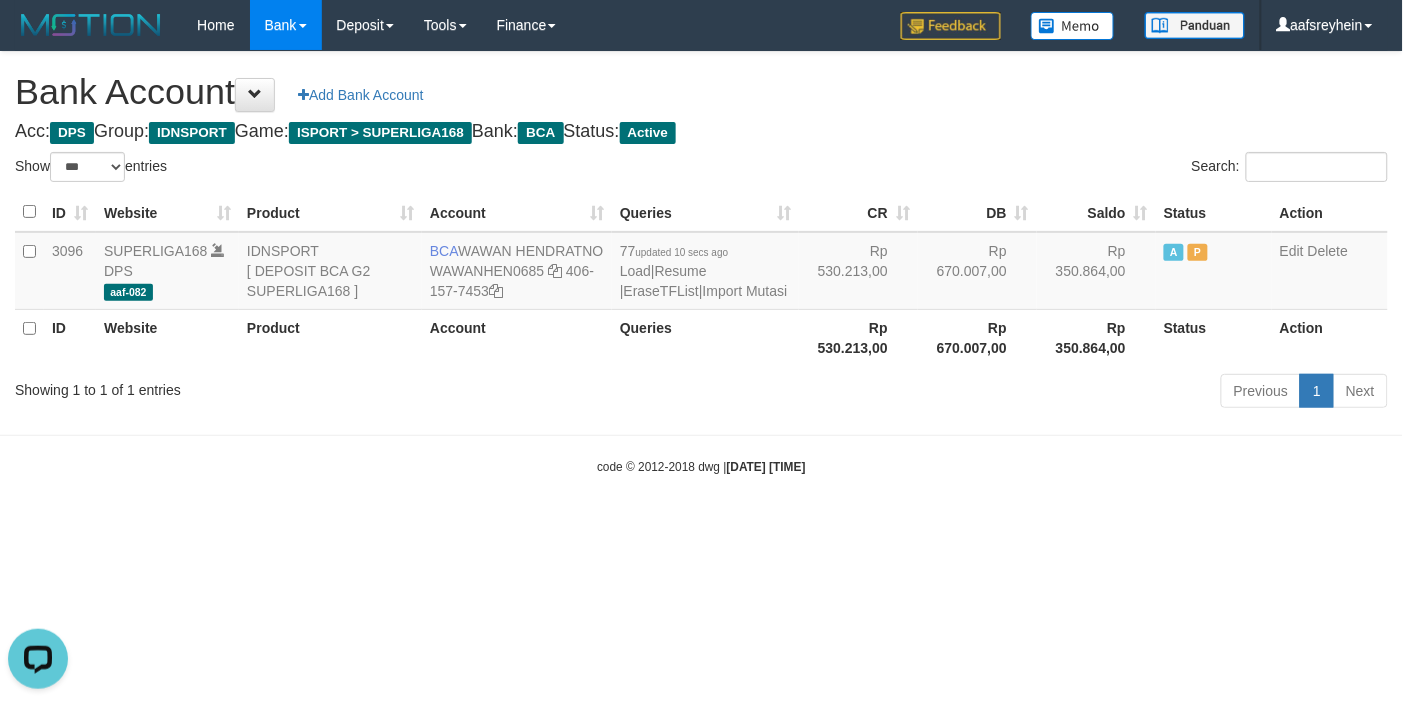 scroll, scrollTop: 0, scrollLeft: 0, axis: both 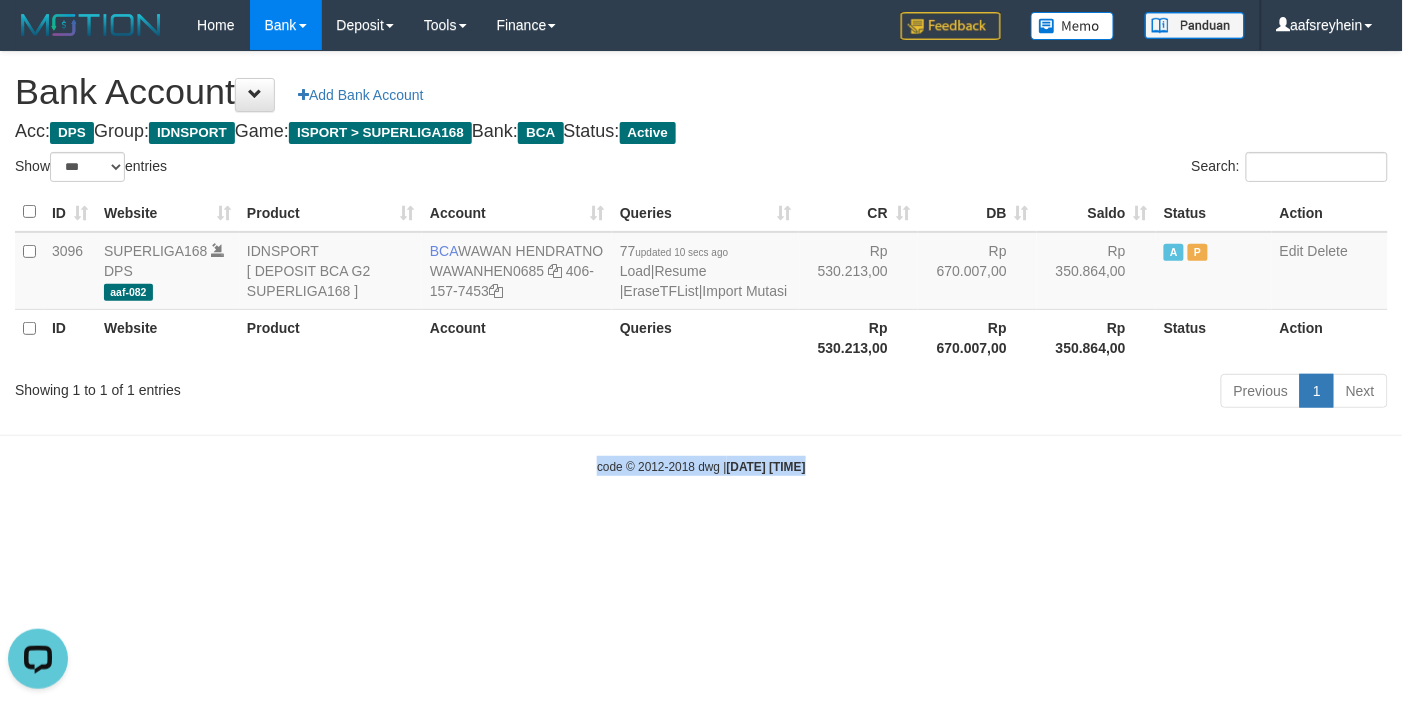 click on "Toggle navigation
Home
Bank
Account List
Load
By Website
Group
[ISPORT]													SUPERLIGA168
By Load Group (DPS)" at bounding box center [701, 263] 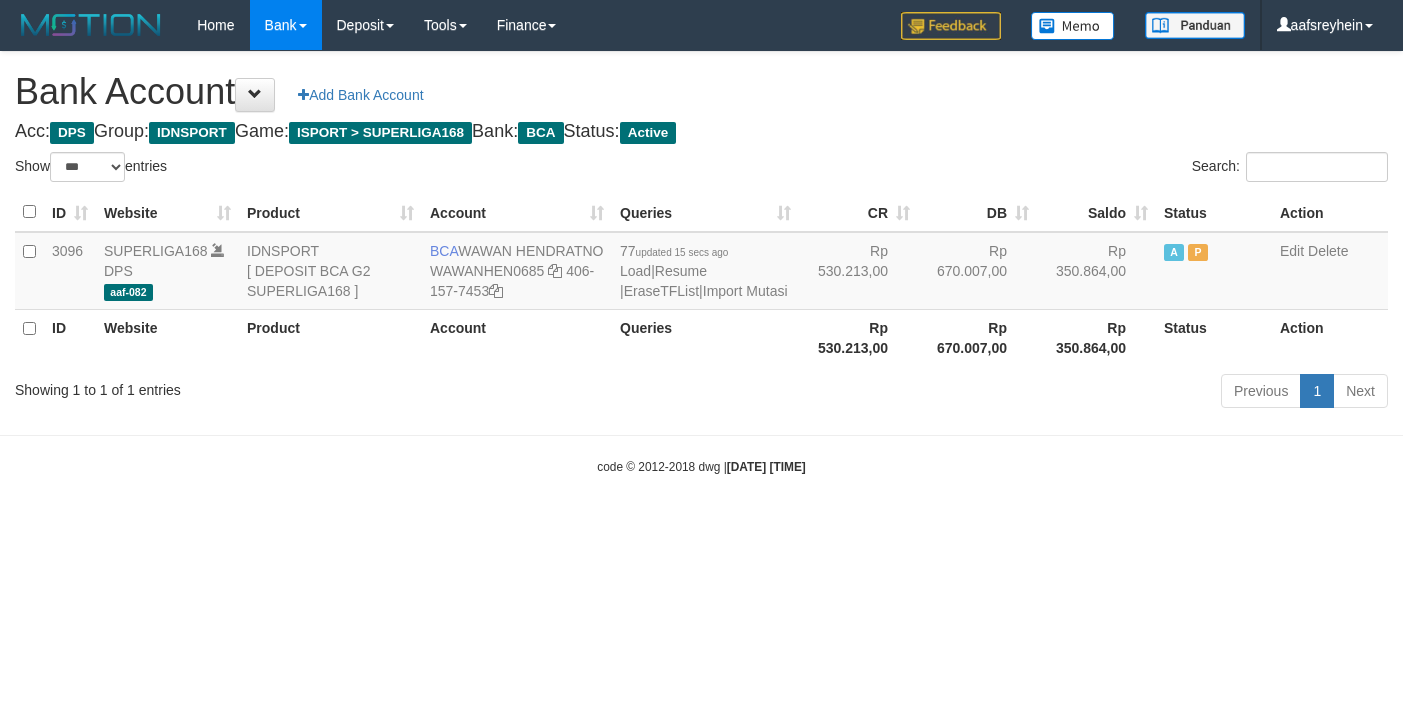 select on "***" 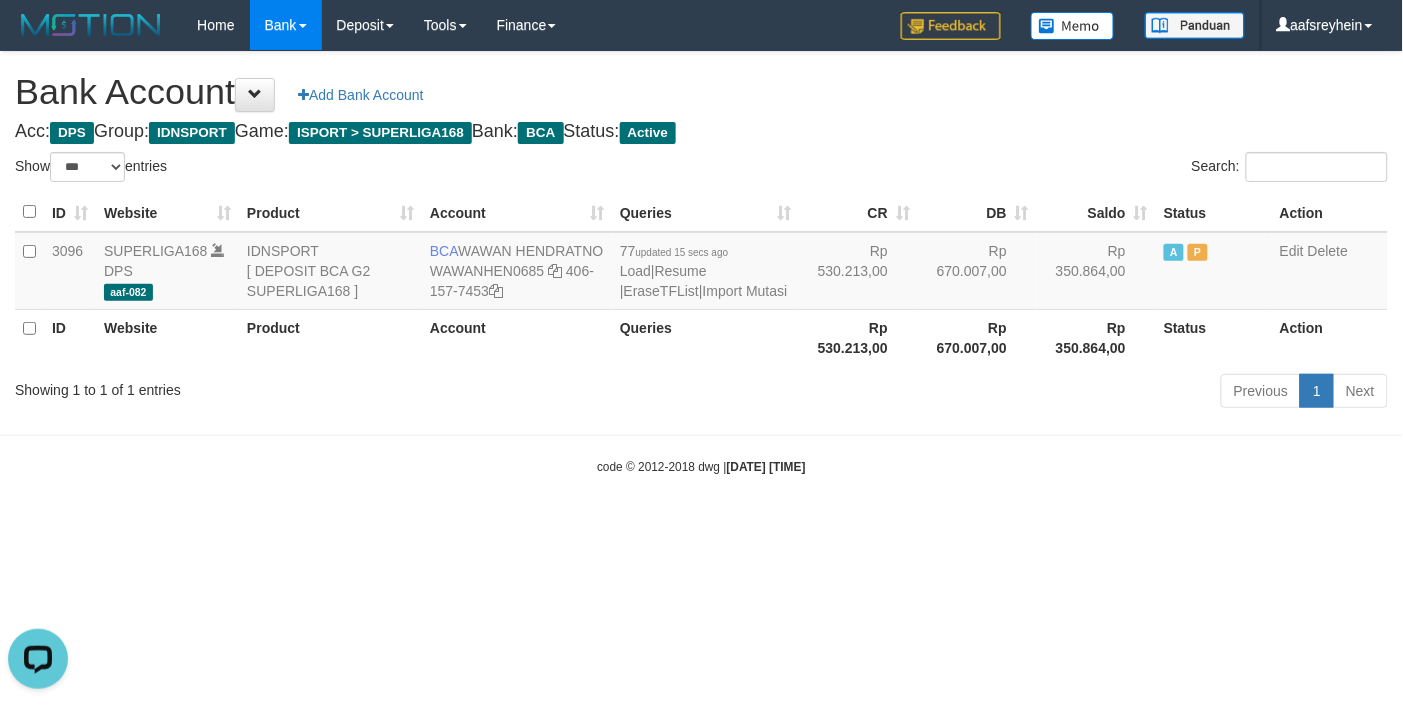 scroll, scrollTop: 0, scrollLeft: 0, axis: both 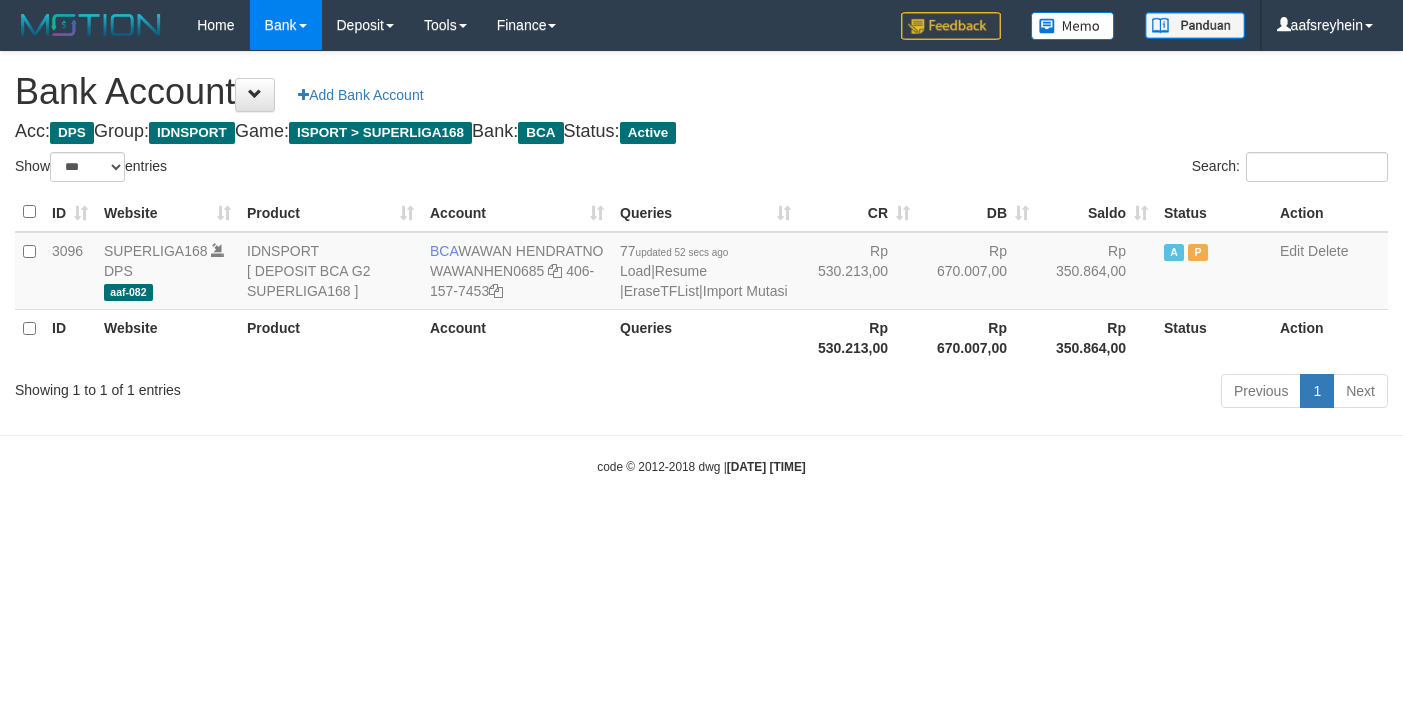 select on "***" 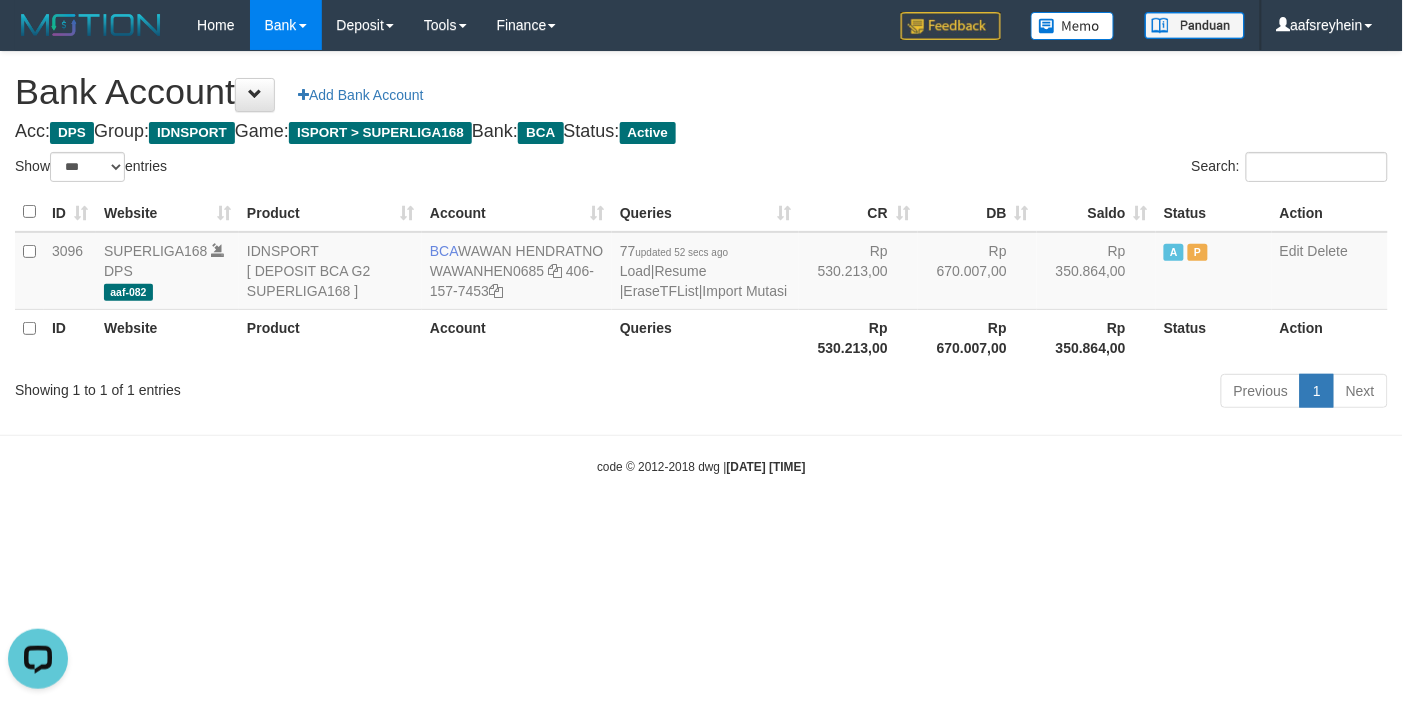 scroll, scrollTop: 0, scrollLeft: 0, axis: both 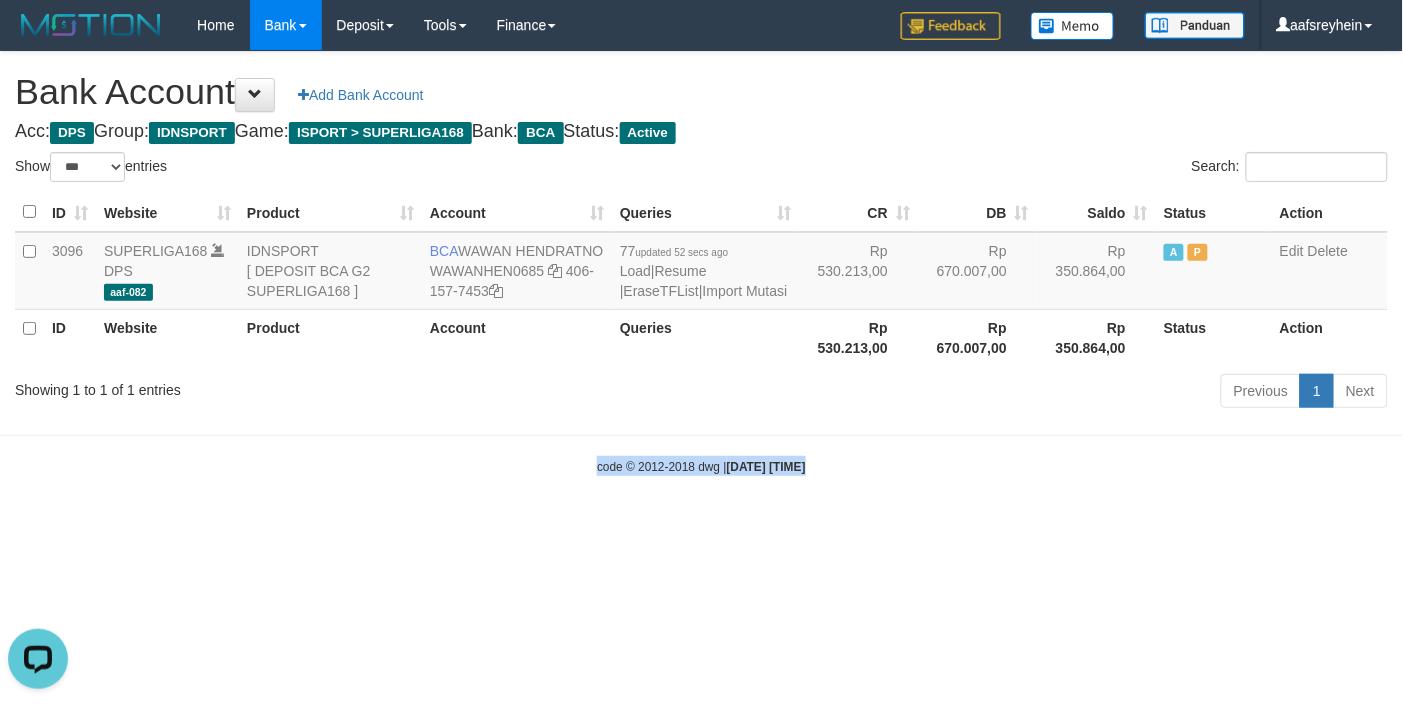 click on "Toggle navigation
Home
Bank
Account List
Load
By Website
Group
[ISPORT]													SUPERLIGA168
By Load Group (DPS)" at bounding box center (701, 263) 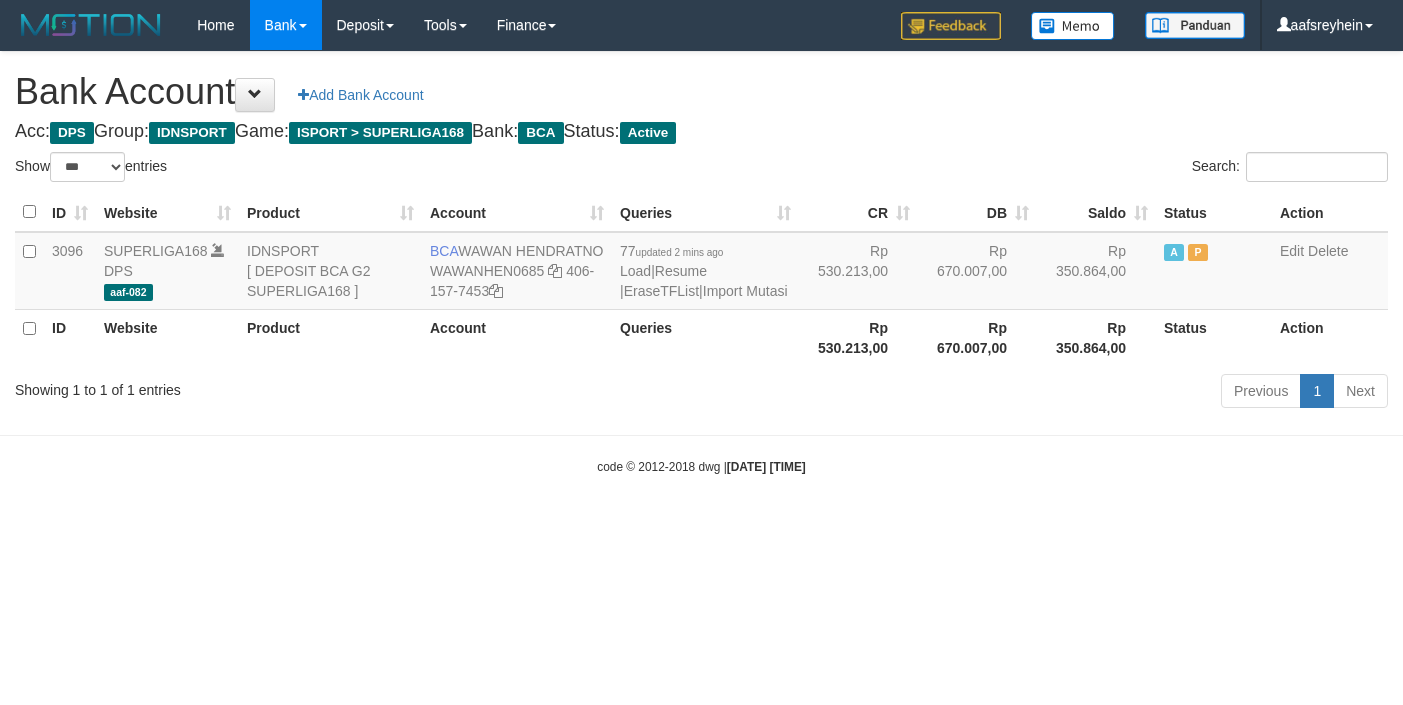 select on "***" 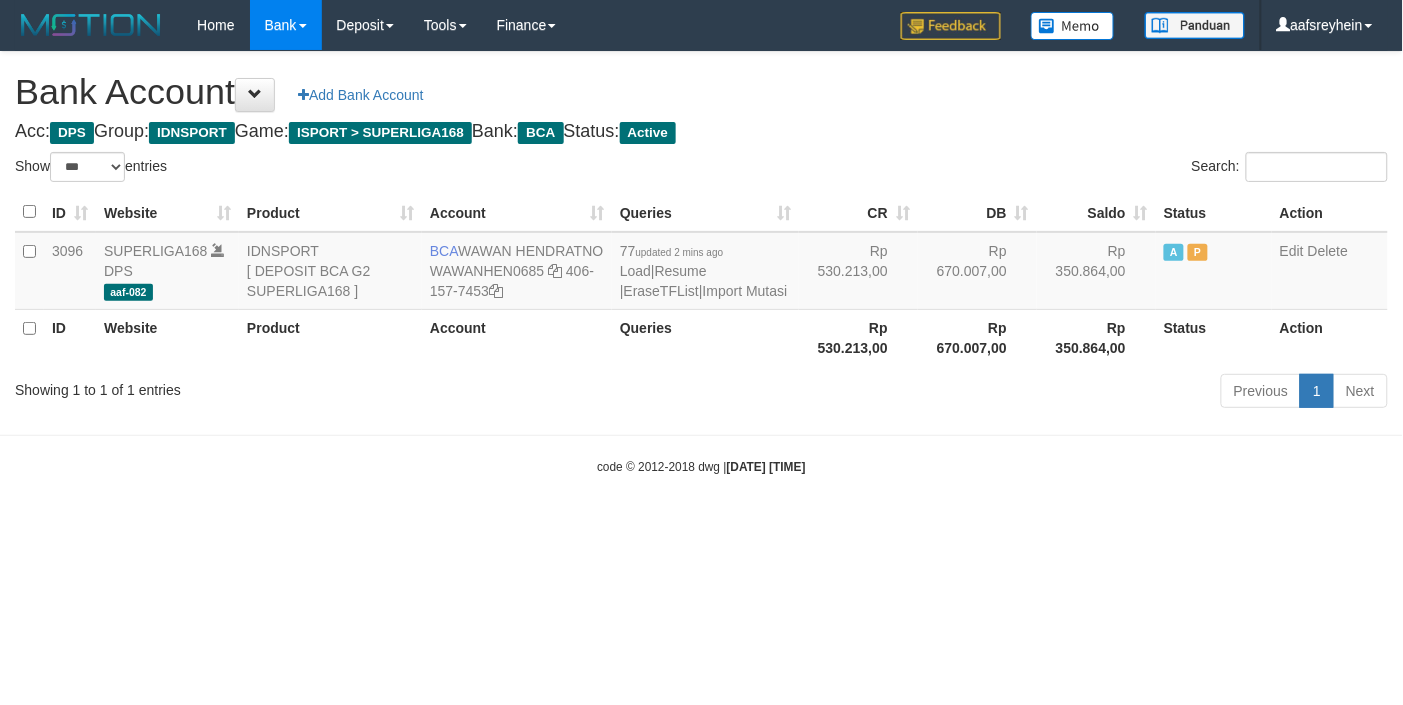 click on "Toggle navigation
Home
Bank
Account List
Load
By Website
Group
[ISPORT]													SUPERLIGA168
By Load Group (DPS)
-" at bounding box center (701, 263) 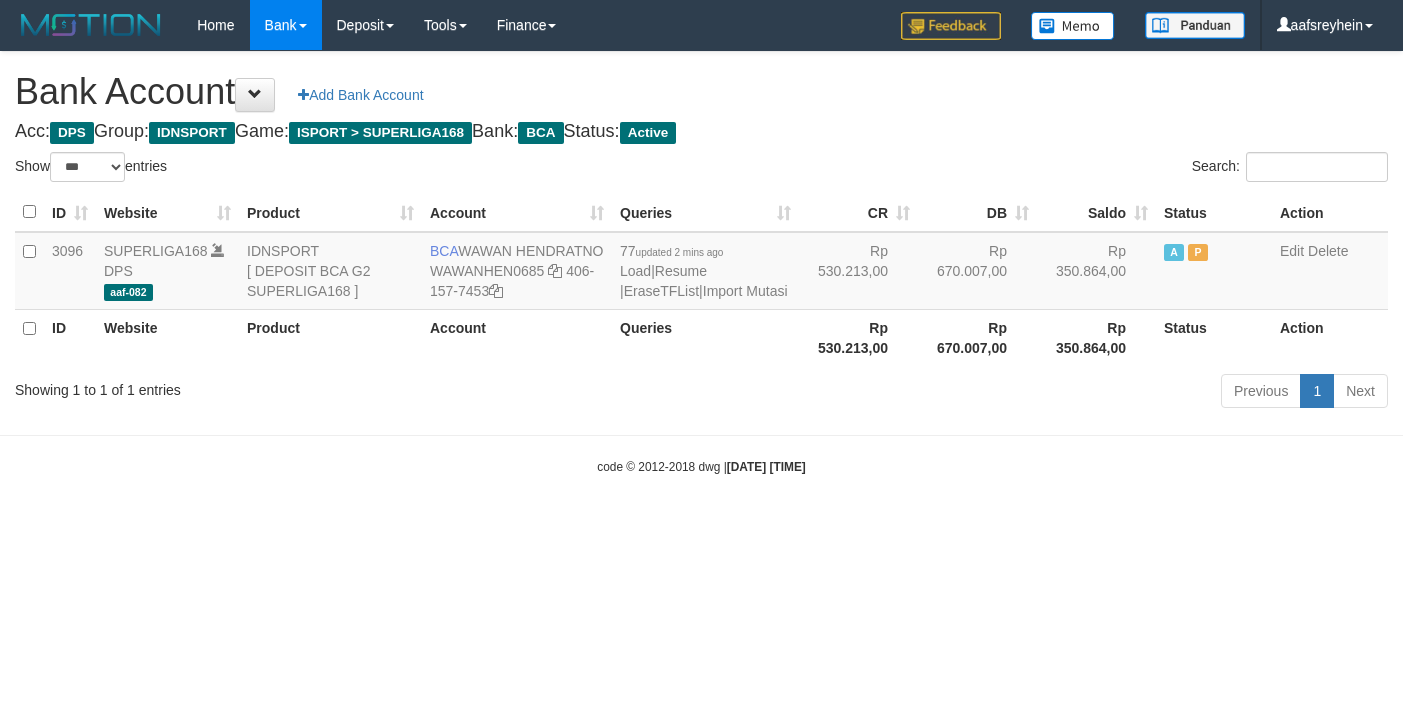 select on "***" 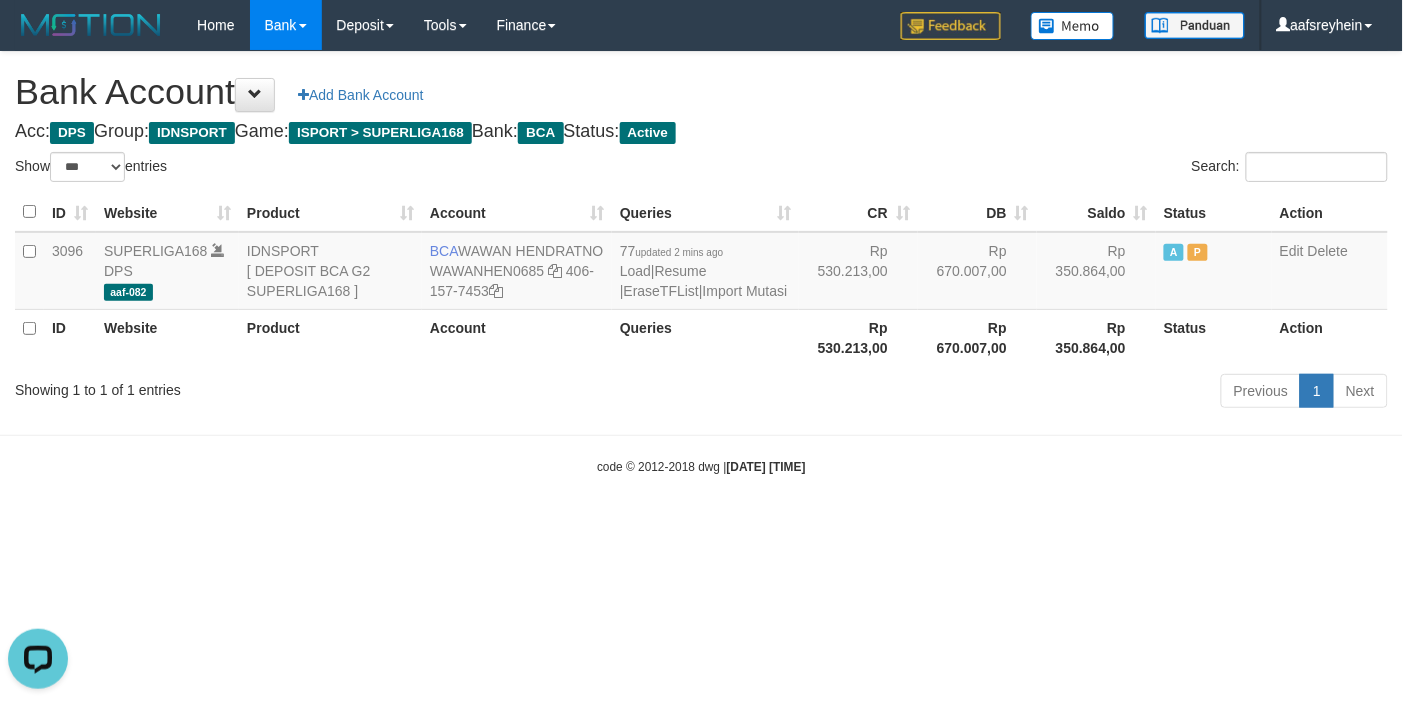 scroll, scrollTop: 0, scrollLeft: 0, axis: both 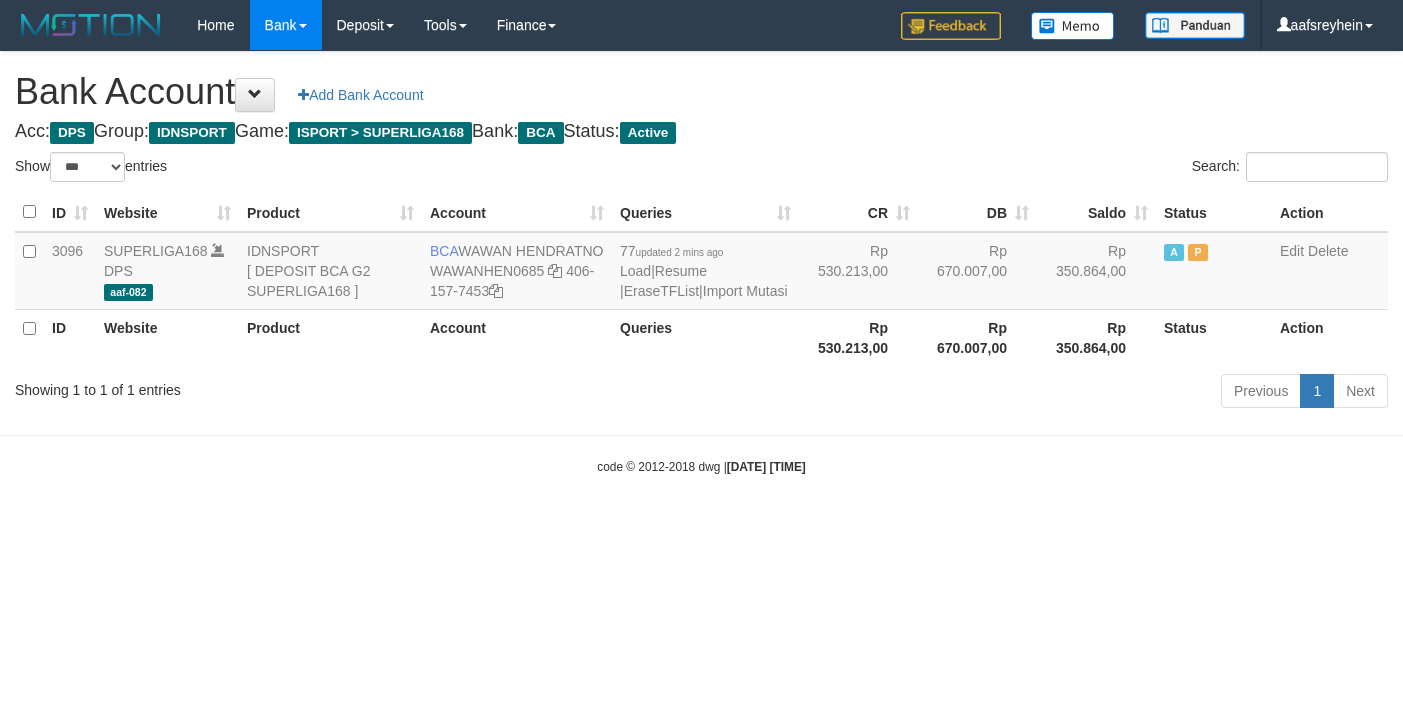 select on "***" 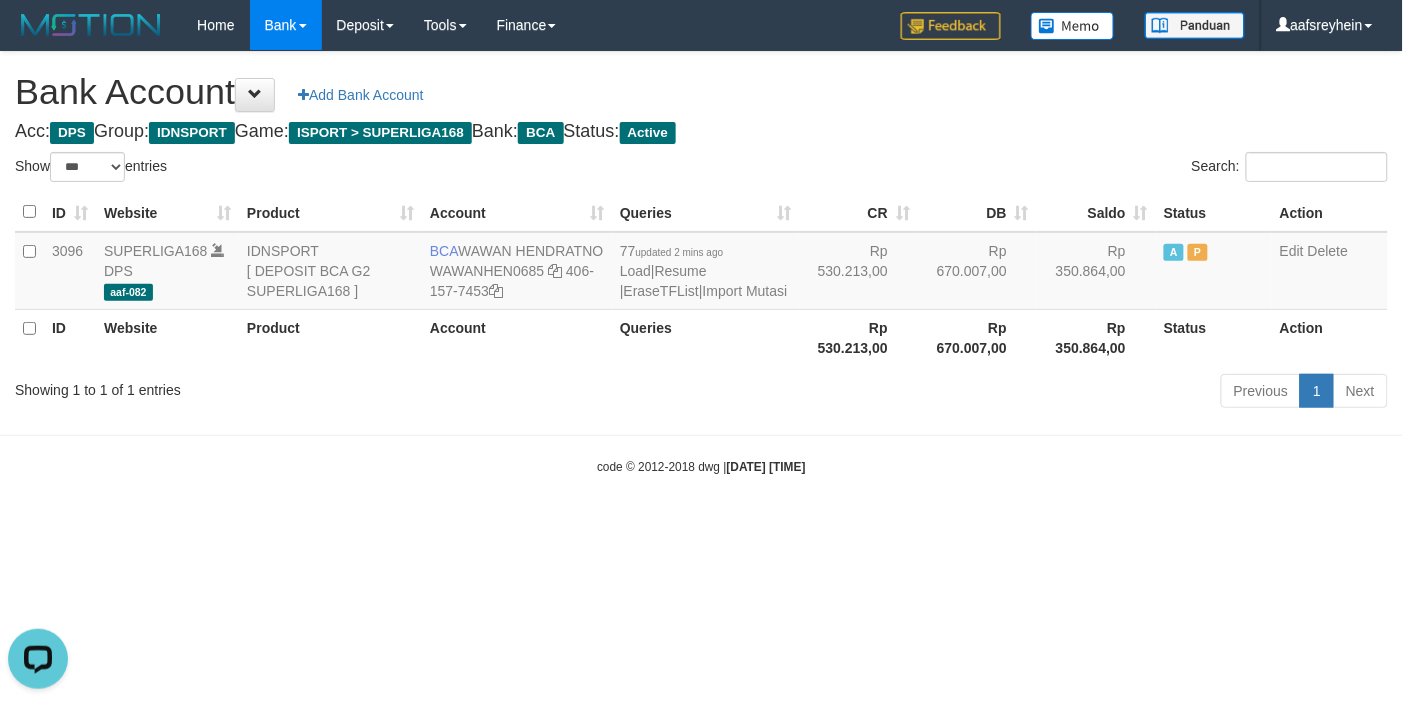 scroll, scrollTop: 0, scrollLeft: 0, axis: both 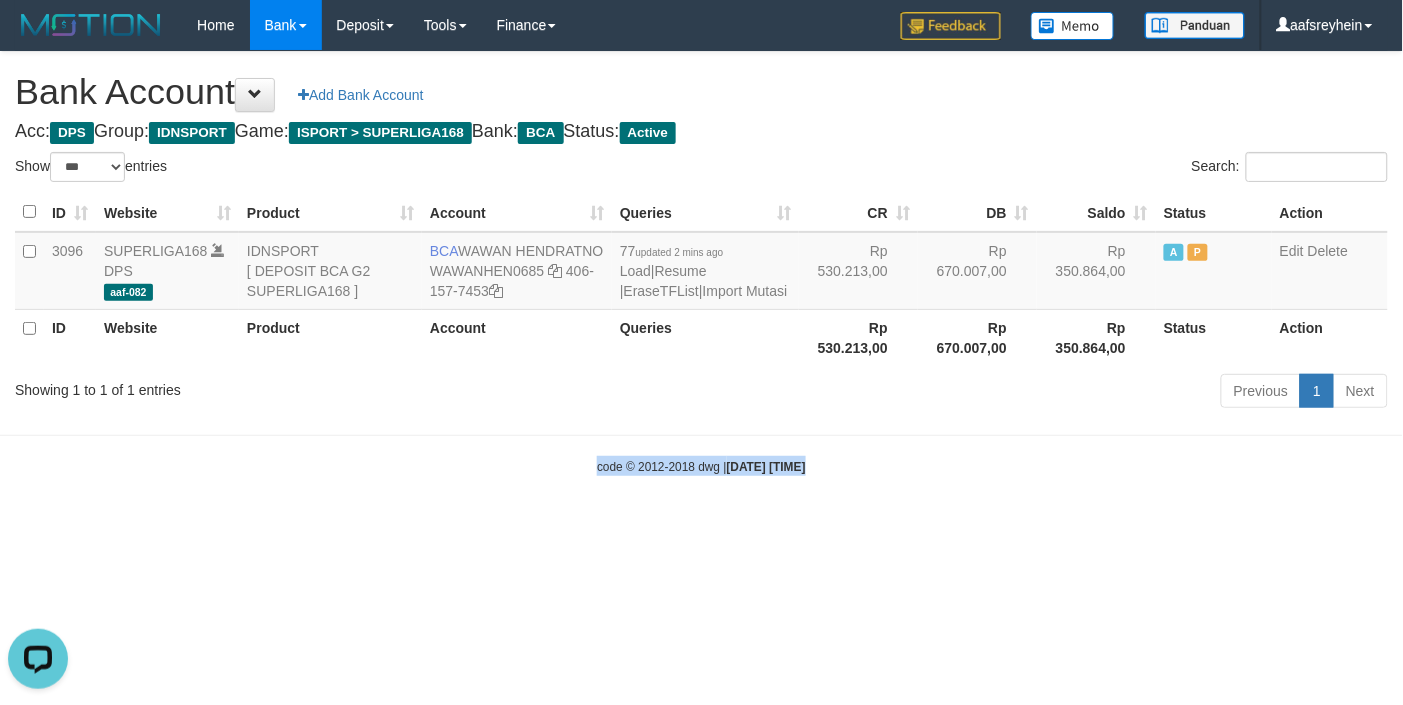 click on "Toggle navigation
Home
Bank
Account List
Load
By Website
Group
[ISPORT]													SUPERLIGA168
By Load Group (DPS)
-" at bounding box center (701, 263) 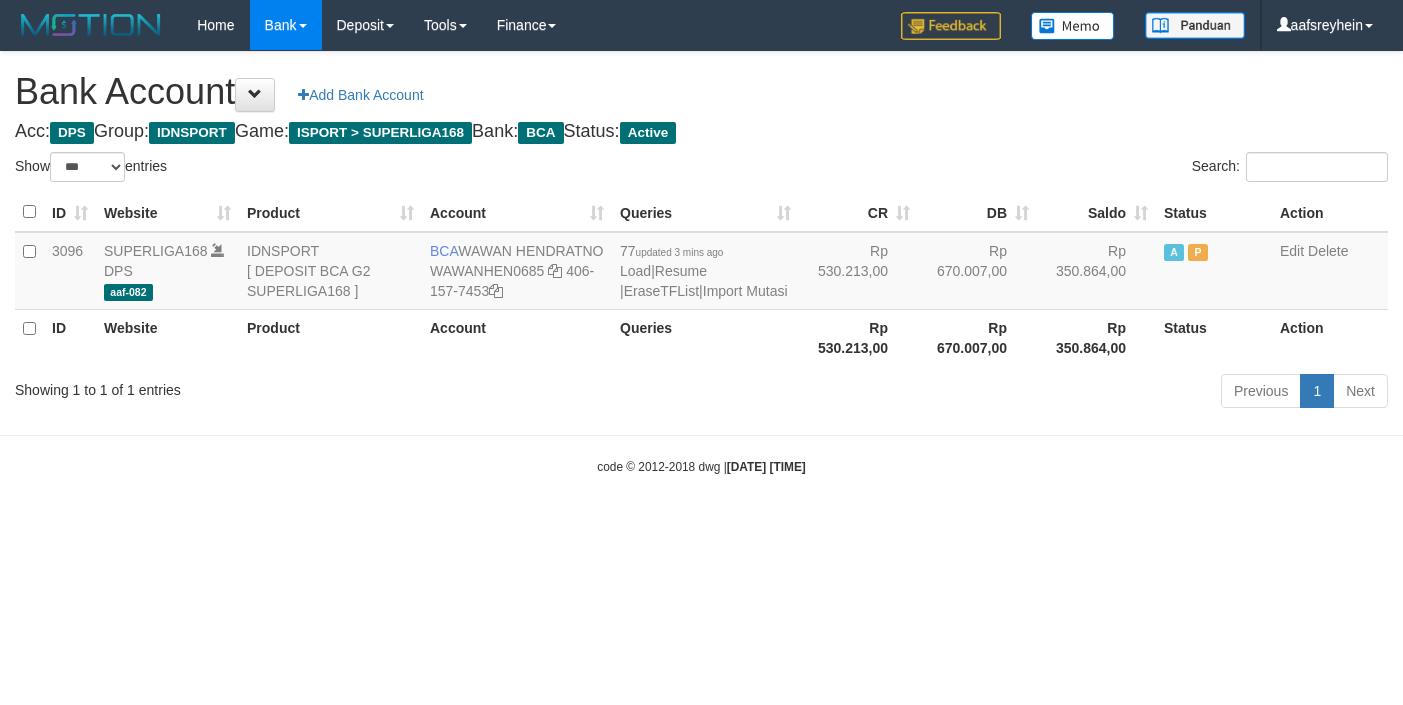 select on "***" 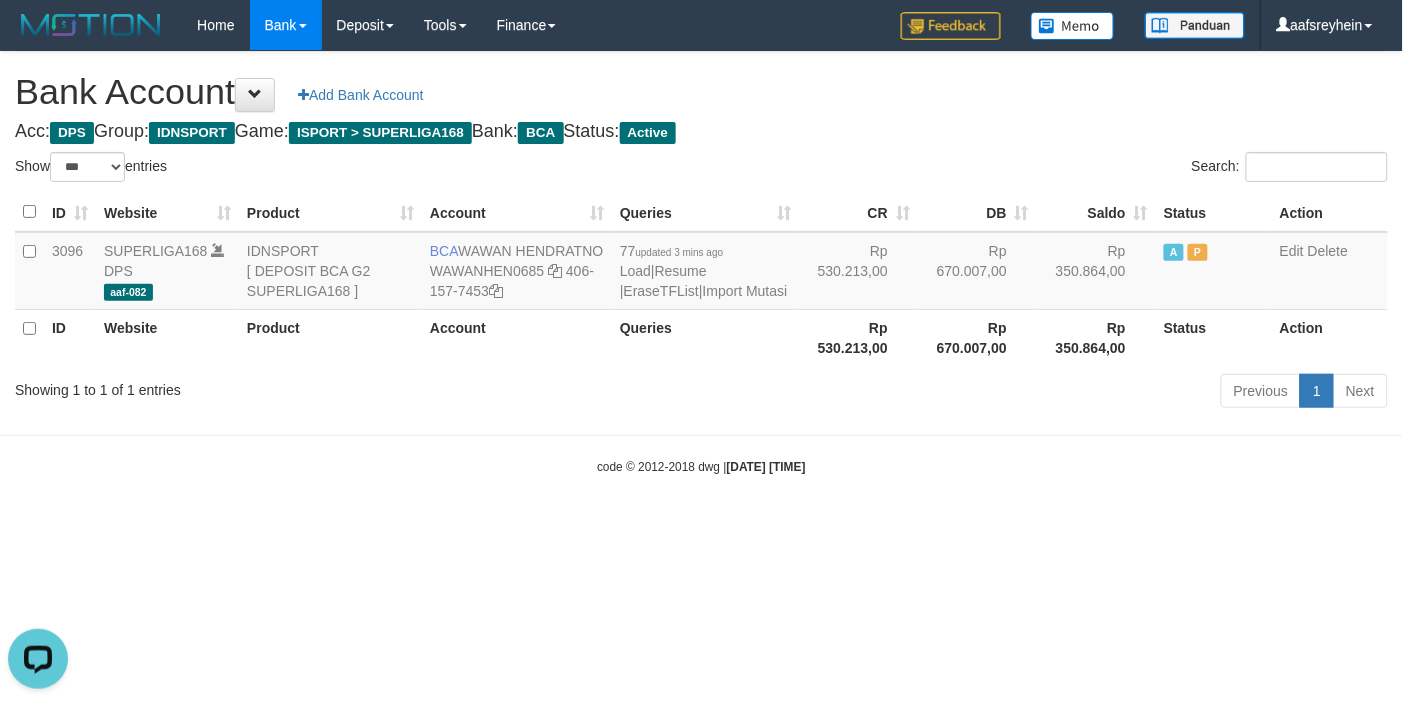 scroll, scrollTop: 0, scrollLeft: 0, axis: both 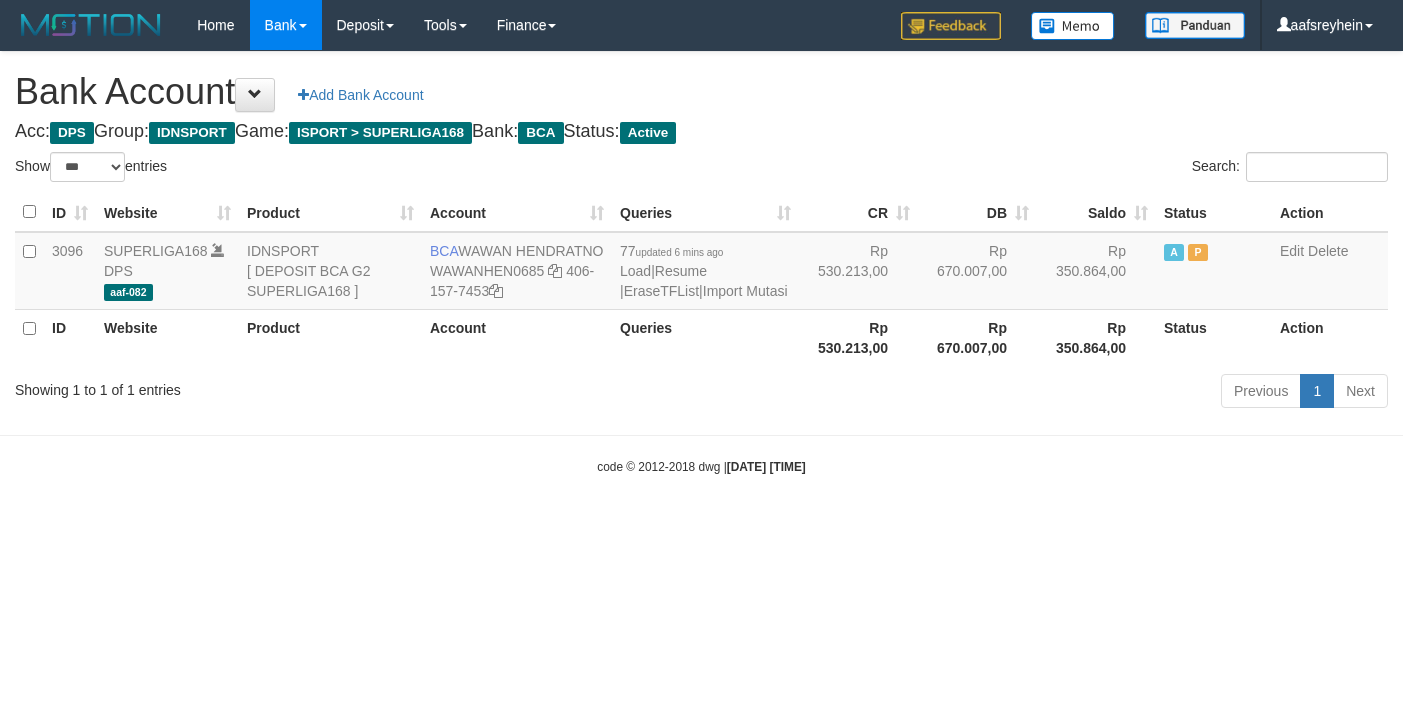 select on "***" 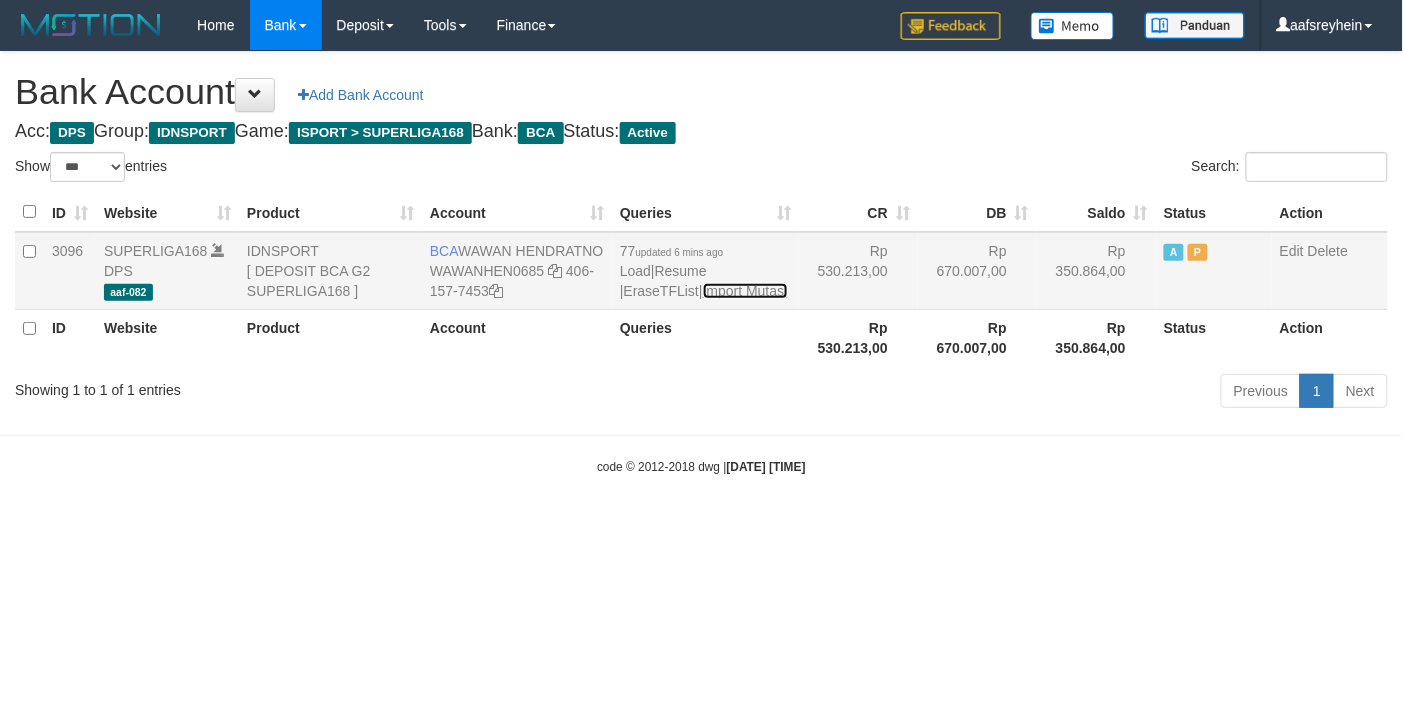 click on "Import Mutasi" at bounding box center [745, 291] 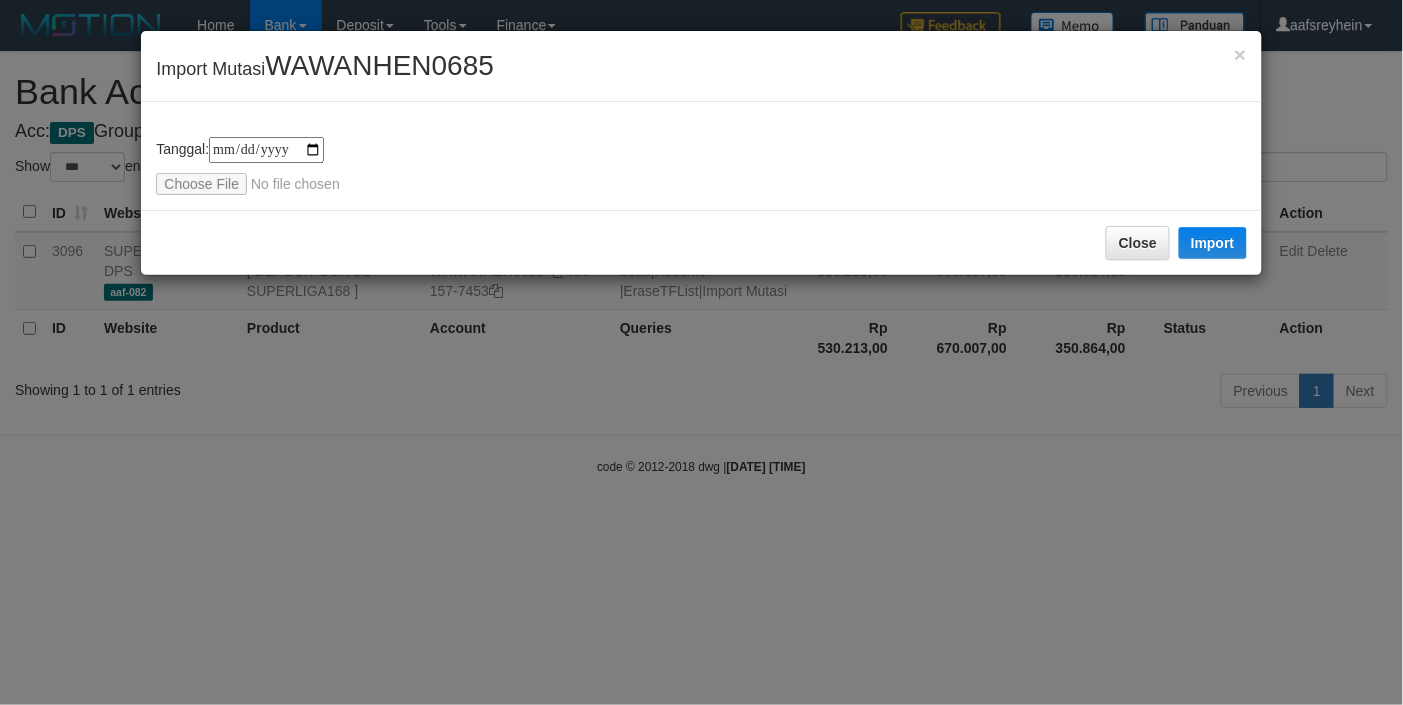 type on "**********" 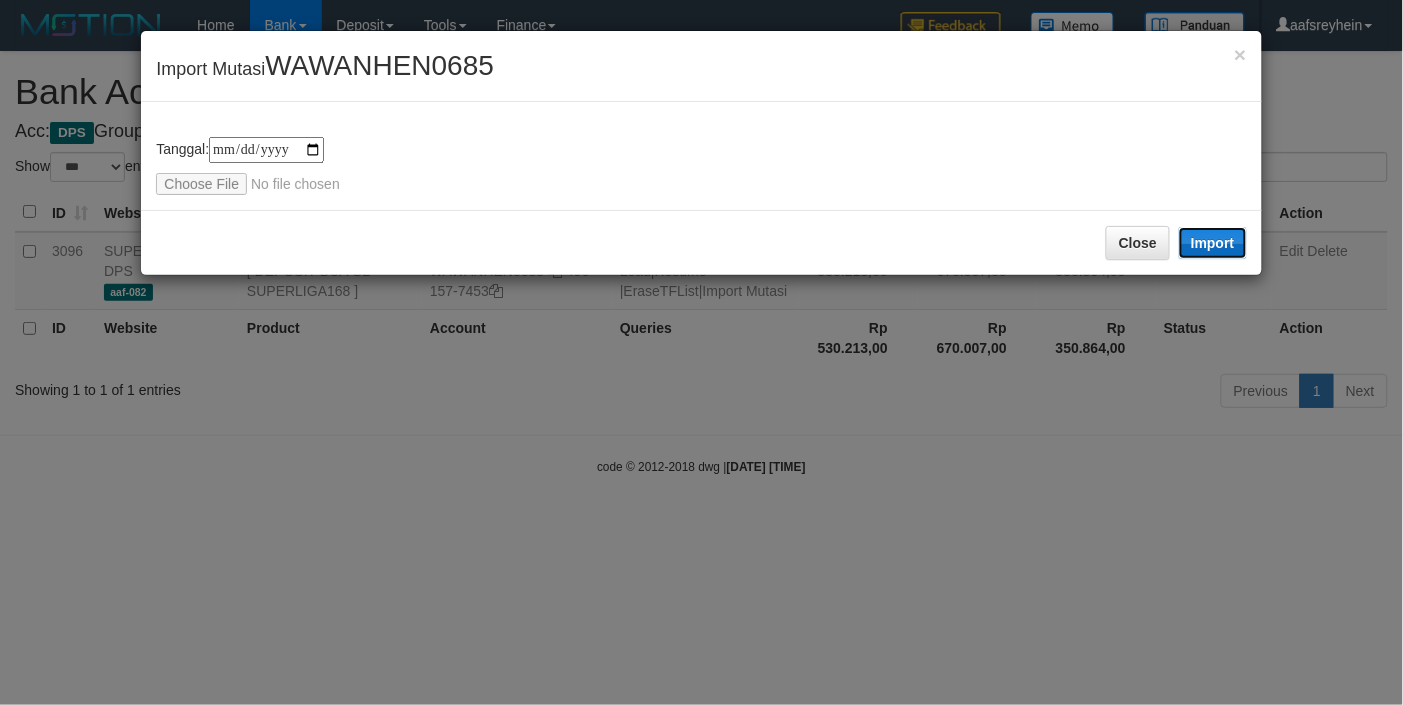 click on "Import" at bounding box center (1213, 243) 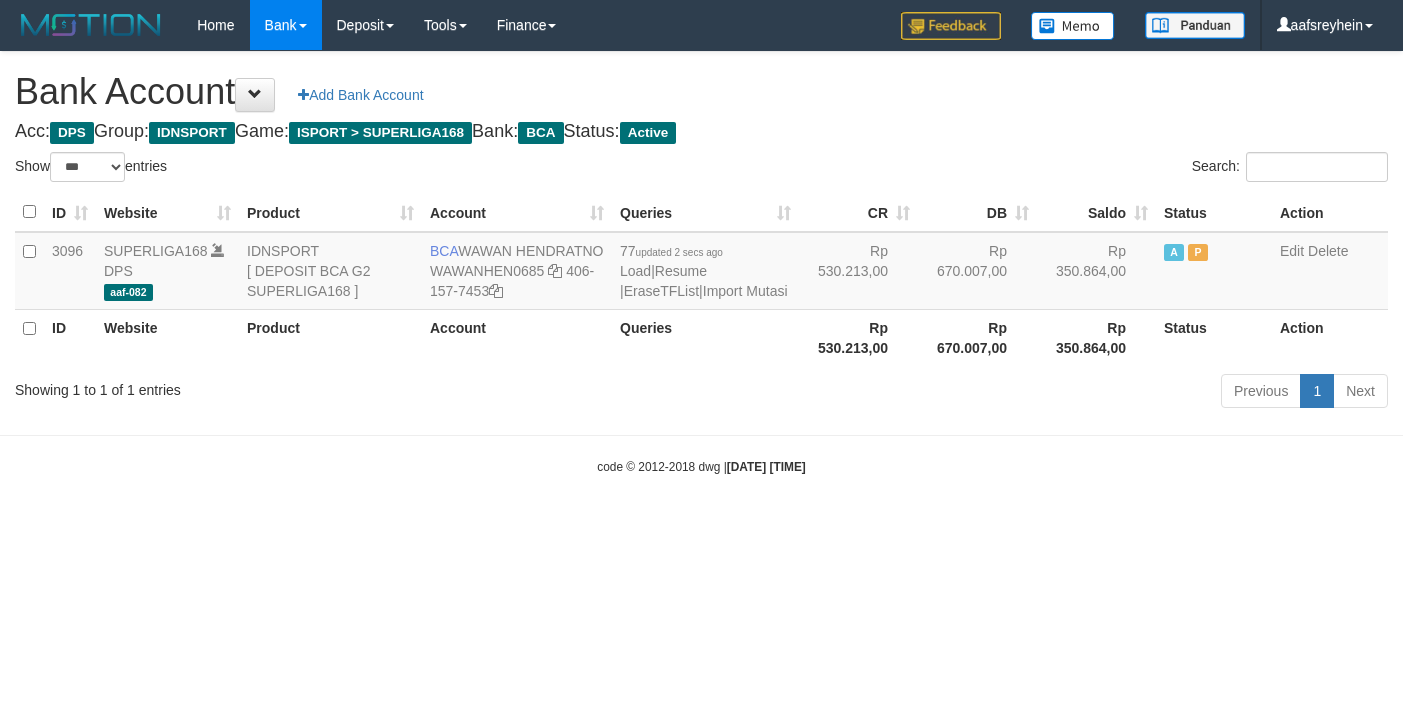 select on "***" 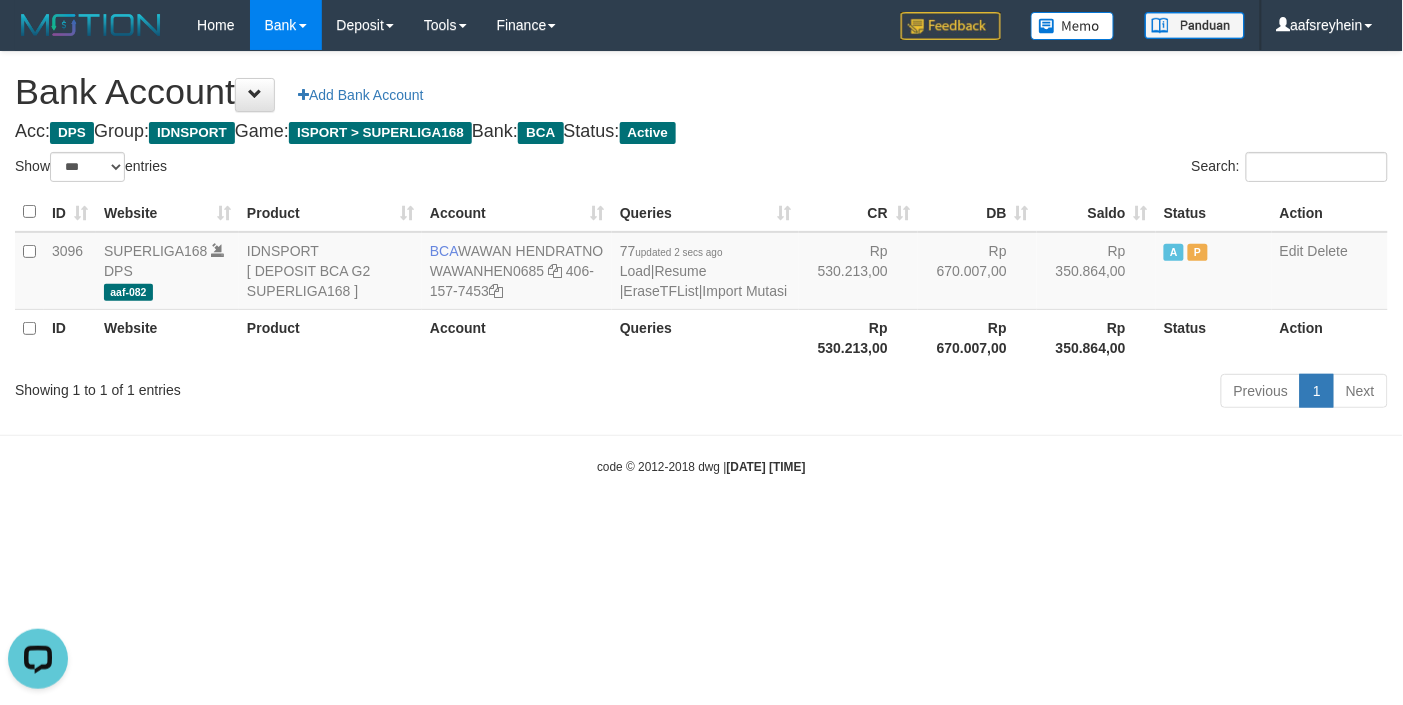 scroll, scrollTop: 0, scrollLeft: 0, axis: both 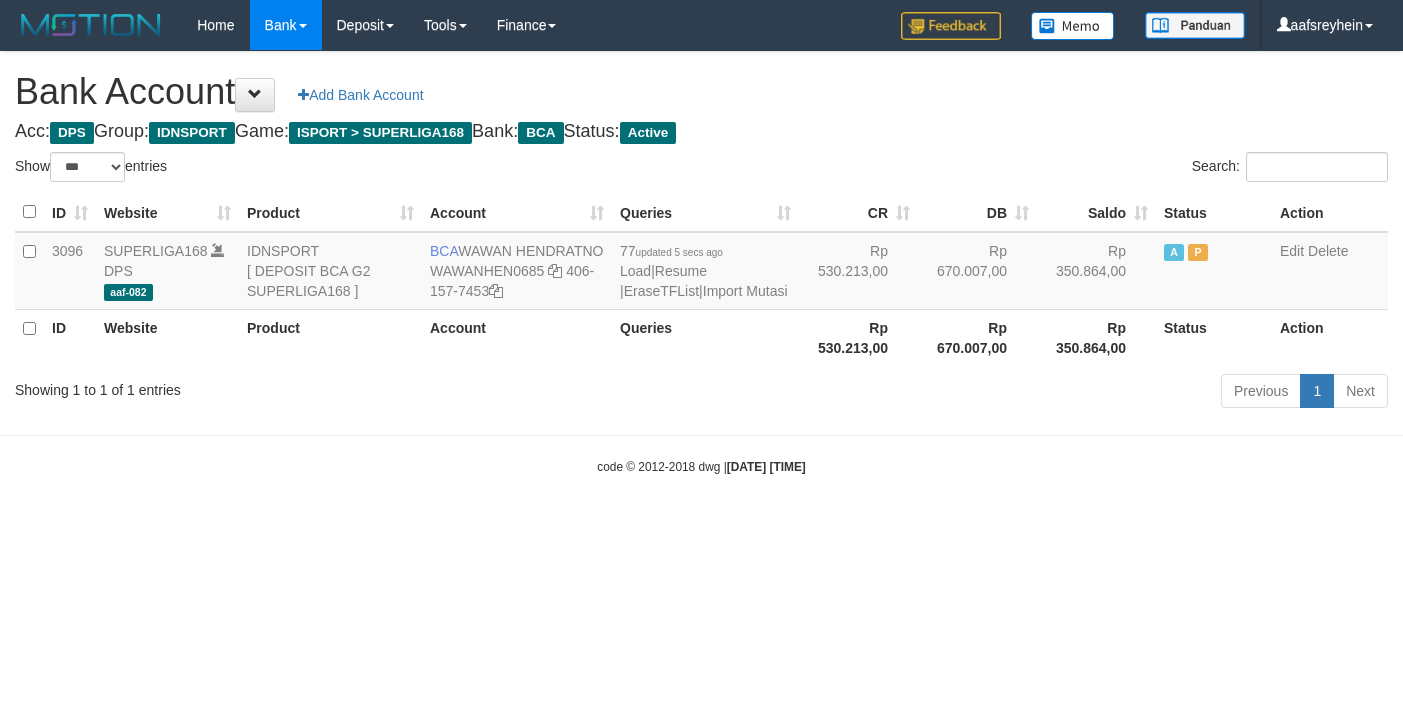 select on "***" 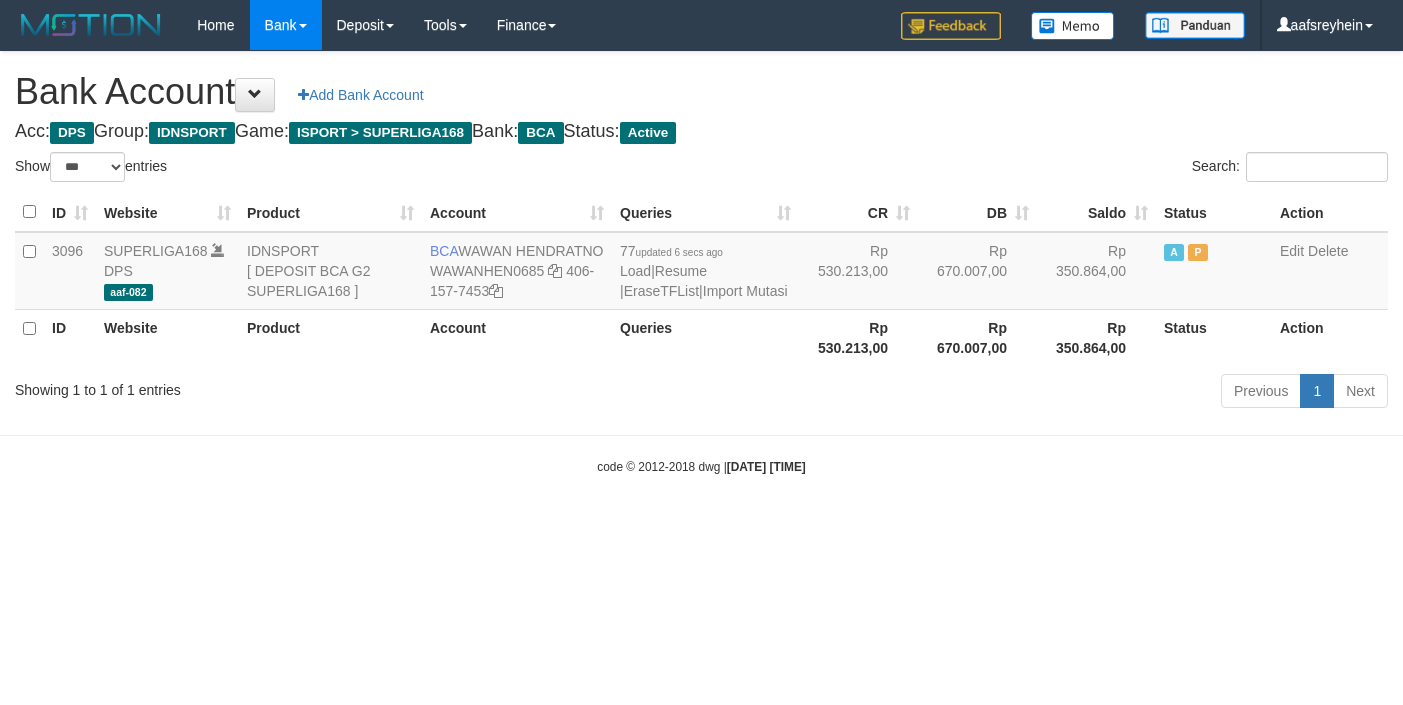 select on "***" 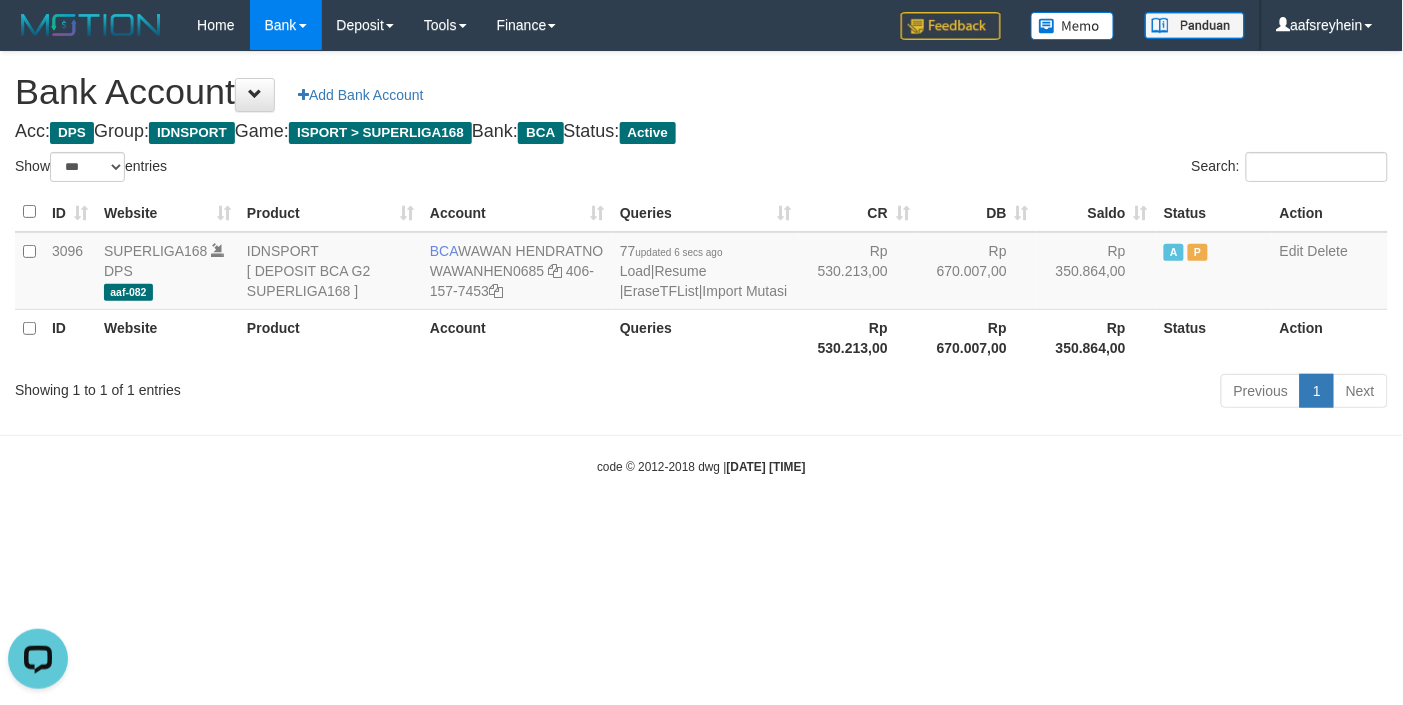 scroll, scrollTop: 0, scrollLeft: 0, axis: both 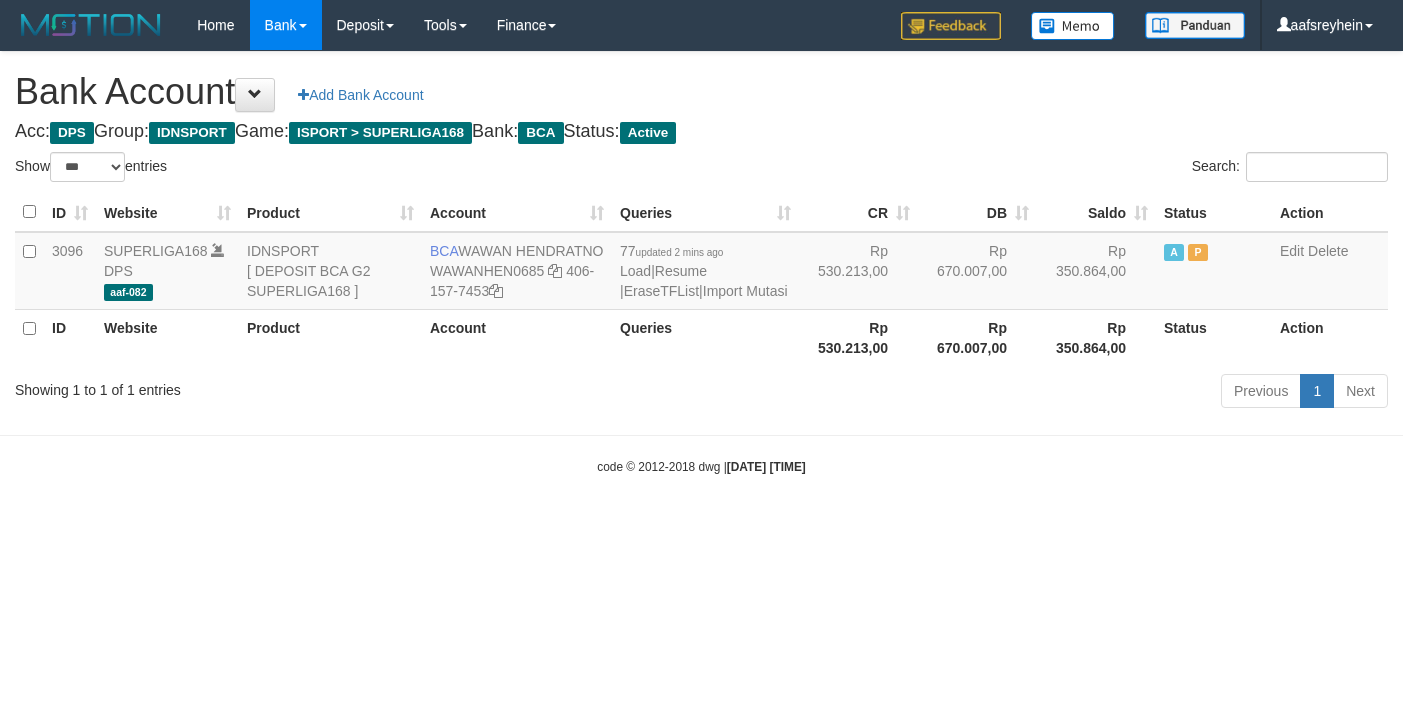 select on "***" 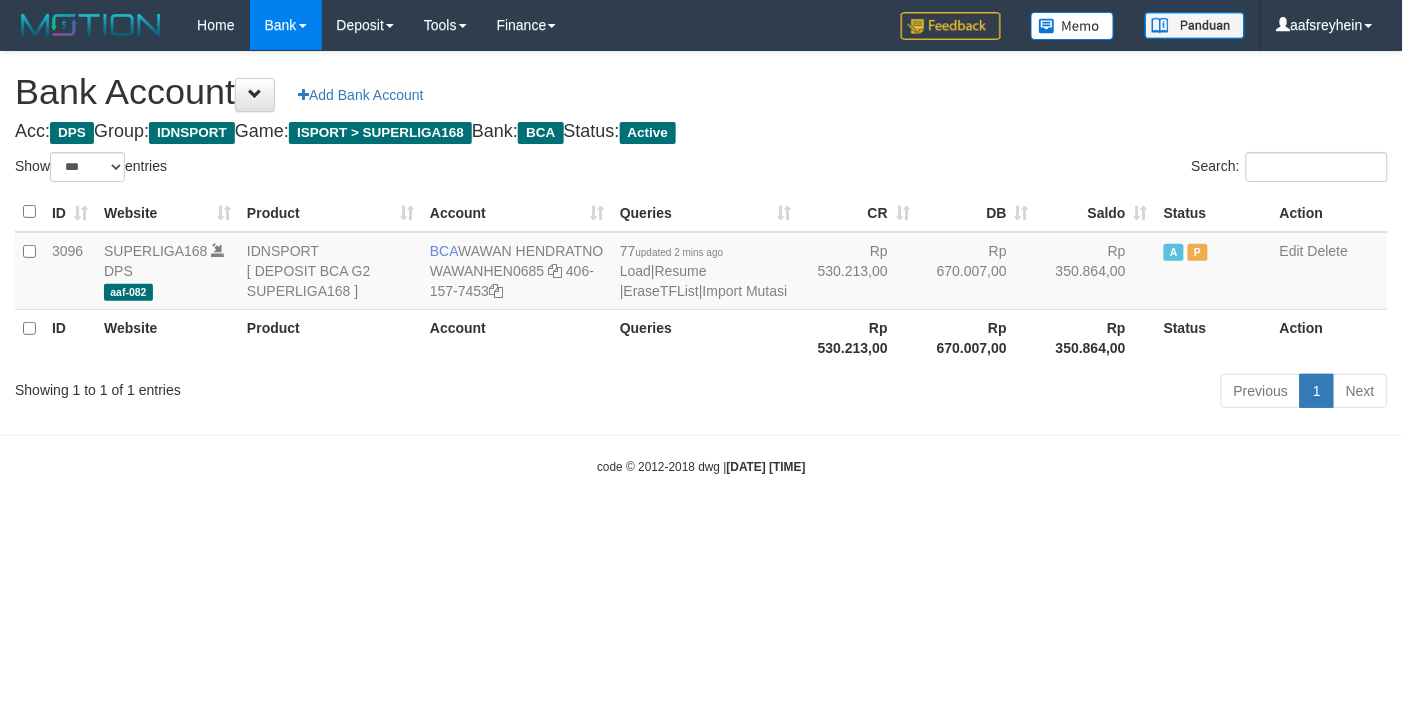 click on "Toggle navigation
Home
Bank
Account List
Load
By Website
Group
[ISPORT]													SUPERLIGA168
By Load Group (DPS)" at bounding box center (701, 263) 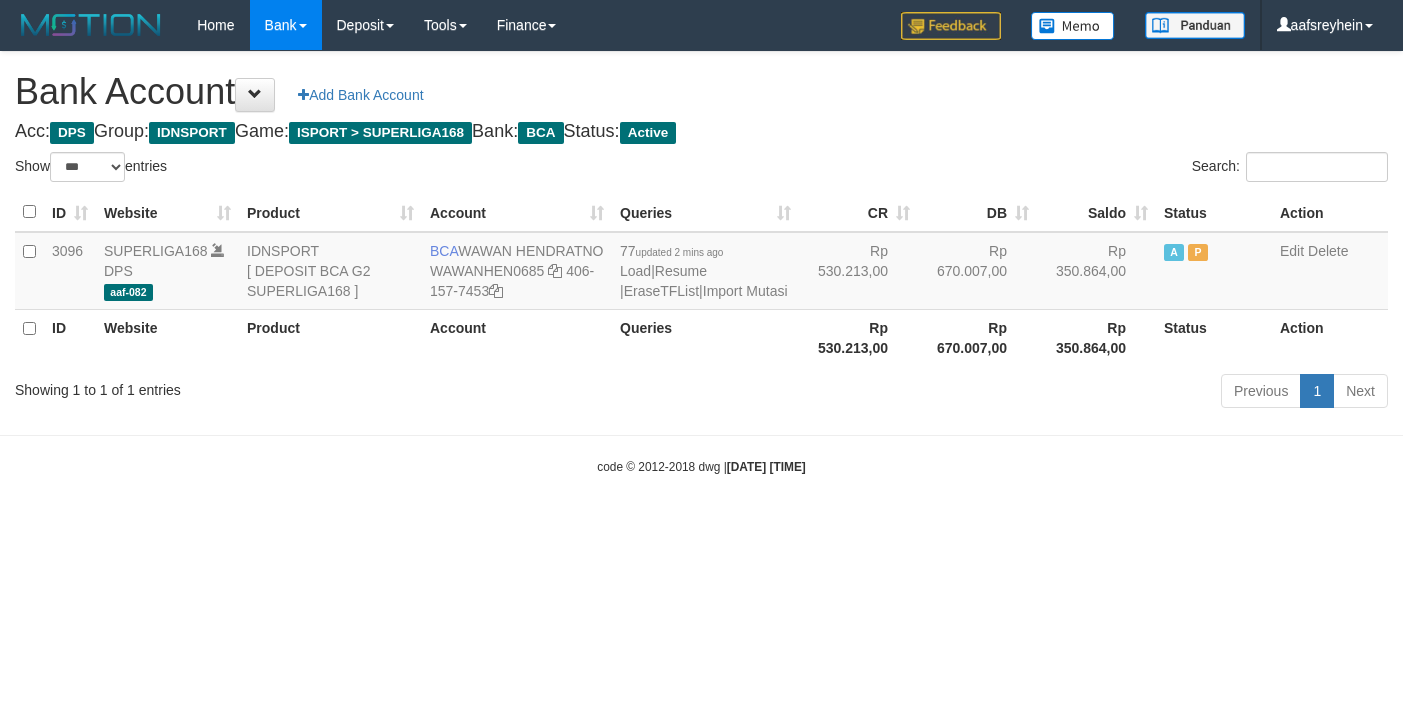 select on "***" 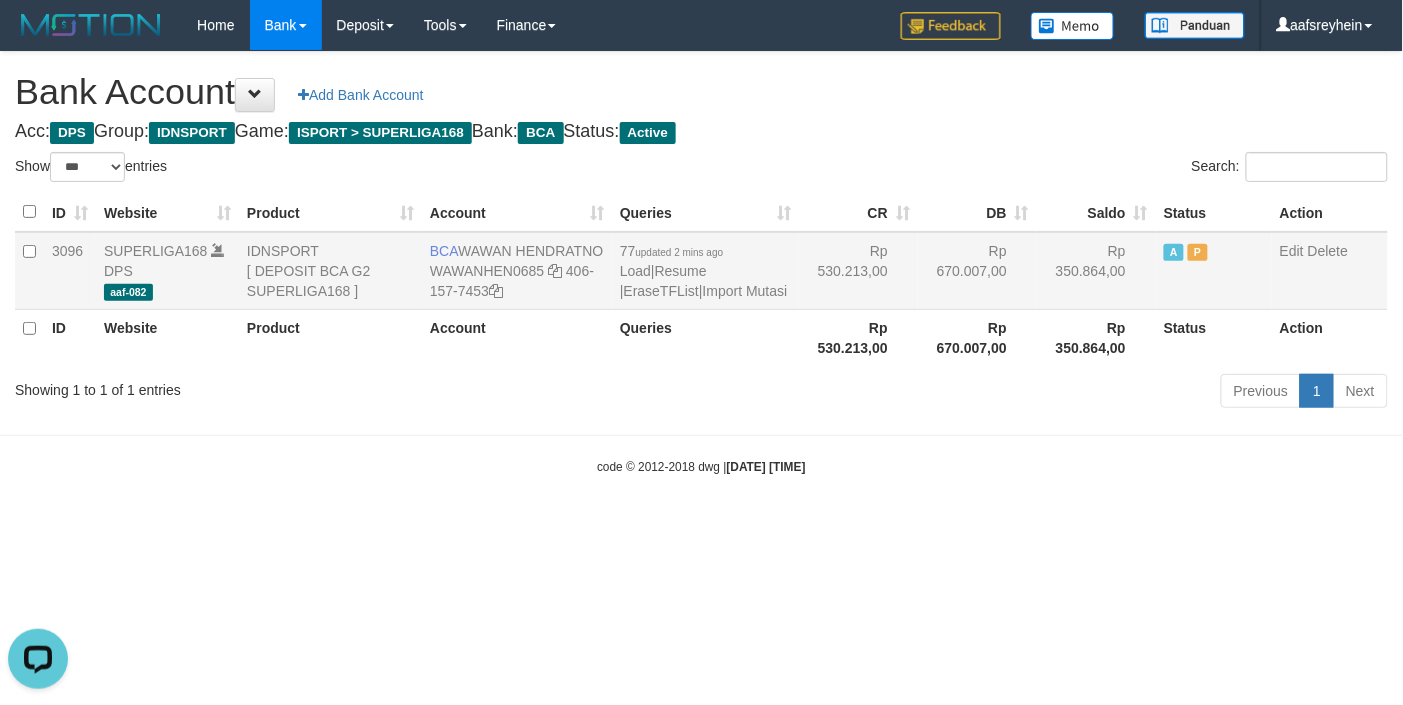 scroll, scrollTop: 0, scrollLeft: 0, axis: both 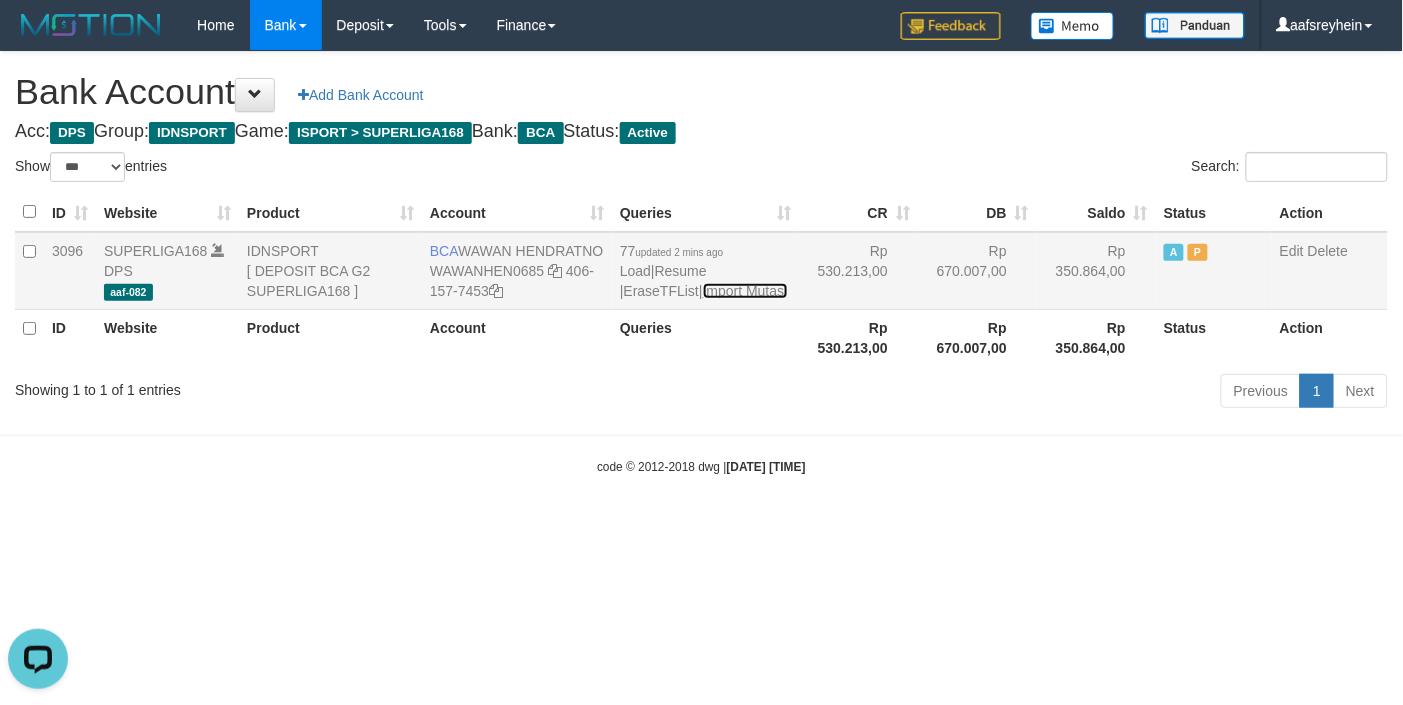 click on "Import Mutasi" at bounding box center (745, 291) 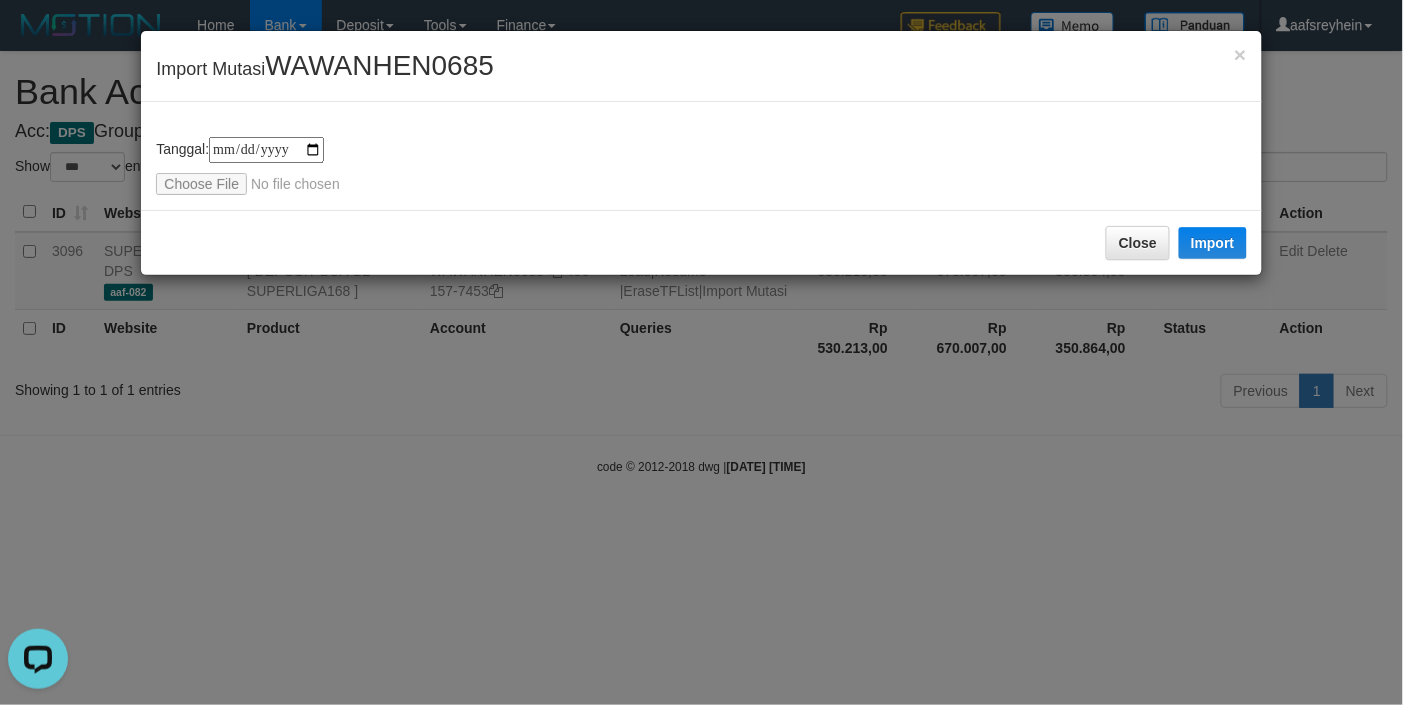 type on "**********" 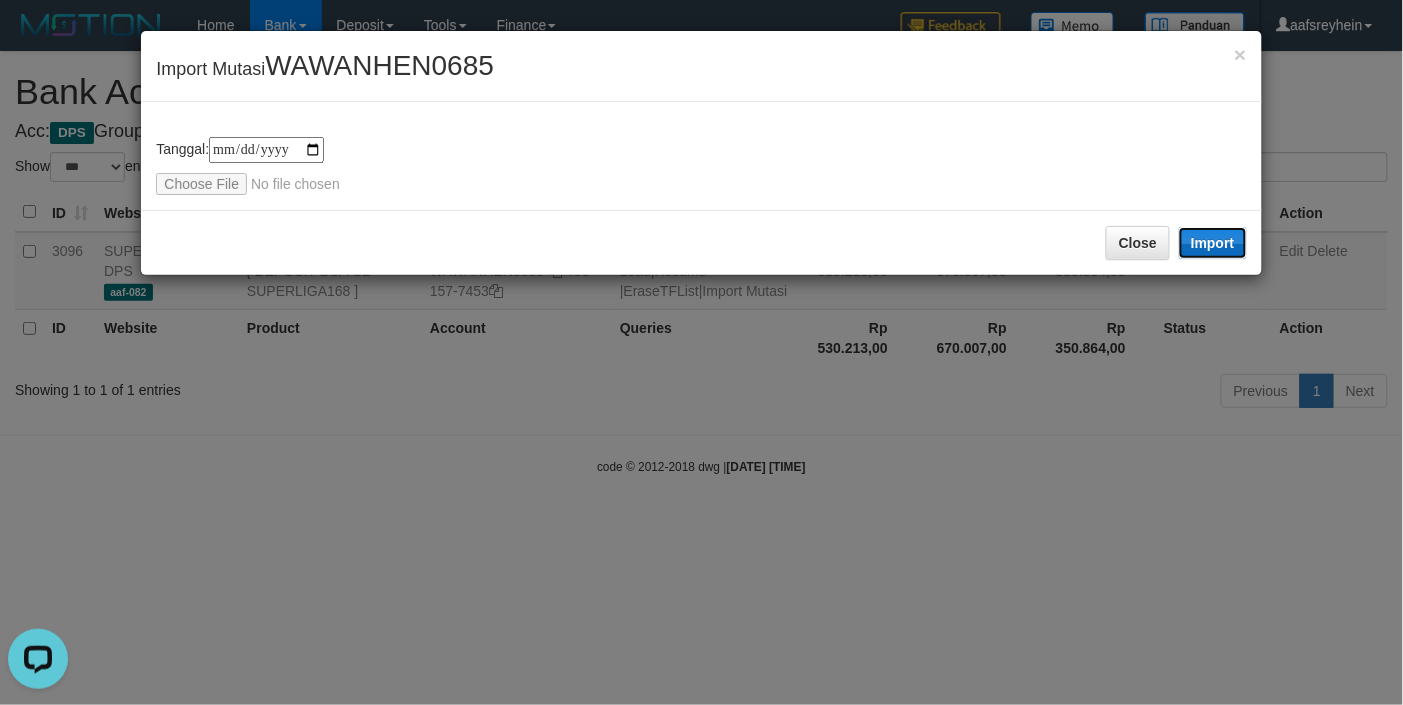 click on "Import" at bounding box center [1213, 243] 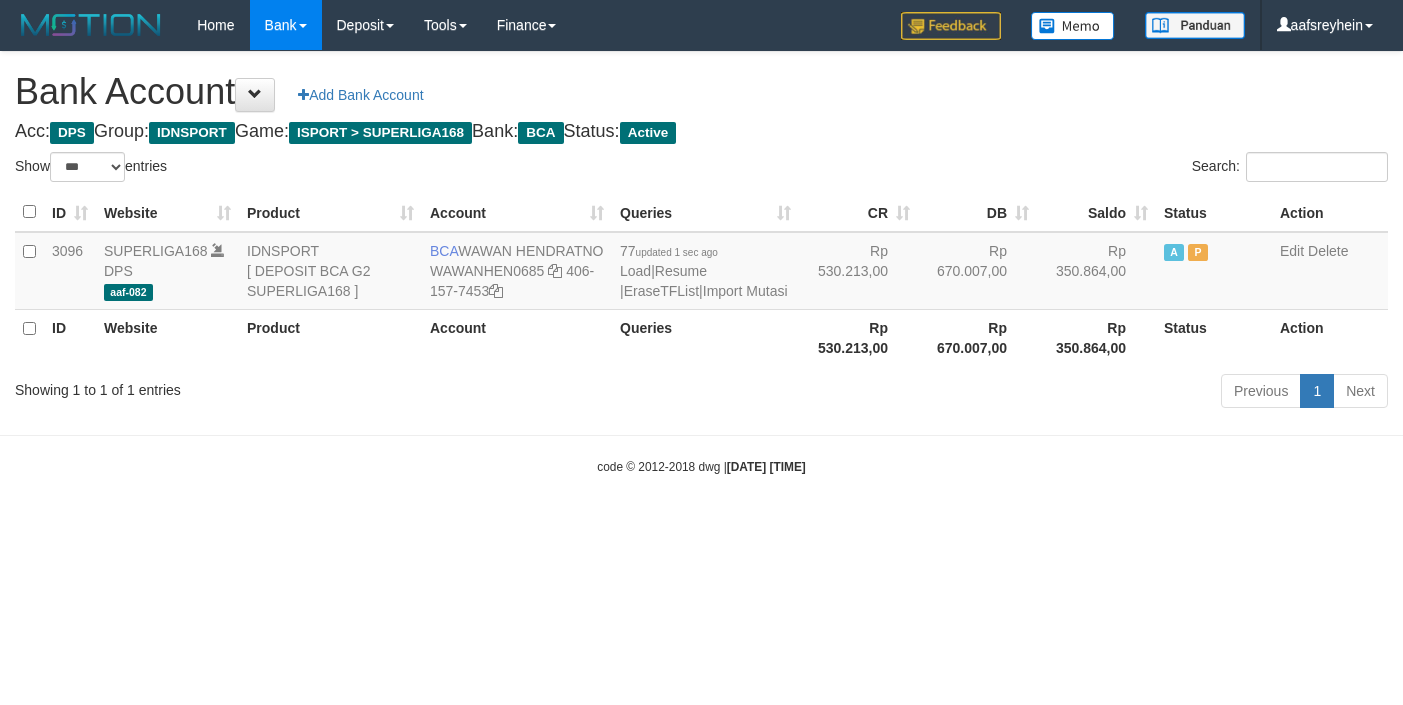 select on "***" 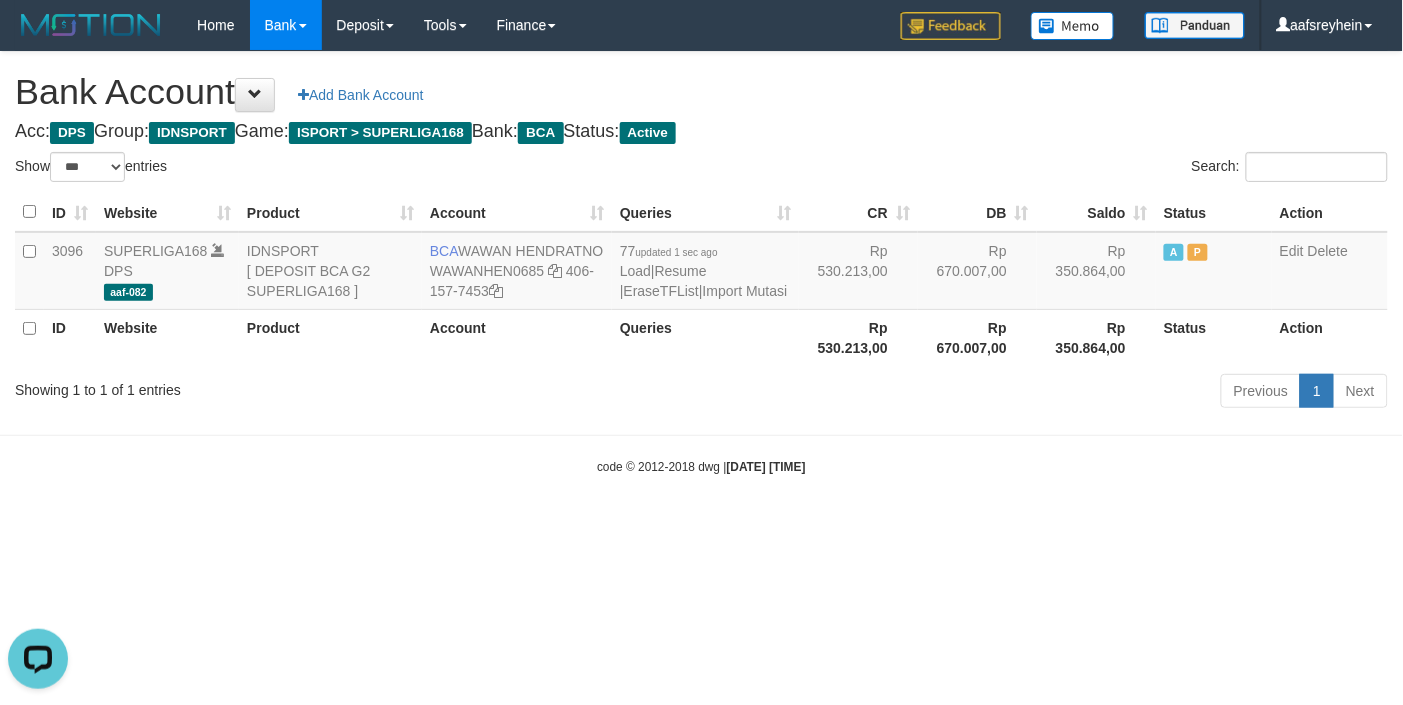 scroll, scrollTop: 0, scrollLeft: 0, axis: both 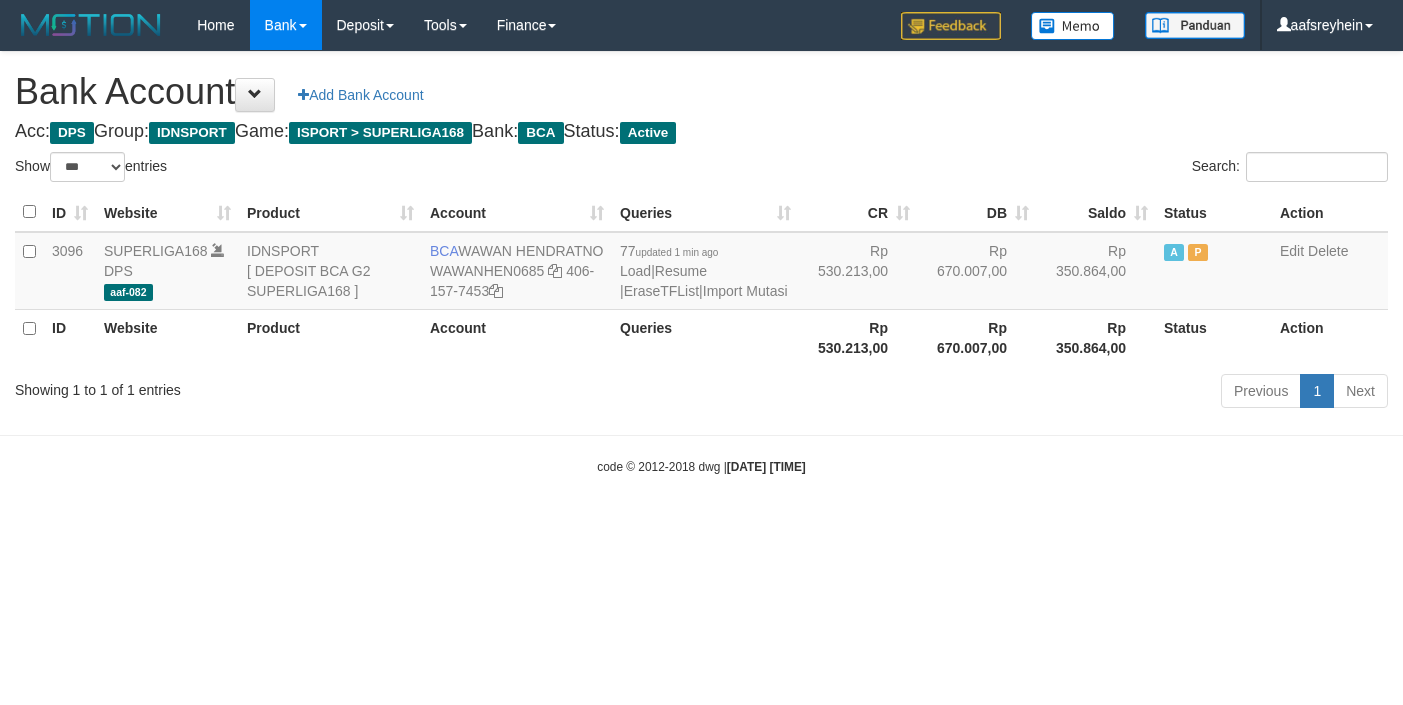 select on "***" 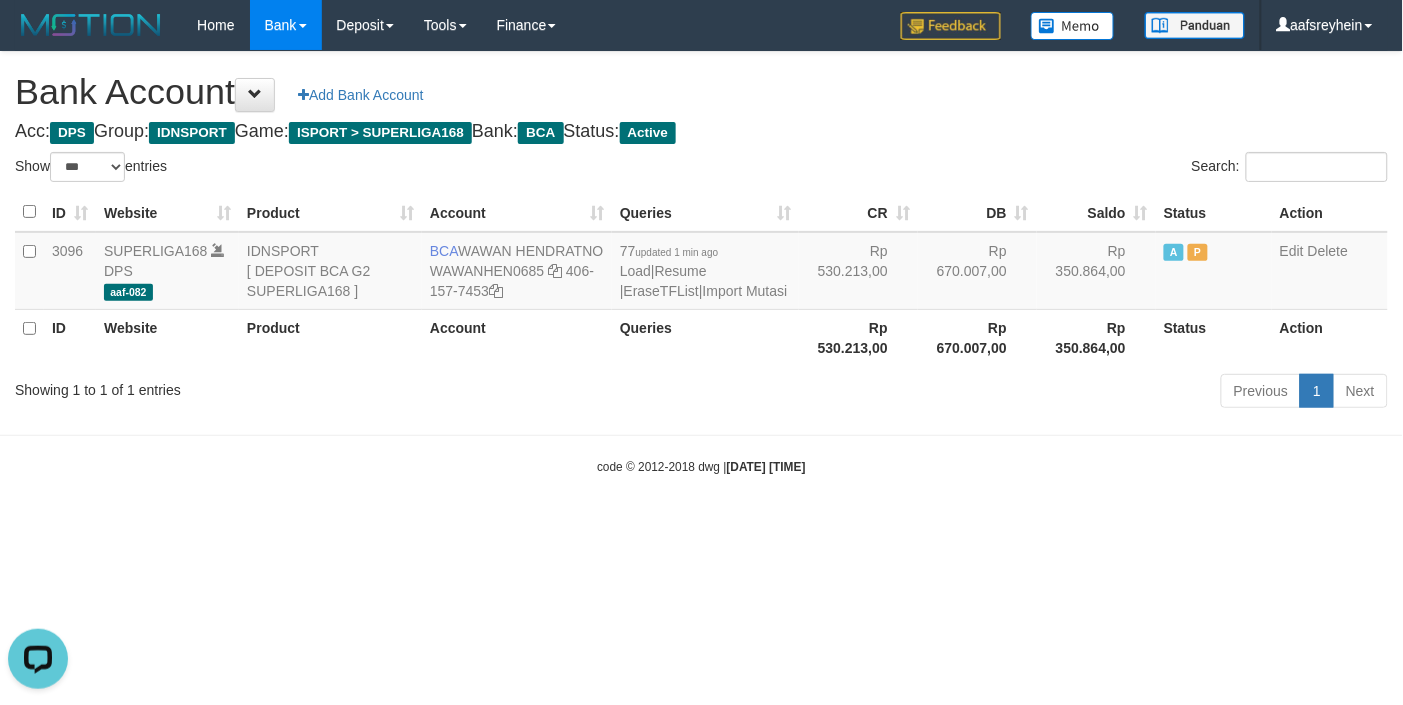 scroll, scrollTop: 0, scrollLeft: 0, axis: both 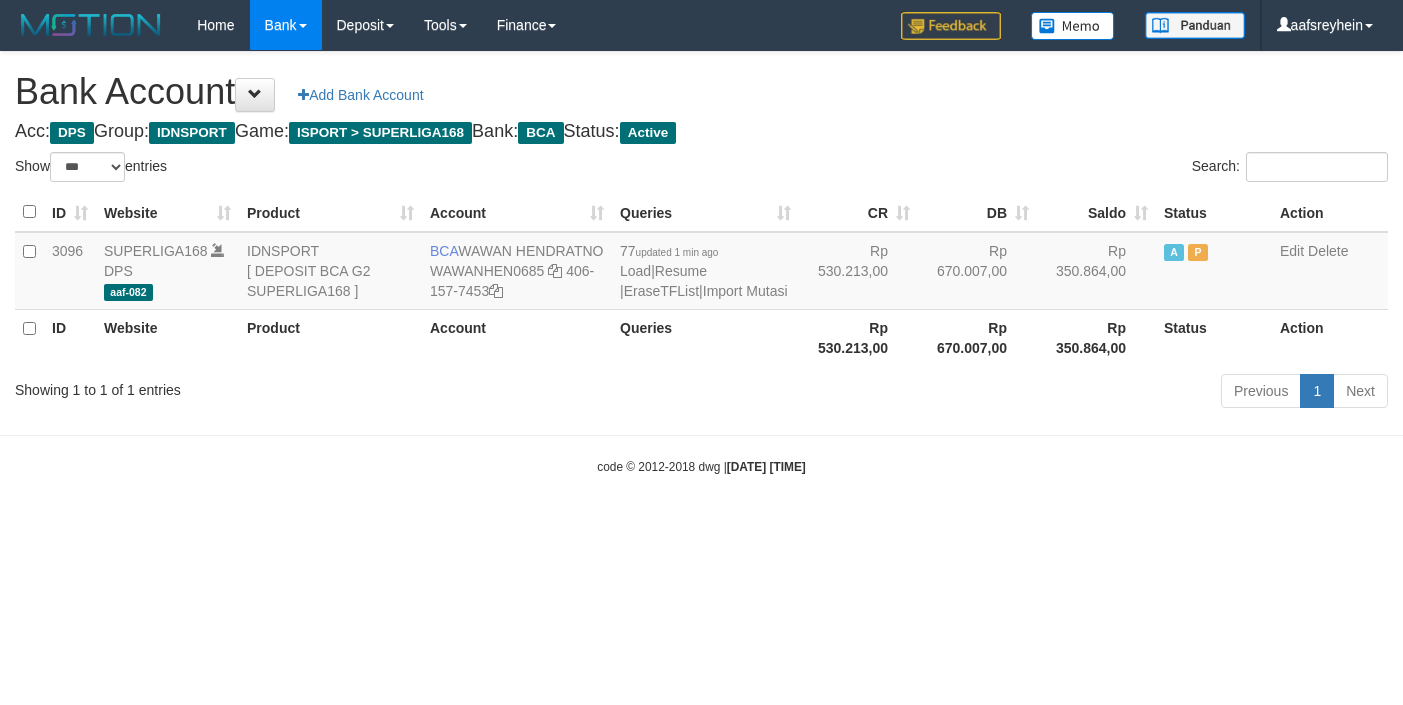 select on "***" 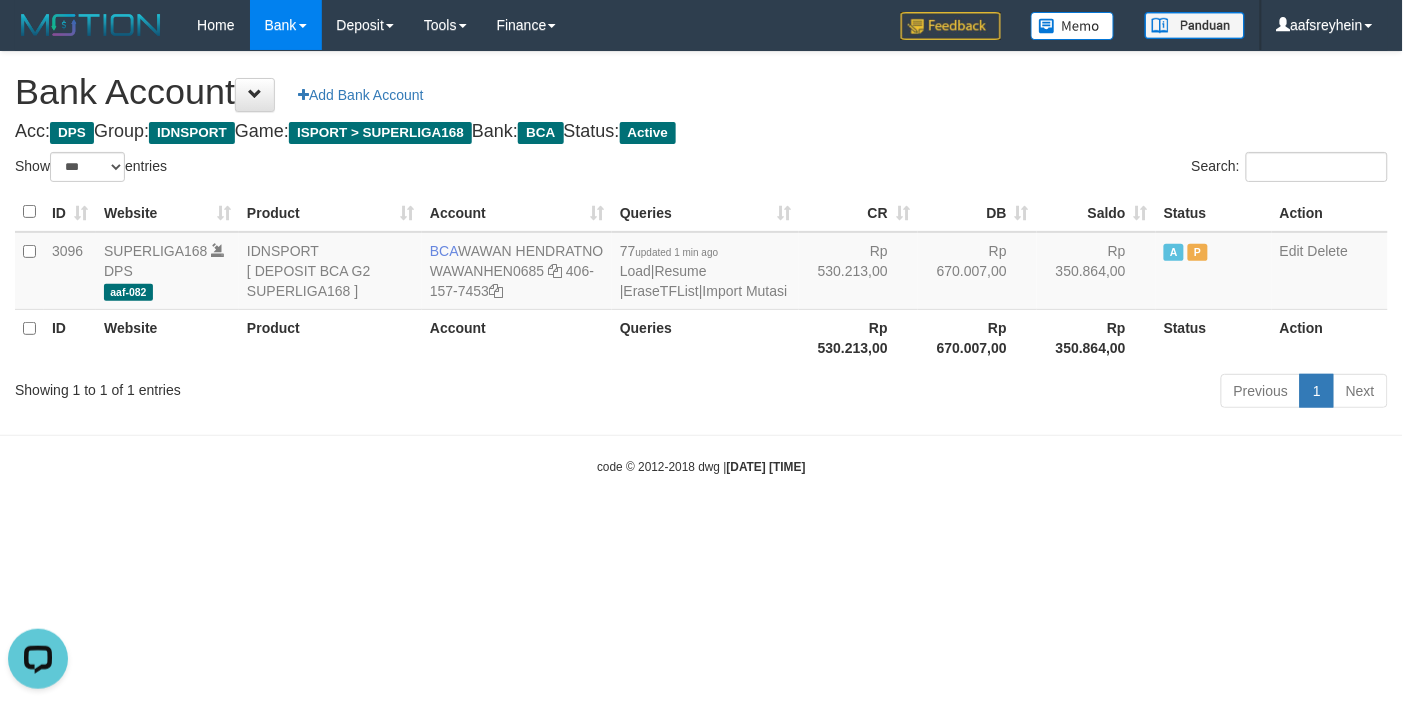 scroll, scrollTop: 0, scrollLeft: 0, axis: both 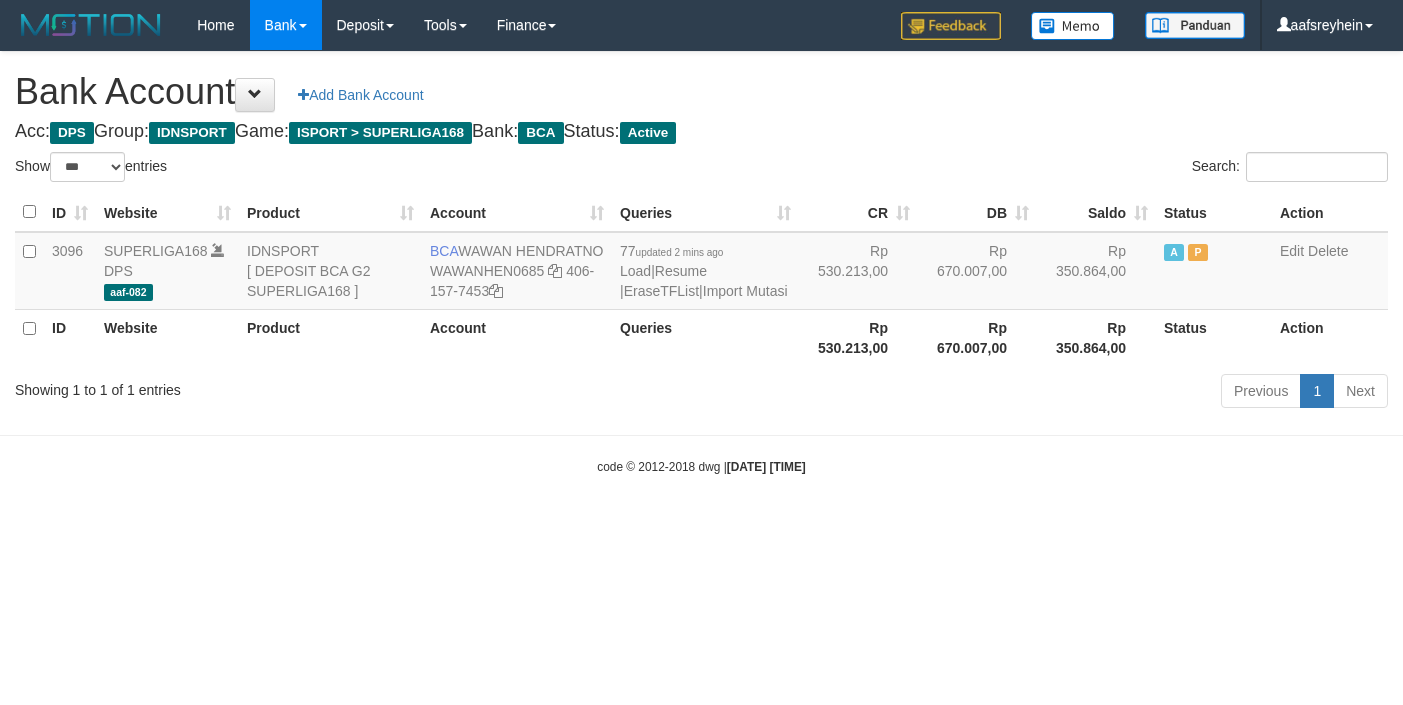 select on "***" 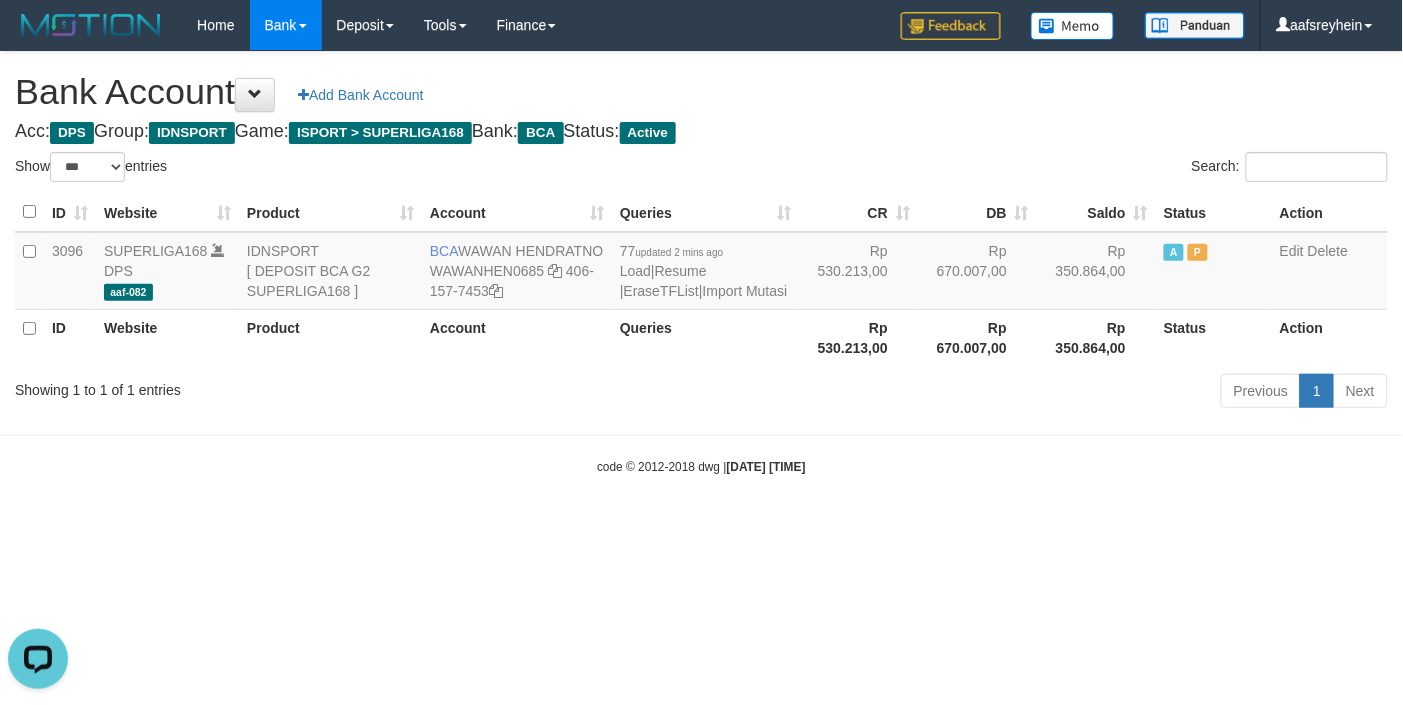 scroll, scrollTop: 0, scrollLeft: 0, axis: both 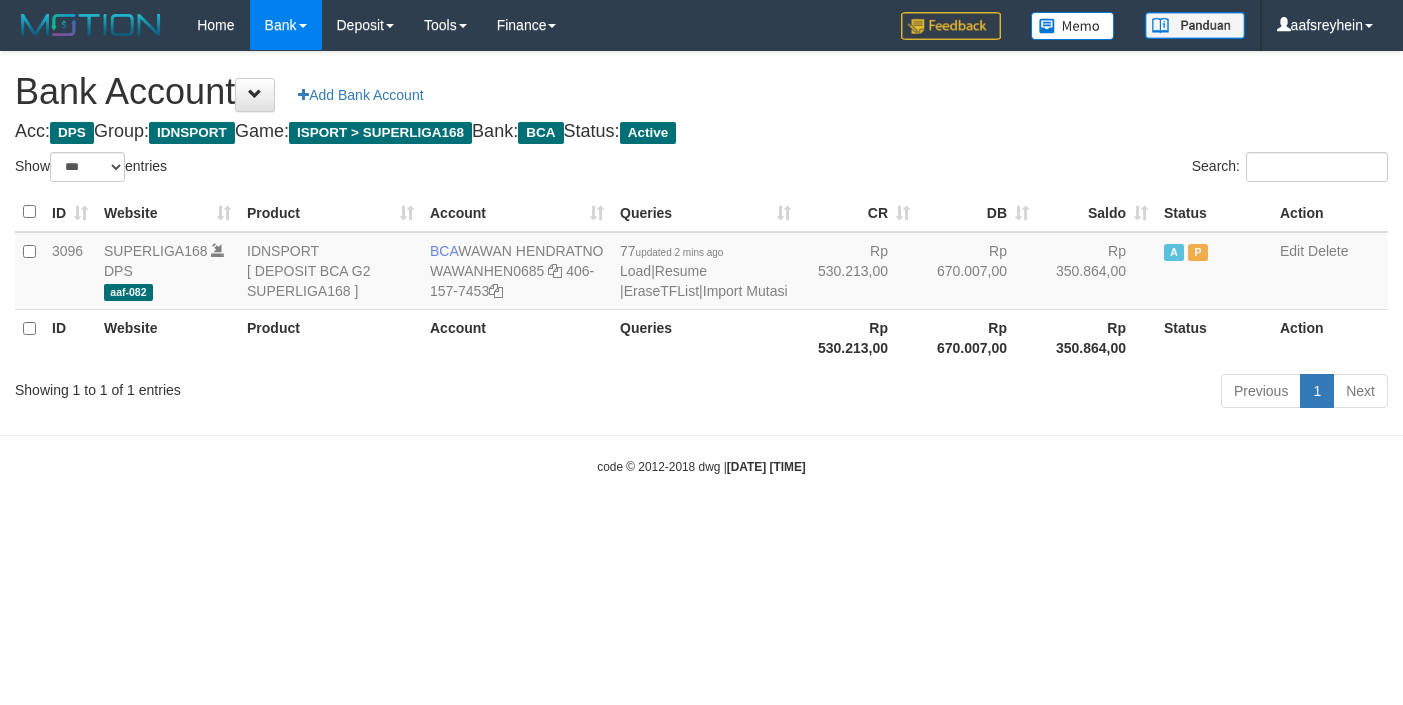 select on "***" 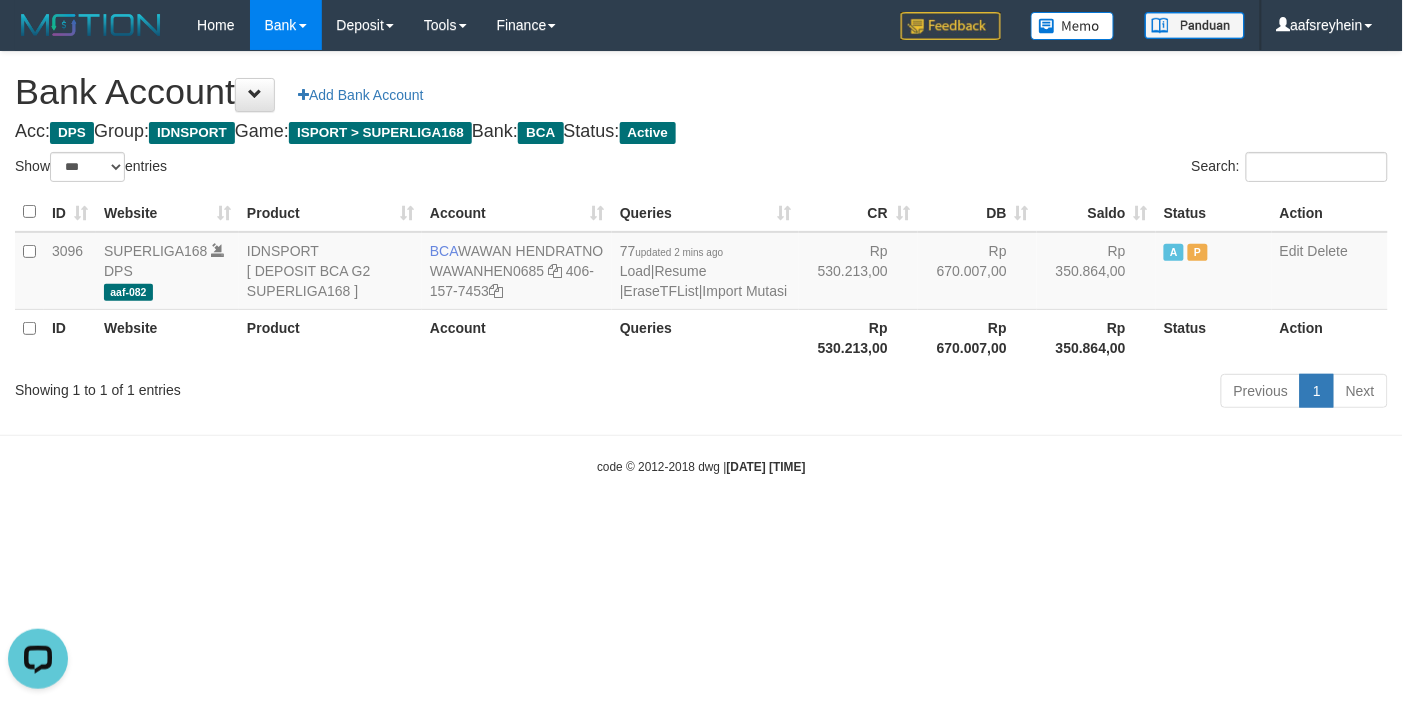 scroll, scrollTop: 0, scrollLeft: 0, axis: both 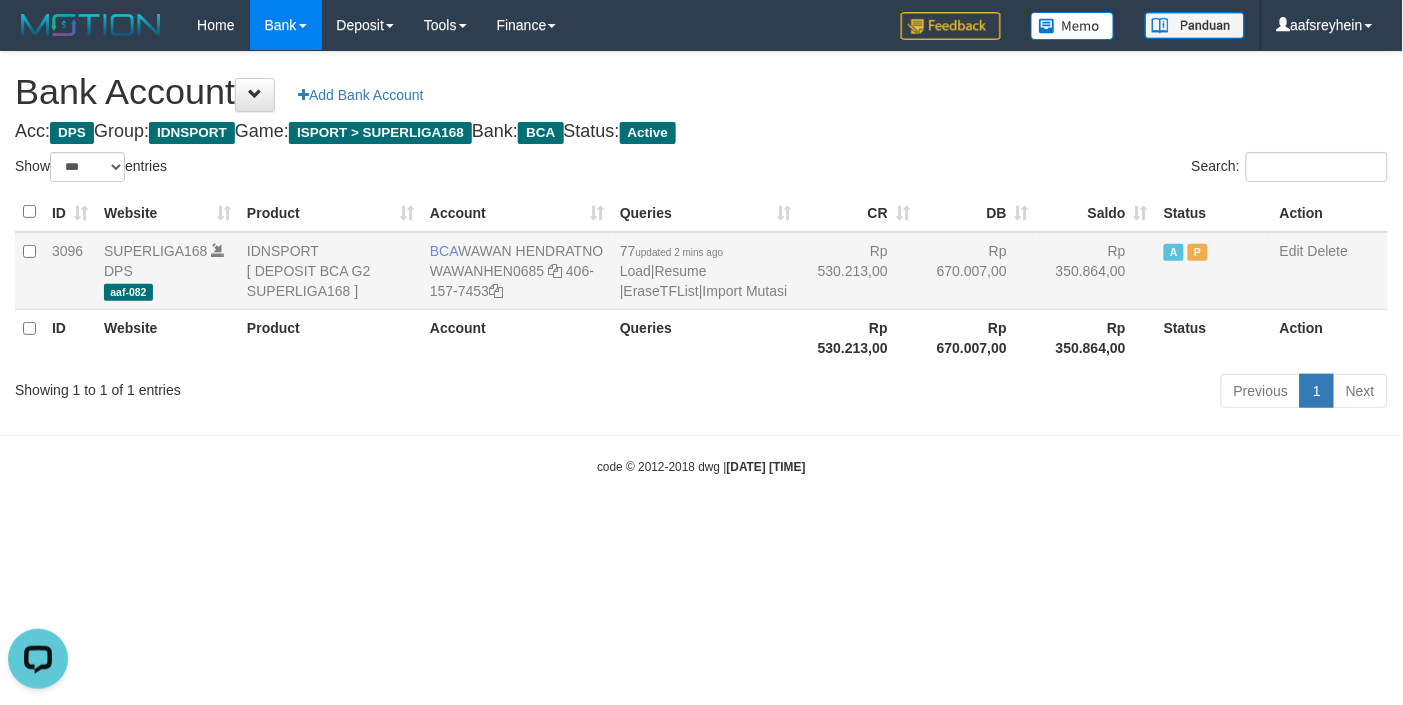 click on "77  updated 2 mins ago
Load
|
Resume
|
EraseTFList
|
Import Mutasi" at bounding box center [705, 271] 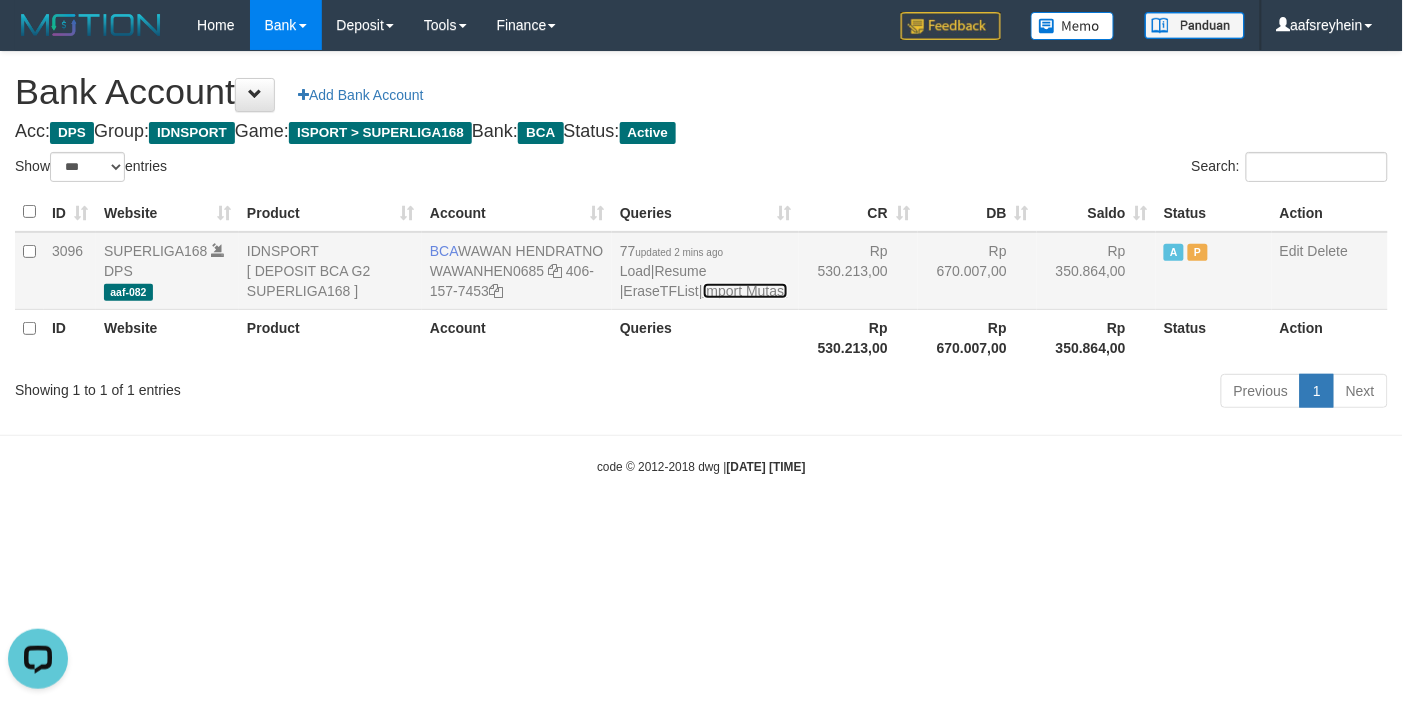 click on "Import Mutasi" at bounding box center [745, 291] 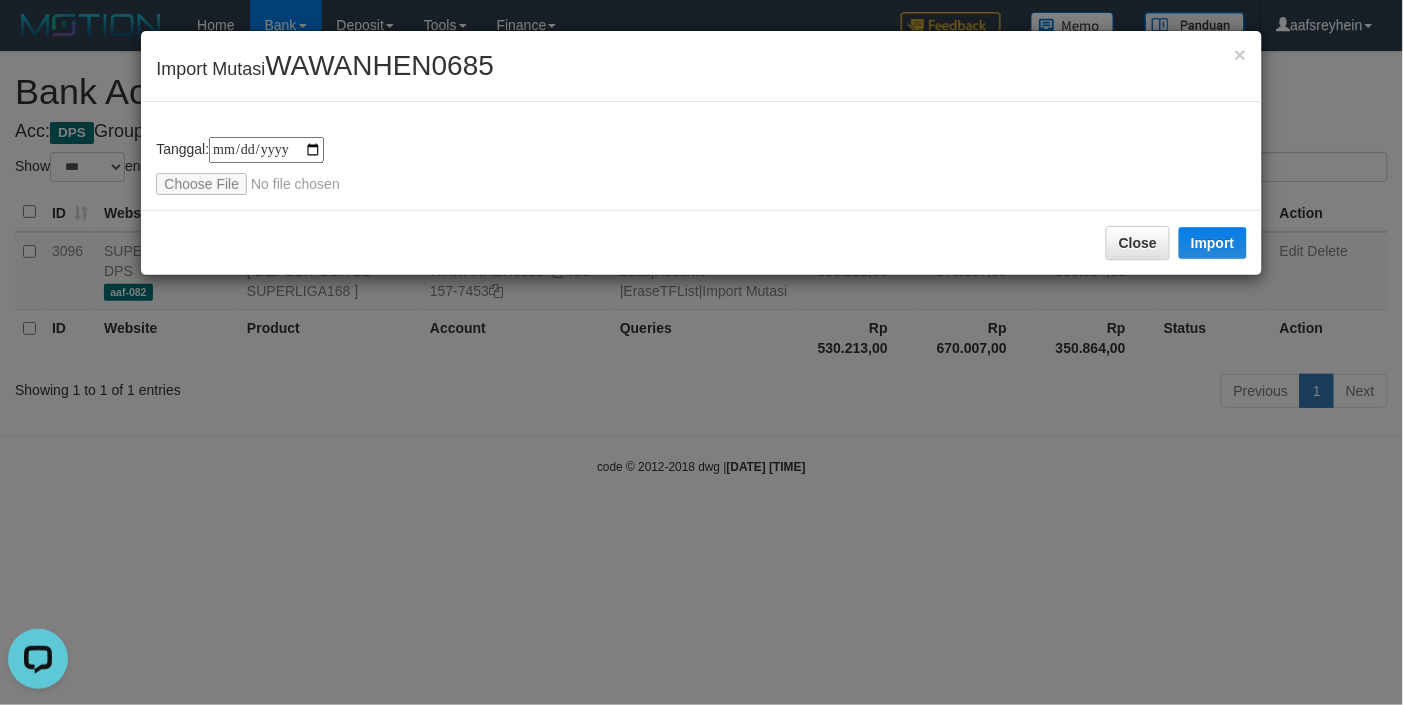 type on "**********" 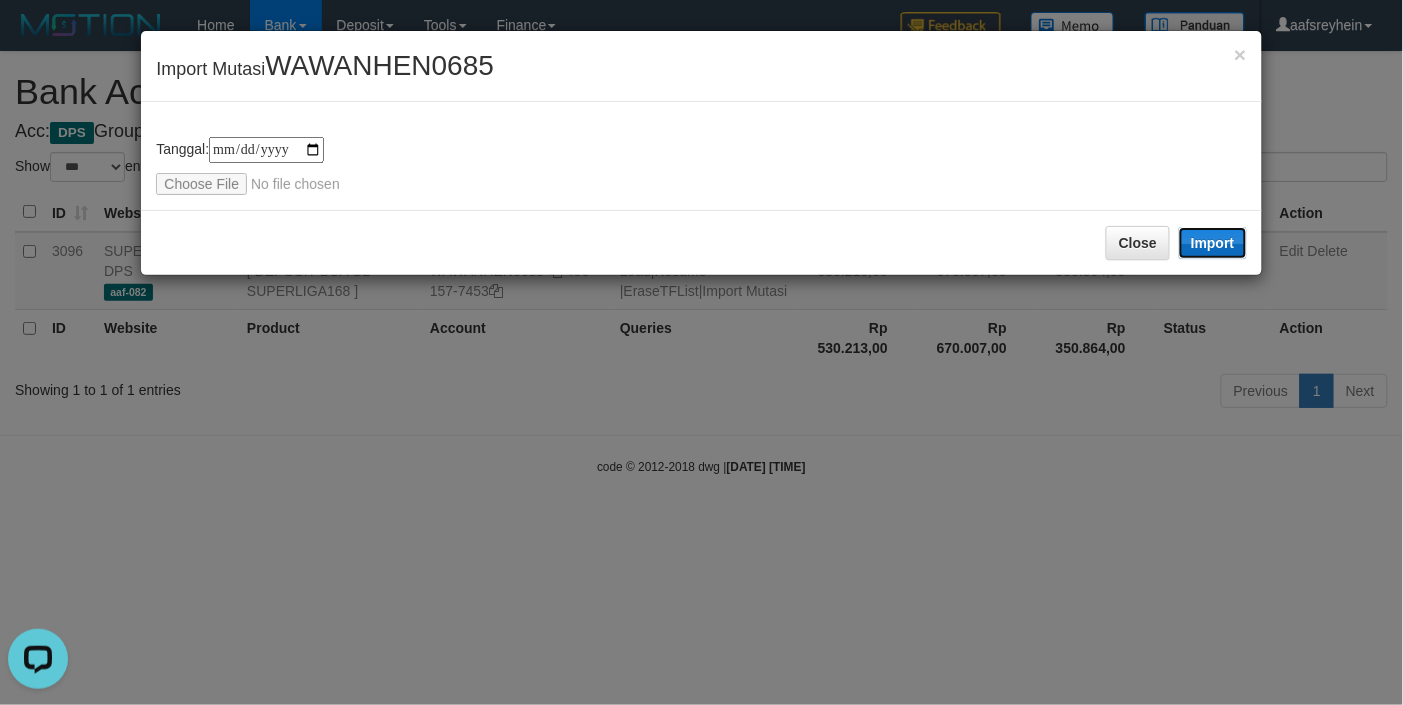 click on "Import" at bounding box center (1213, 243) 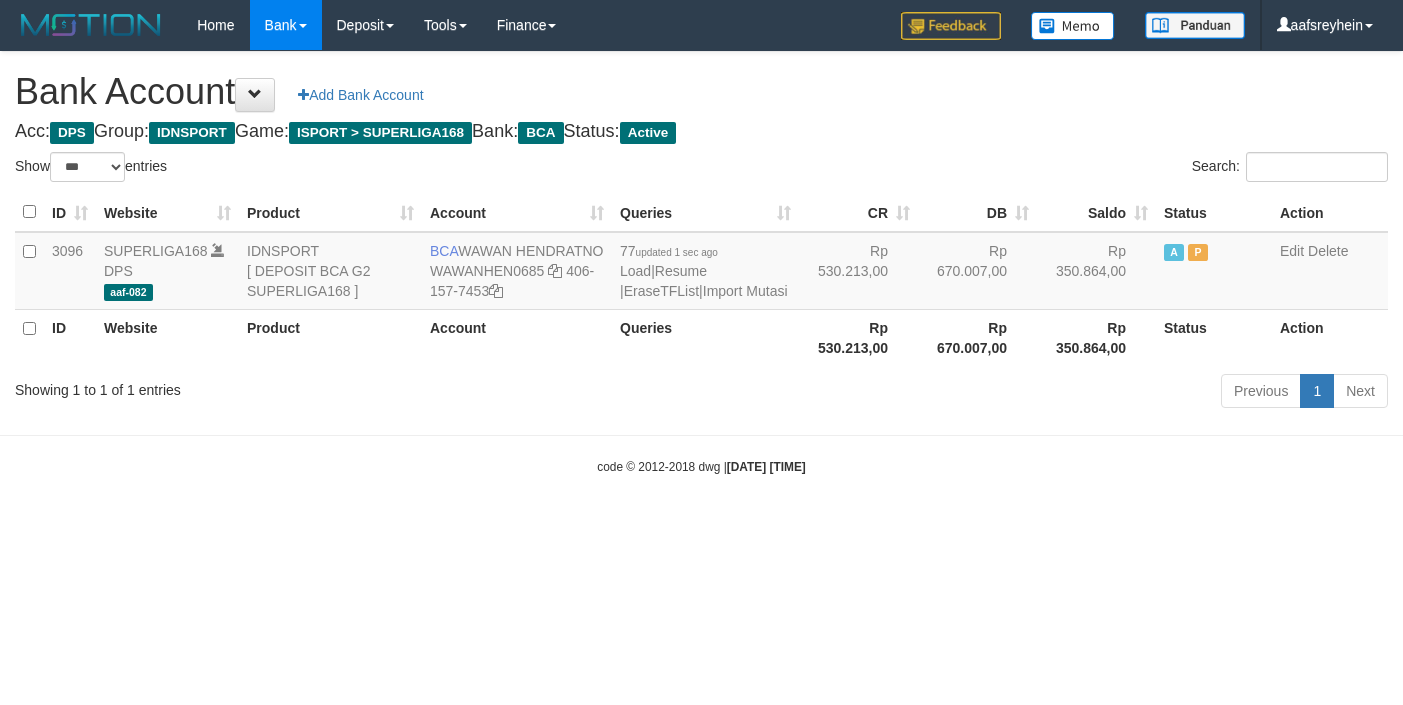 select on "***" 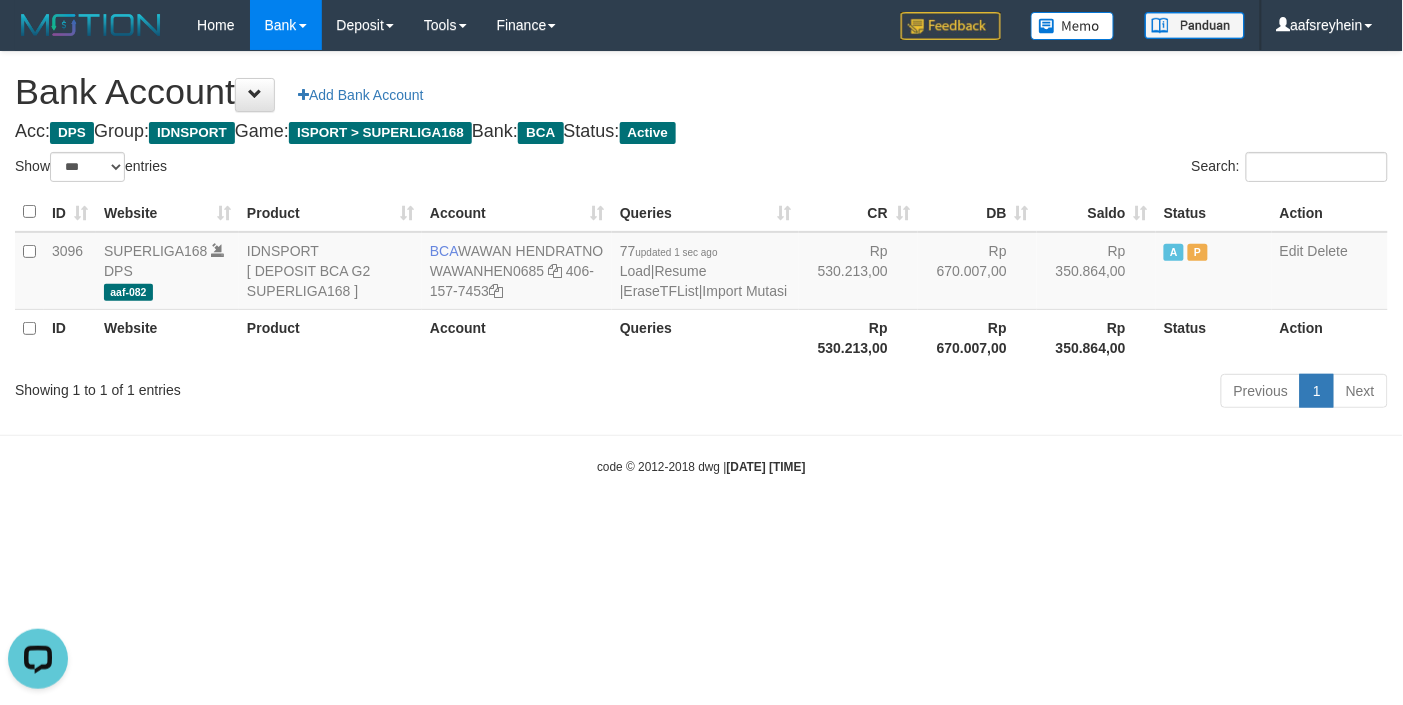 scroll, scrollTop: 0, scrollLeft: 0, axis: both 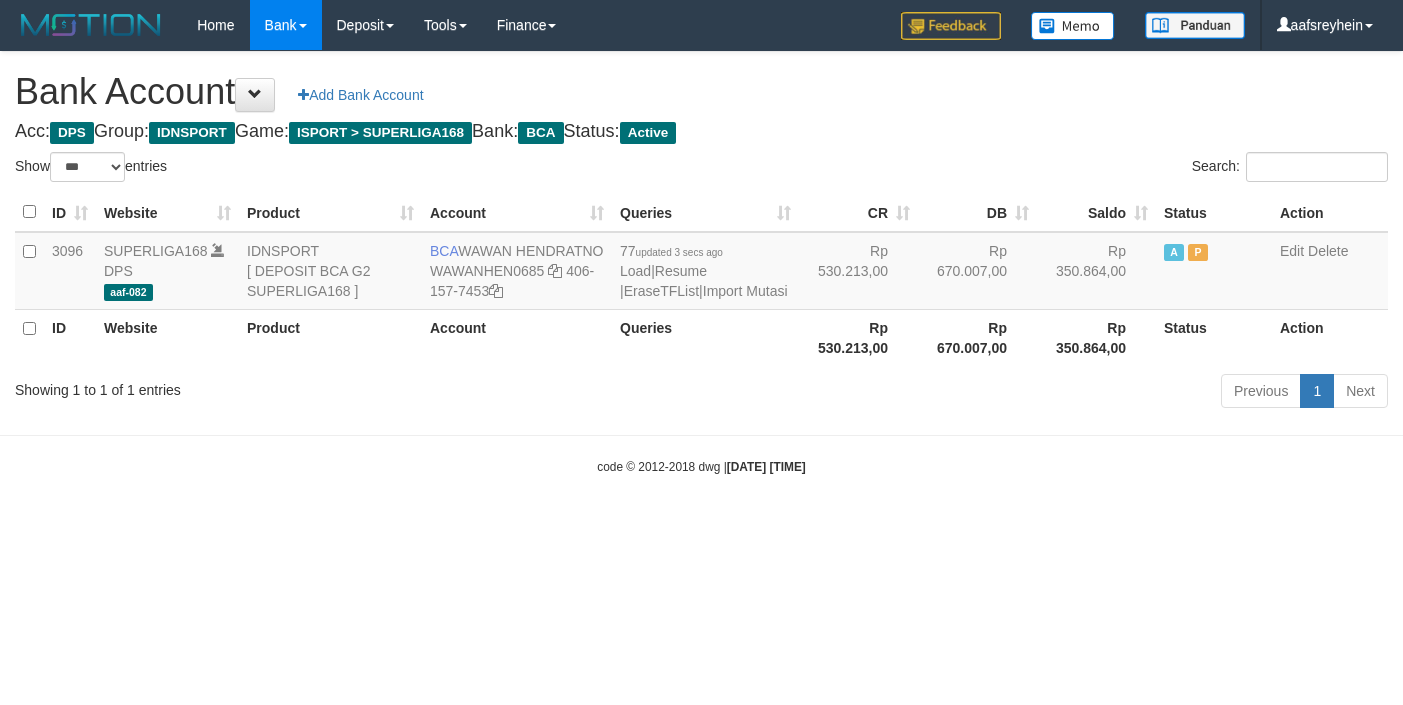 select on "***" 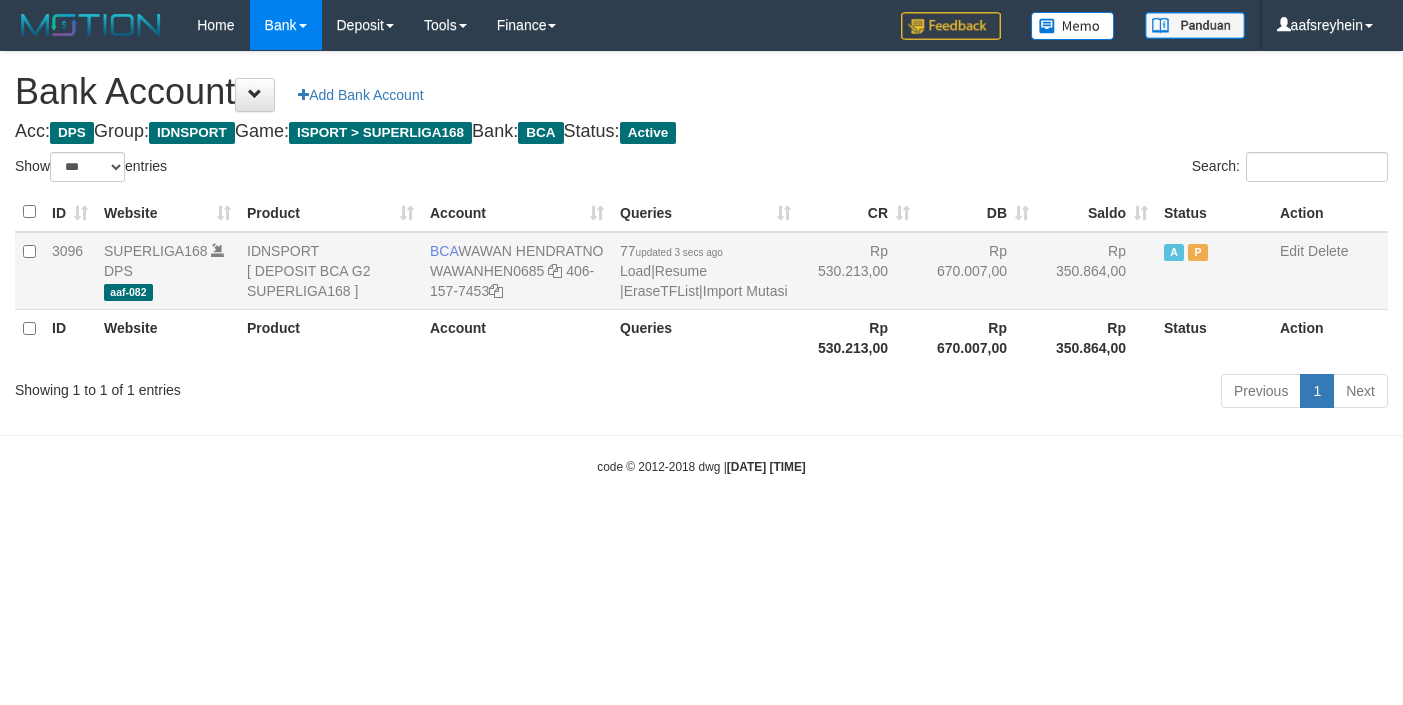 scroll, scrollTop: 0, scrollLeft: 0, axis: both 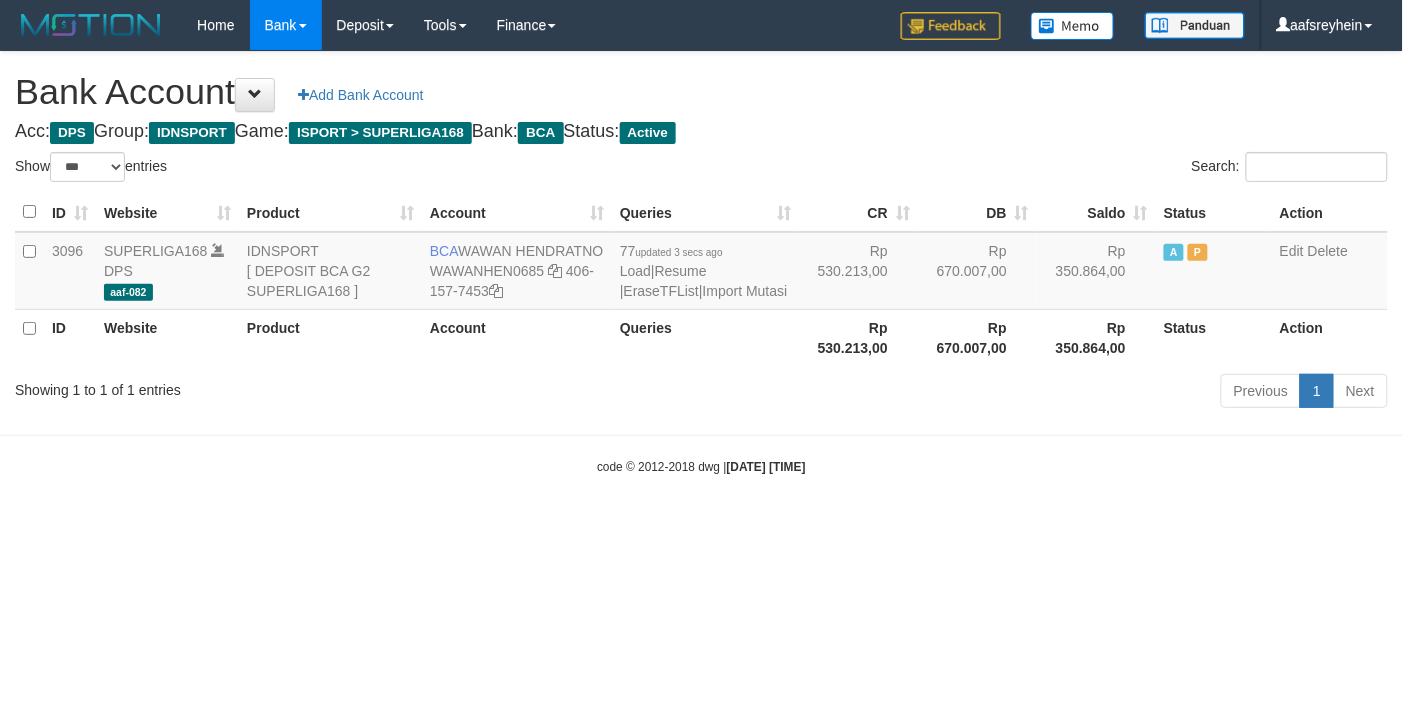 click on "Toggle navigation
Home
Bank
Account List
Load
By Website
Group
[ISPORT]													SUPERLIGA168
By Load Group (DPS)
-" at bounding box center (701, 263) 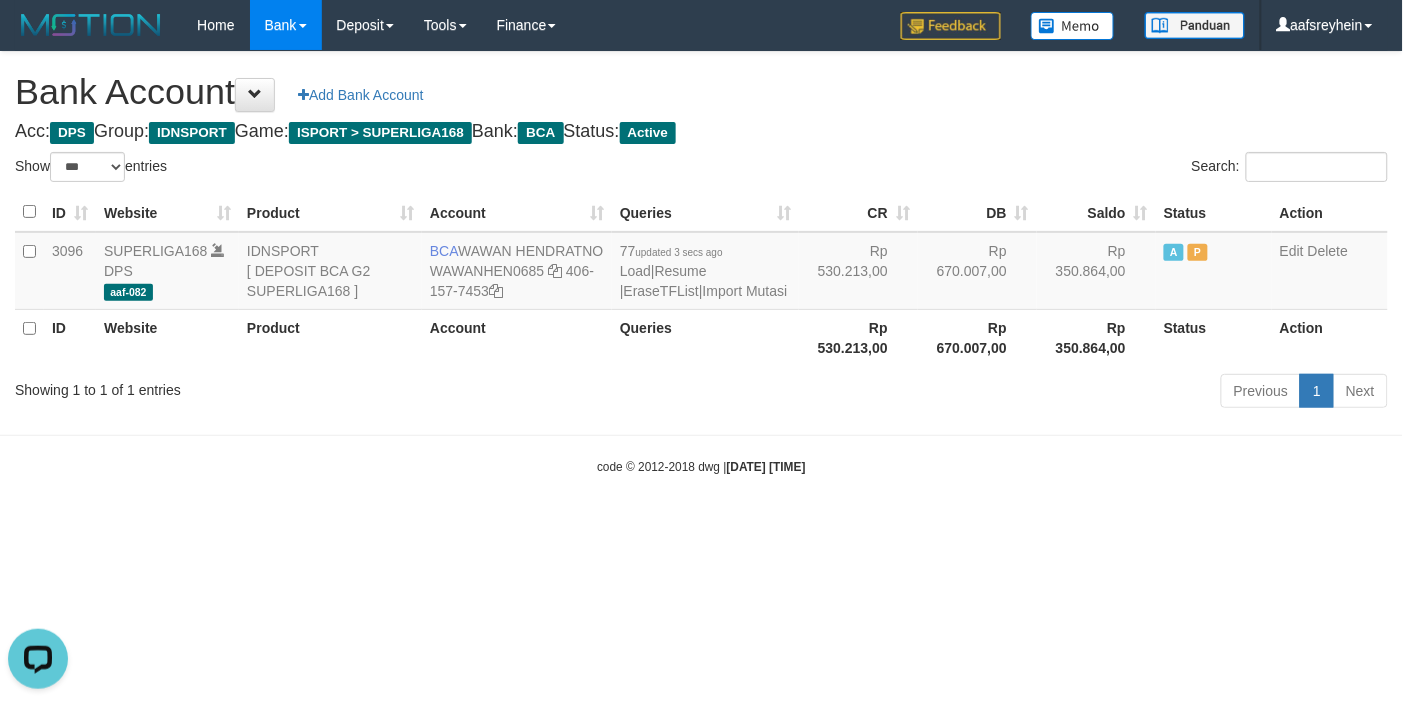 scroll, scrollTop: 0, scrollLeft: 0, axis: both 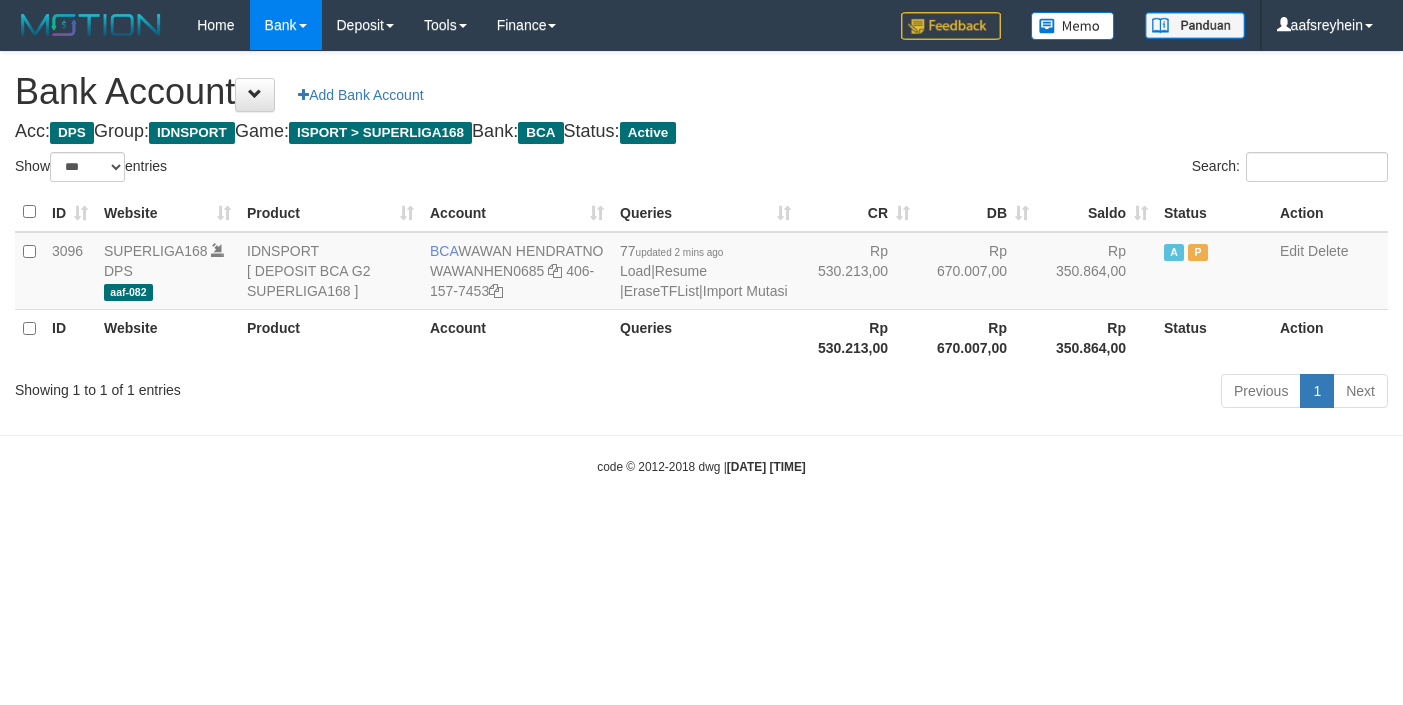 select on "***" 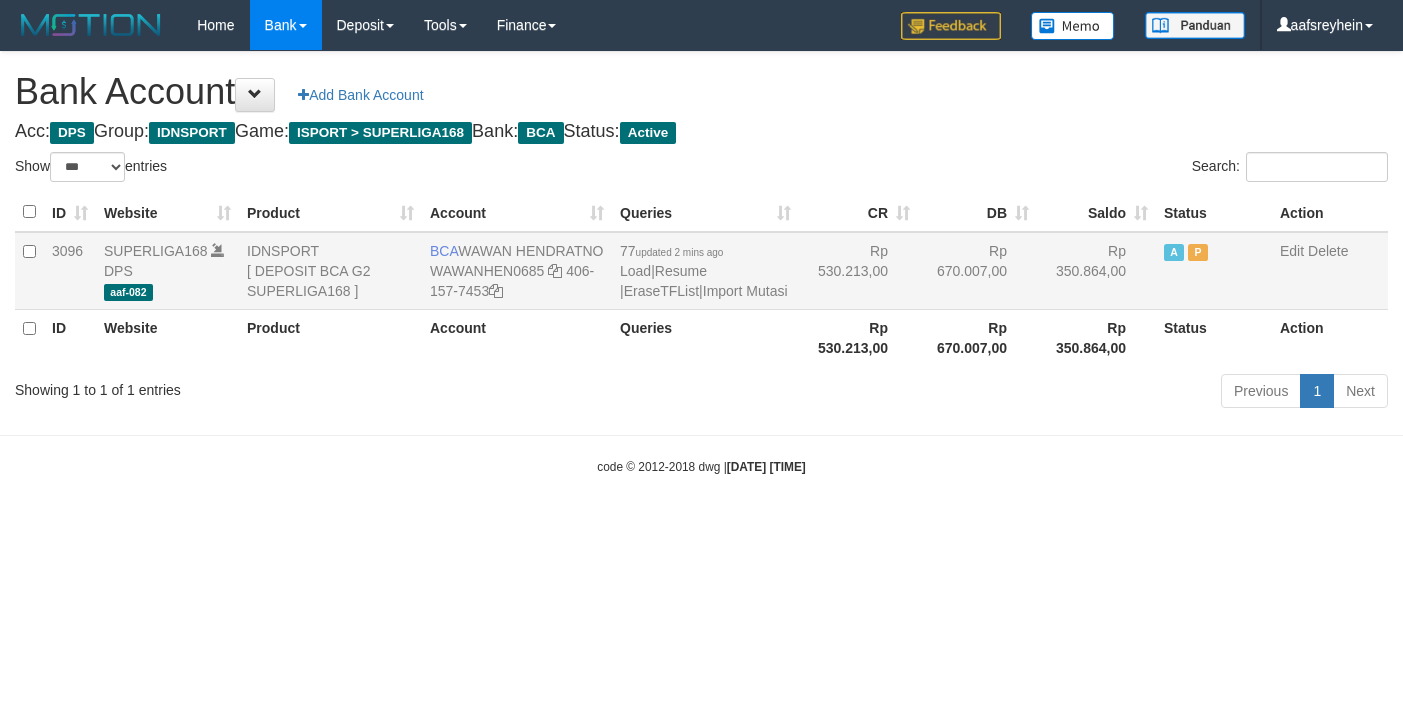 scroll, scrollTop: 0, scrollLeft: 0, axis: both 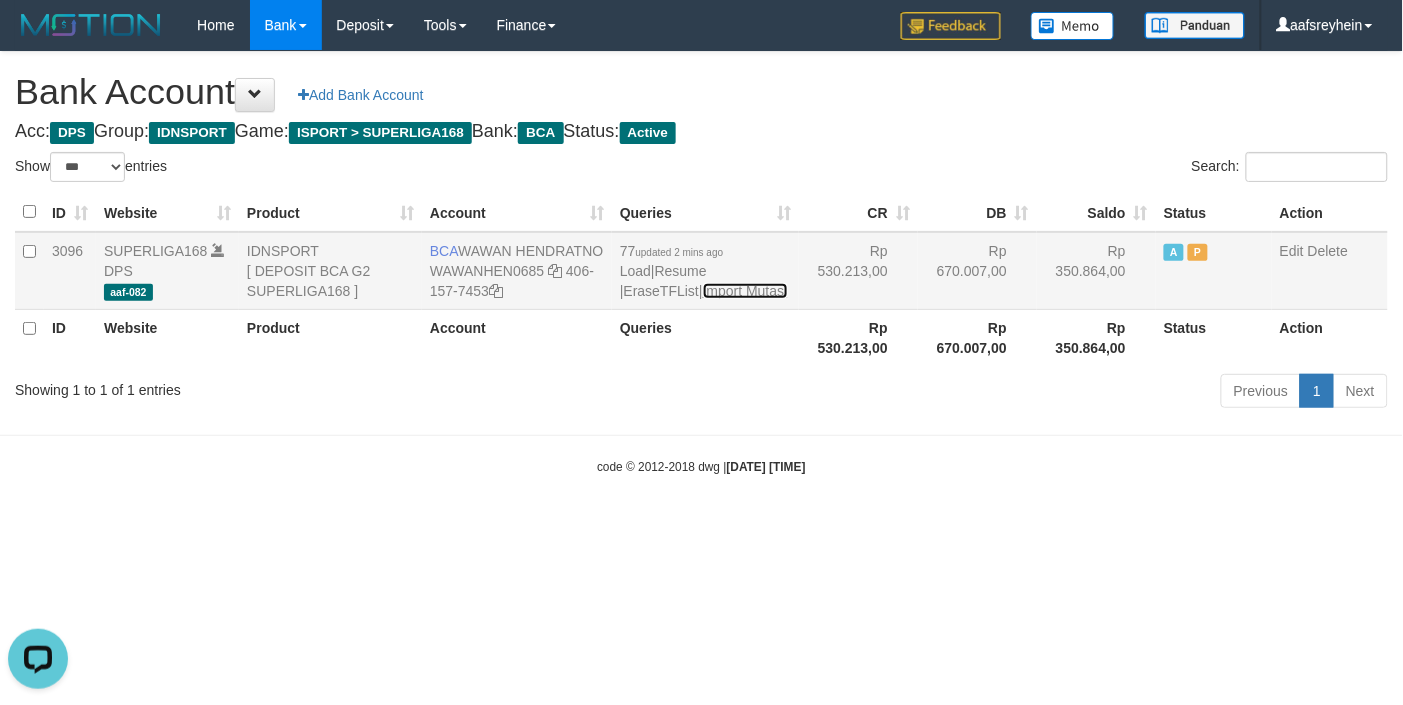click on "Import Mutasi" at bounding box center [745, 291] 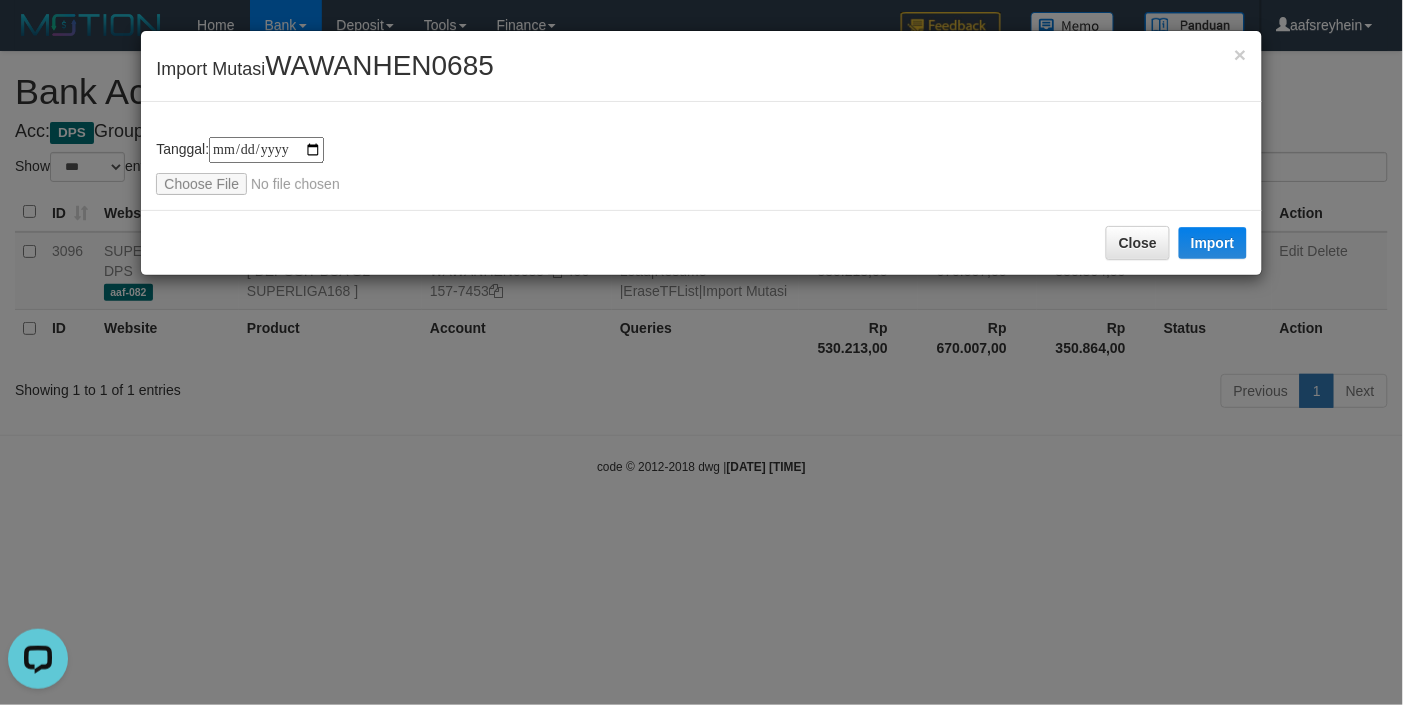 type on "**********" 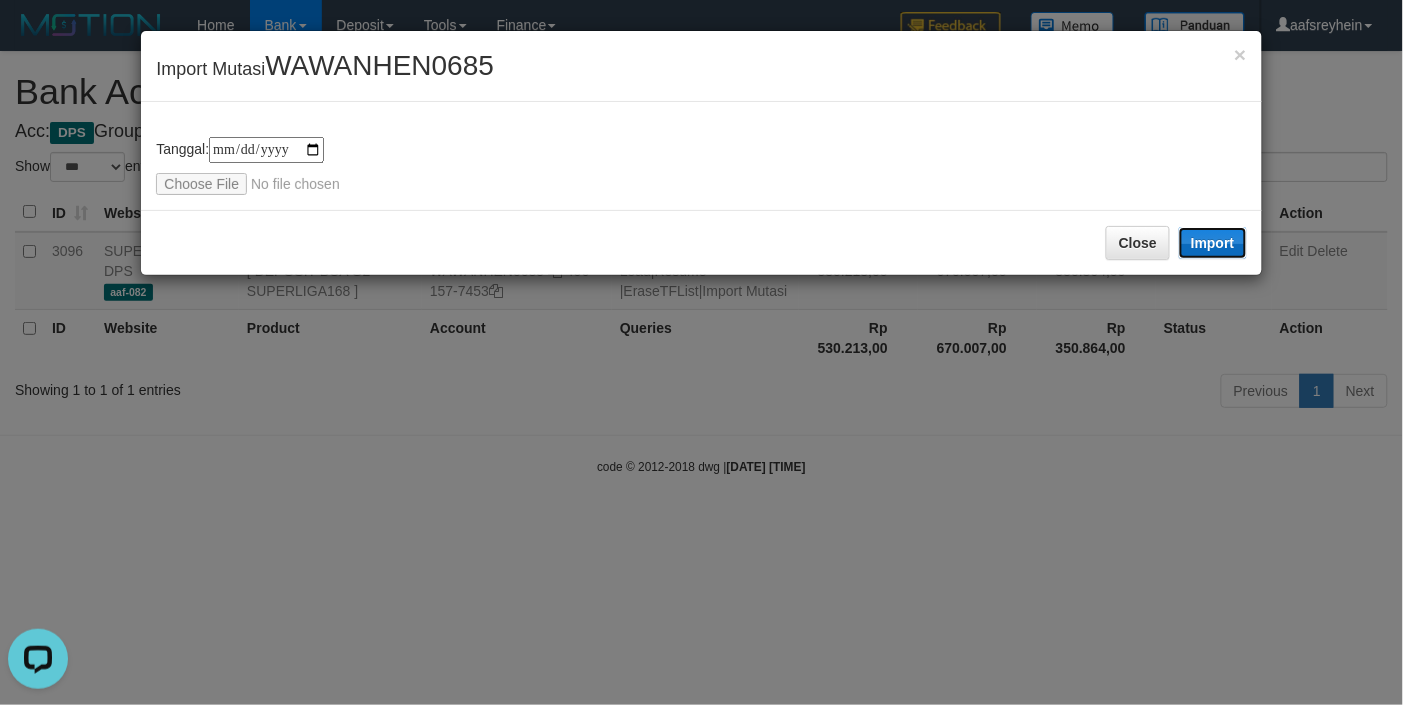 click on "Import" at bounding box center (1213, 243) 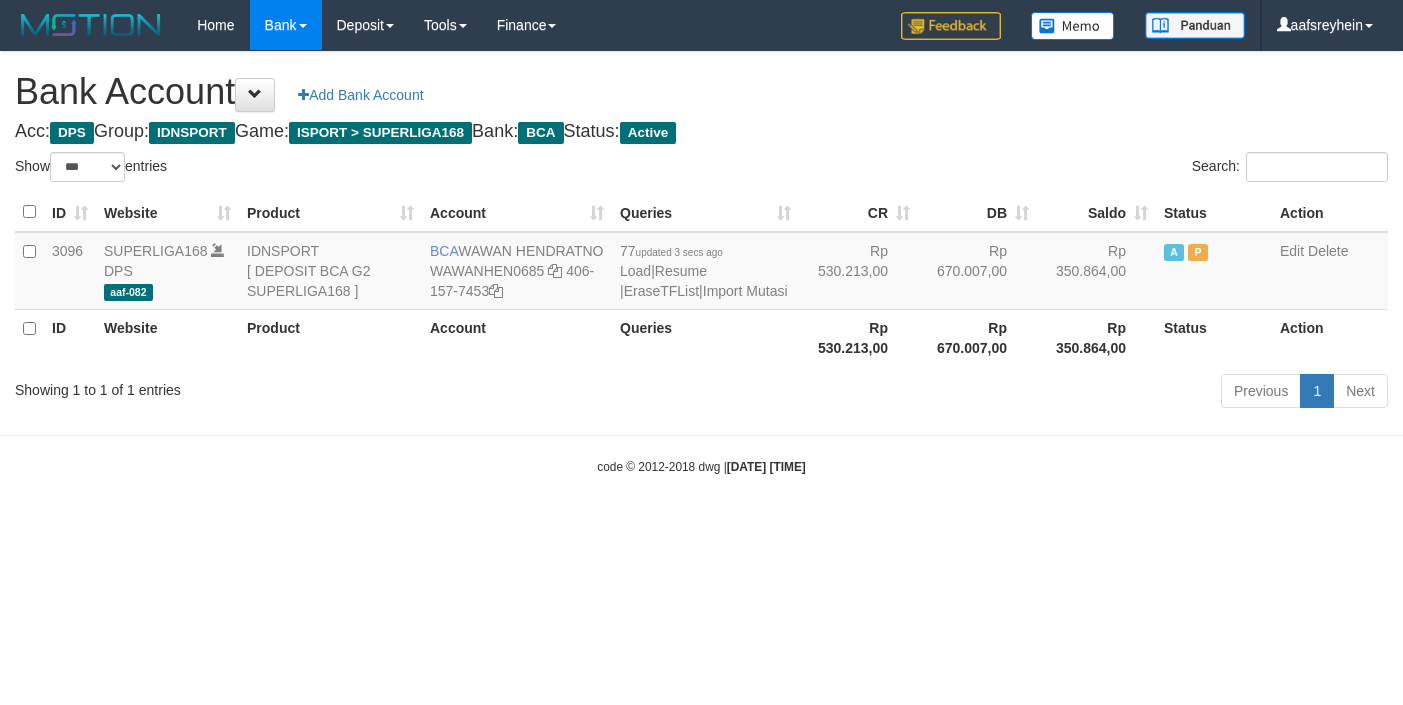 select on "***" 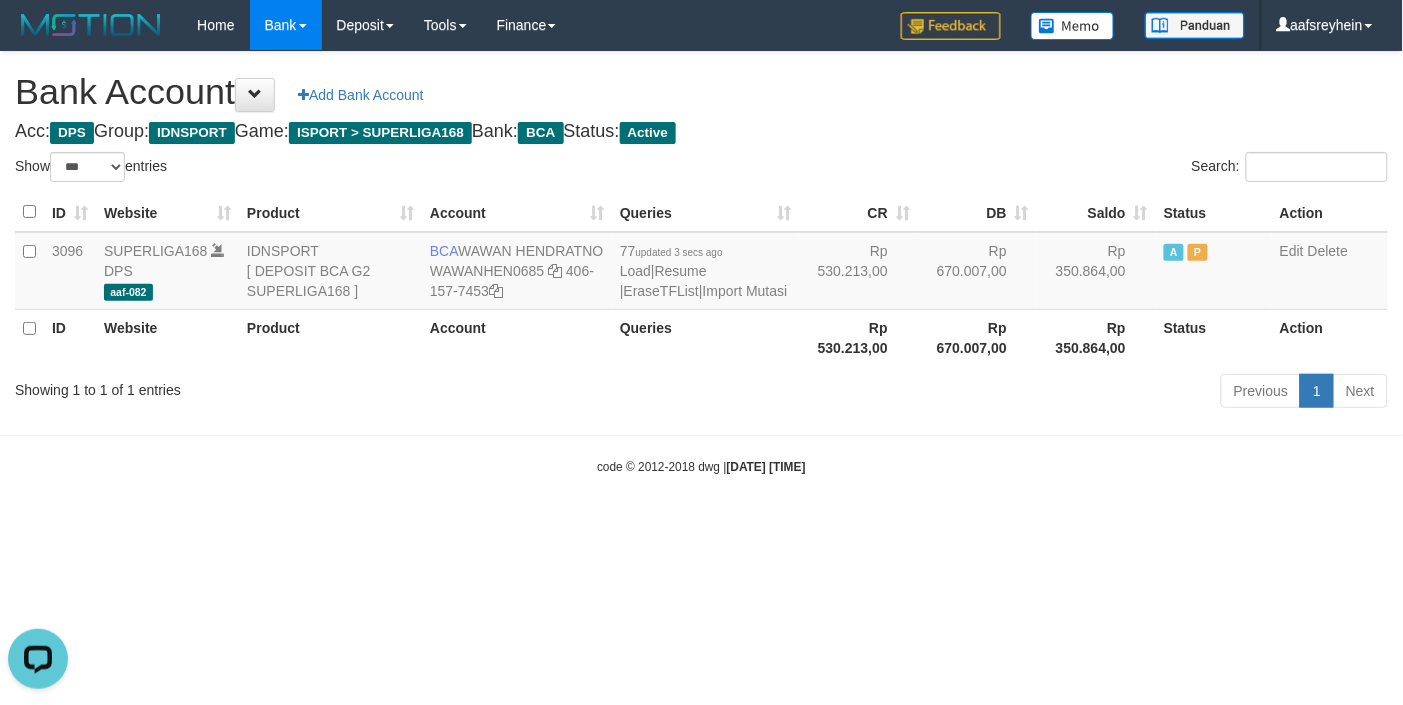 scroll, scrollTop: 0, scrollLeft: 0, axis: both 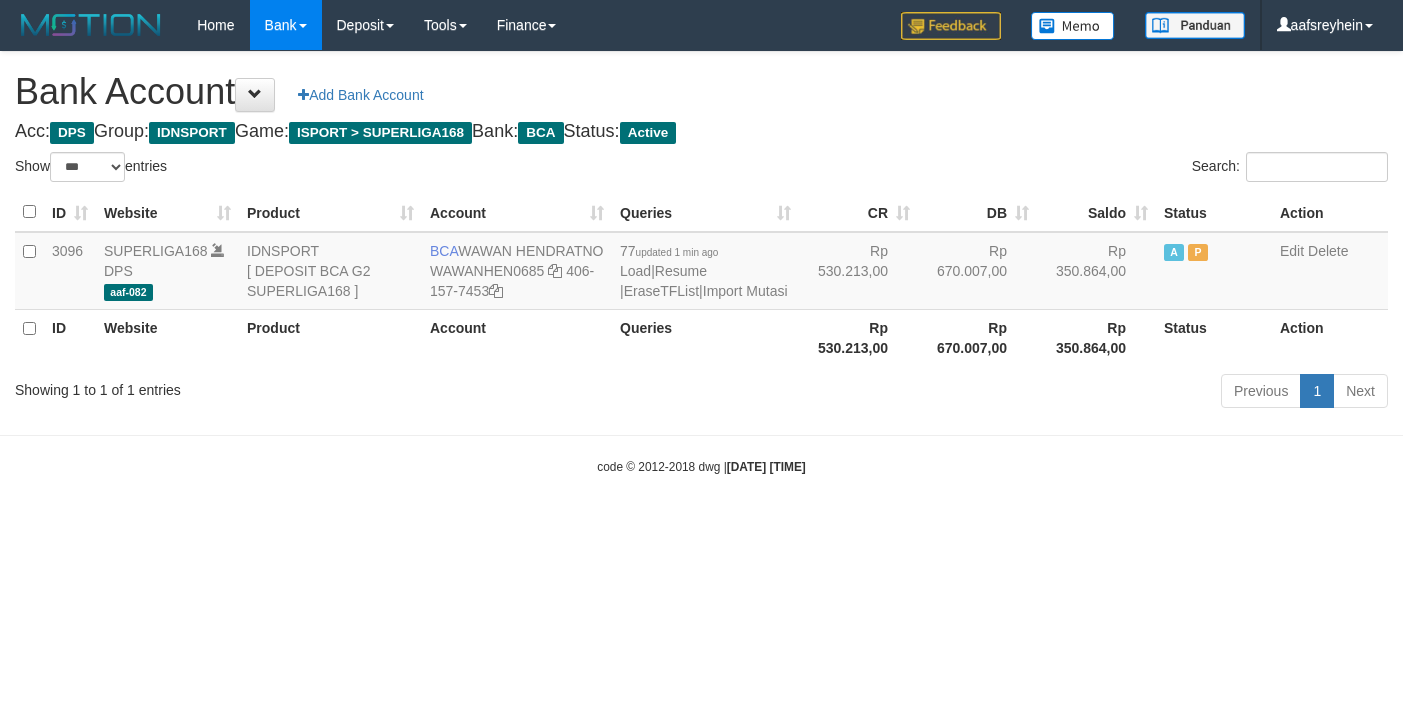 select on "***" 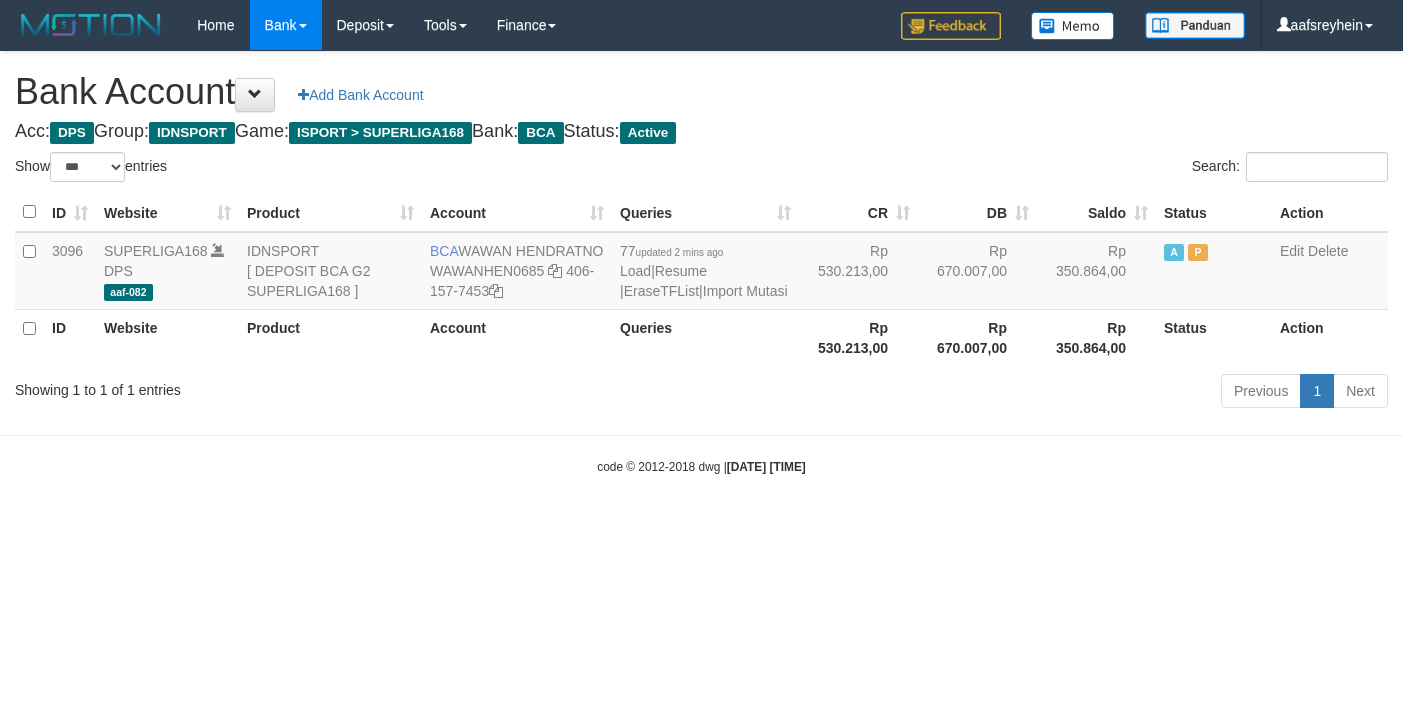 select on "***" 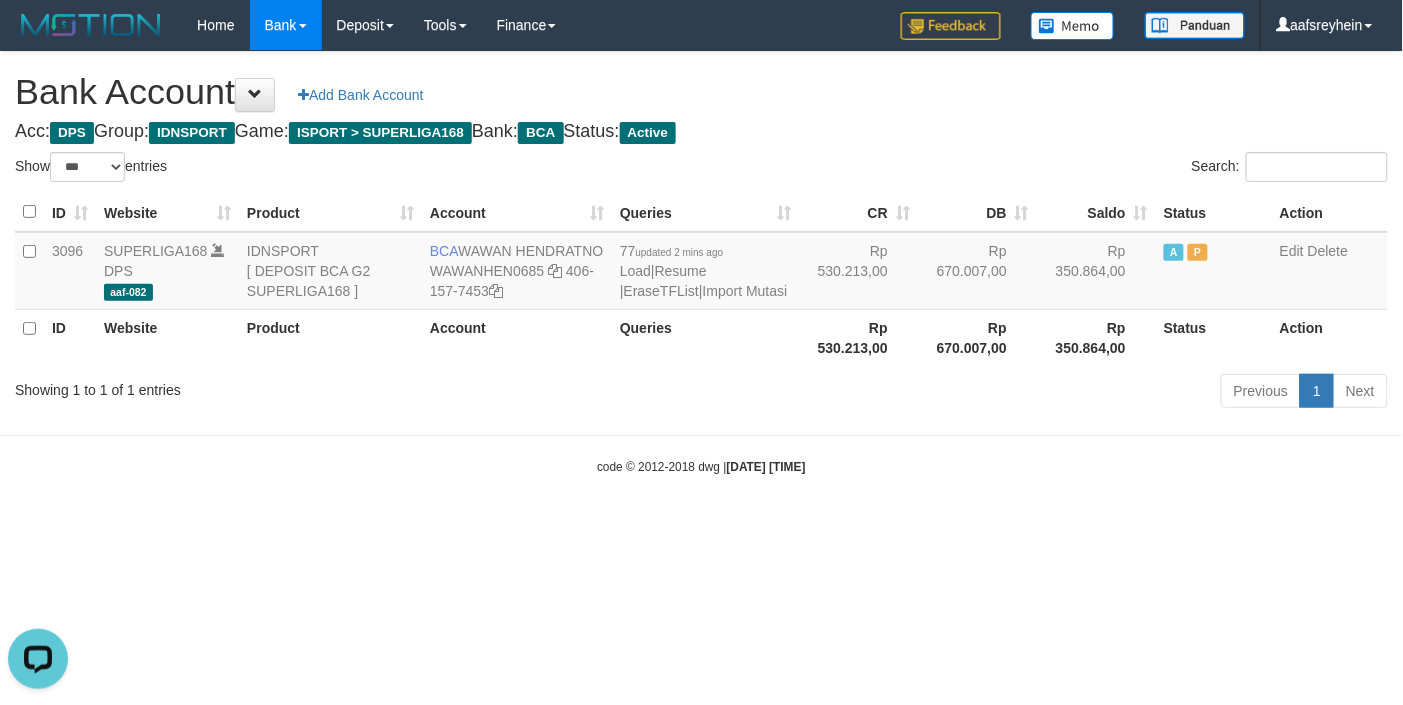scroll, scrollTop: 0, scrollLeft: 0, axis: both 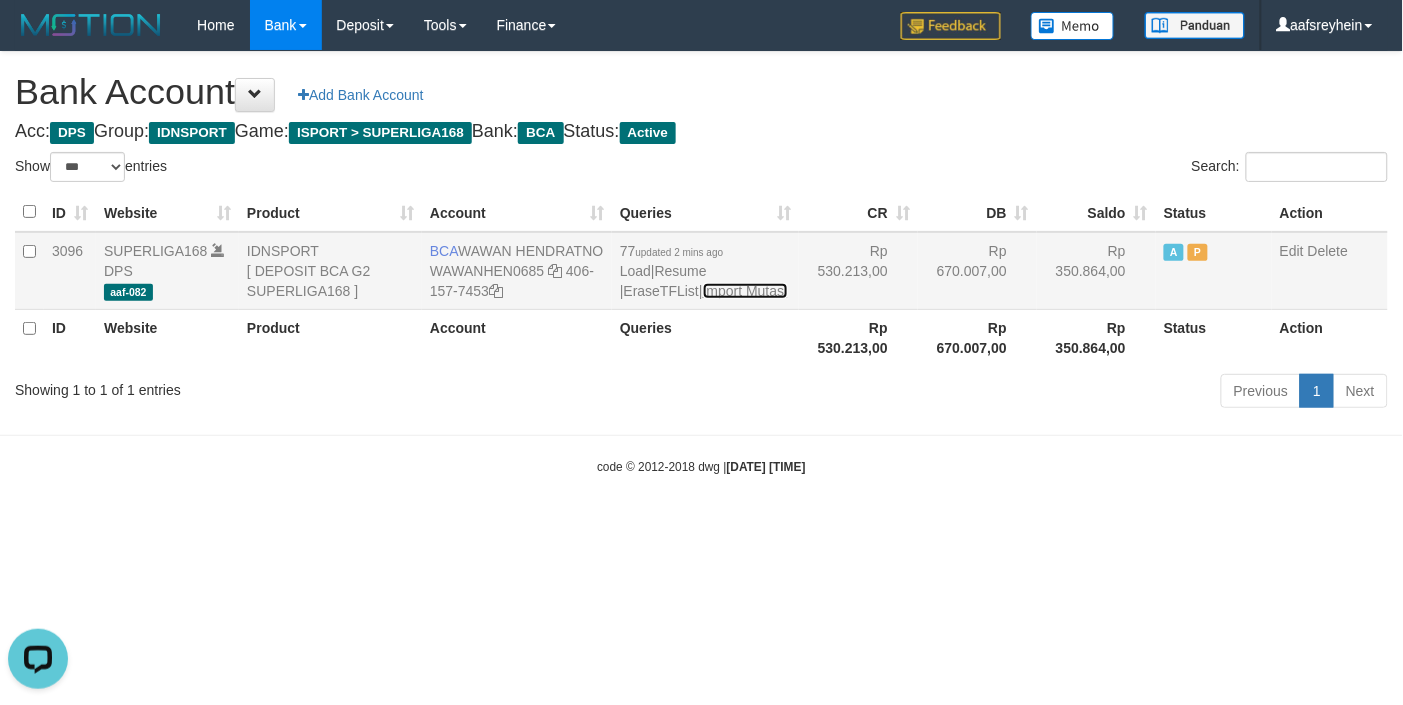 click on "Import Mutasi" at bounding box center (745, 291) 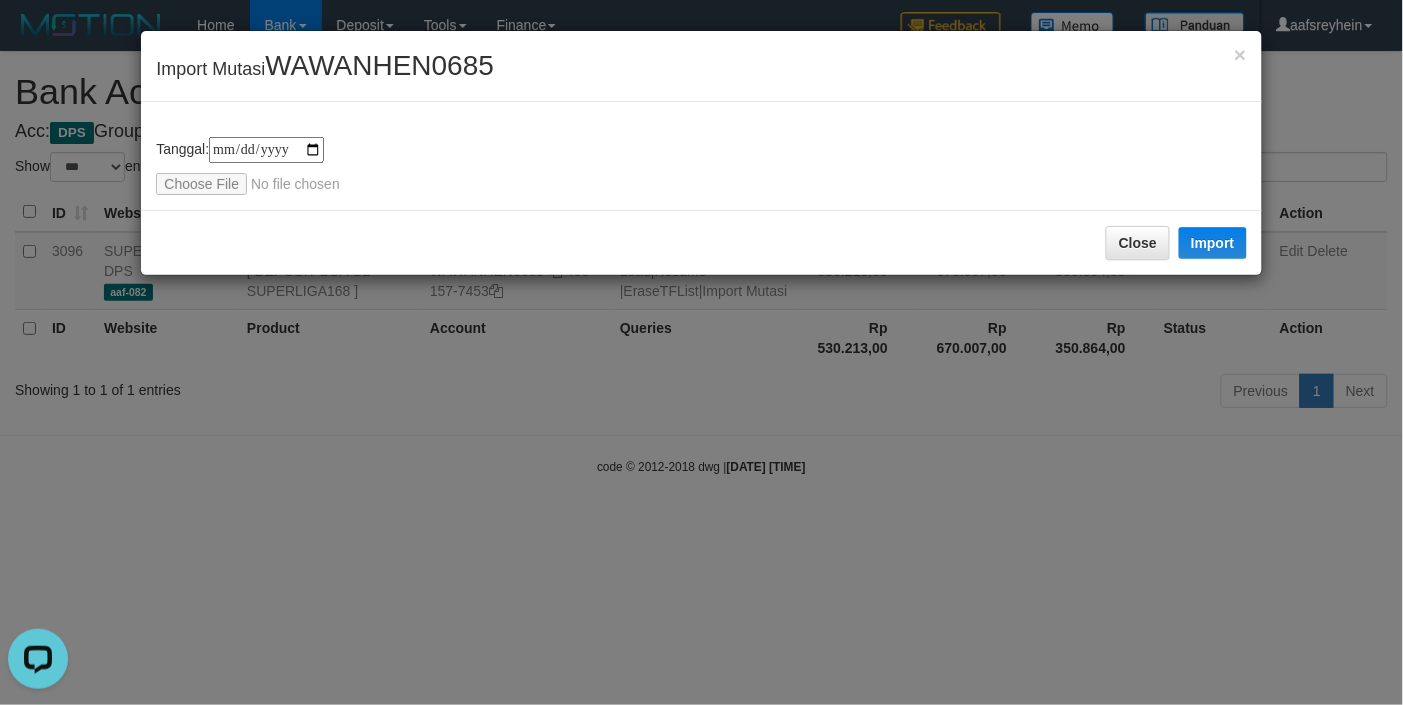 type on "**********" 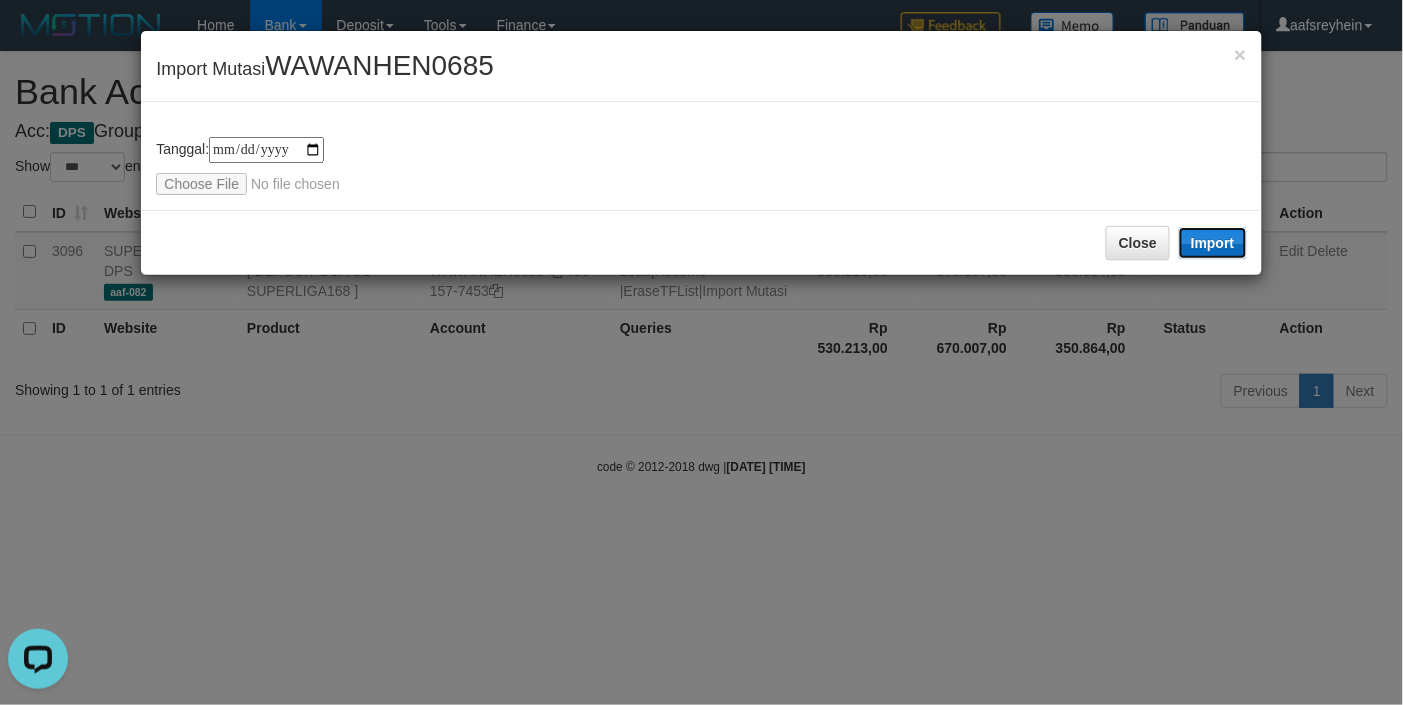 click on "Import" at bounding box center (1213, 243) 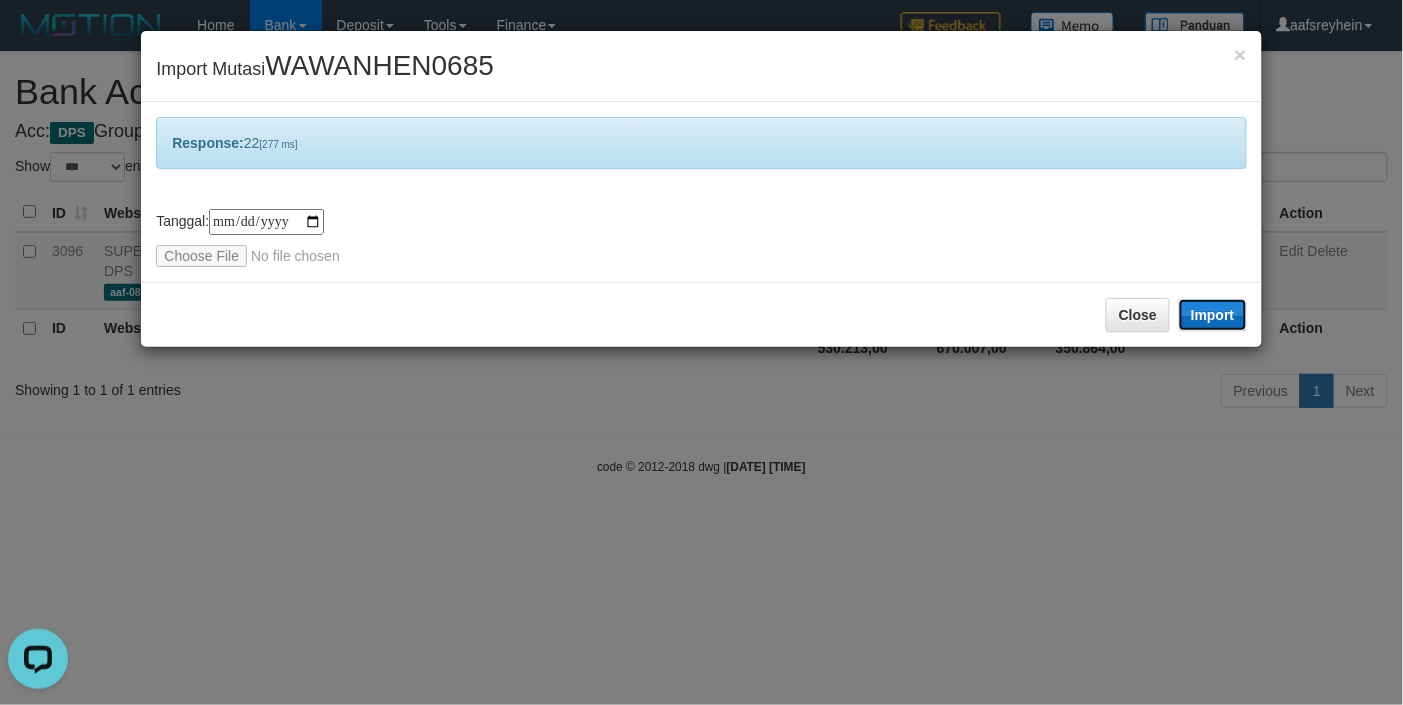 click on "Import" at bounding box center [1213, 315] 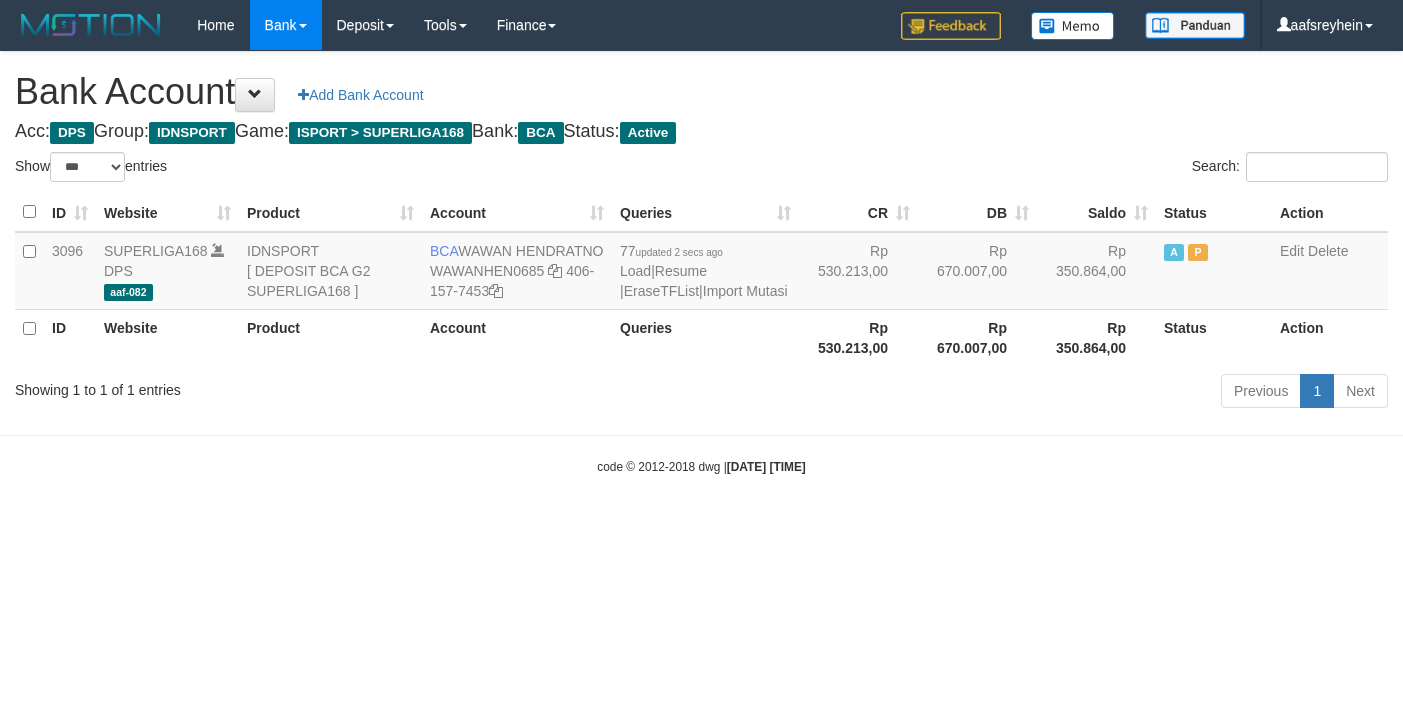 select on "***" 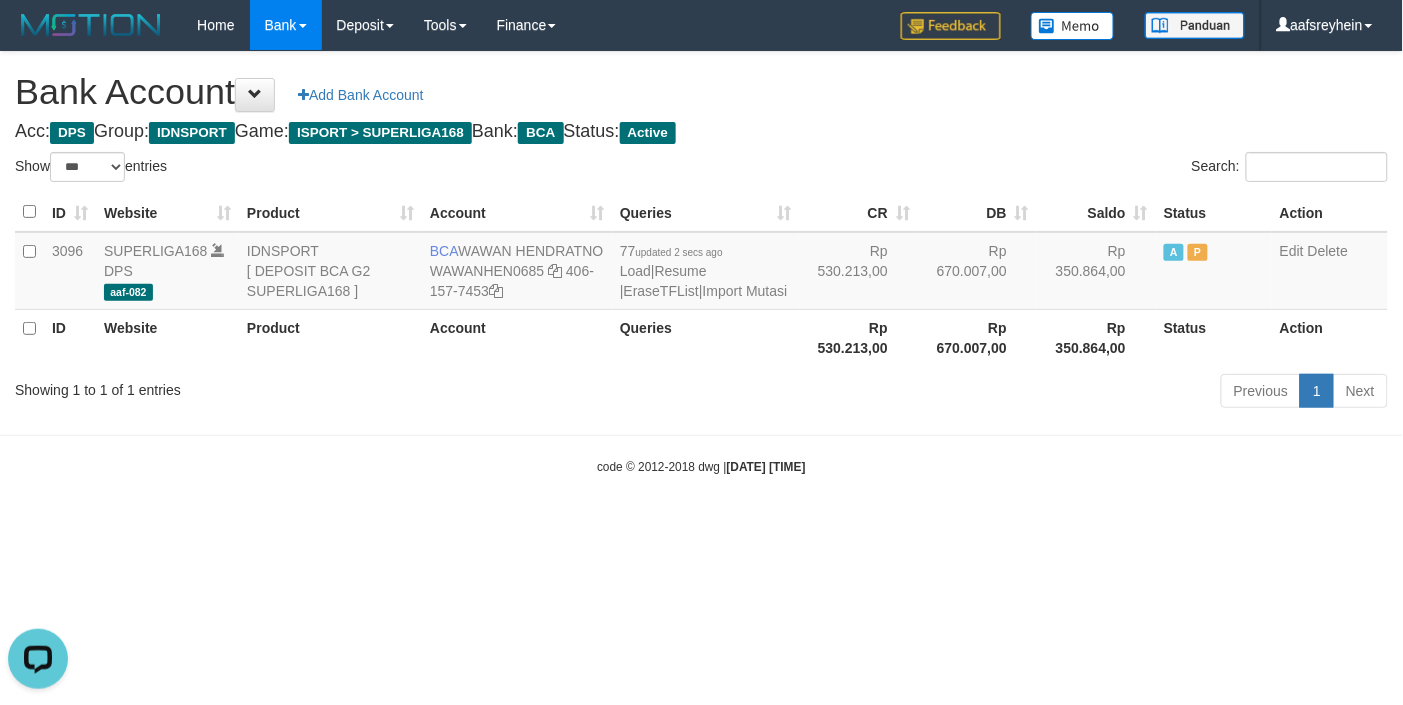 scroll, scrollTop: 0, scrollLeft: 0, axis: both 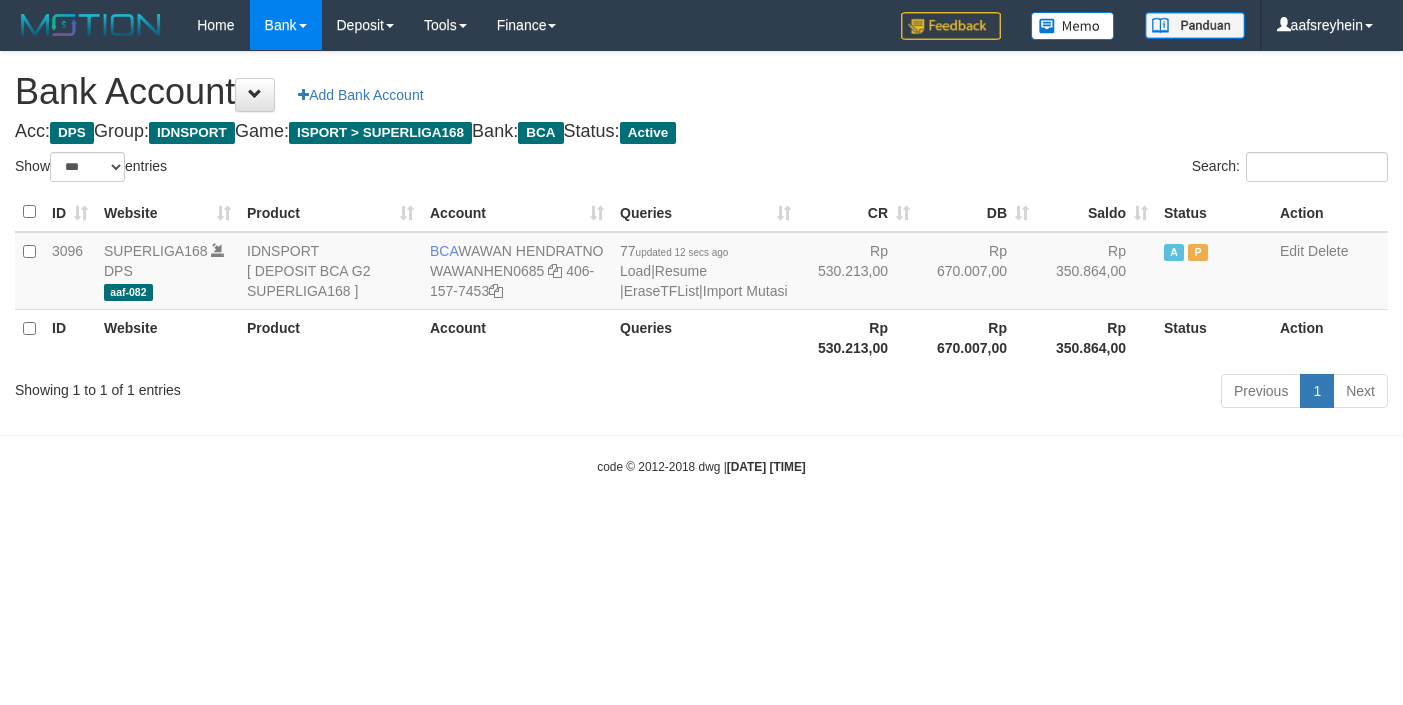 select on "***" 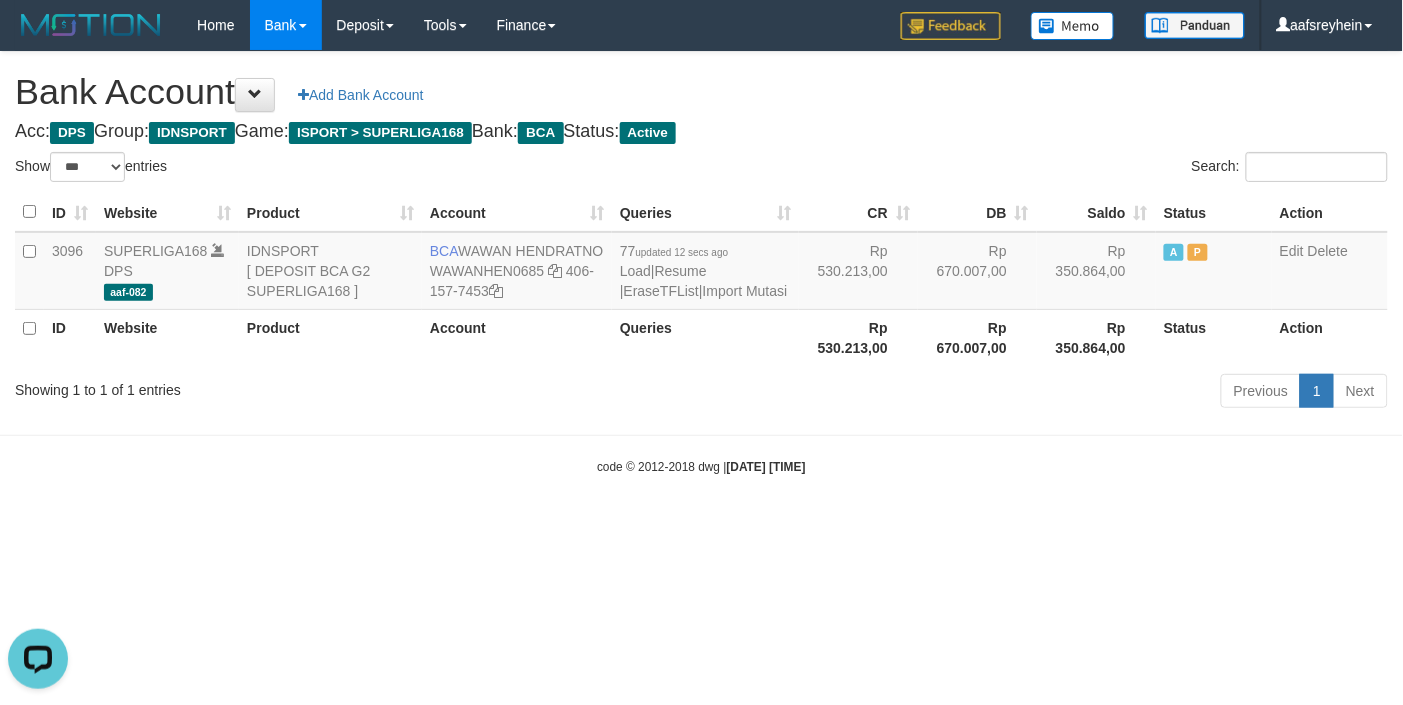 scroll, scrollTop: 0, scrollLeft: 0, axis: both 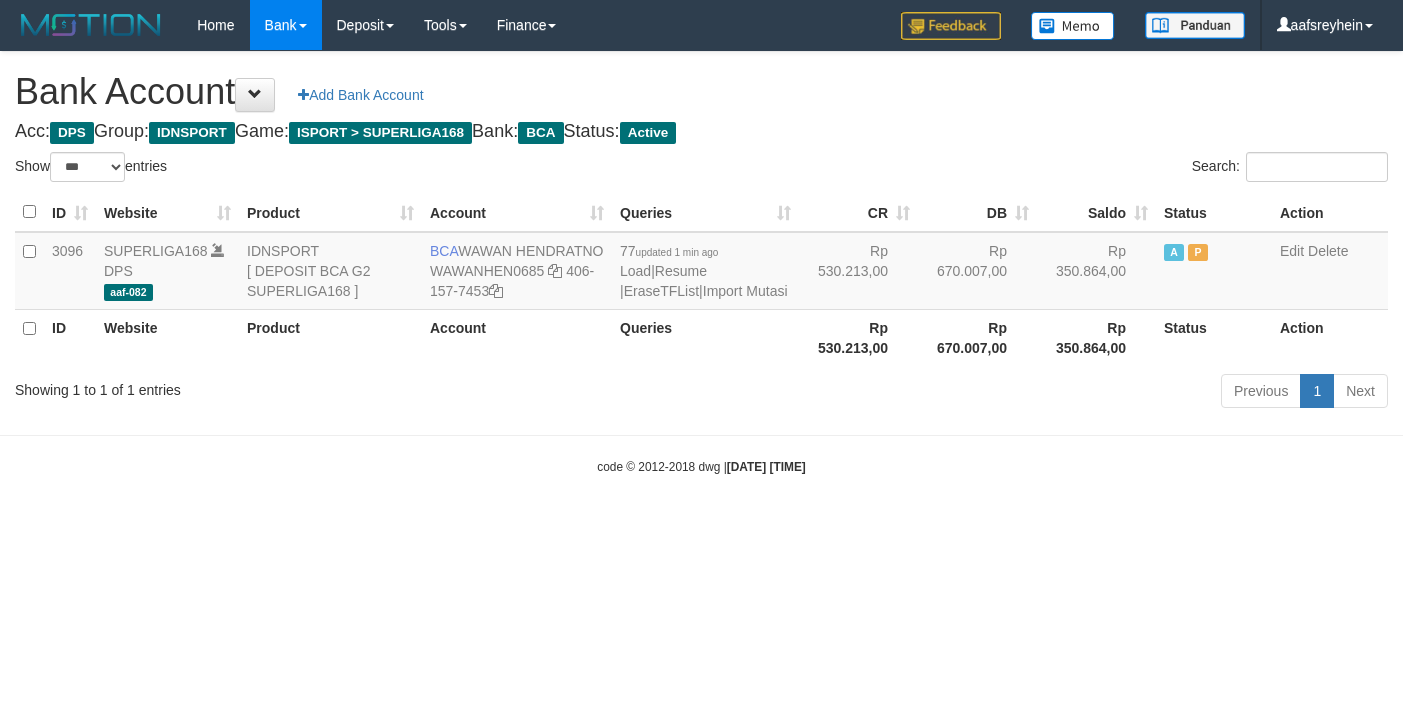 select on "***" 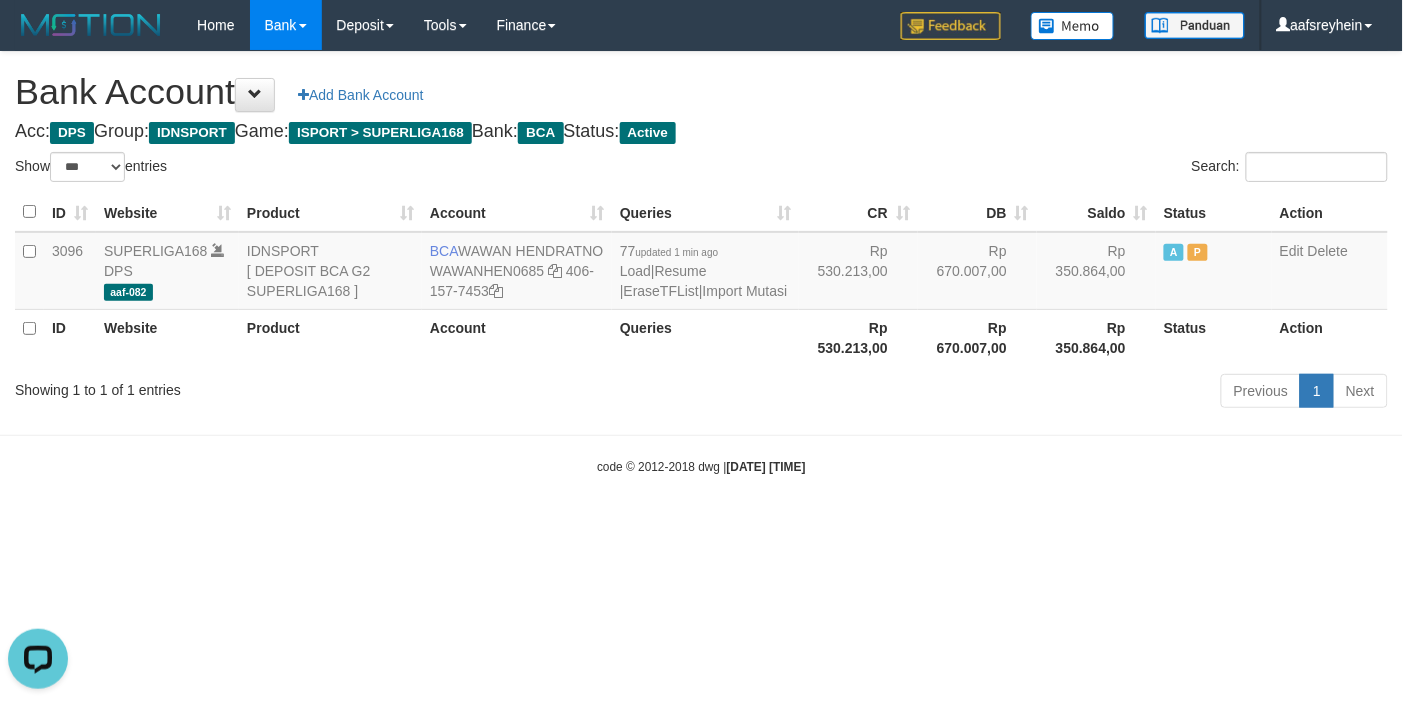 scroll, scrollTop: 0, scrollLeft: 0, axis: both 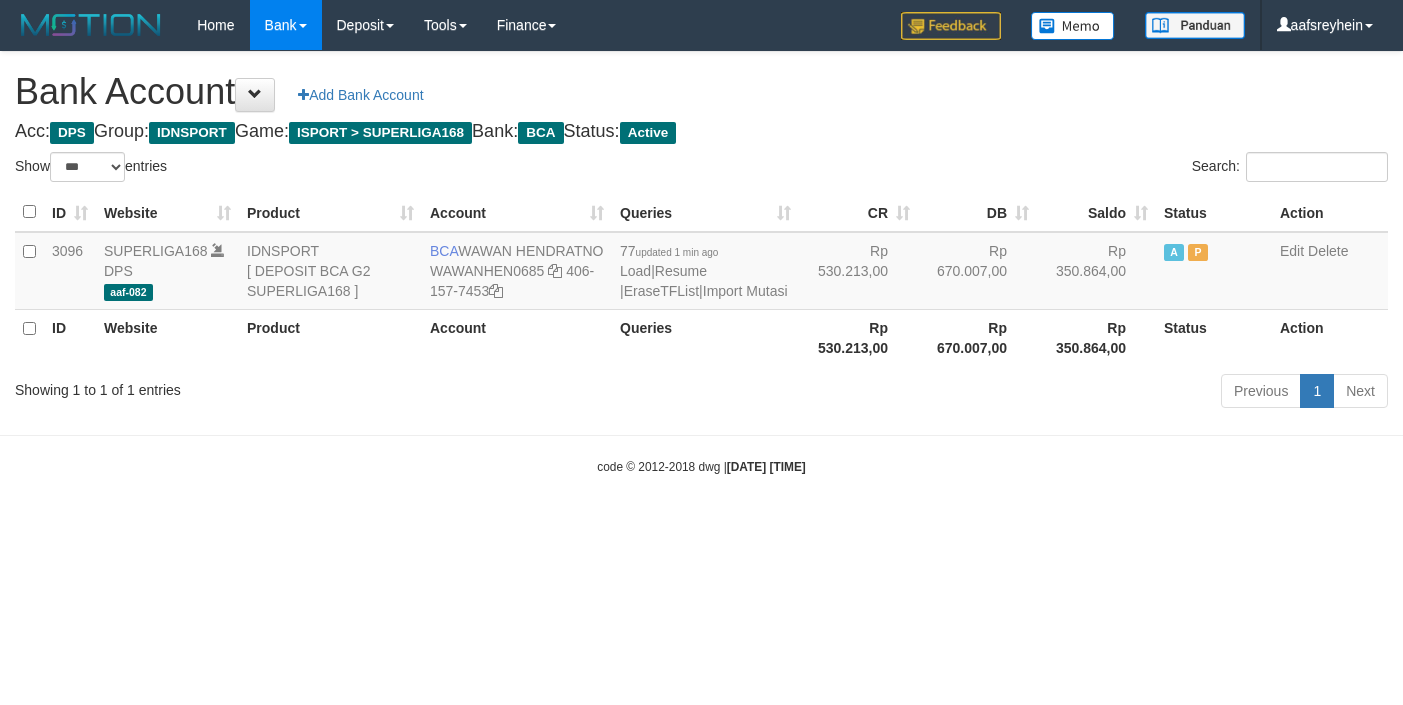 select on "***" 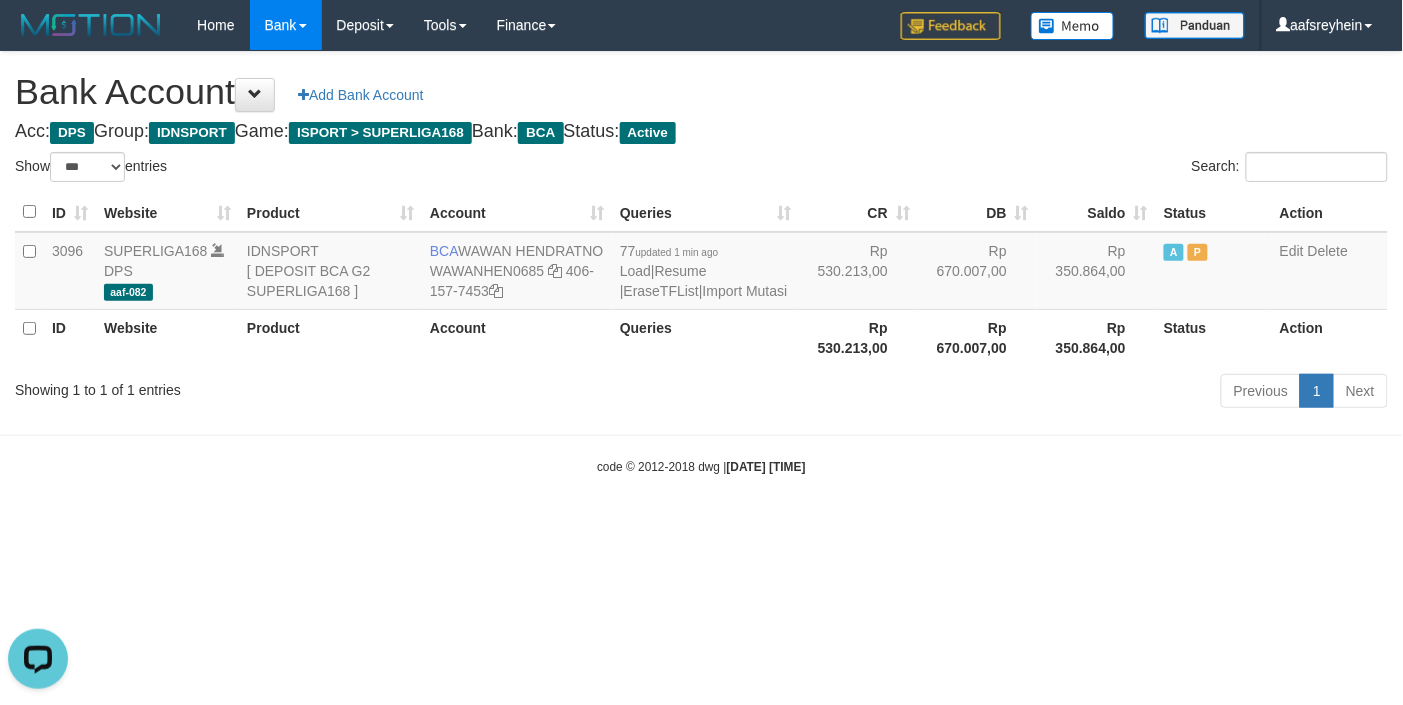 scroll, scrollTop: 0, scrollLeft: 0, axis: both 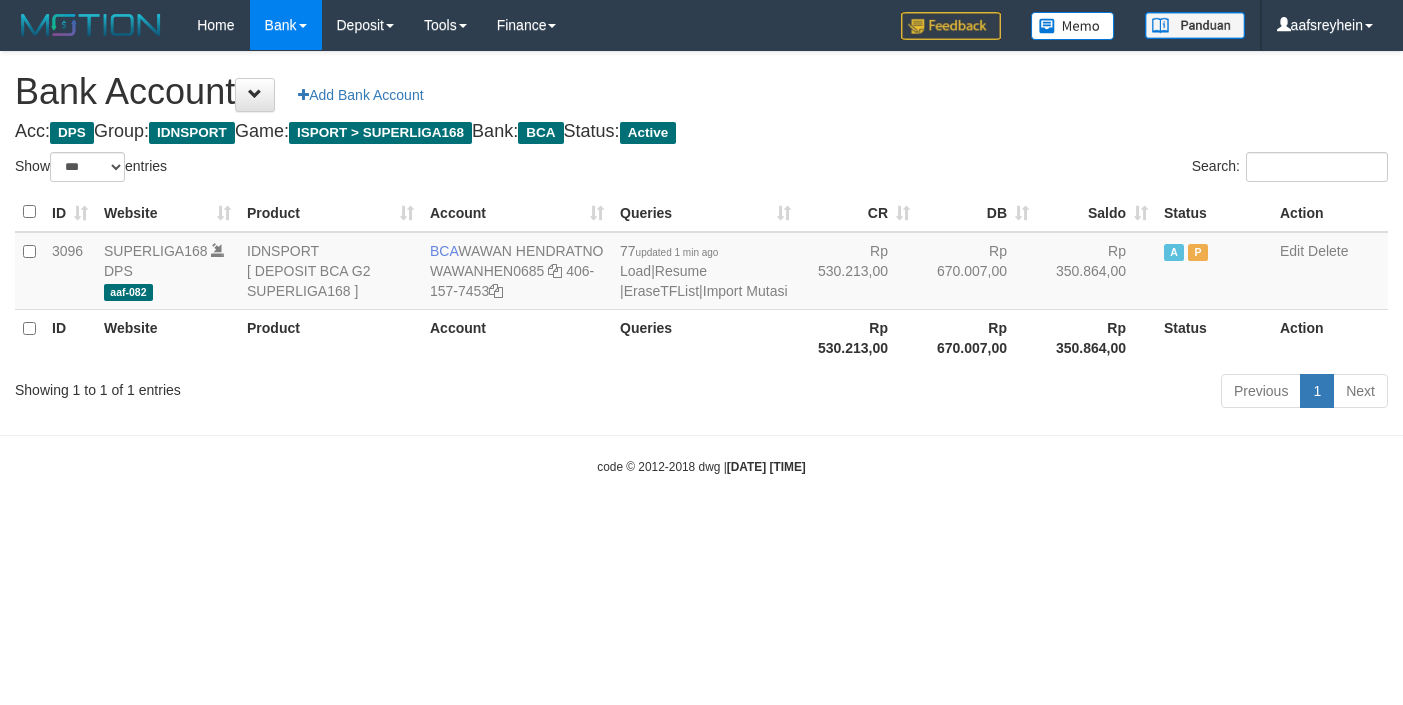 select on "***" 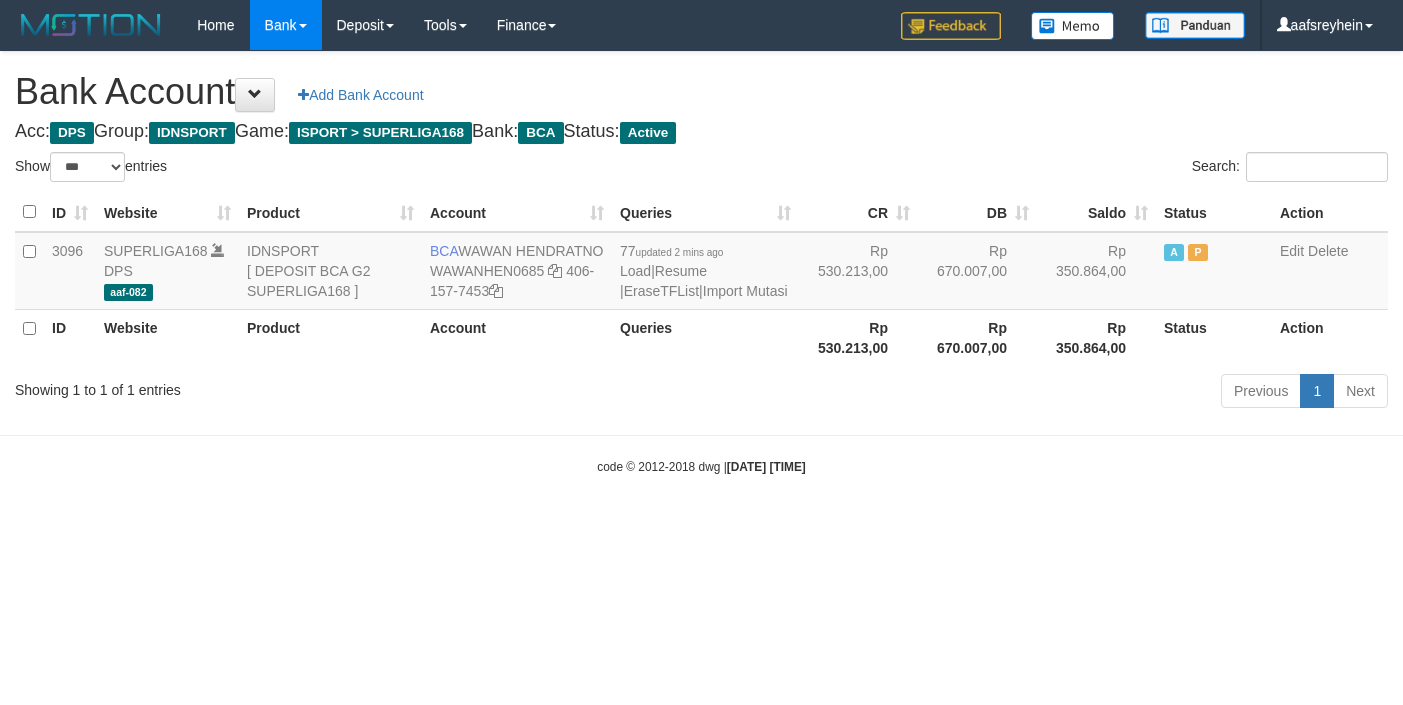 select on "***" 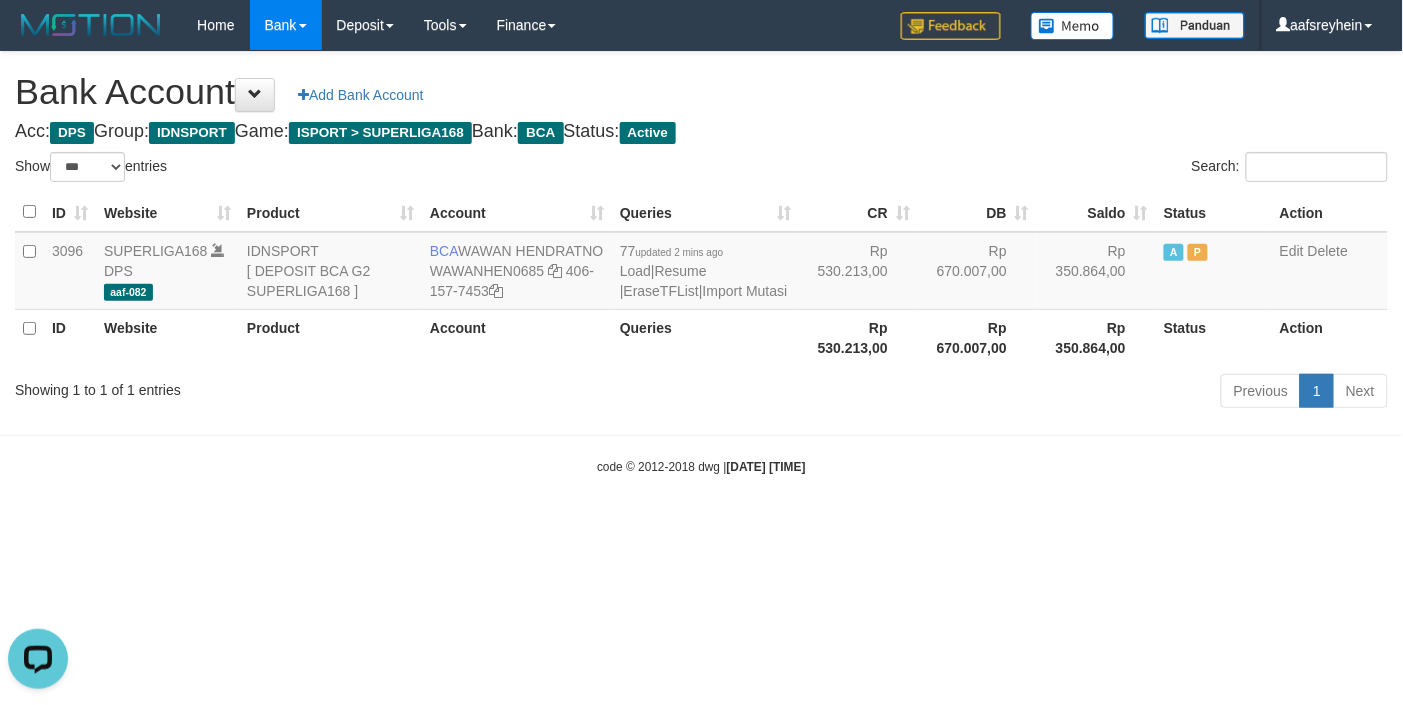 scroll, scrollTop: 0, scrollLeft: 0, axis: both 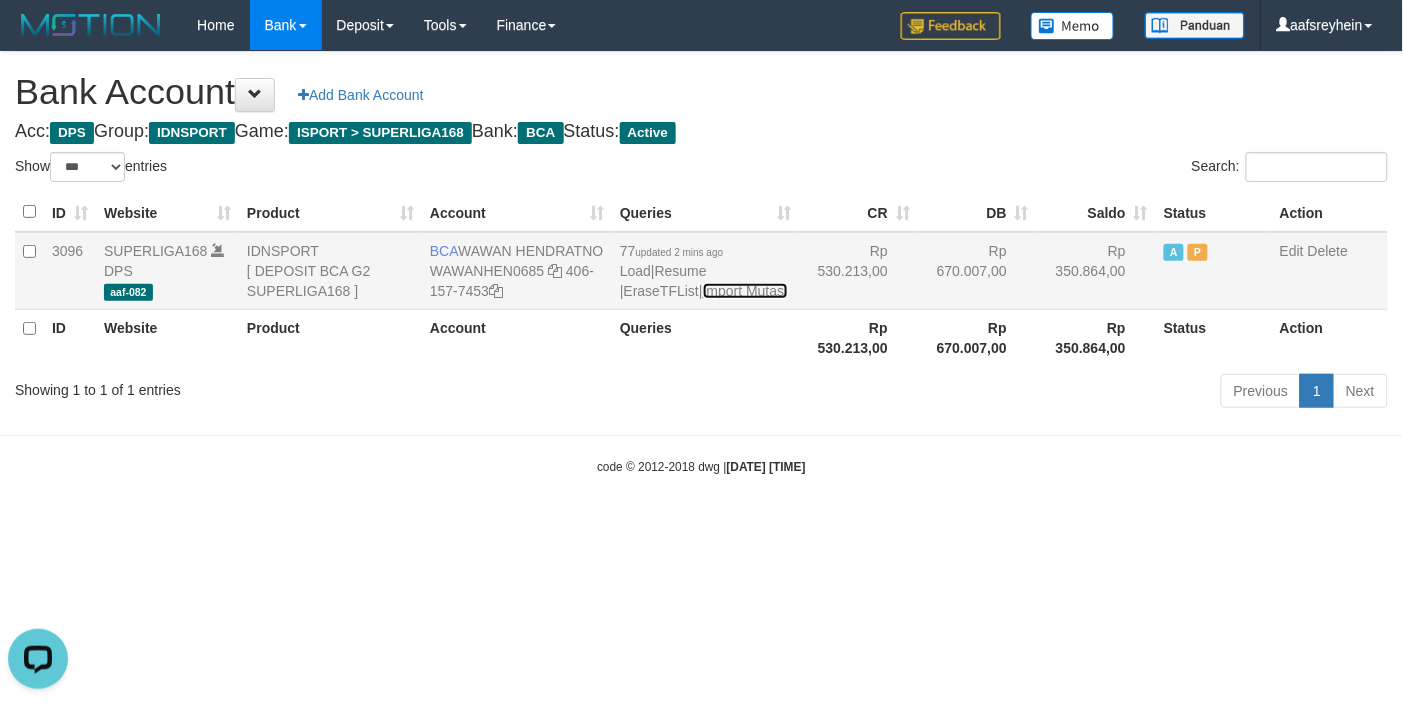 click on "Import Mutasi" at bounding box center [745, 291] 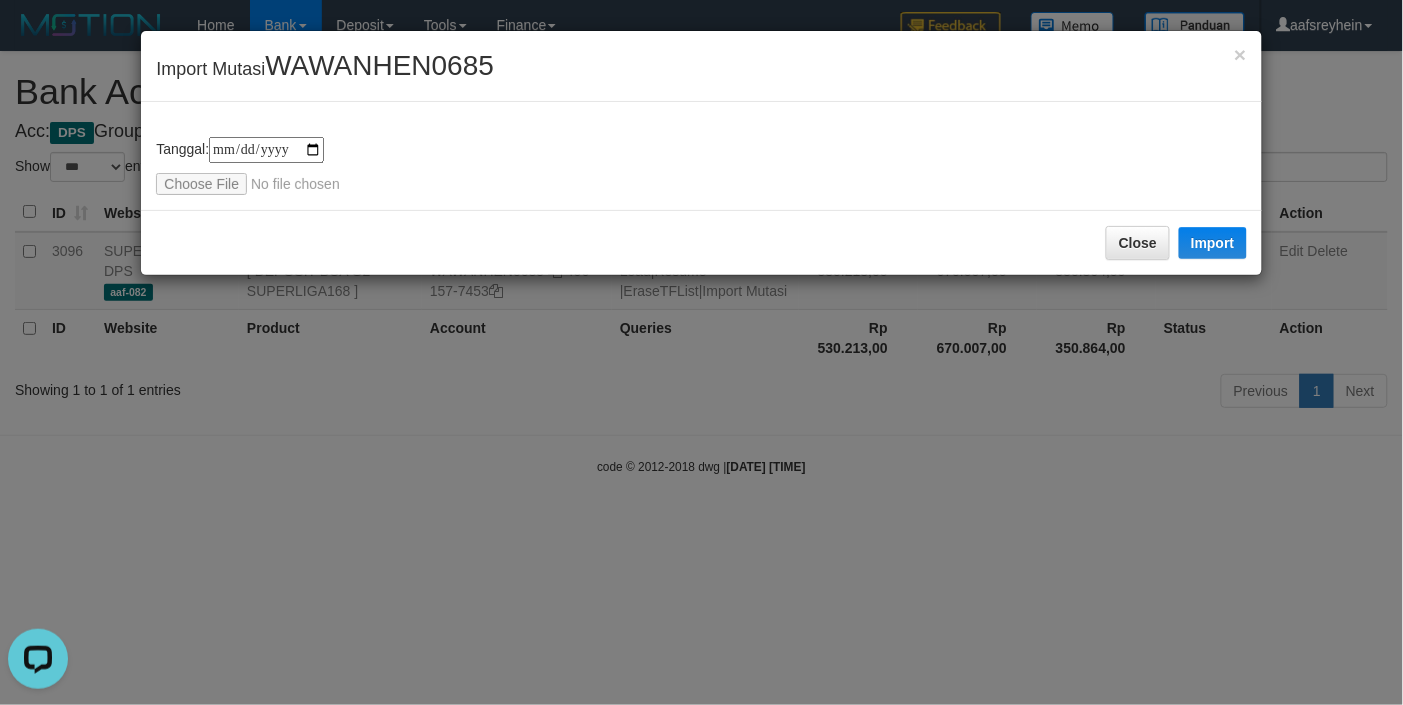 type on "**********" 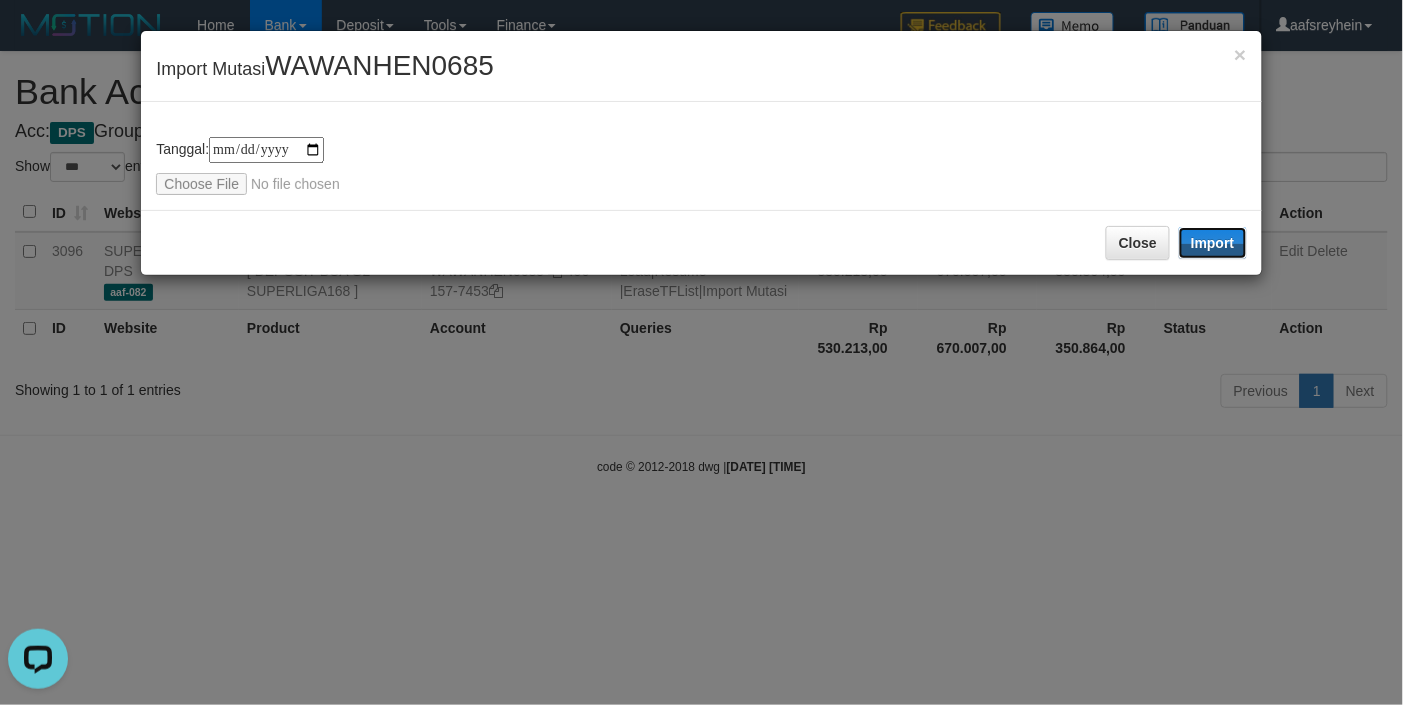click on "Import" at bounding box center [1213, 243] 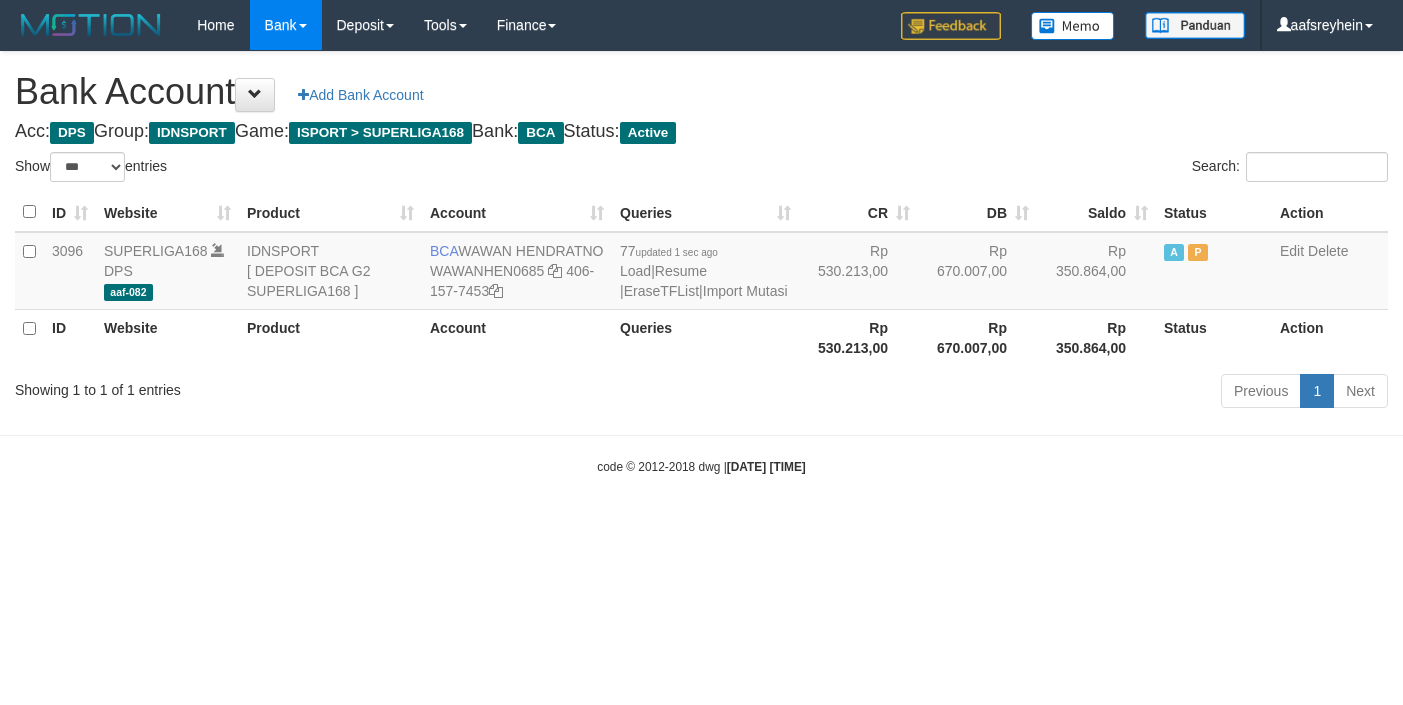 select on "***" 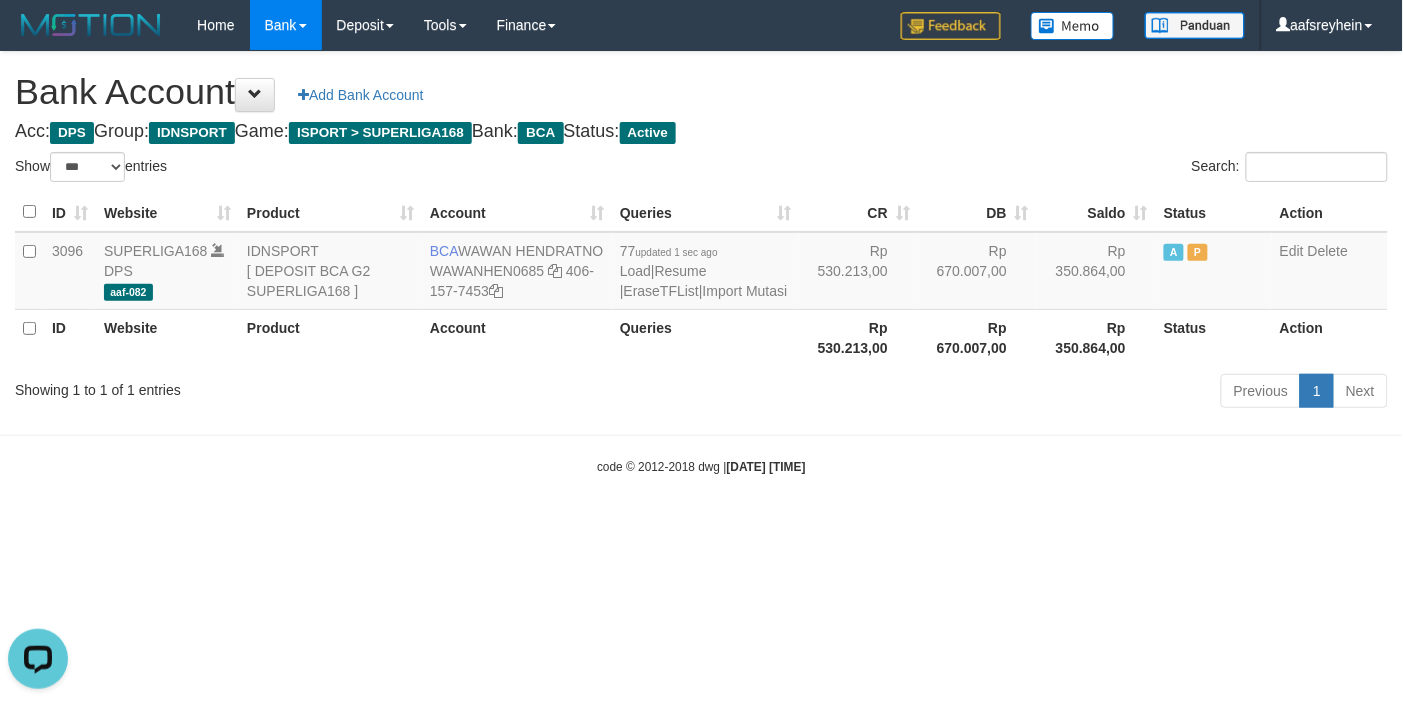 scroll, scrollTop: 0, scrollLeft: 0, axis: both 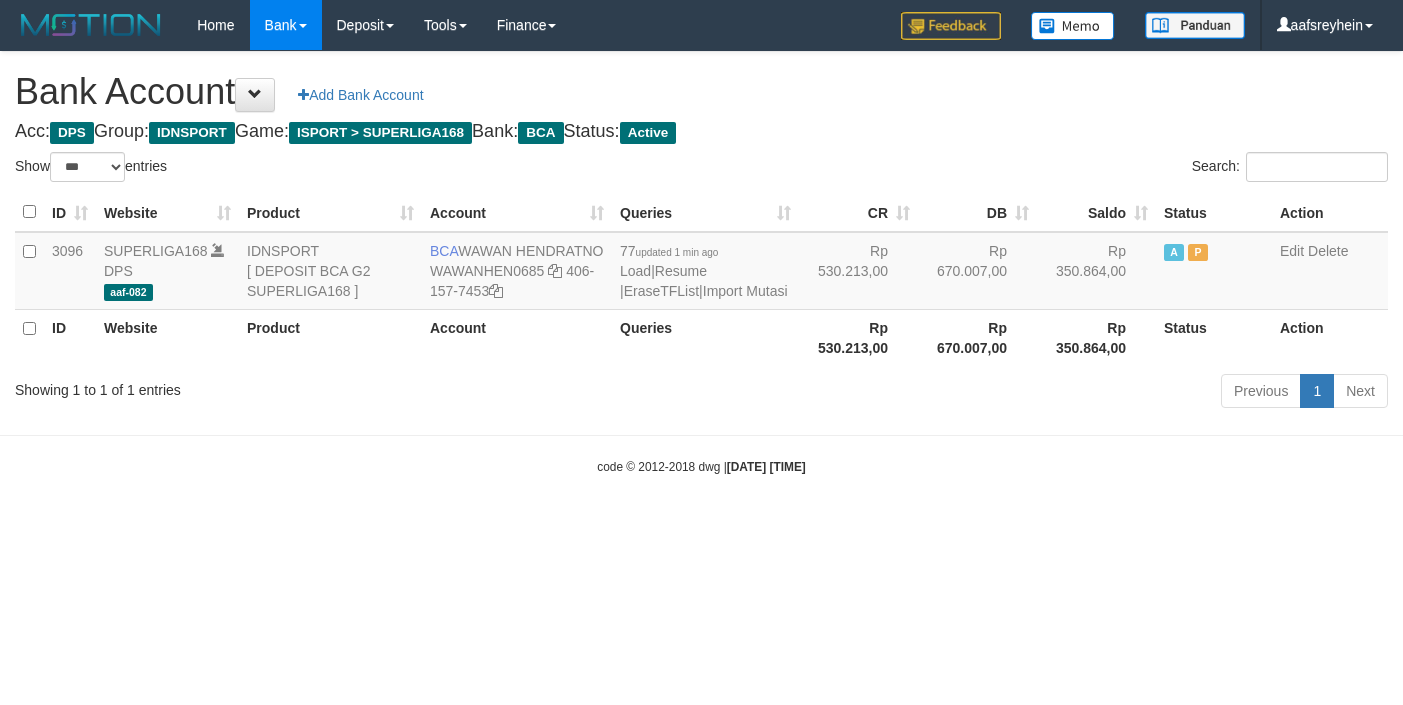 select on "***" 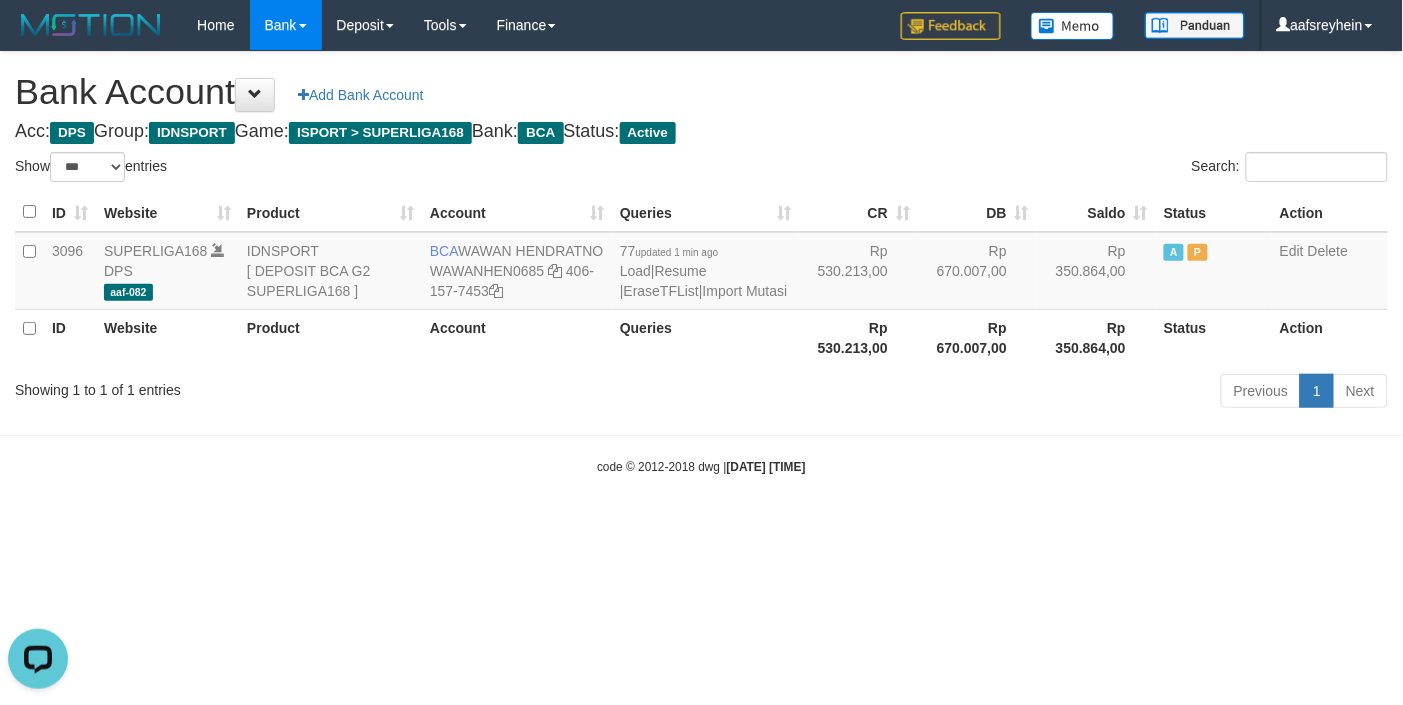 scroll, scrollTop: 0, scrollLeft: 0, axis: both 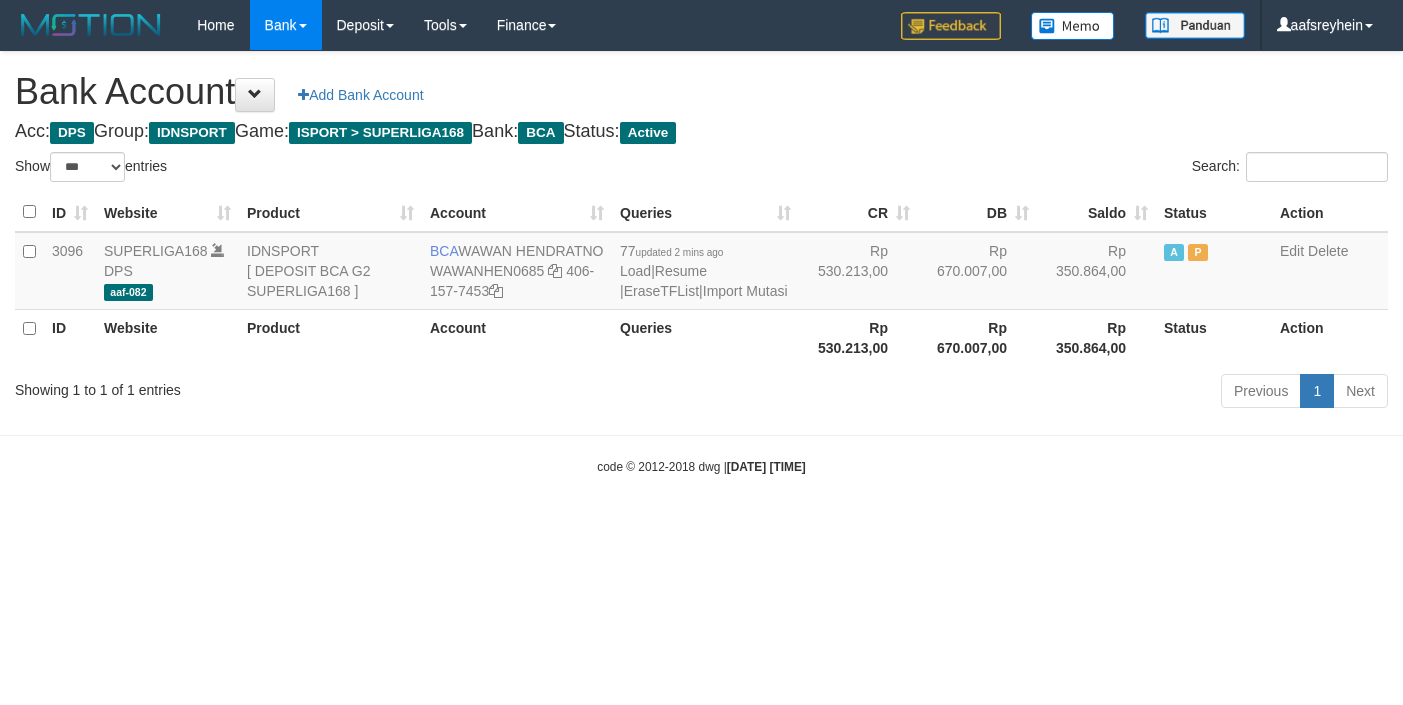 select on "***" 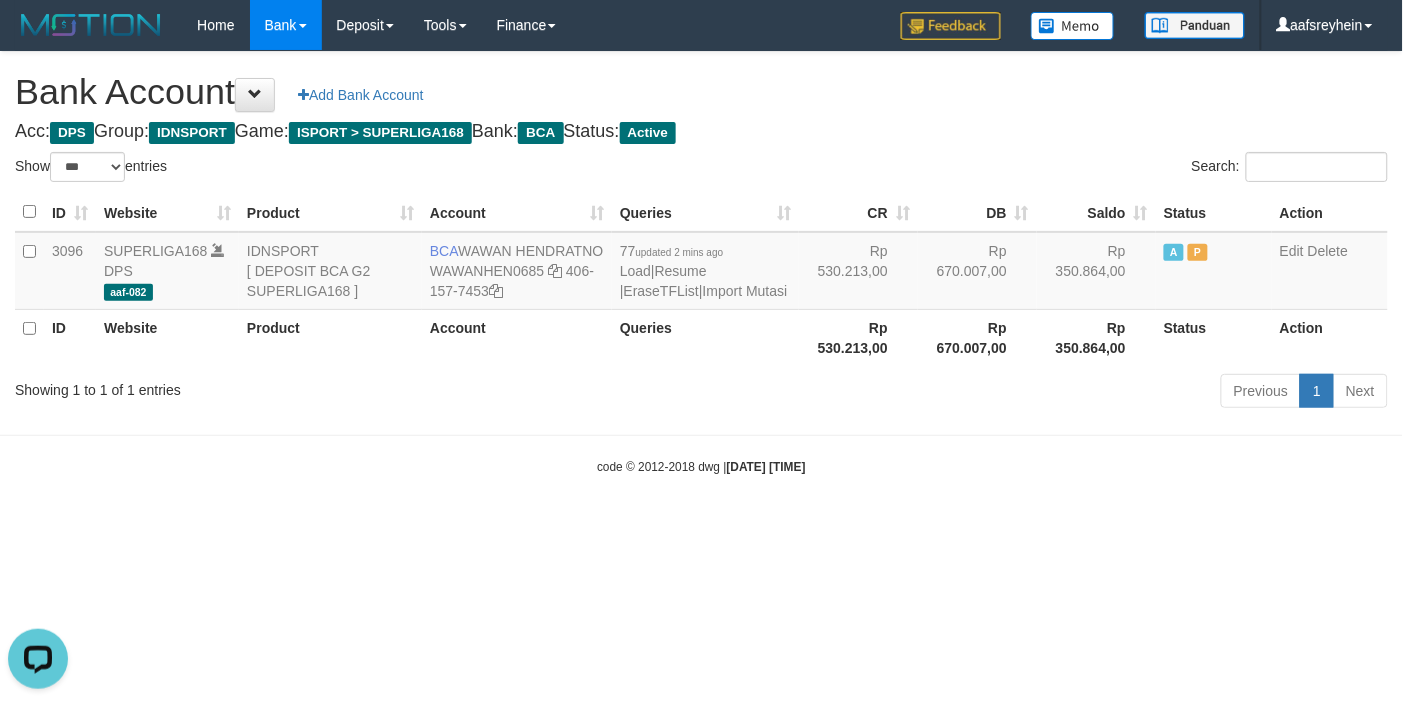 scroll, scrollTop: 0, scrollLeft: 0, axis: both 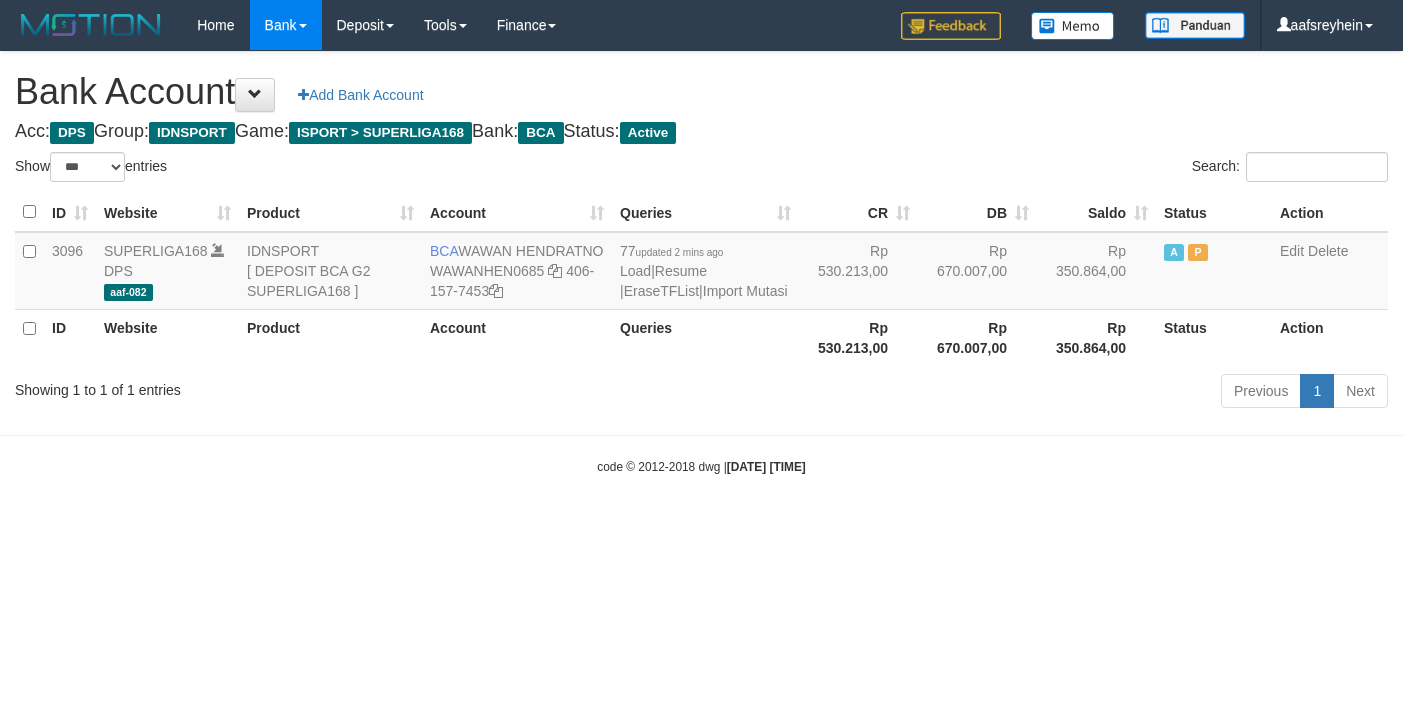 select on "***" 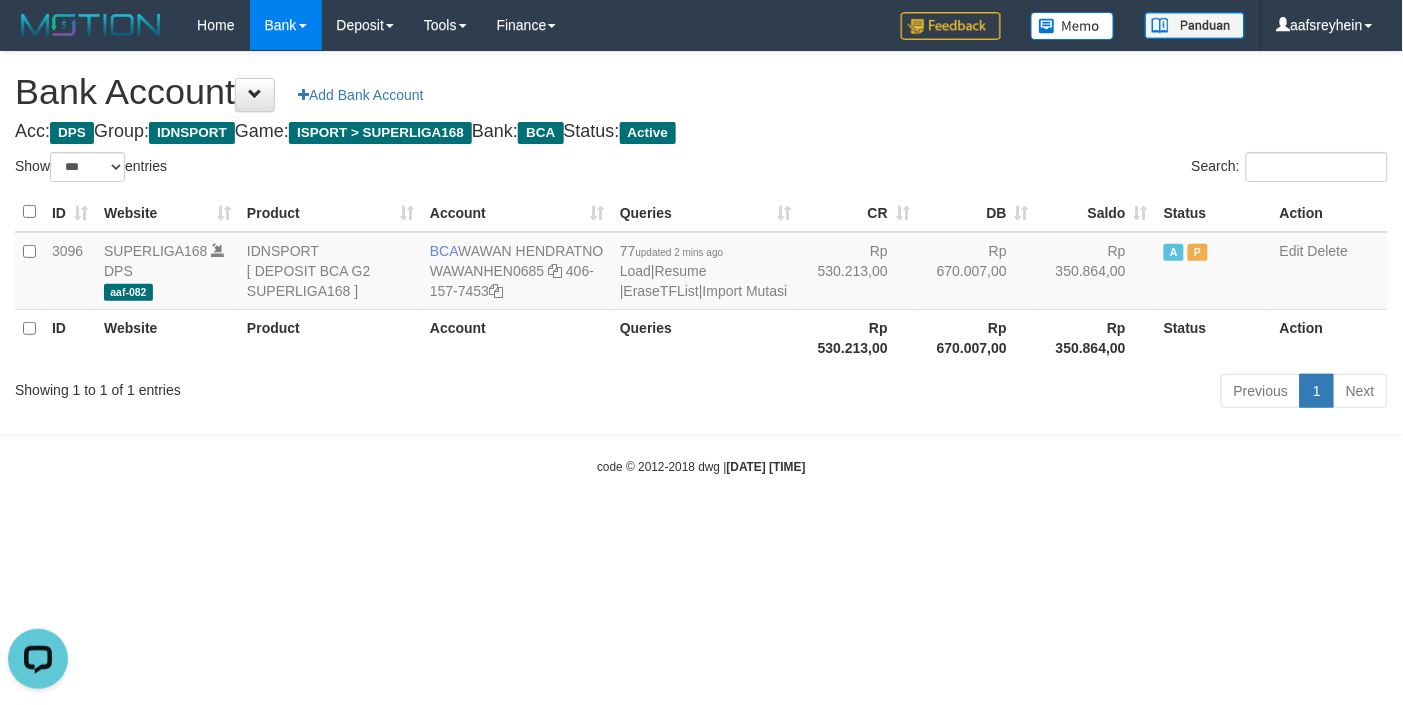scroll, scrollTop: 0, scrollLeft: 0, axis: both 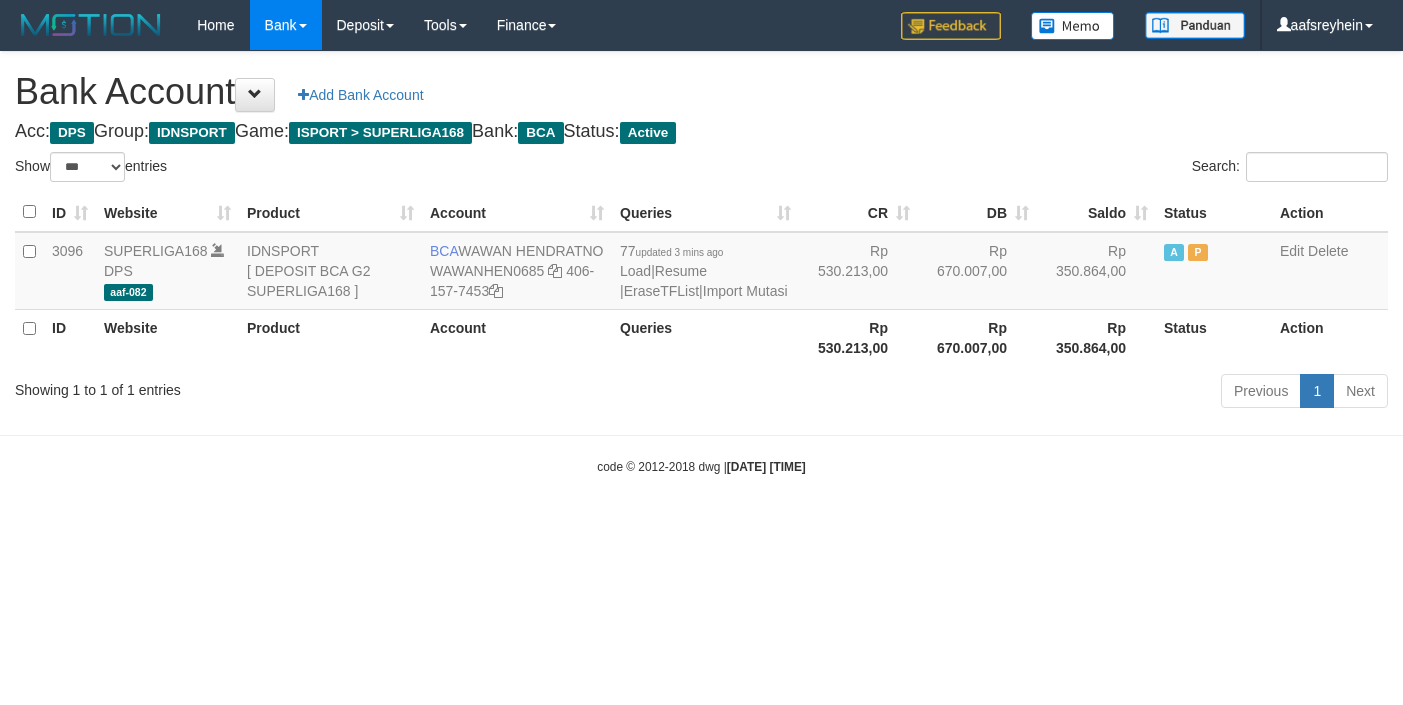 select on "***" 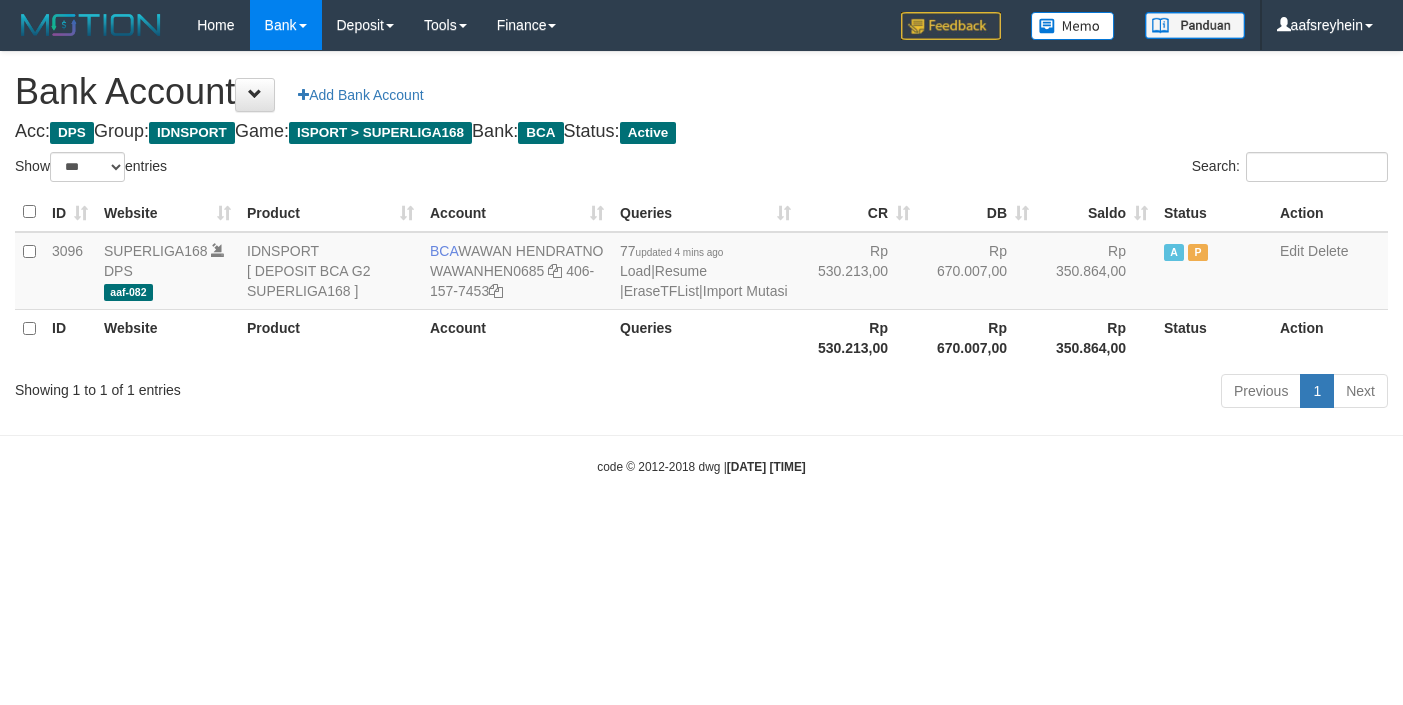 select on "***" 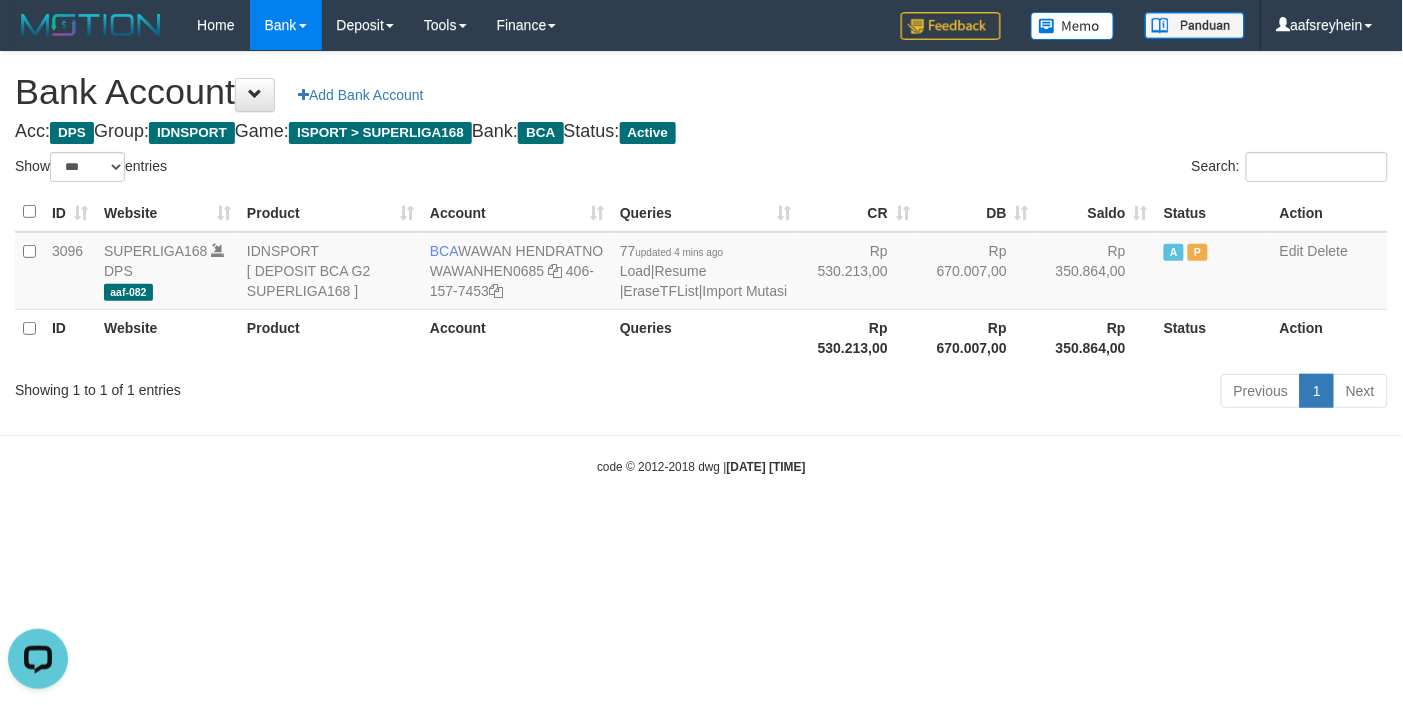 scroll, scrollTop: 0, scrollLeft: 0, axis: both 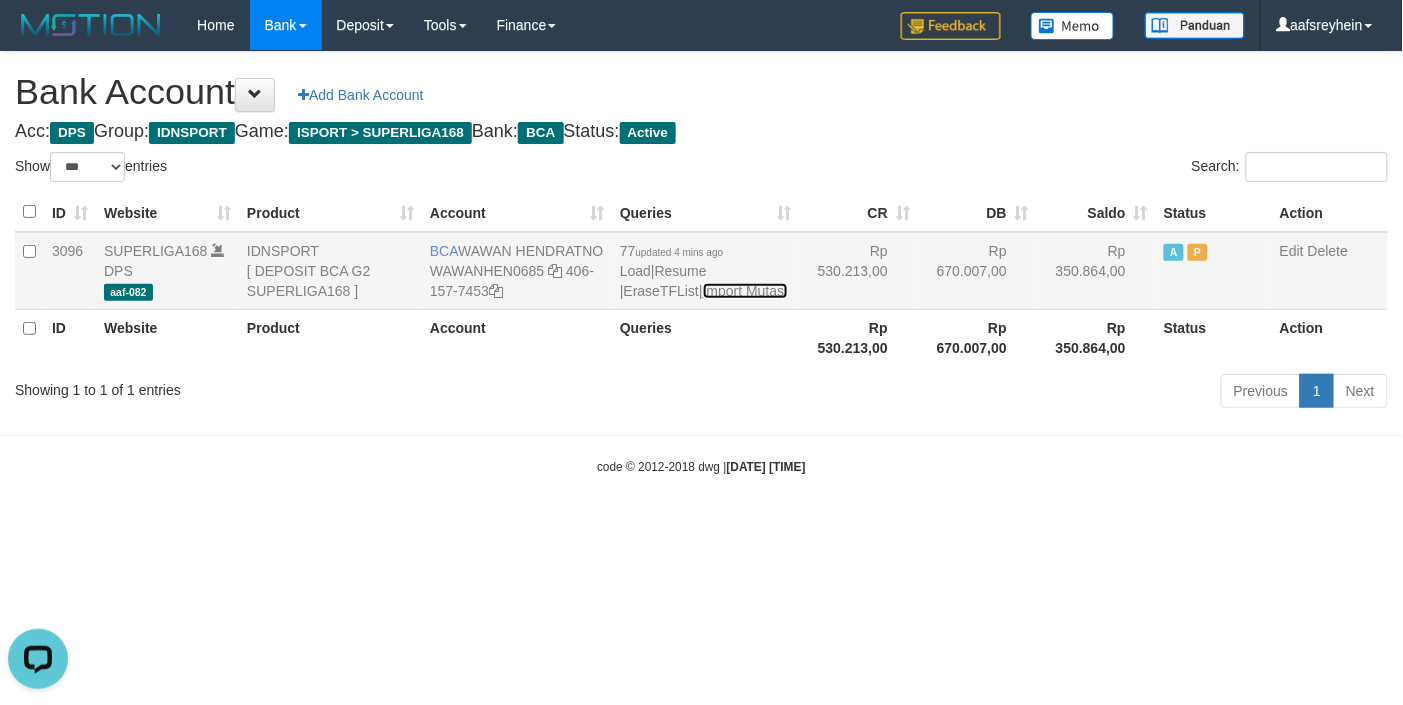 click on "Import Mutasi" at bounding box center [745, 291] 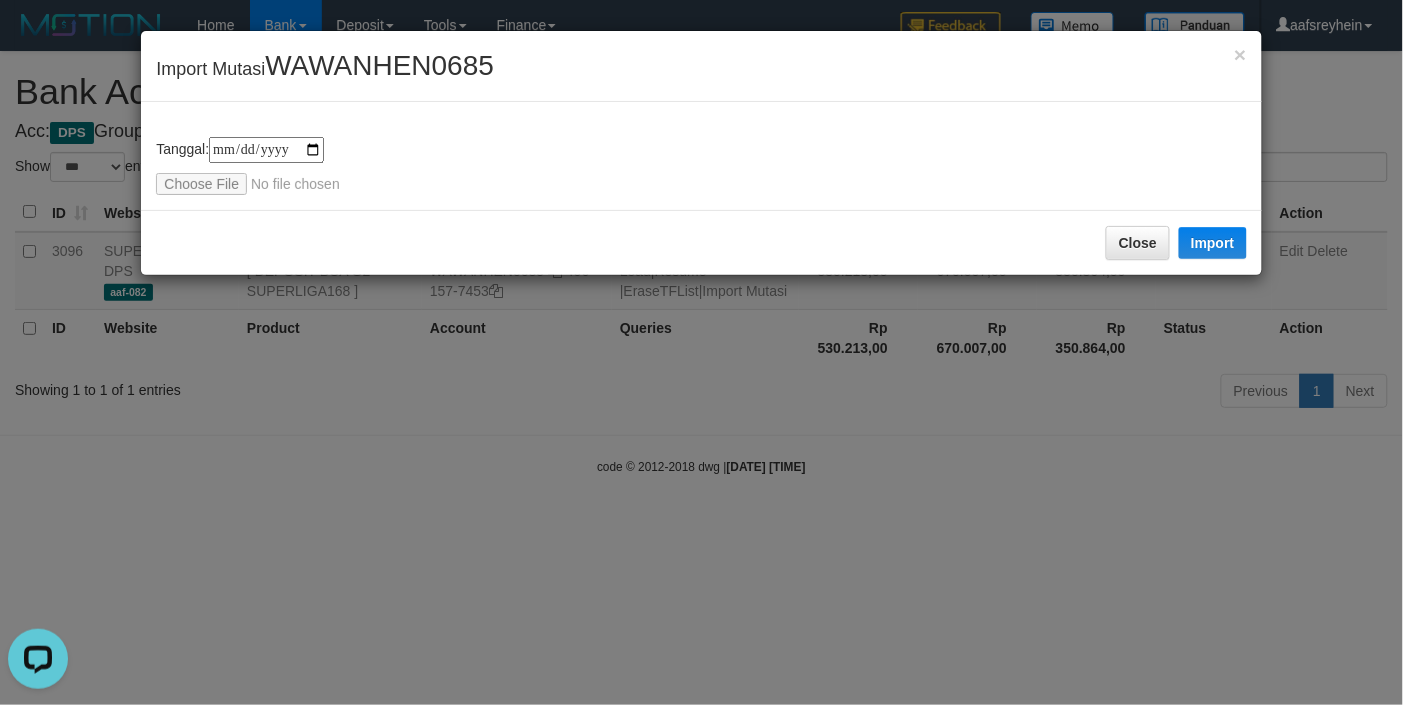 type on "**********" 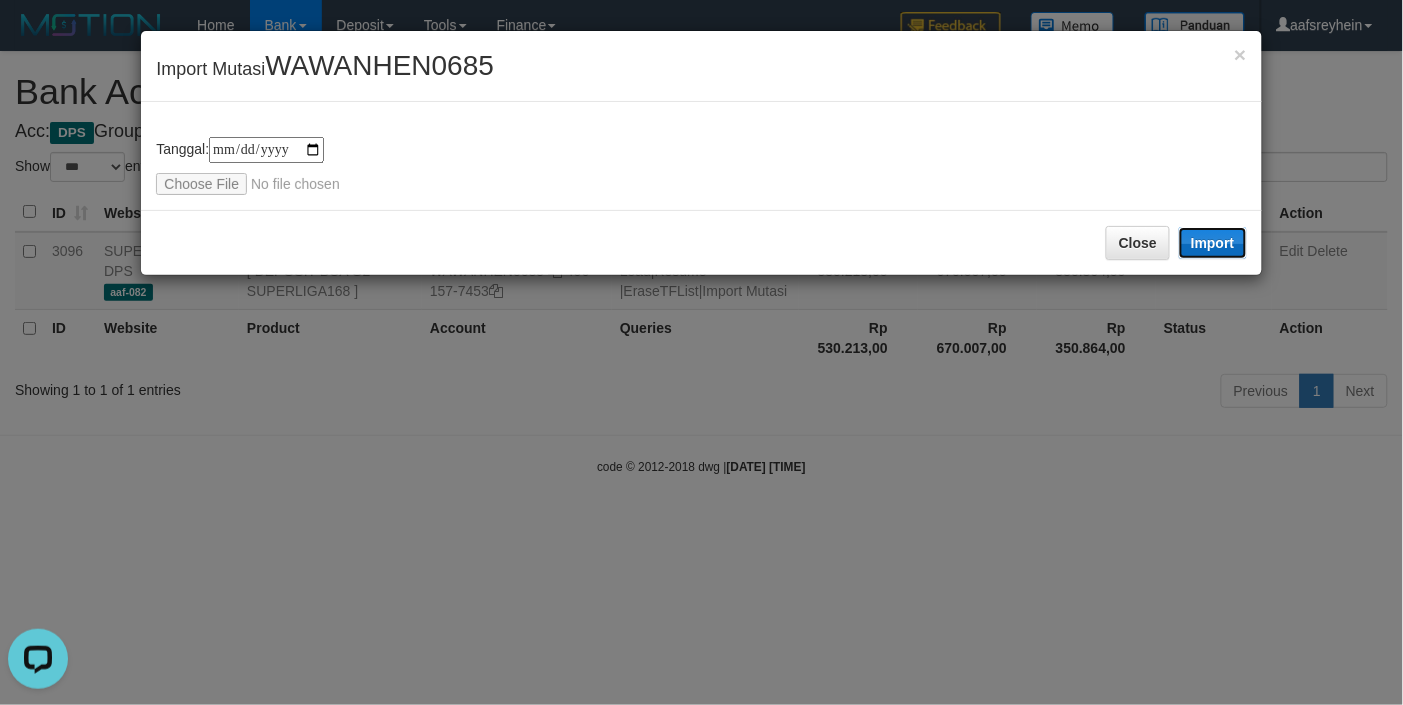 click on "Import" at bounding box center (1213, 243) 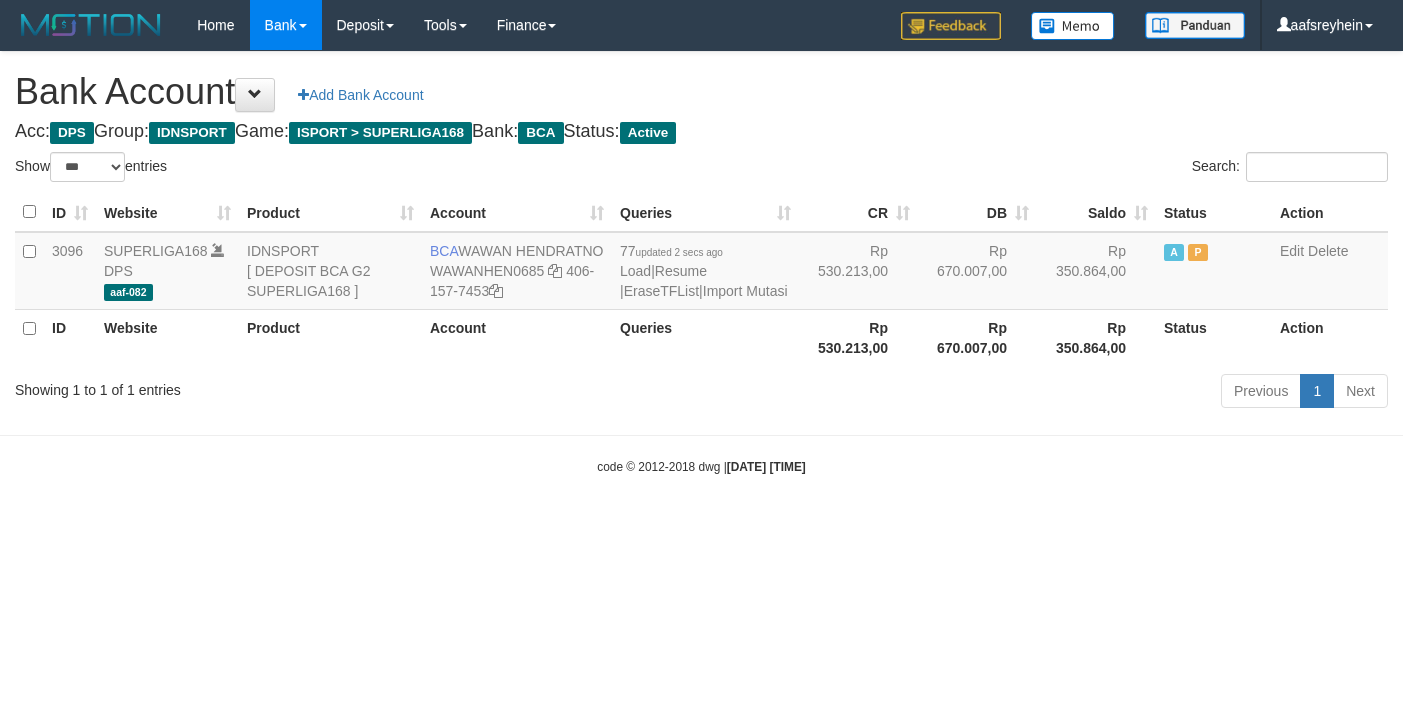 select on "***" 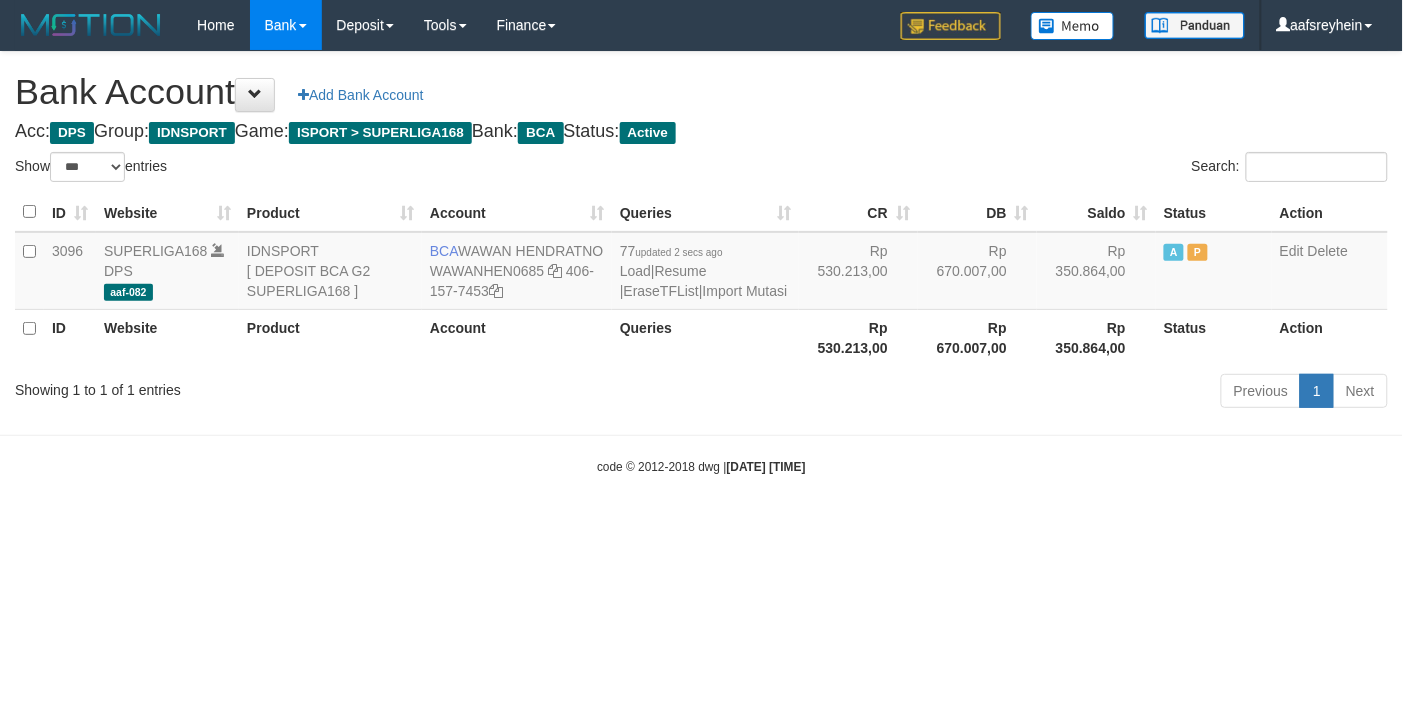 click on "Toggle navigation
Home
Bank
Account List
Load
By Website
Group
[ISPORT]													SUPERLIGA168
By Load Group (DPS)" at bounding box center [701, 263] 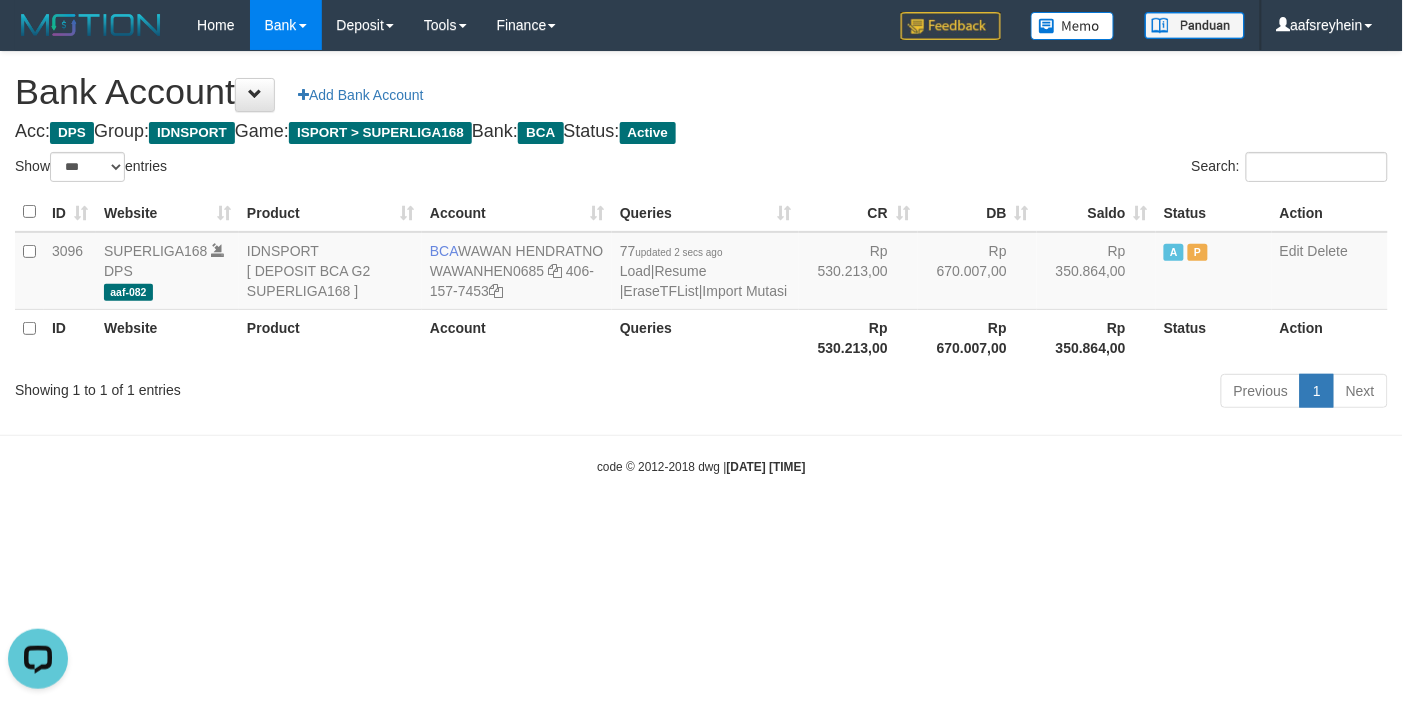 scroll, scrollTop: 0, scrollLeft: 0, axis: both 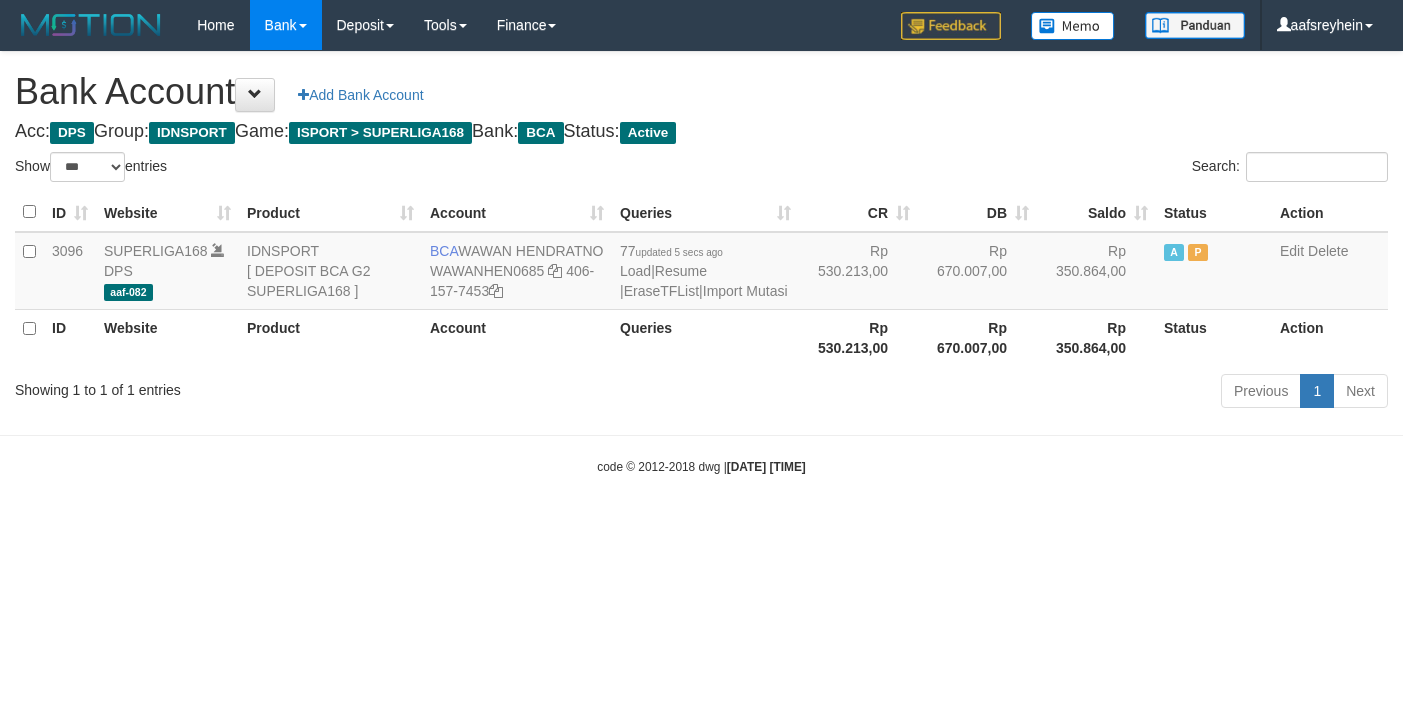 select on "***" 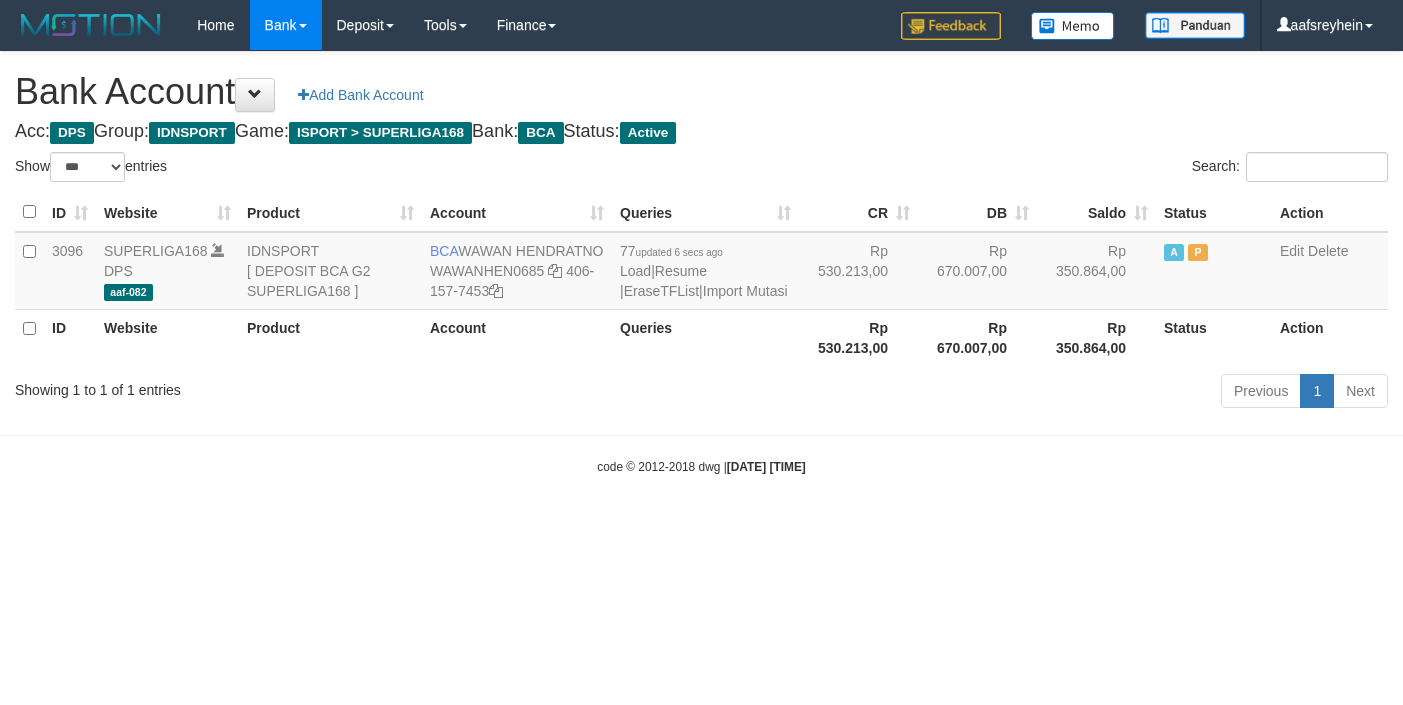 select on "***" 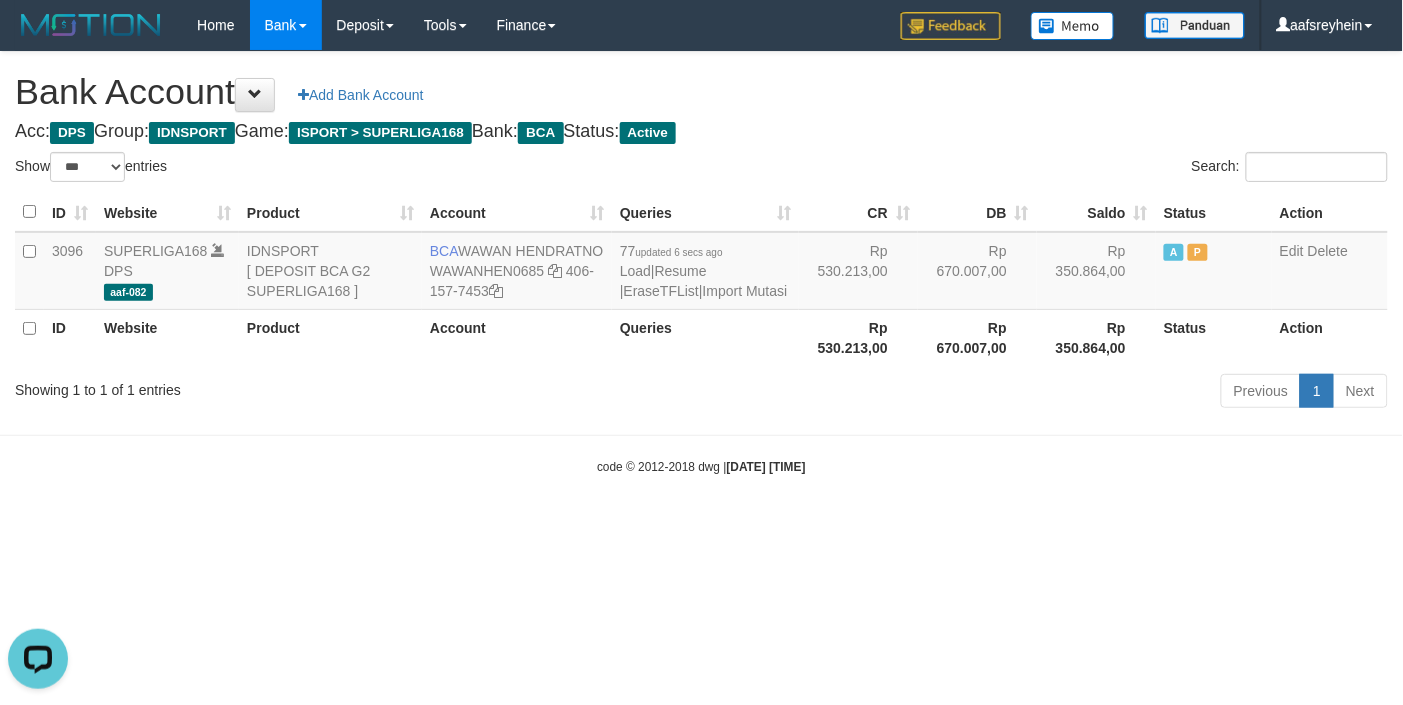 scroll, scrollTop: 0, scrollLeft: 0, axis: both 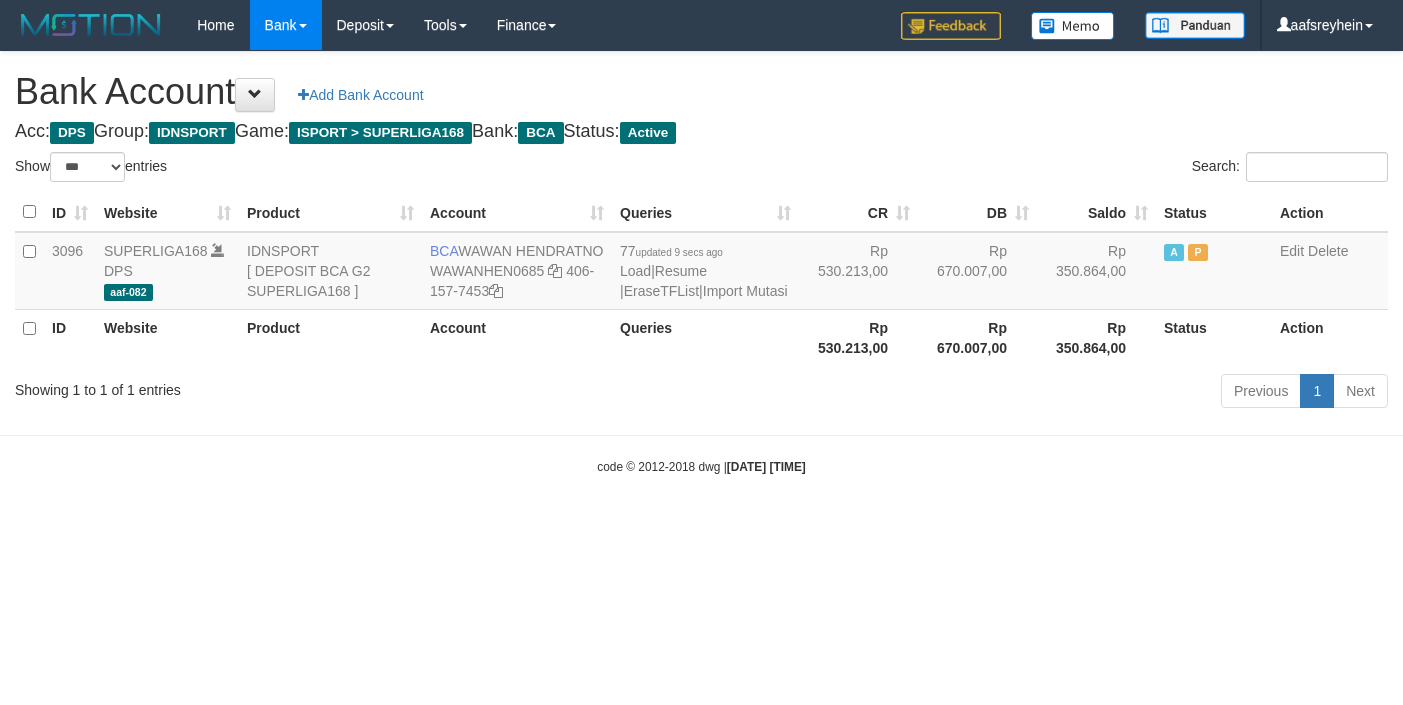 select on "***" 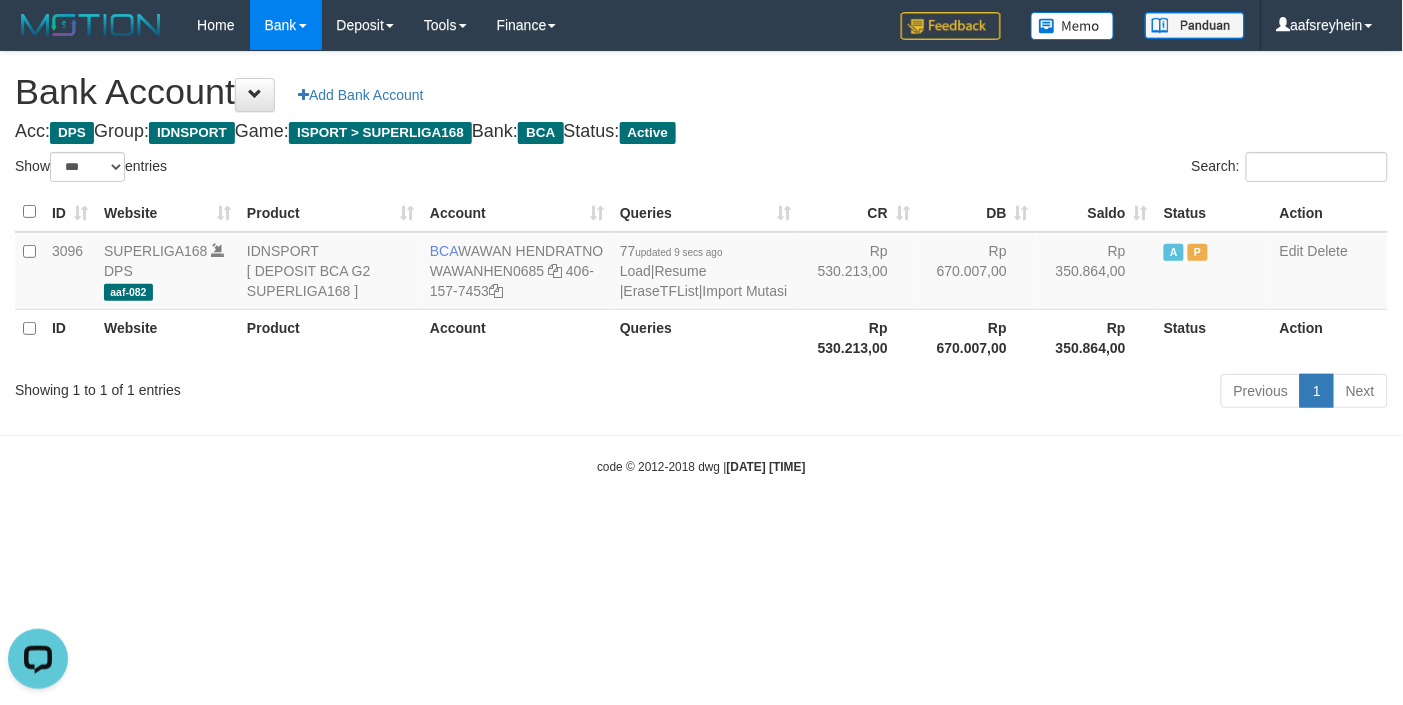 scroll, scrollTop: 0, scrollLeft: 0, axis: both 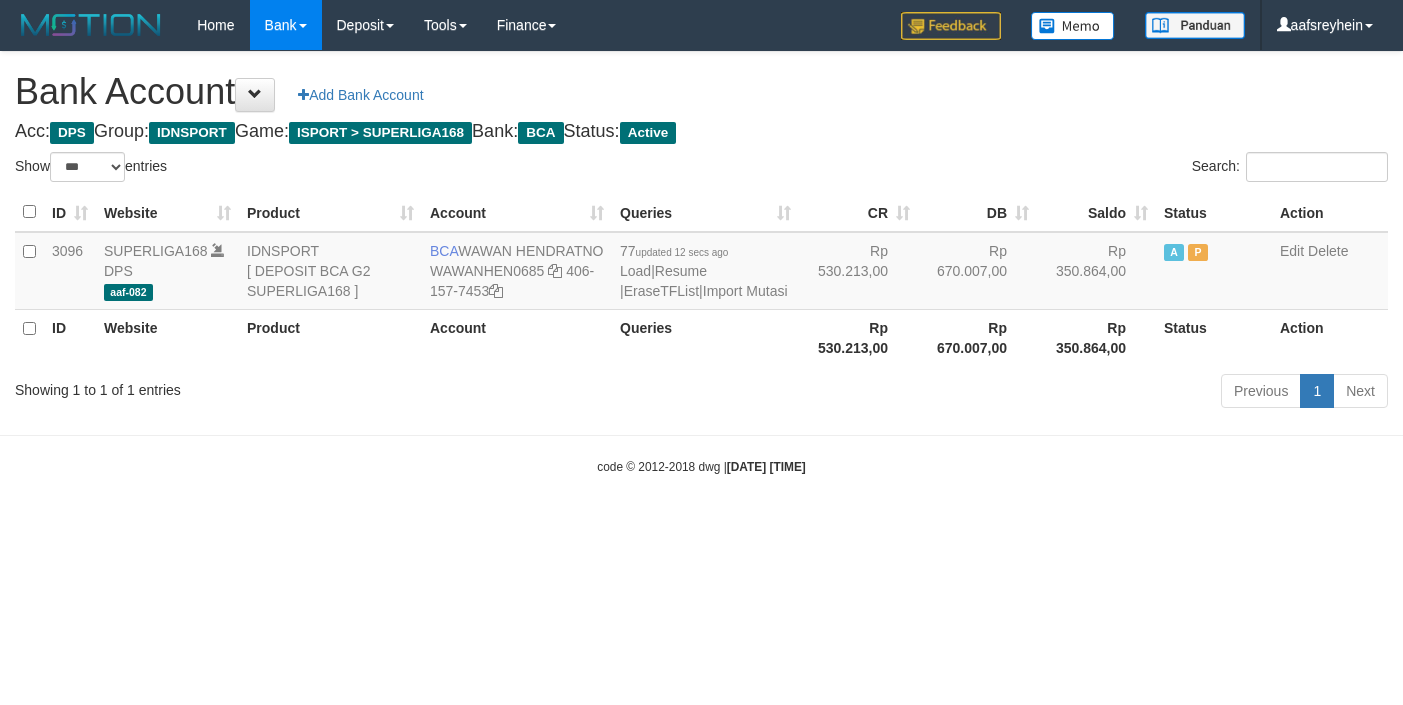 select on "***" 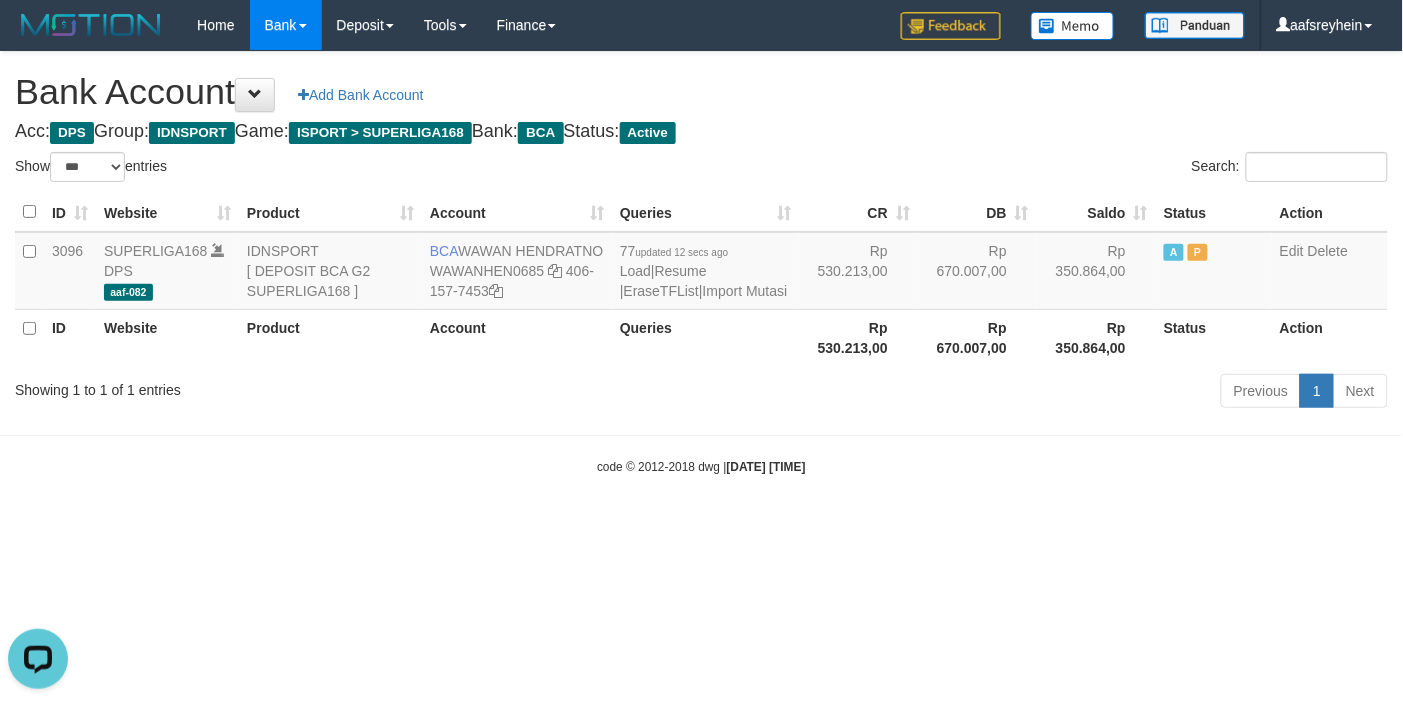 scroll, scrollTop: 0, scrollLeft: 0, axis: both 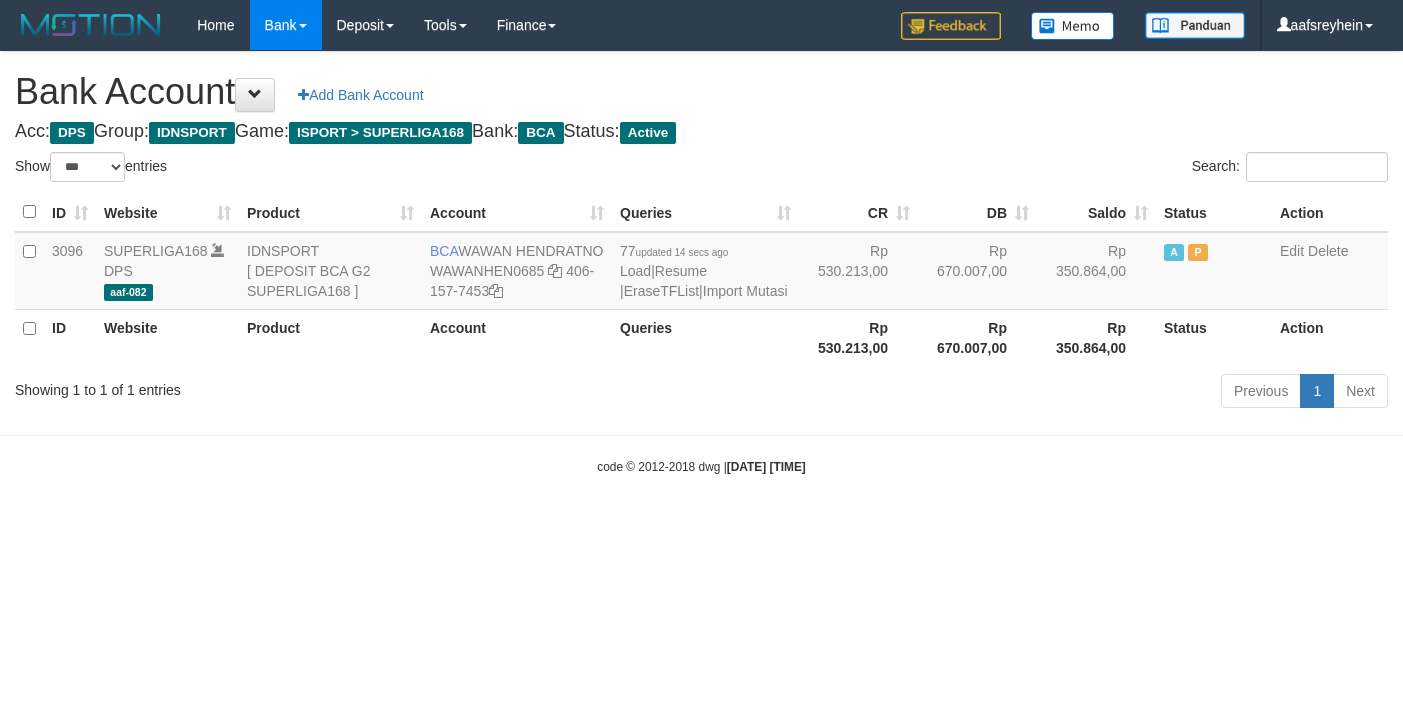 select on "***" 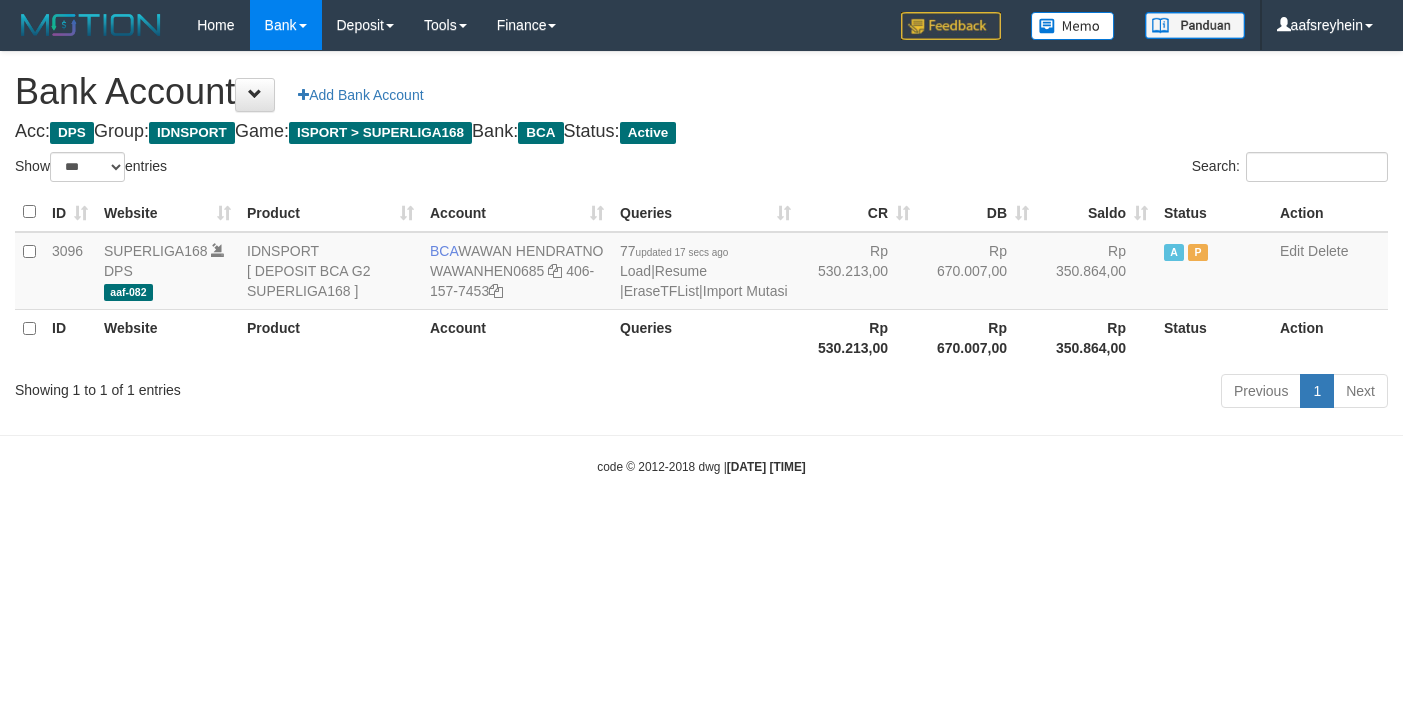 select on "***" 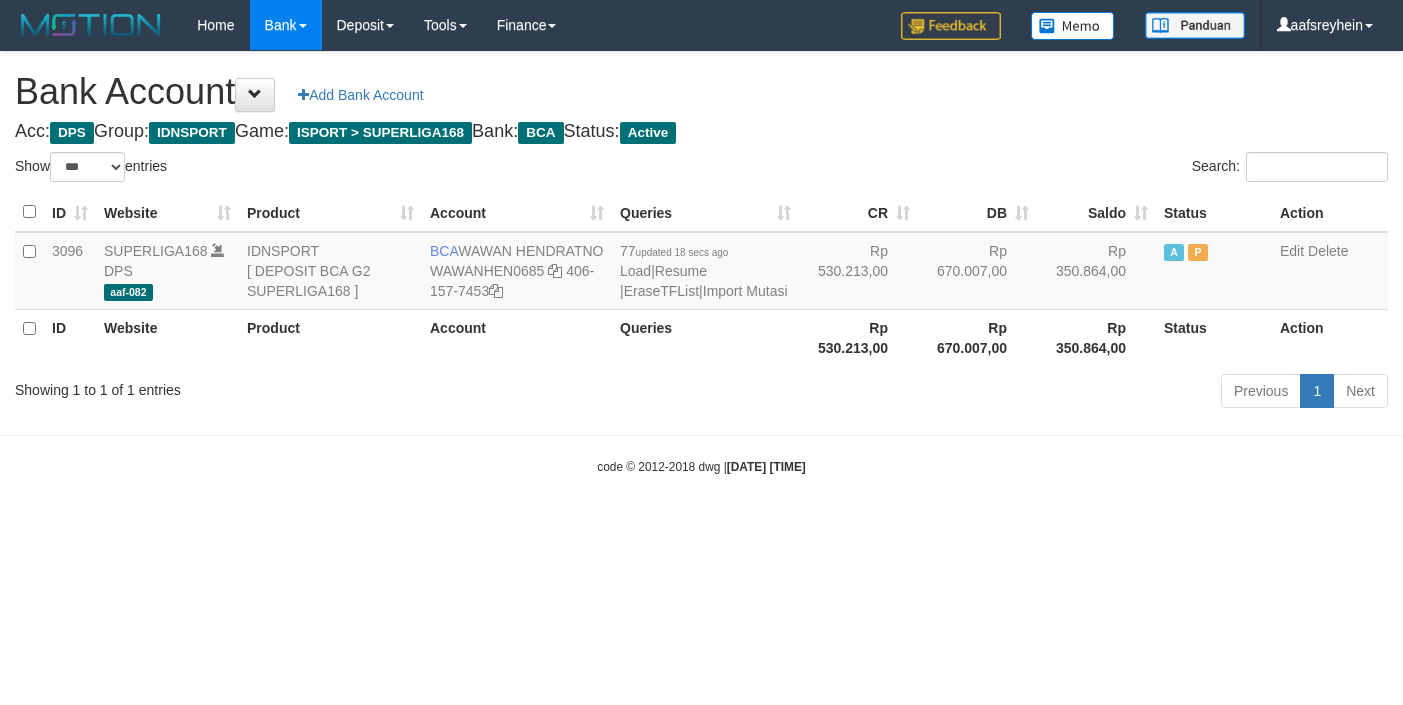 select on "***" 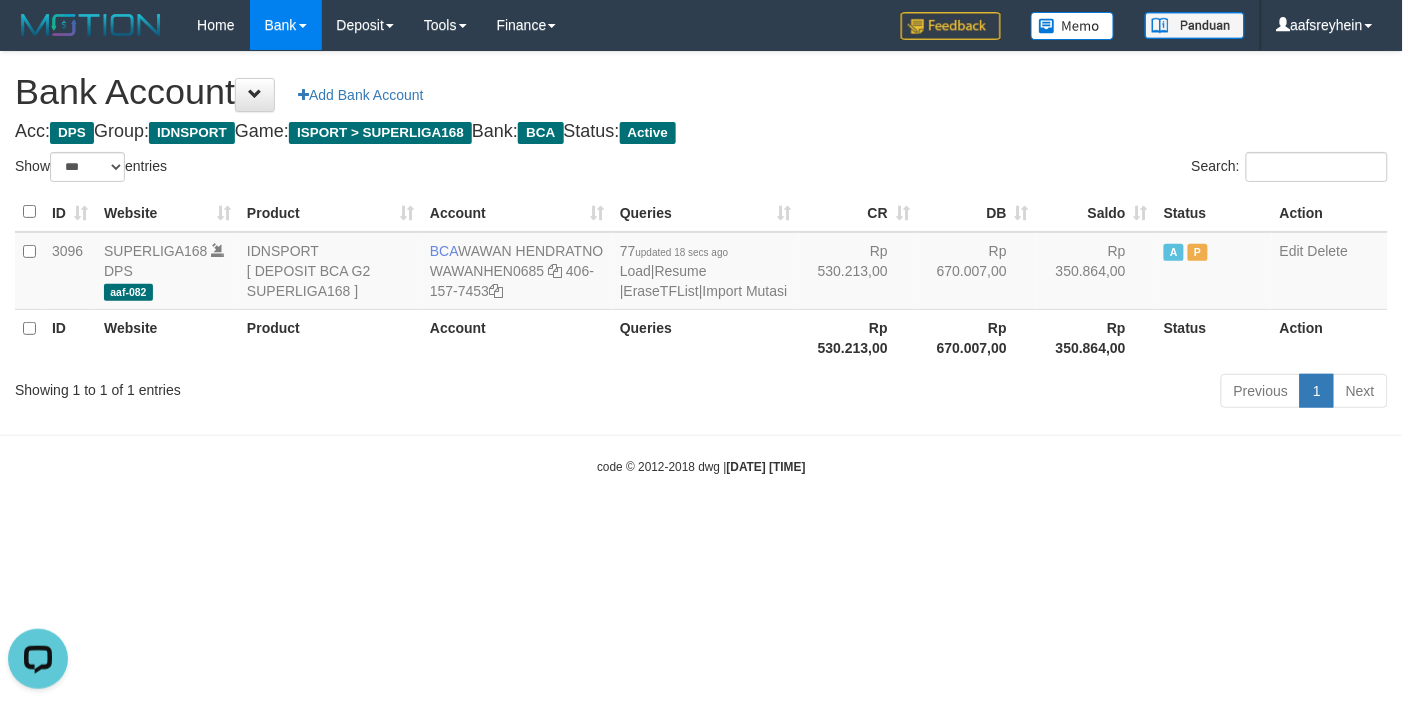scroll, scrollTop: 0, scrollLeft: 0, axis: both 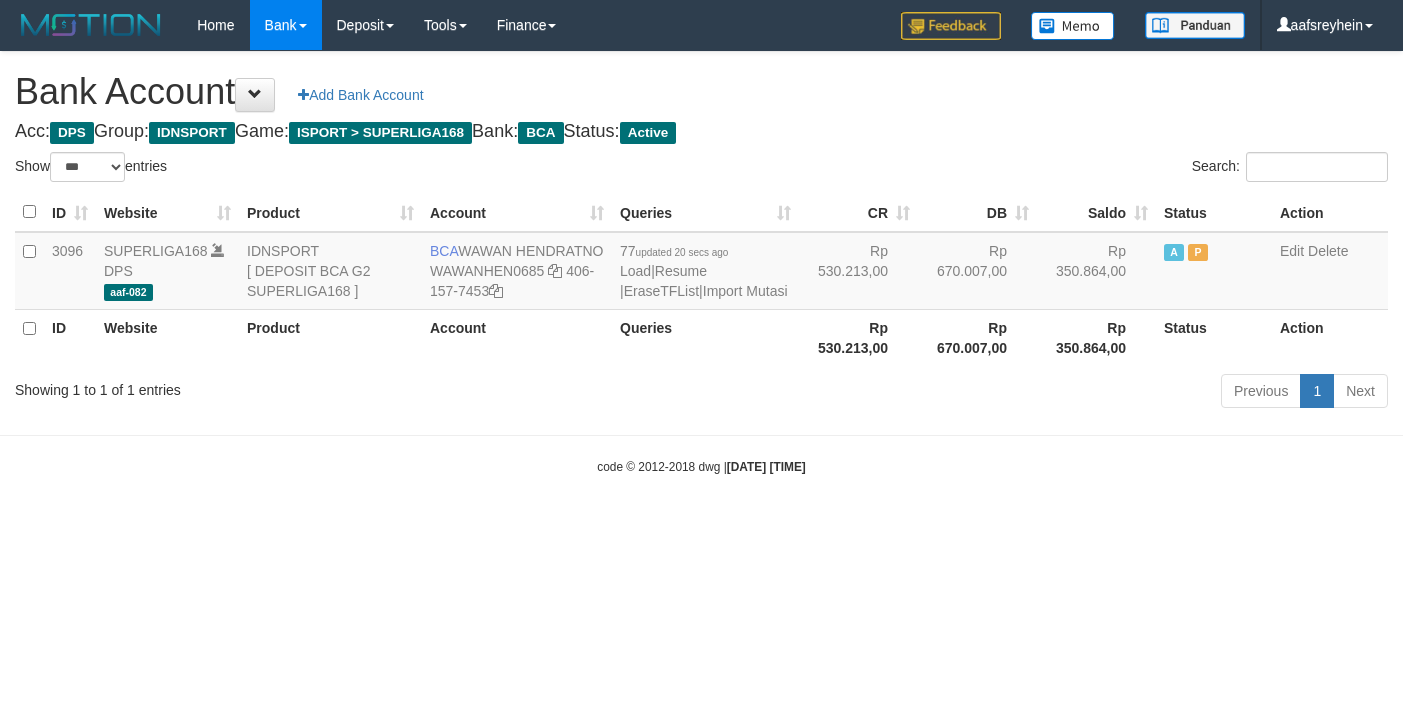 select on "***" 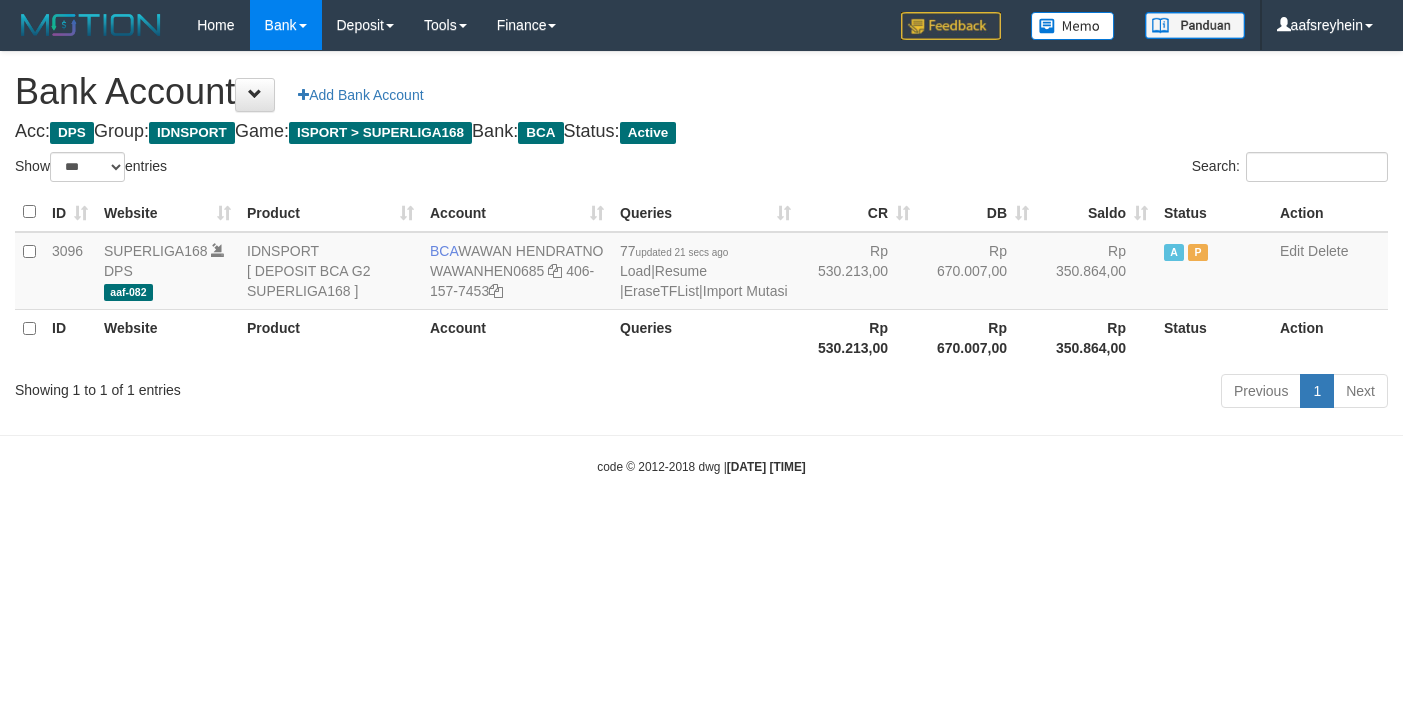 select on "***" 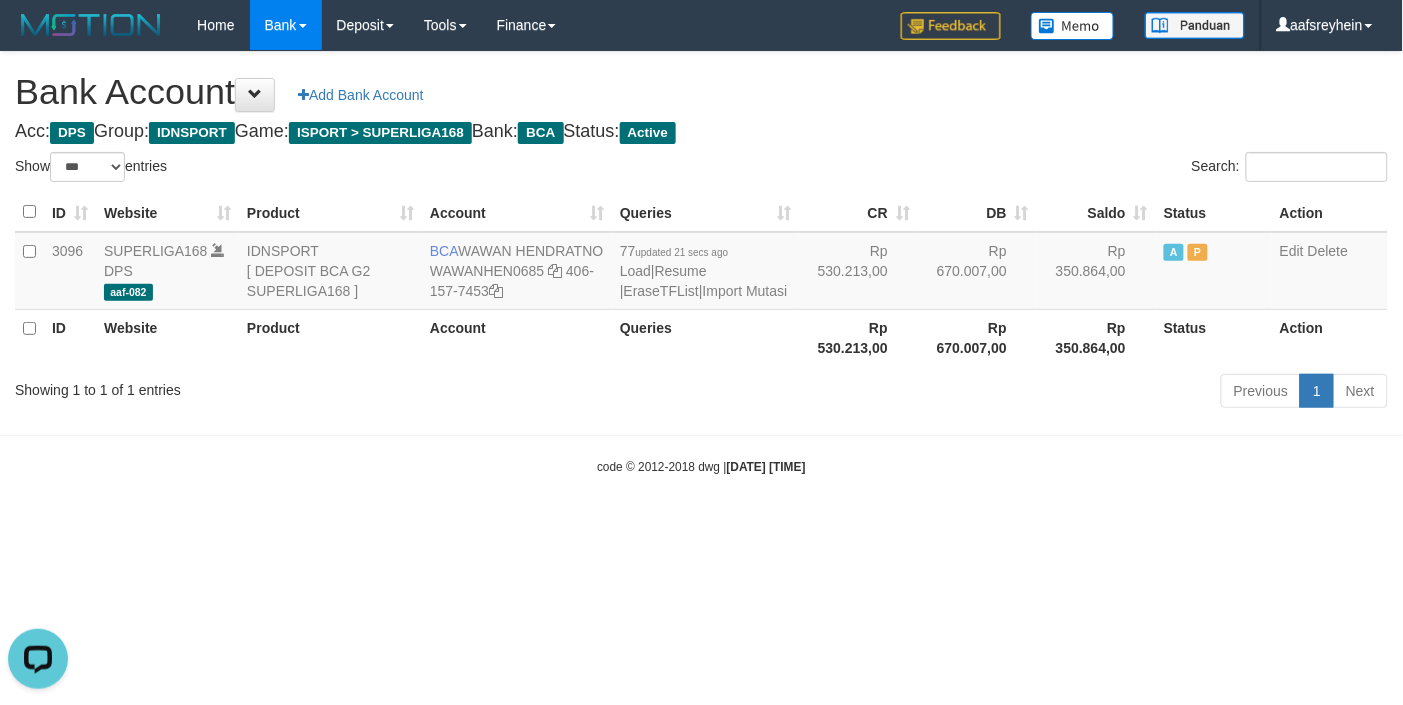 scroll, scrollTop: 0, scrollLeft: 0, axis: both 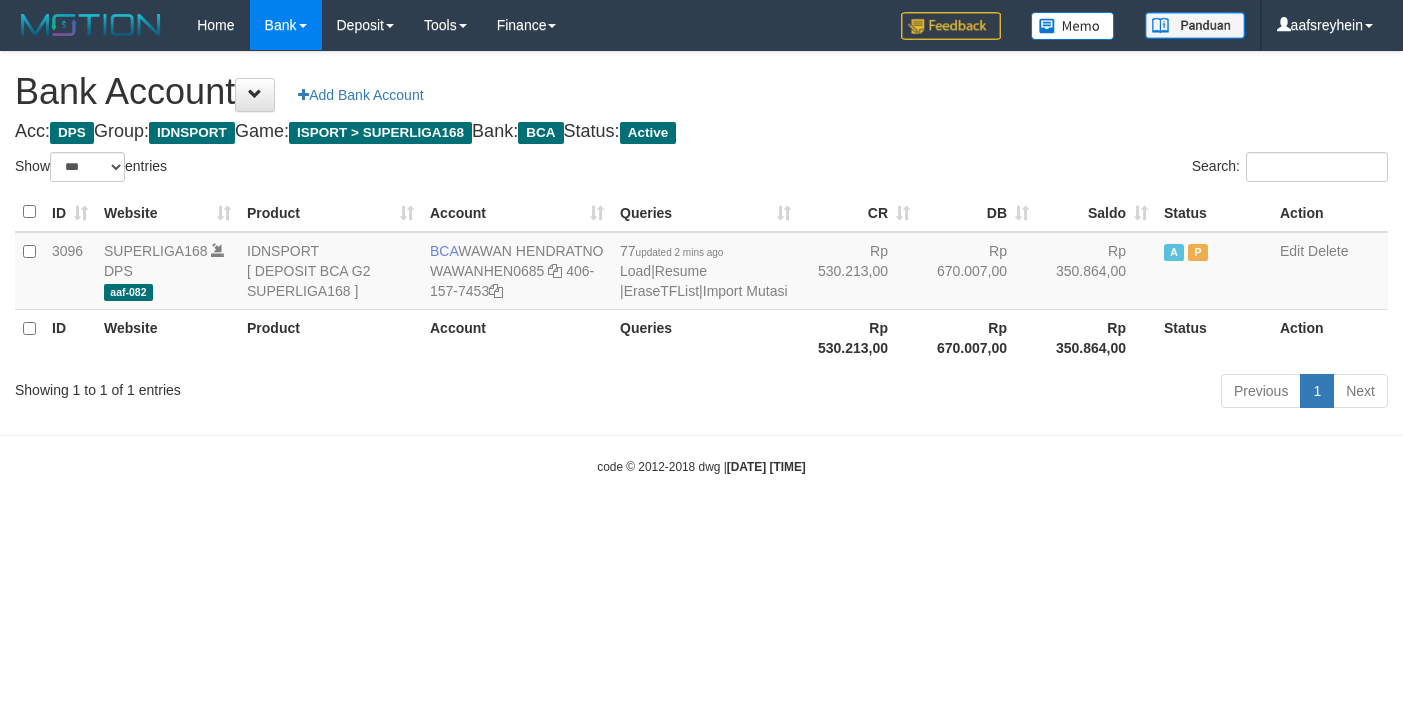 select on "***" 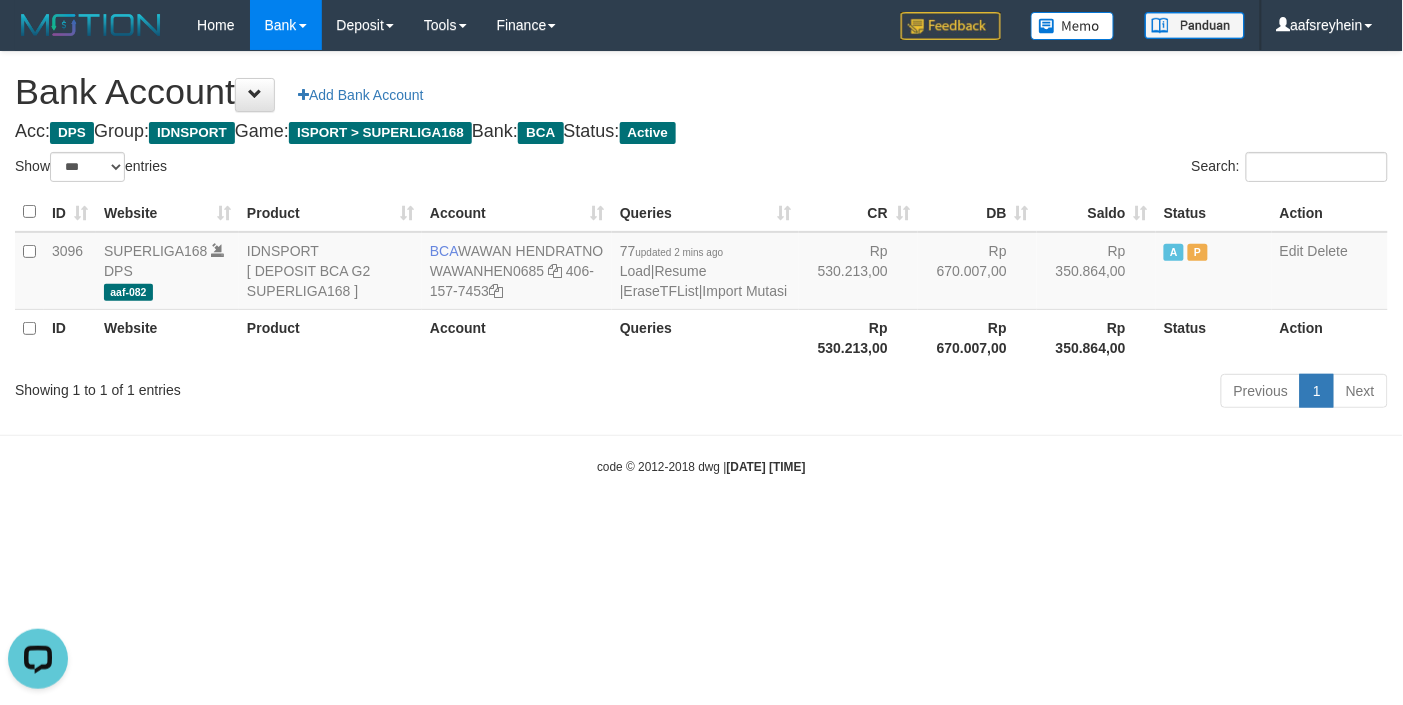 scroll, scrollTop: 0, scrollLeft: 0, axis: both 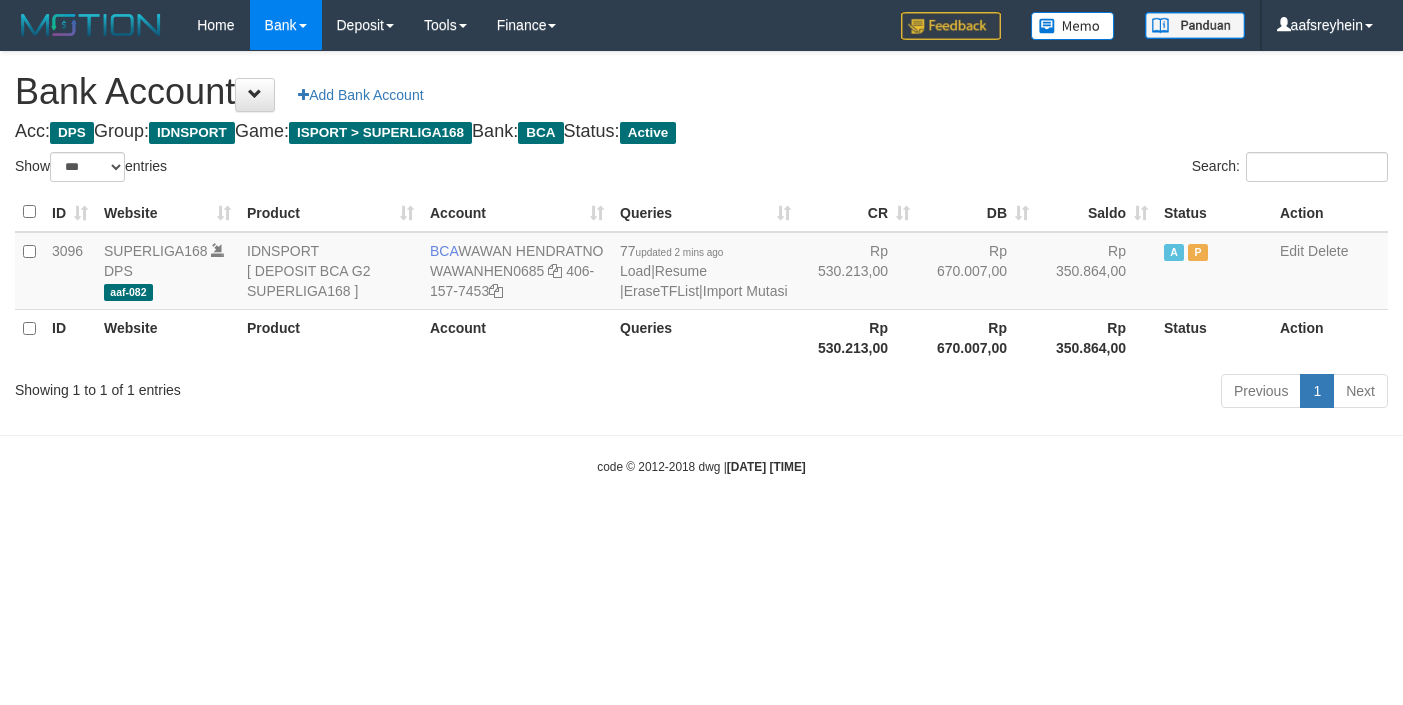 select on "***" 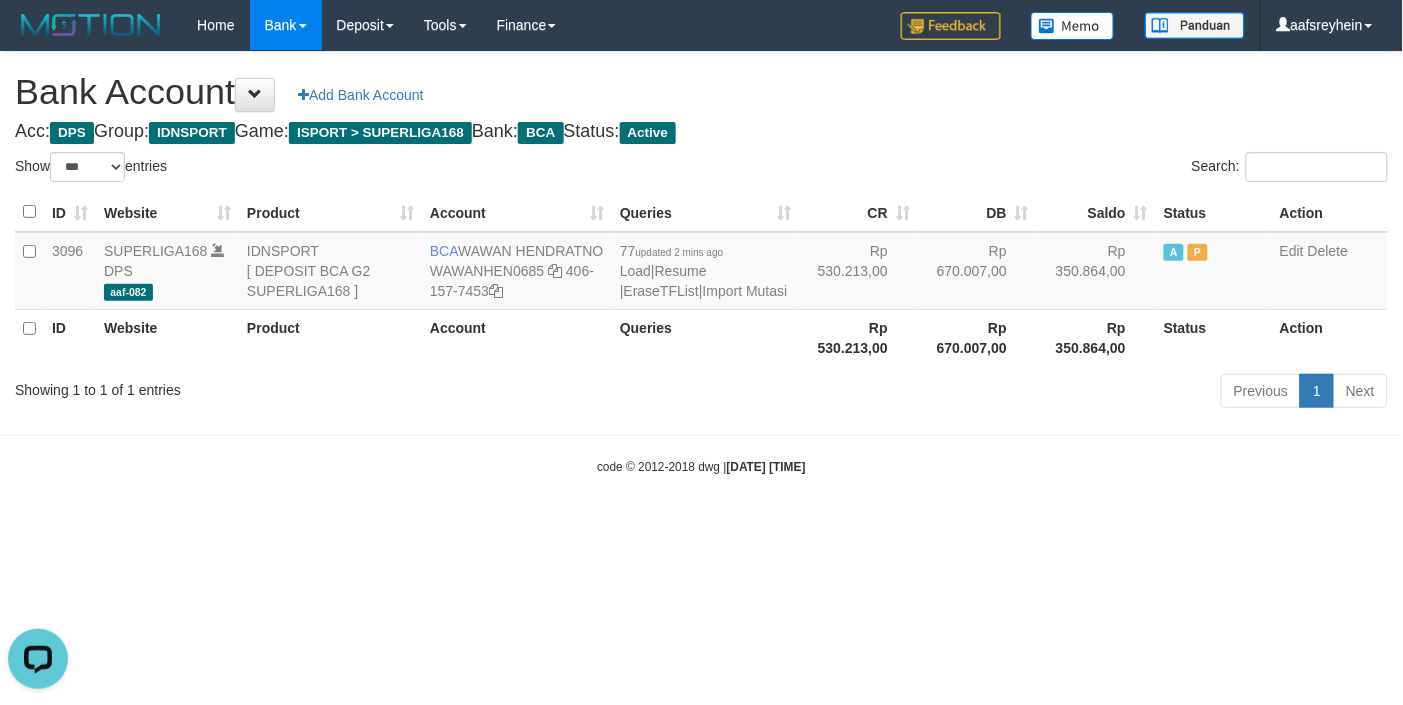 scroll, scrollTop: 0, scrollLeft: 0, axis: both 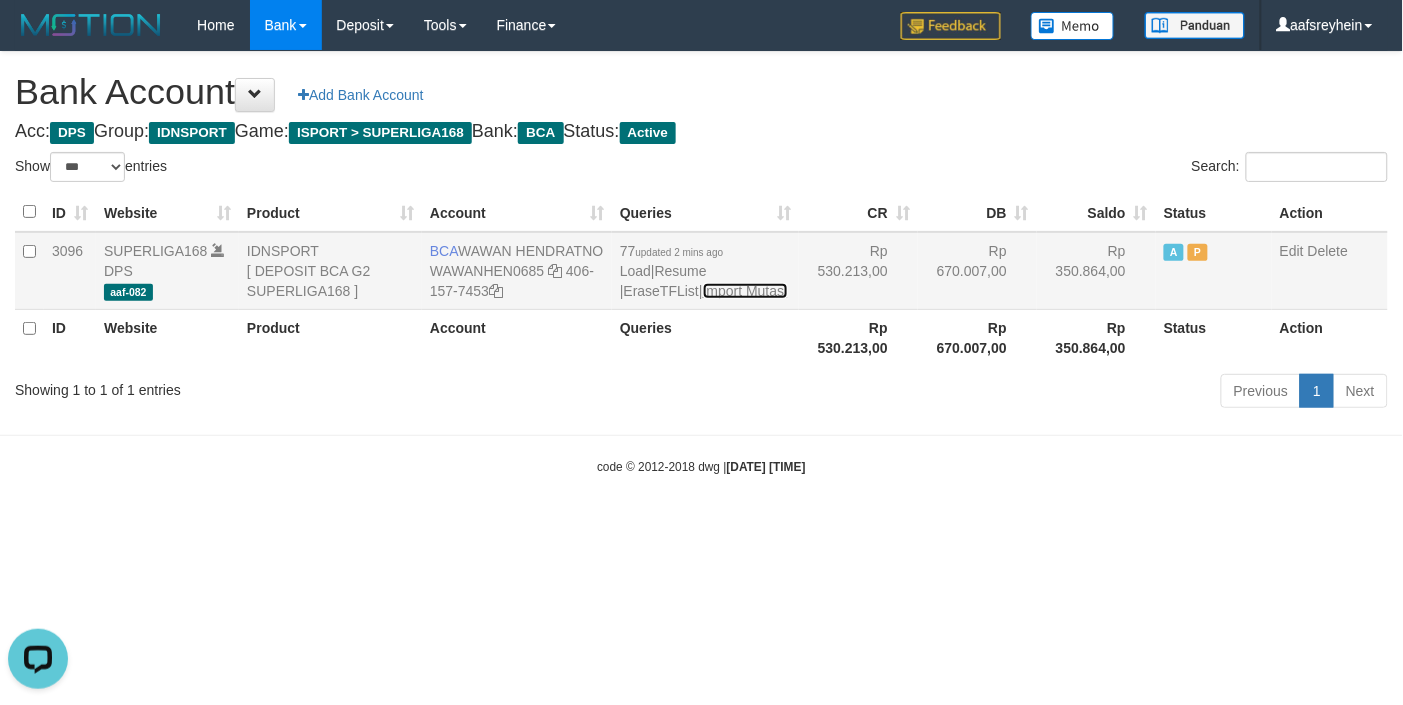 click on "Import Mutasi" at bounding box center (745, 291) 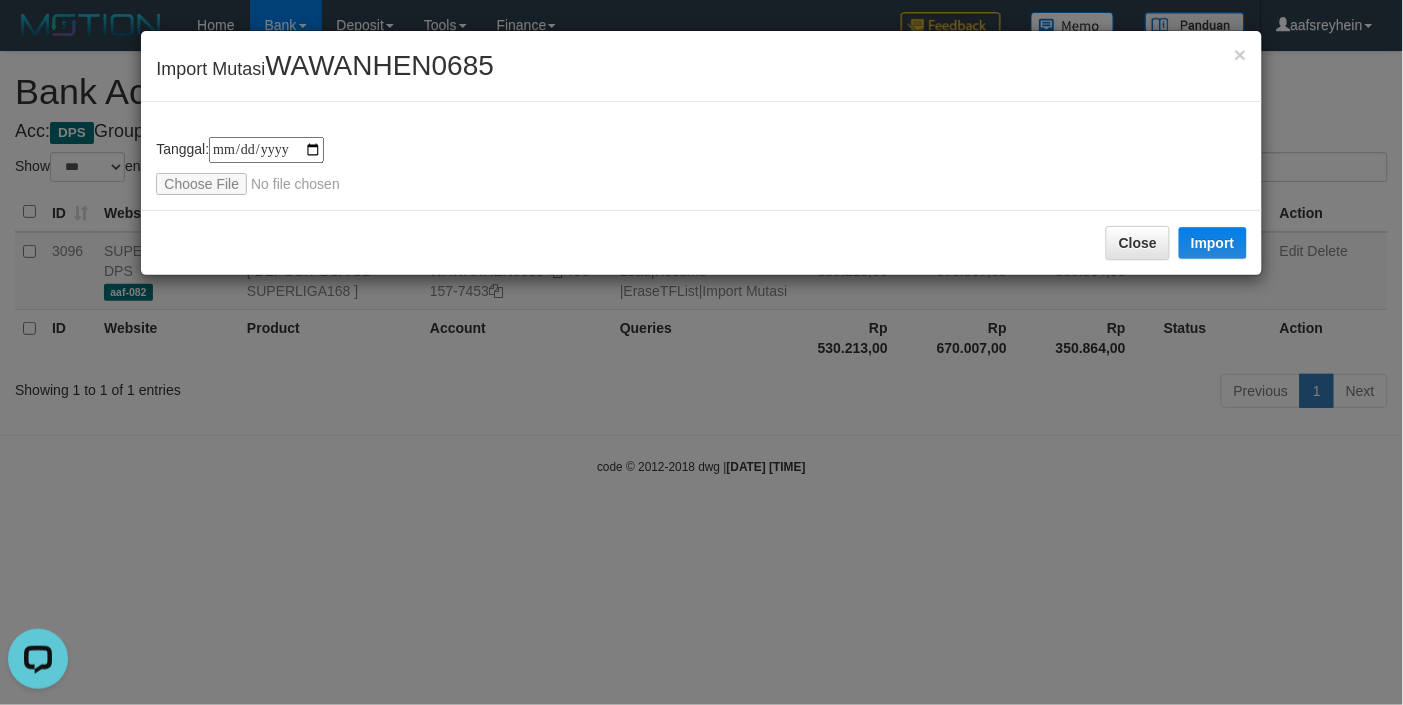 type on "**********" 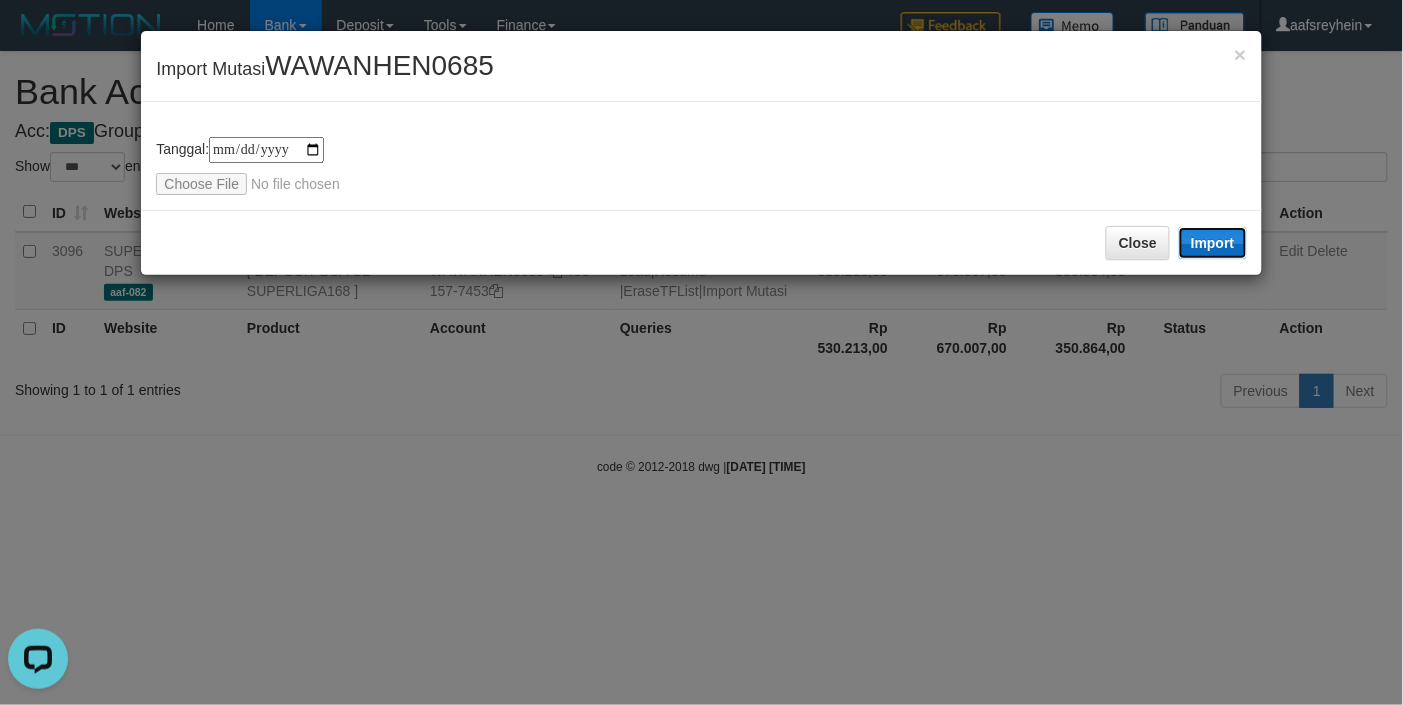 click on "Import" at bounding box center [1213, 243] 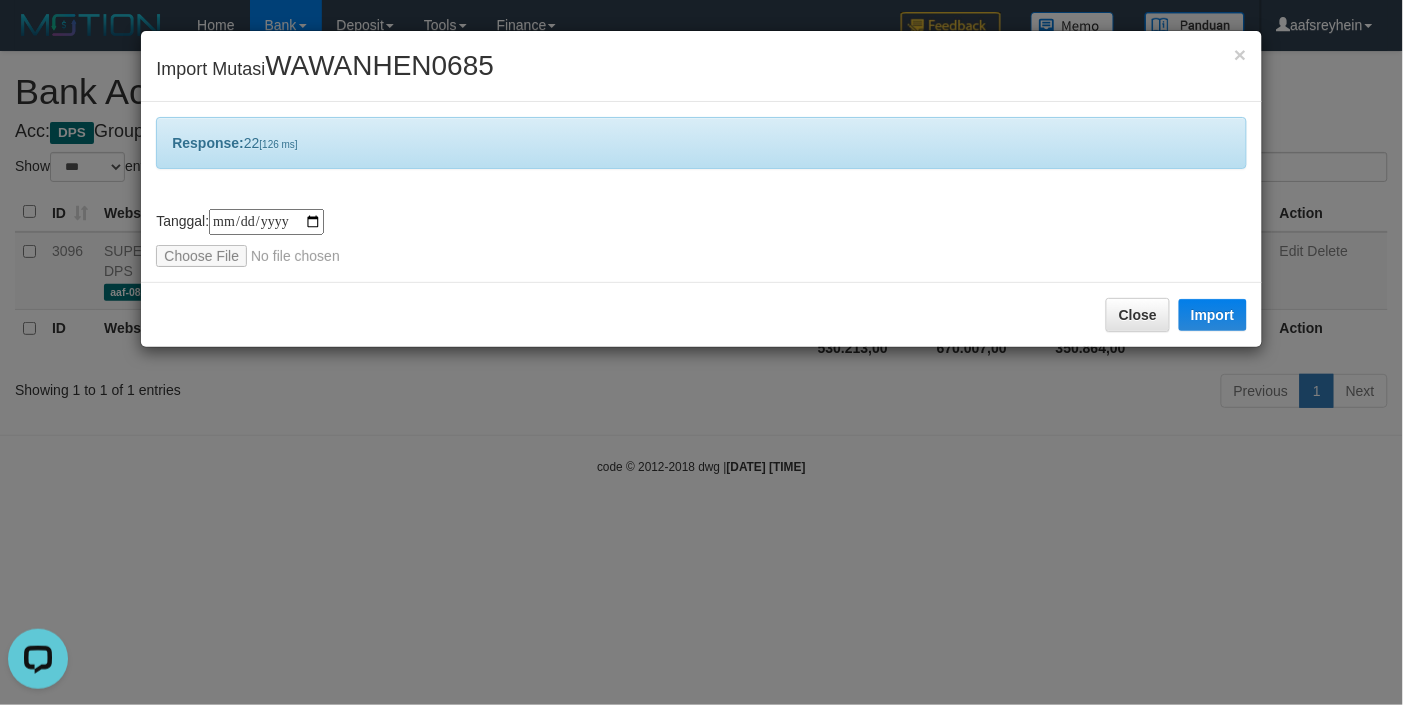 click on "**********" at bounding box center (701, 352) 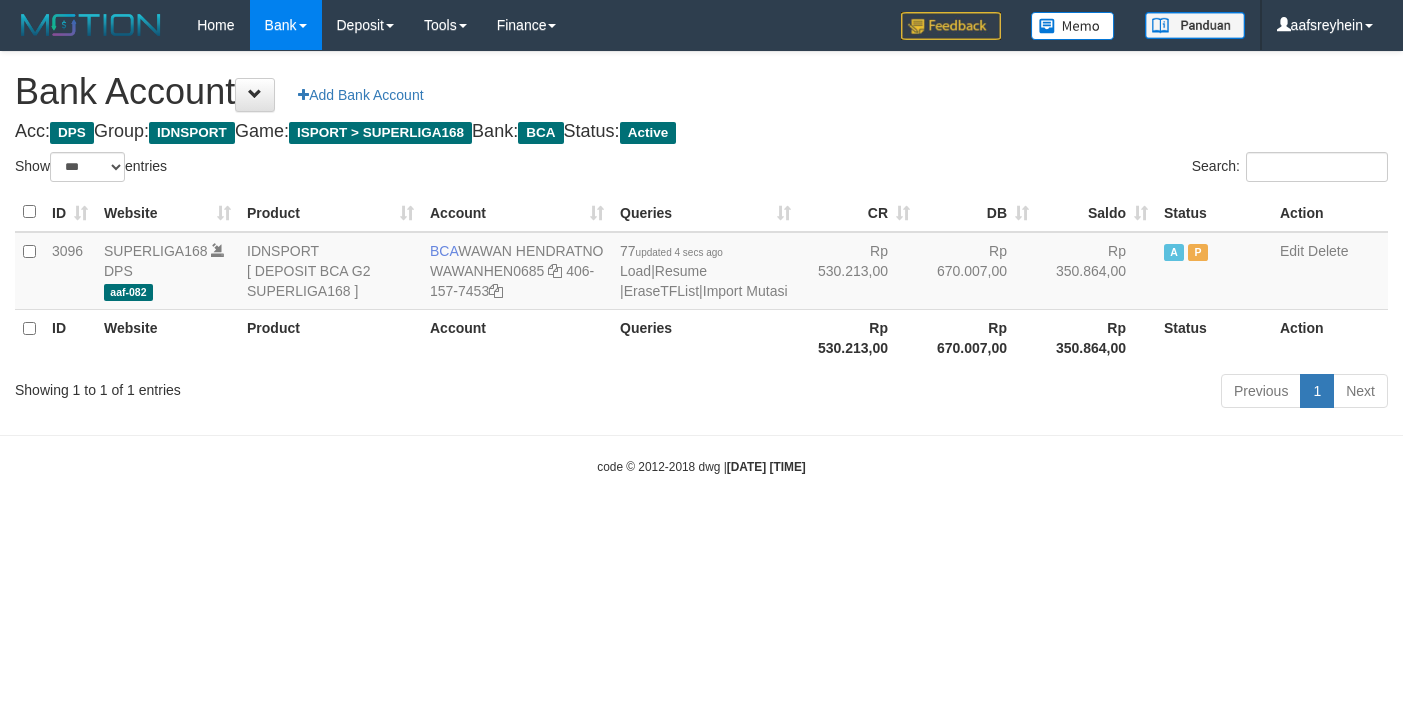 select on "***" 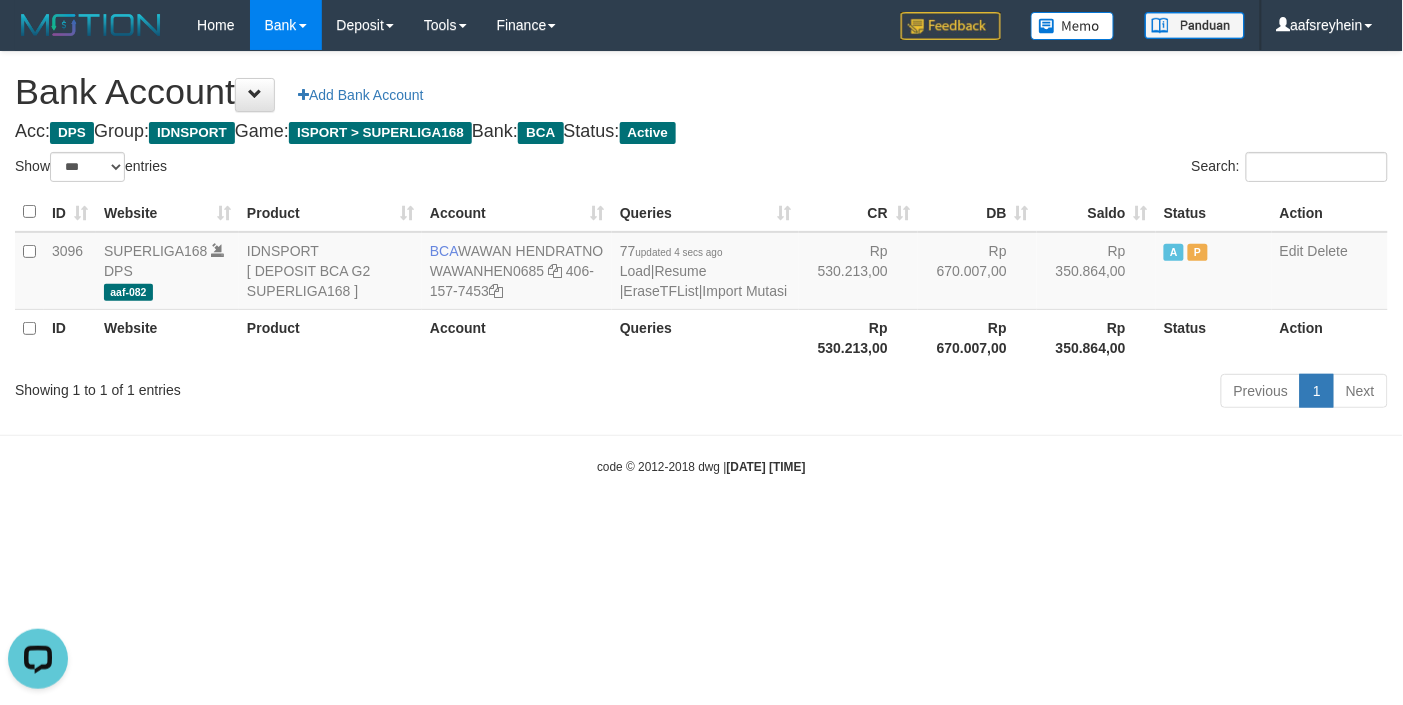 scroll, scrollTop: 0, scrollLeft: 0, axis: both 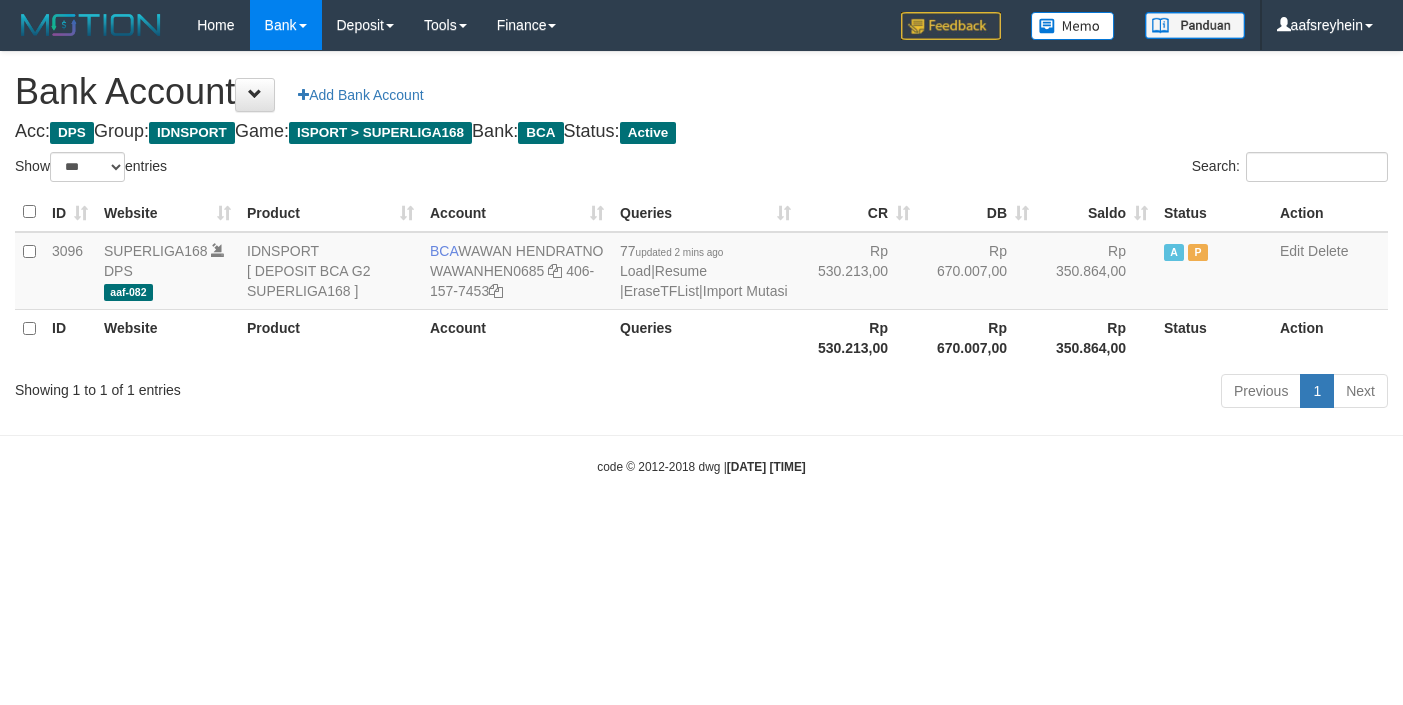 select on "***" 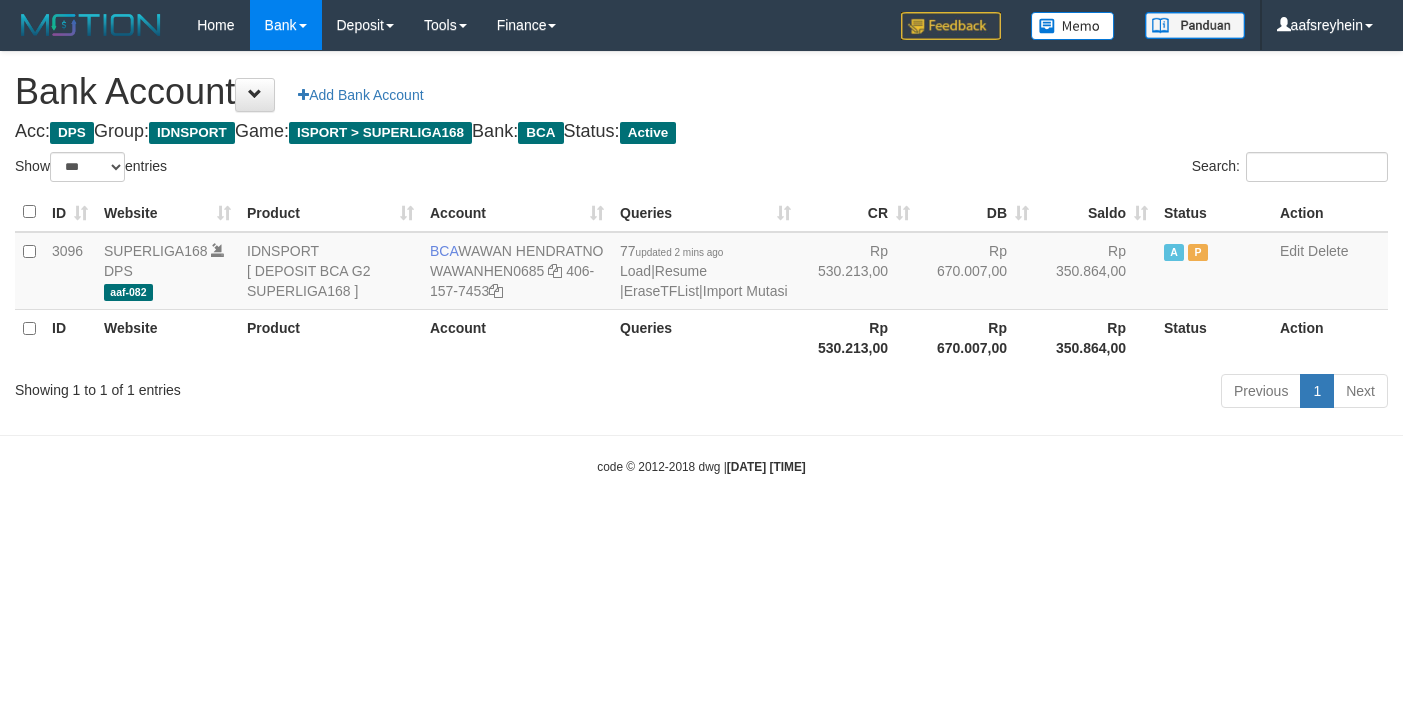 scroll, scrollTop: 0, scrollLeft: 0, axis: both 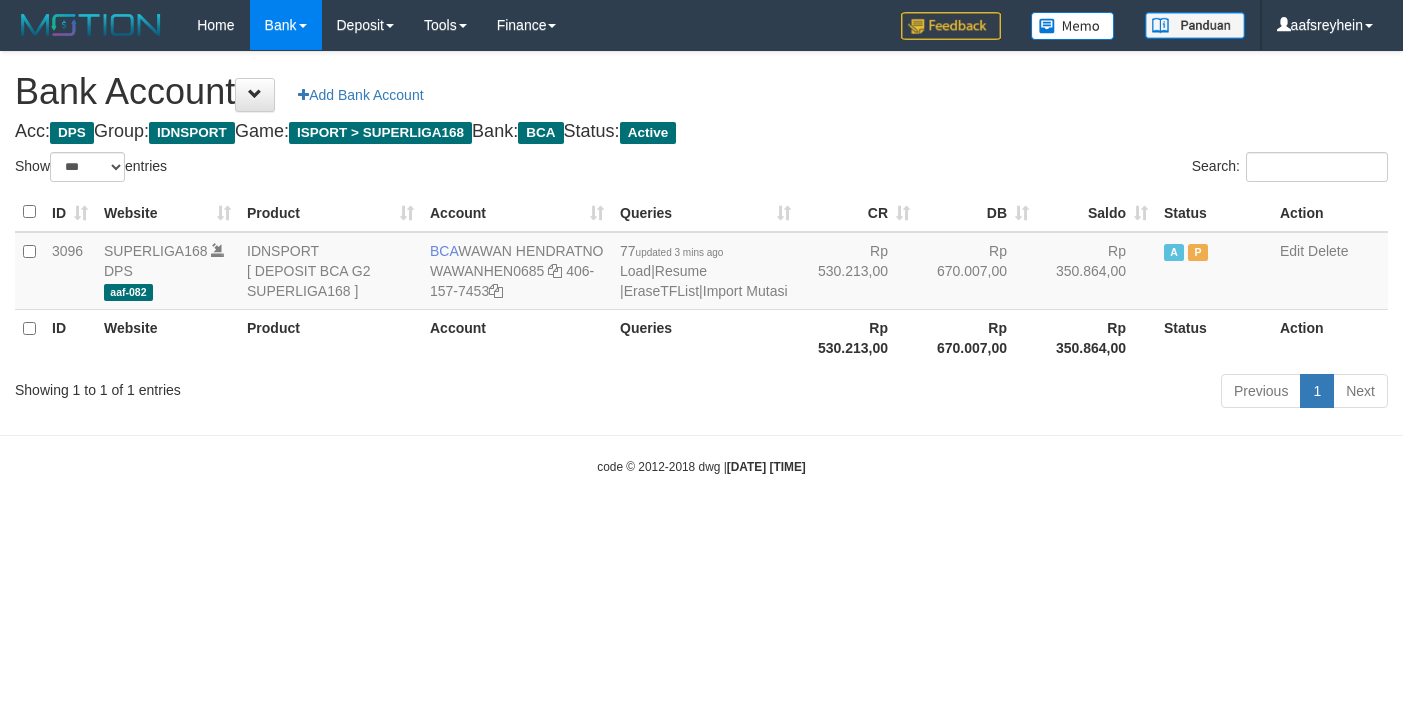 select on "***" 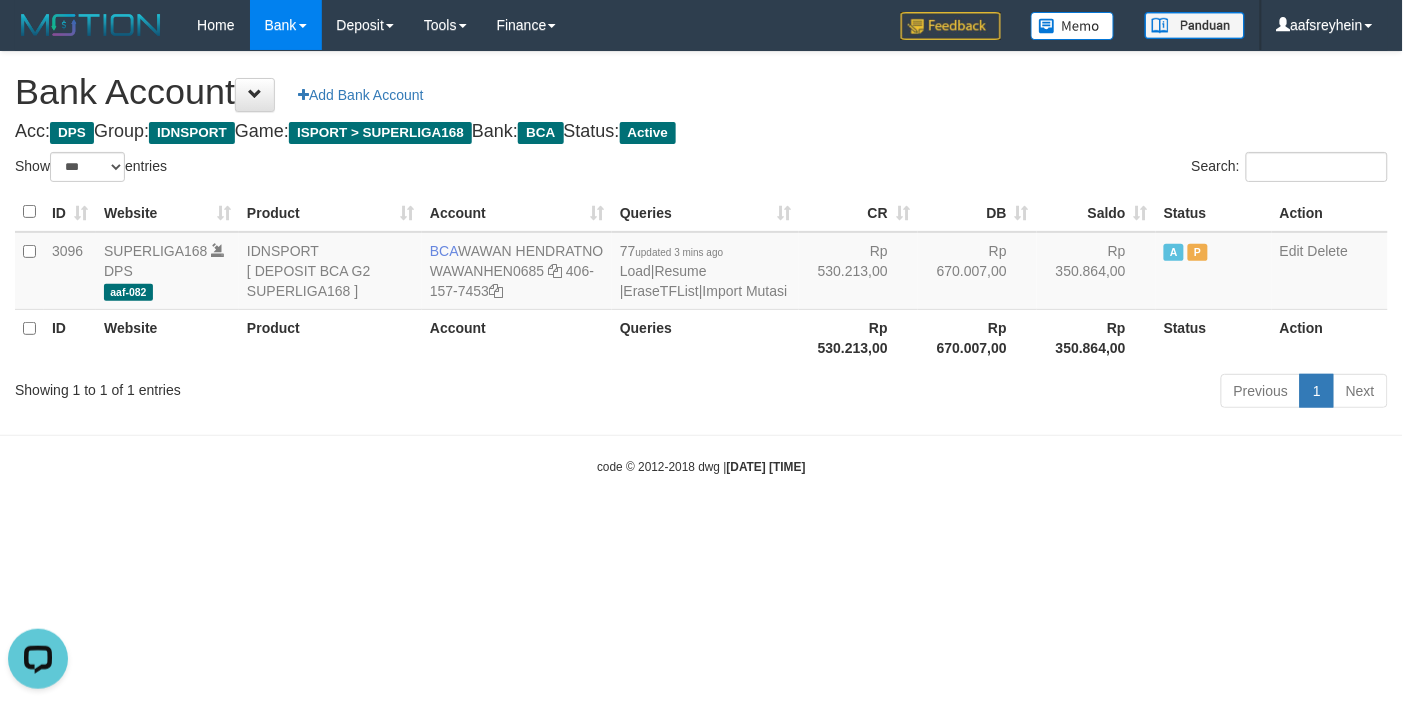 scroll, scrollTop: 0, scrollLeft: 0, axis: both 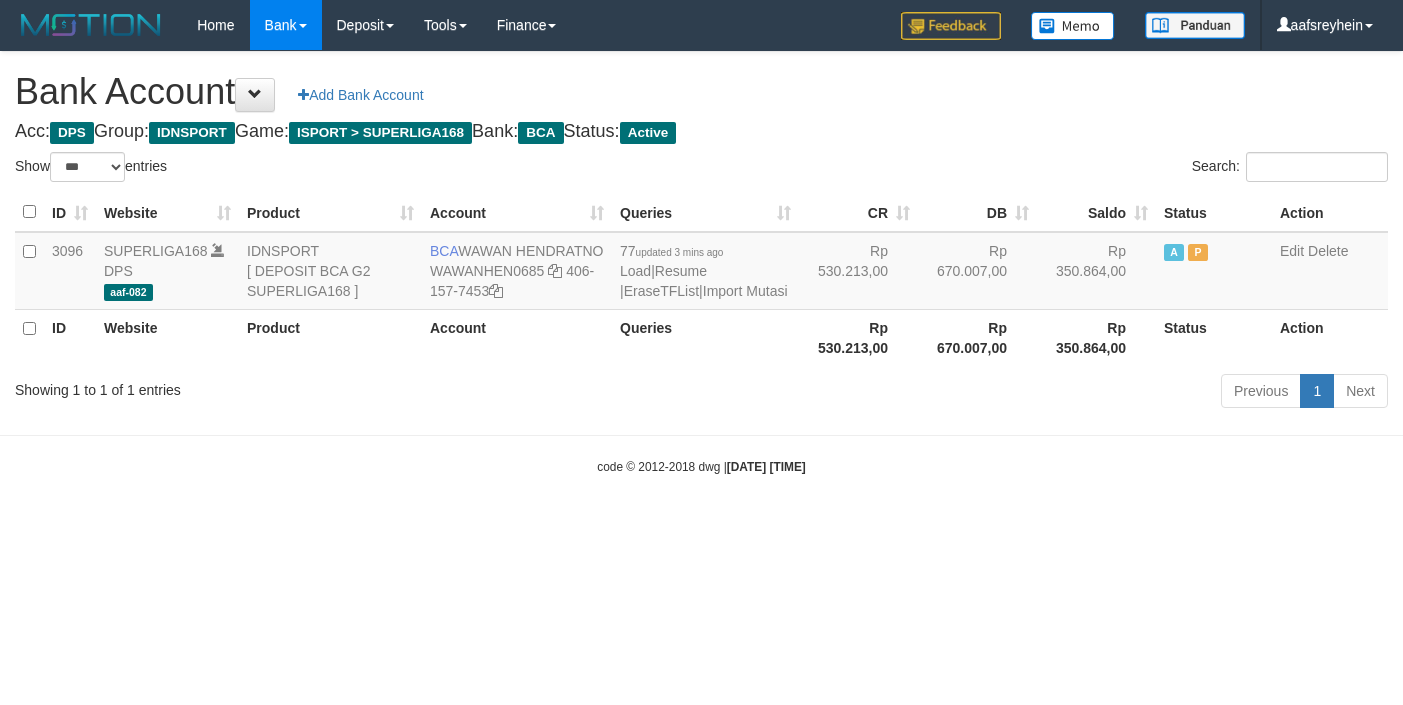 select on "***" 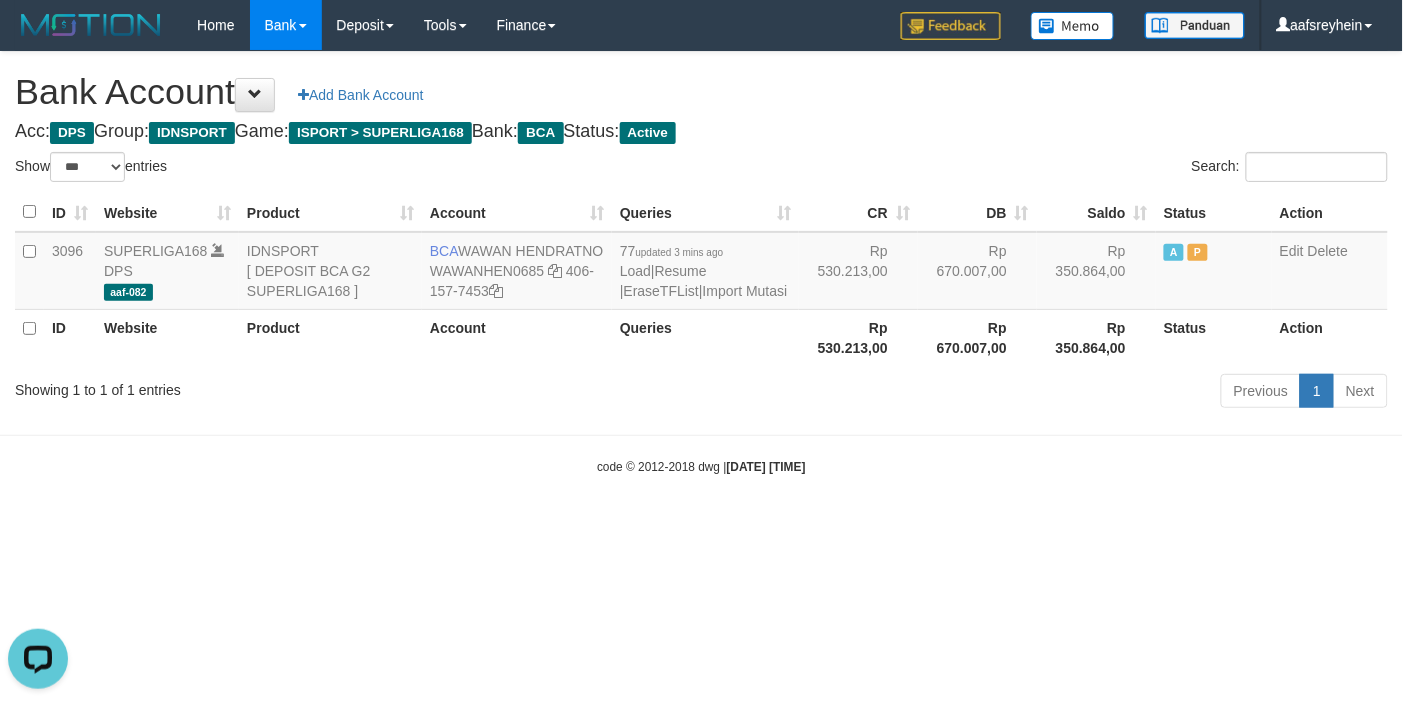 scroll, scrollTop: 0, scrollLeft: 0, axis: both 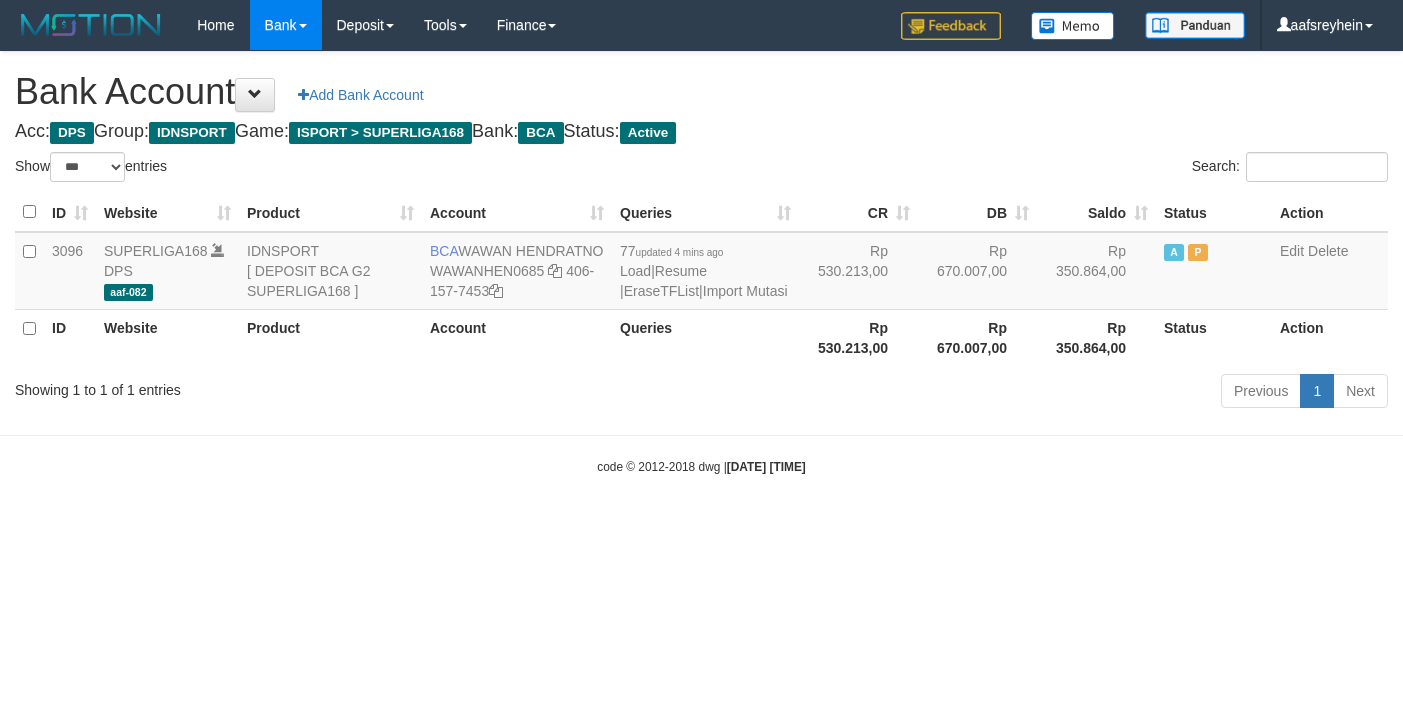 select on "***" 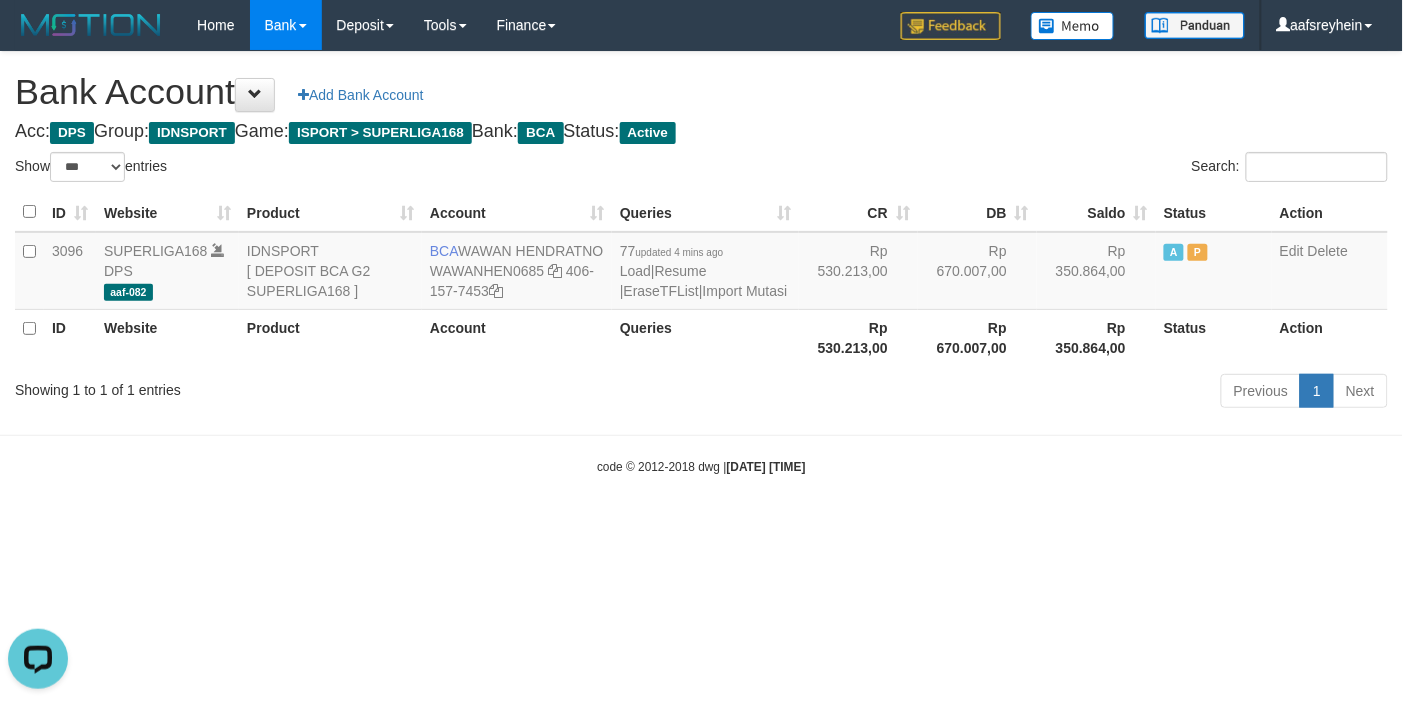 scroll, scrollTop: 0, scrollLeft: 0, axis: both 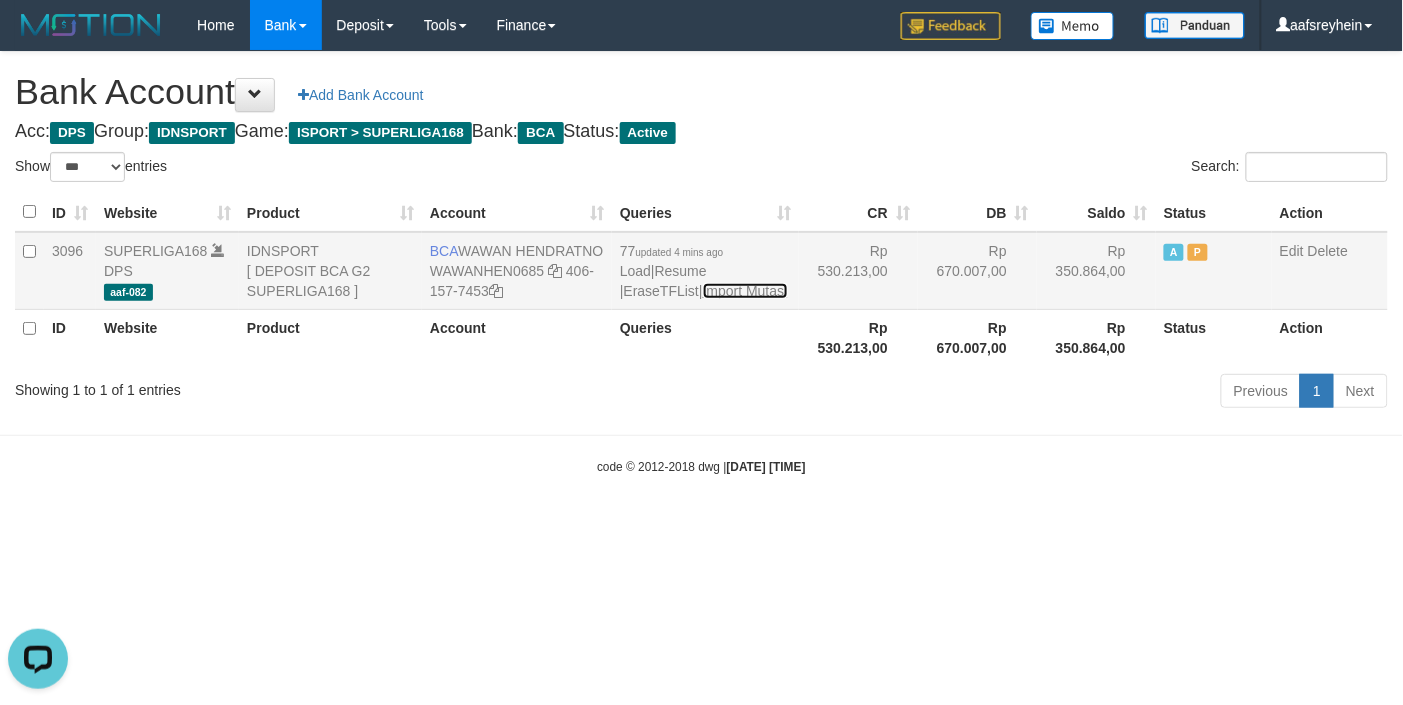 click on "Import Mutasi" at bounding box center [745, 291] 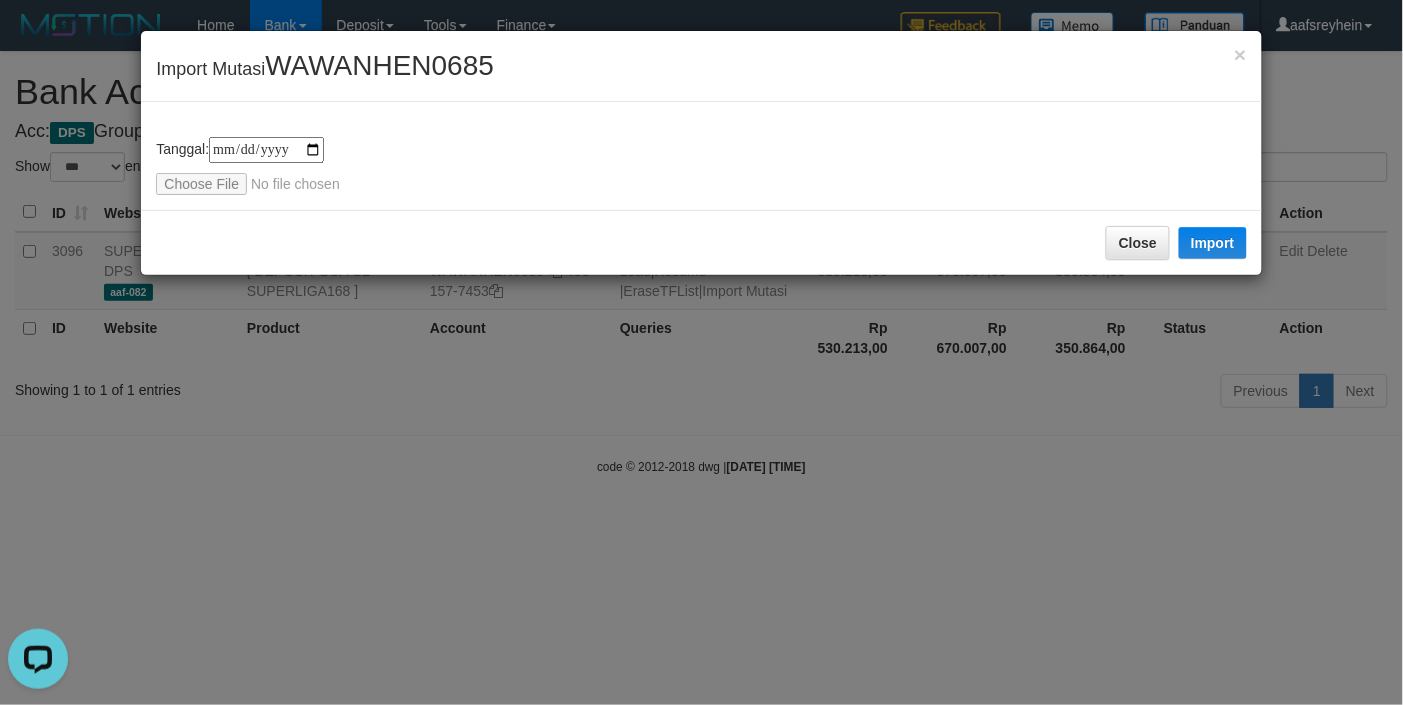 type on "**********" 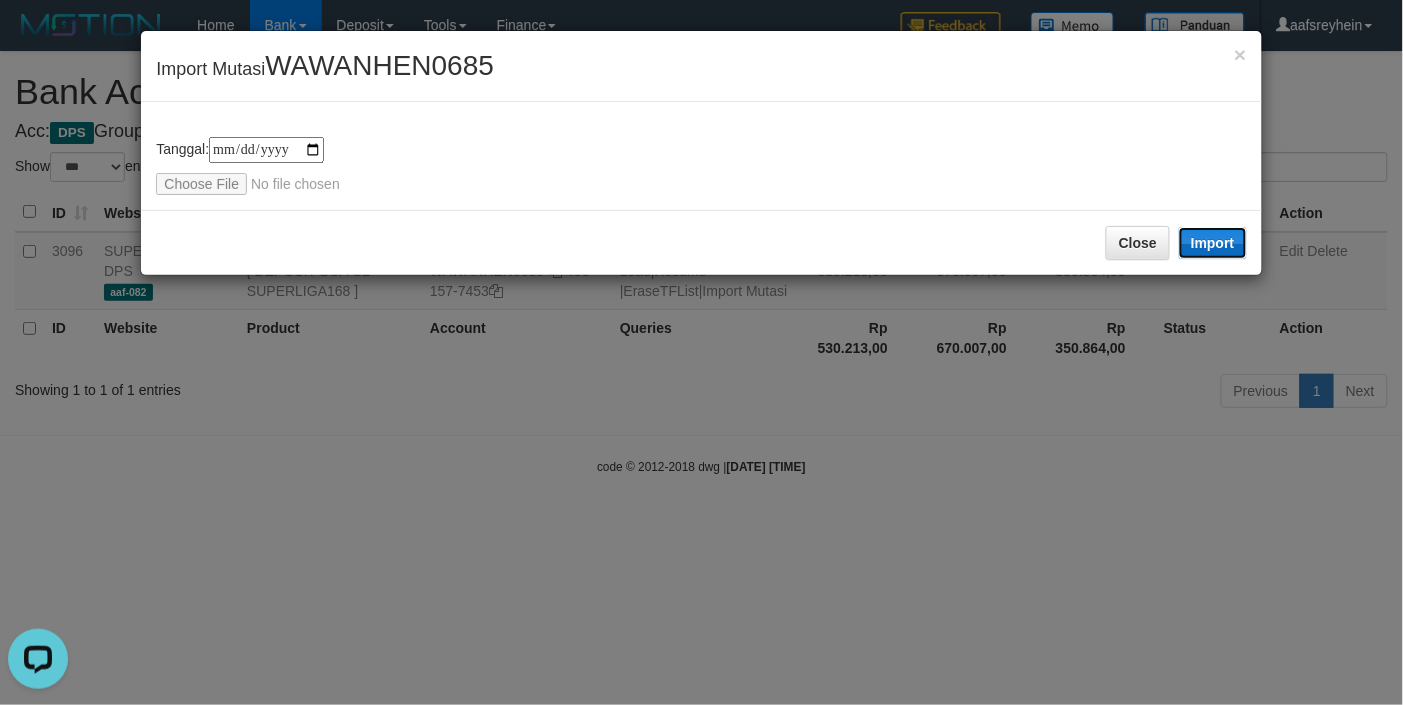 click on "Import" at bounding box center [1213, 243] 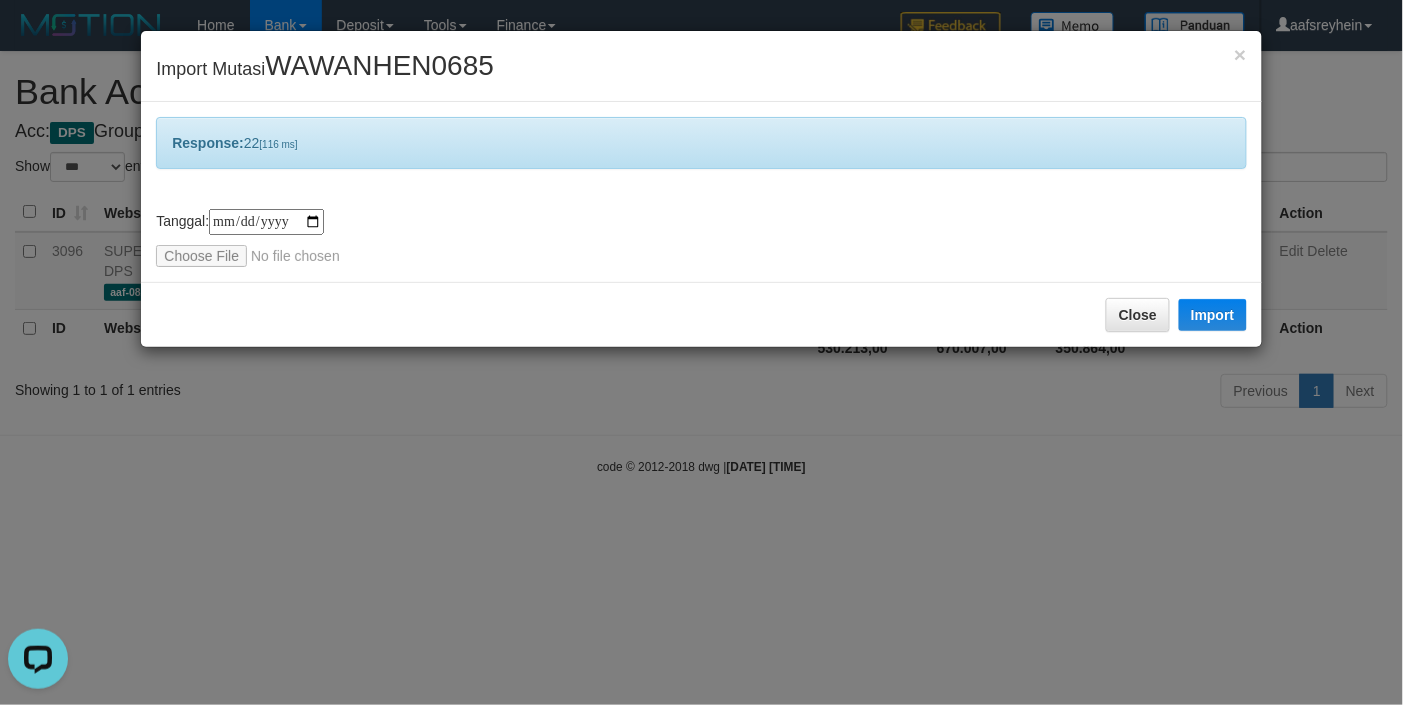 click on "**********" at bounding box center [701, 352] 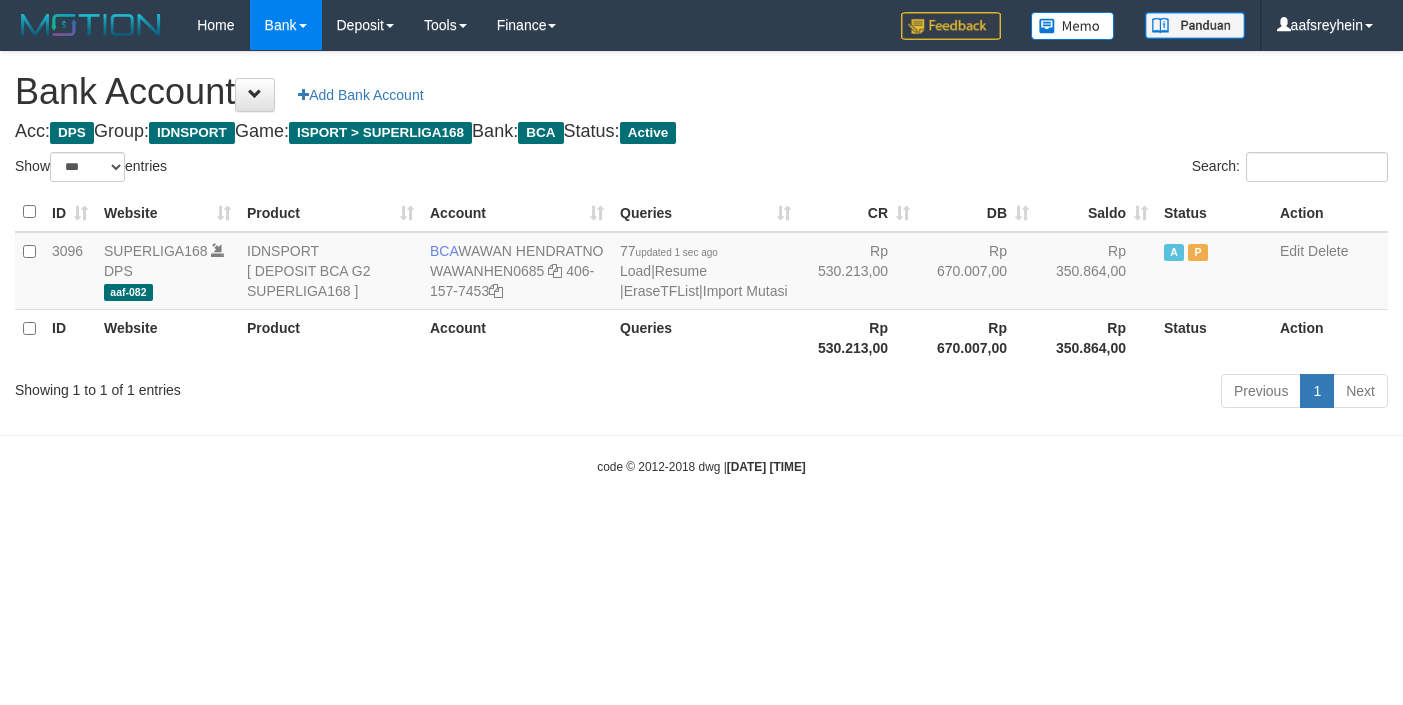 select on "***" 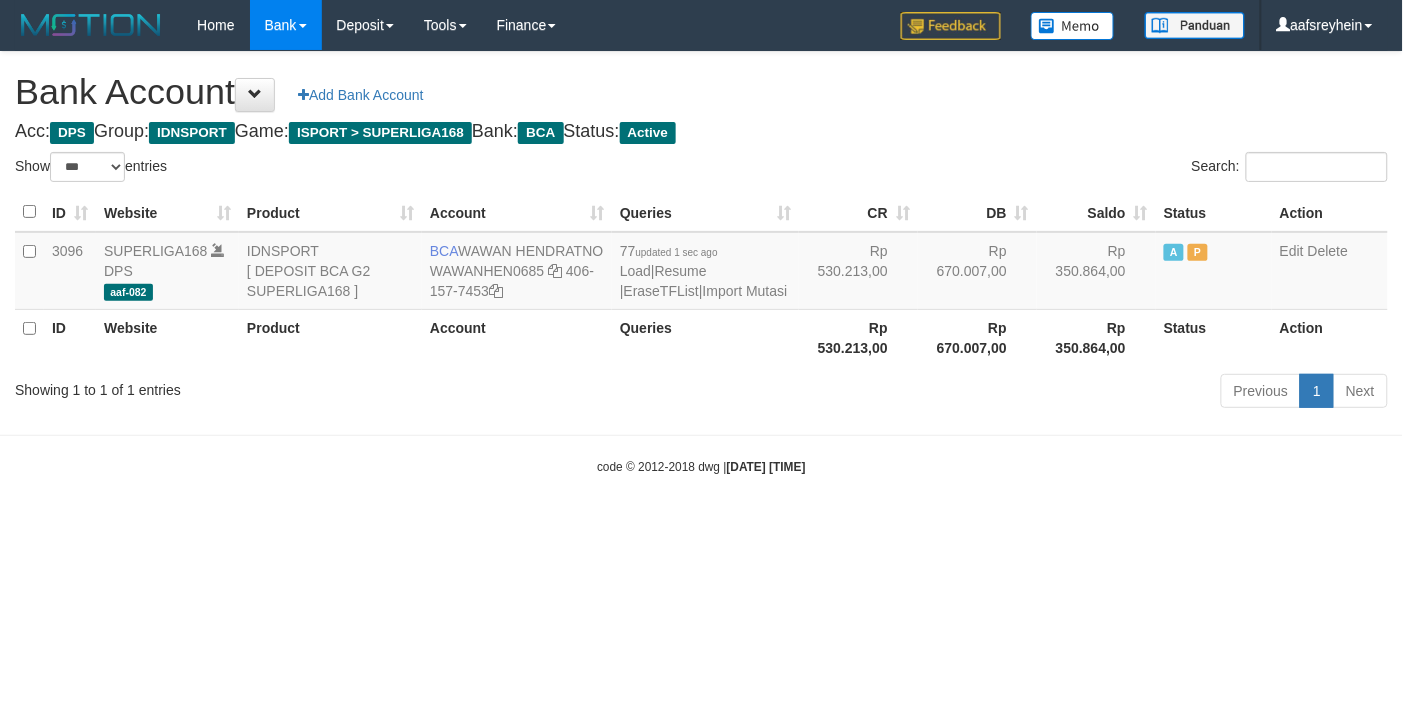 click on "Toggle navigation
Home
Bank
Account List
Load
By Website
Group
[ISPORT]													SUPERLIGA168
By Load Group (DPS)" at bounding box center (701, 263) 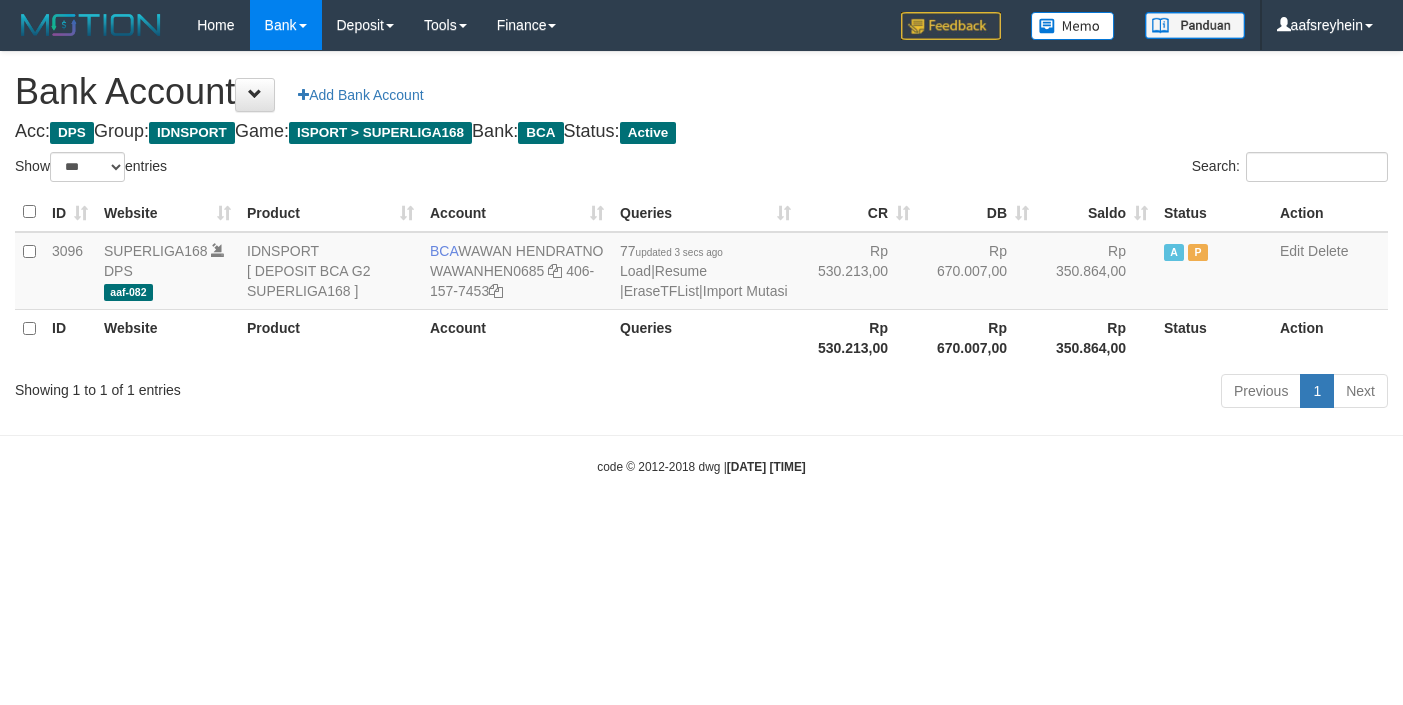 select on "***" 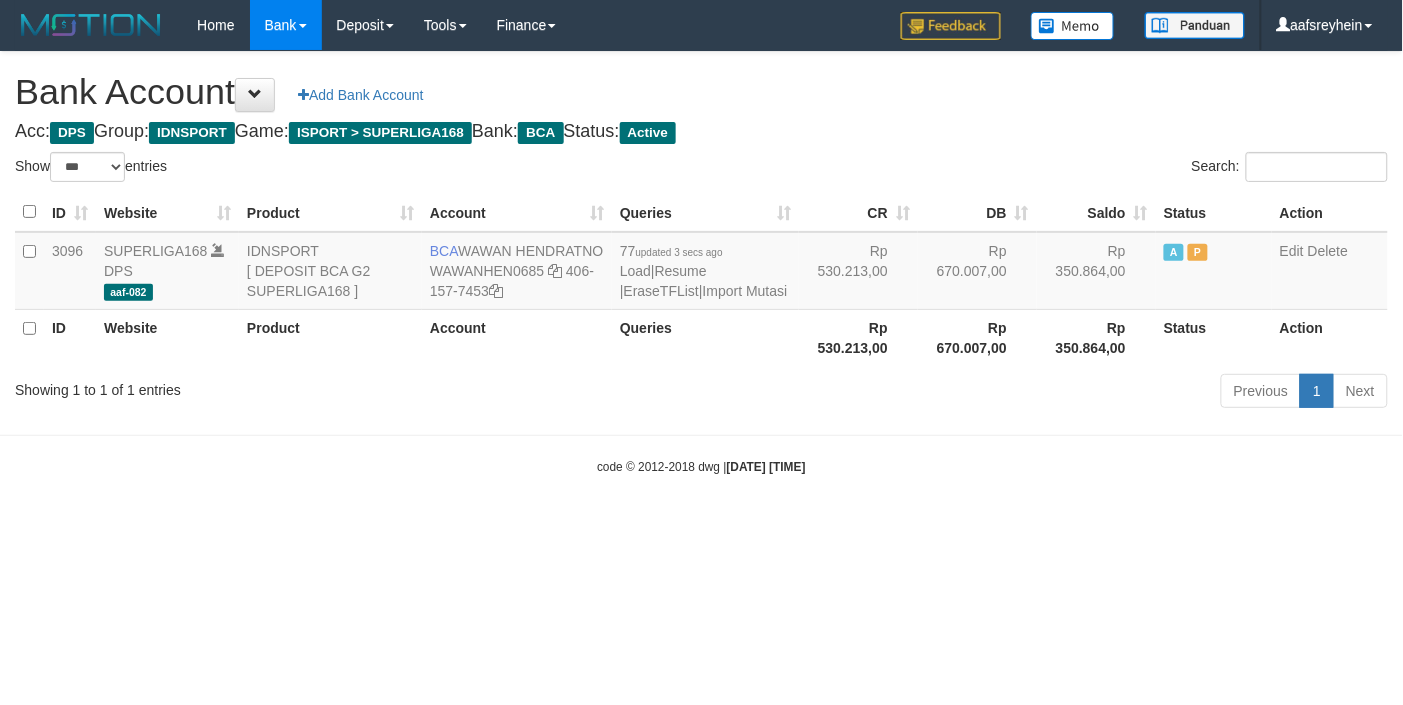 drag, startPoint x: 967, startPoint y: 558, endPoint x: 986, endPoint y: 555, distance: 19.235384 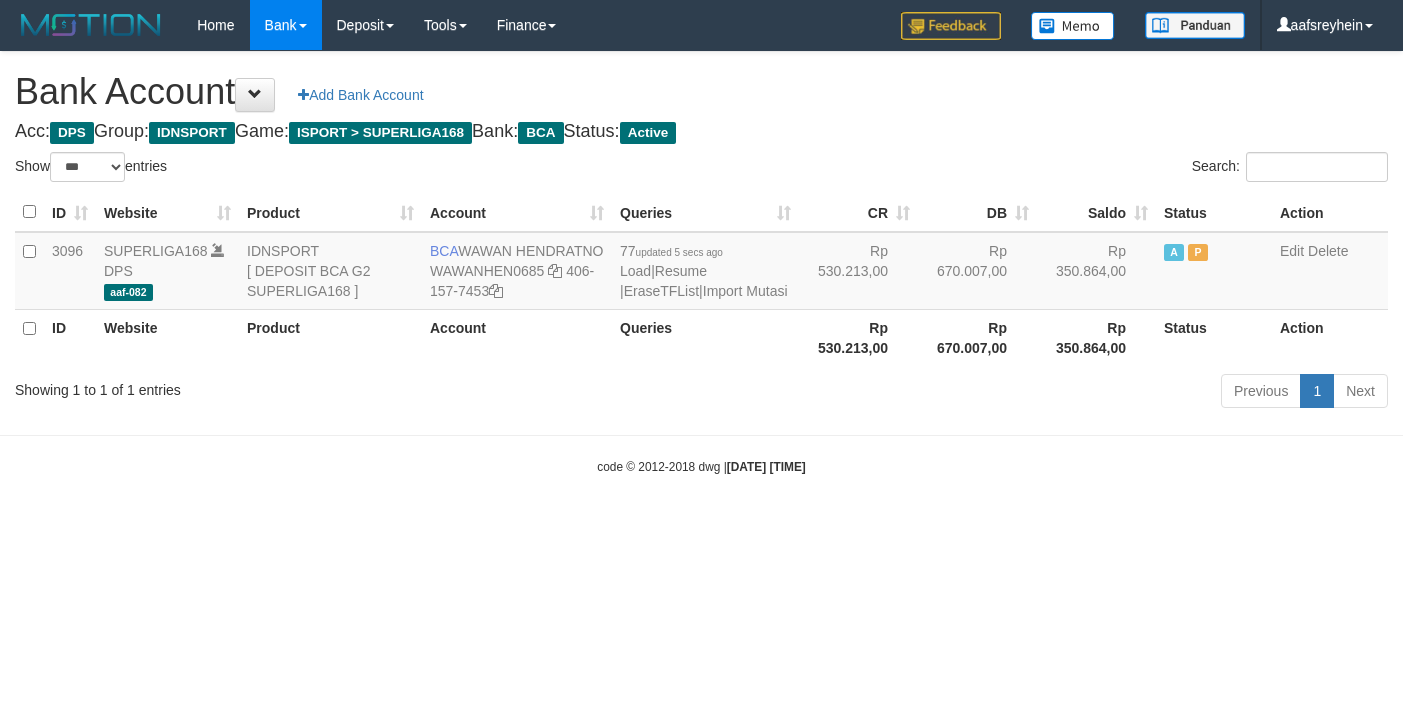 select on "***" 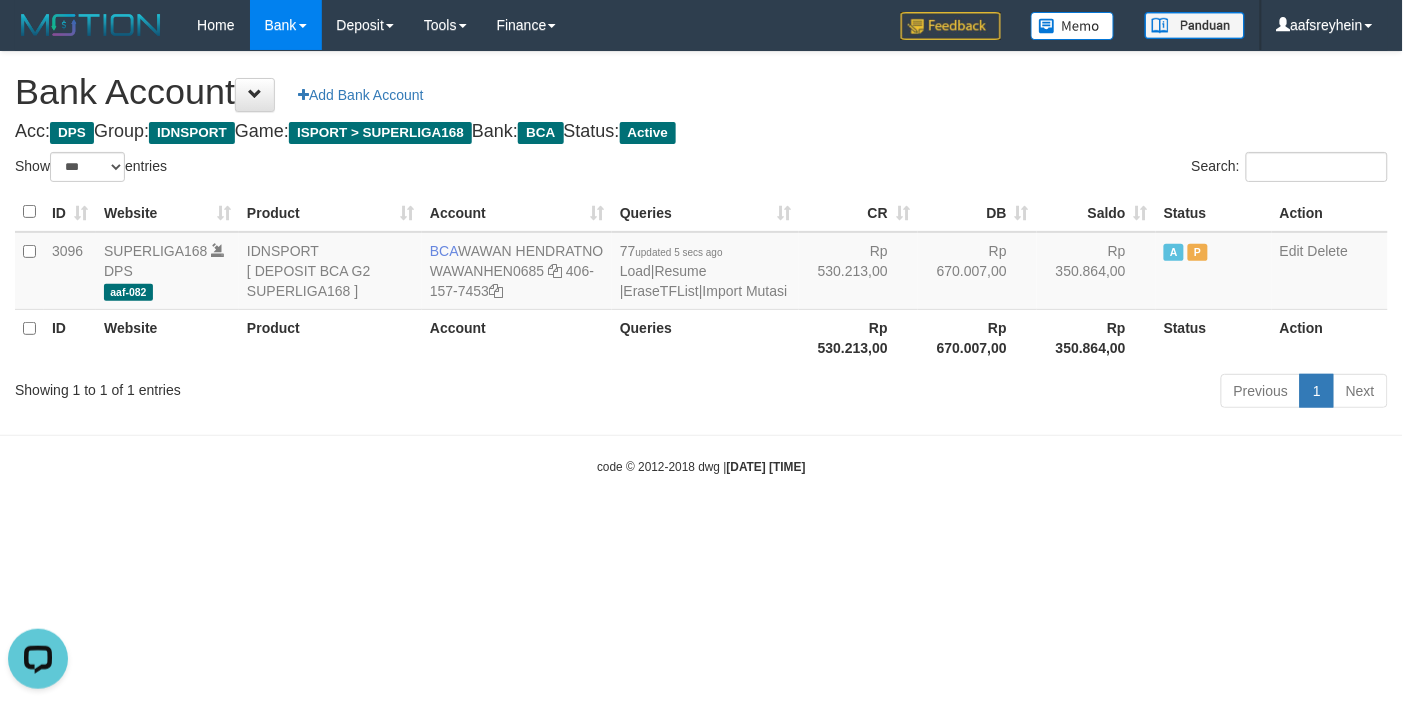 scroll, scrollTop: 0, scrollLeft: 0, axis: both 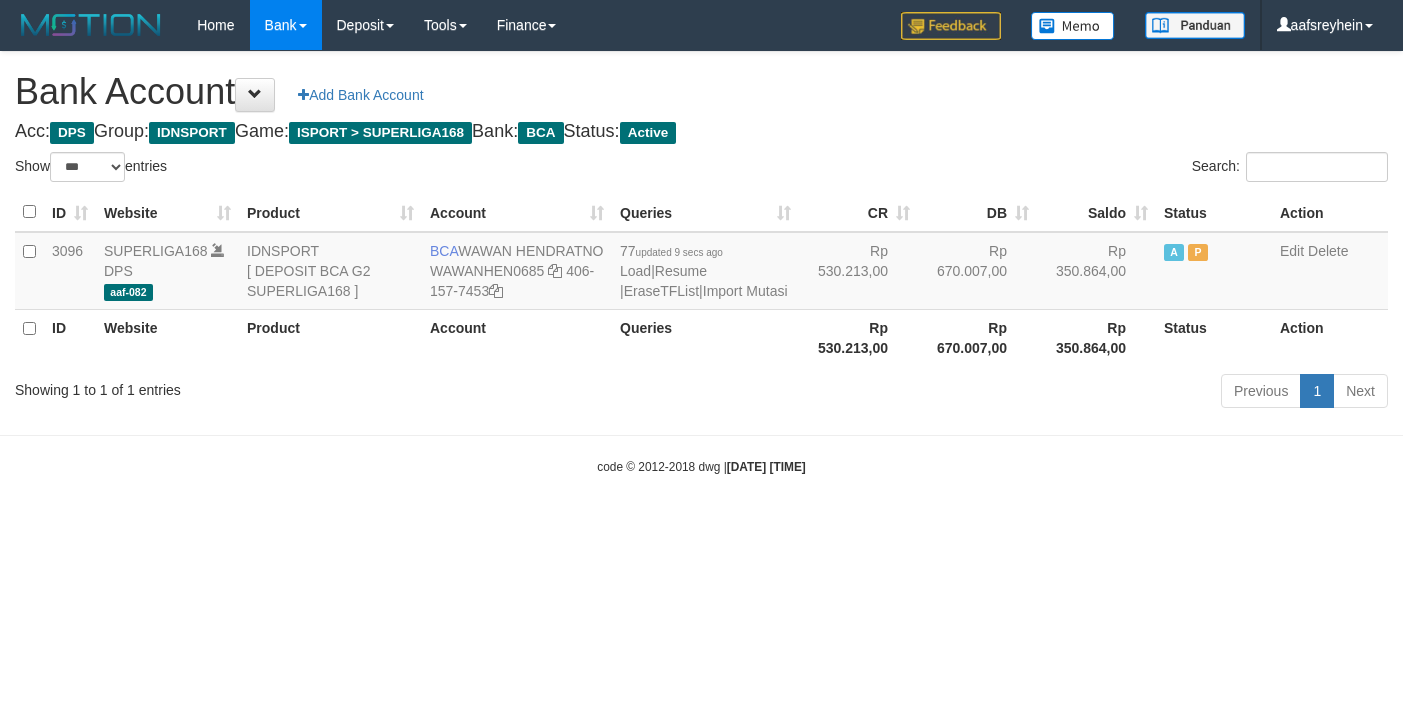 select on "***" 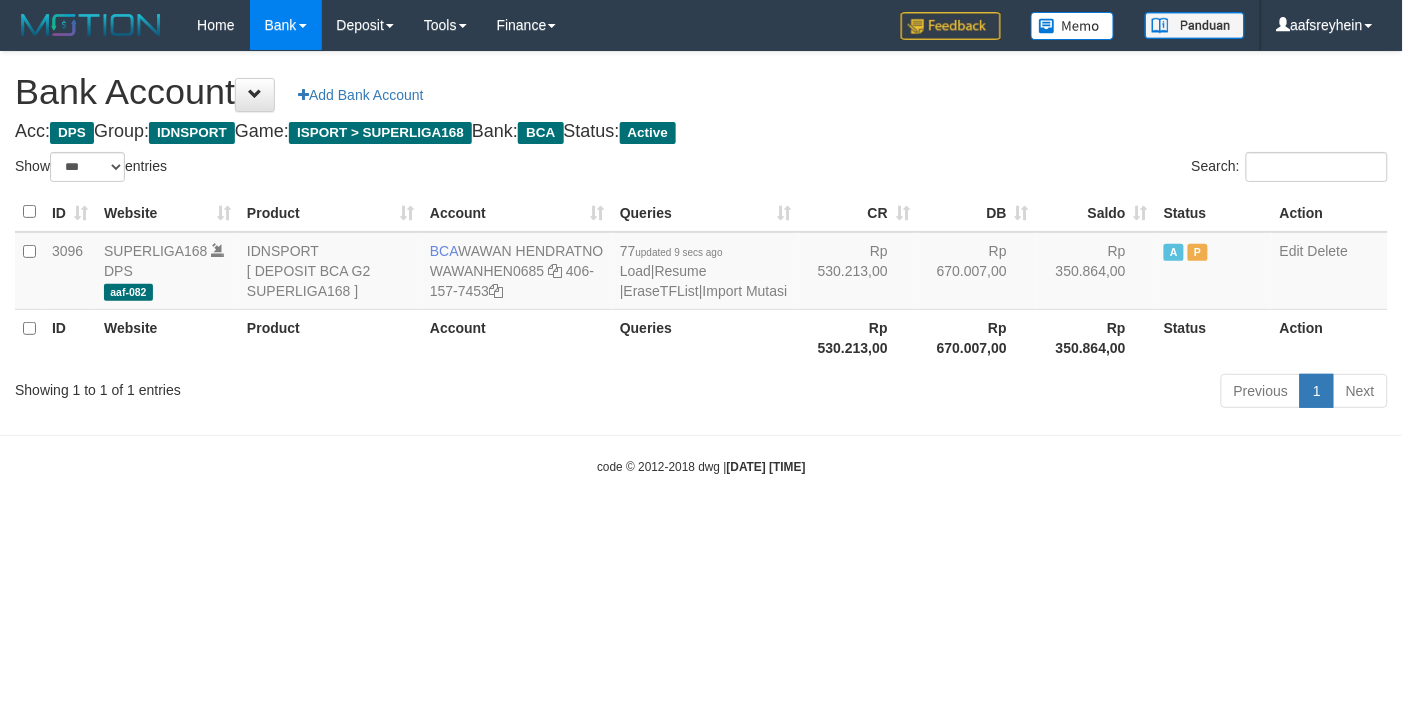 click on "Toggle navigation
Home
Bank
Account List
Load
By Website
Group
[ISPORT]													SUPERLIGA168
By Load Group (DPS)" at bounding box center (701, 263) 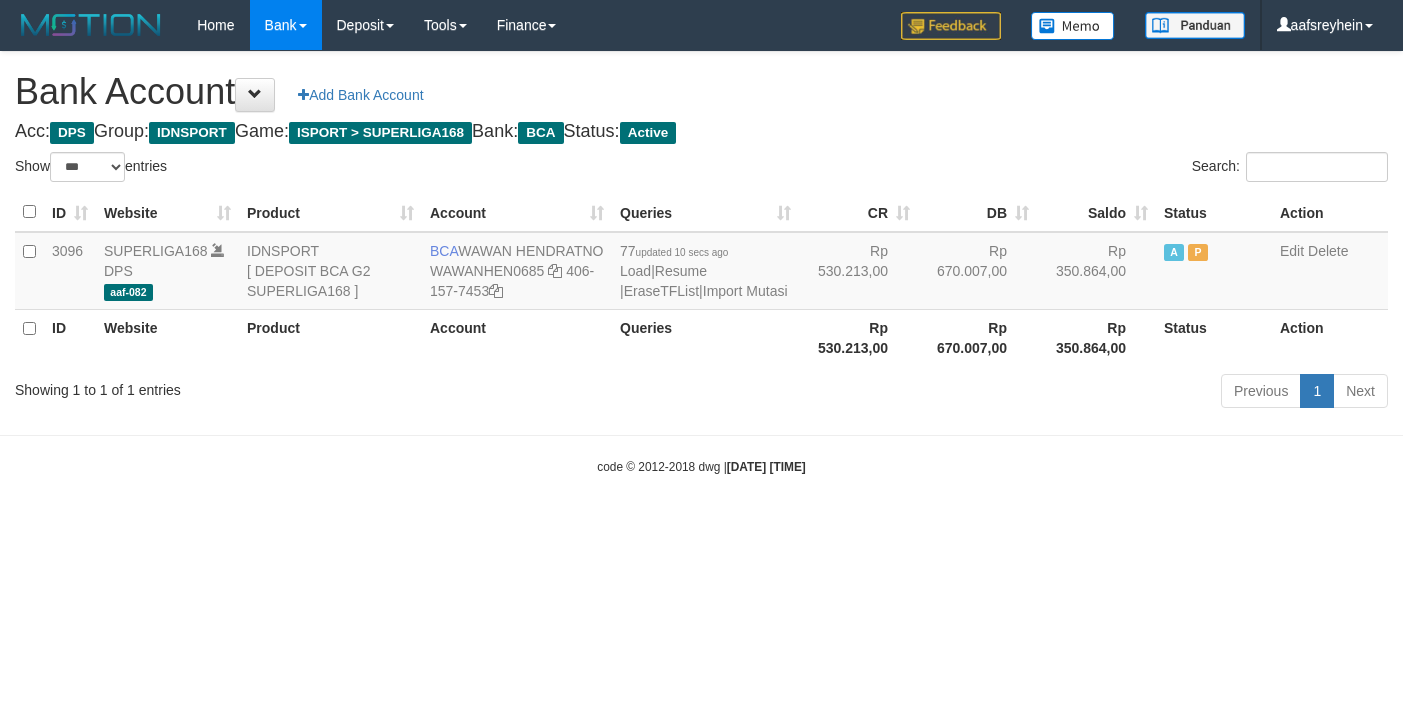 select on "***" 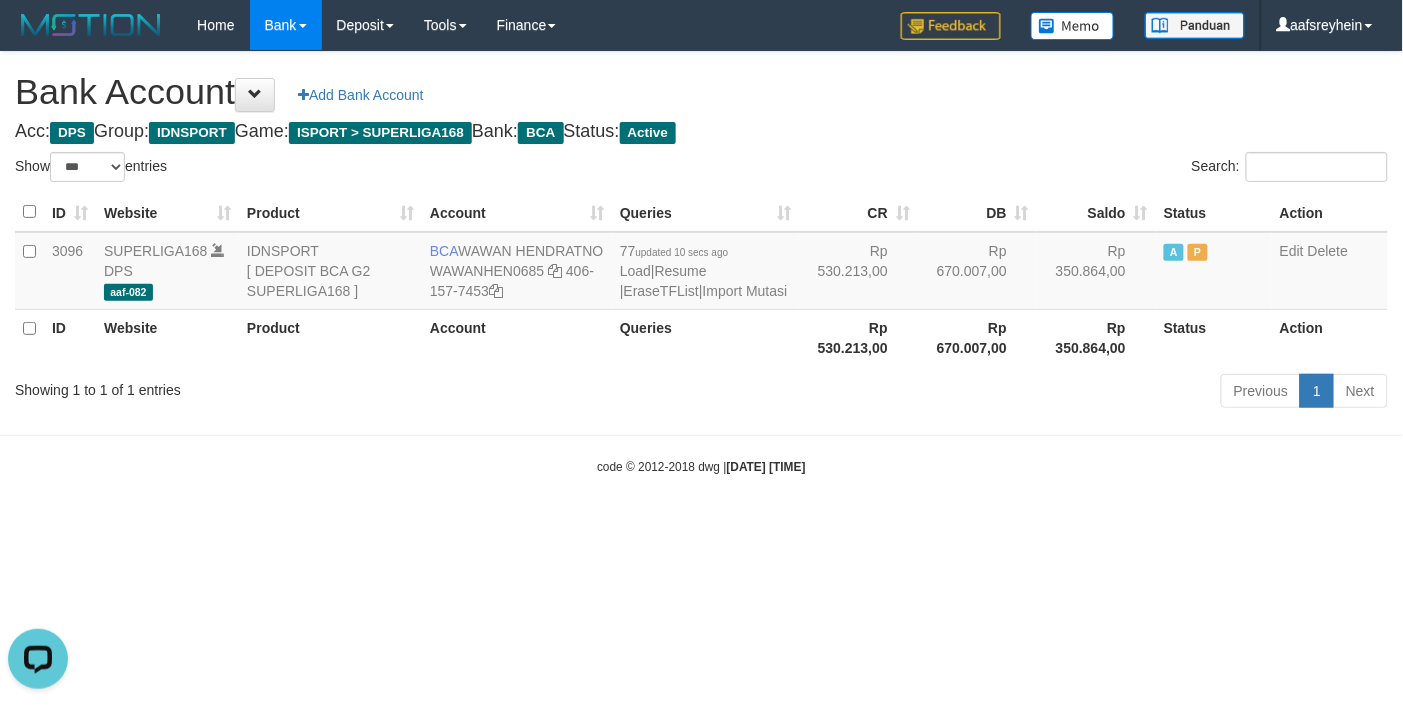 scroll, scrollTop: 0, scrollLeft: 0, axis: both 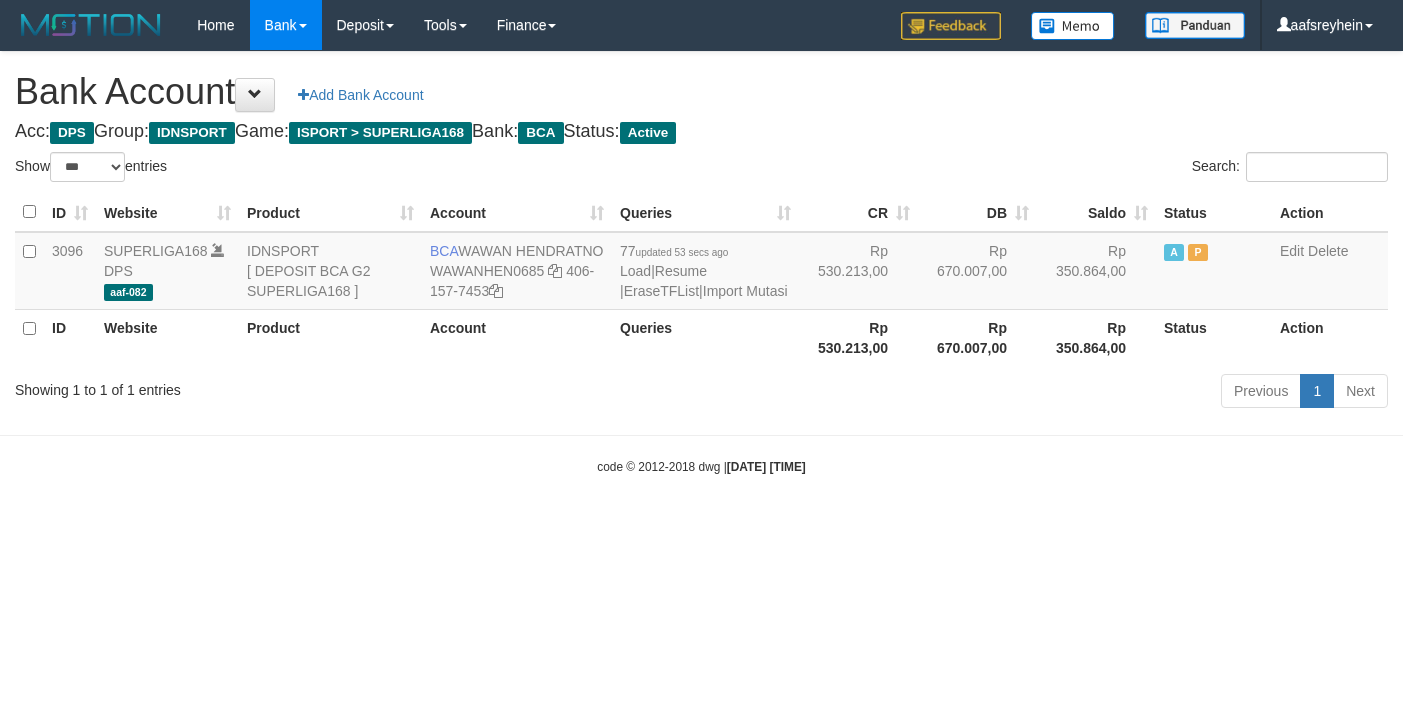 select on "***" 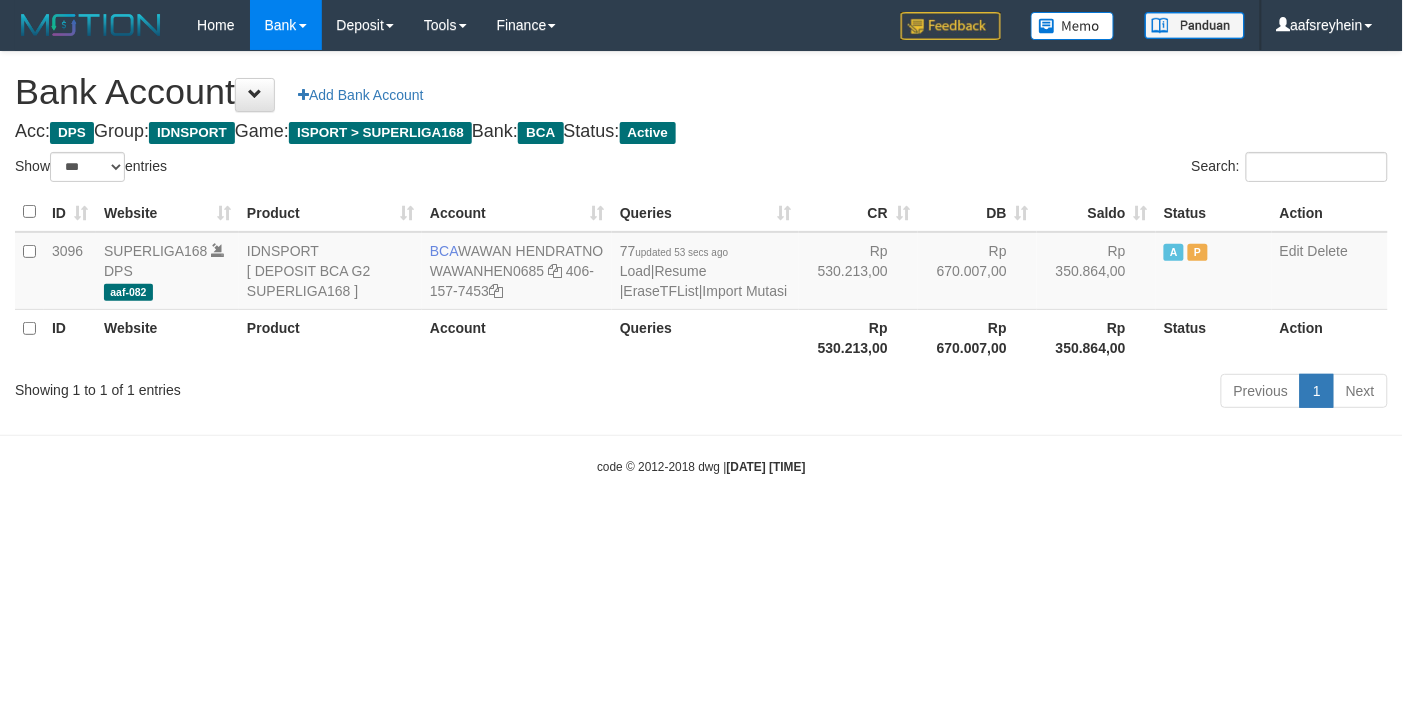 click on "Toggle navigation
Home
Bank
Account List
Load
By Website
Group
[ISPORT]													SUPERLIGA168
By Load Group (DPS)" at bounding box center [701, 263] 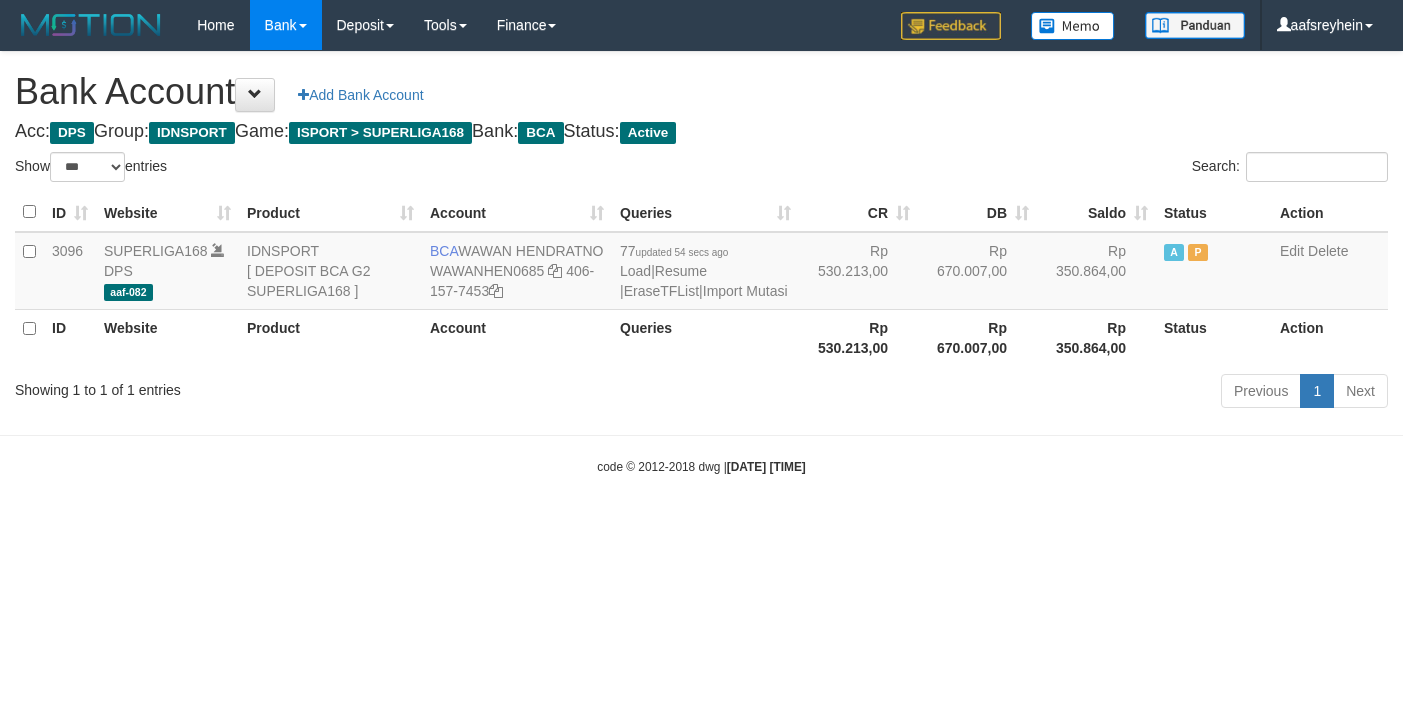 select on "***" 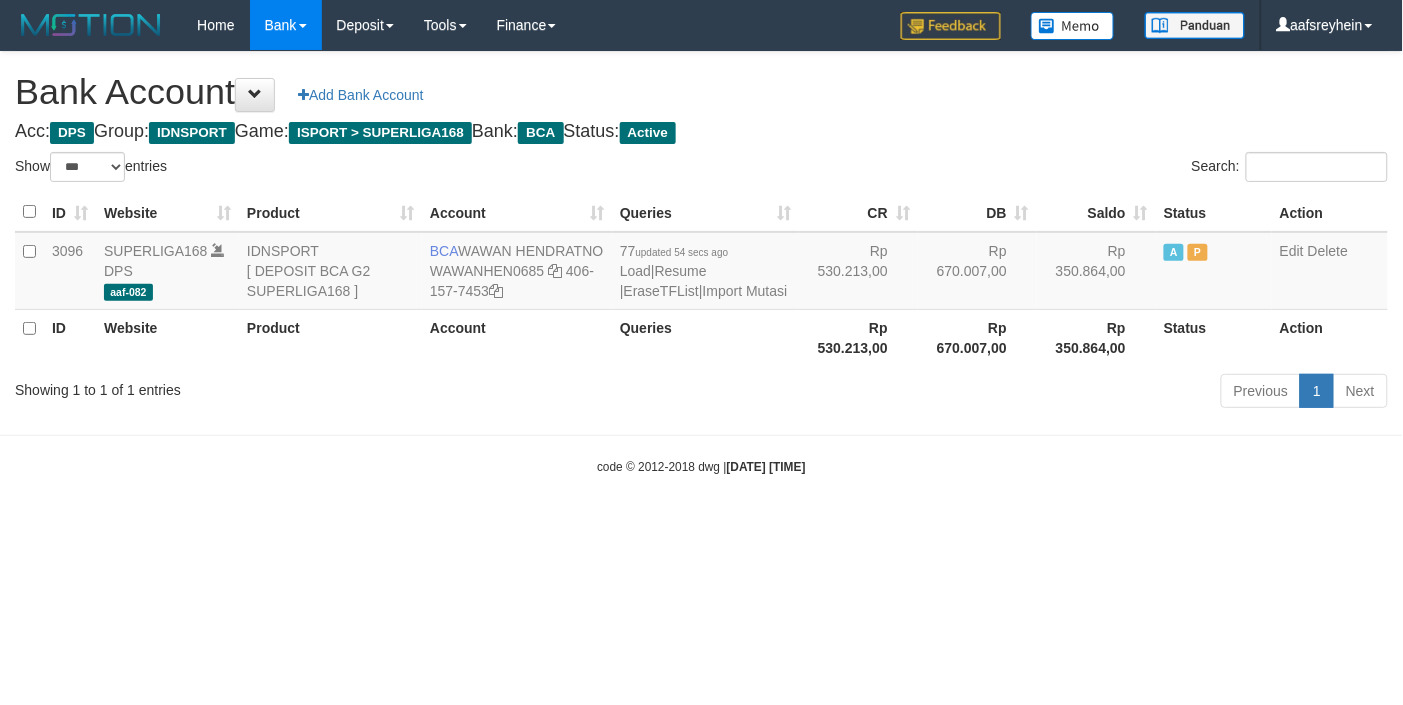 click on "Toggle navigation
Home
Bank
Account List
Load
By Website
Group
[ISPORT]													SUPERLIGA168
By Load Group (DPS)
-" at bounding box center (701, 263) 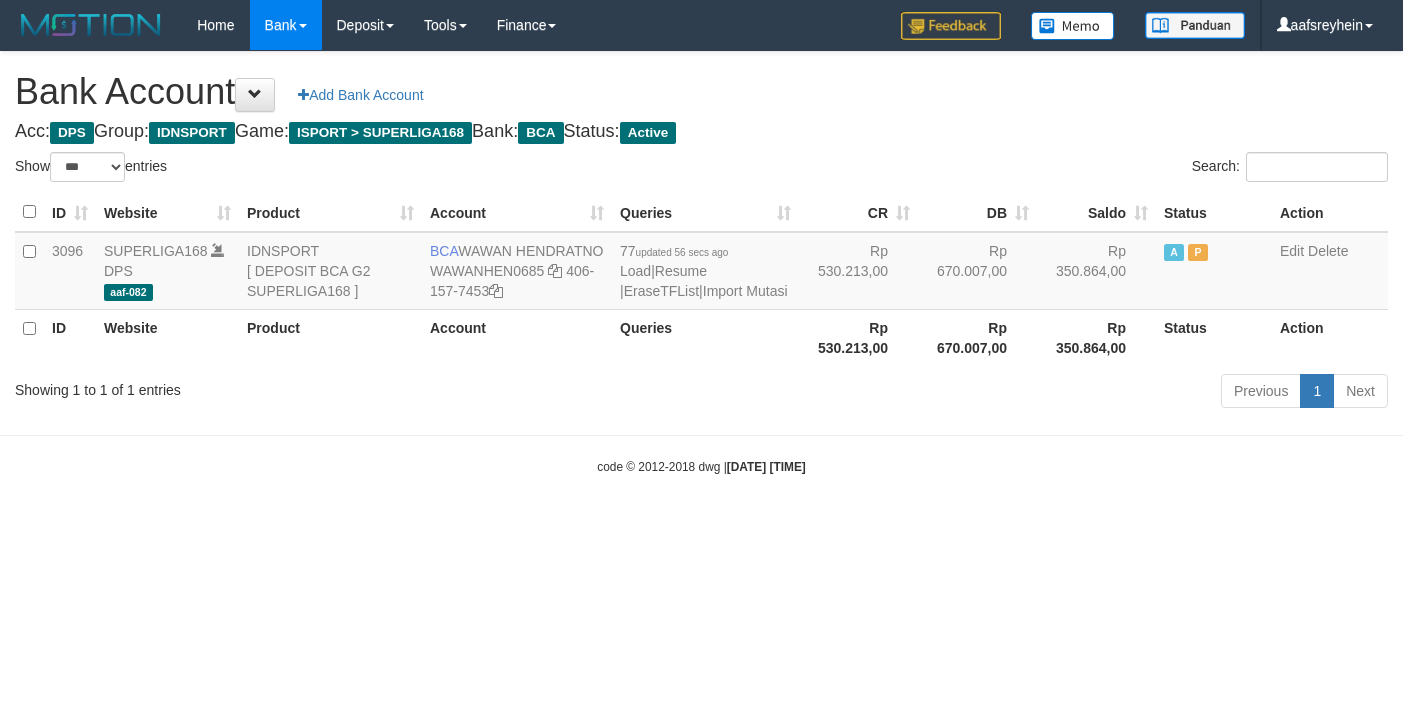 select on "***" 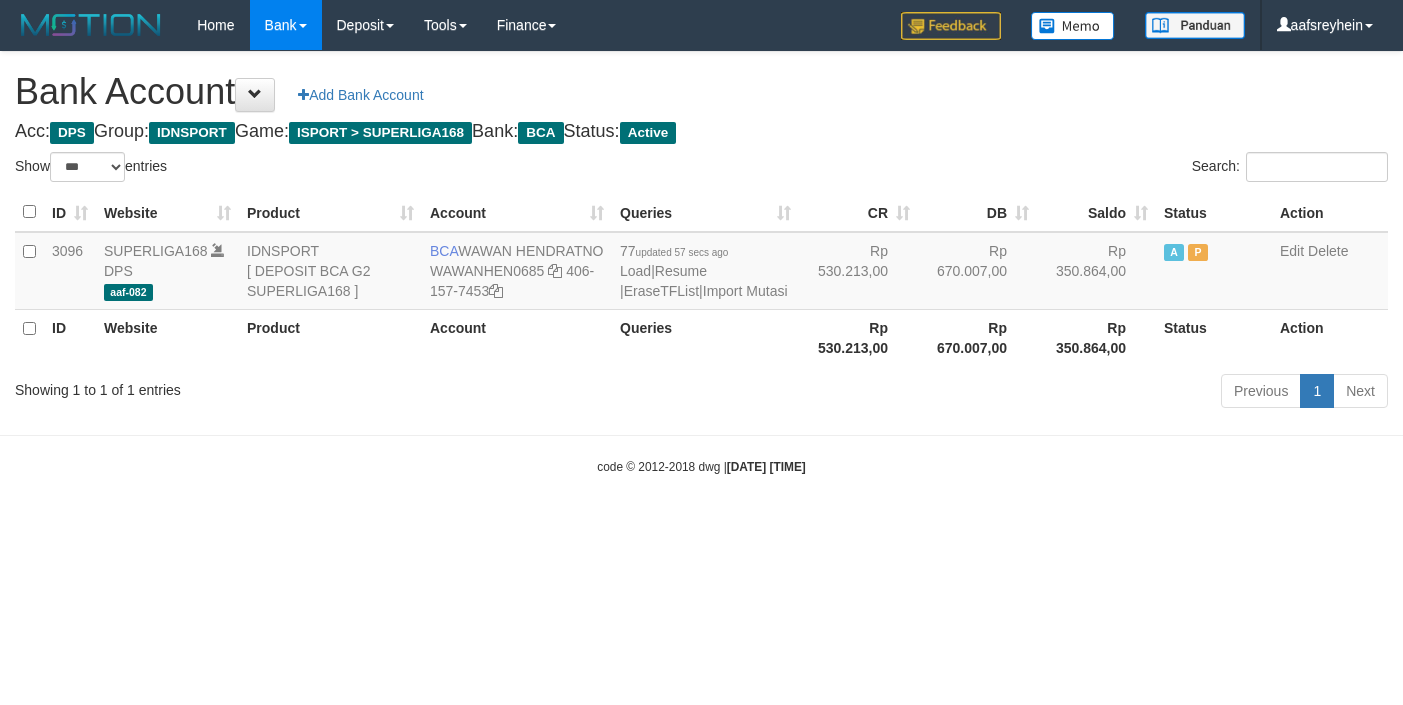select on "***" 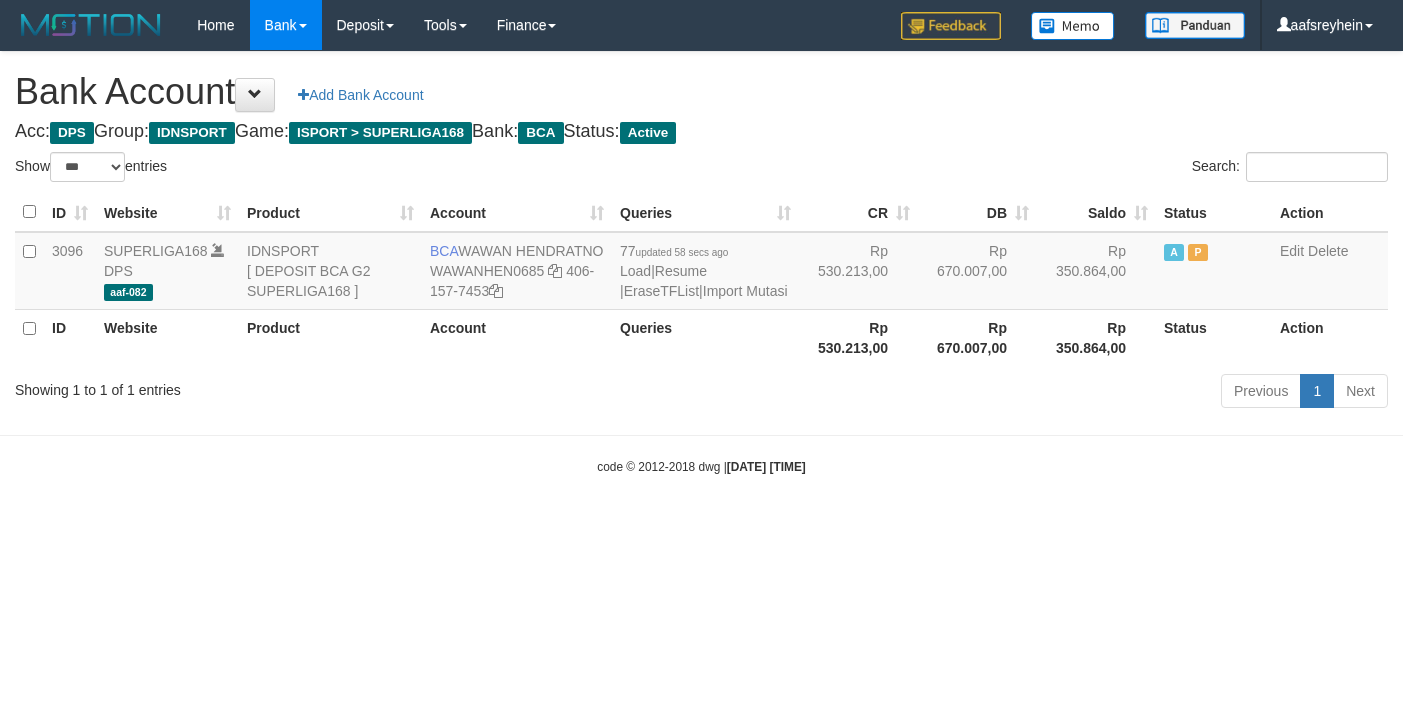 select on "***" 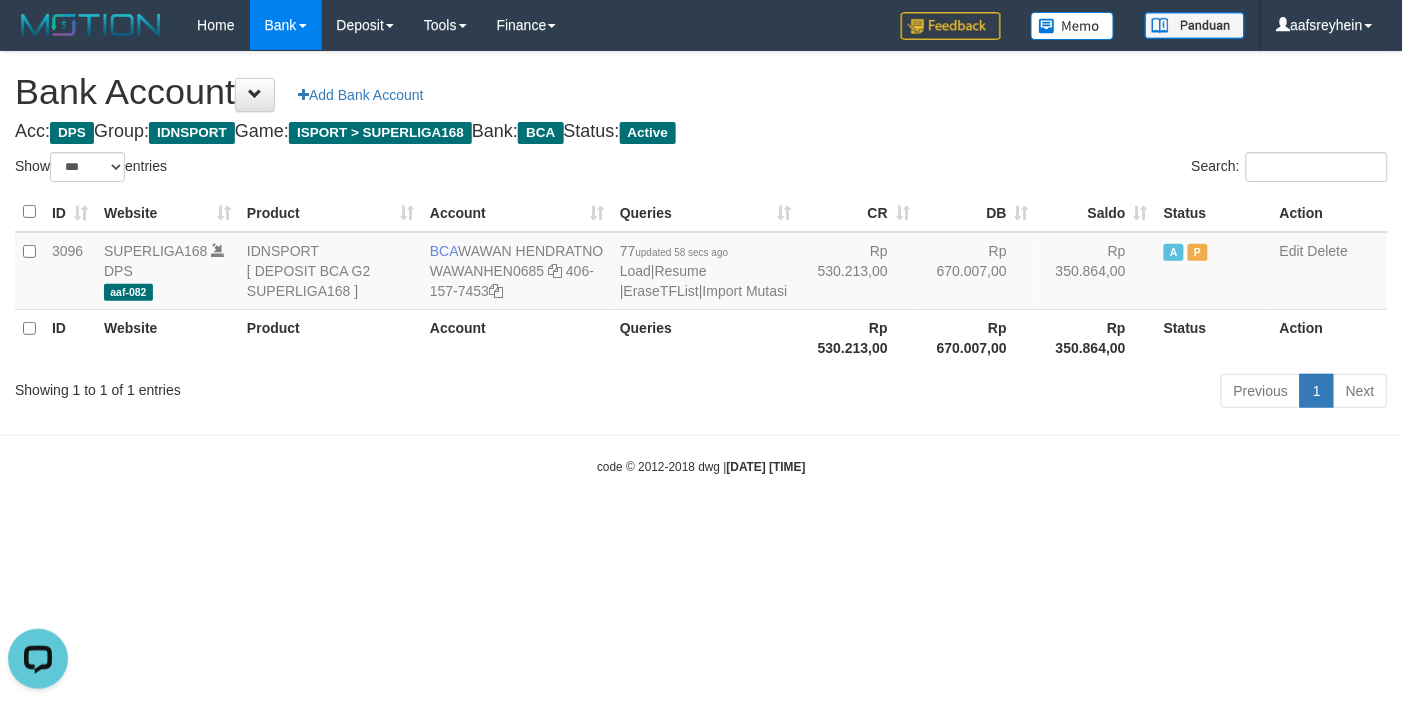 scroll, scrollTop: 0, scrollLeft: 0, axis: both 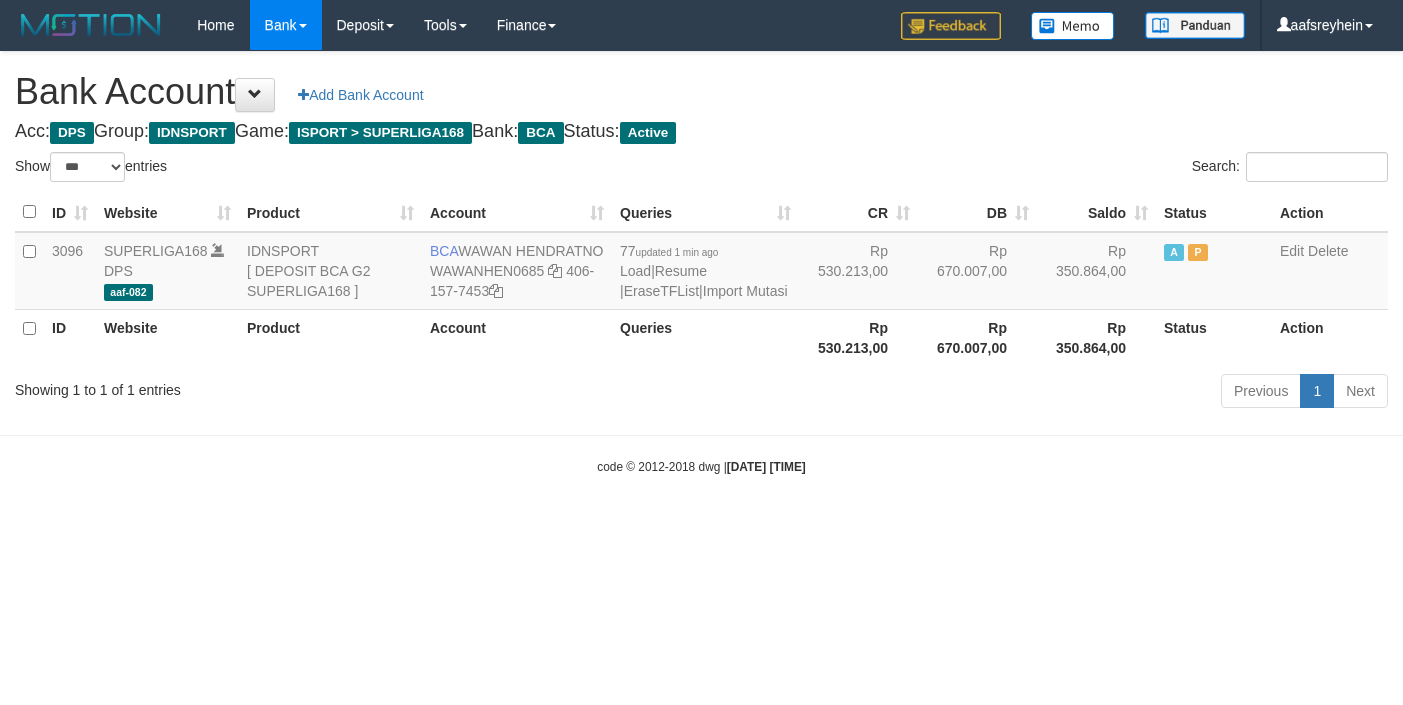select on "***" 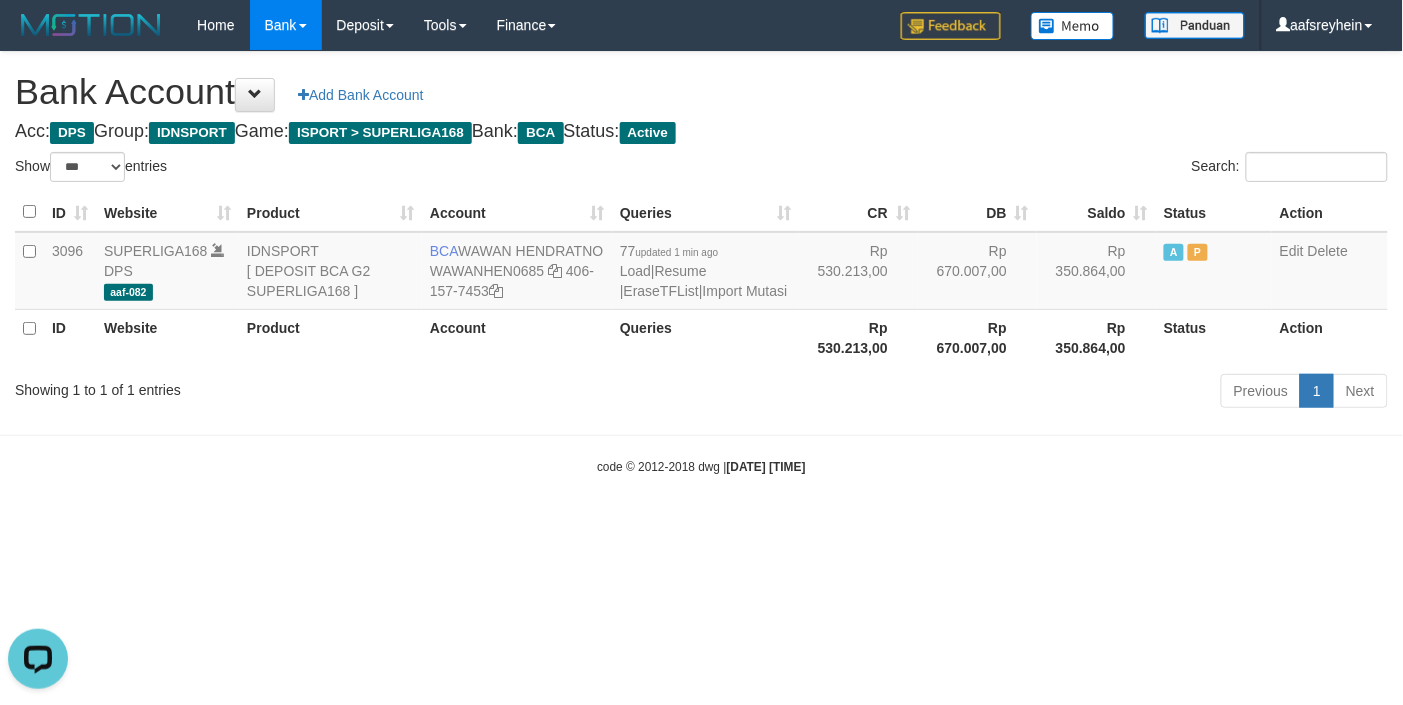 scroll, scrollTop: 0, scrollLeft: 0, axis: both 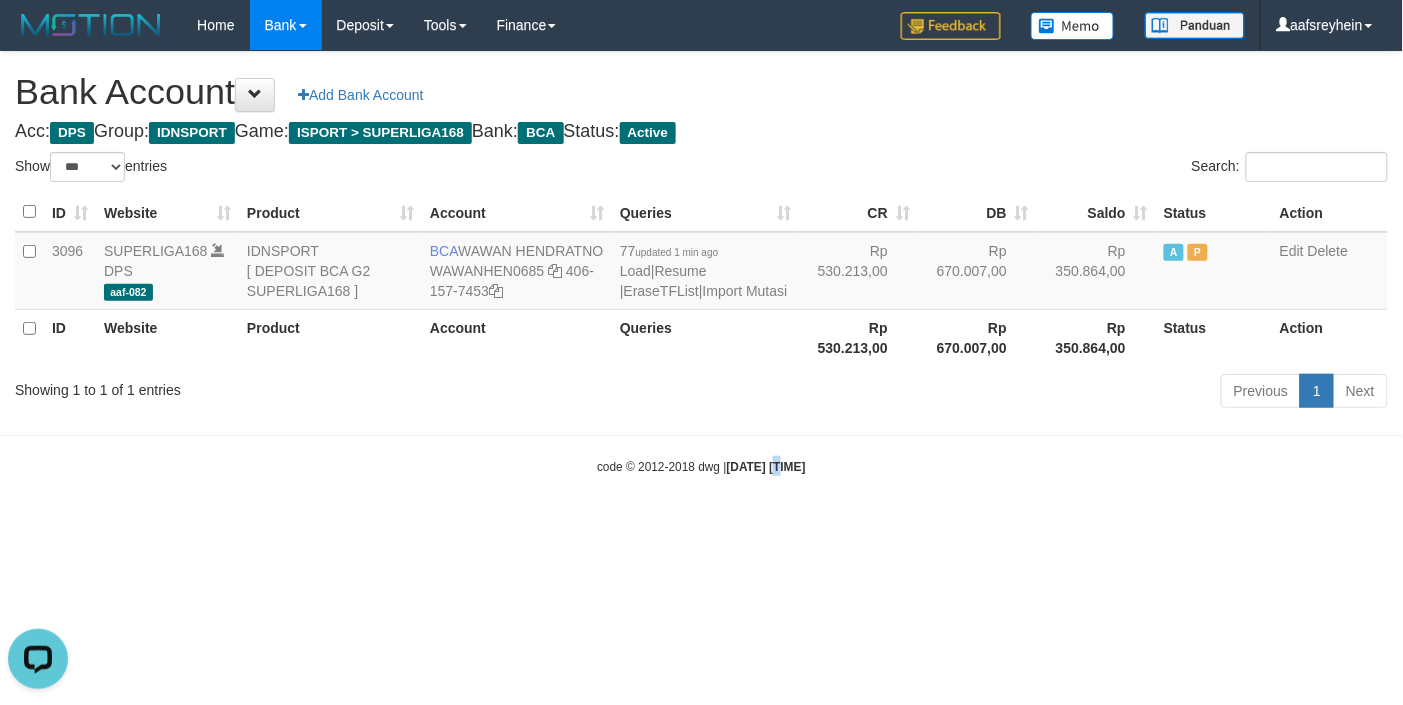 click on "Toggle navigation
Home
Bank
Account List
Load
By Website
Group
[ISPORT]													SUPERLIGA168
By Load Group (DPS)
-" at bounding box center (701, 263) 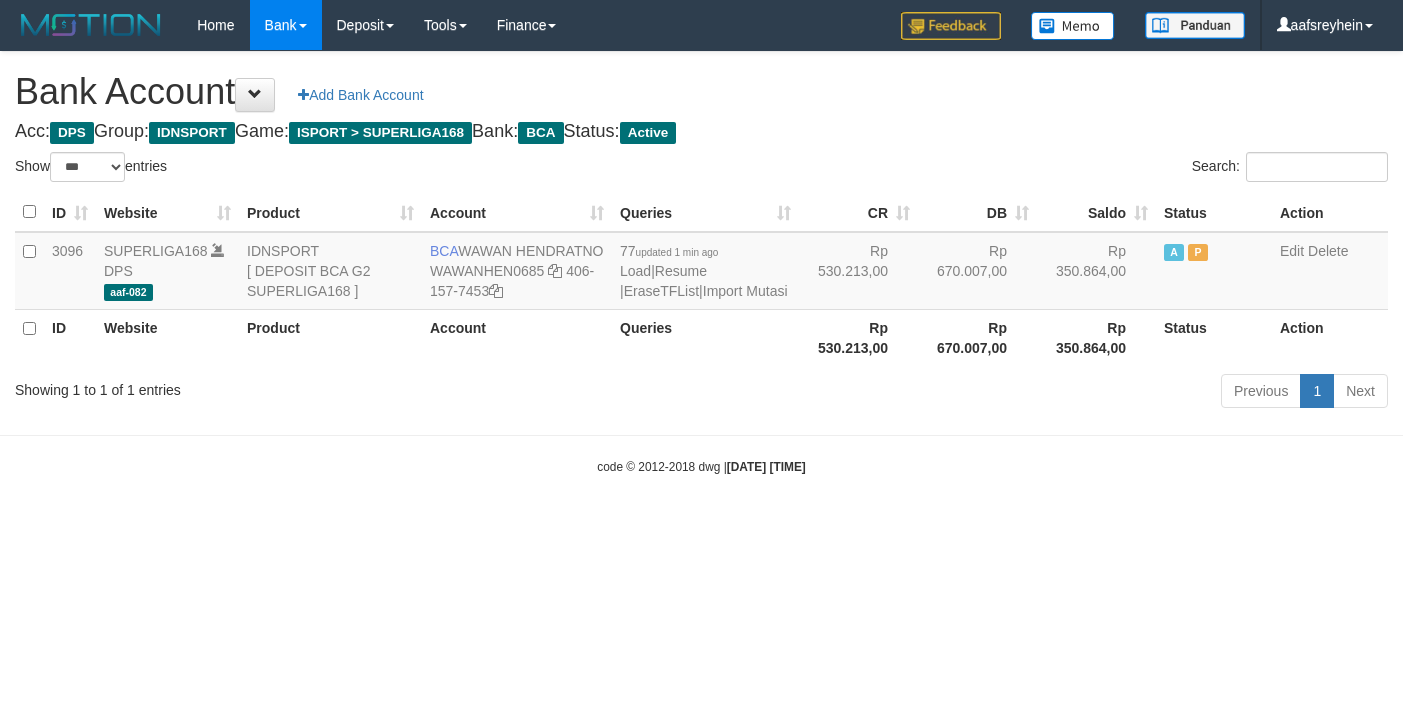 select on "***" 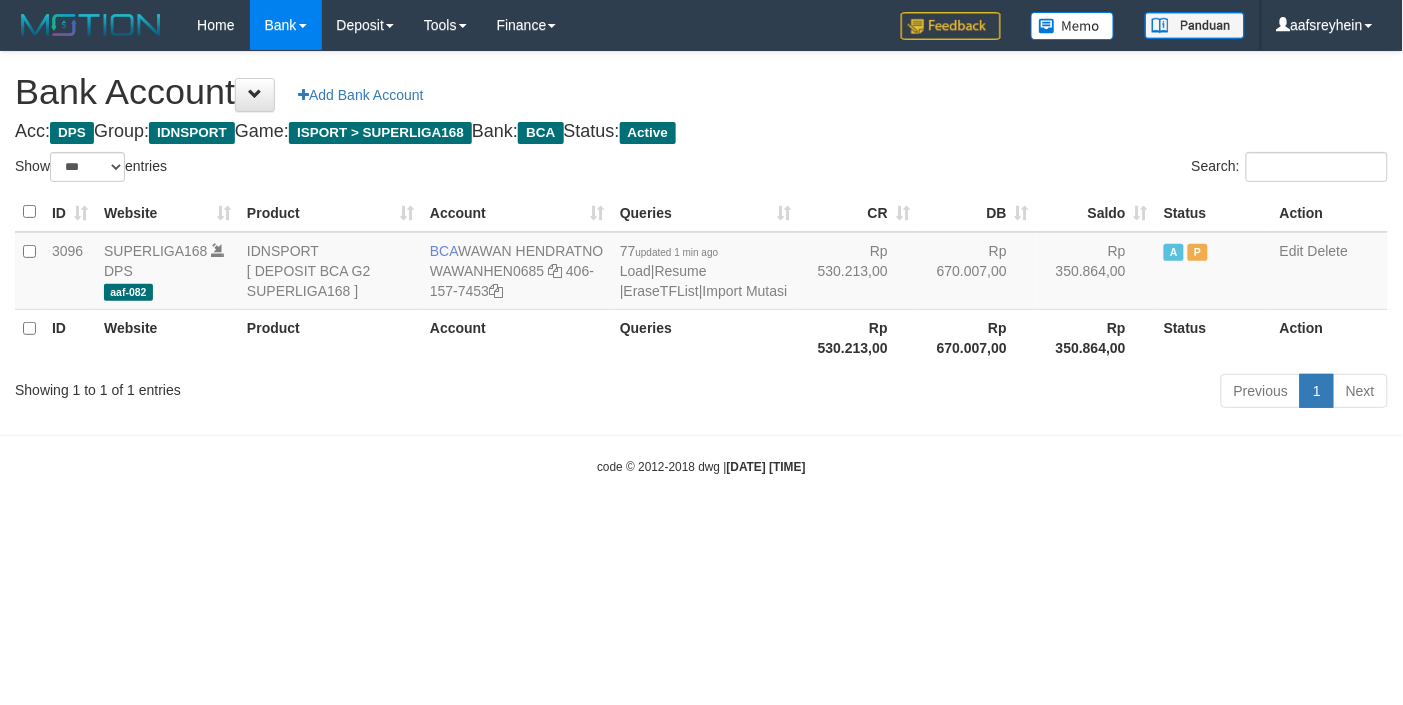 click on "Toggle navigation
Home
Bank
Account List
Load
By Website
Group
[ISPORT]													SUPERLIGA168
By Load Group (DPS)" at bounding box center (701, 263) 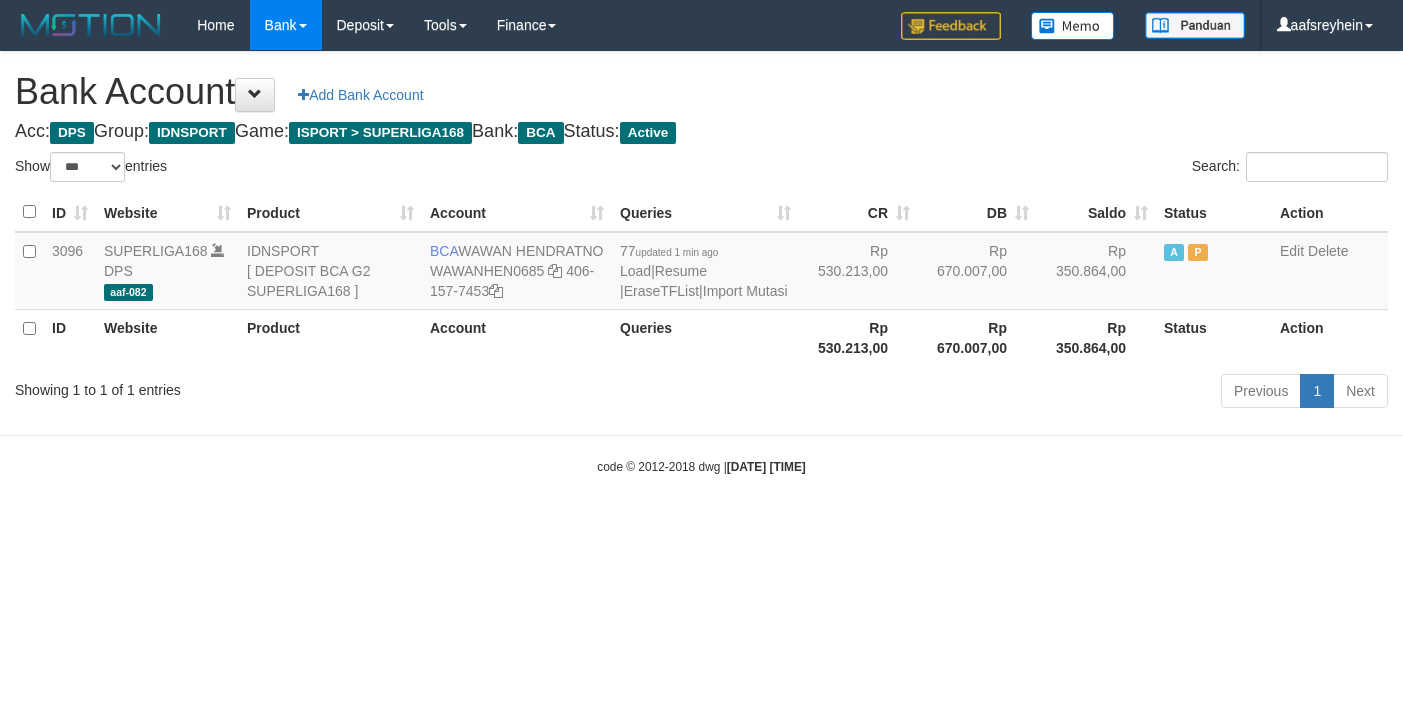 select on "***" 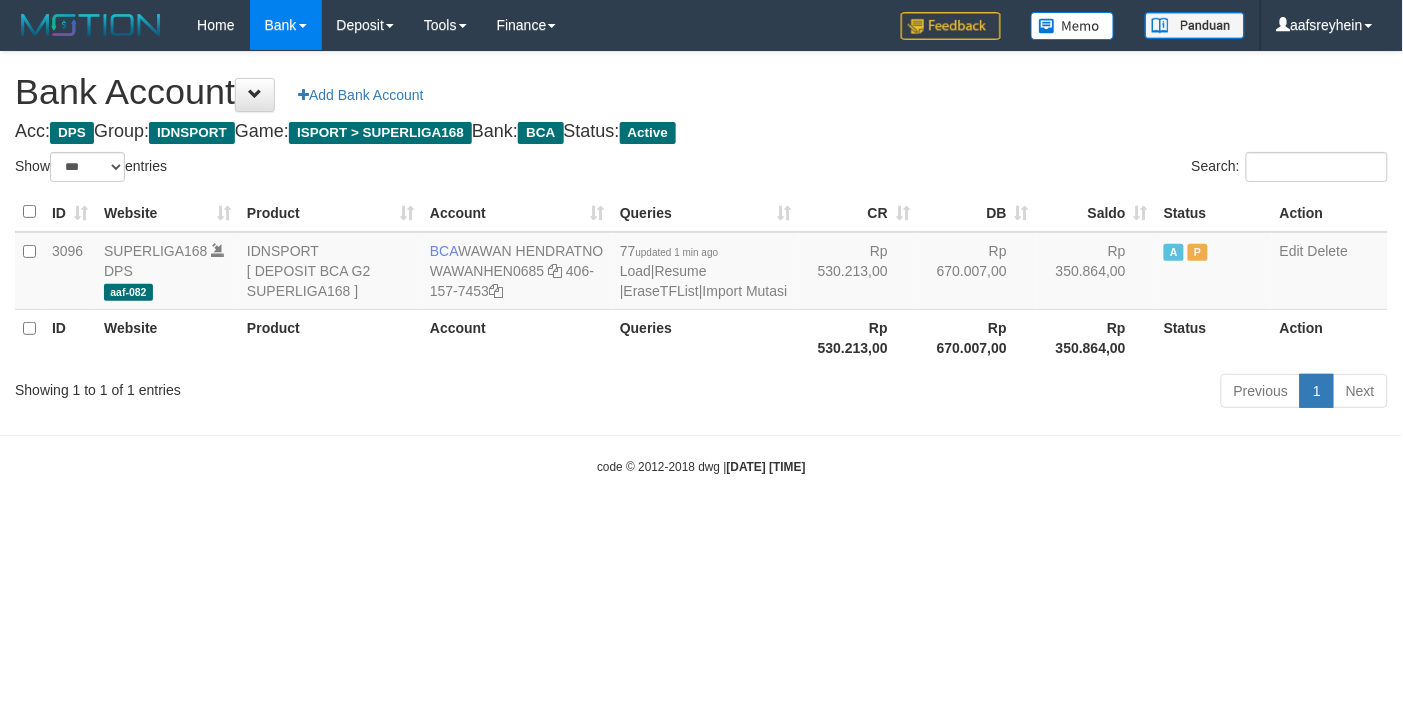 click on "Toggle navigation
Home
Bank
Account List
Load
By Website
Group
[ISPORT]													SUPERLIGA168
By Load Group (DPS)" at bounding box center [701, 263] 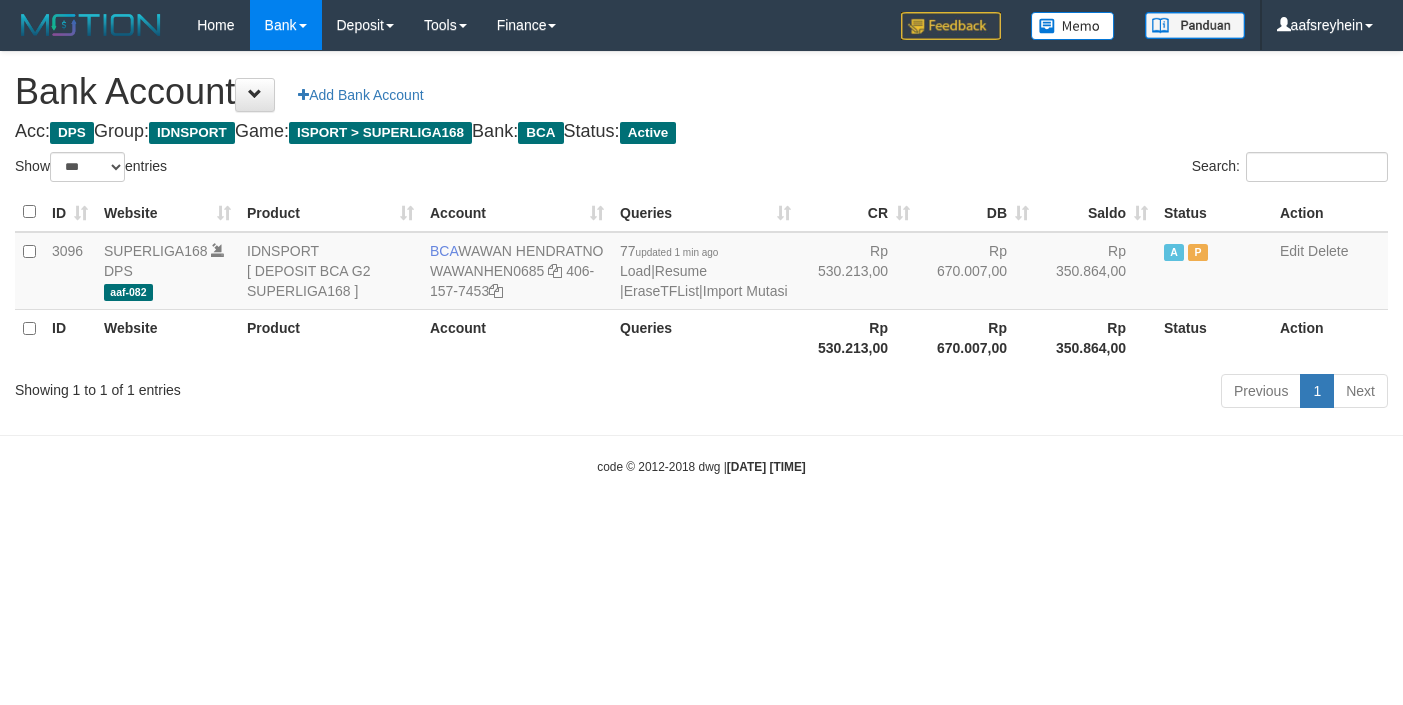 select on "***" 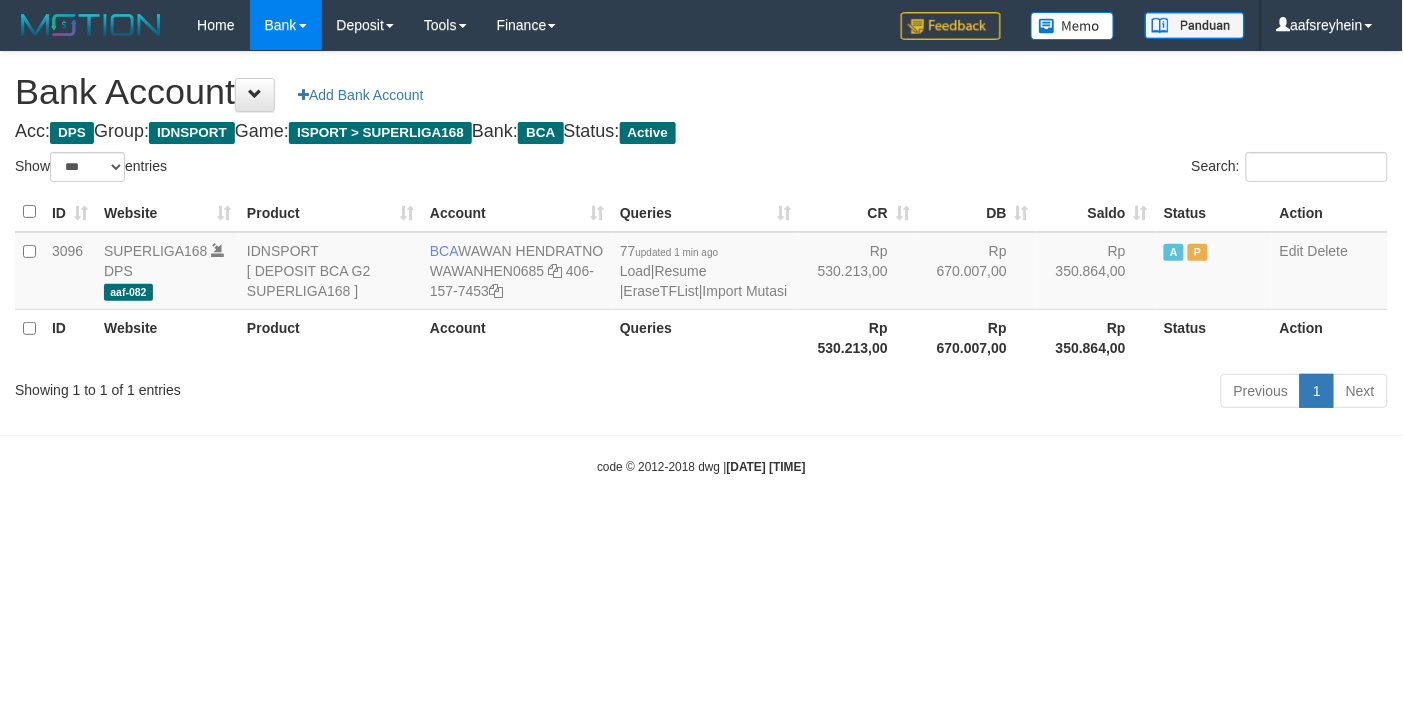 click on "Toggle navigation
Home
Bank
Account List
Load
By Website
Group
[ISPORT]													SUPERLIGA168
By Load Group (DPS)" at bounding box center [701, 263] 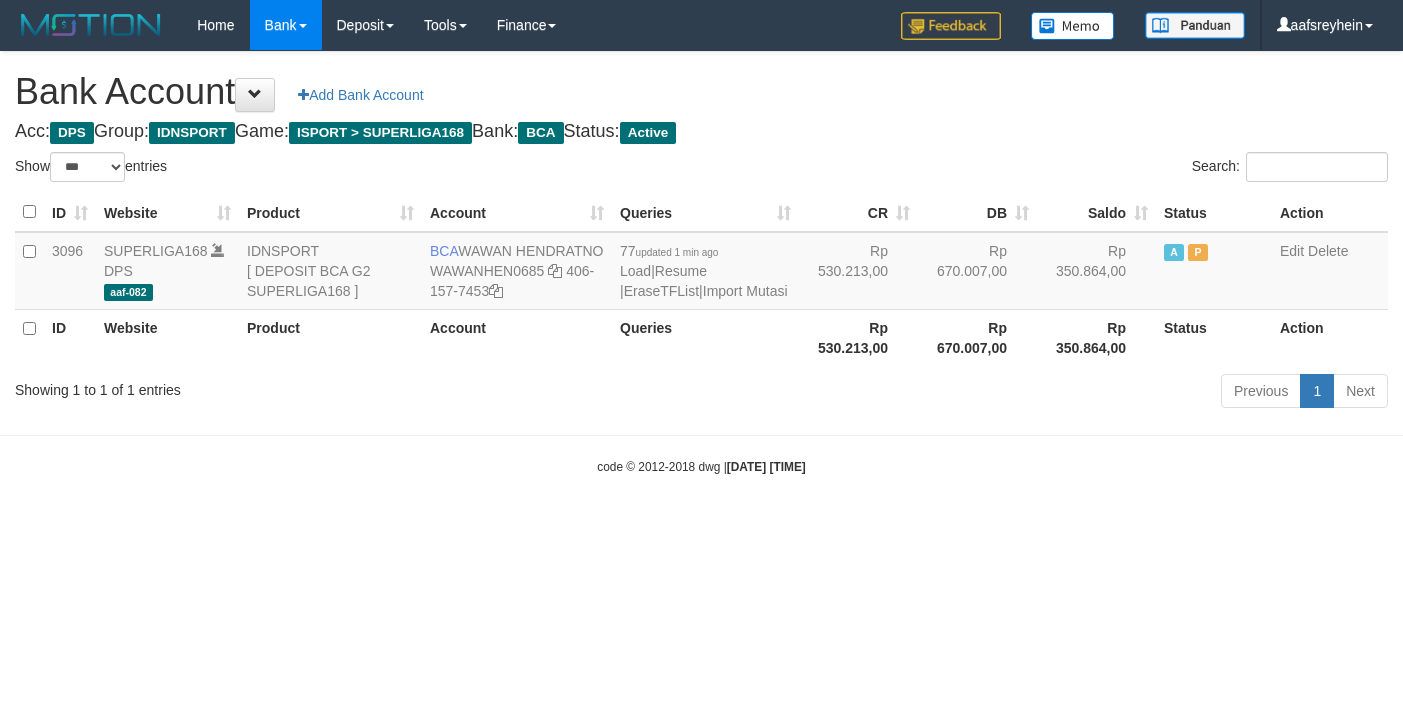select on "***" 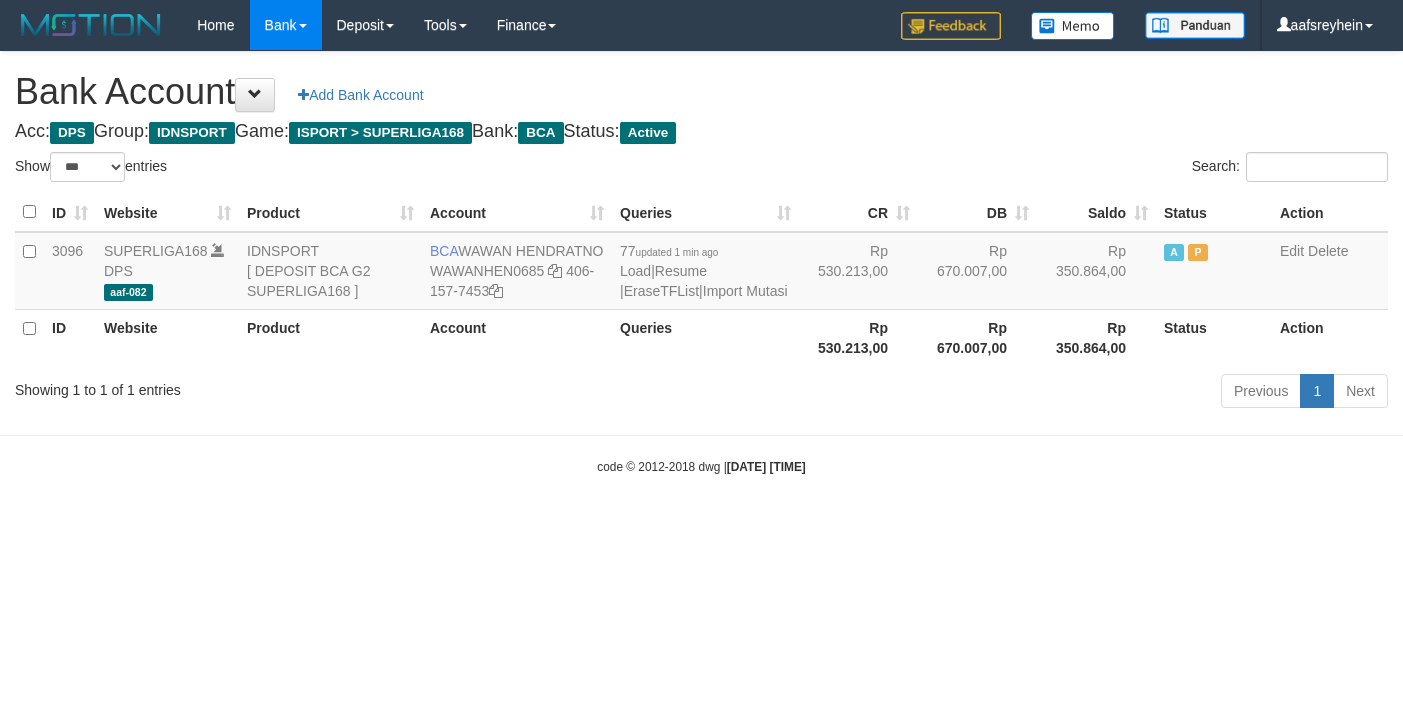 select on "***" 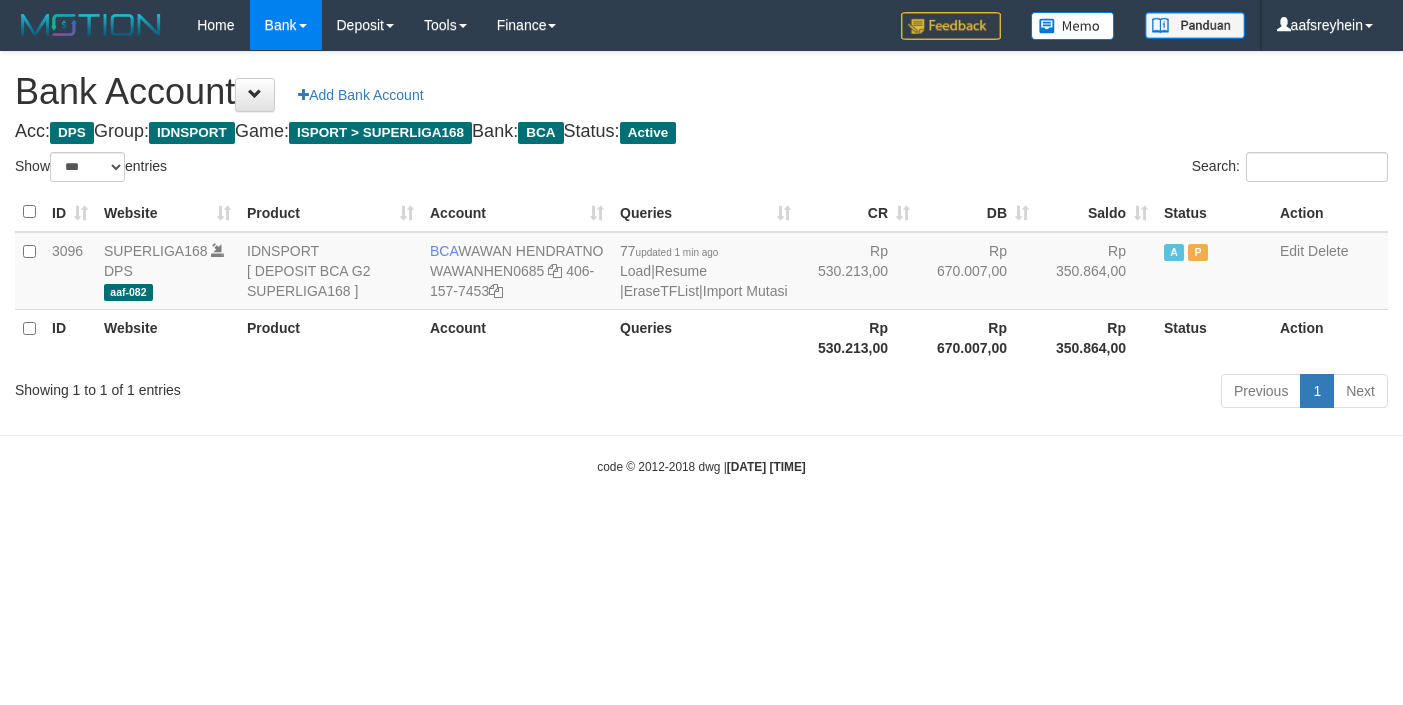 scroll, scrollTop: 0, scrollLeft: 0, axis: both 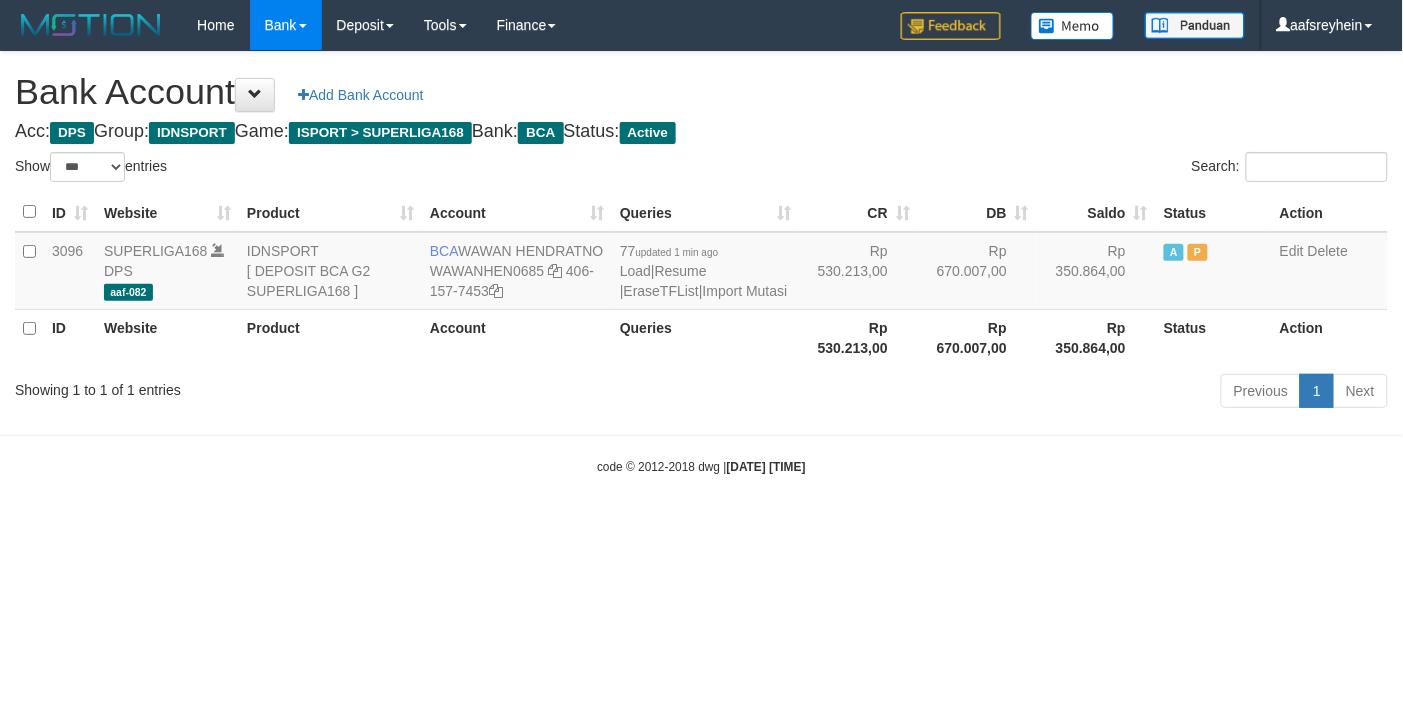 click on "Toggle navigation
Home
Bank
Account List
Load
By Website
Group
[ISPORT]													SUPERLIGA168
By Load Group (DPS)" at bounding box center [701, 263] 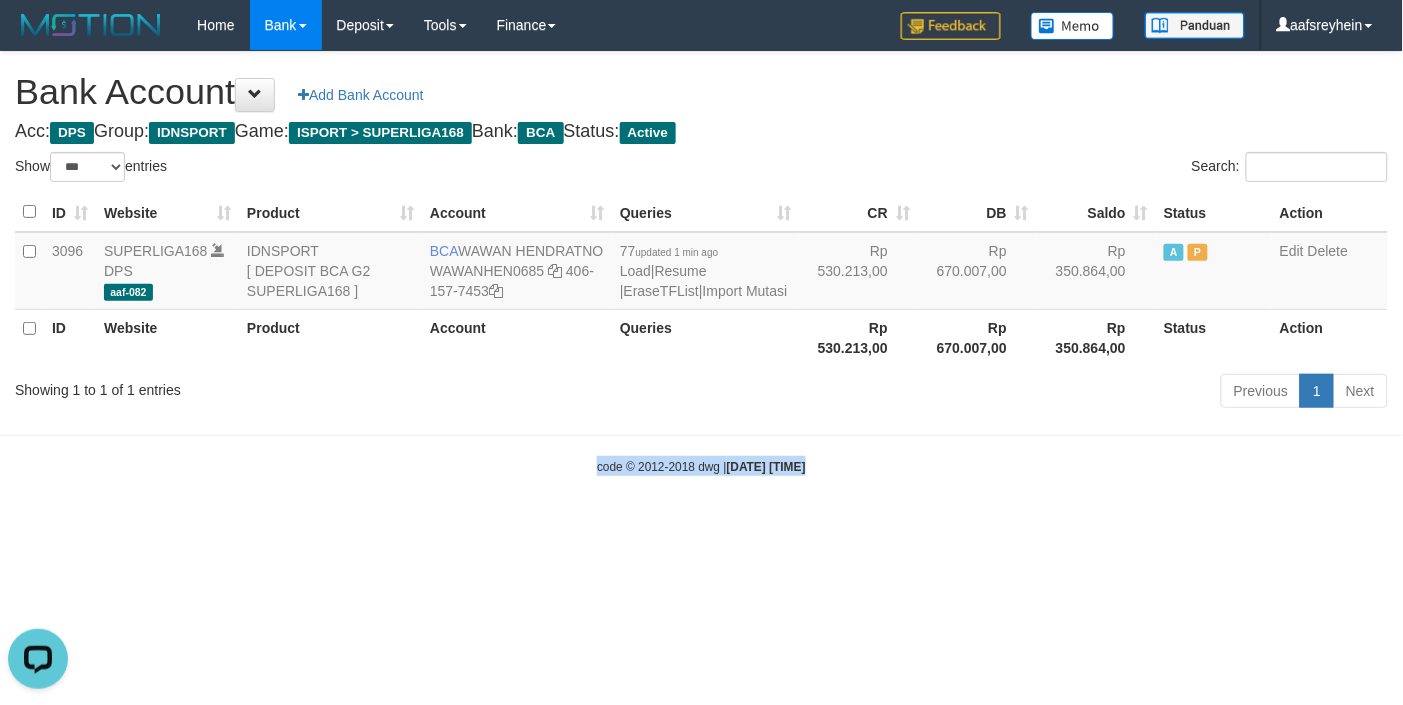 scroll, scrollTop: 0, scrollLeft: 0, axis: both 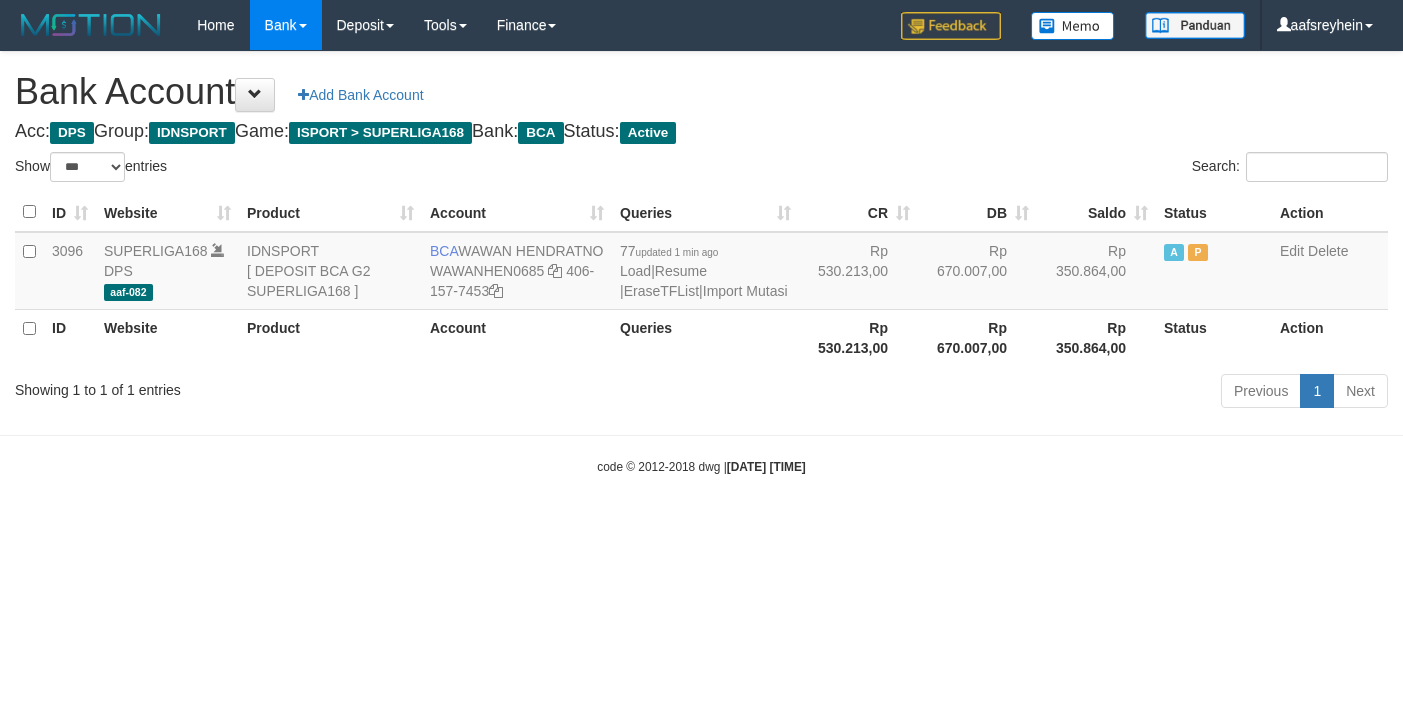 select on "***" 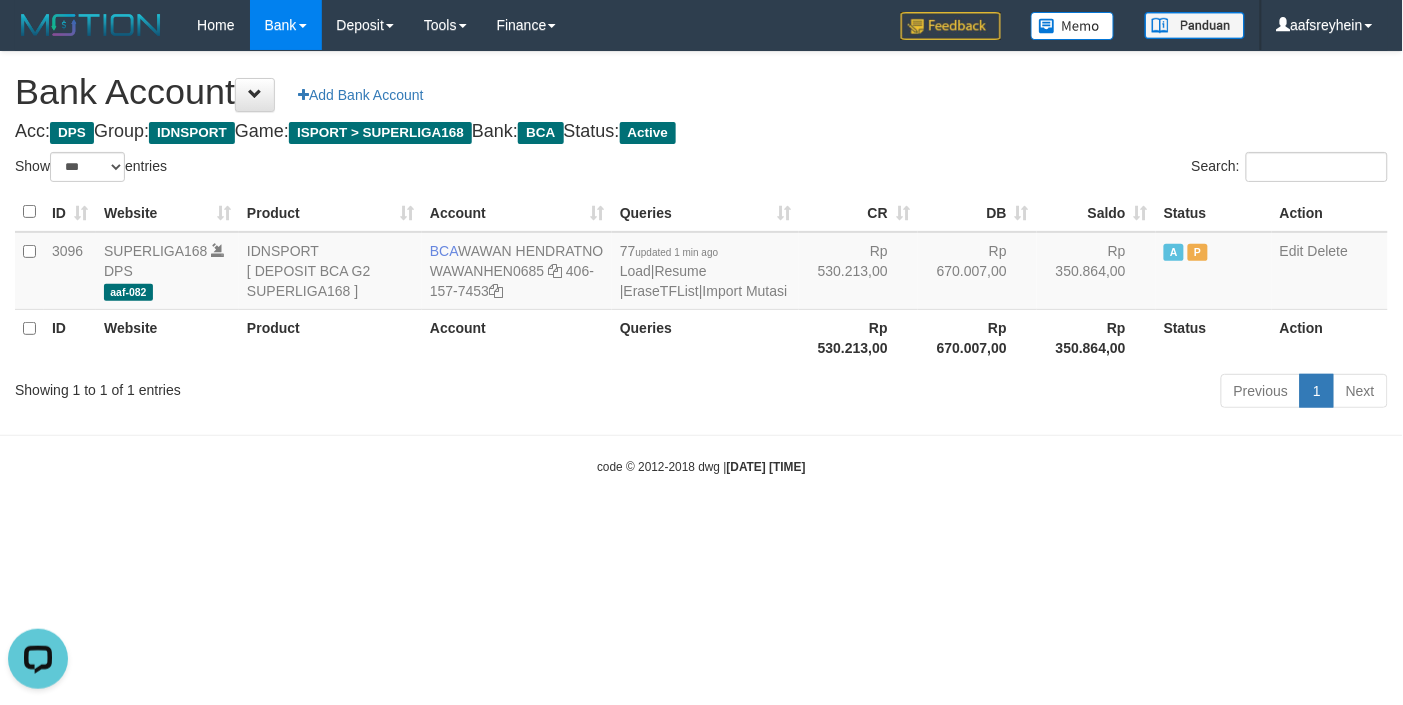 scroll, scrollTop: 0, scrollLeft: 0, axis: both 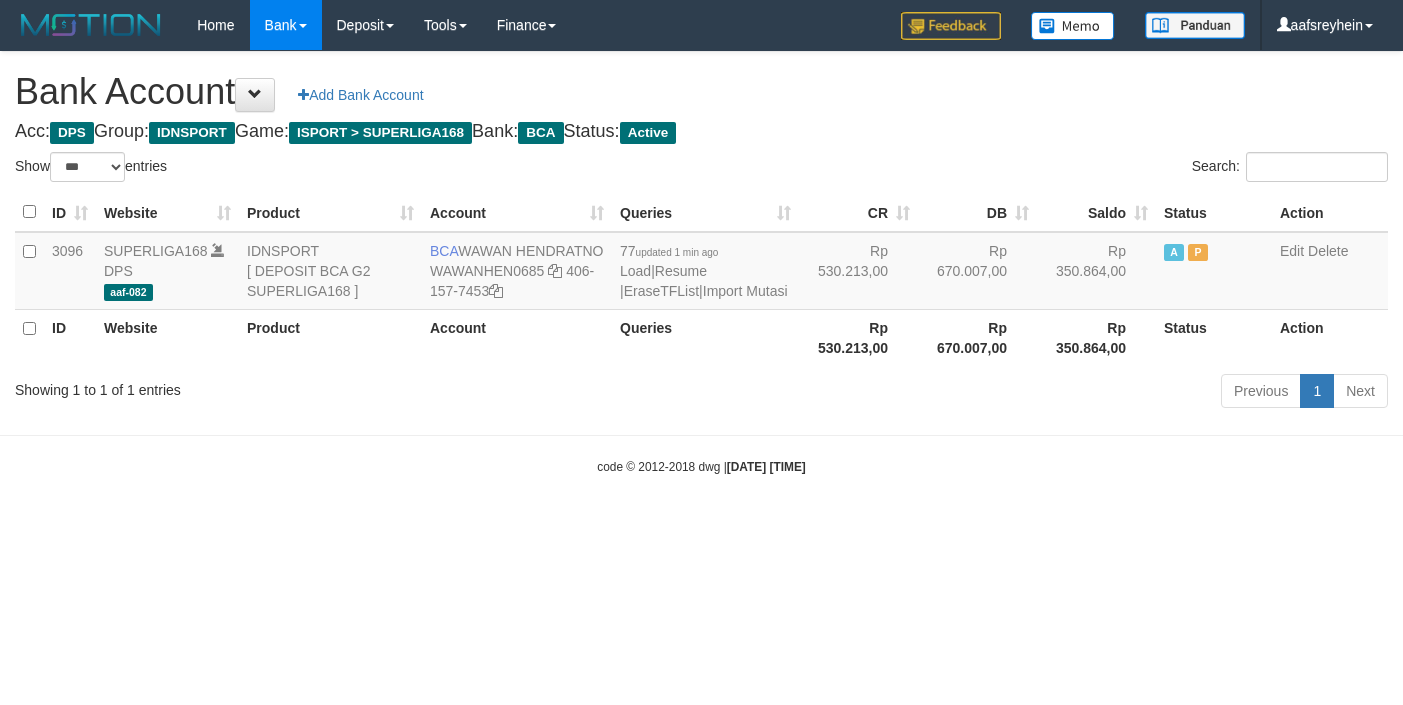 select on "***" 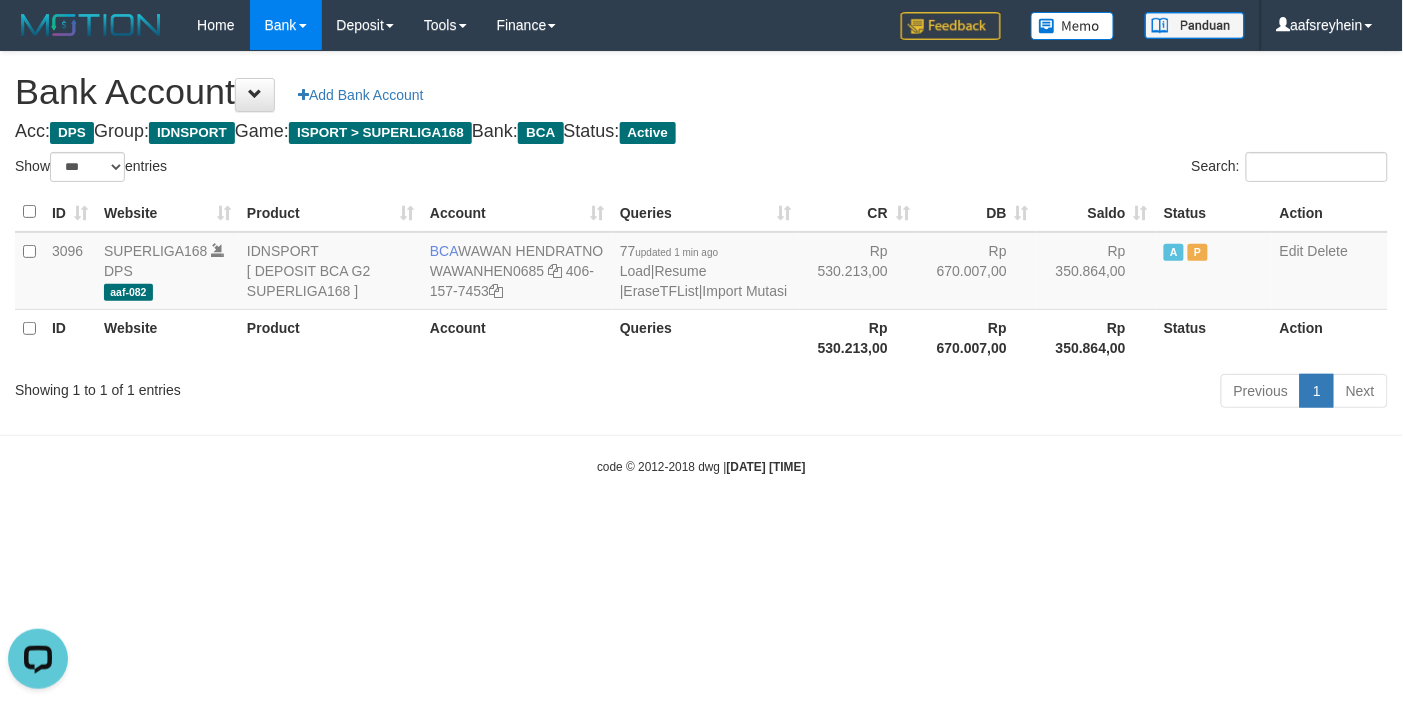scroll, scrollTop: 0, scrollLeft: 0, axis: both 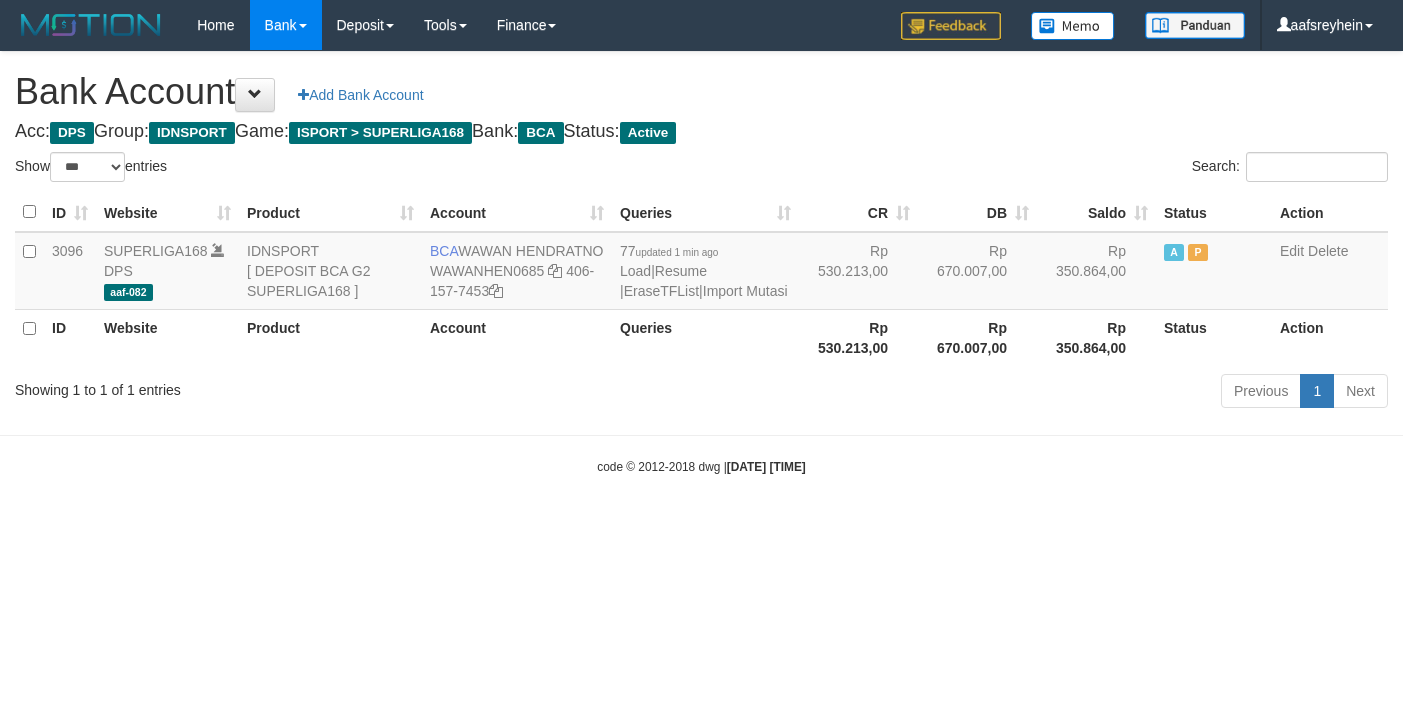 select on "***" 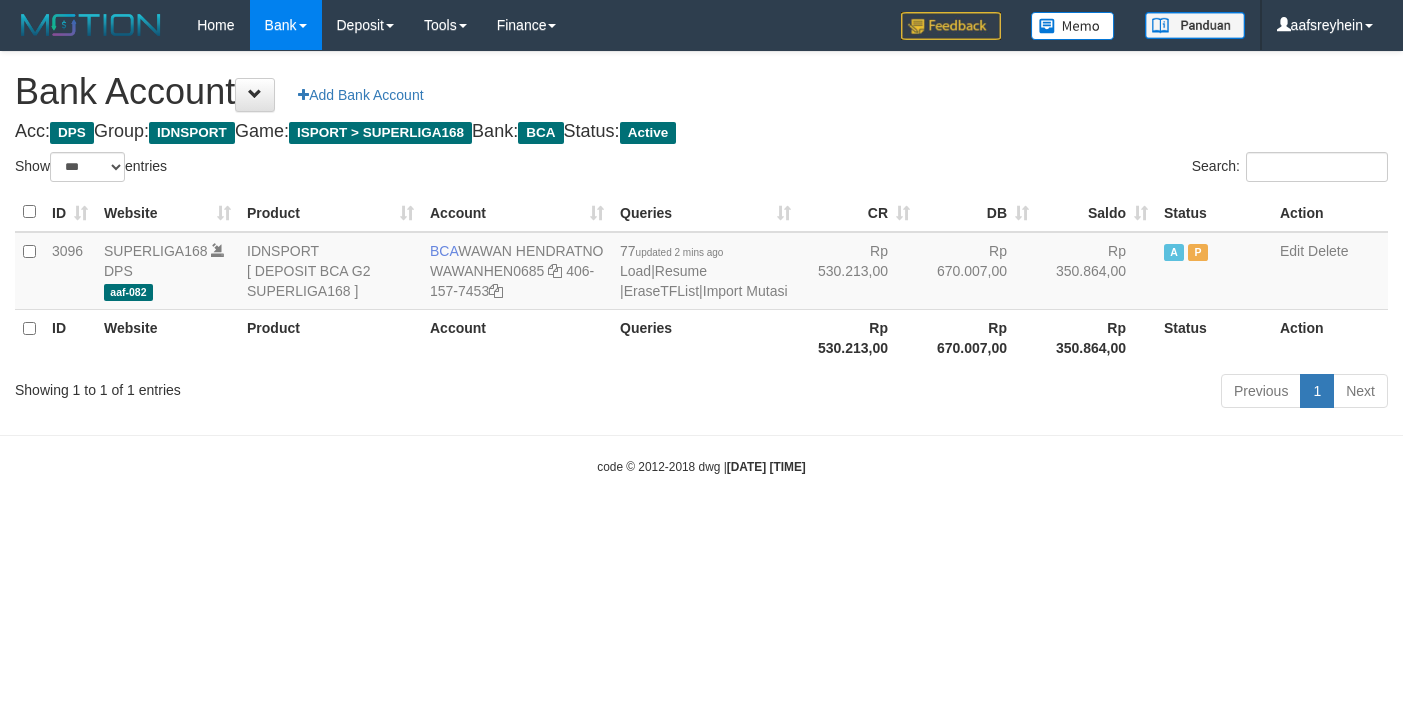 select on "***" 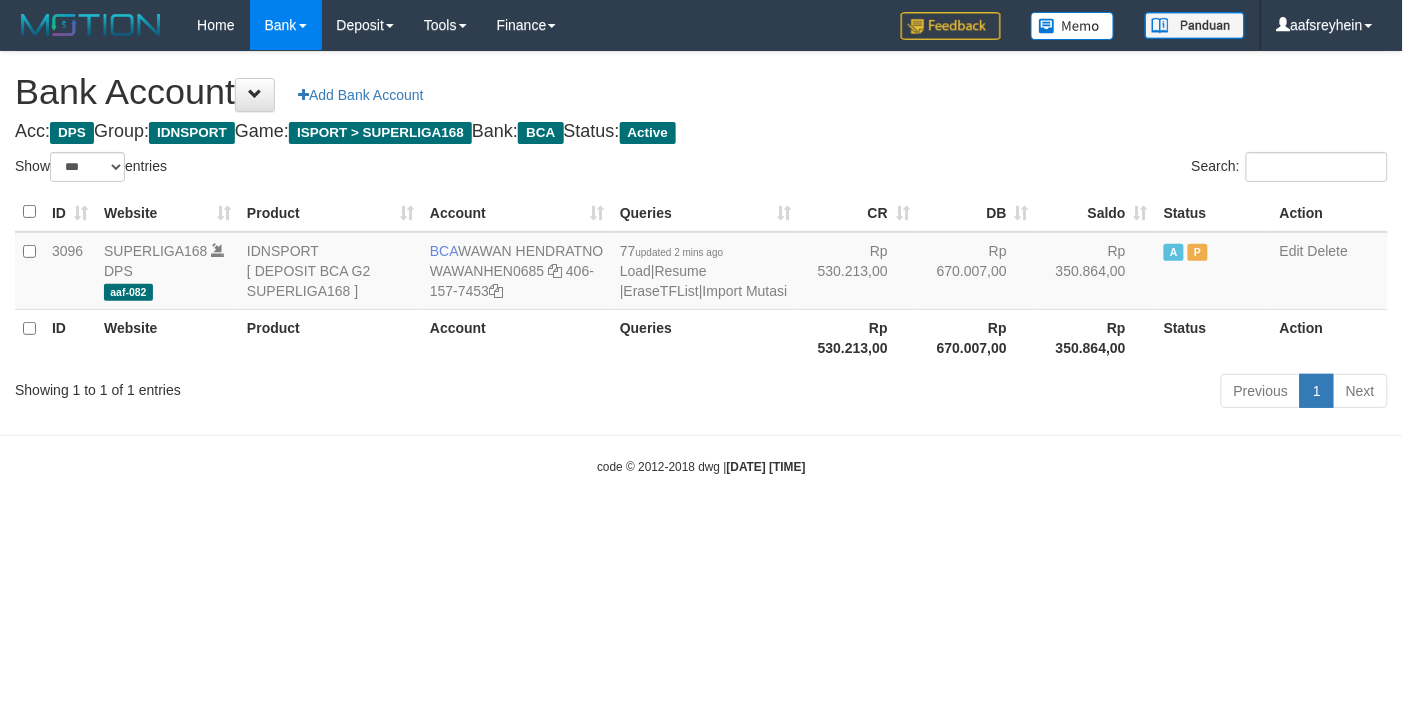 click on "Toggle navigation
Home
Bank
Account List
Load
By Website
Group
[ISPORT]													SUPERLIGA168
By Load Group (DPS)" at bounding box center (701, 263) 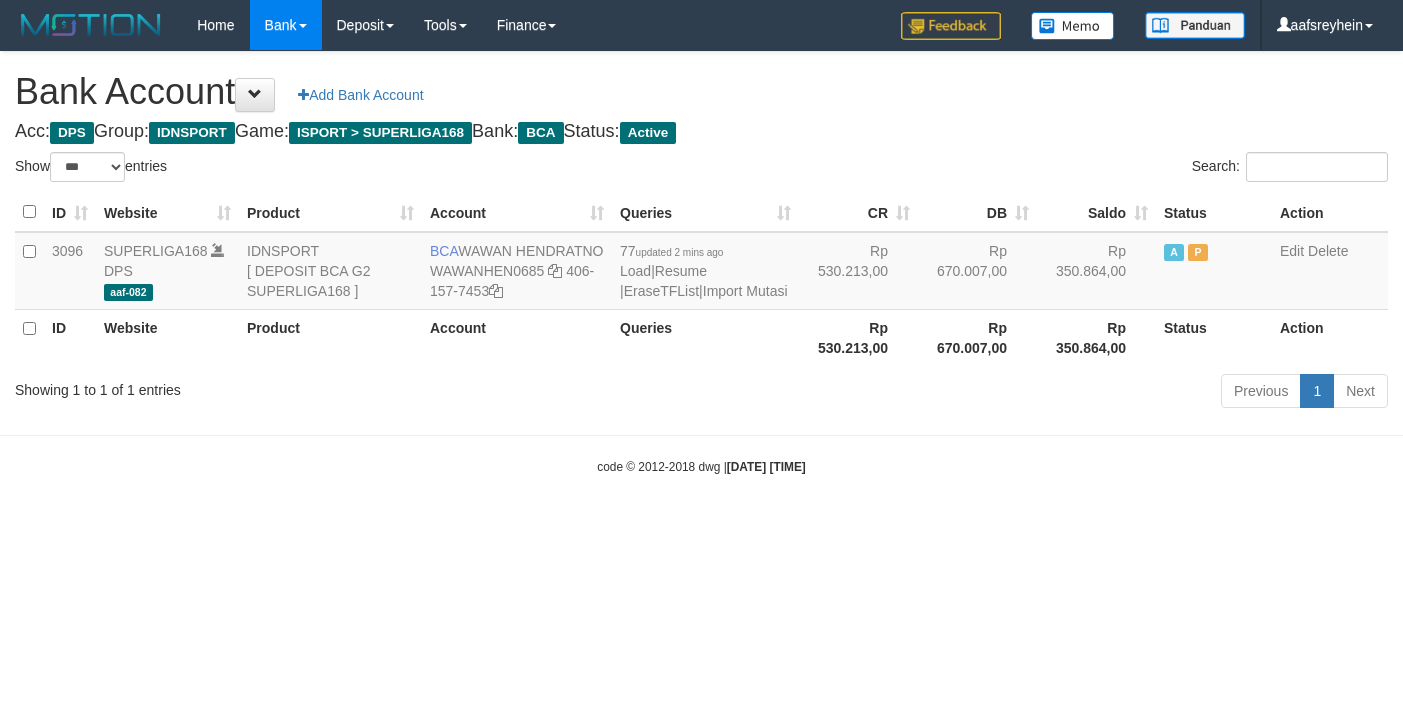 select on "***" 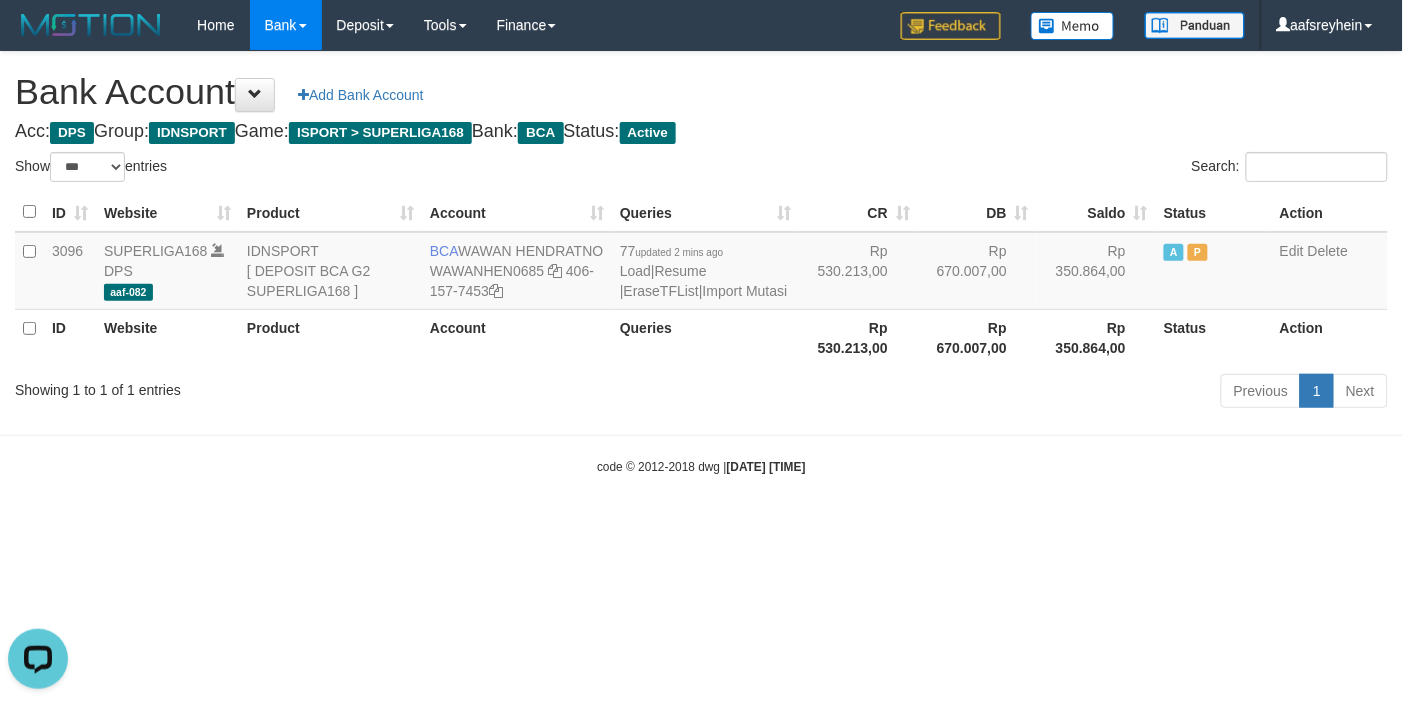 scroll, scrollTop: 0, scrollLeft: 0, axis: both 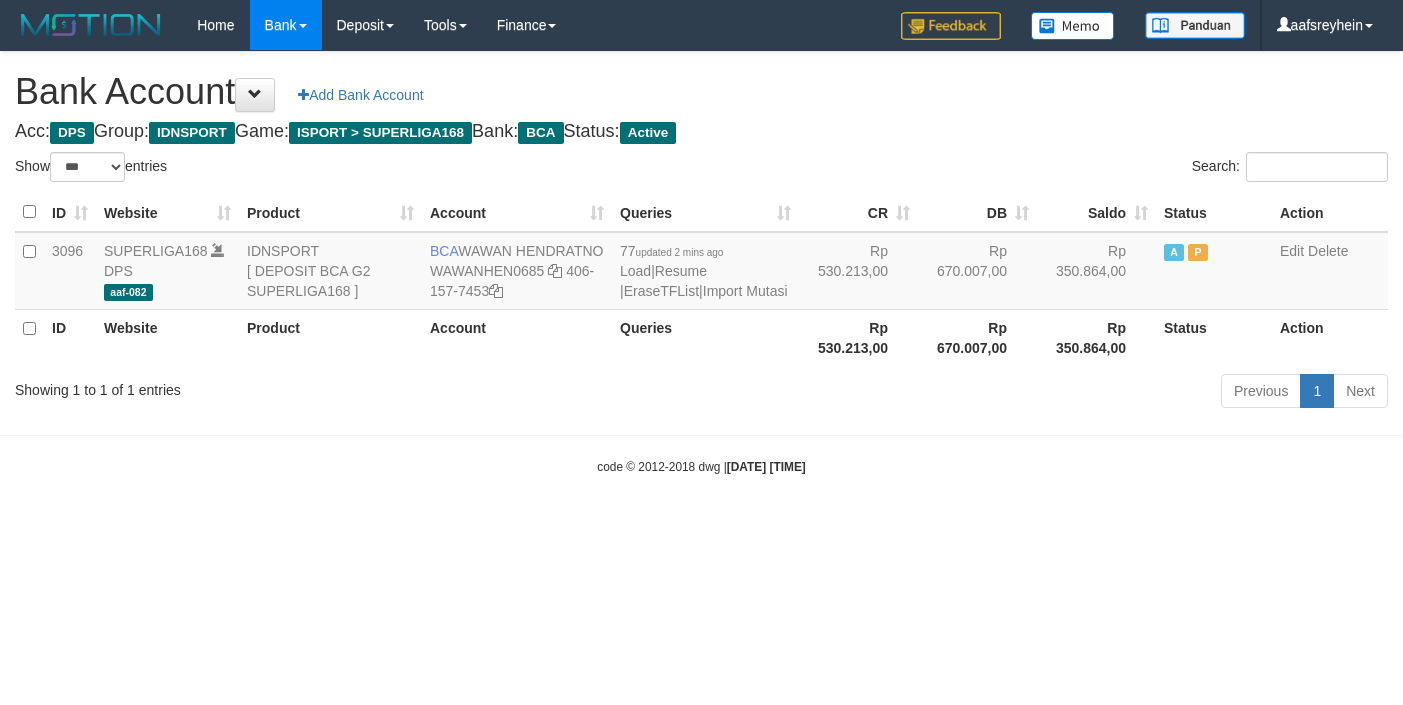 select on "***" 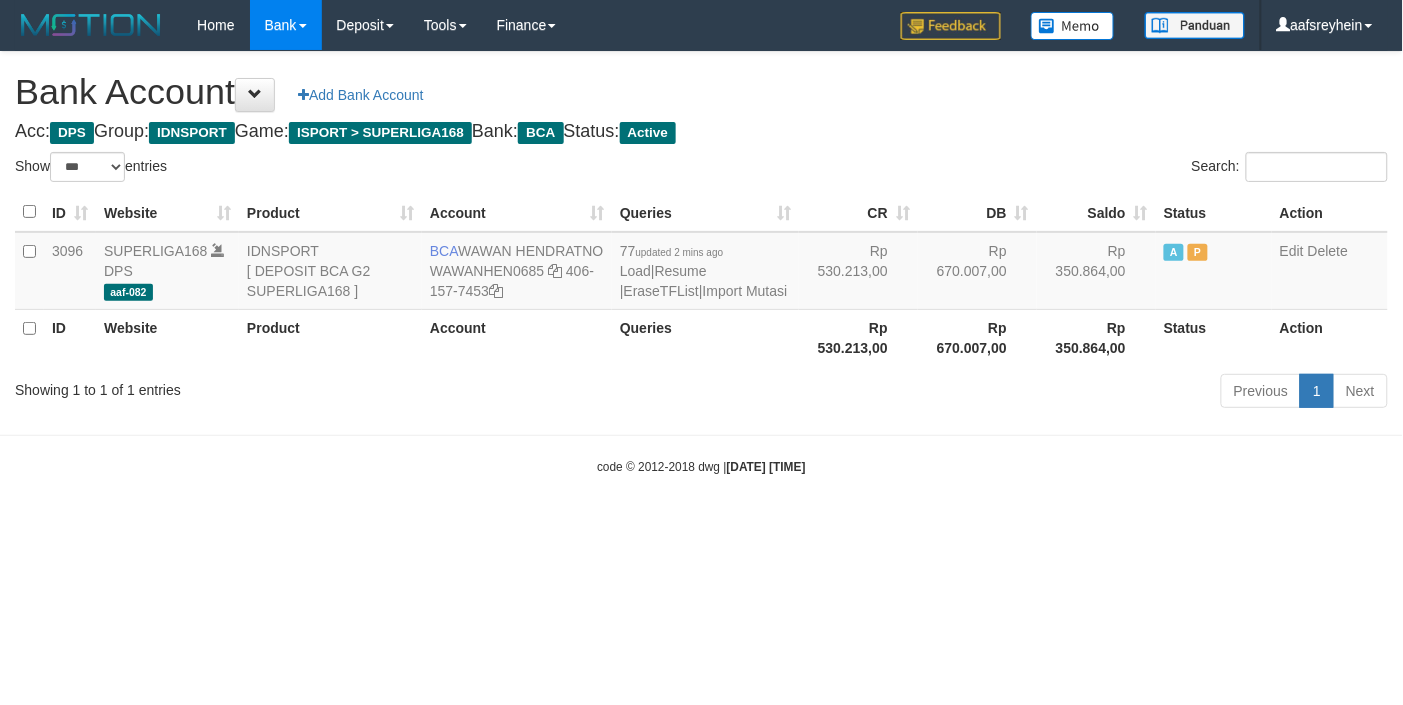 drag, startPoint x: 1012, startPoint y: 570, endPoint x: 1023, endPoint y: 557, distance: 17.029387 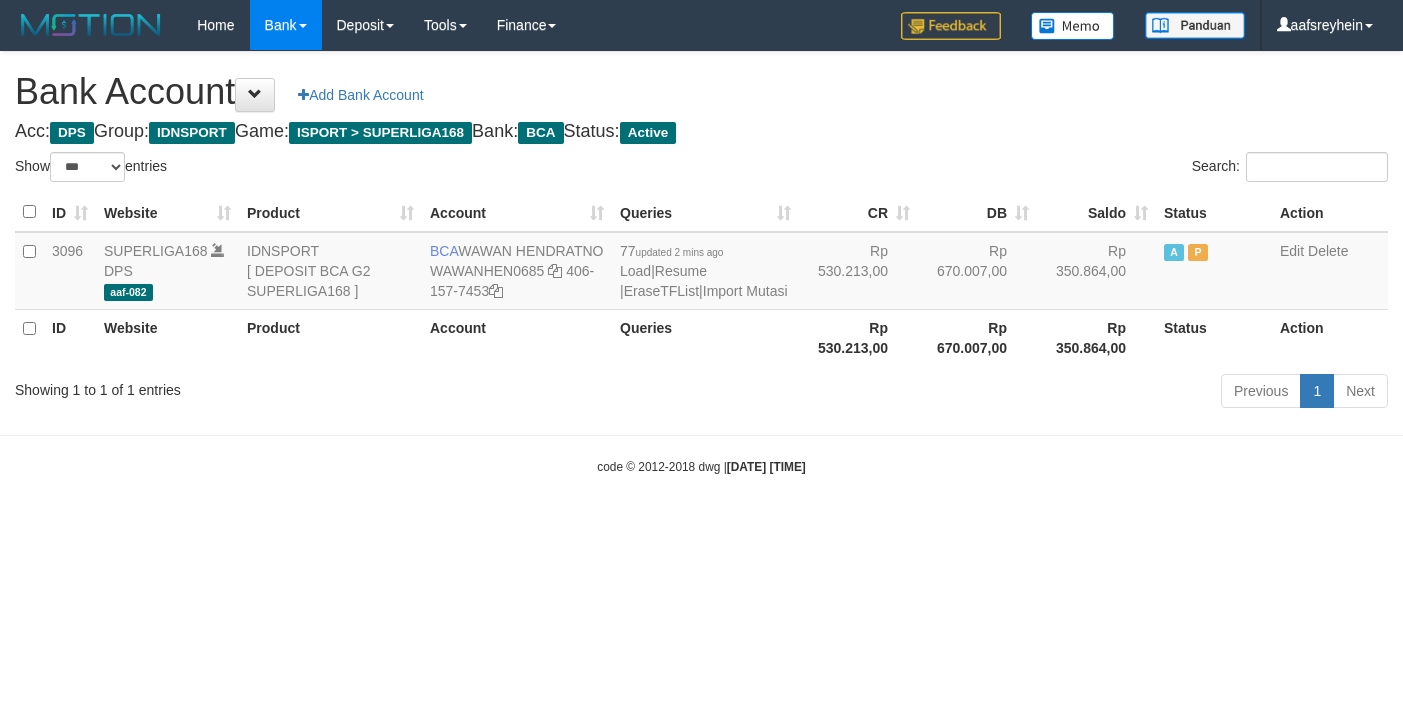 select on "***" 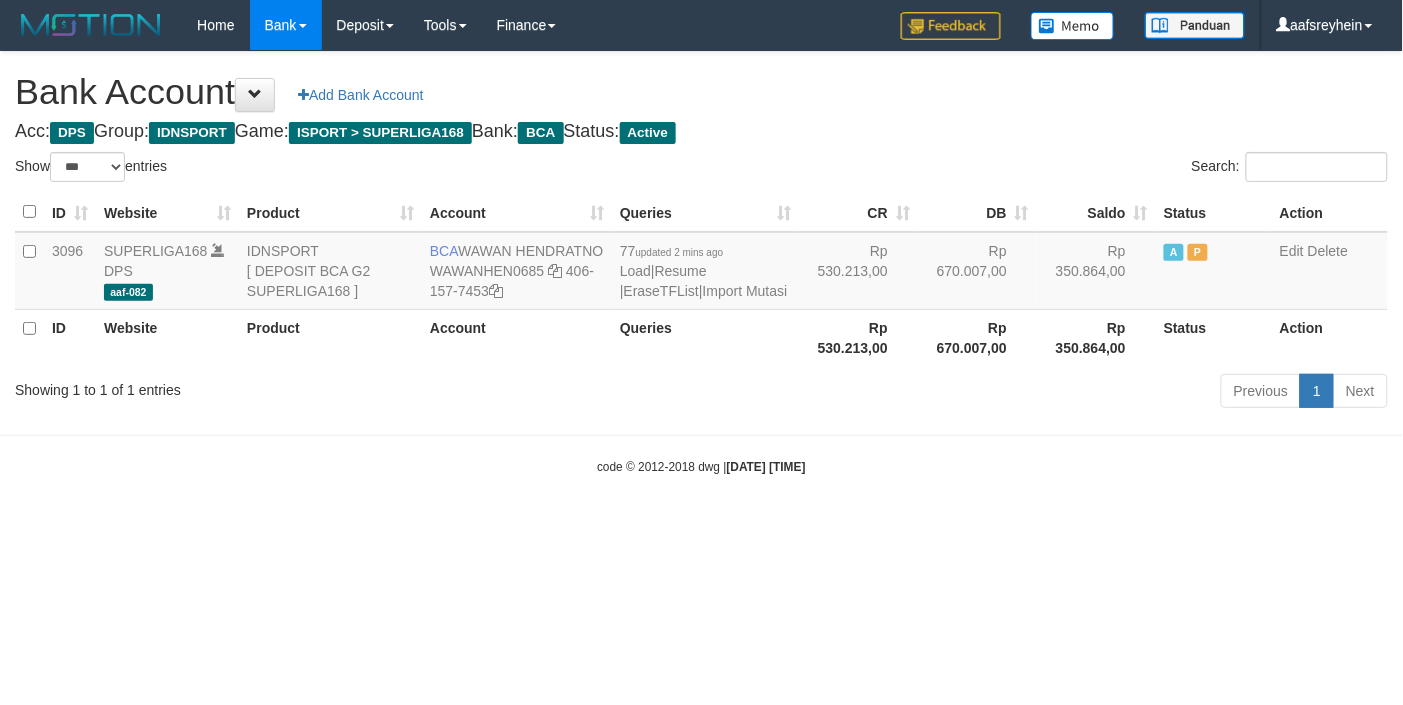 click on "Toggle navigation
Home
Bank
Account List
Load
By Website
Group
[ISPORT]													SUPERLIGA168
By Load Group (DPS)
-" at bounding box center (701, 263) 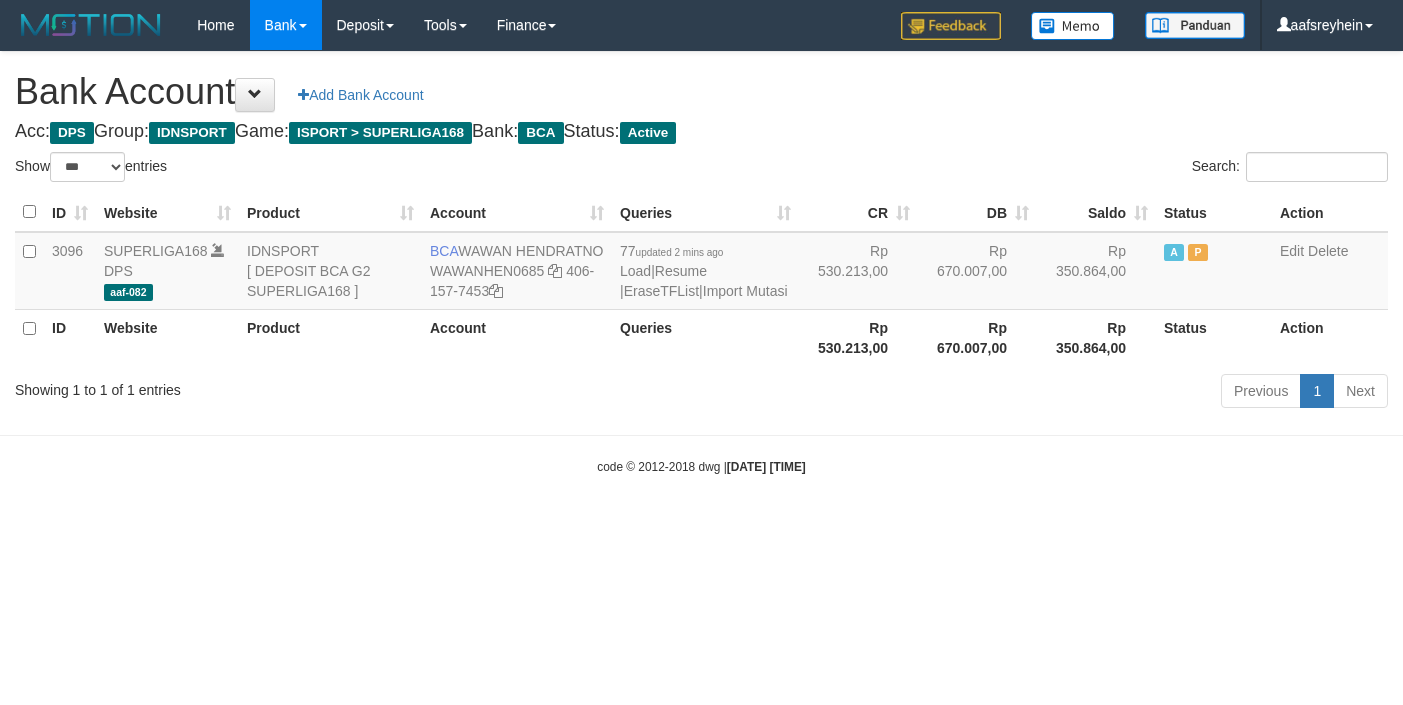select on "***" 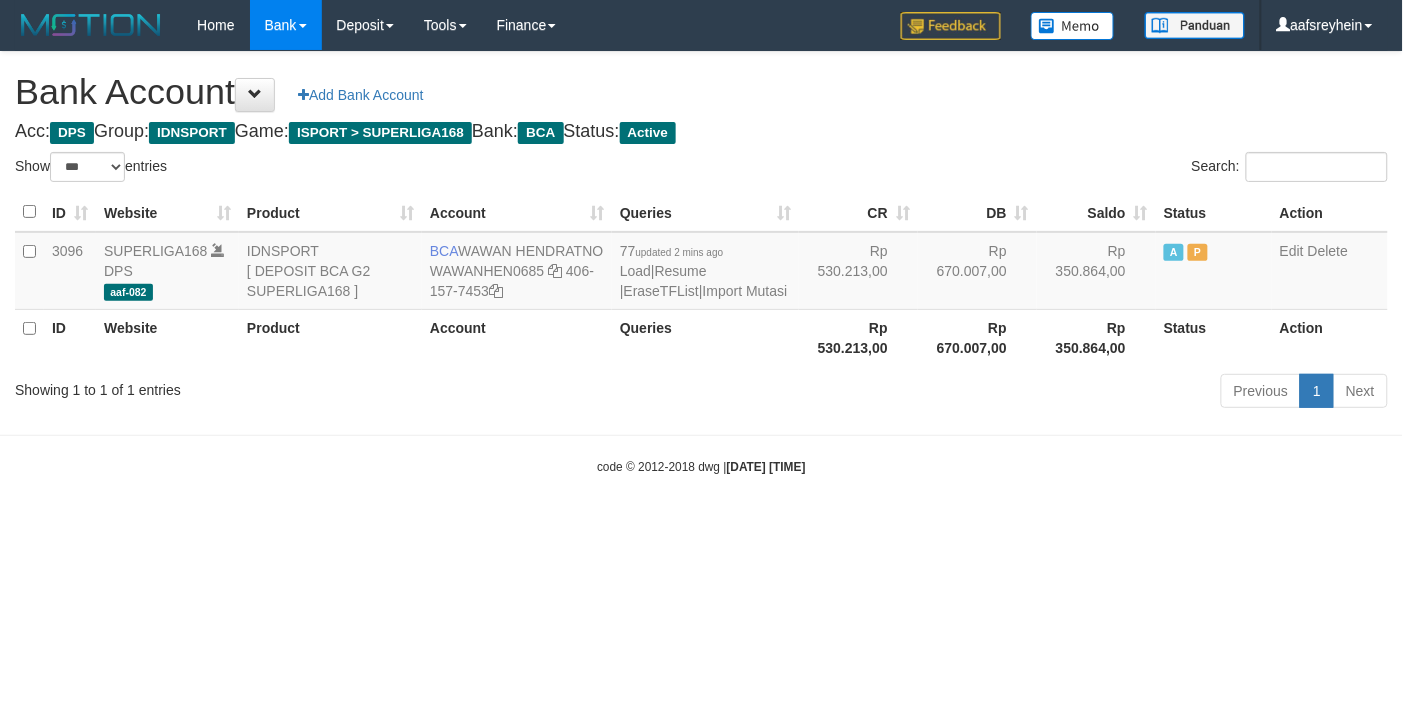 click on "Toggle navigation
Home
Bank
Account List
Load
By Website
Group
[ISPORT]													SUPERLIGA168
By Load Group (DPS)
-" at bounding box center (701, 263) 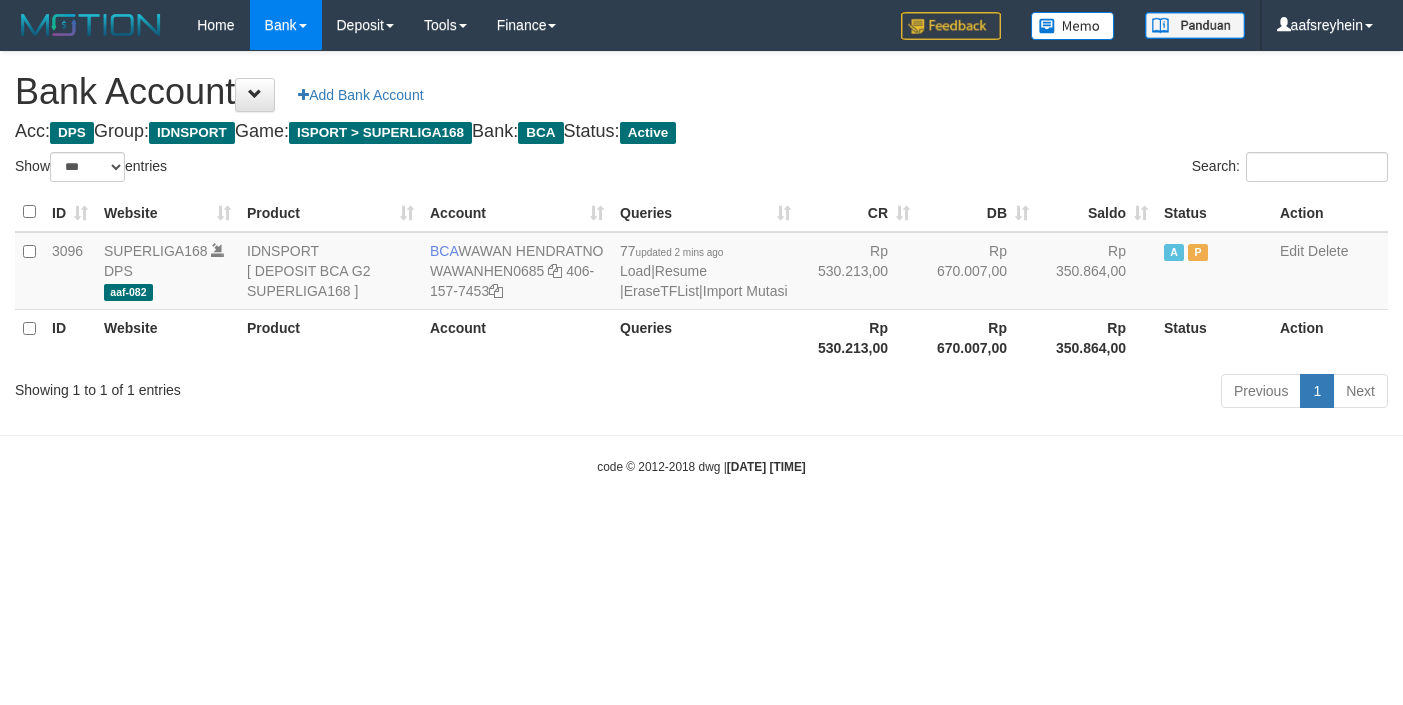 select on "***" 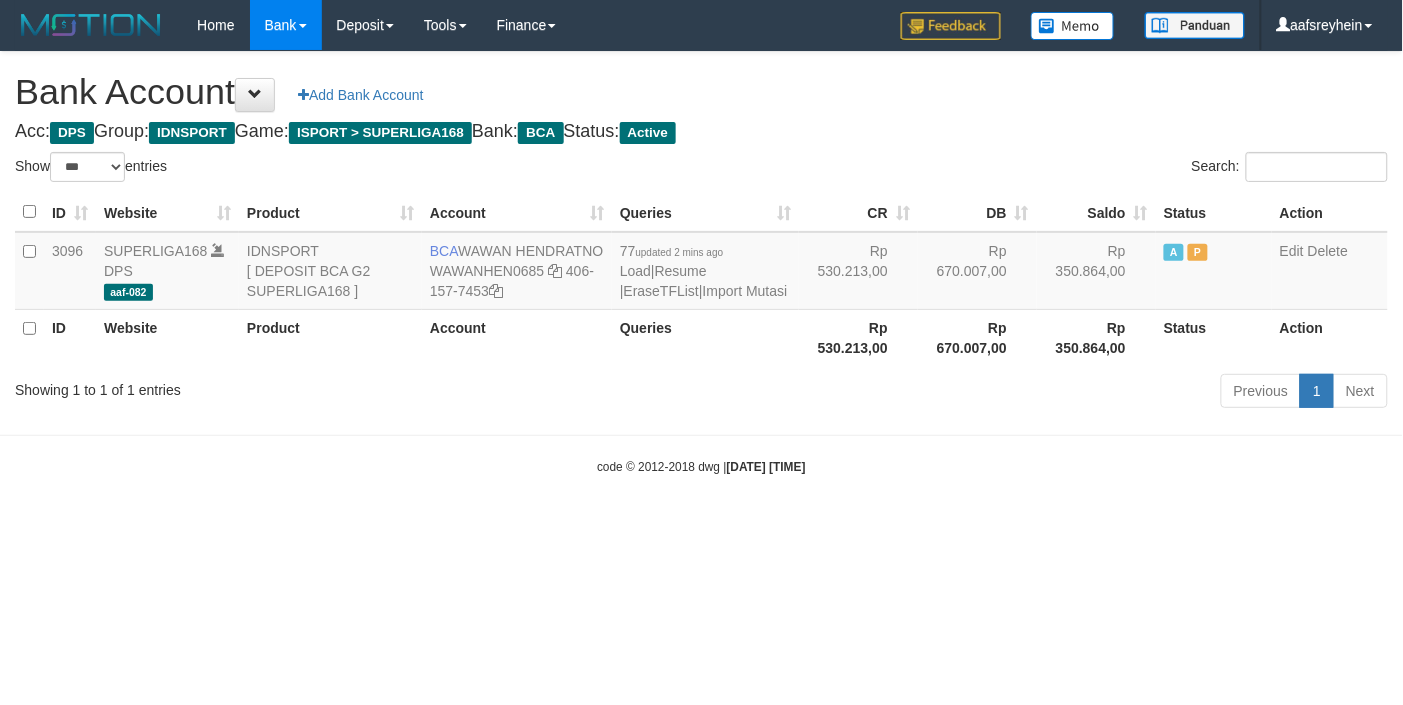 click on "Toggle navigation
Home
Bank
Account List
Load
By Website
Group
[ISPORT]													SUPERLIGA168
By Load Group (DPS)
-" at bounding box center (701, 263) 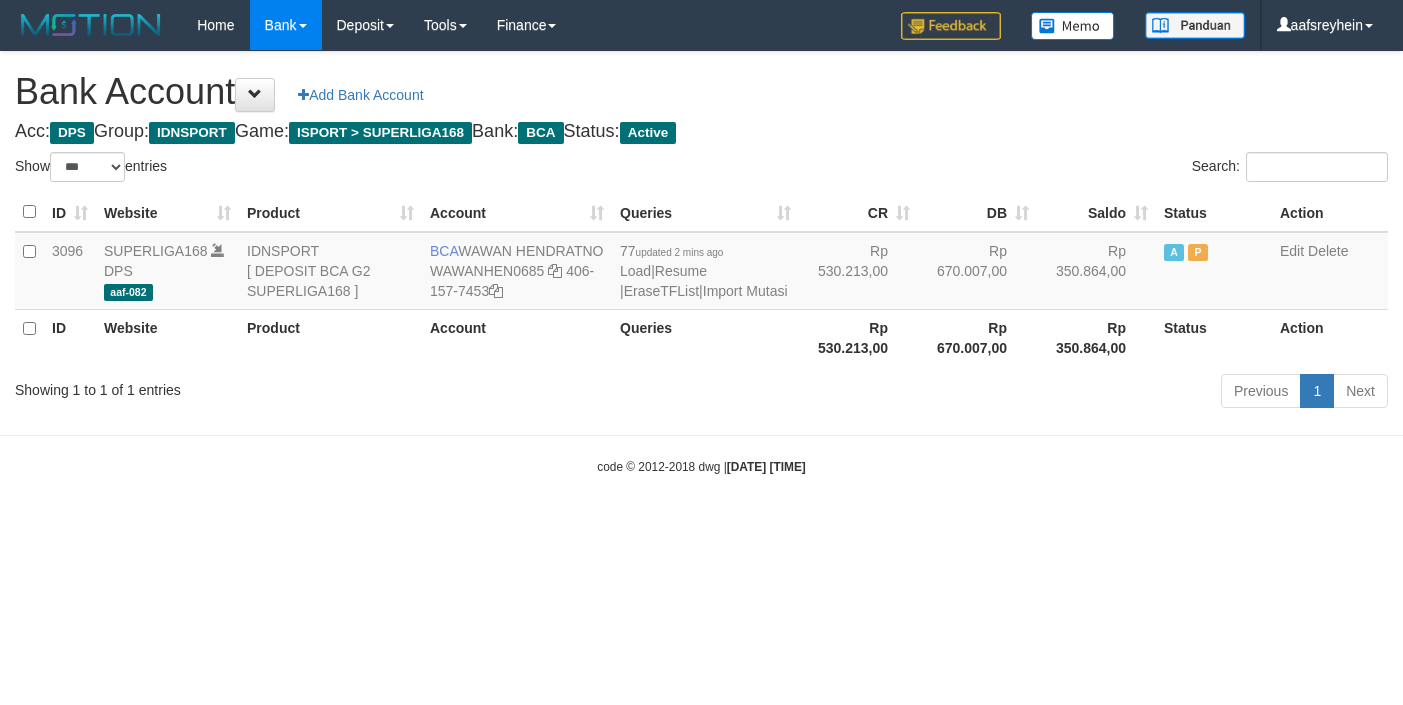 select on "***" 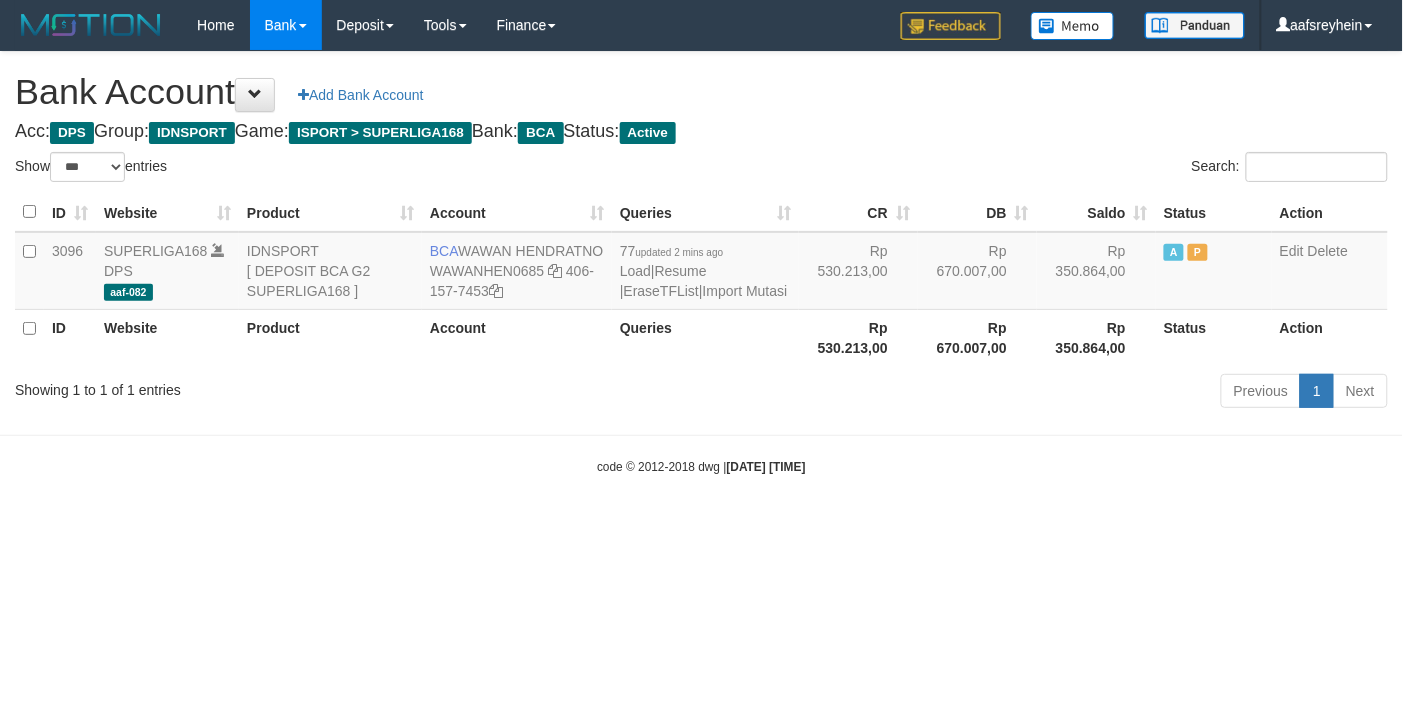 click on "Toggle navigation
Home
Bank
Account List
Load
By Website
Group
[ISPORT]													SUPERLIGA168
By Load Group (DPS)
-" at bounding box center [701, 263] 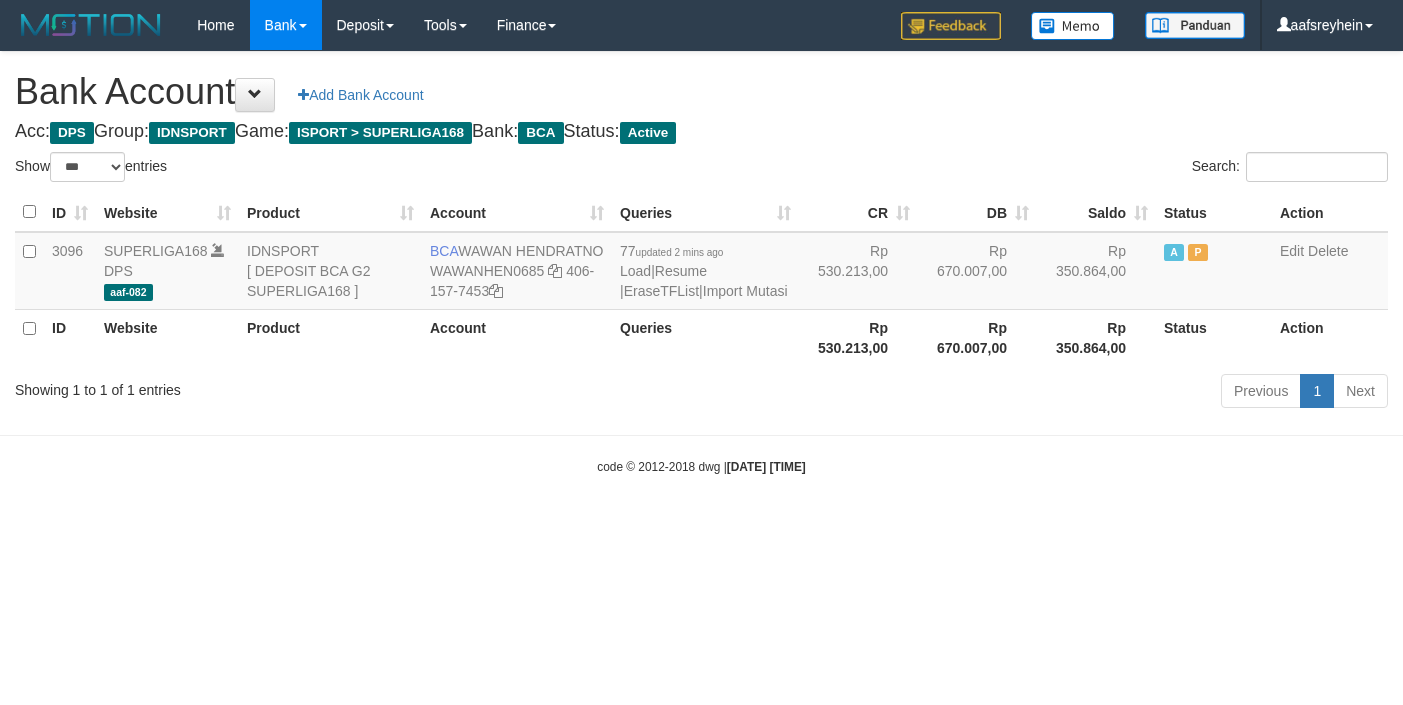 select on "***" 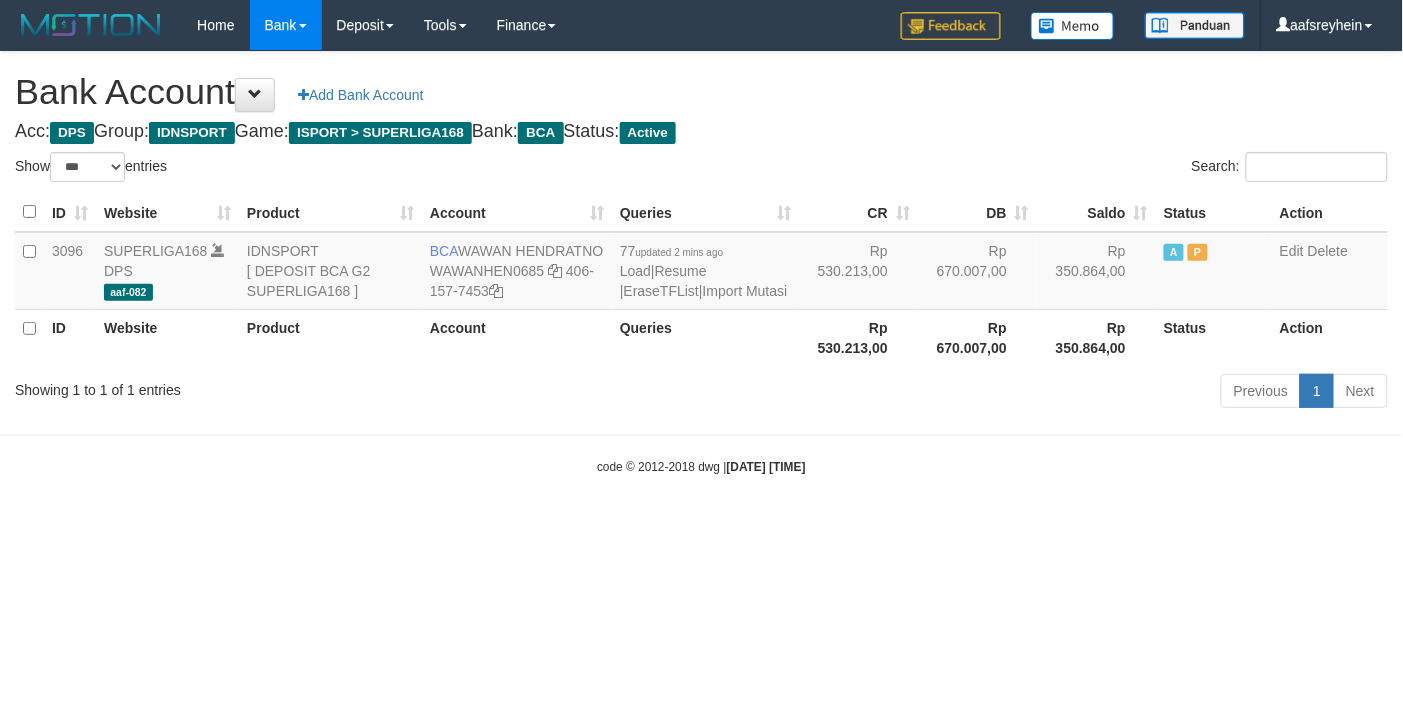 click on "Toggle navigation
Home
Bank
Account List
Load
By Website
Group
[ISPORT]													SUPERLIGA168
By Load Group (DPS)
-" at bounding box center [701, 263] 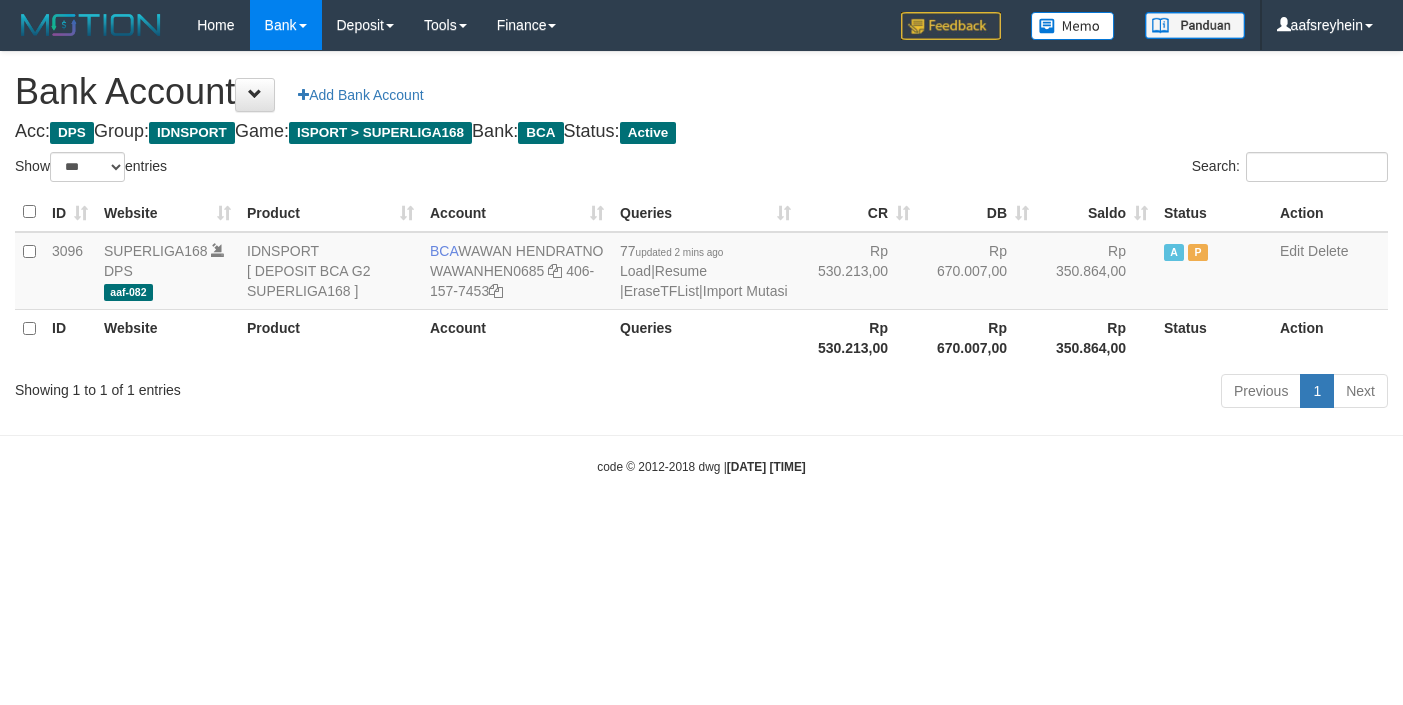select on "***" 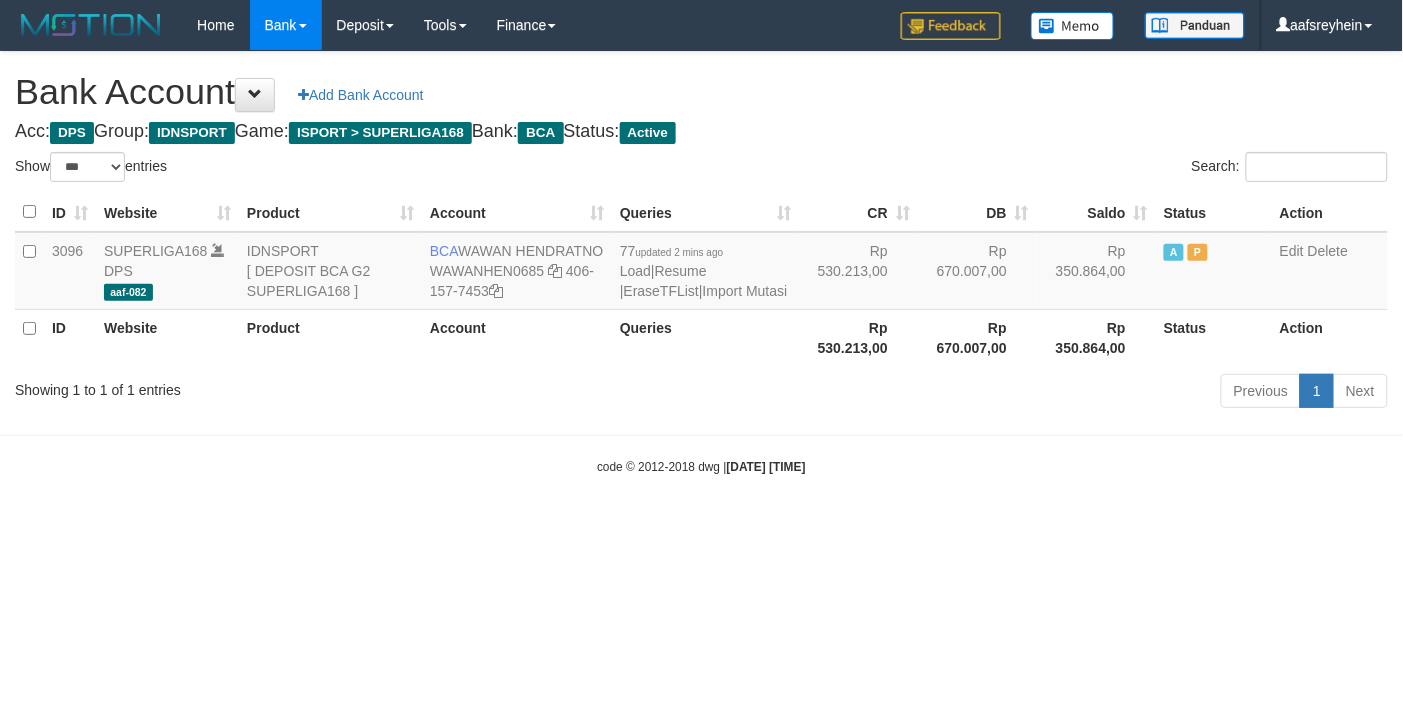 click on "Toggle navigation
Home
Bank
Account List
Load
By Website
Group
[ISPORT]													SUPERLIGA168
By Load Group (DPS)
-" at bounding box center (701, 263) 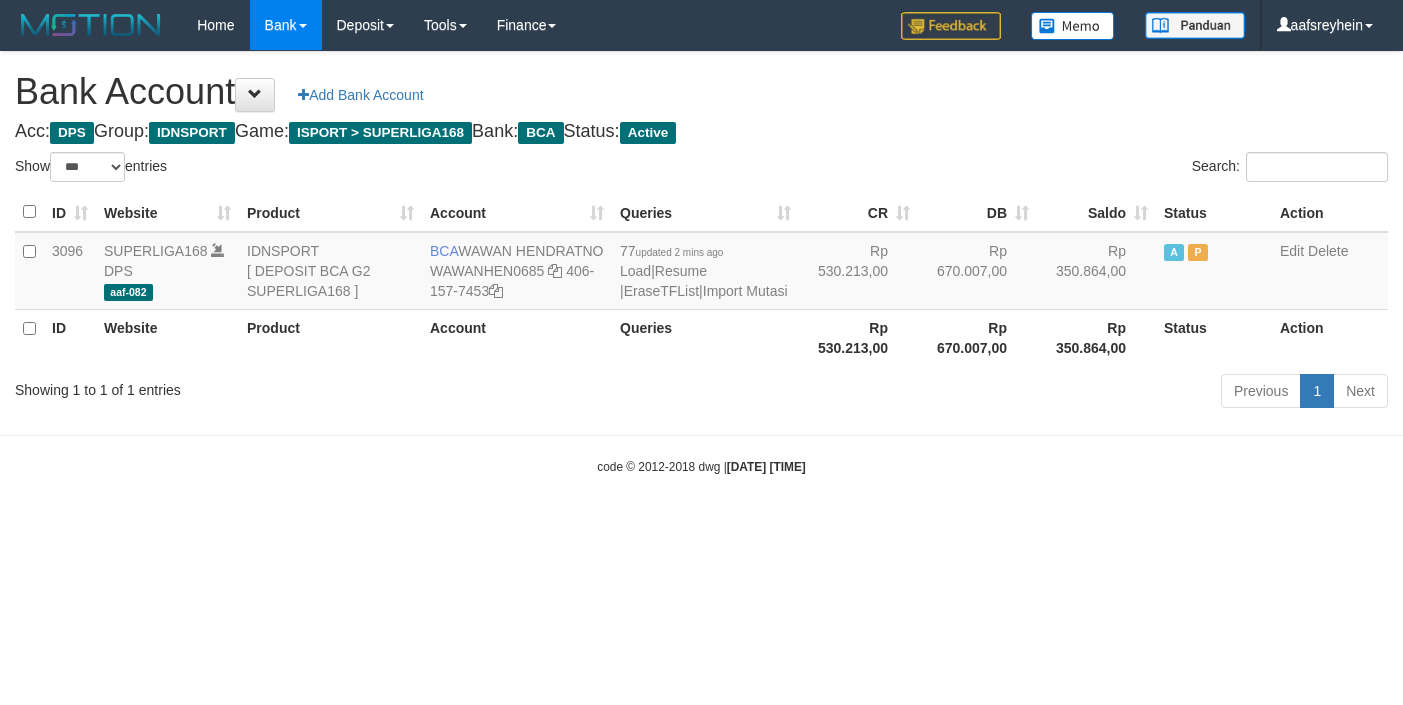 select on "***" 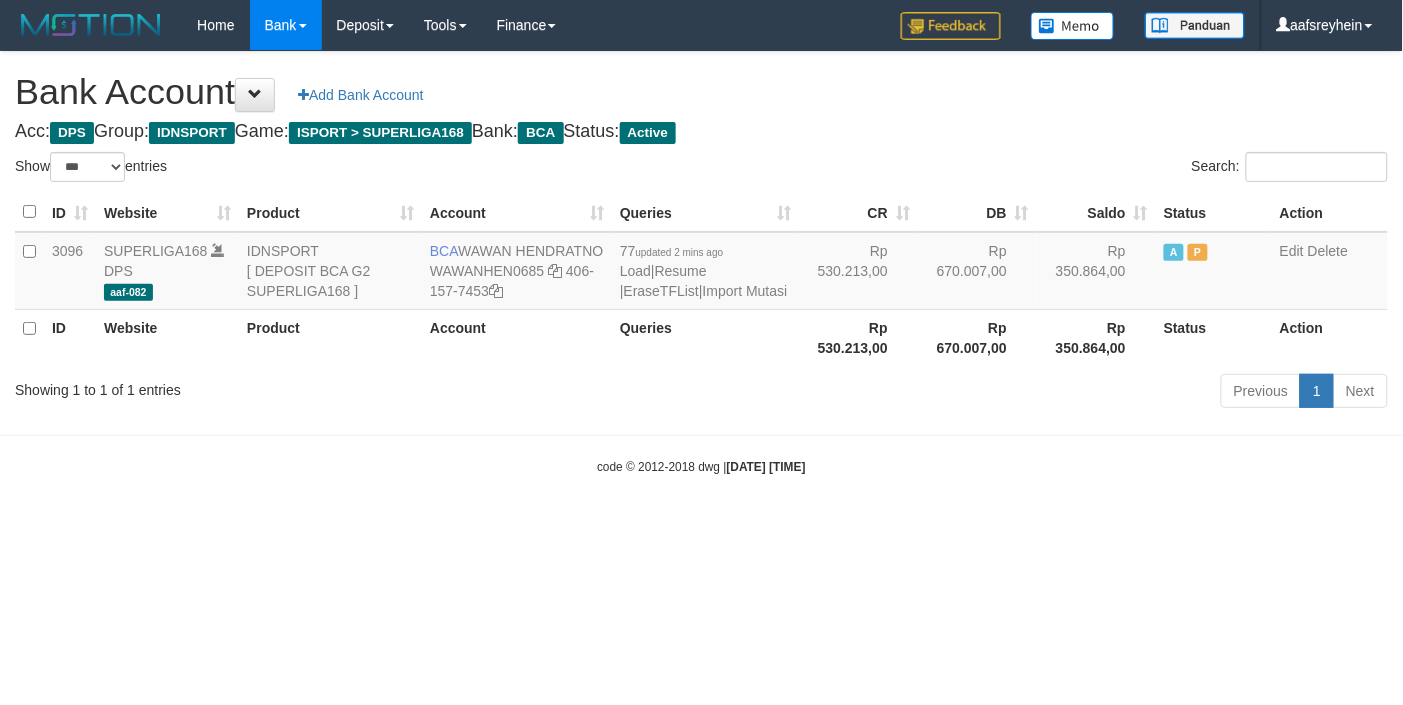click on "Toggle navigation
Home
Bank
Account List
Load
By Website
Group
[ISPORT]													SUPERLIGA168
By Load Group (DPS)
-" at bounding box center [701, 263] 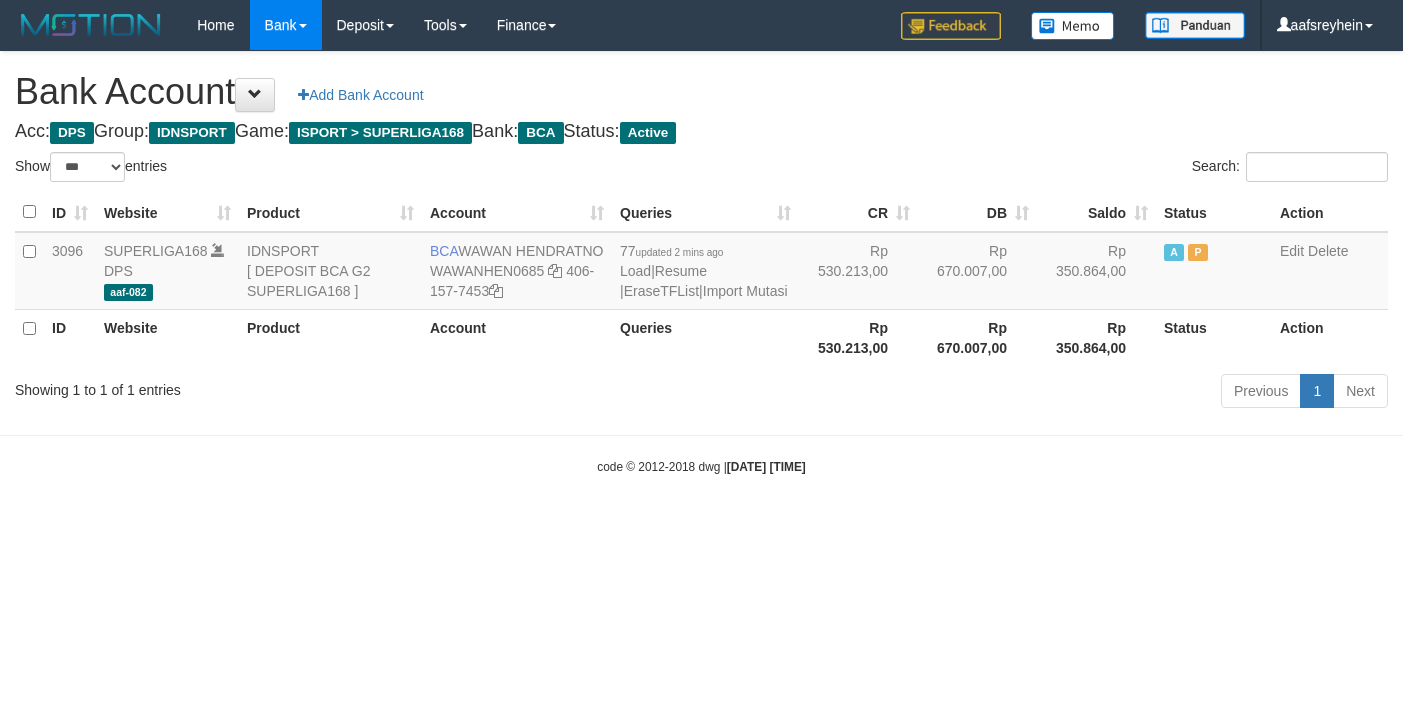 select on "***" 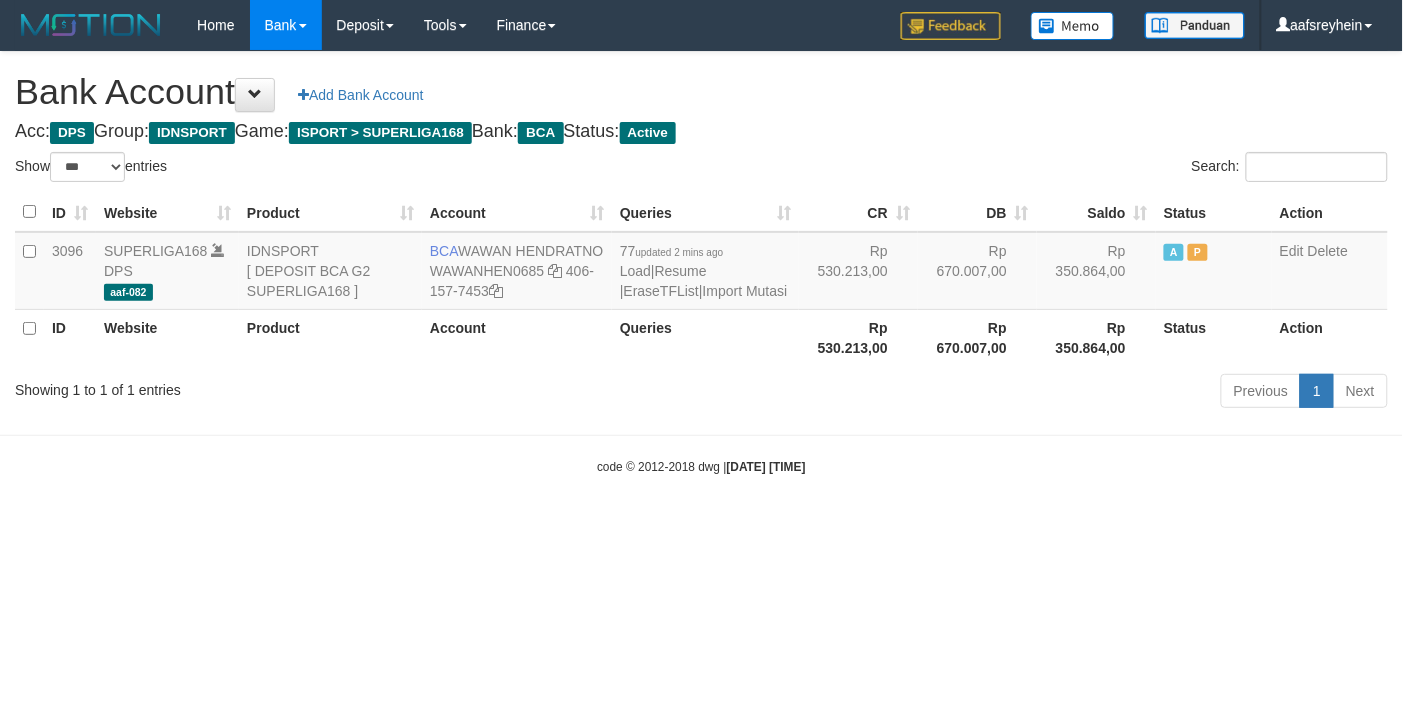 click on "Toggle navigation
Home
Bank
Account List
Load
By Website
Group
[ISPORT]													SUPERLIGA168
By Load Group (DPS)
-" at bounding box center [701, 263] 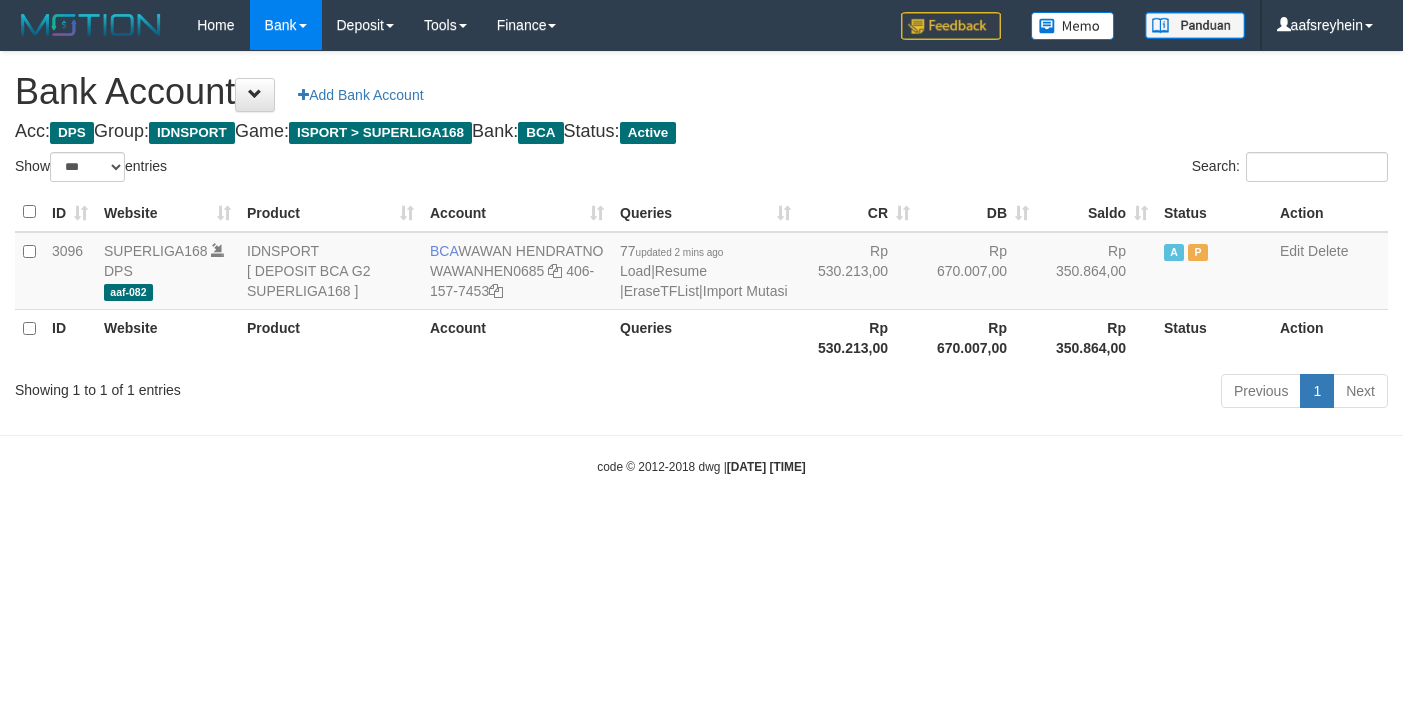 select on "***" 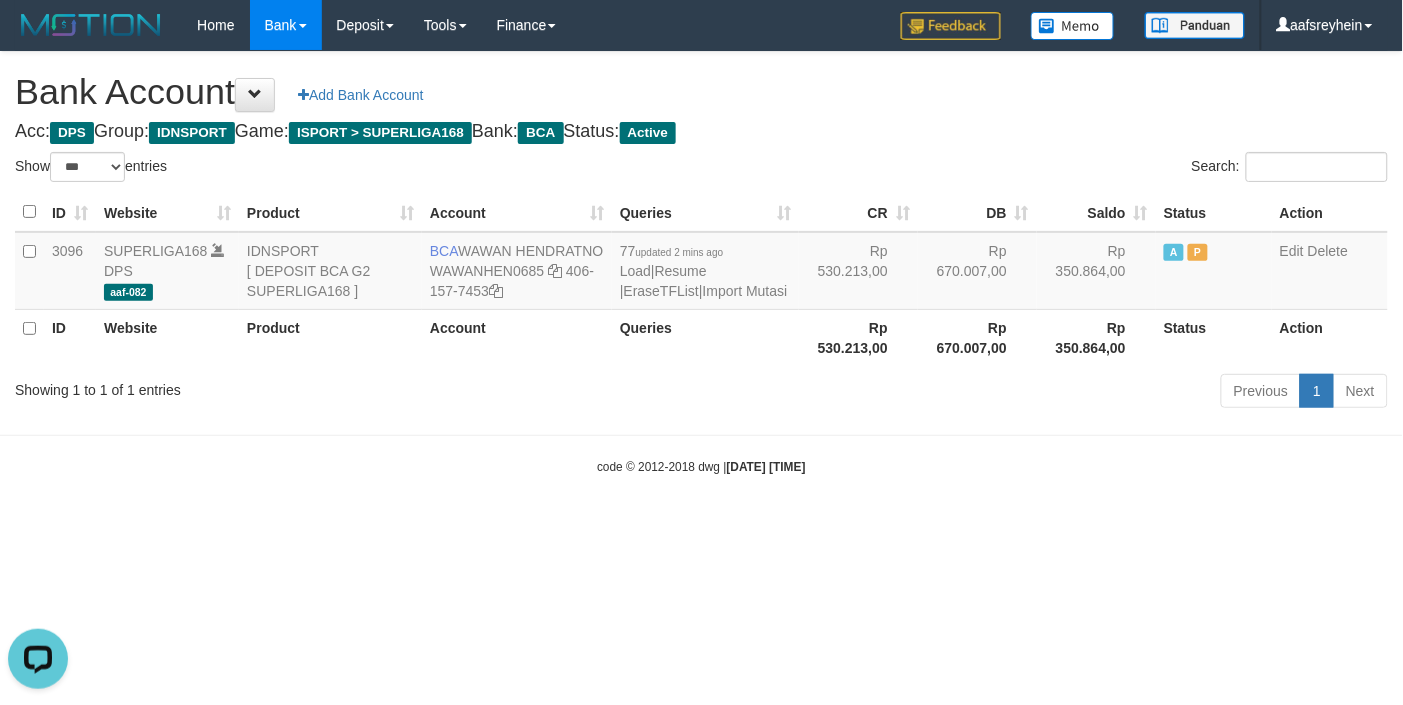 scroll, scrollTop: 0, scrollLeft: 0, axis: both 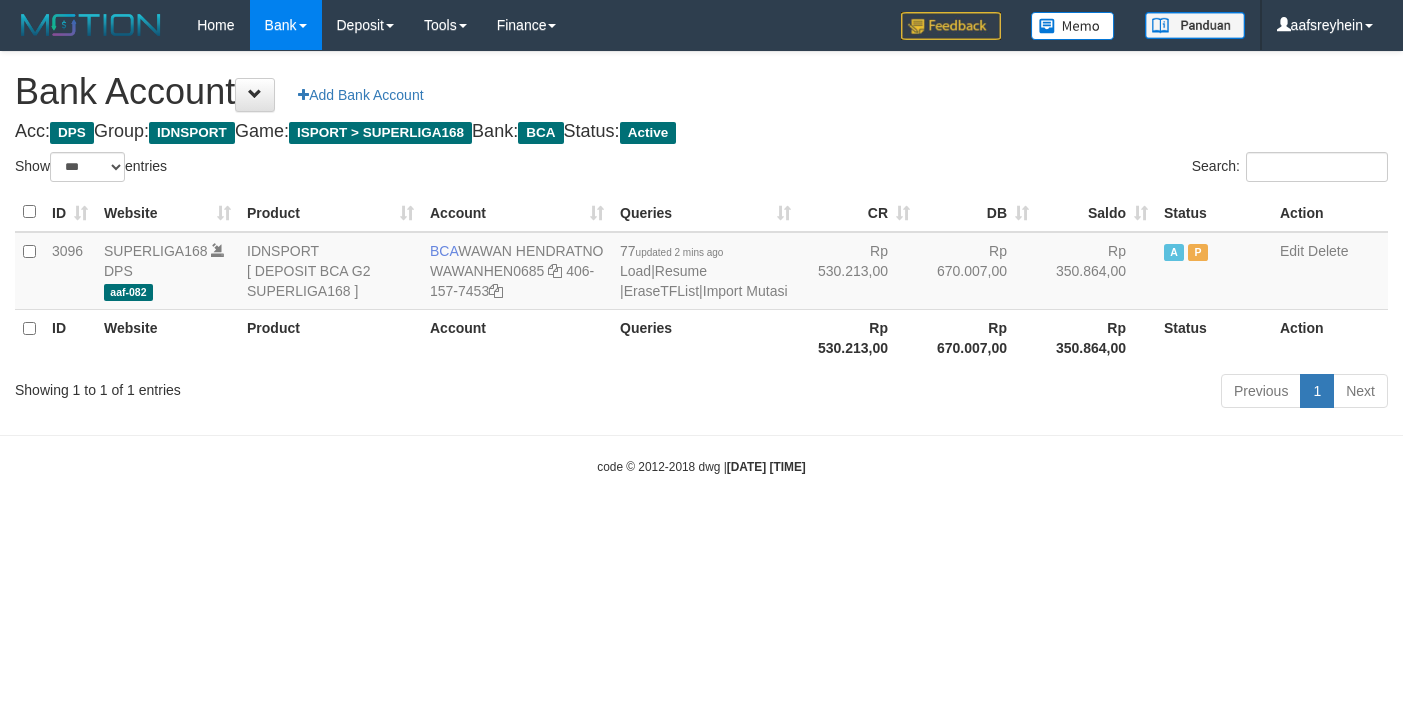select on "***" 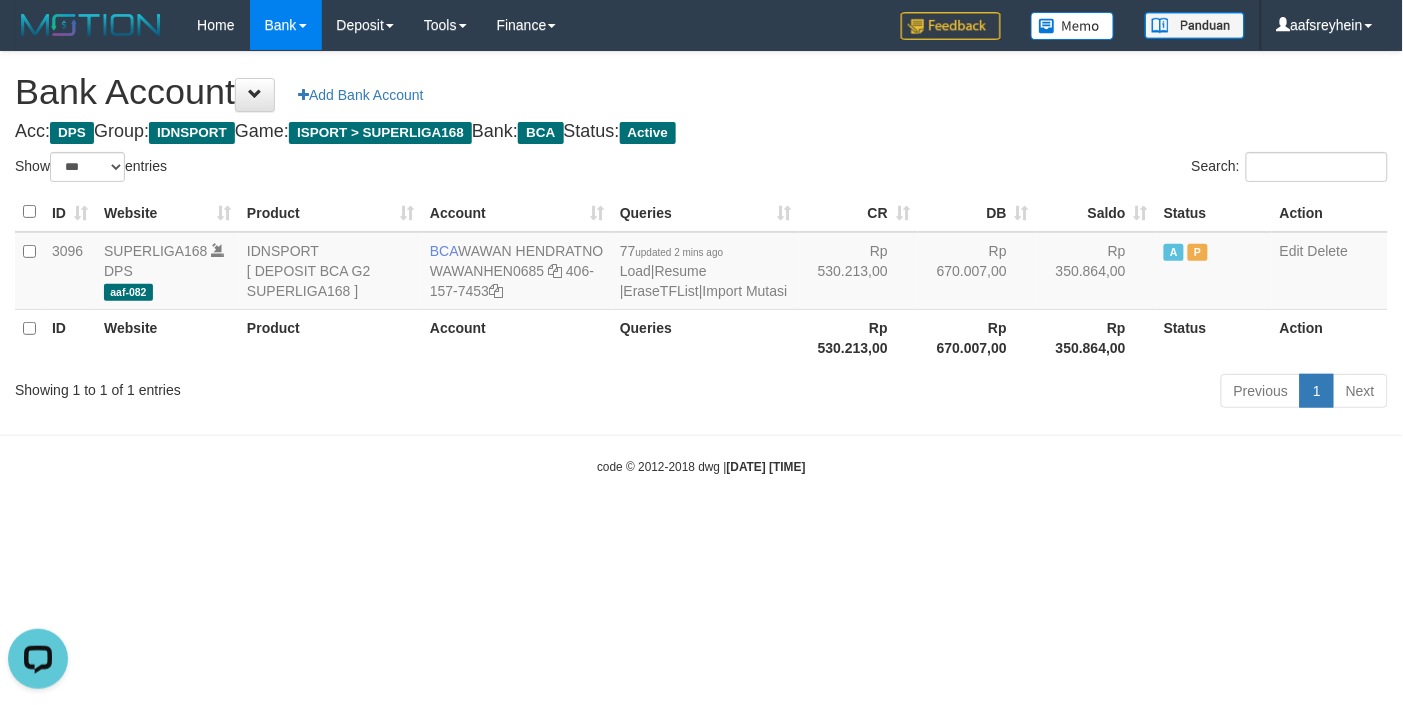 scroll, scrollTop: 0, scrollLeft: 0, axis: both 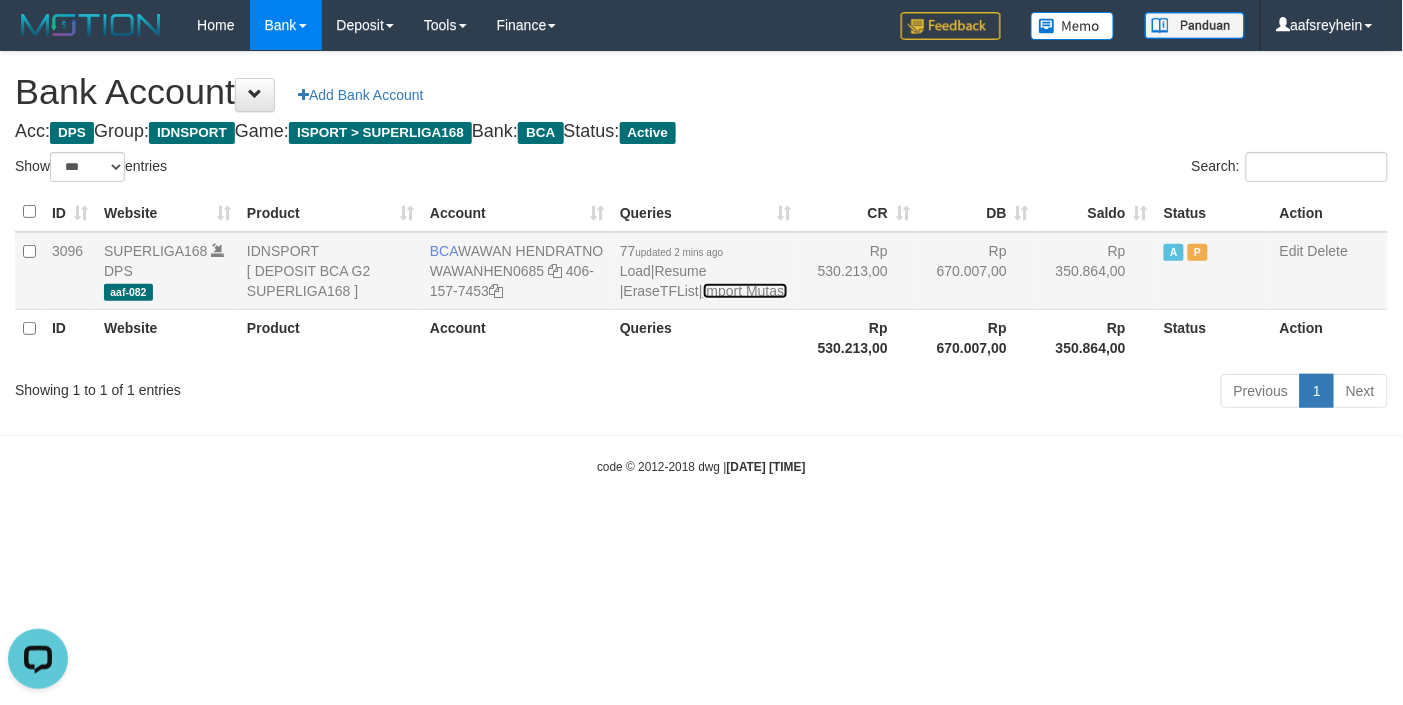 click on "Import Mutasi" at bounding box center [745, 291] 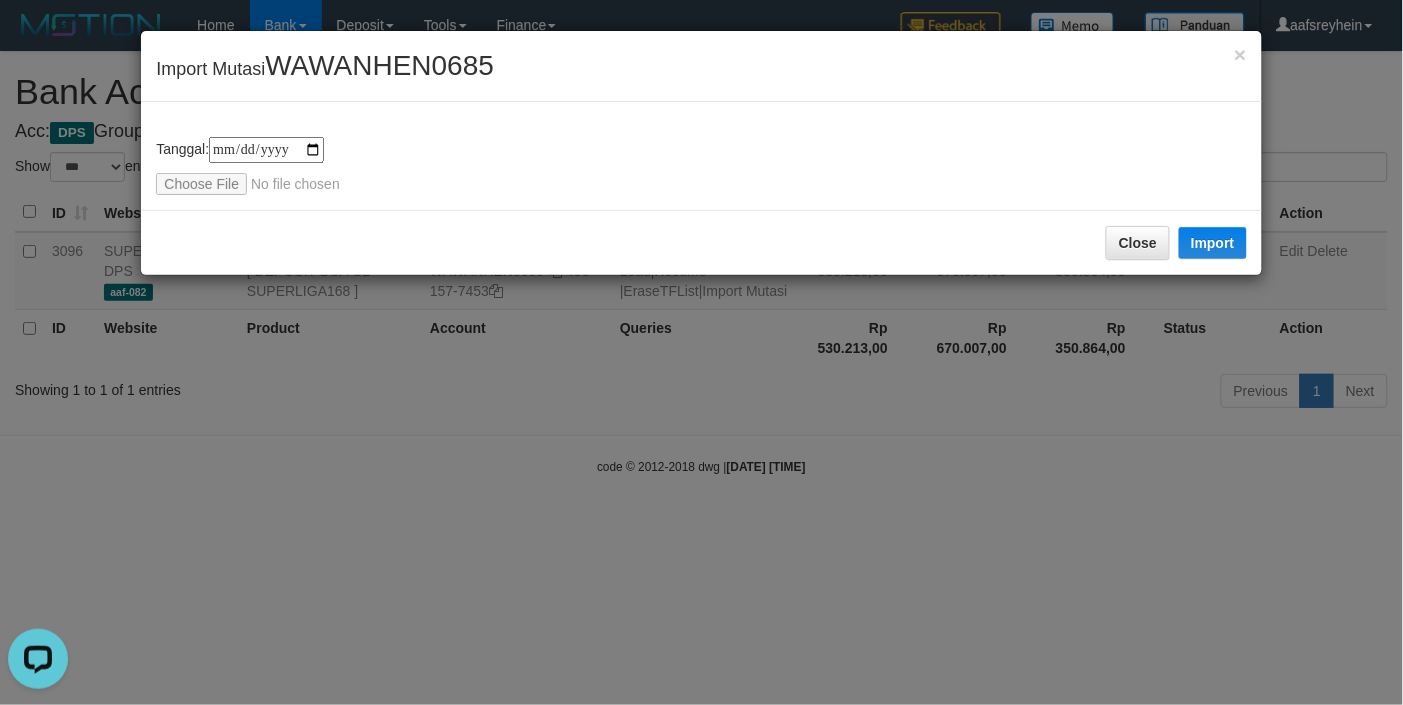 type on "**********" 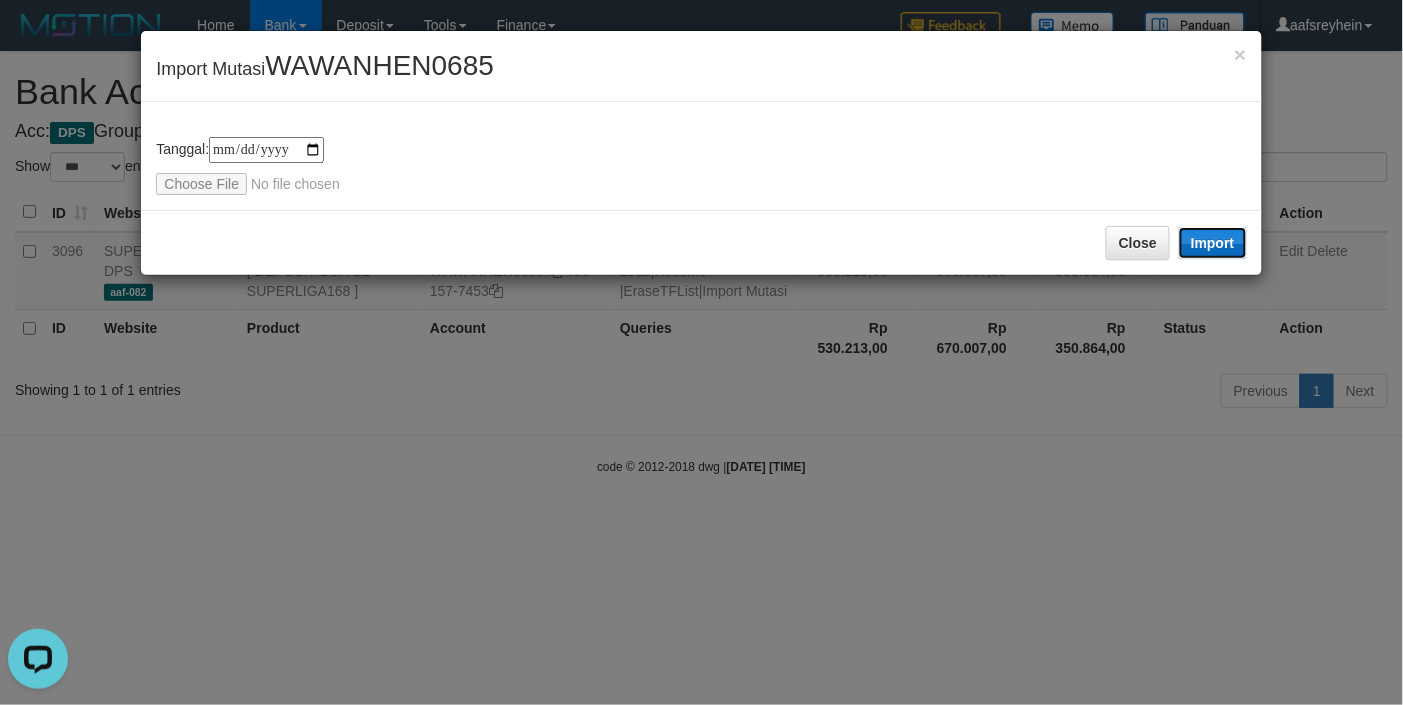 click on "Import" at bounding box center (1213, 243) 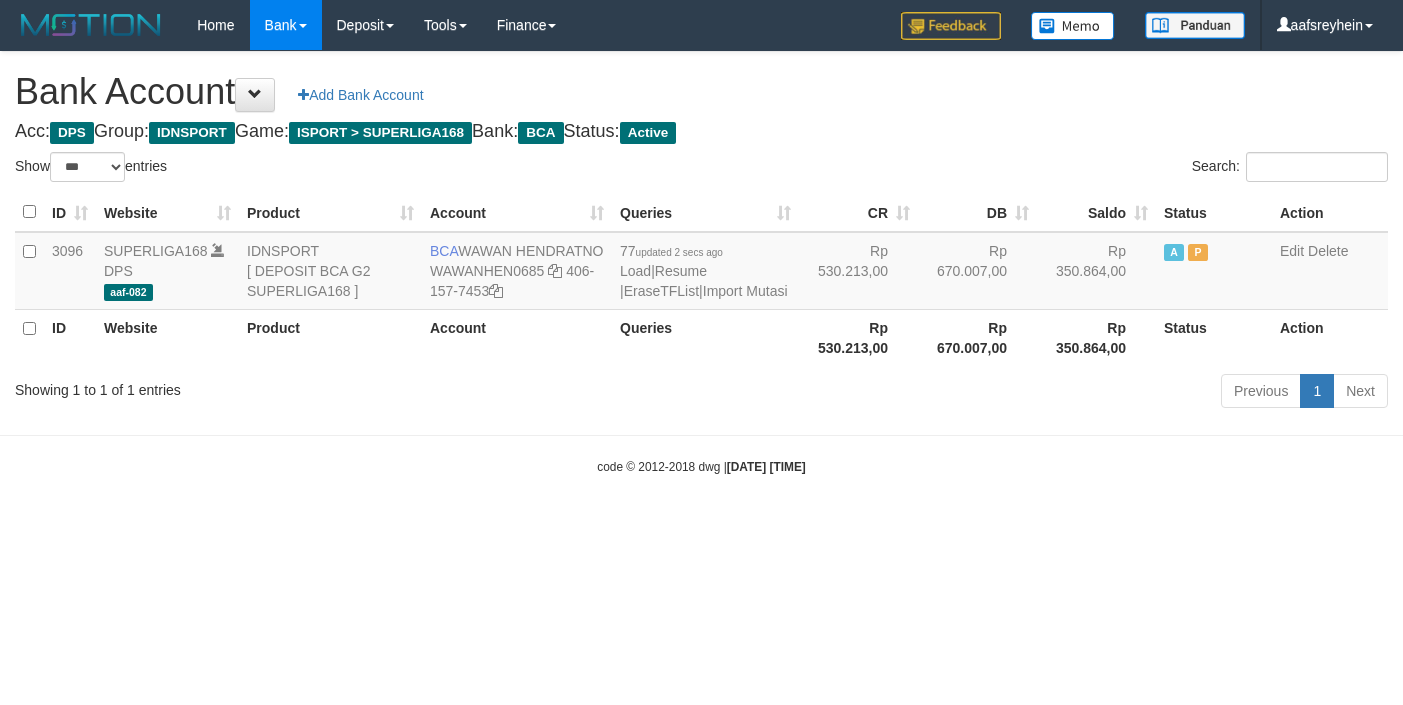 select on "***" 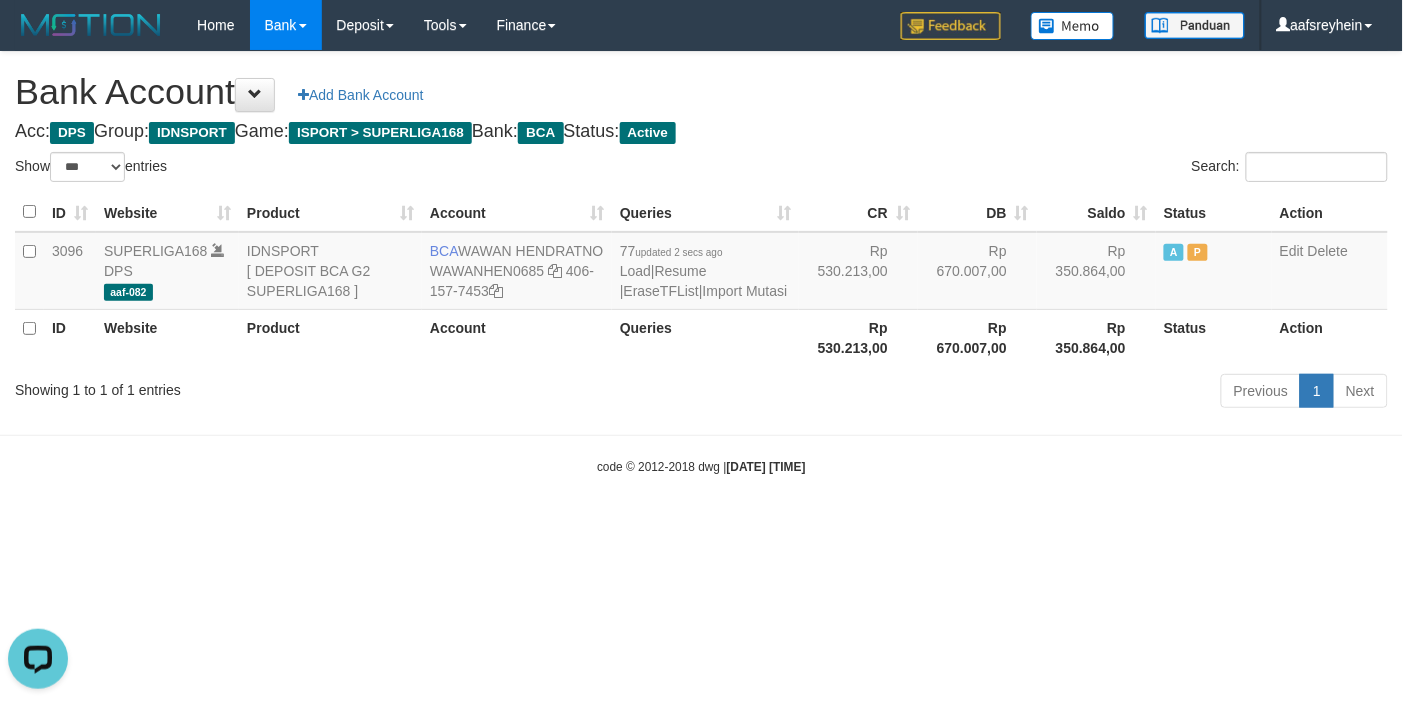 scroll, scrollTop: 0, scrollLeft: 0, axis: both 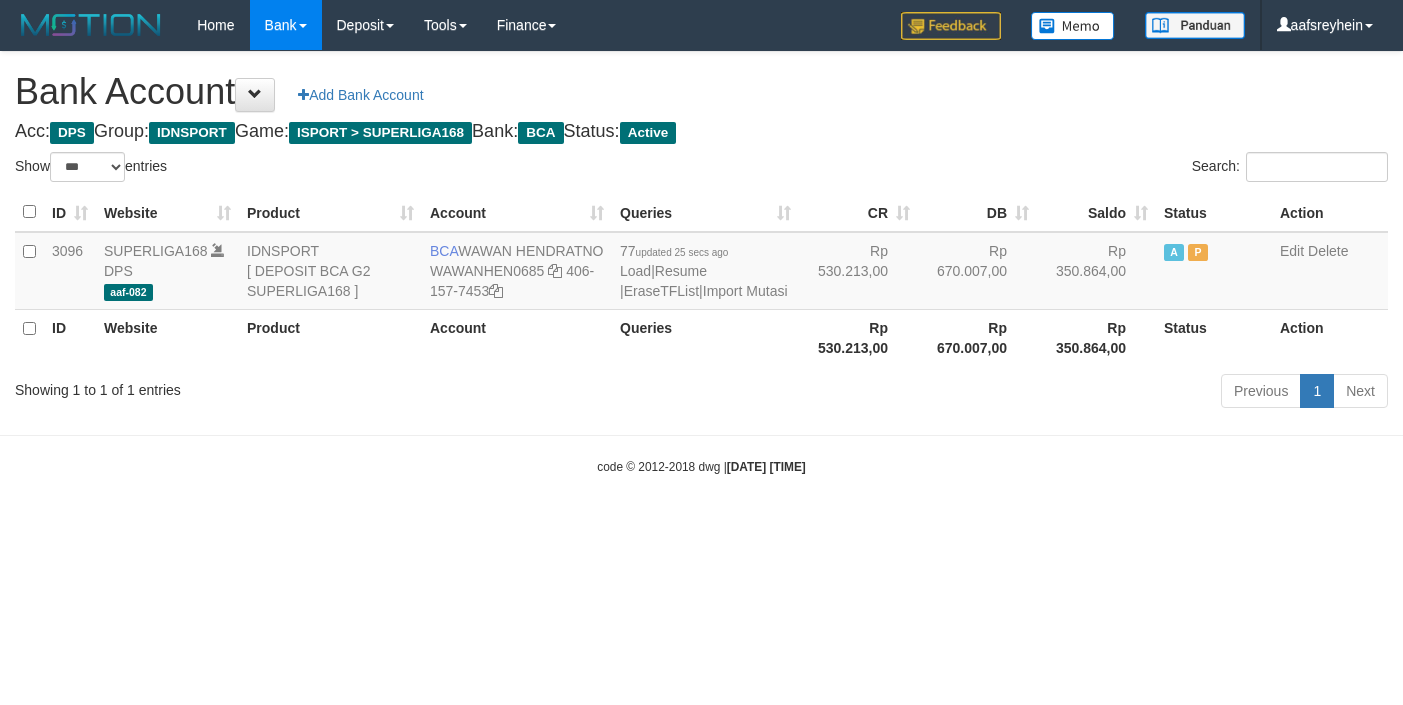 select on "***" 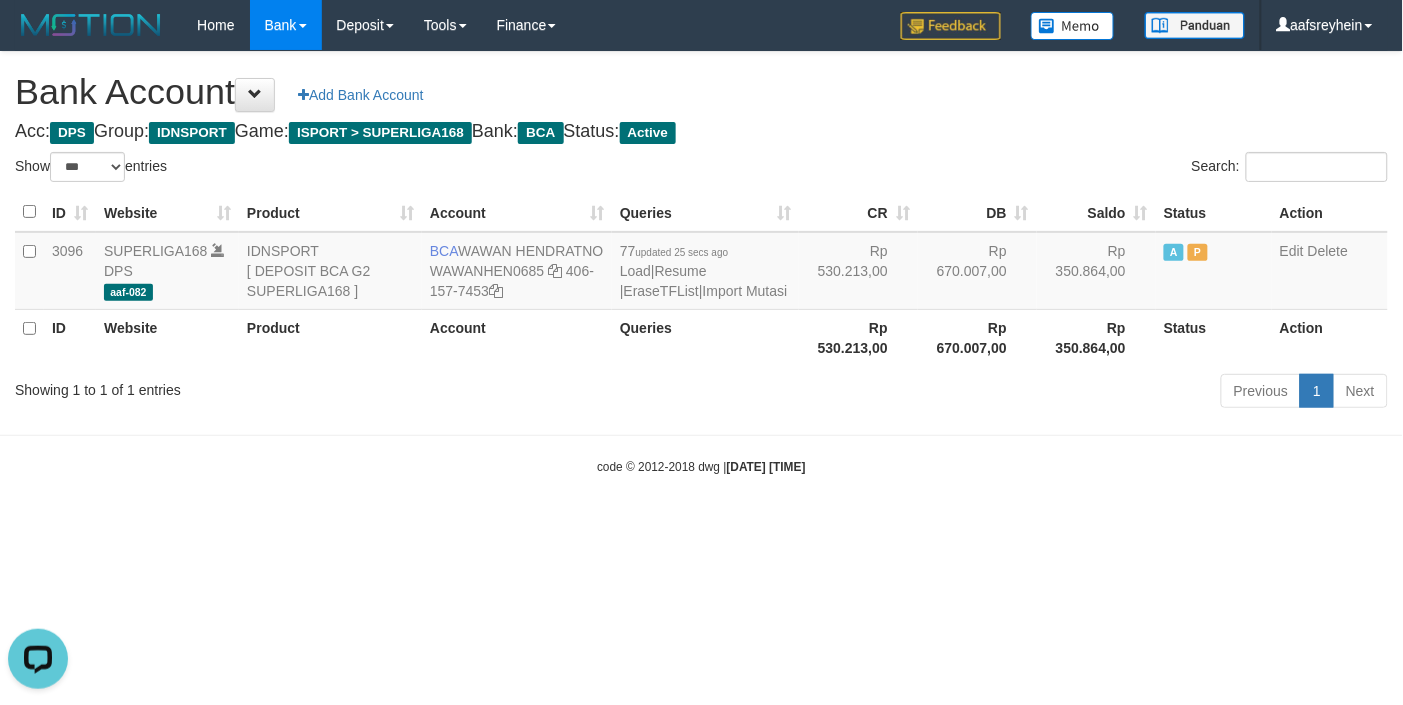 scroll, scrollTop: 0, scrollLeft: 0, axis: both 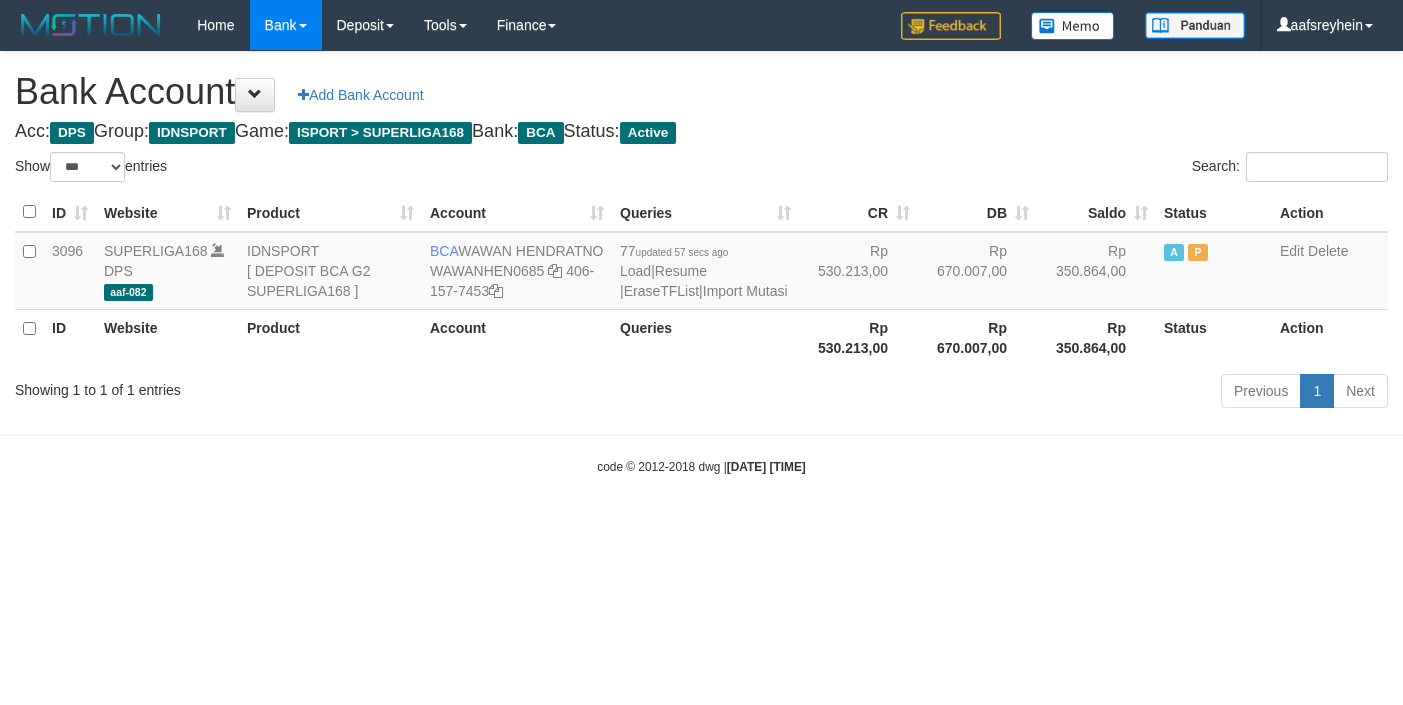 select on "***" 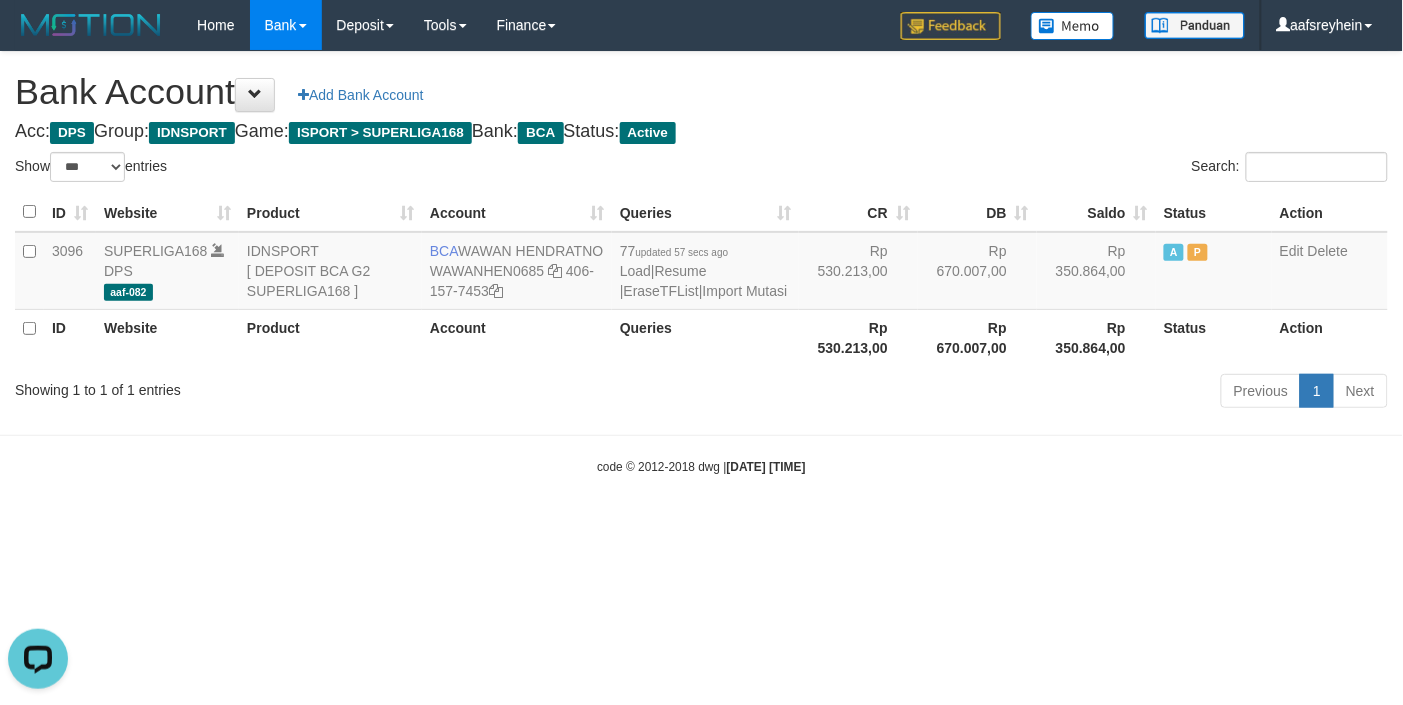 scroll, scrollTop: 0, scrollLeft: 0, axis: both 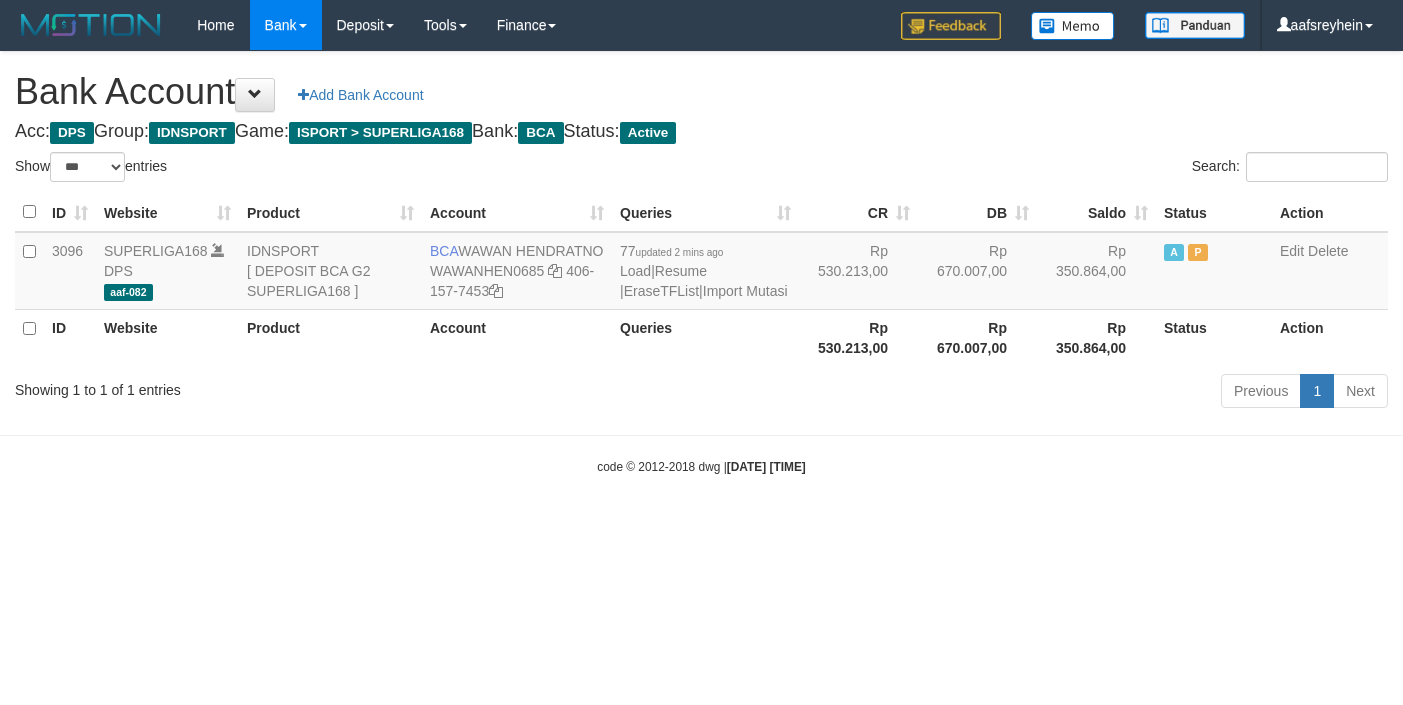 select on "***" 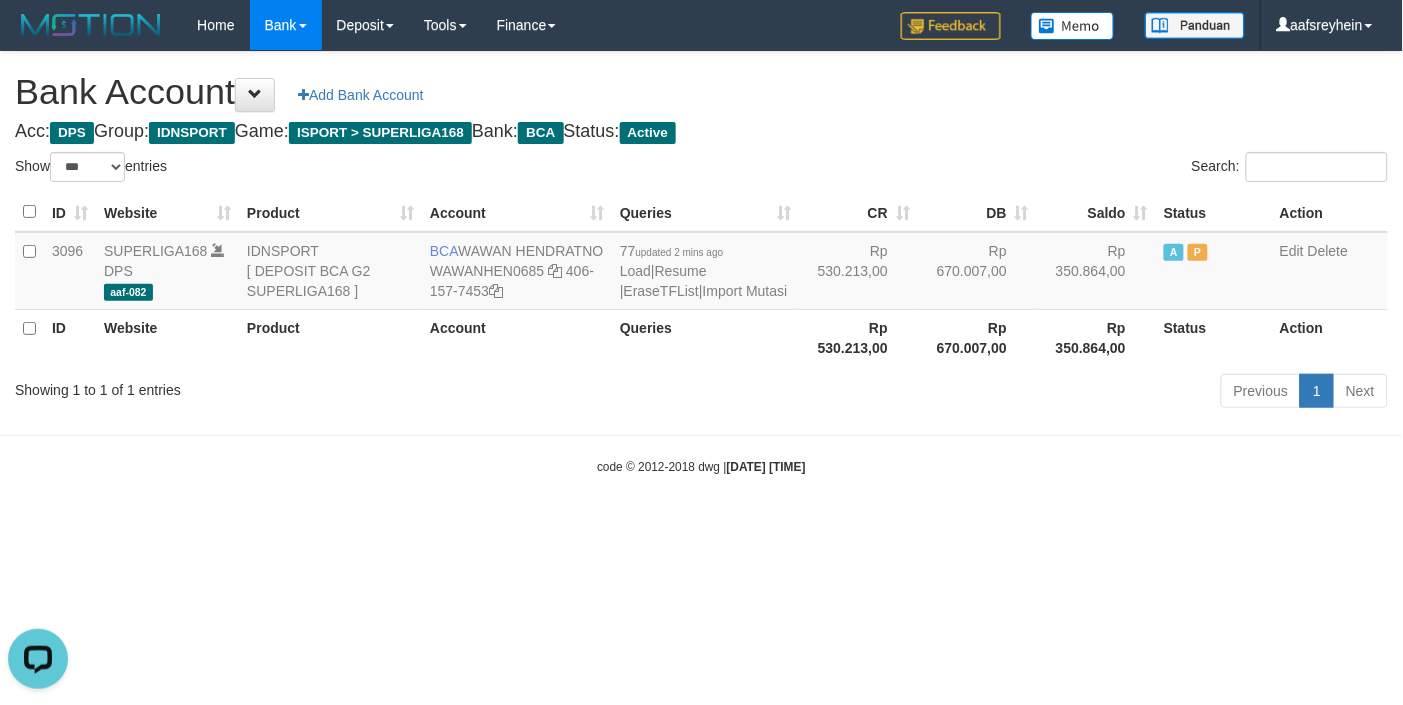 scroll, scrollTop: 0, scrollLeft: 0, axis: both 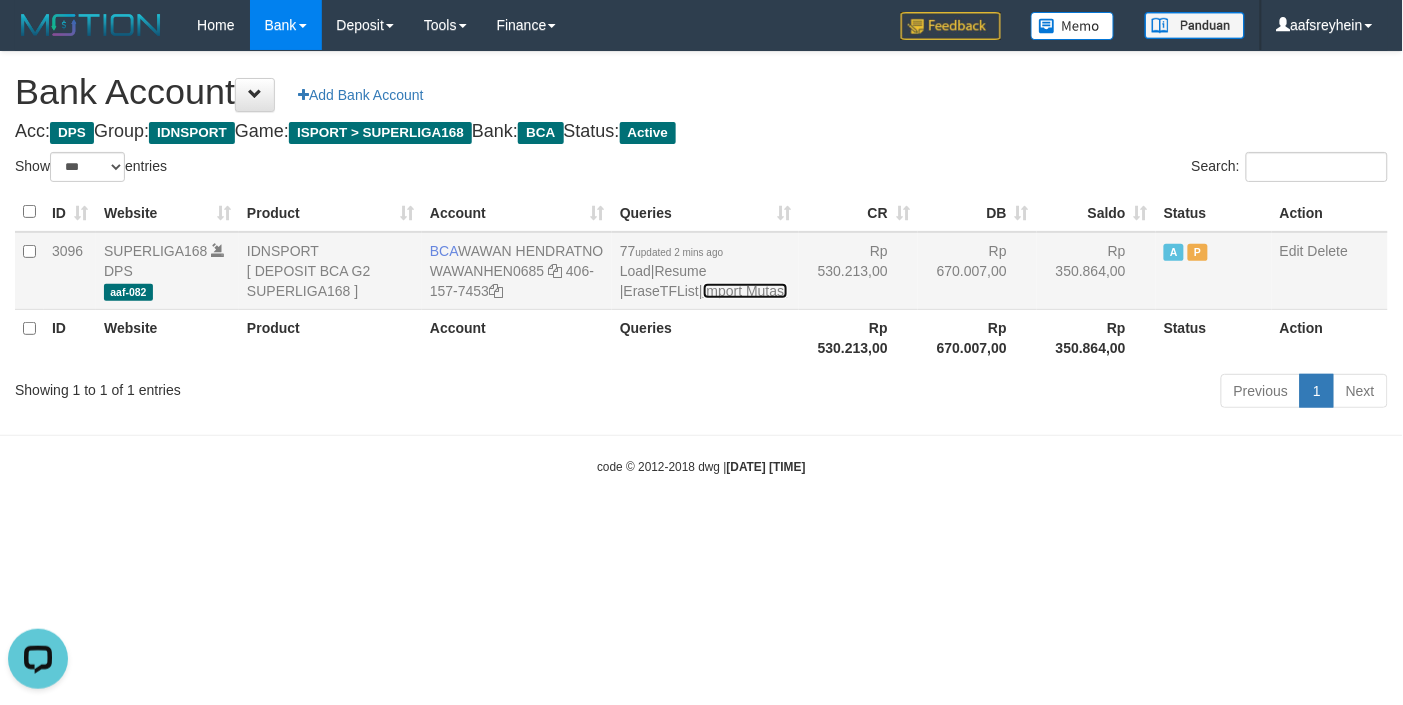 click on "Import Mutasi" at bounding box center [745, 291] 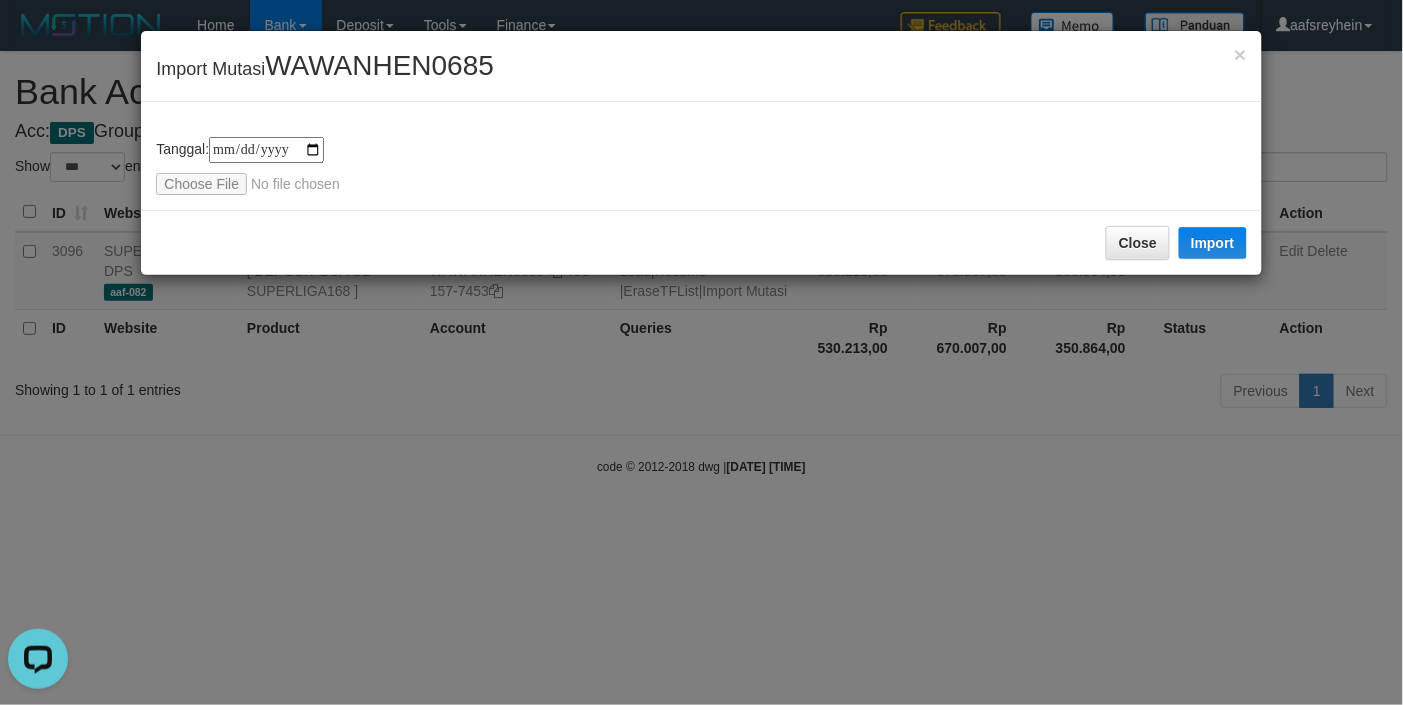 type on "**********" 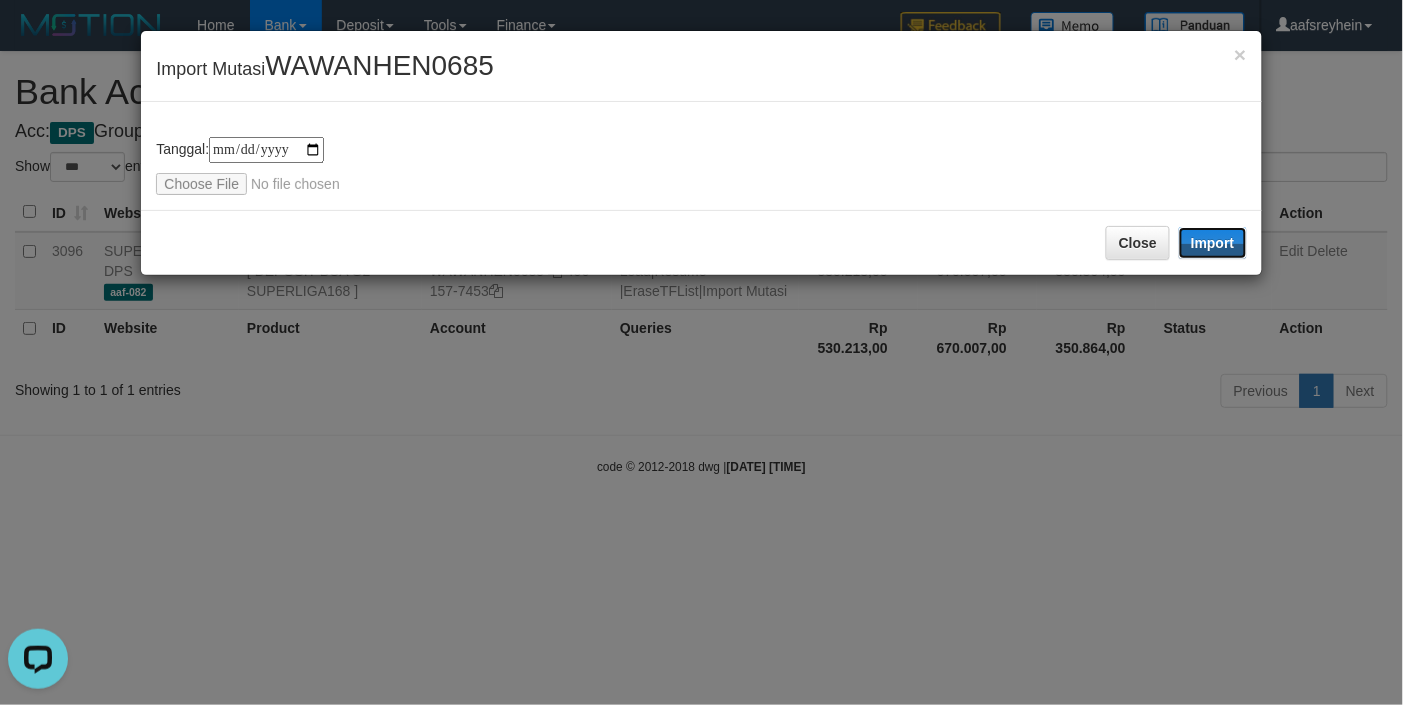 click on "Import" at bounding box center [1213, 243] 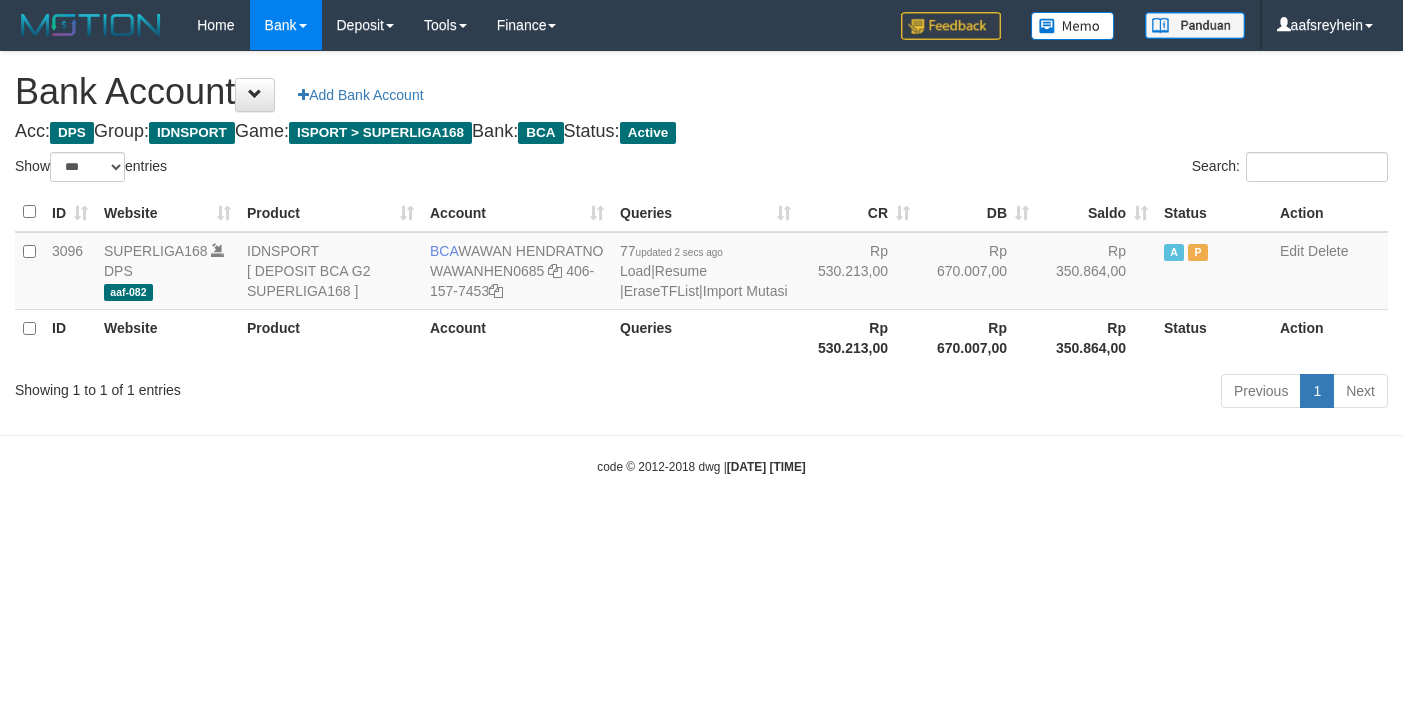 select on "***" 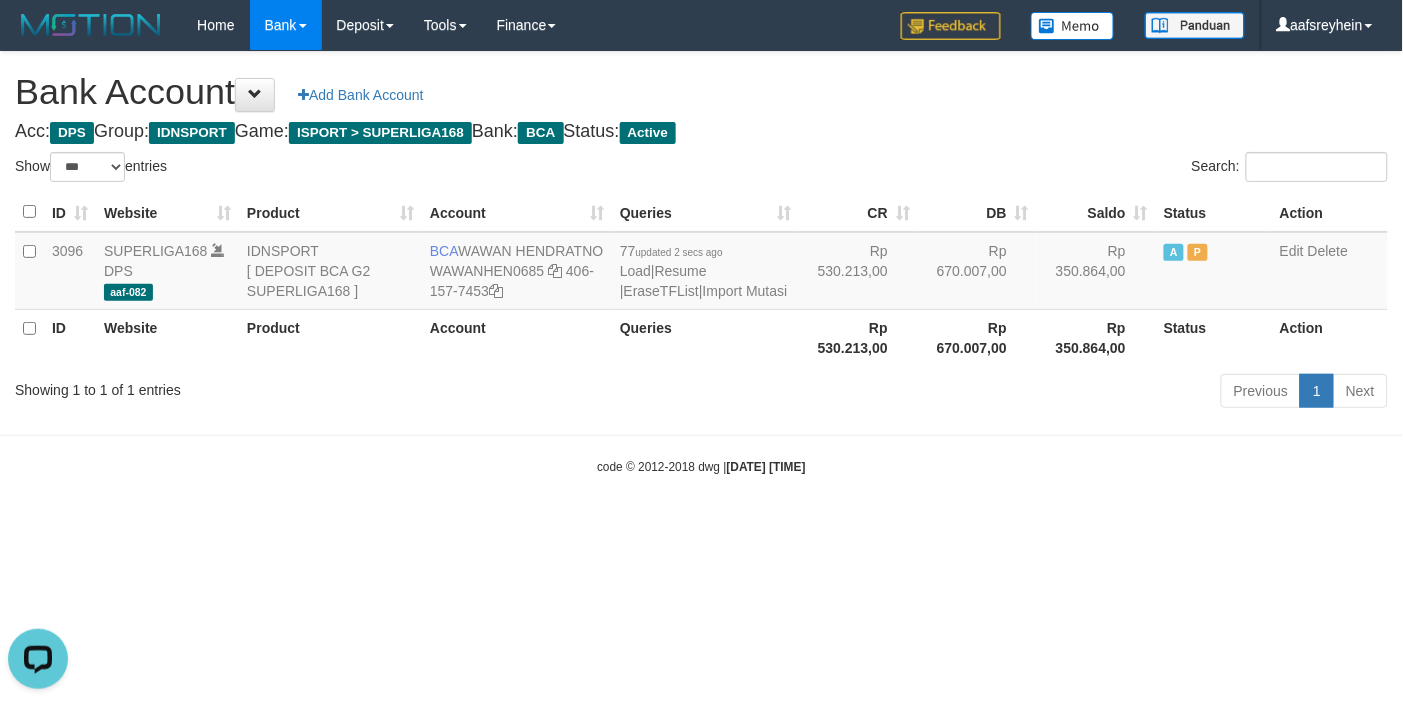 scroll, scrollTop: 0, scrollLeft: 0, axis: both 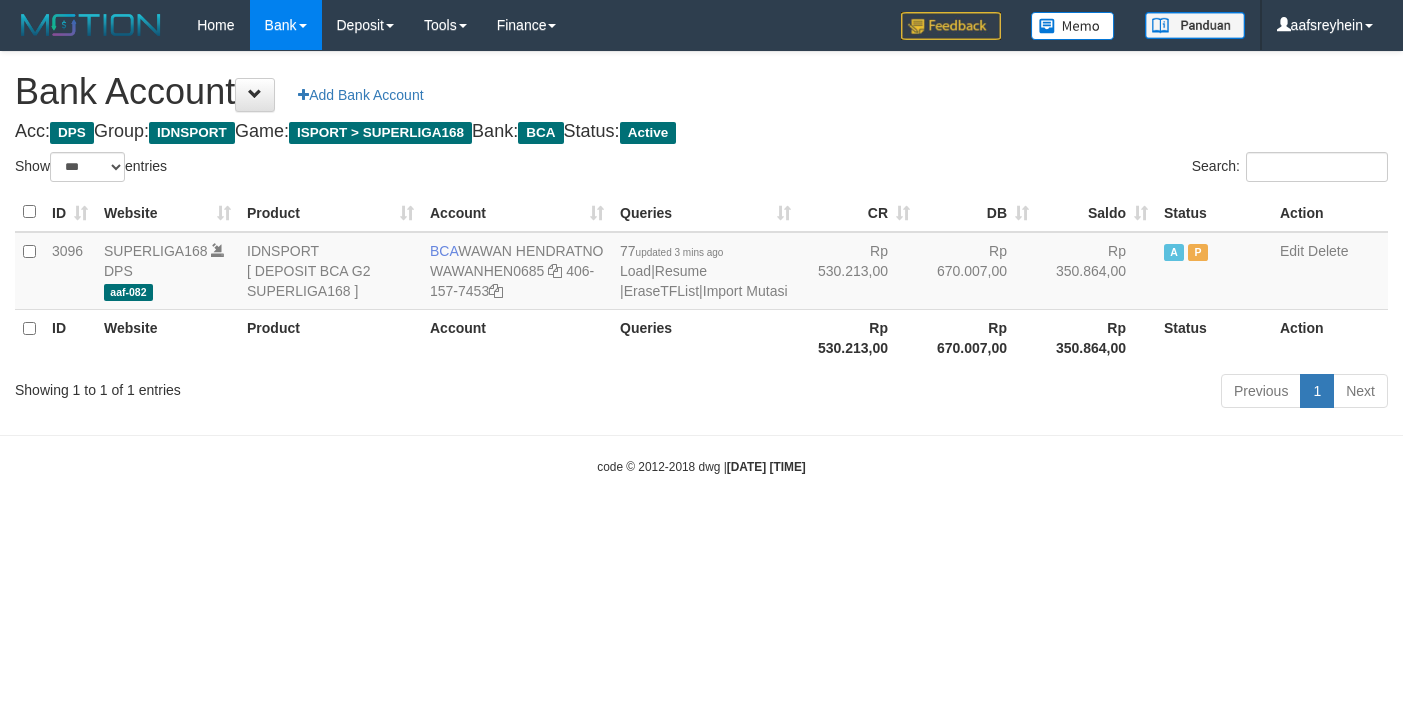 select on "***" 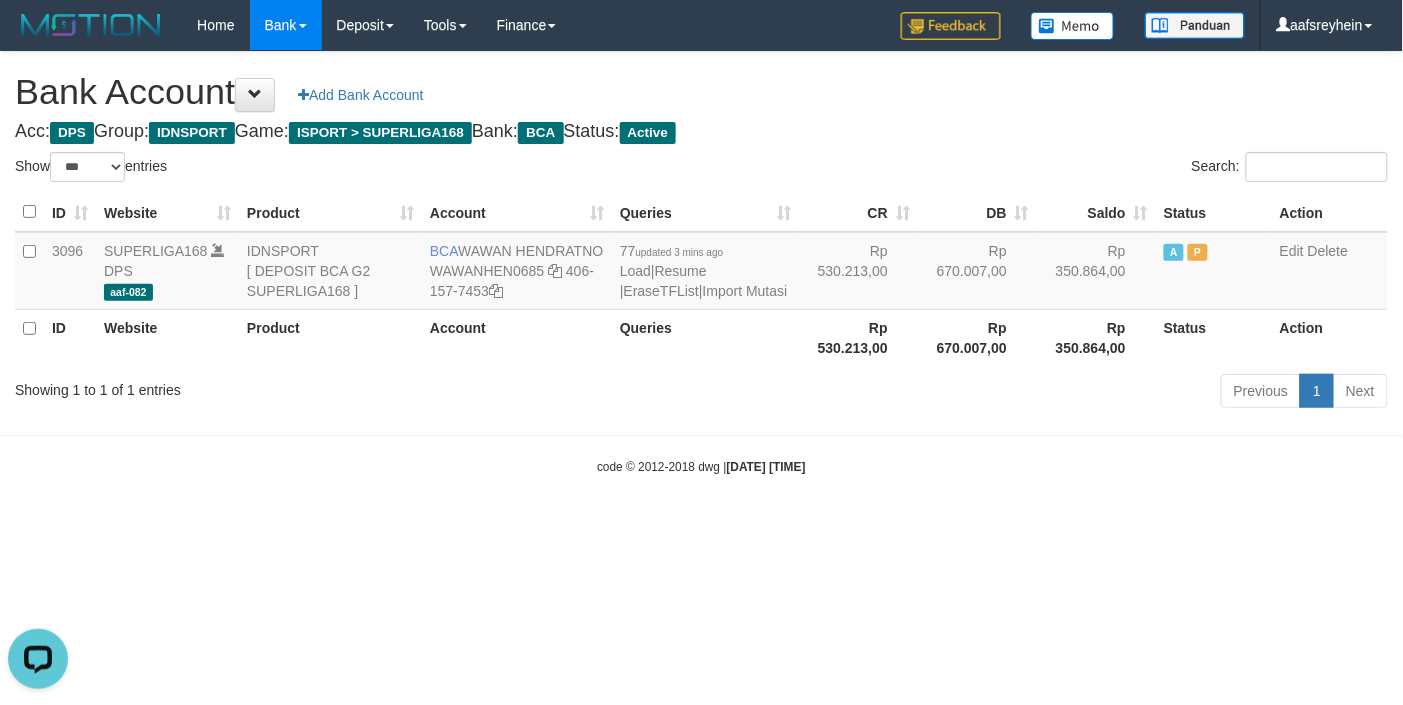 scroll, scrollTop: 0, scrollLeft: 0, axis: both 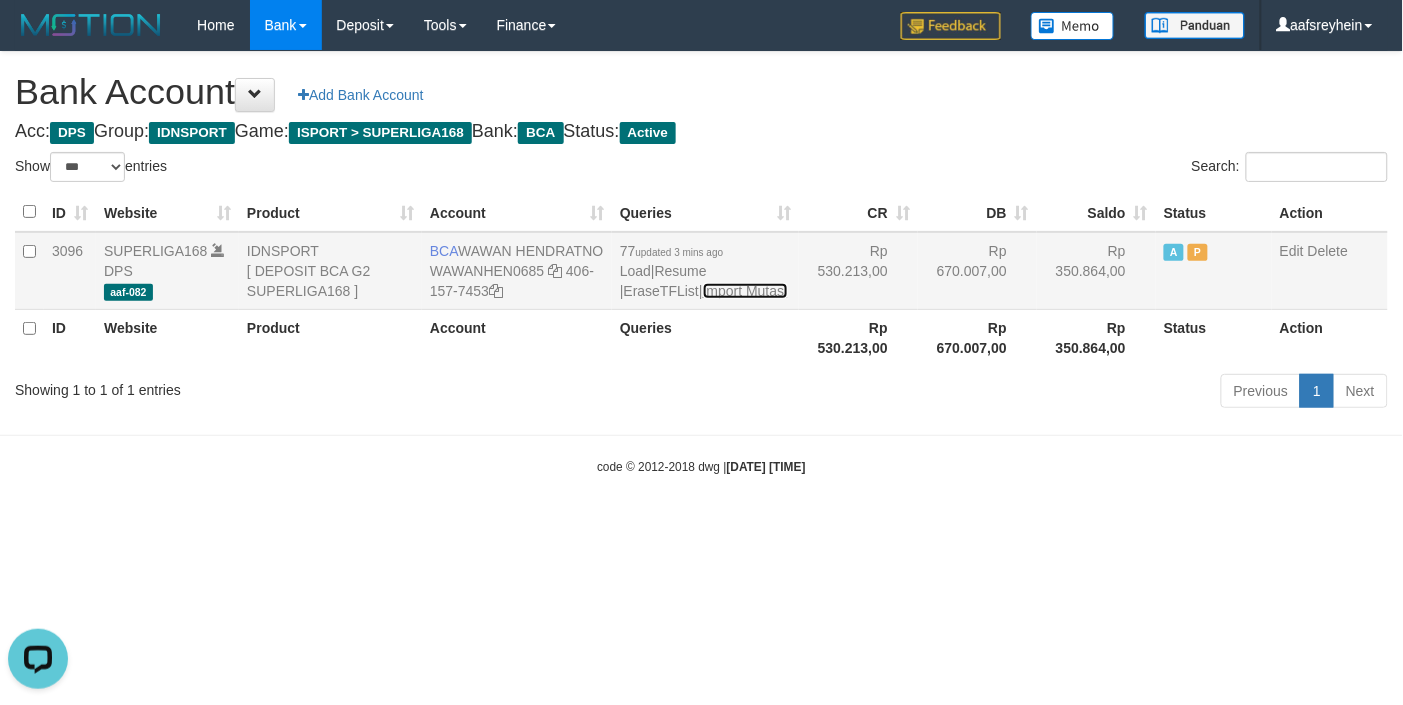 click on "Import Mutasi" at bounding box center [745, 291] 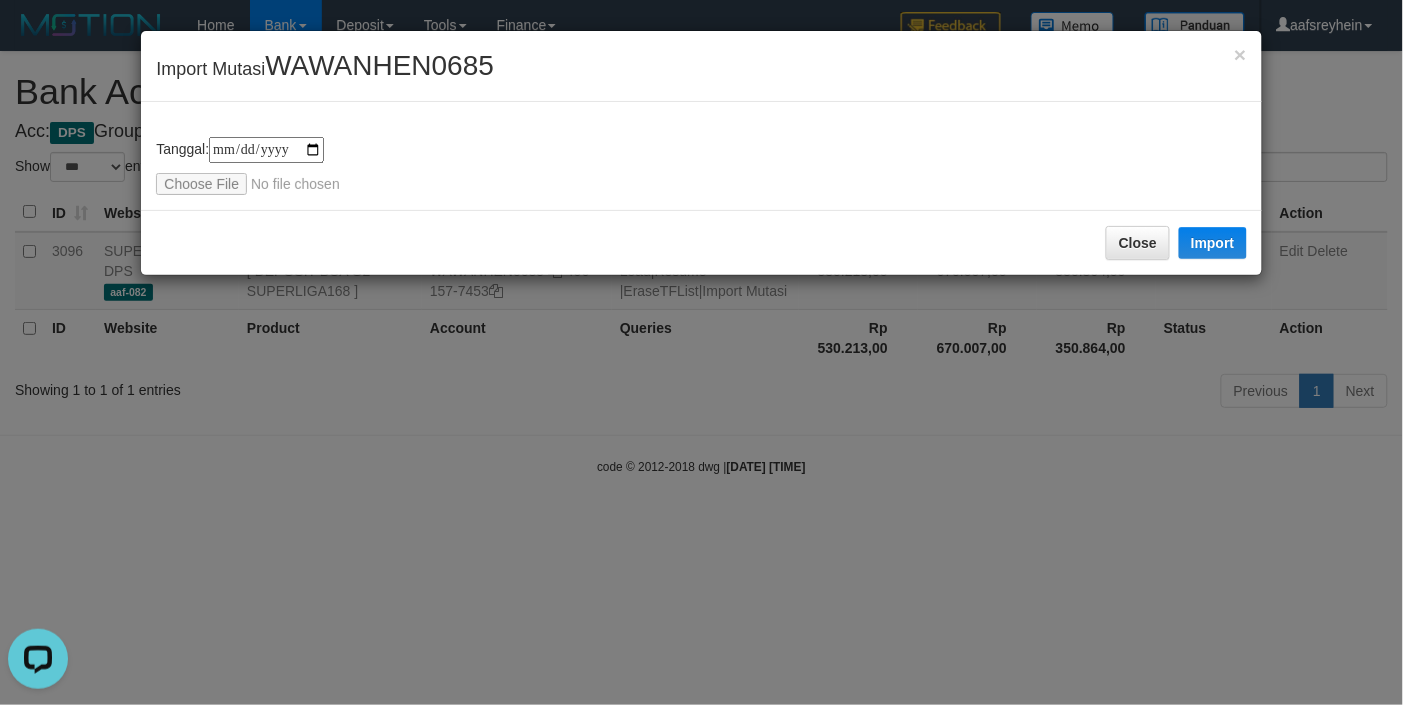 type on "**********" 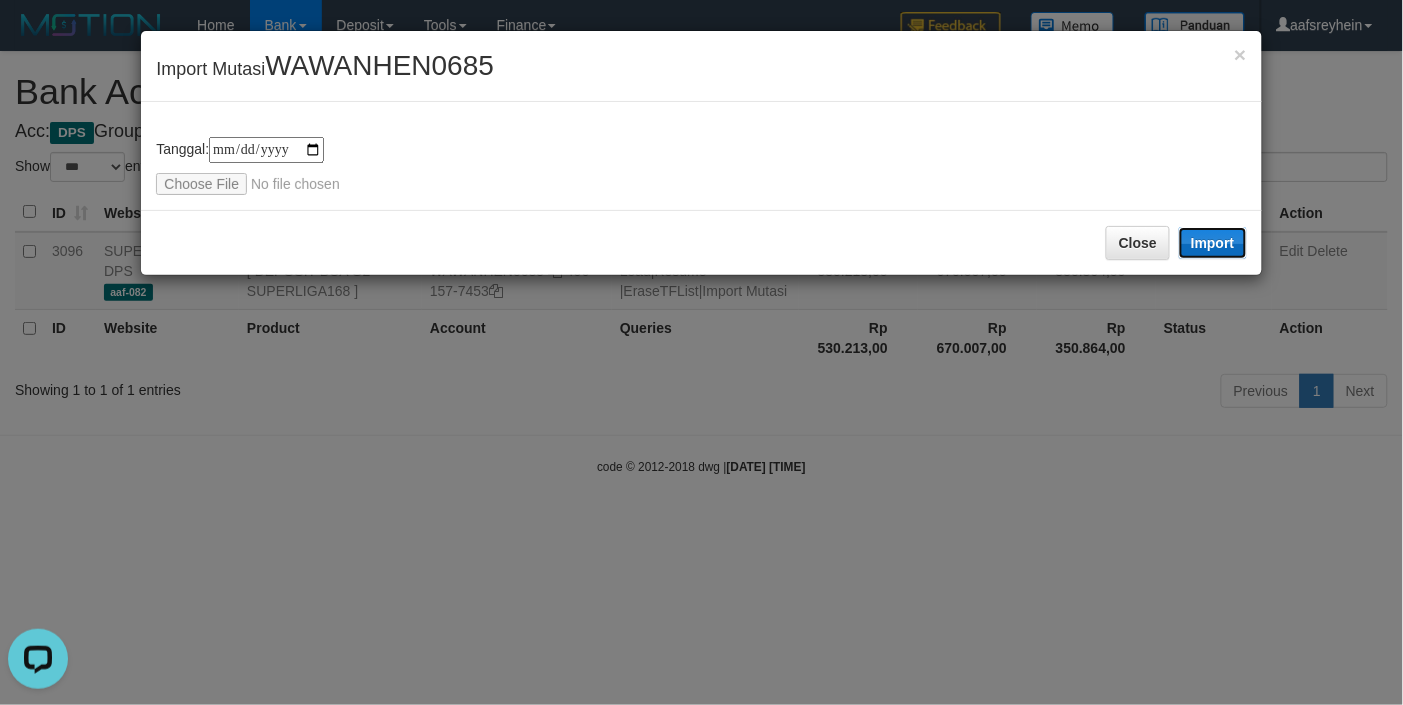 click on "Import" at bounding box center (1213, 243) 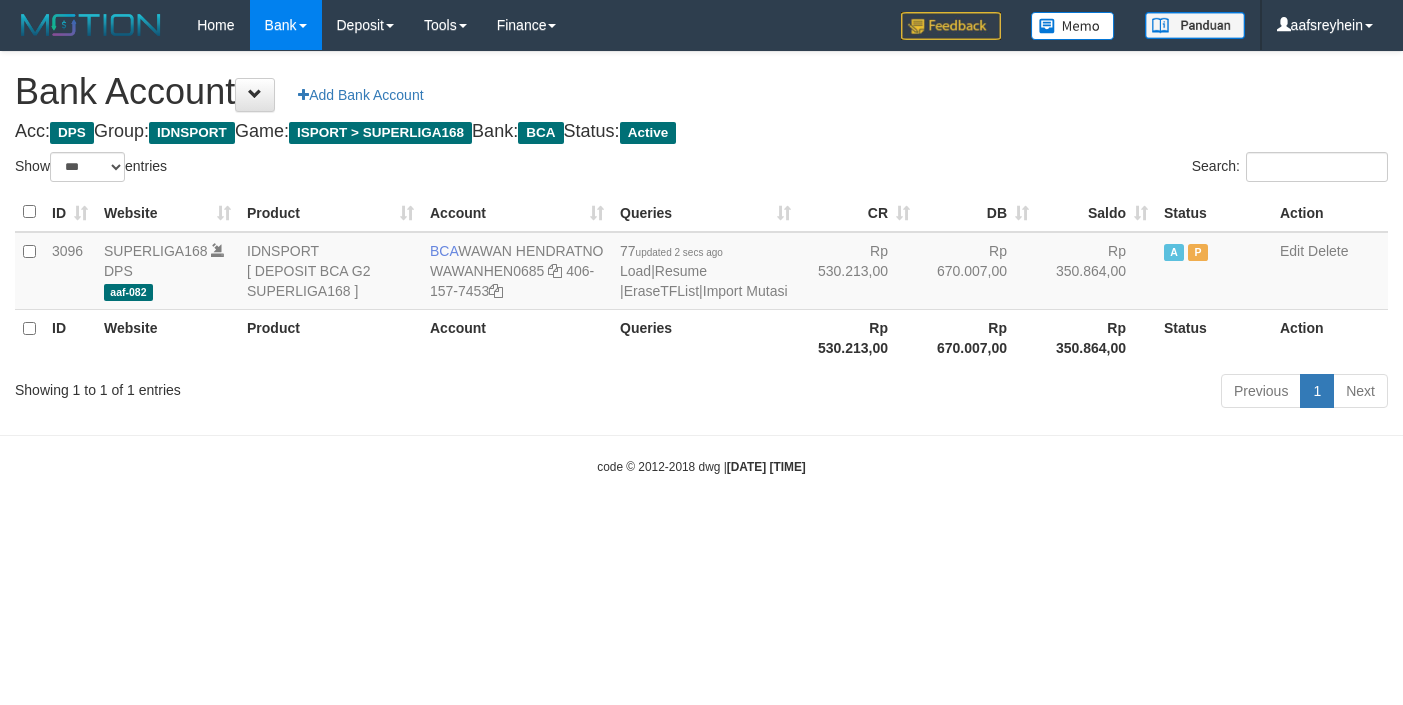 select on "***" 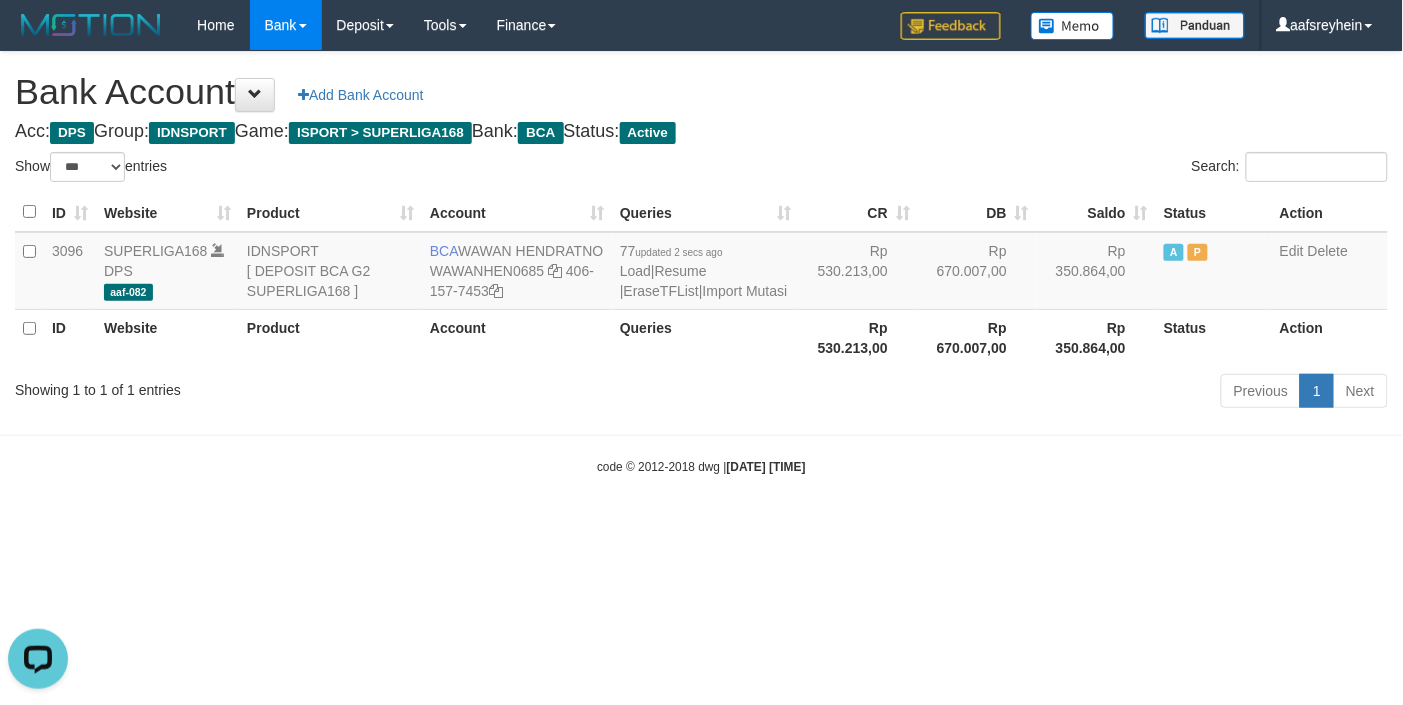 scroll, scrollTop: 0, scrollLeft: 0, axis: both 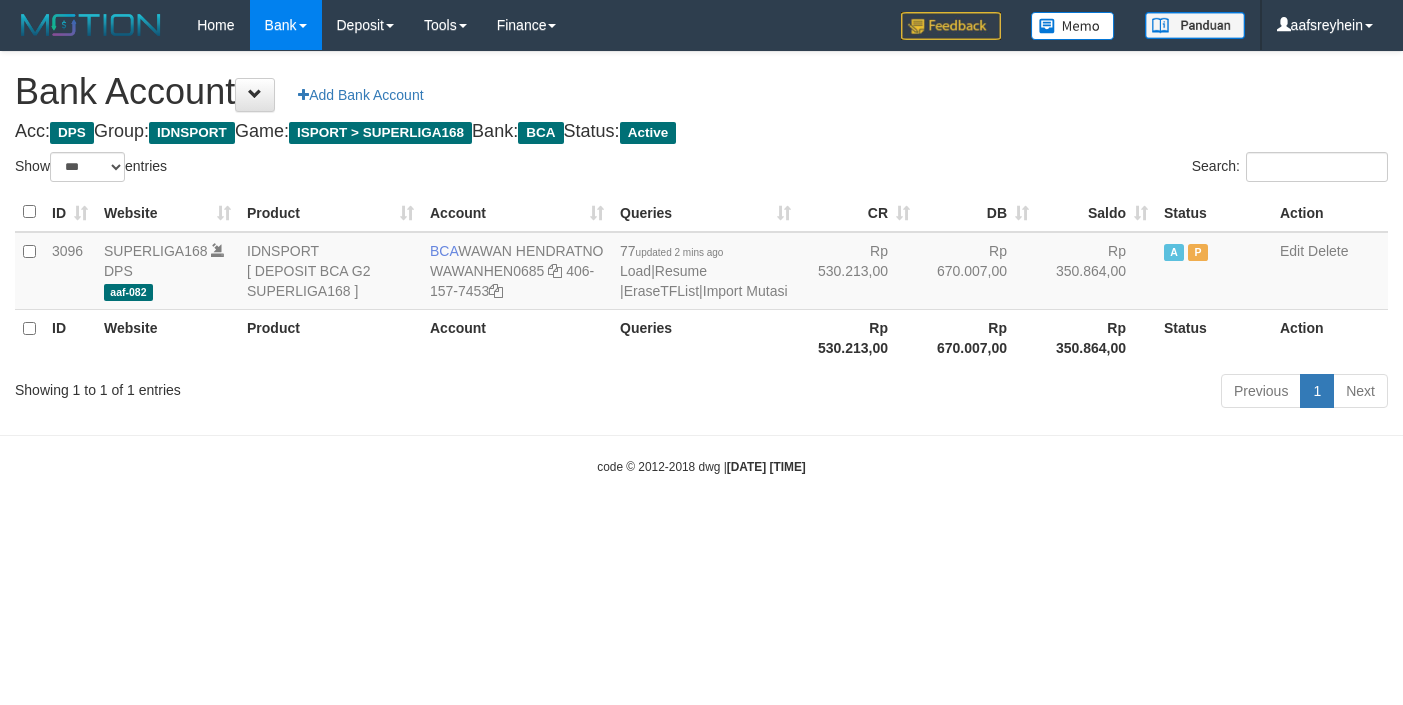select on "***" 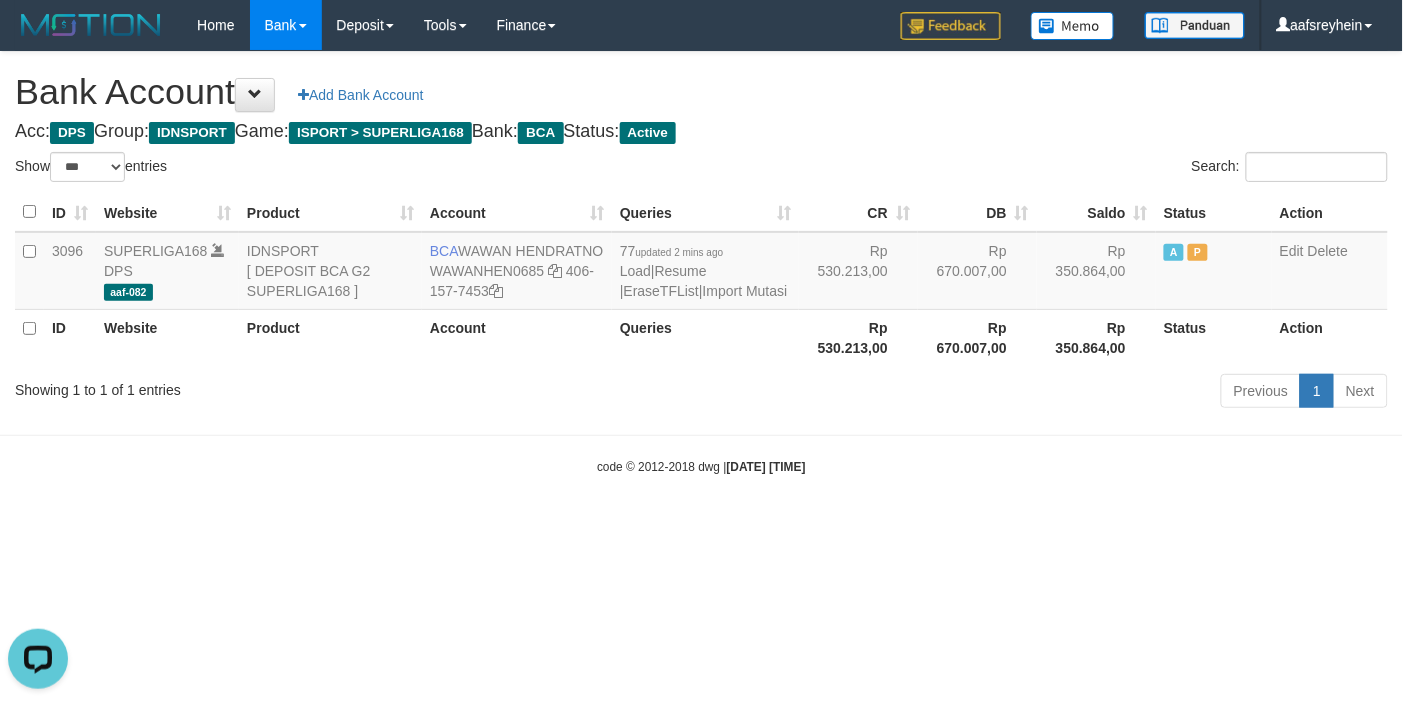 scroll, scrollTop: 0, scrollLeft: 0, axis: both 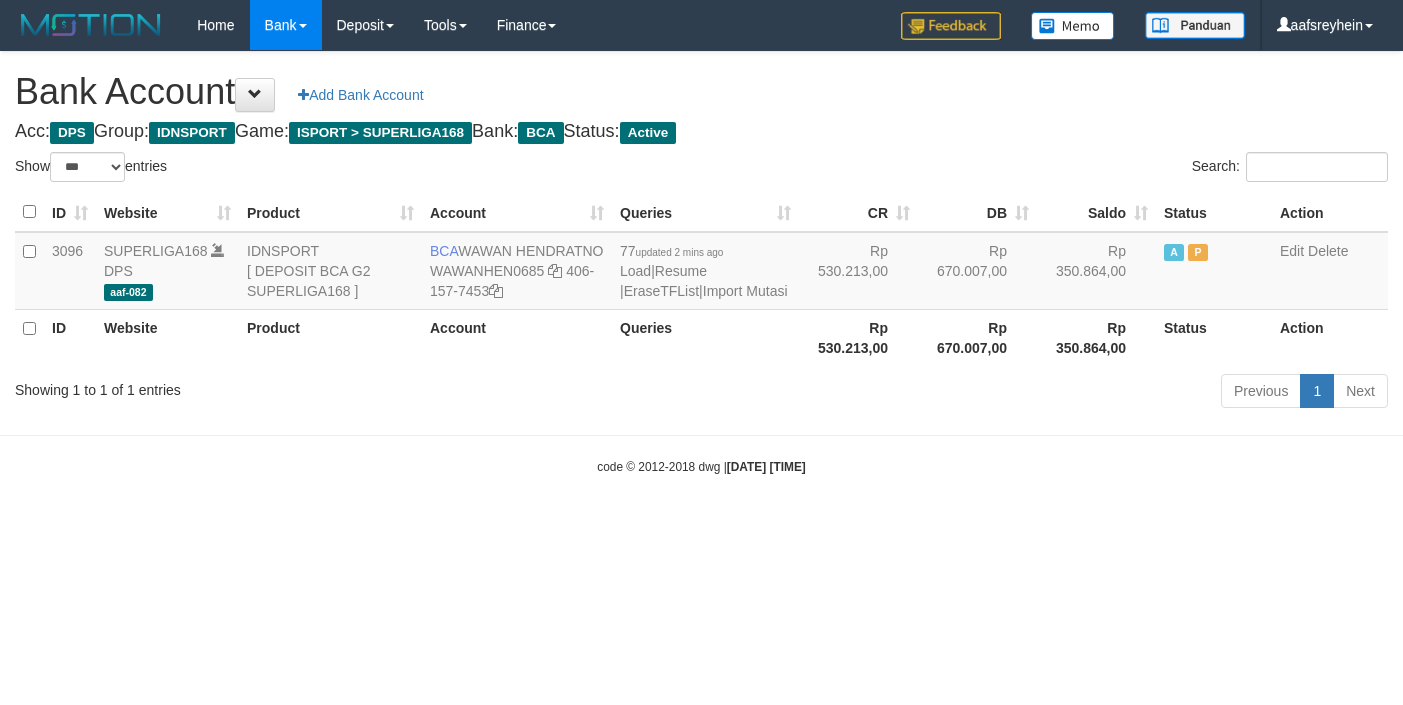 select on "***" 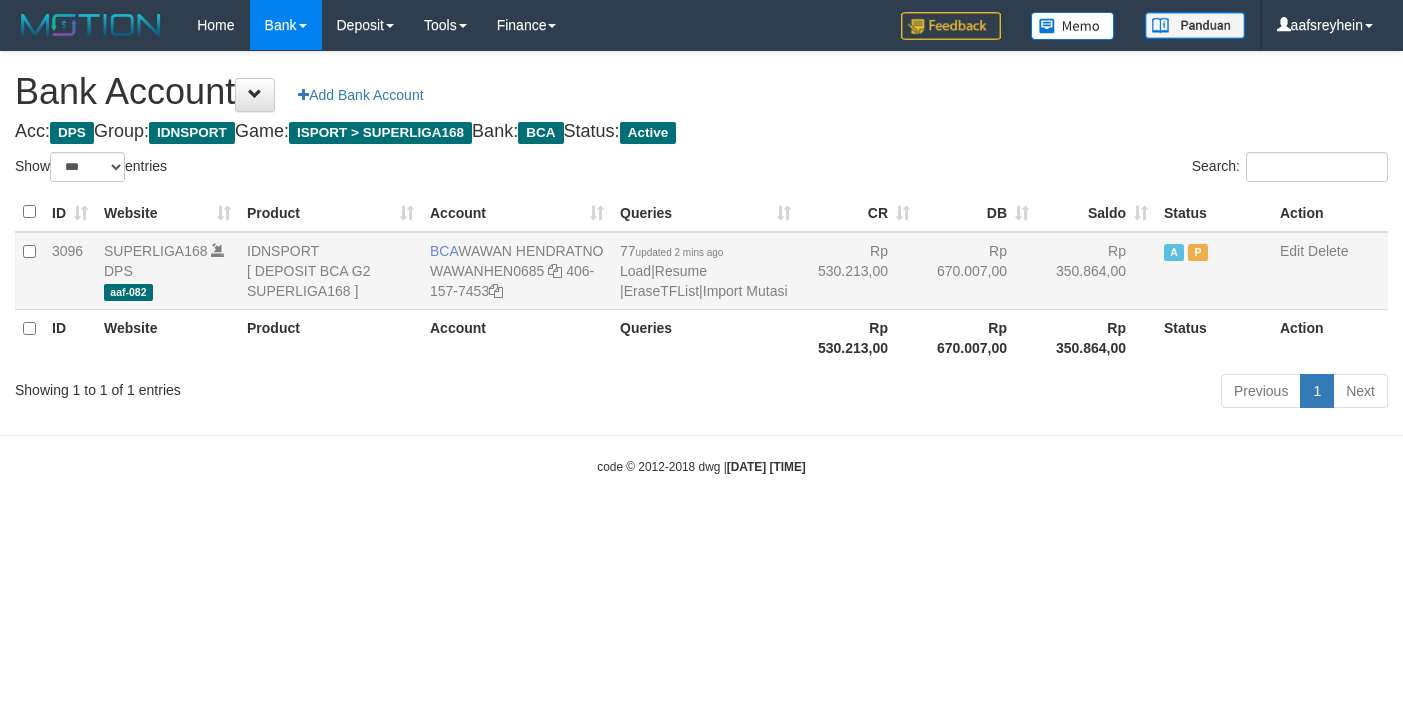 scroll, scrollTop: 0, scrollLeft: 0, axis: both 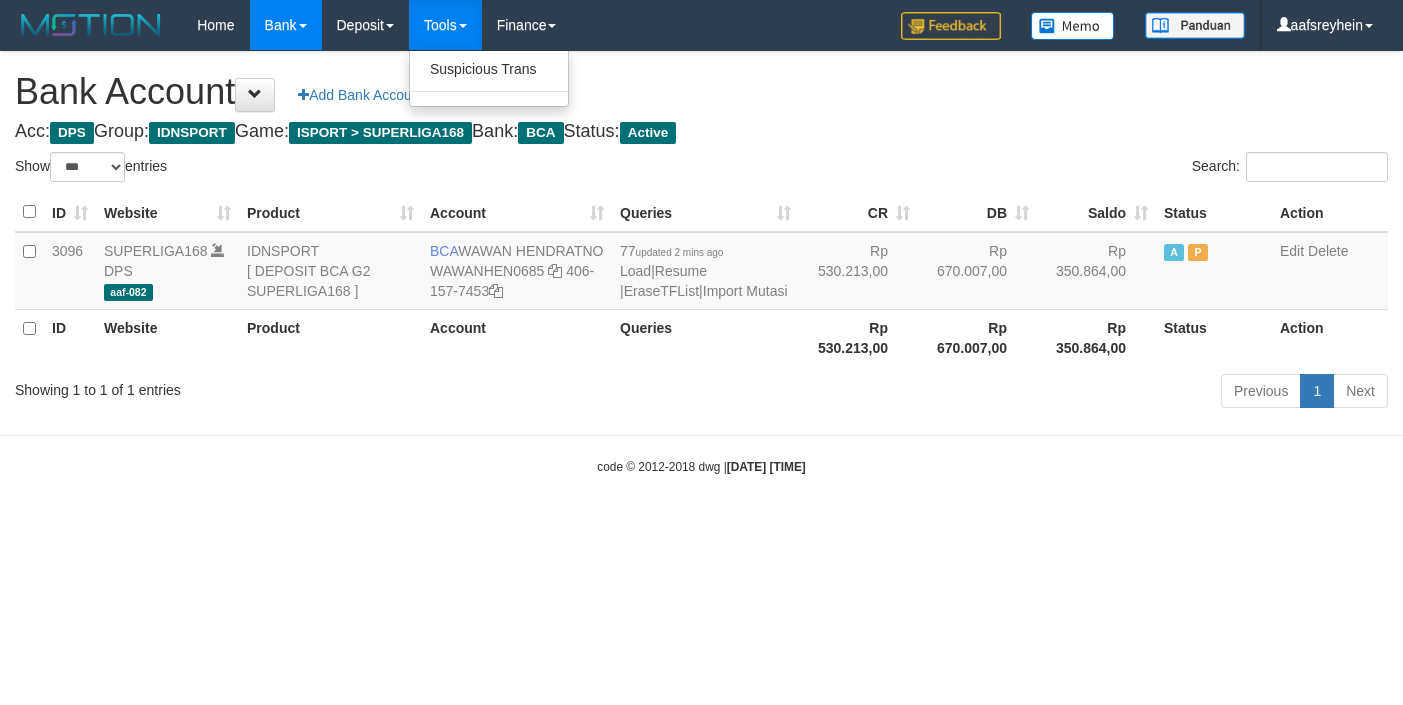select on "***" 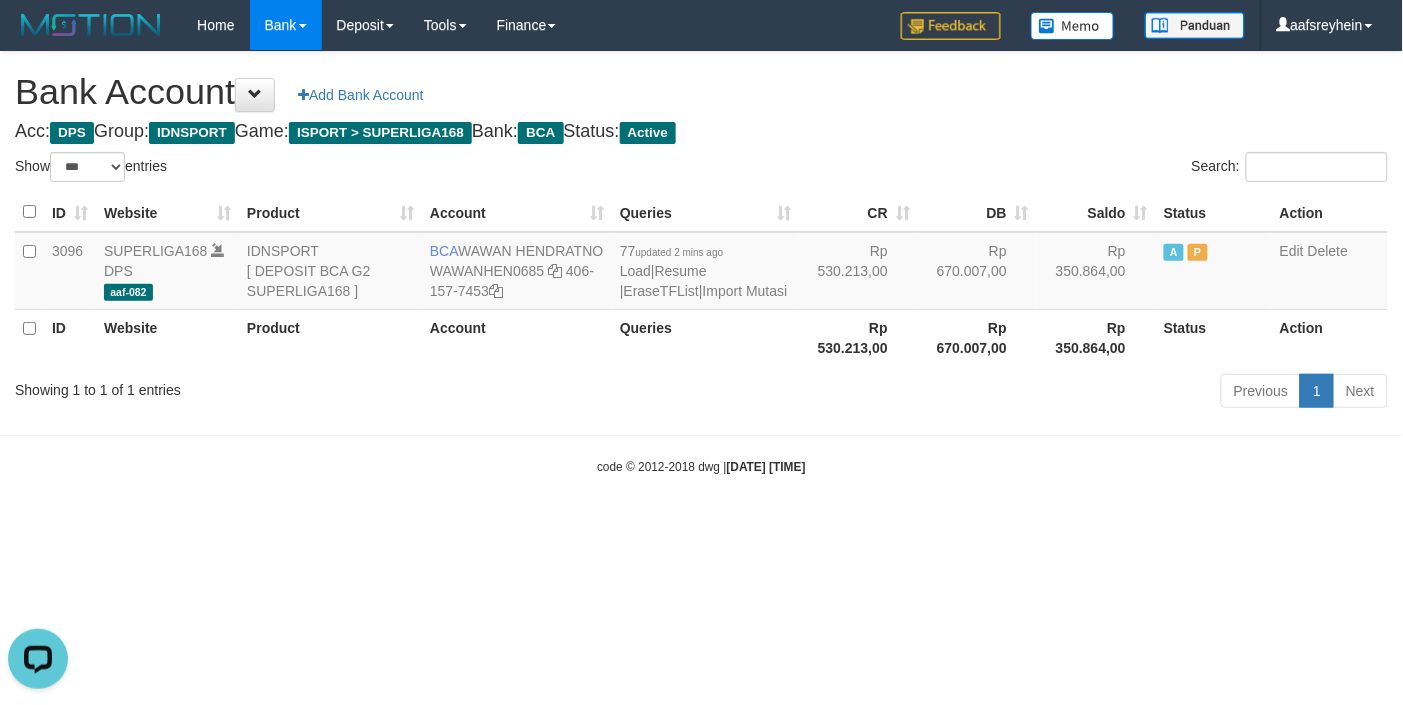 scroll, scrollTop: 0, scrollLeft: 0, axis: both 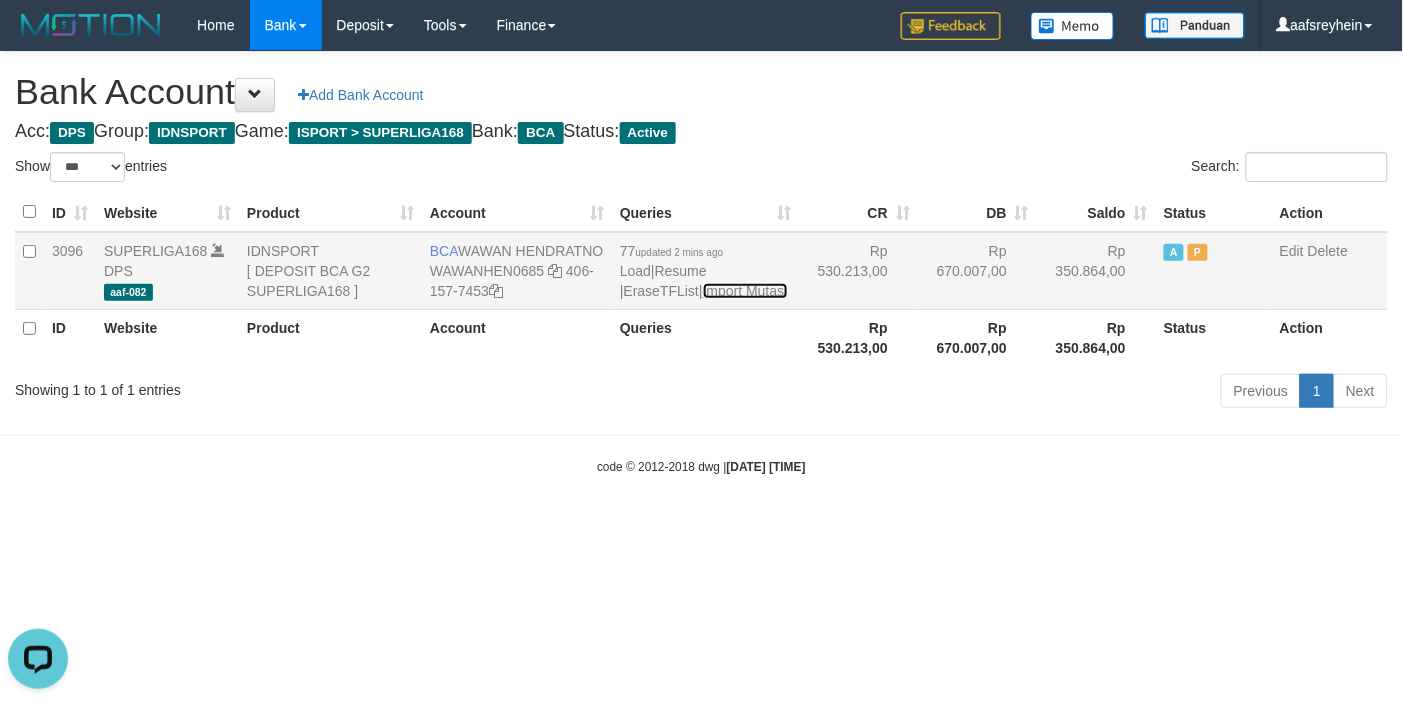 click on "Import Mutasi" at bounding box center (745, 291) 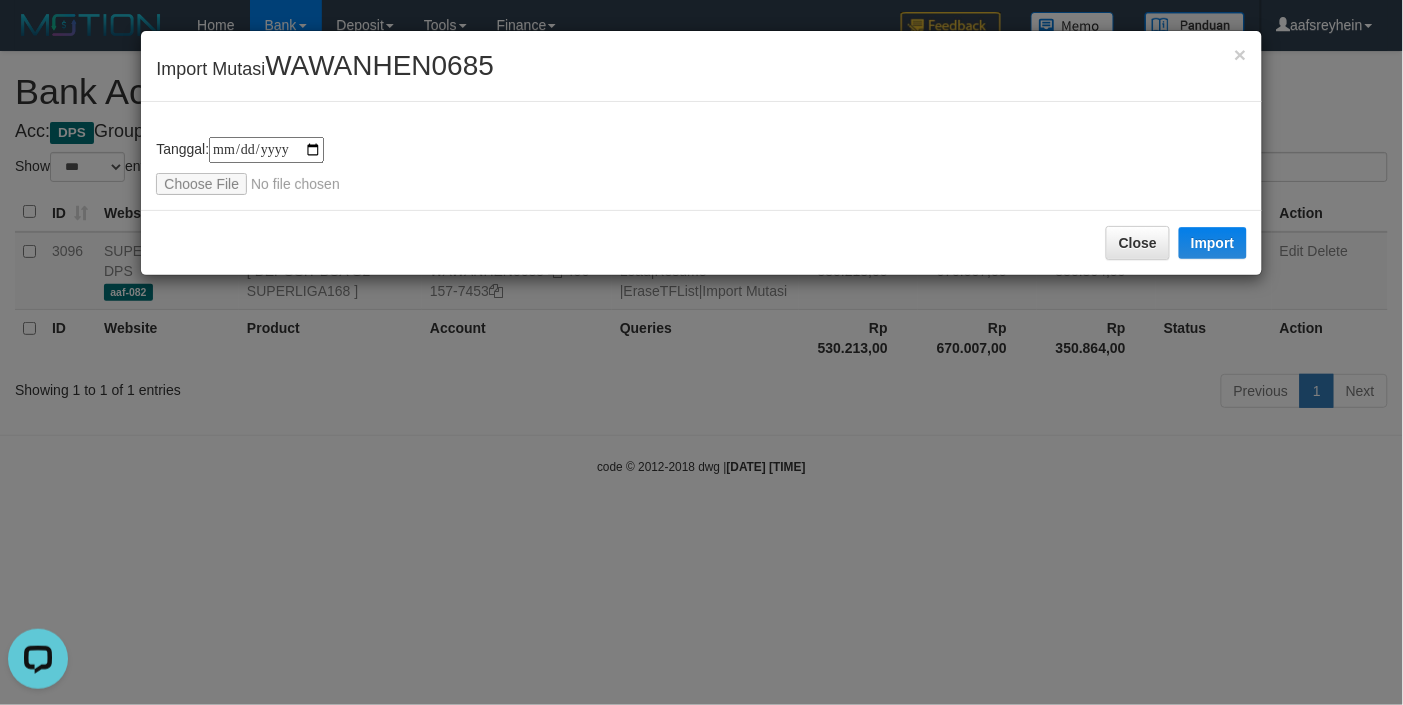 type on "**********" 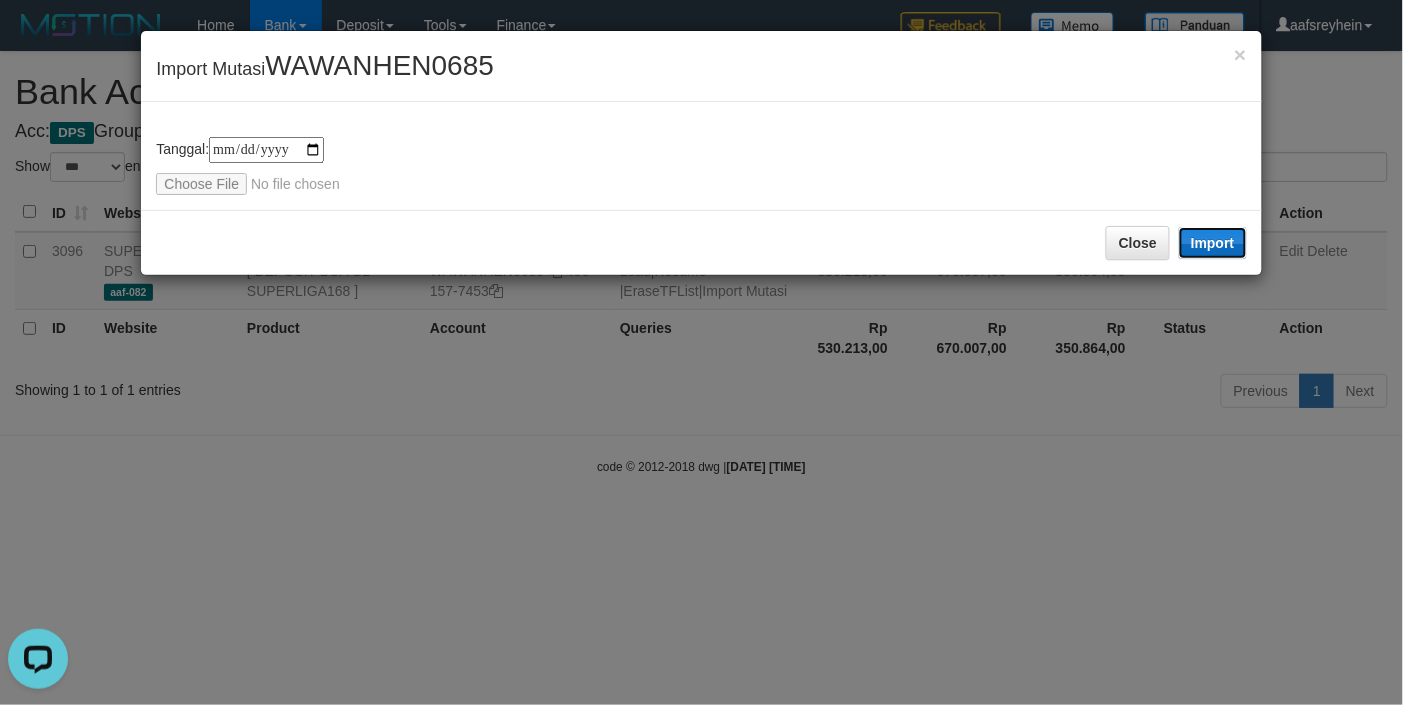 click on "Import" at bounding box center (1213, 243) 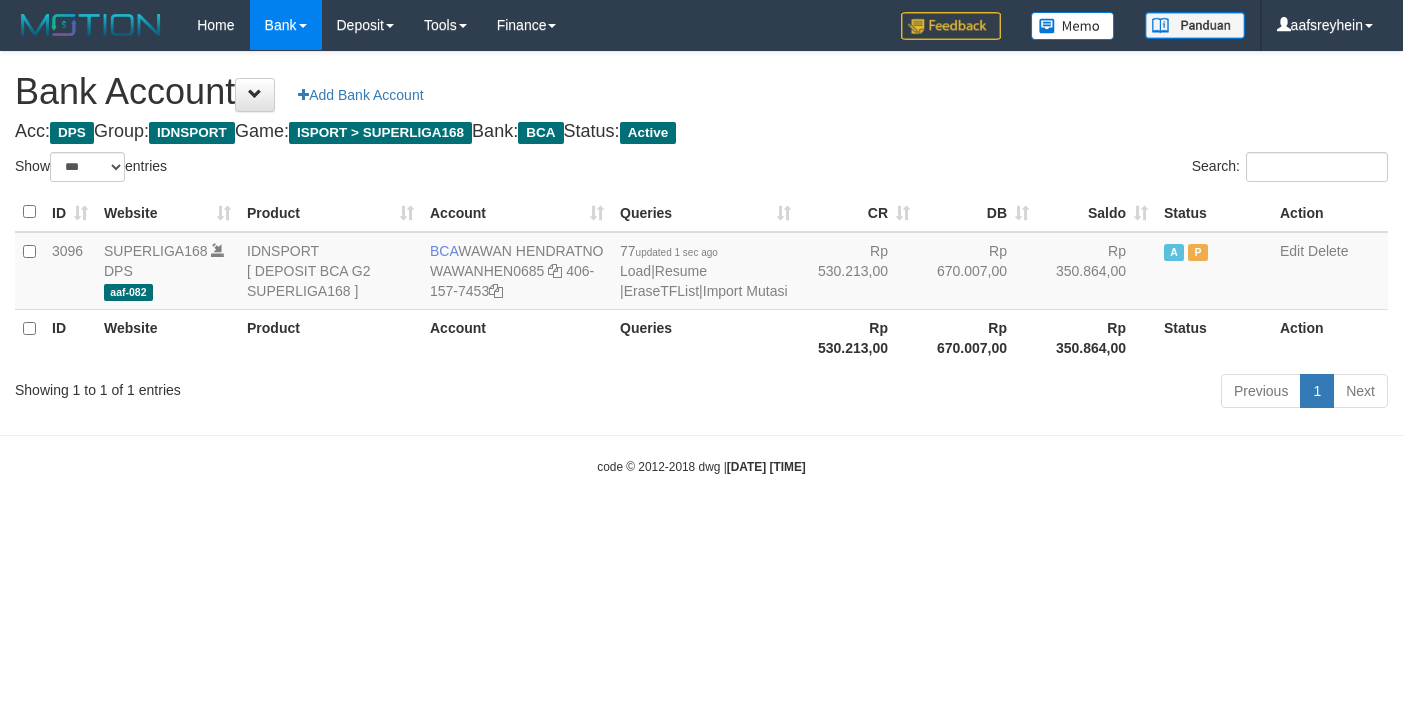 select on "***" 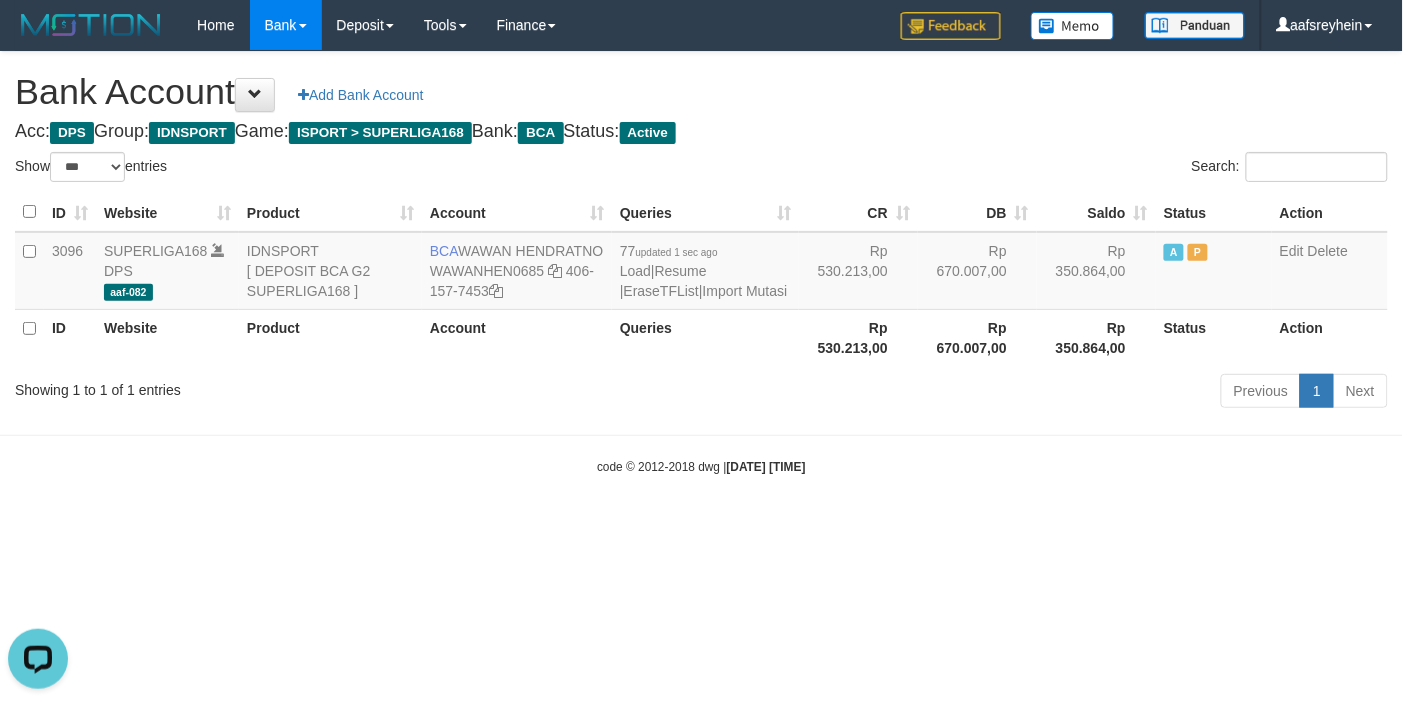scroll, scrollTop: 0, scrollLeft: 0, axis: both 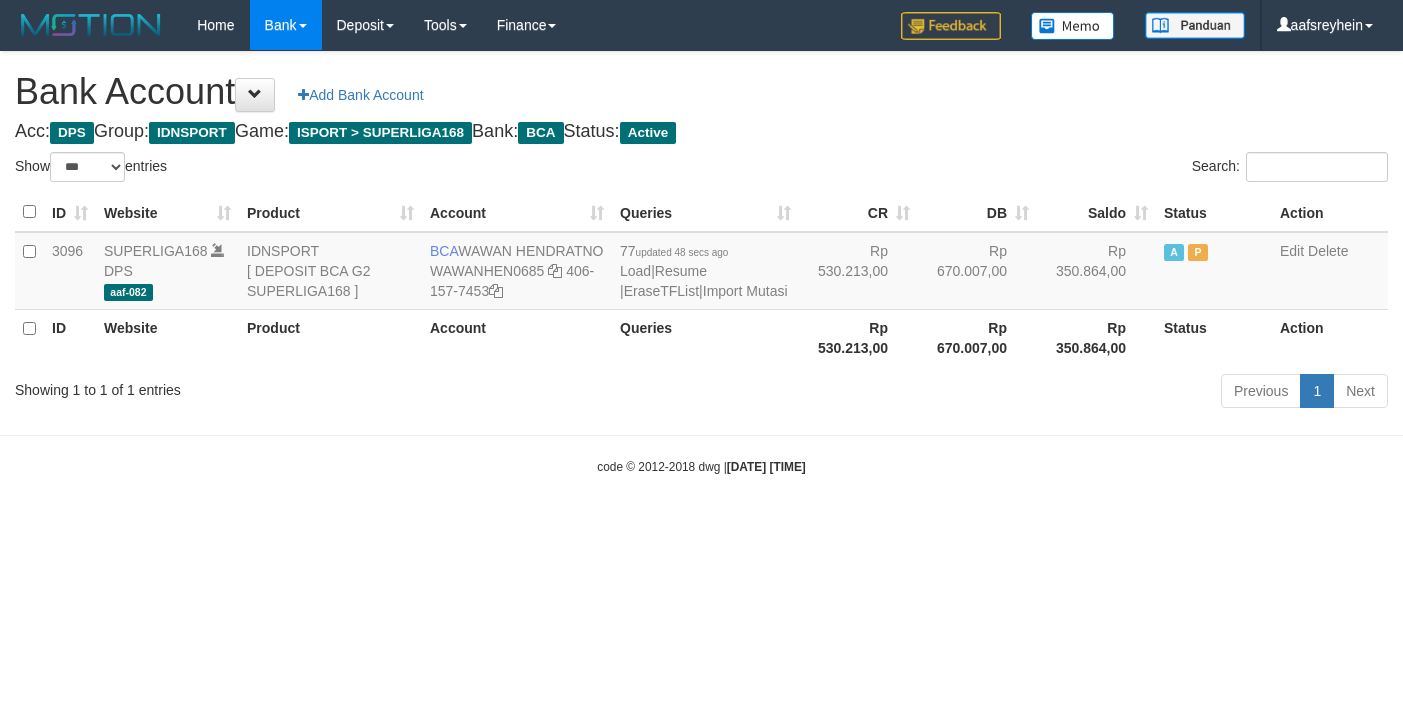 select on "***" 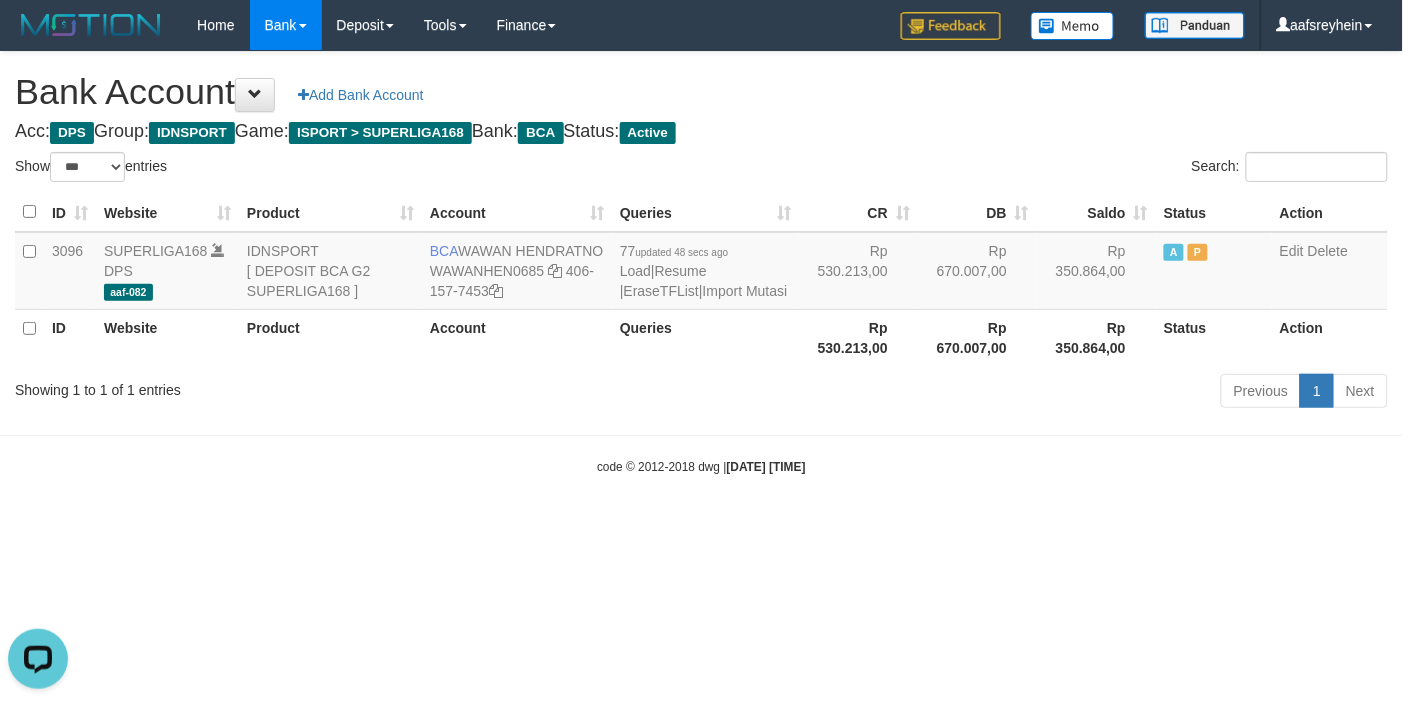 scroll, scrollTop: 0, scrollLeft: 0, axis: both 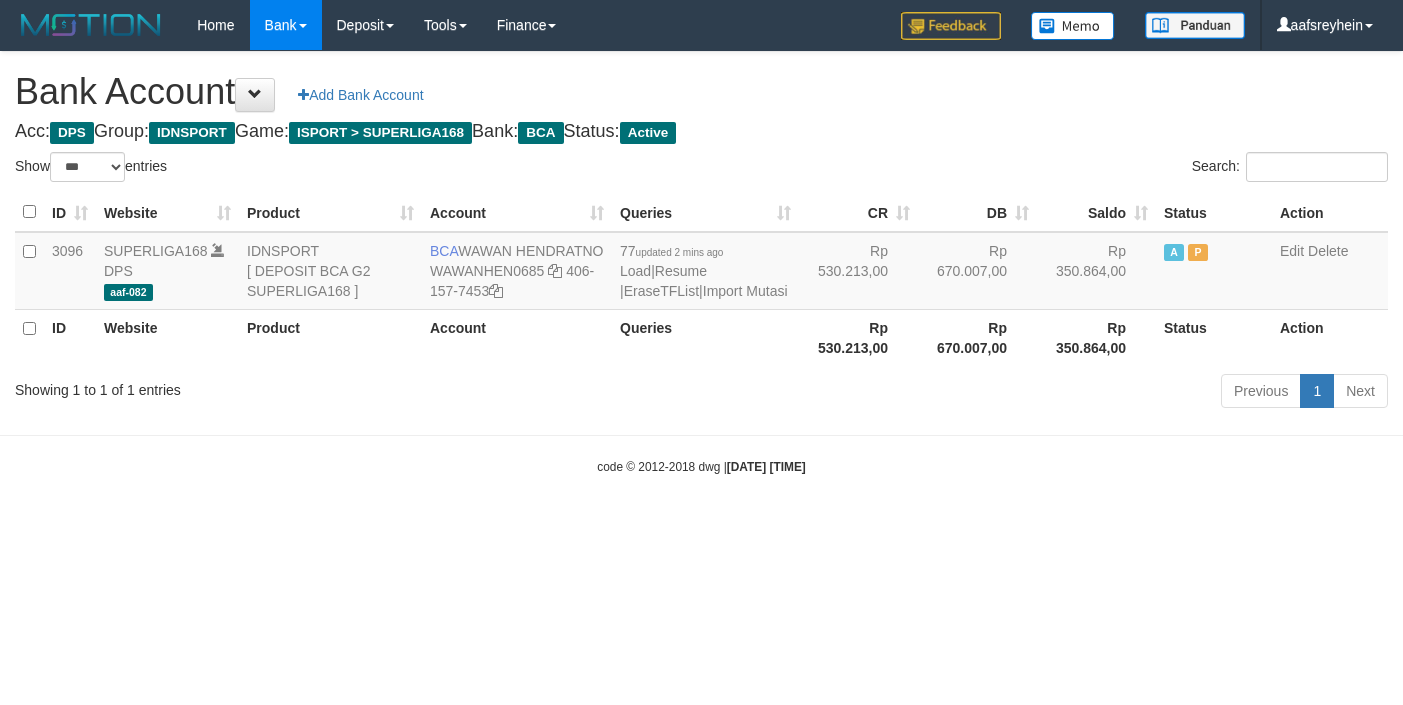 select on "***" 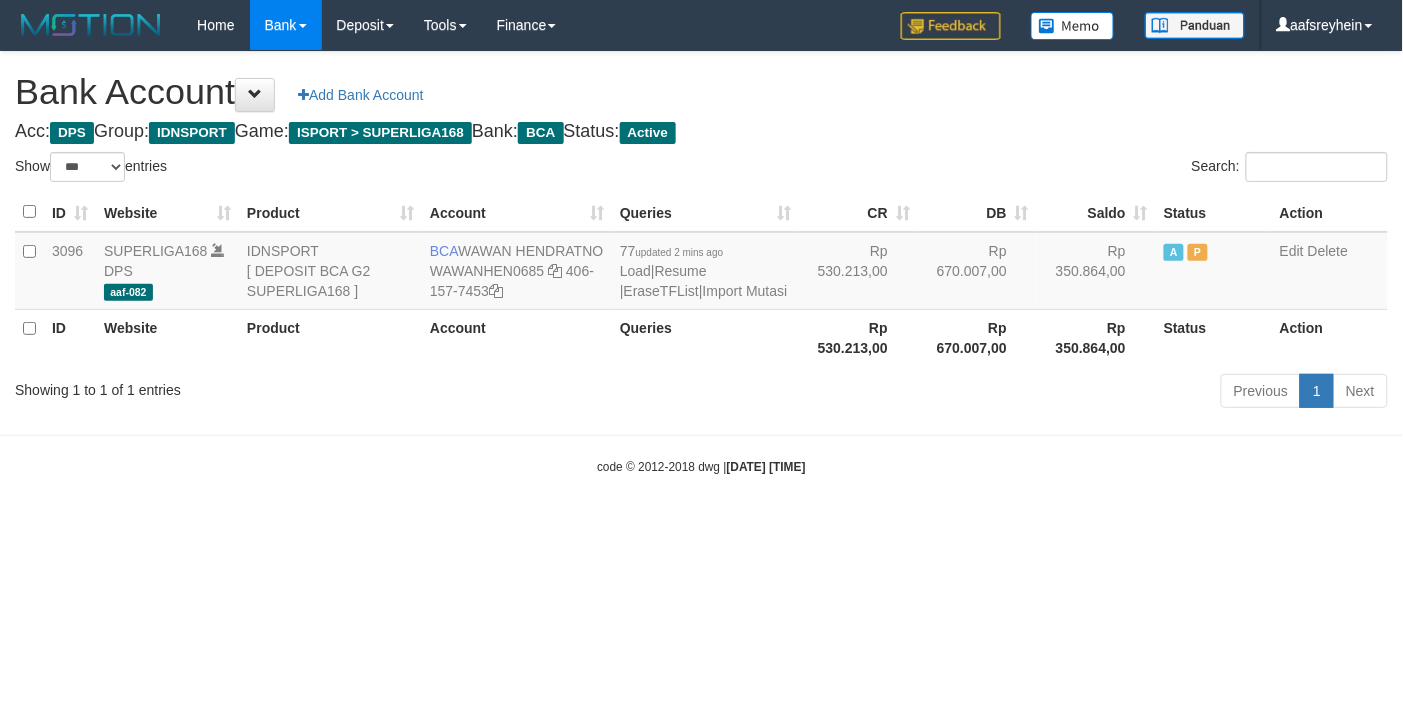 click on "Bank Account
Add Bank Account" at bounding box center (701, 92) 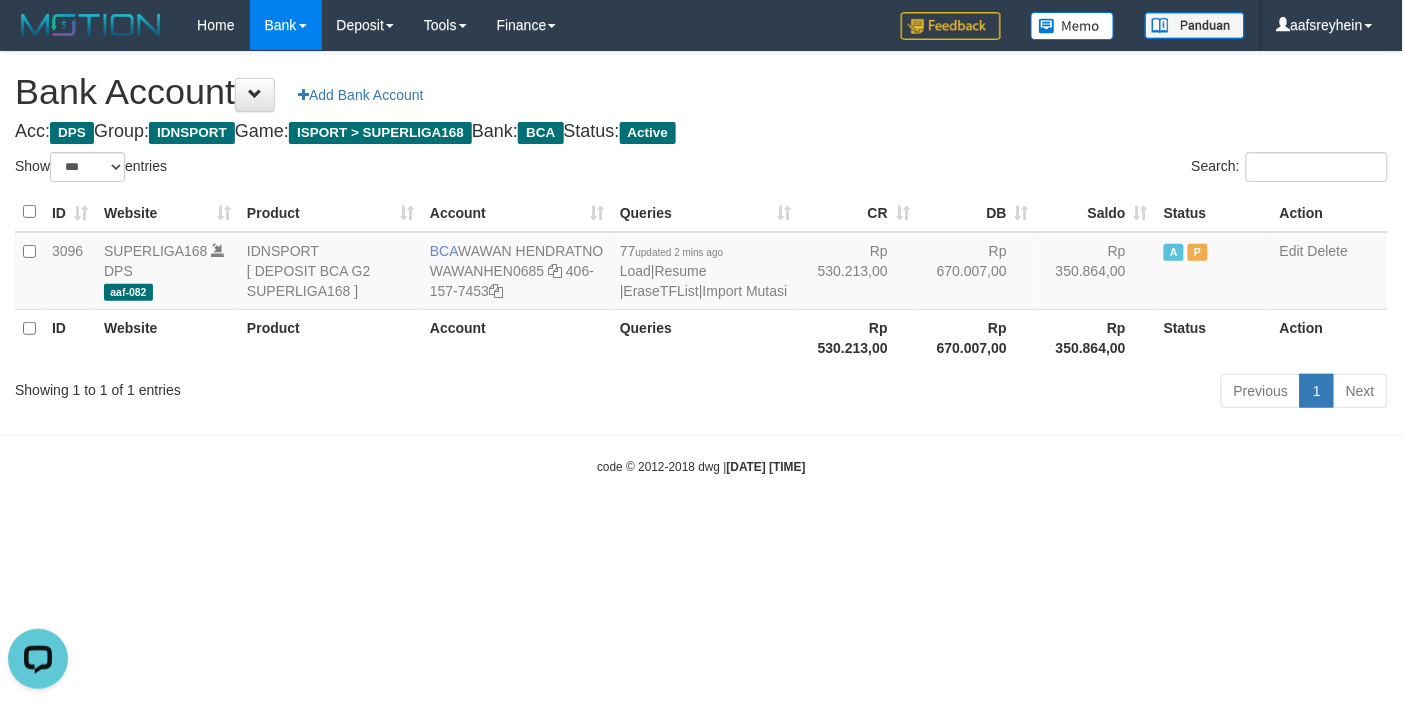 scroll, scrollTop: 0, scrollLeft: 0, axis: both 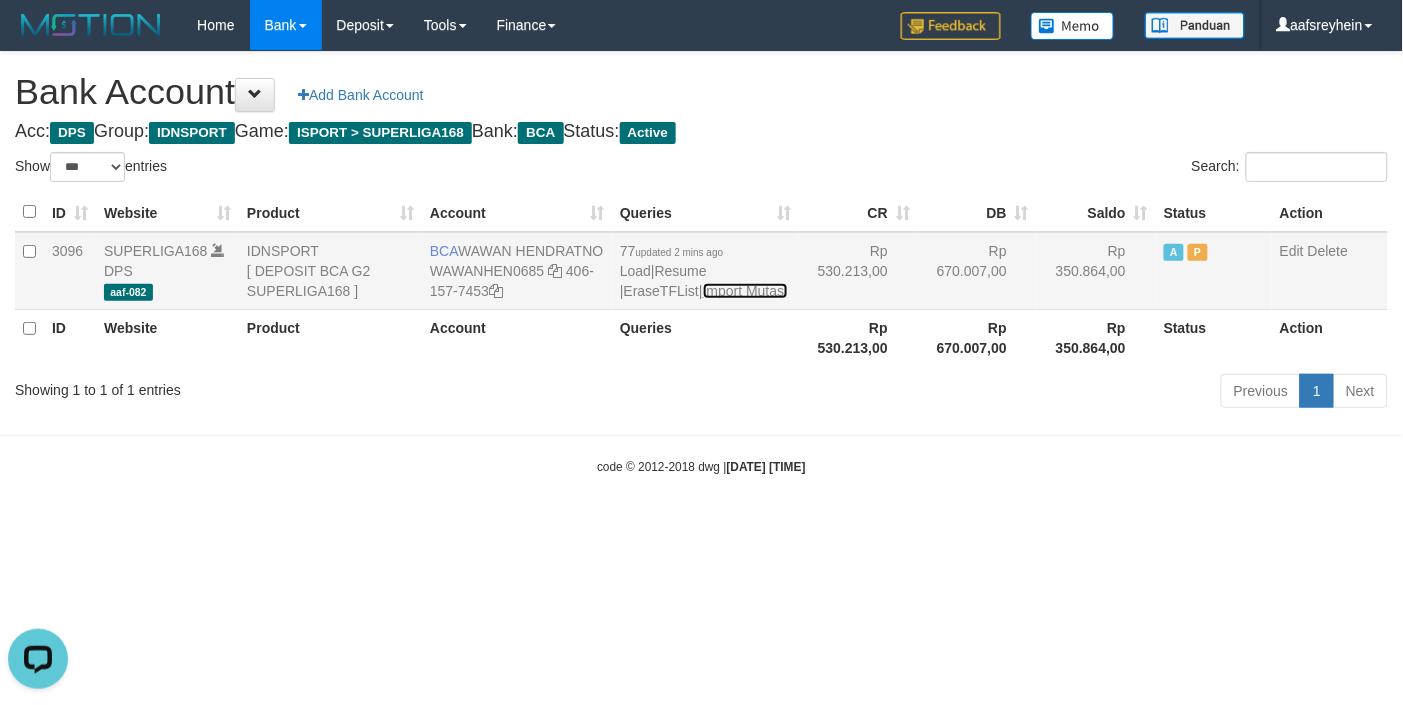 click on "Import Mutasi" at bounding box center [745, 291] 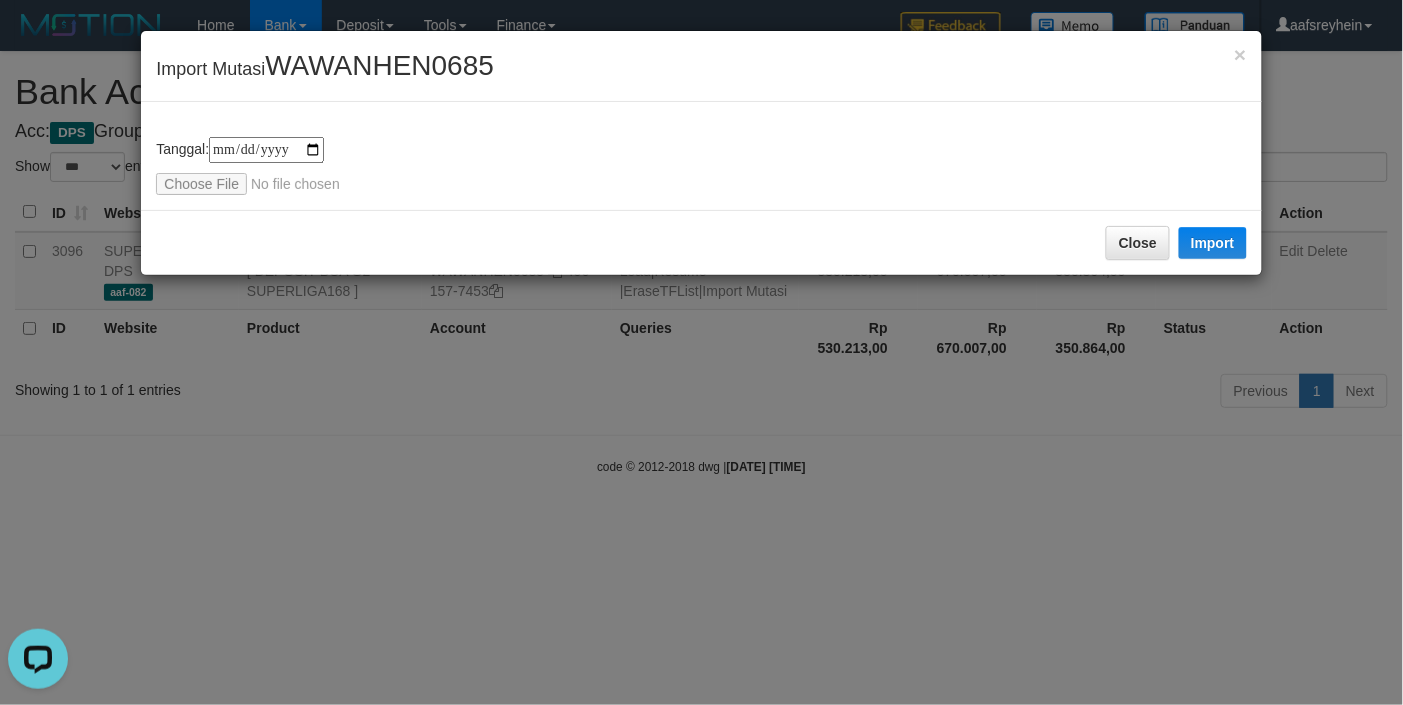 type on "**********" 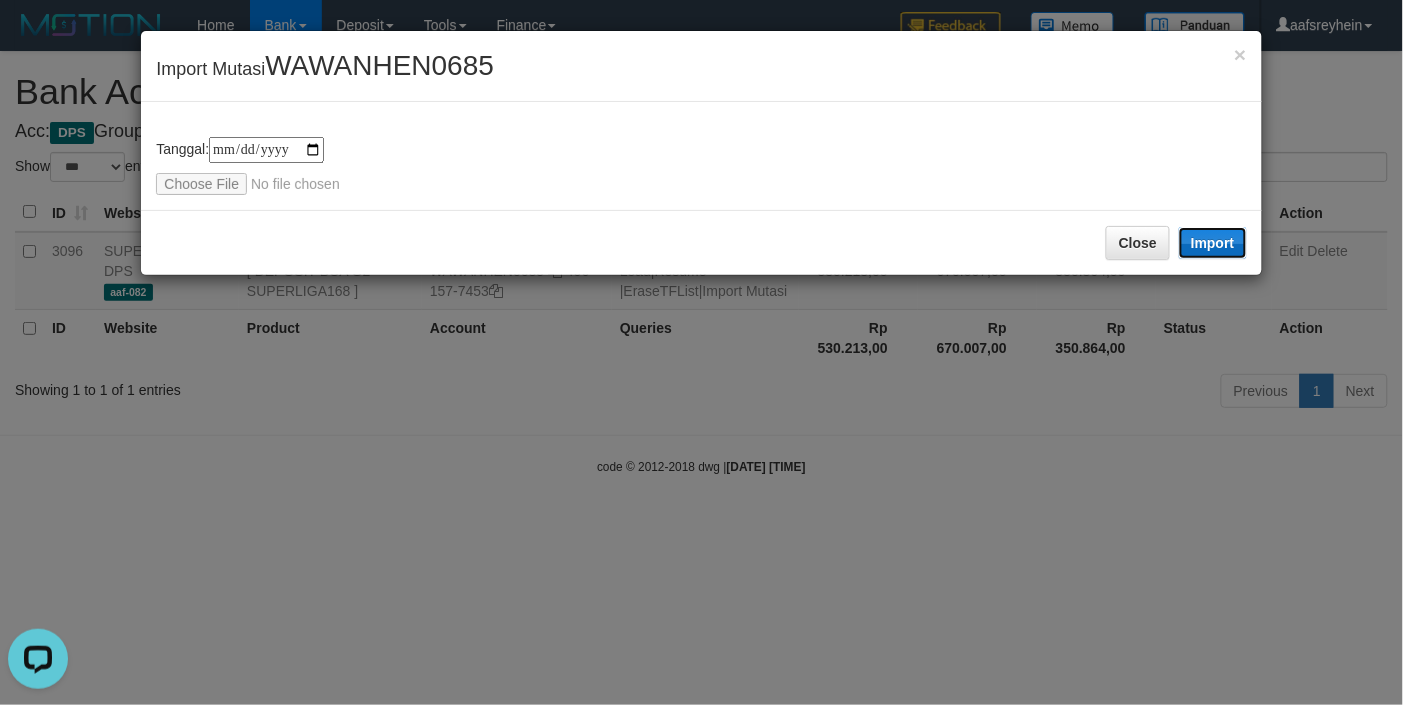 click on "Import" at bounding box center [1213, 243] 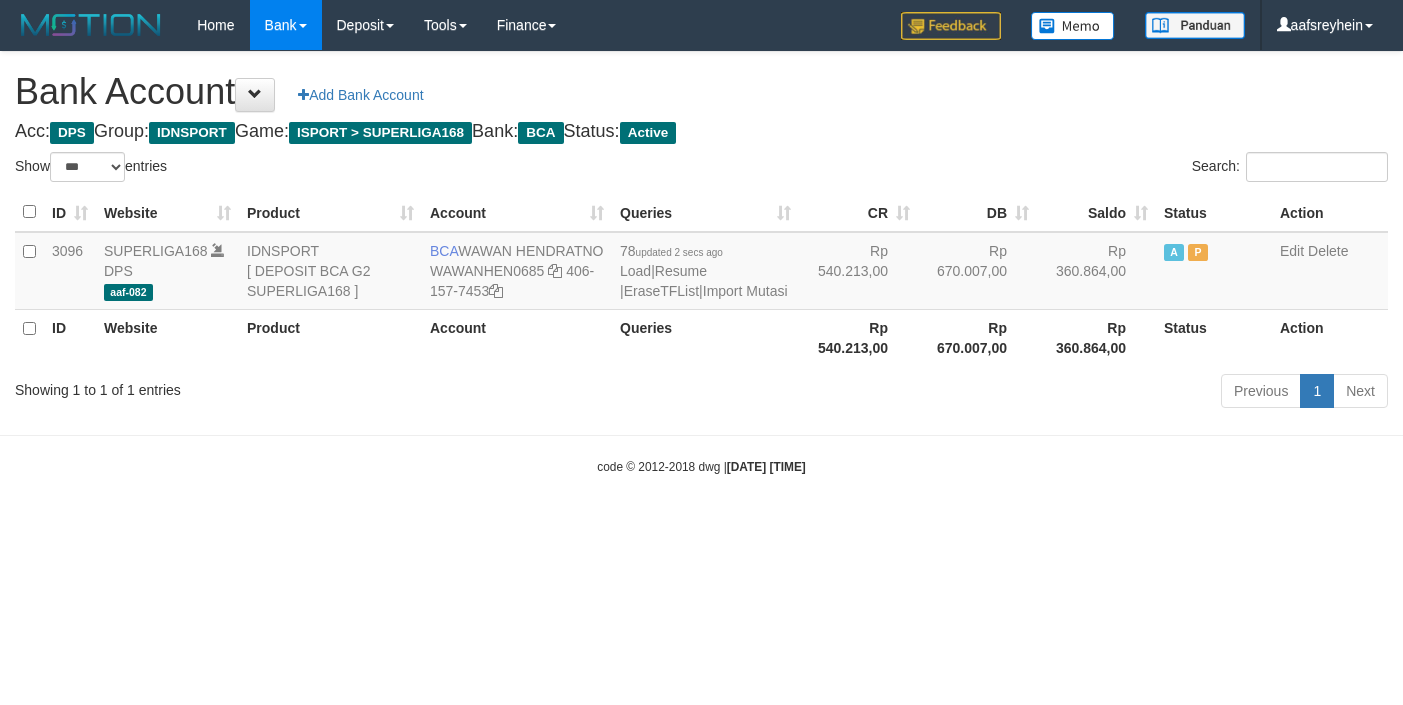 select on "***" 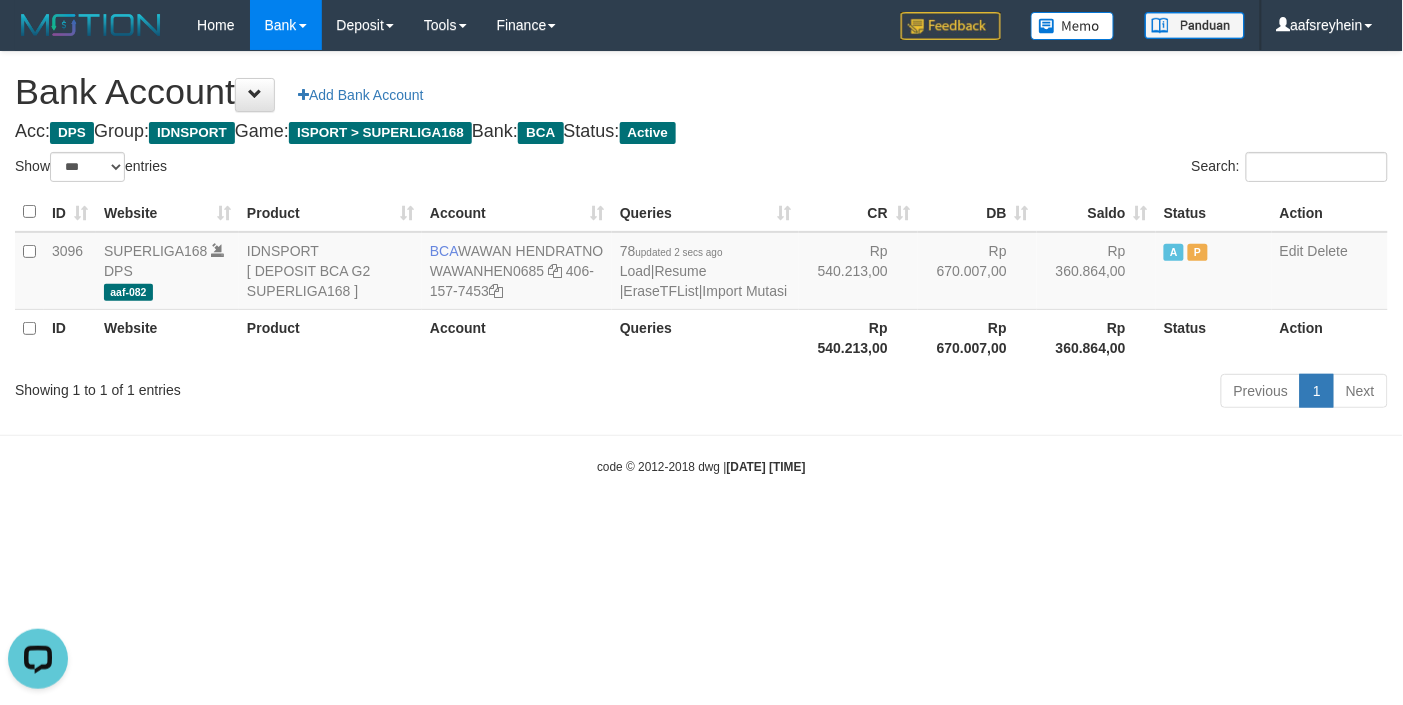 scroll, scrollTop: 0, scrollLeft: 0, axis: both 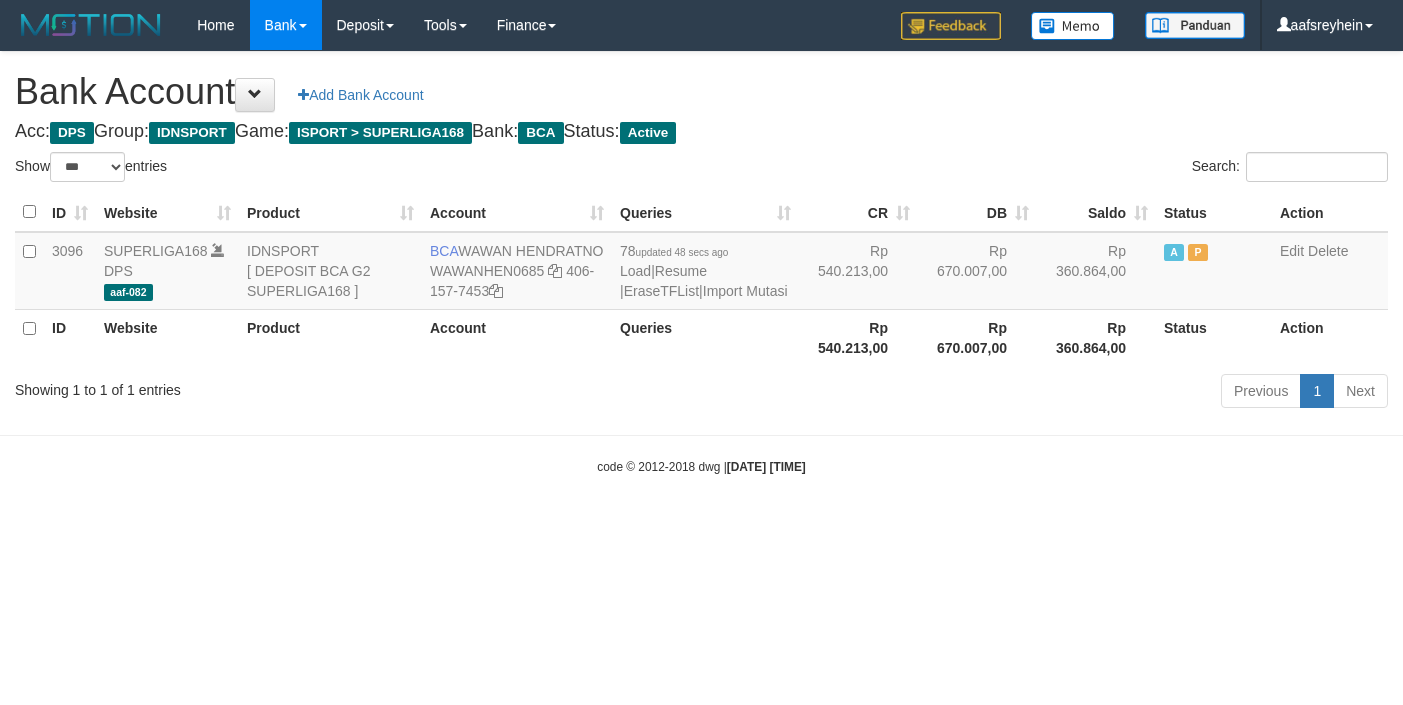 select on "***" 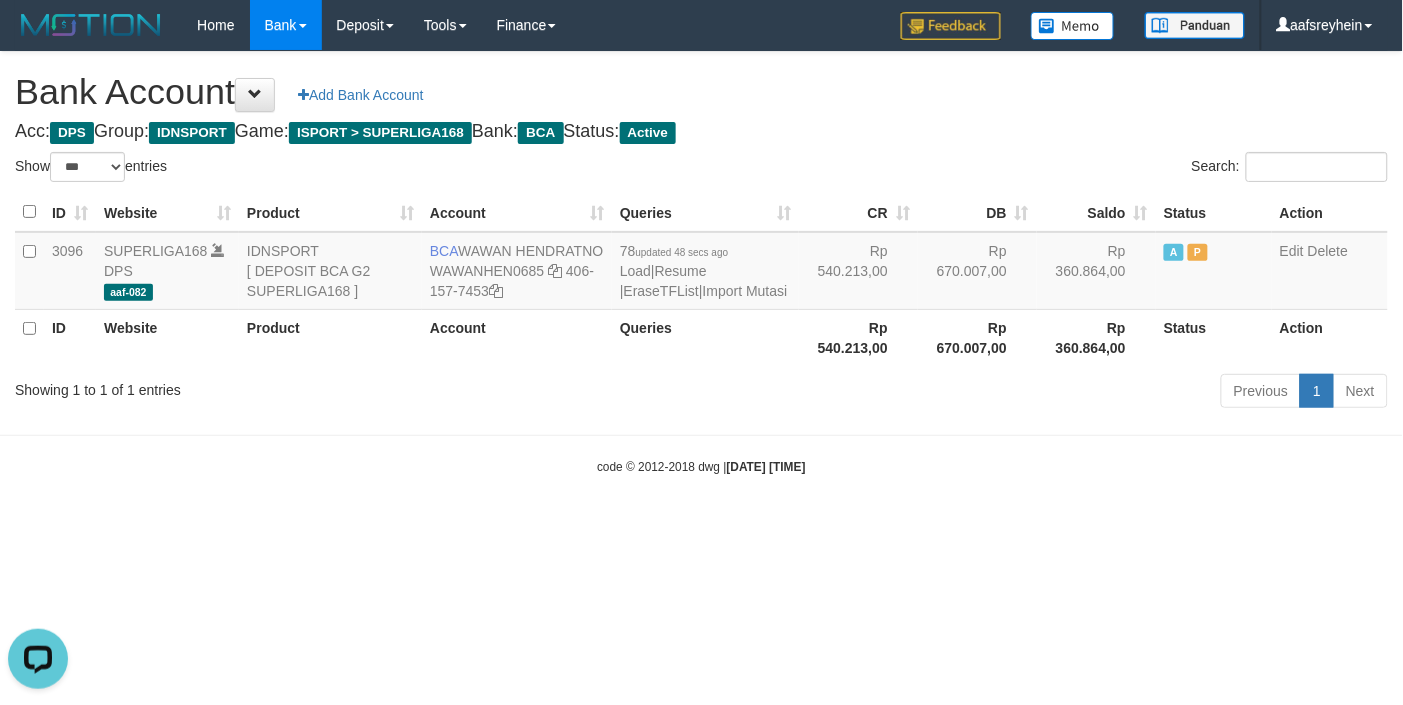 scroll, scrollTop: 0, scrollLeft: 0, axis: both 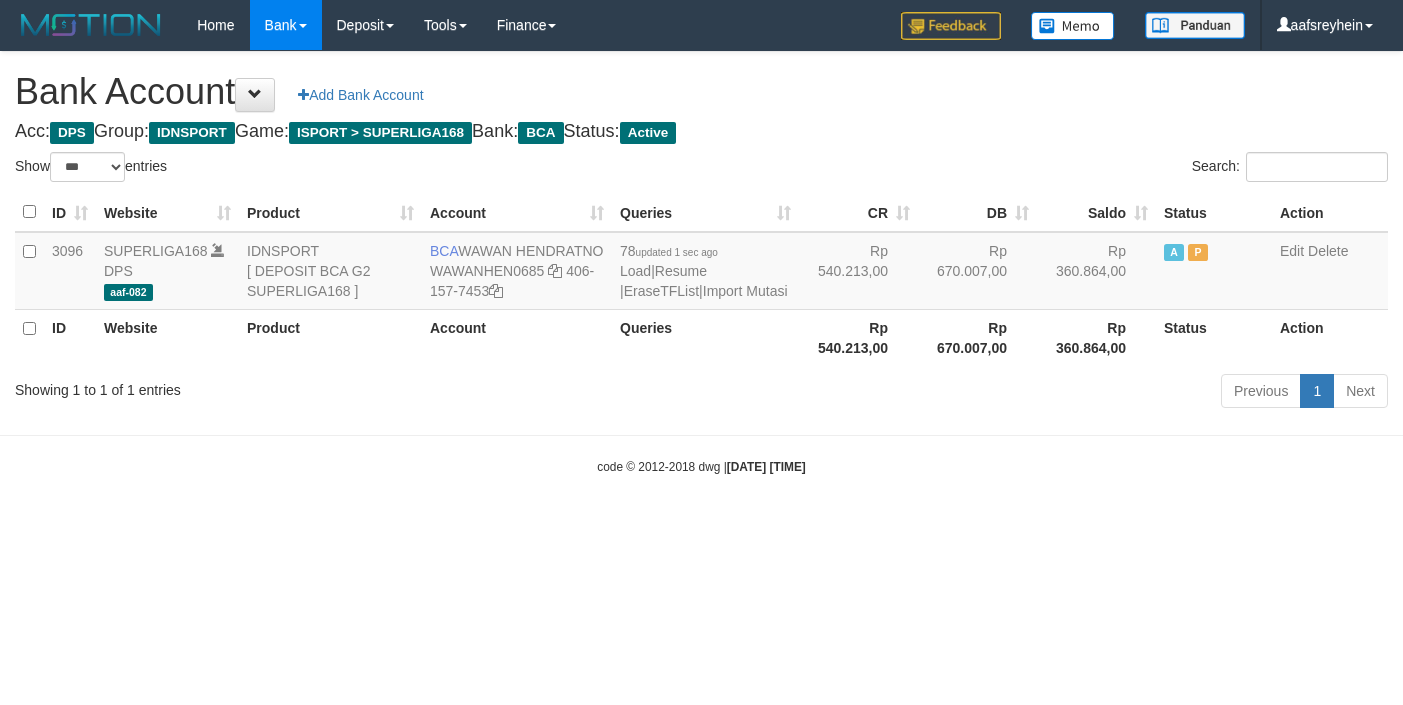 select on "***" 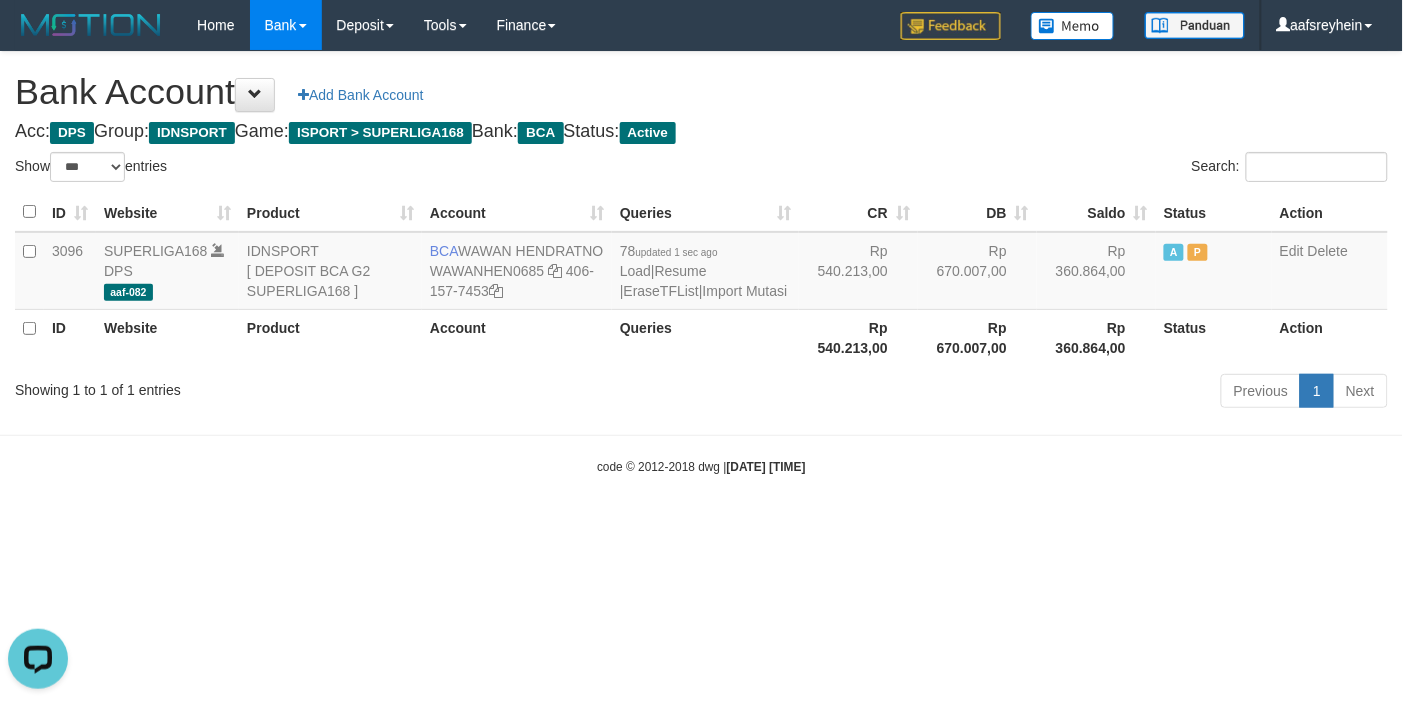 scroll, scrollTop: 0, scrollLeft: 0, axis: both 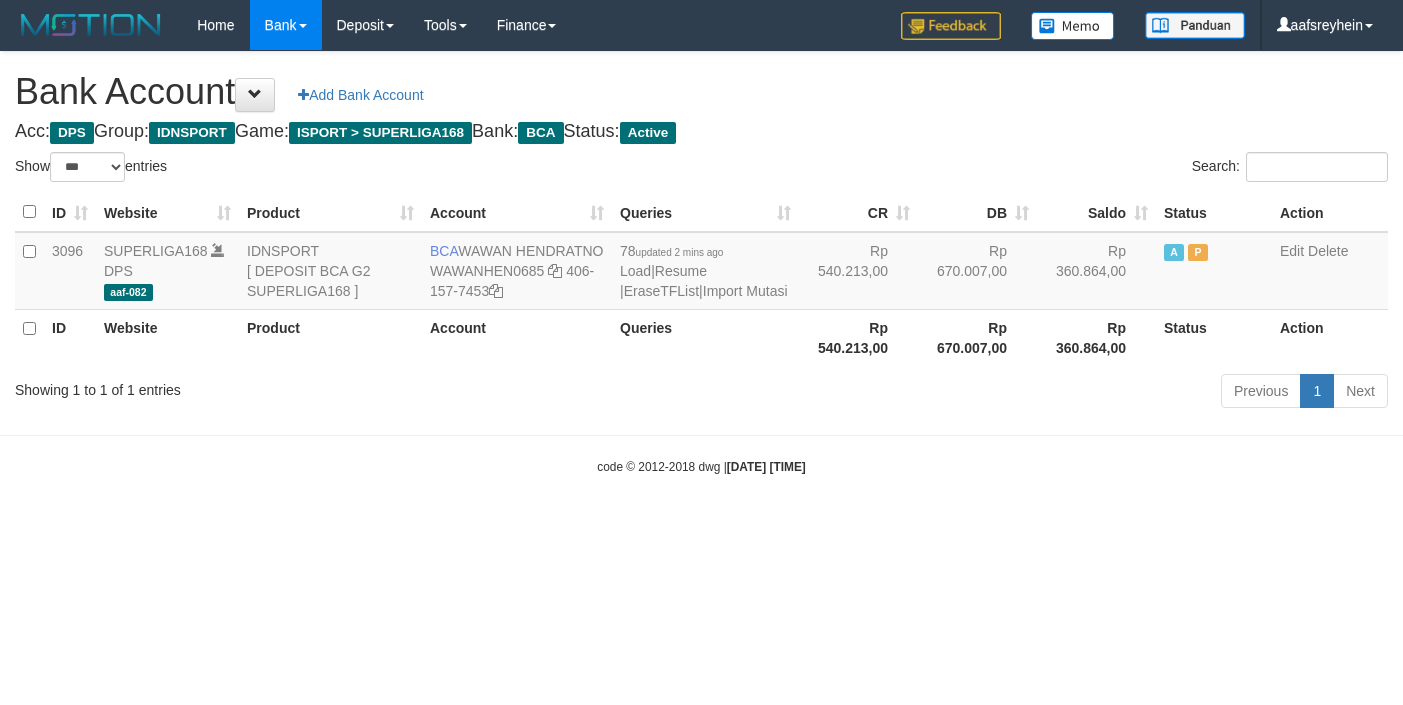 select on "***" 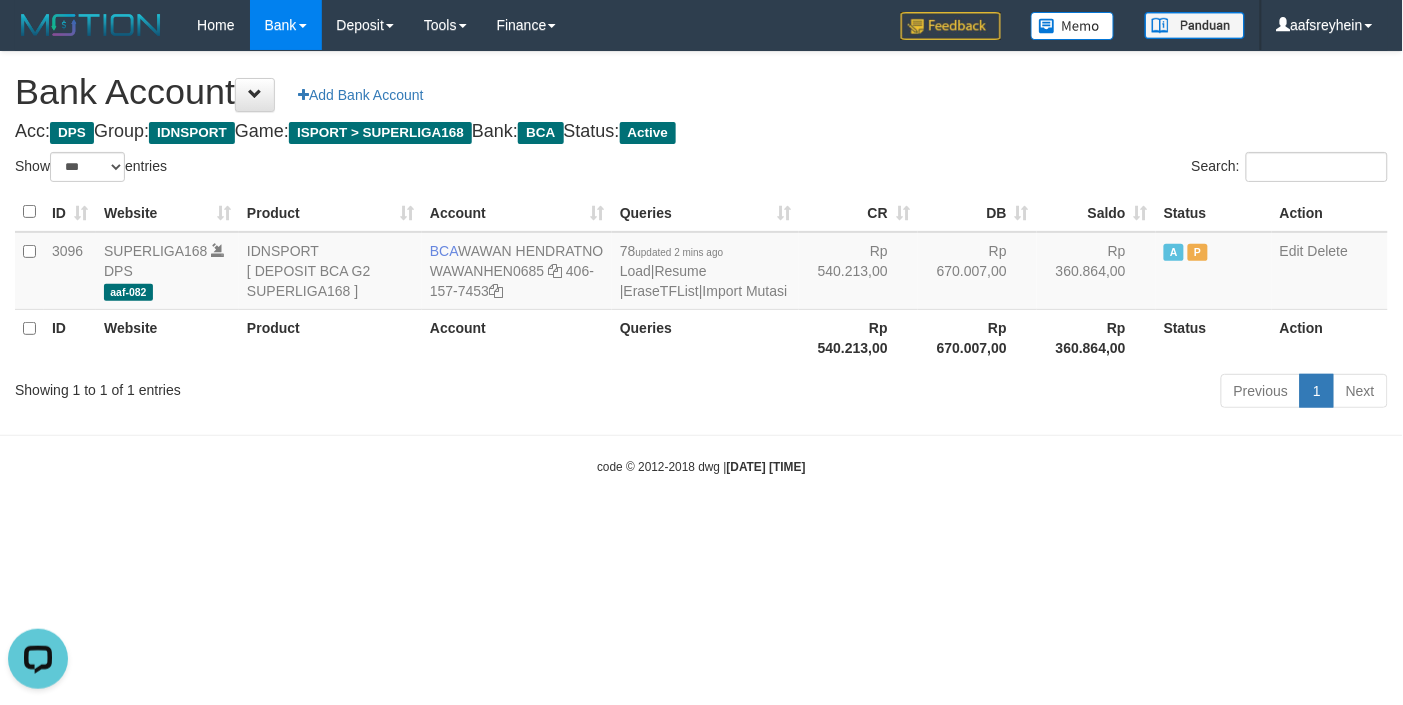 scroll, scrollTop: 0, scrollLeft: 0, axis: both 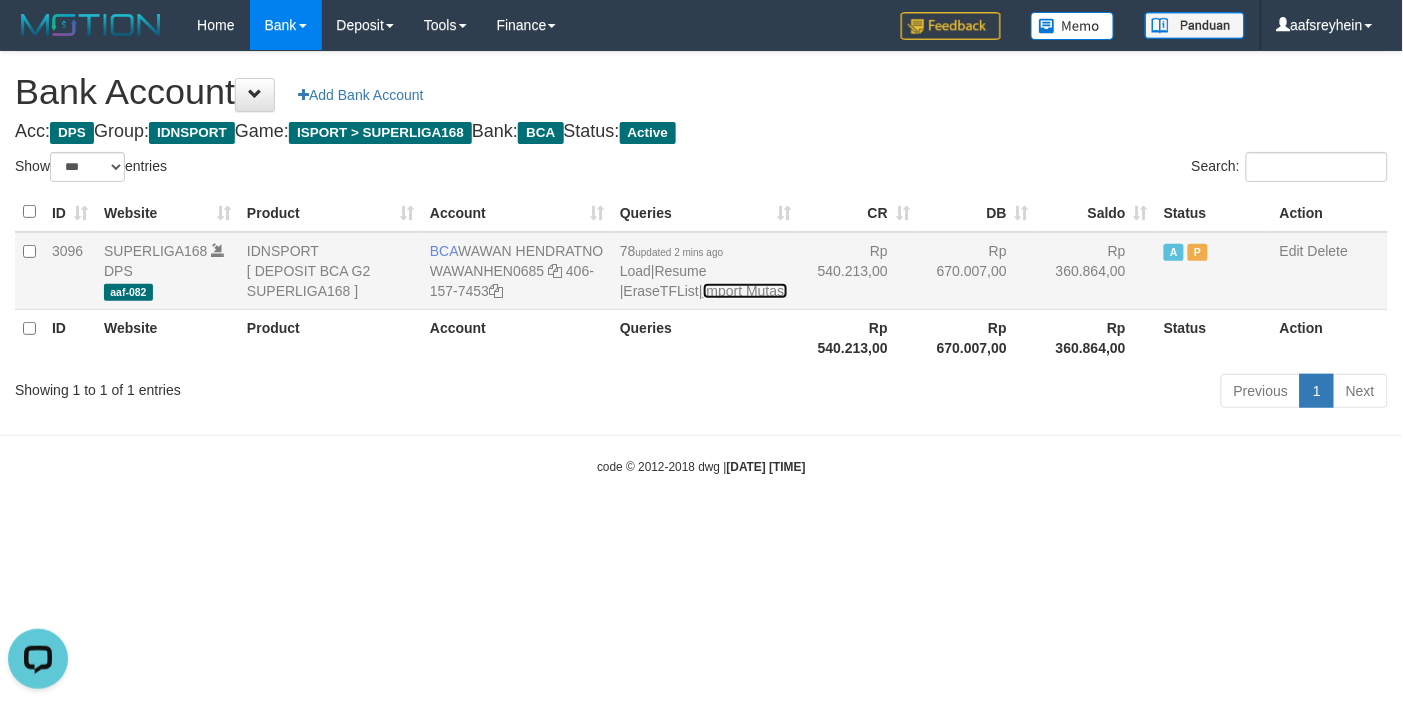 click on "Import Mutasi" at bounding box center [745, 291] 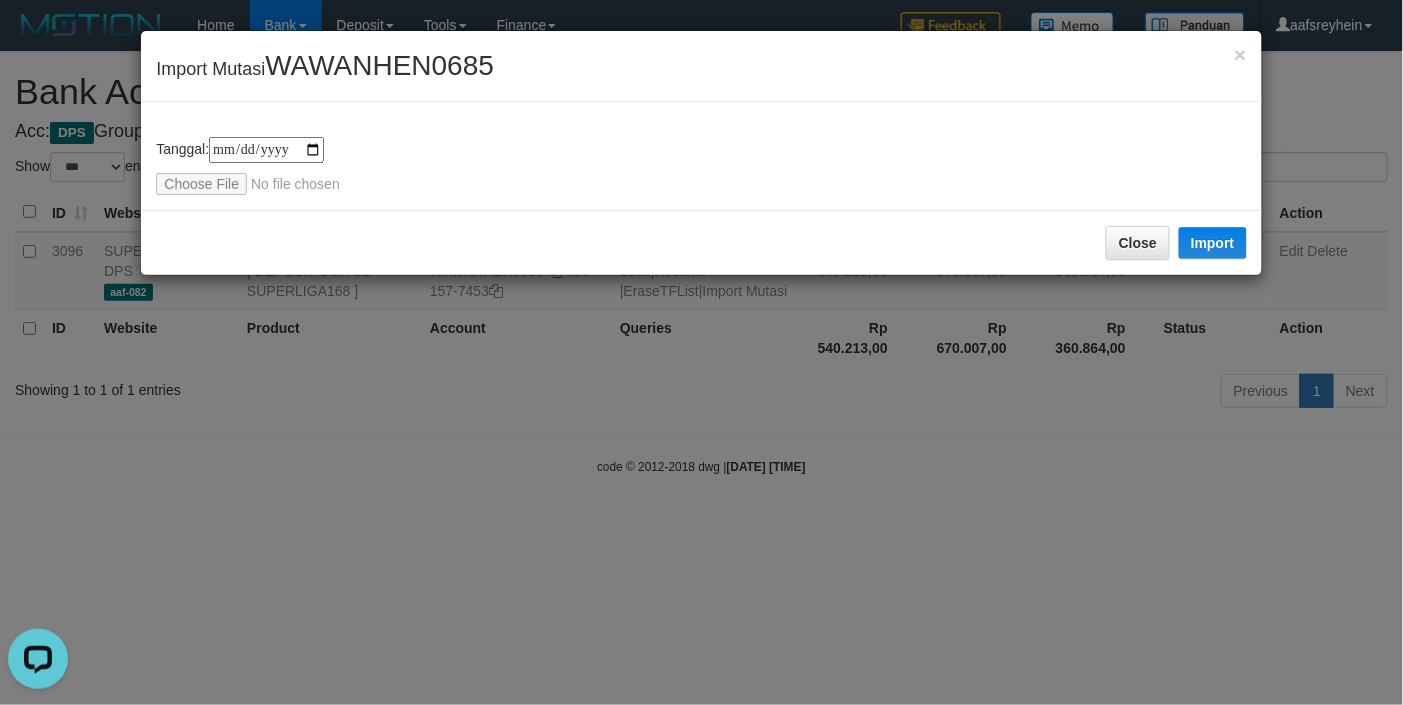 type on "**********" 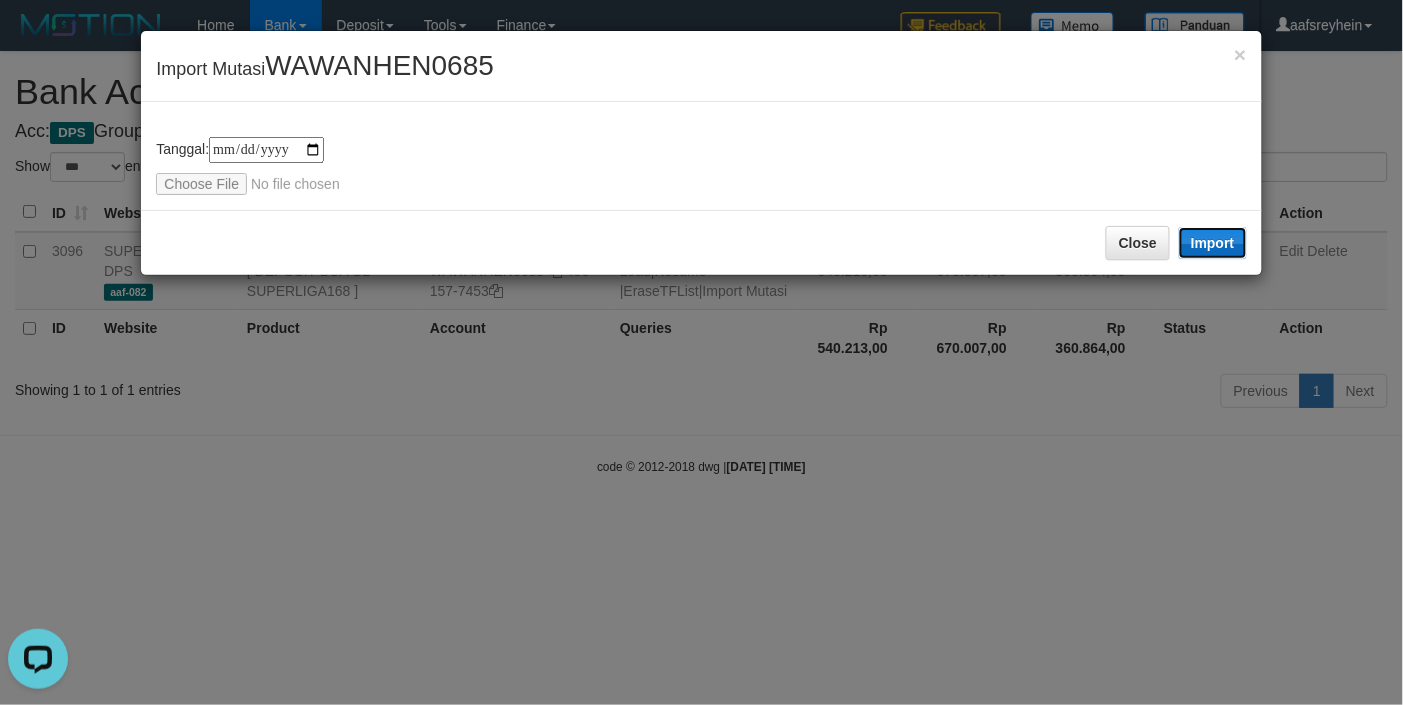 click on "Import" at bounding box center (1213, 243) 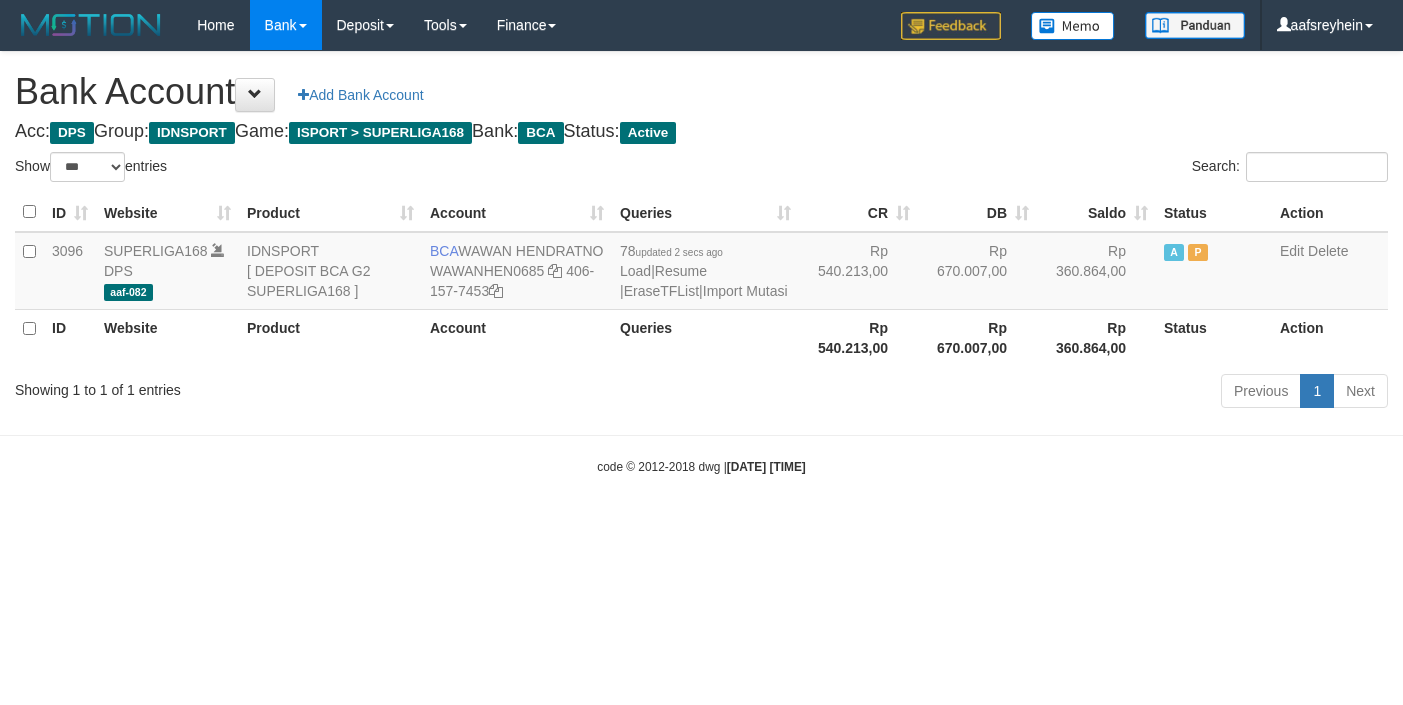 select on "***" 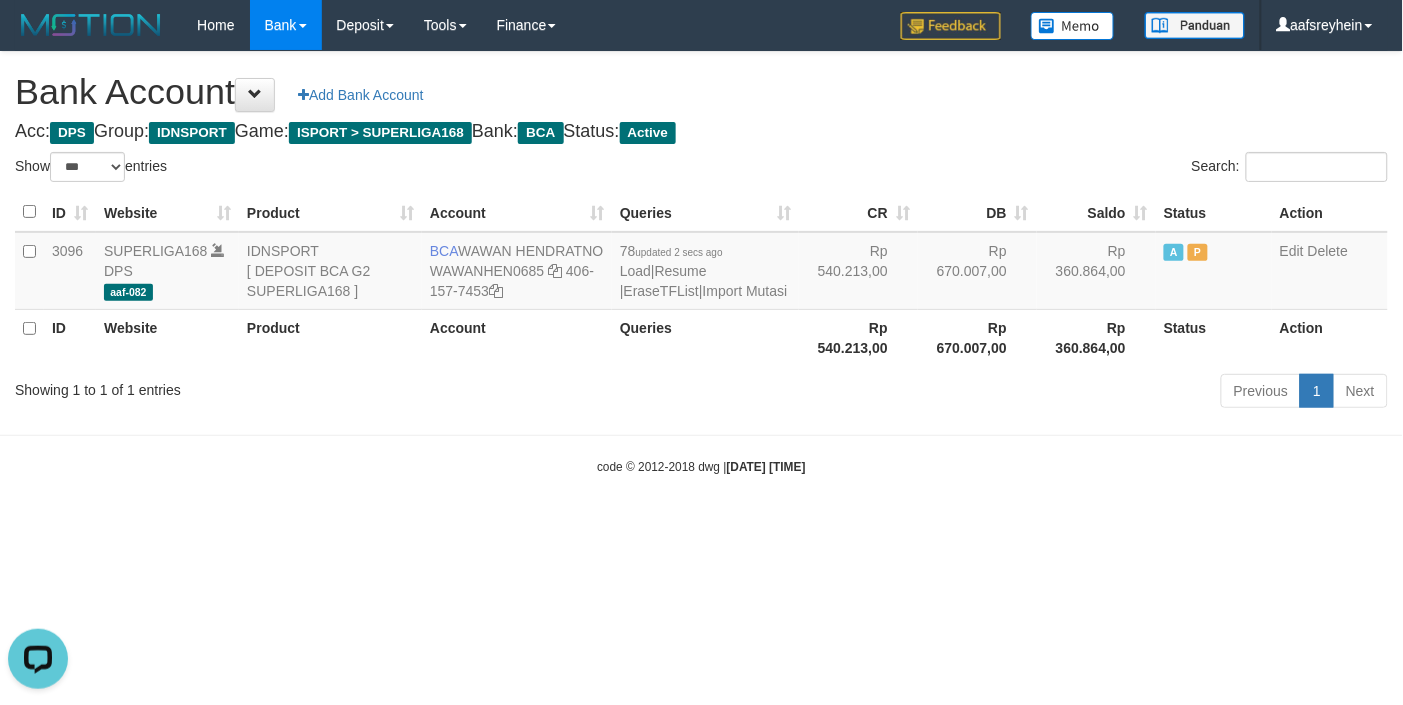 scroll, scrollTop: 0, scrollLeft: 0, axis: both 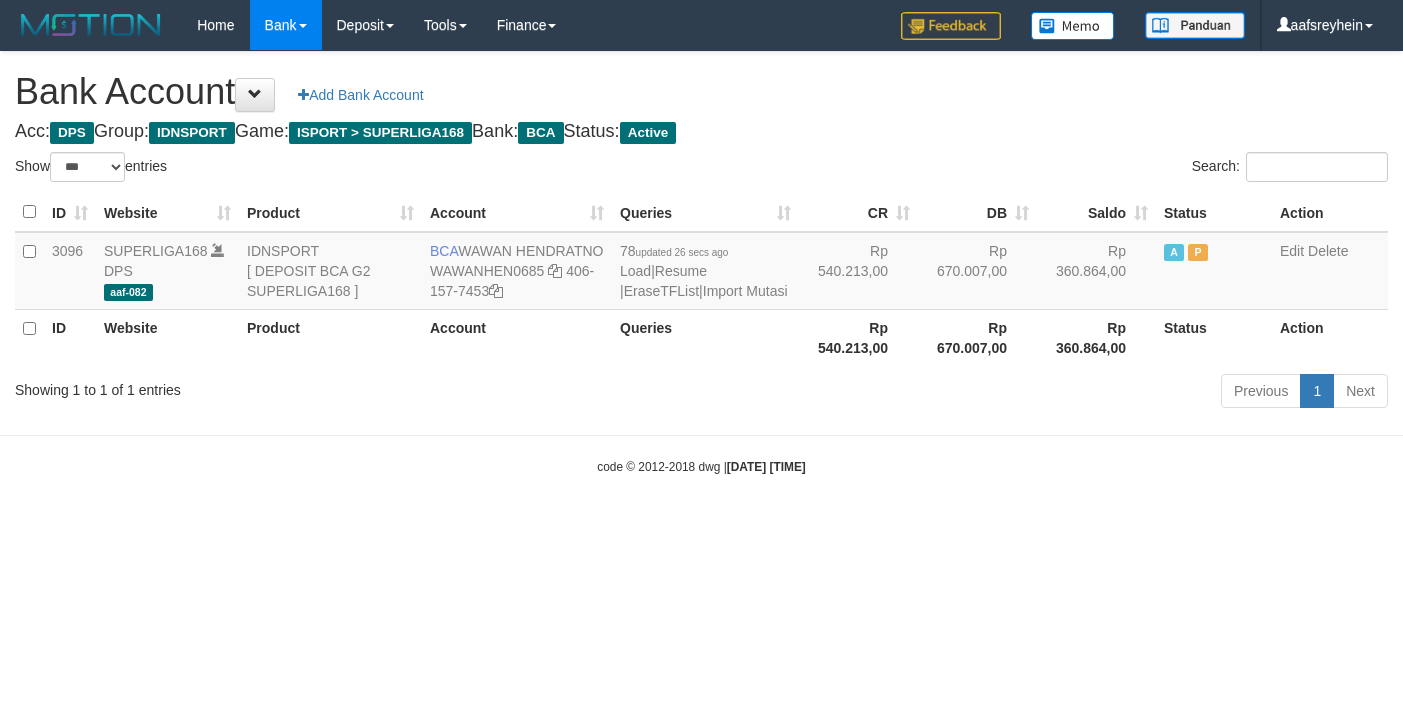 select on "***" 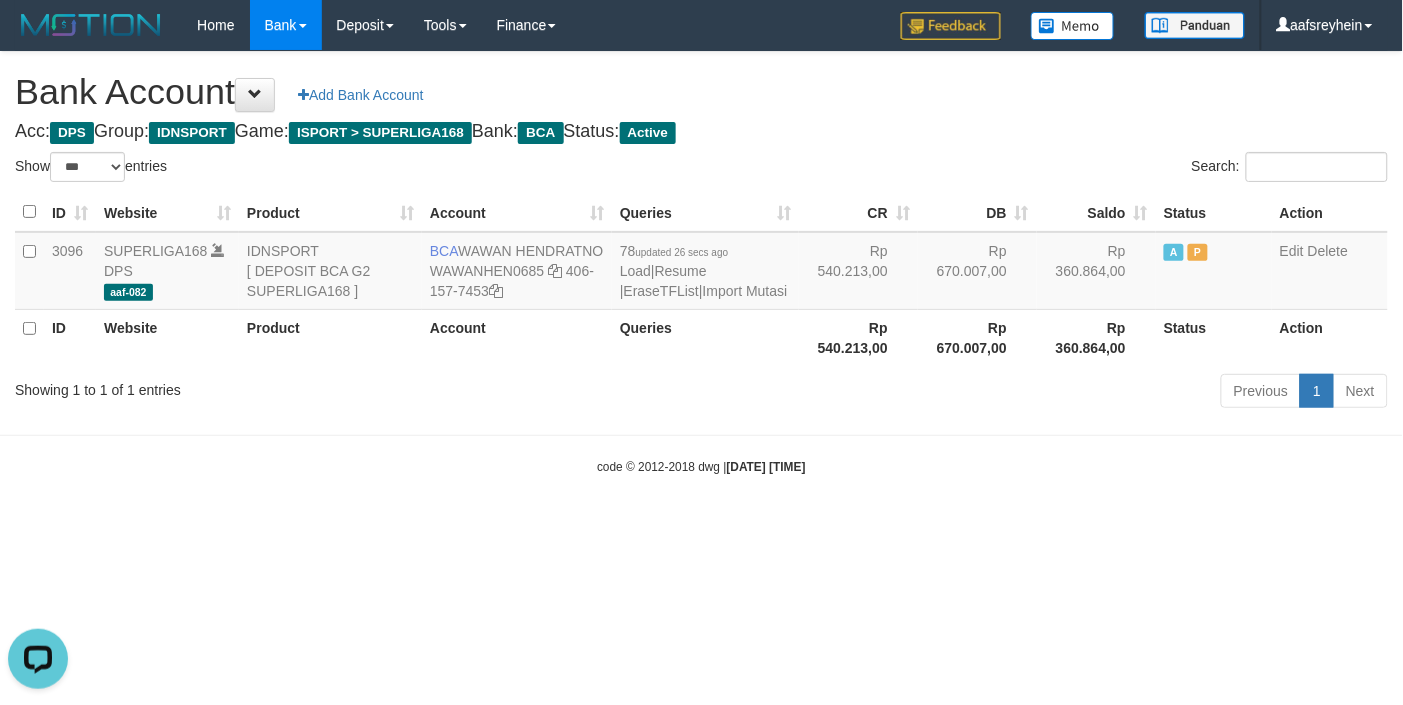 scroll, scrollTop: 0, scrollLeft: 0, axis: both 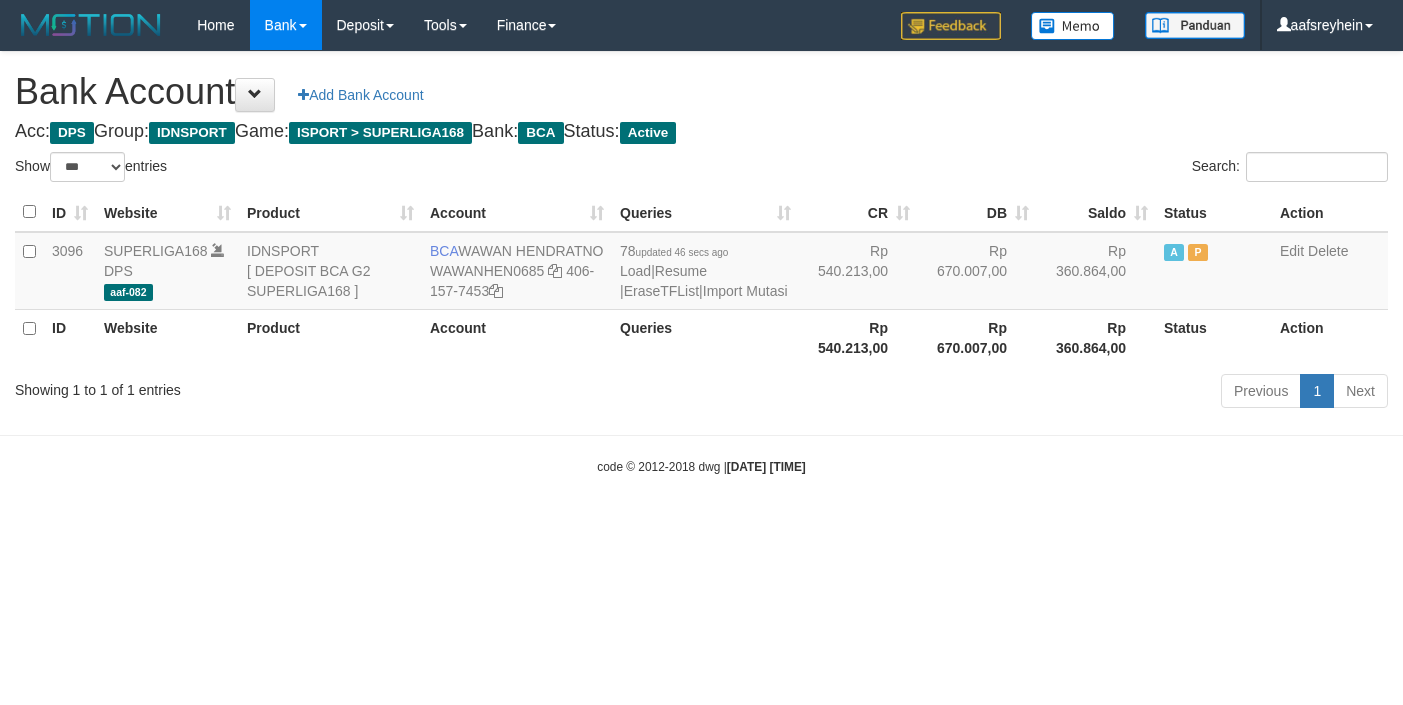 select on "***" 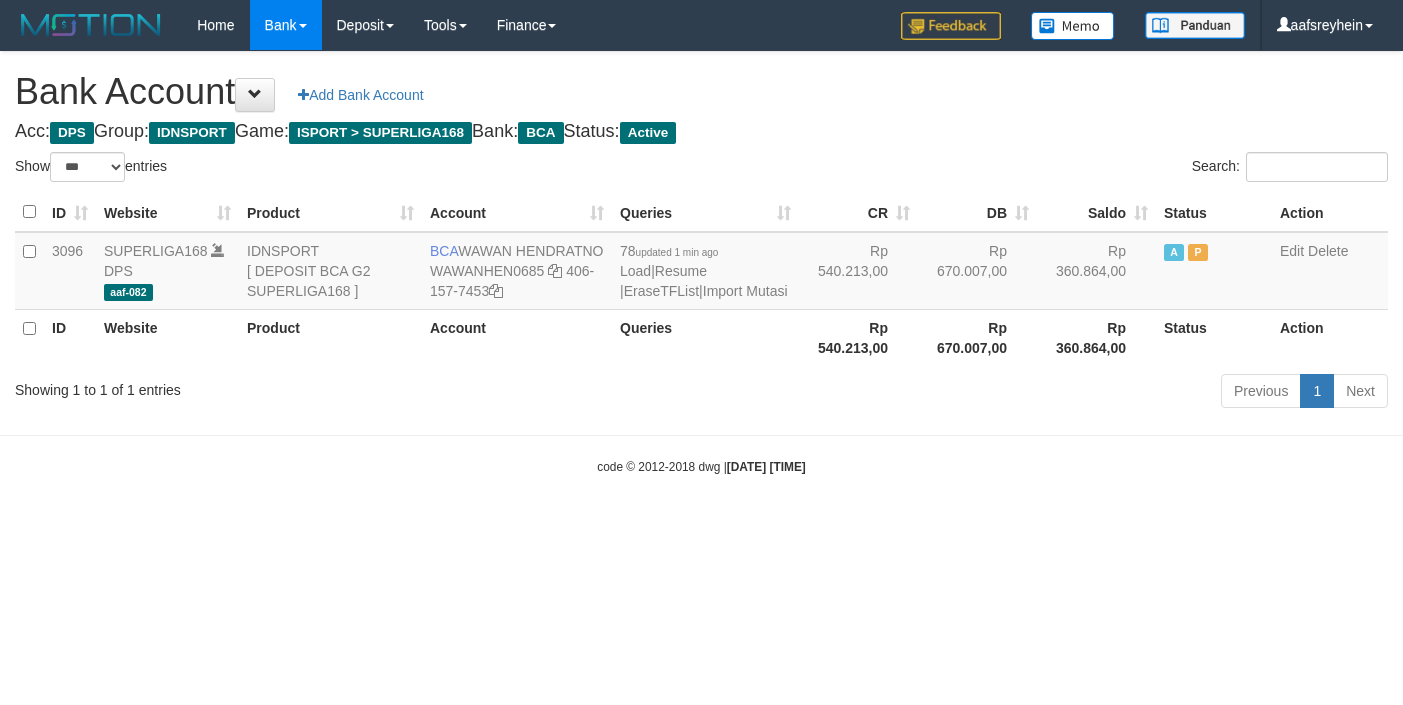 select on "***" 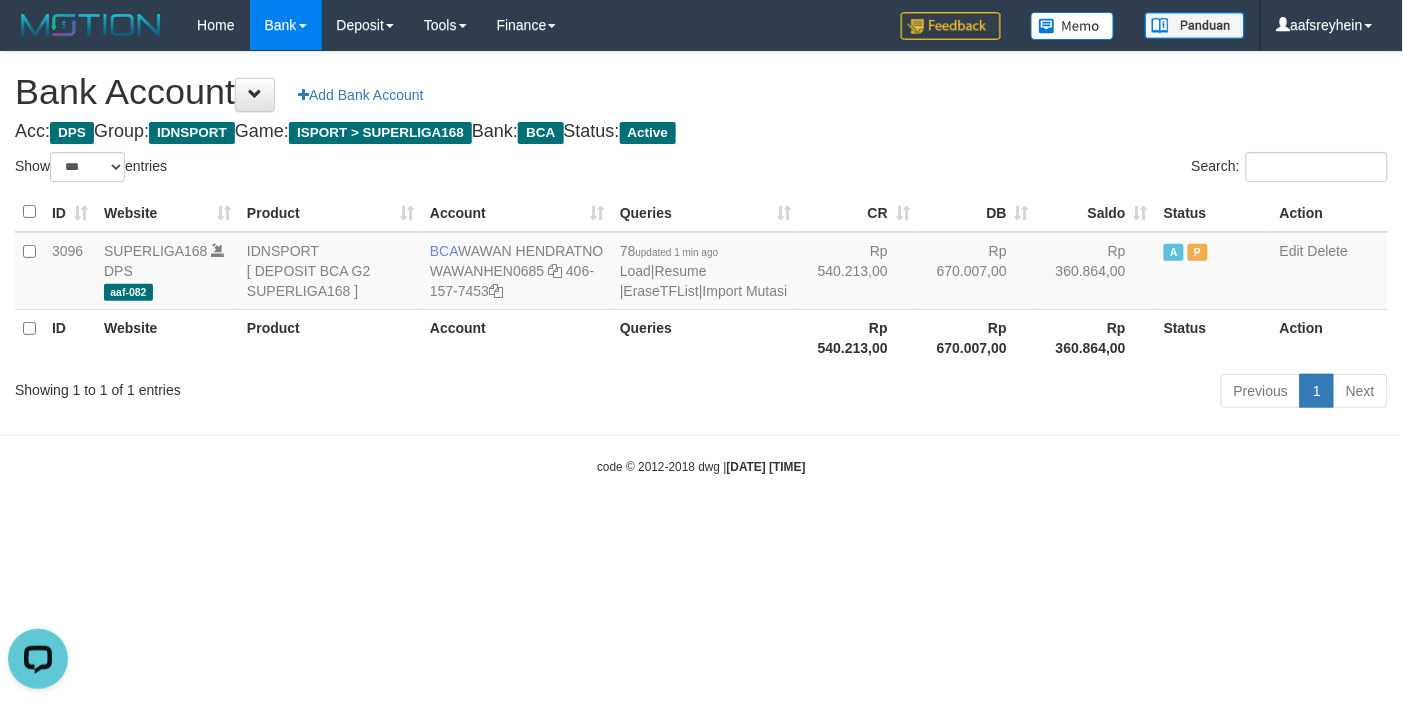 scroll, scrollTop: 0, scrollLeft: 0, axis: both 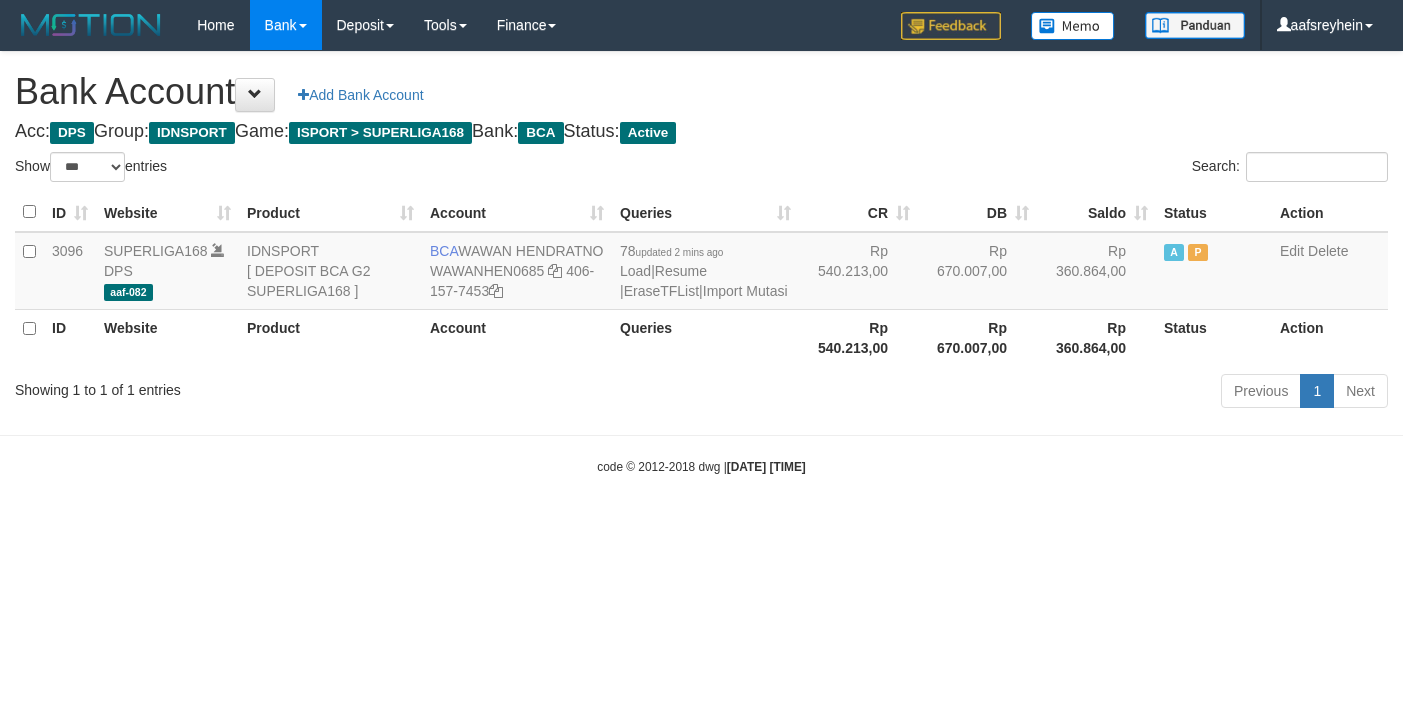 select on "***" 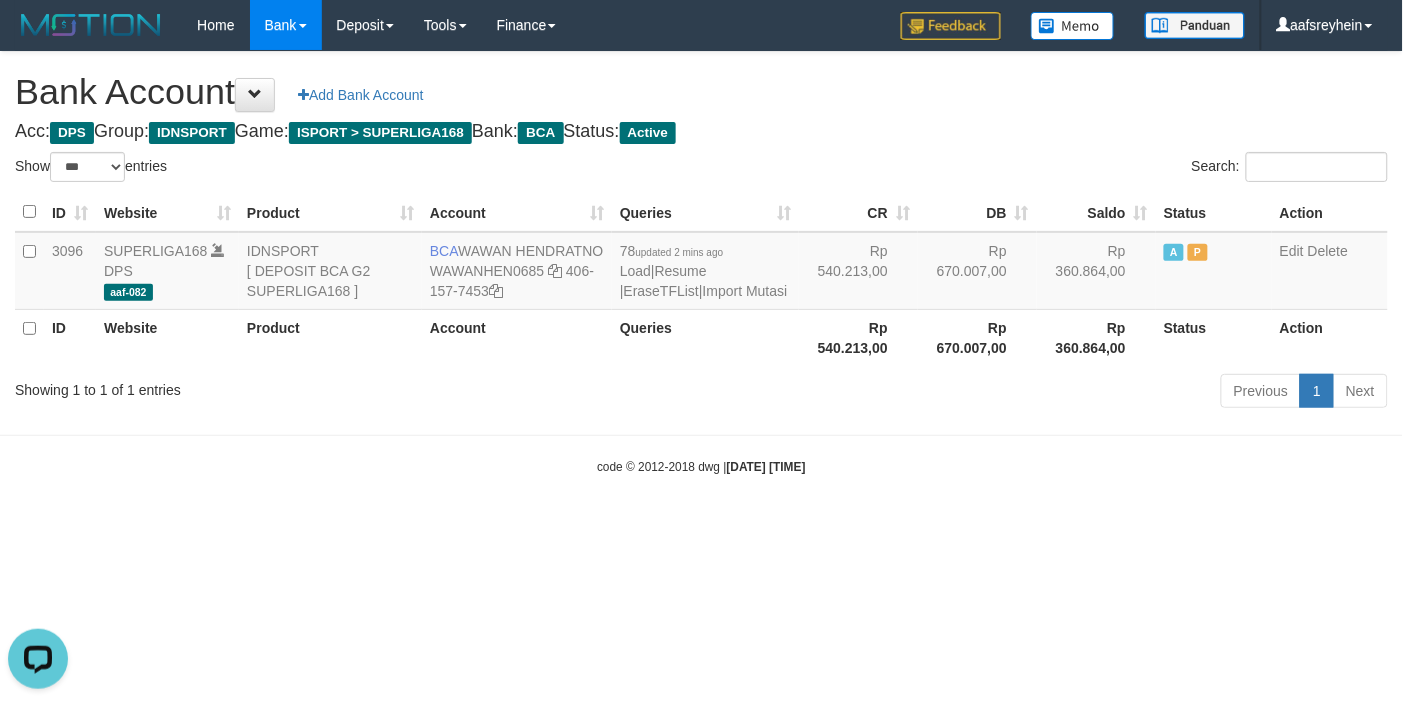 scroll, scrollTop: 0, scrollLeft: 0, axis: both 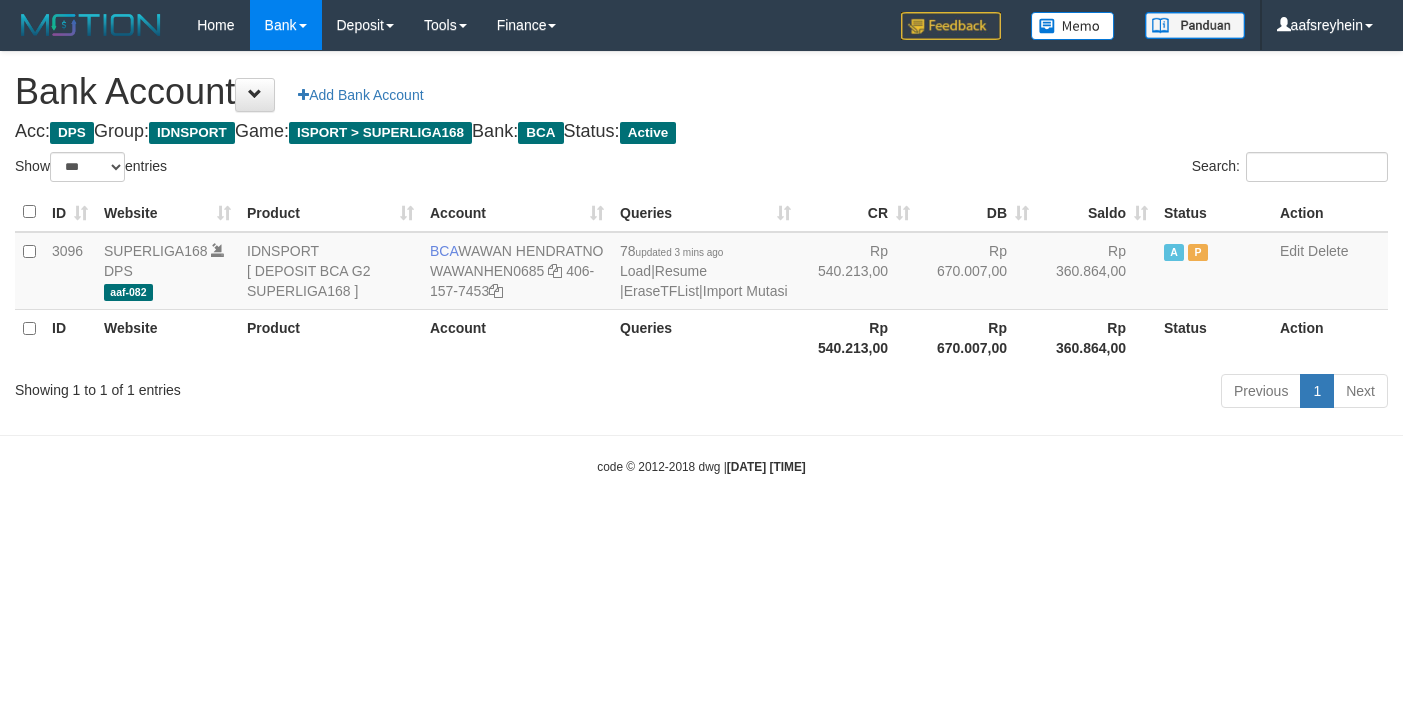 select on "***" 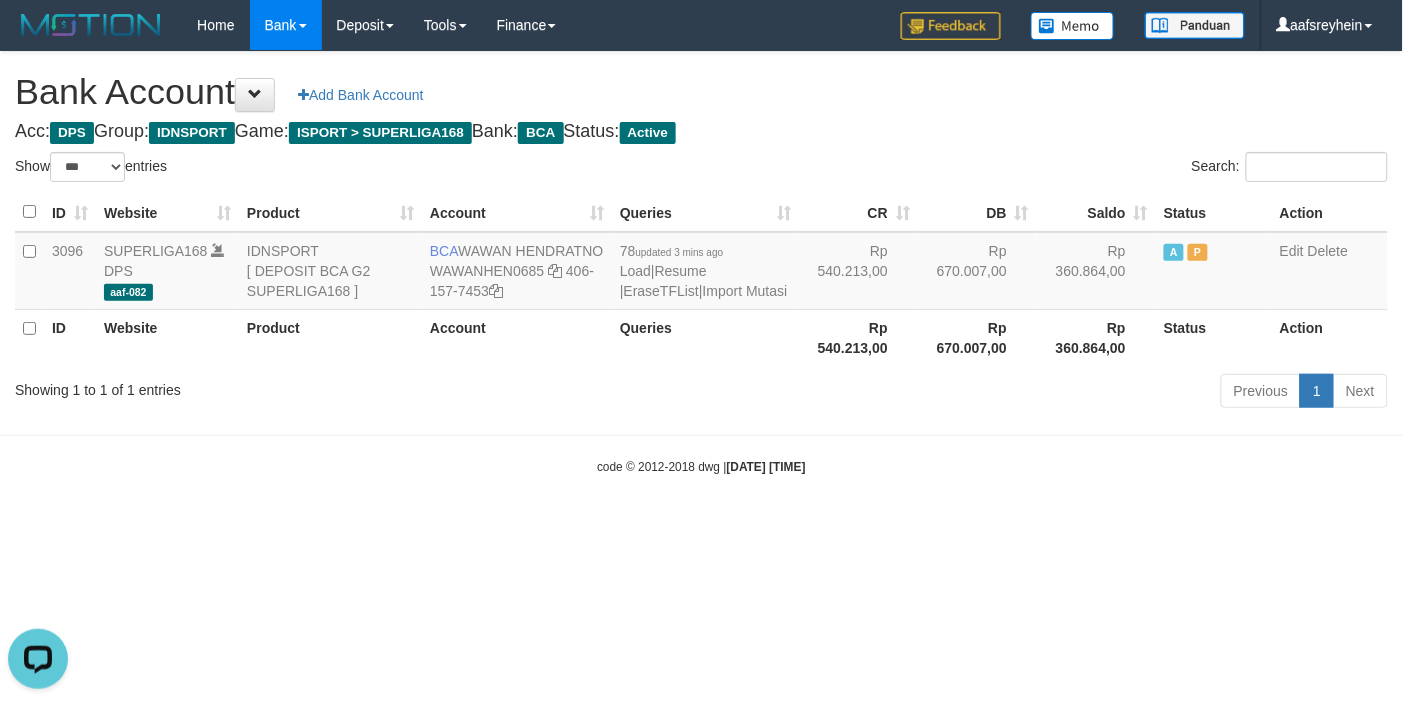 scroll, scrollTop: 0, scrollLeft: 0, axis: both 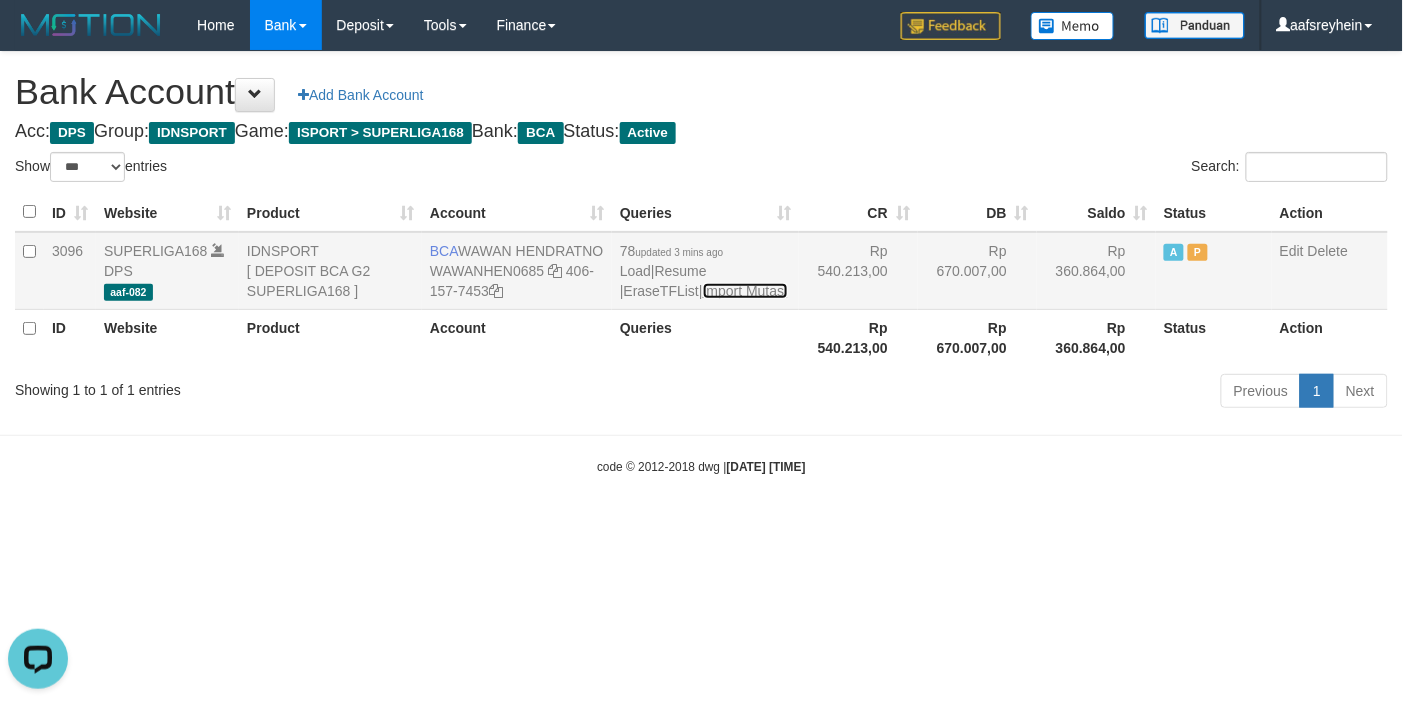 click on "Import Mutasi" at bounding box center (745, 291) 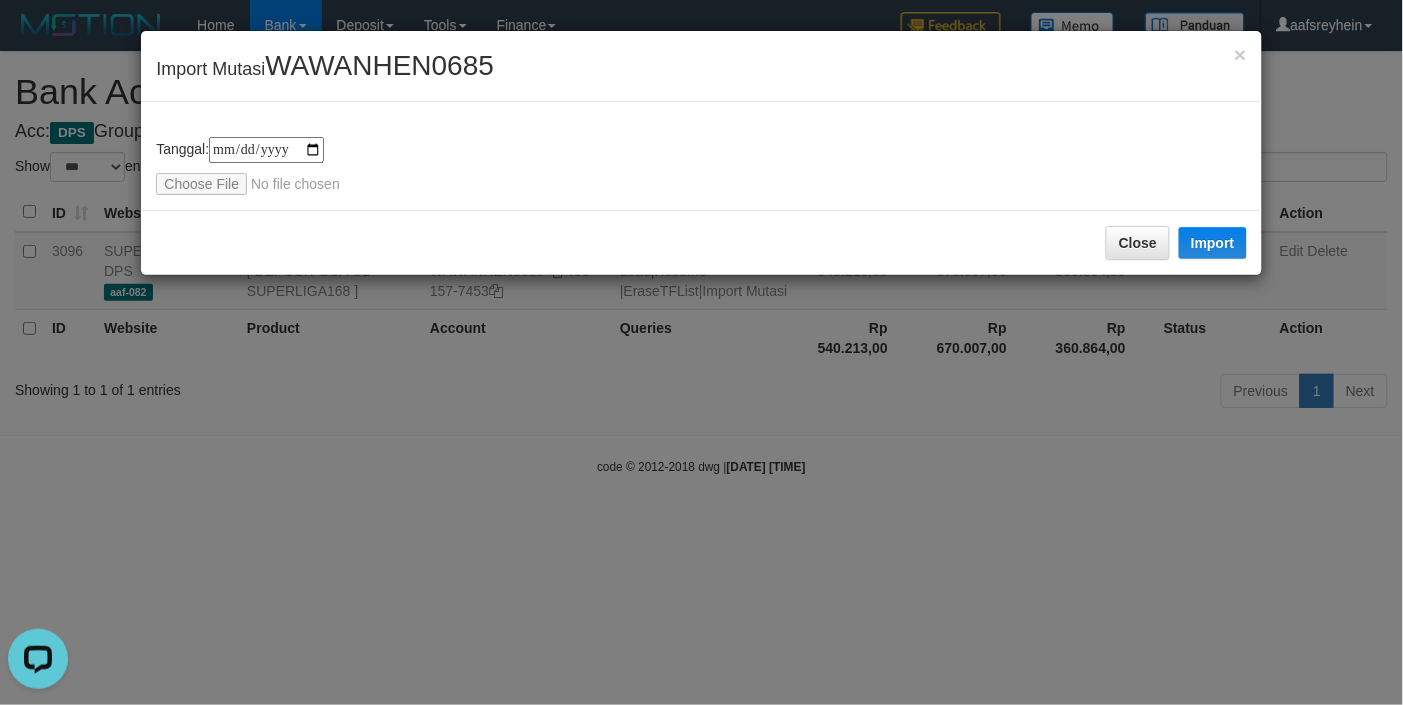 type on "**********" 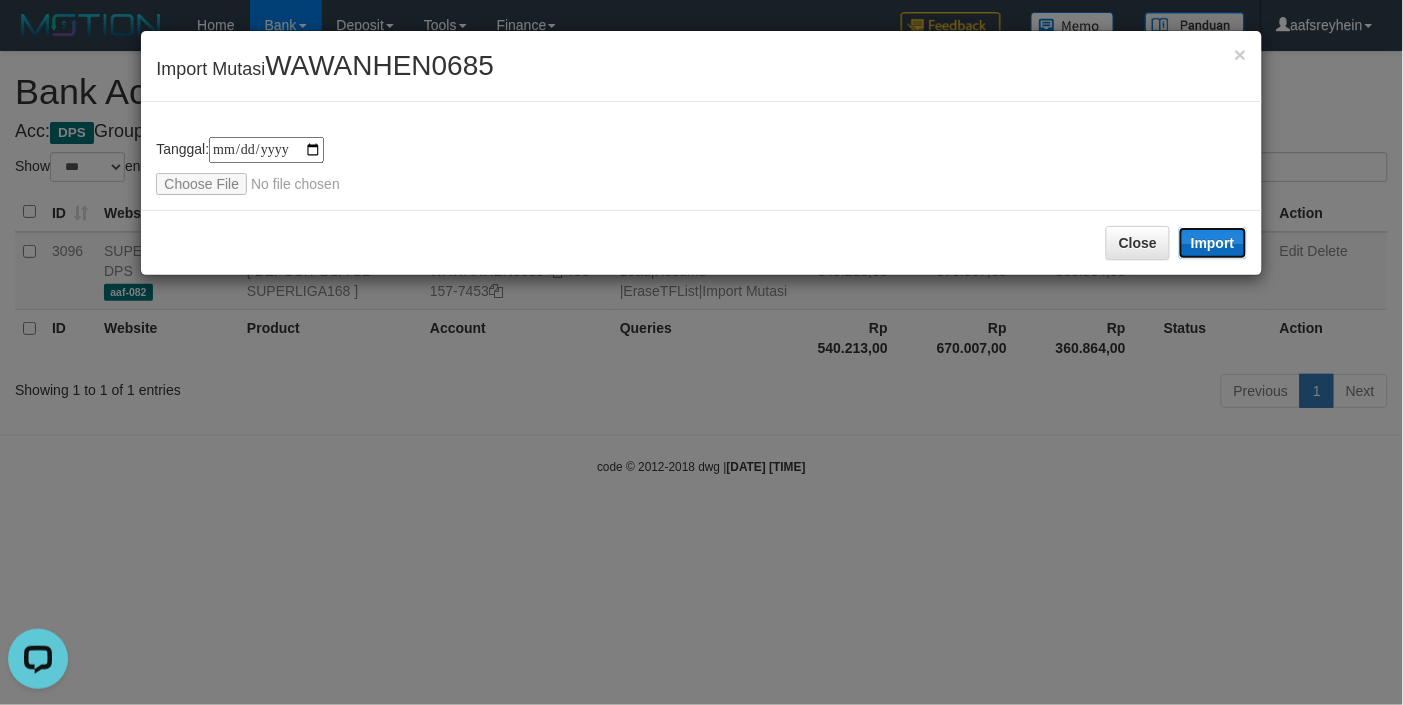 click on "Import" at bounding box center (1213, 243) 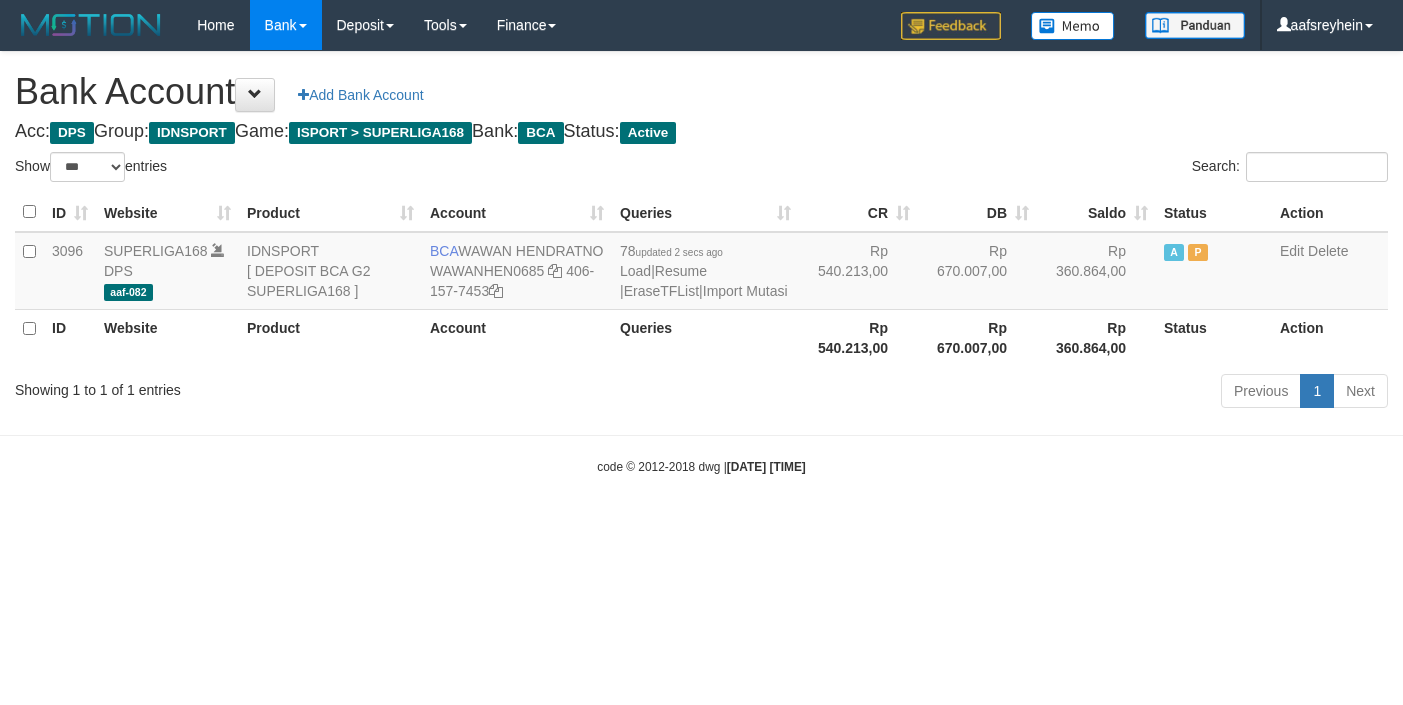 select on "***" 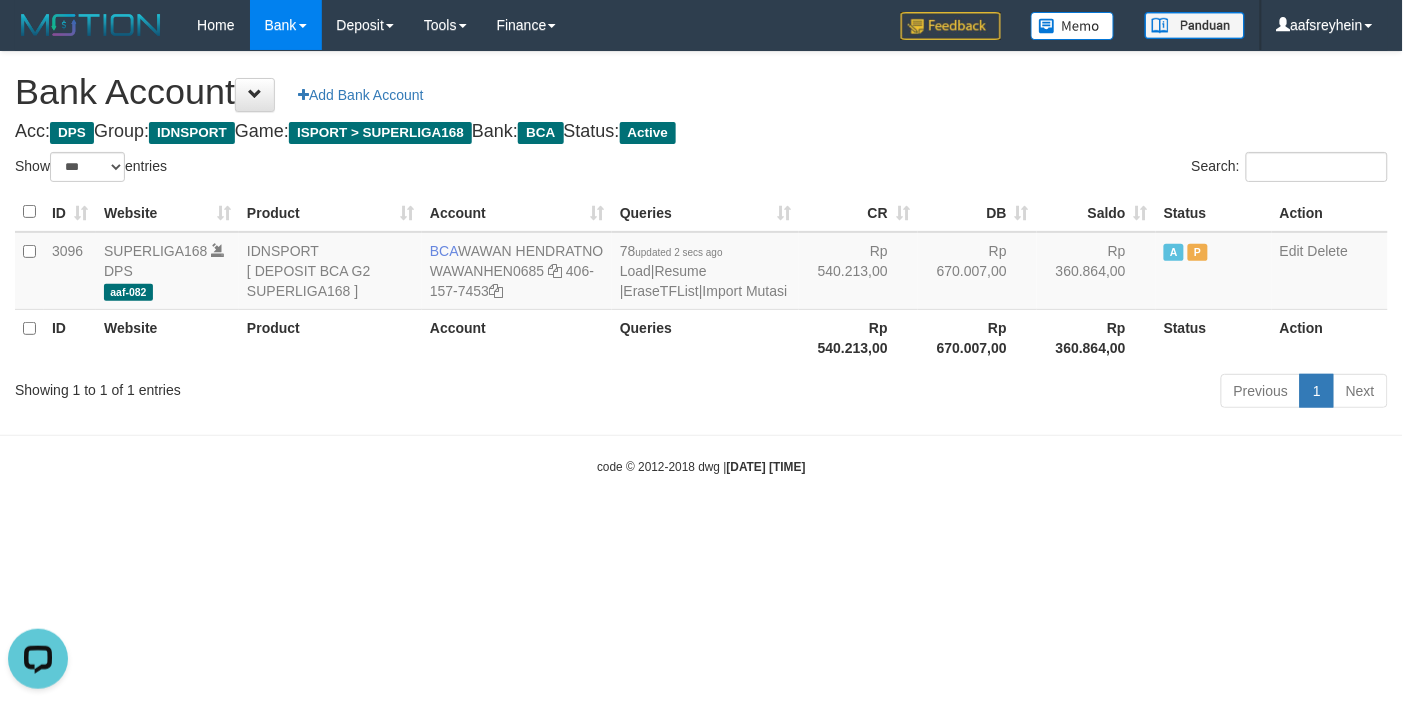 scroll, scrollTop: 0, scrollLeft: 0, axis: both 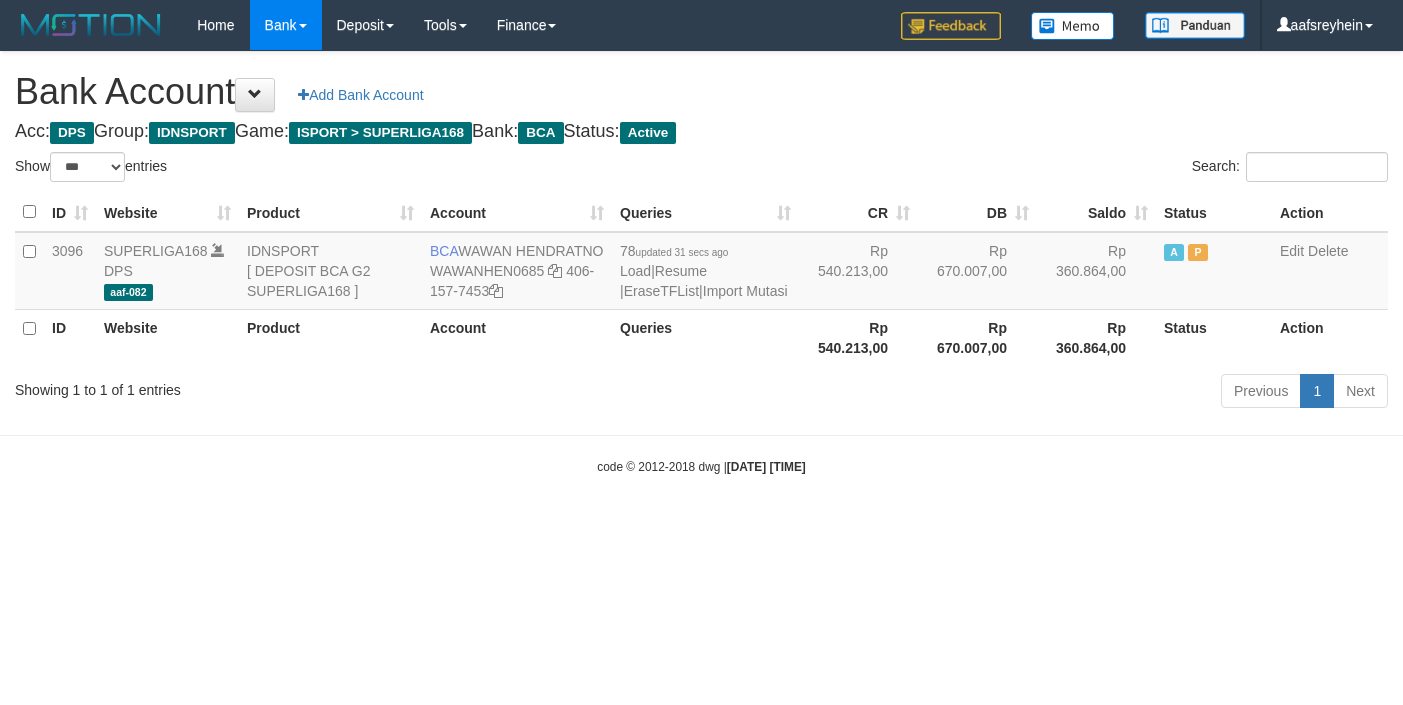 select on "***" 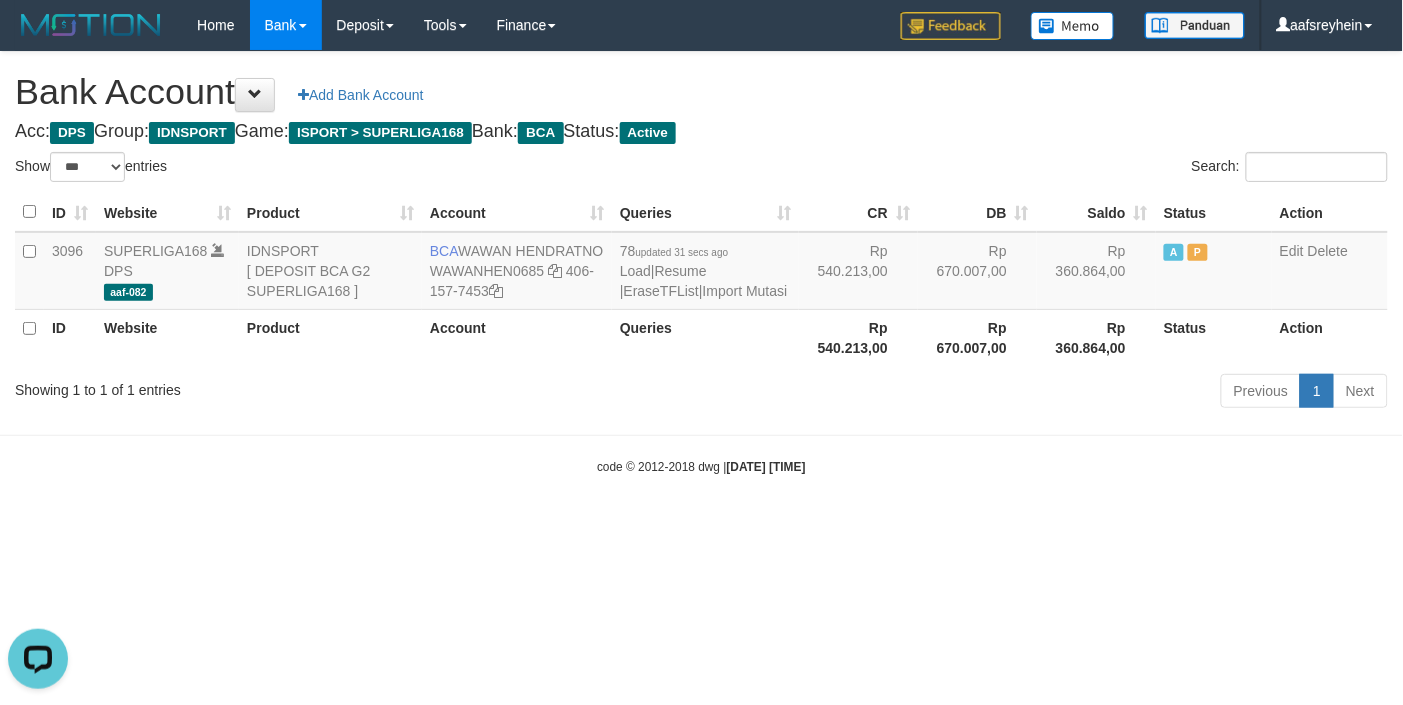 scroll, scrollTop: 0, scrollLeft: 0, axis: both 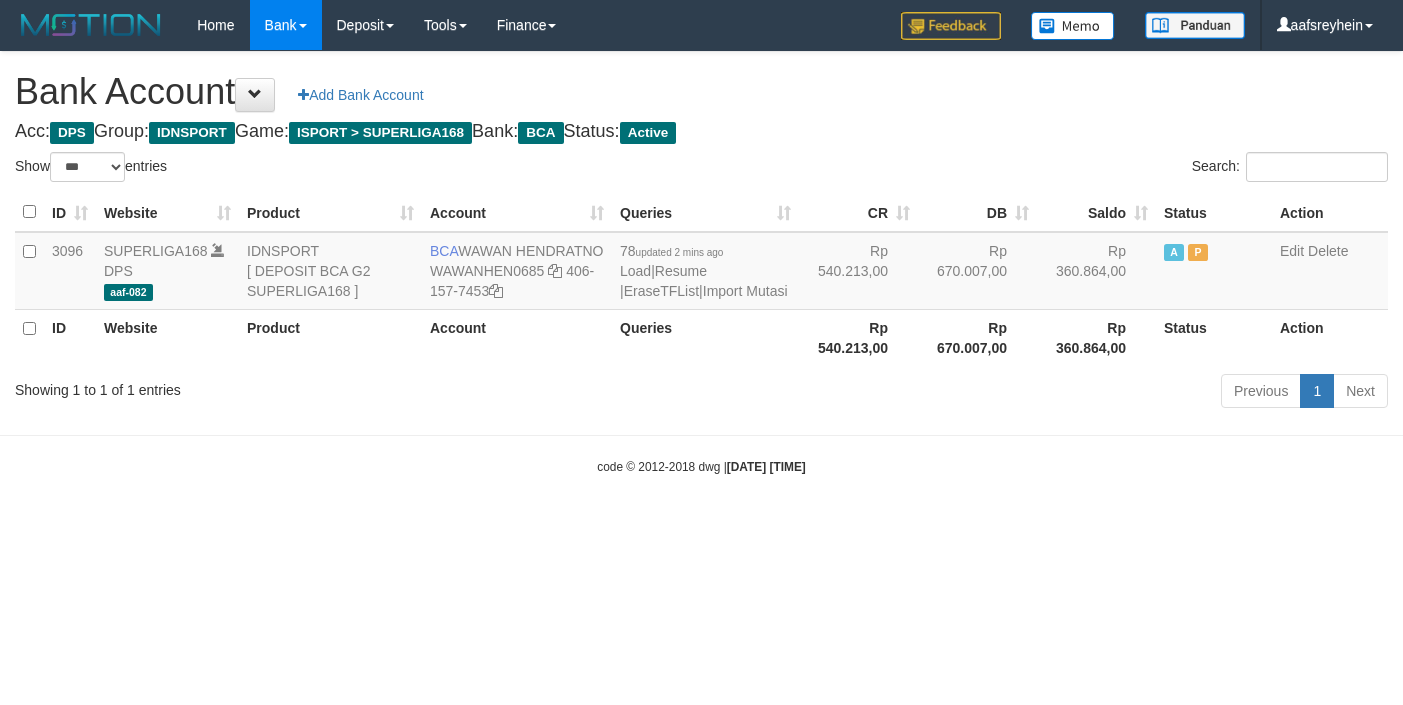 select on "***" 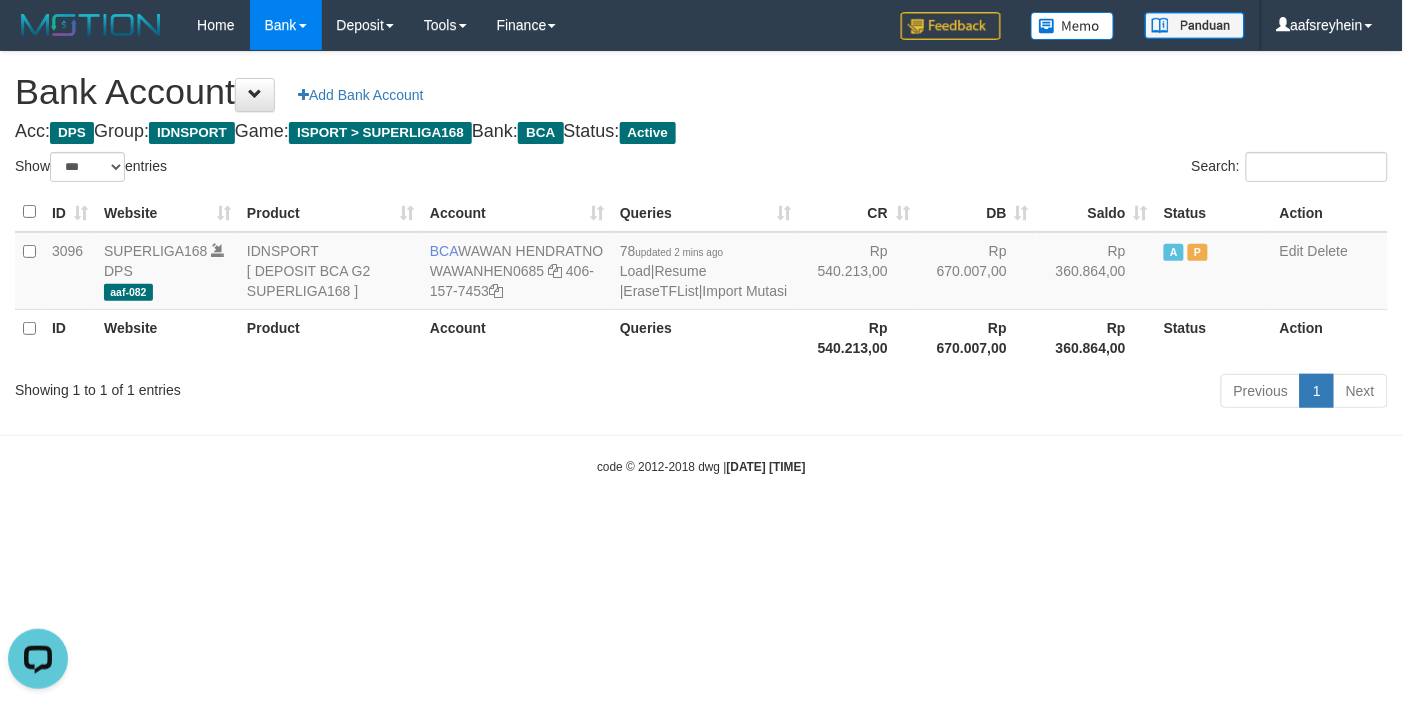 scroll, scrollTop: 0, scrollLeft: 0, axis: both 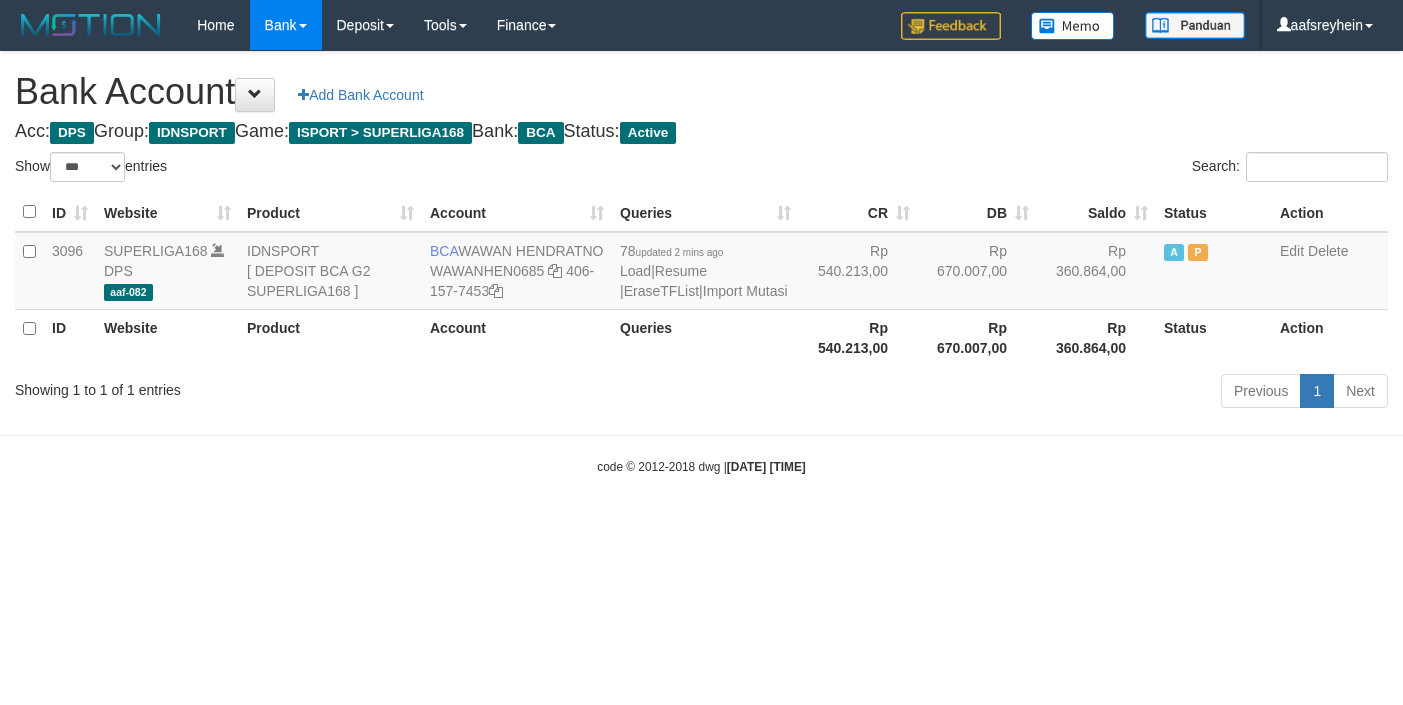select on "***" 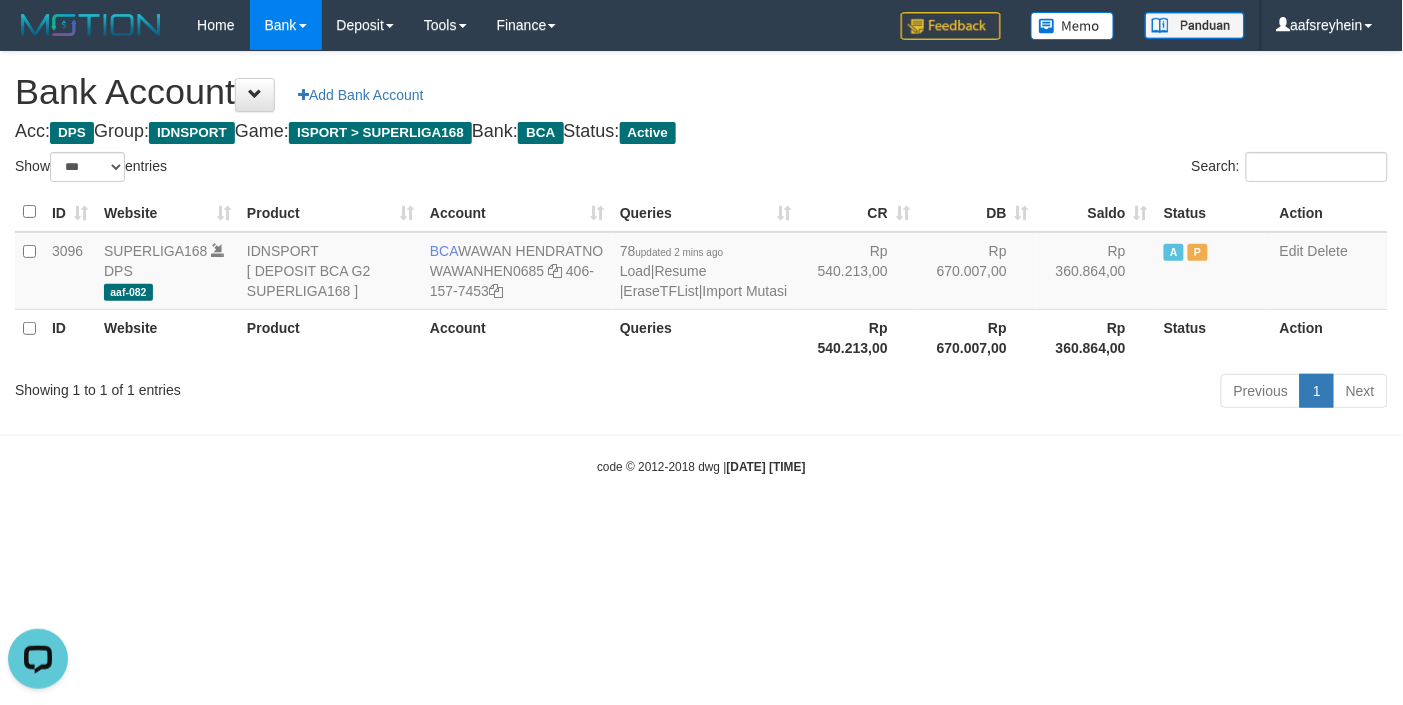 scroll, scrollTop: 0, scrollLeft: 0, axis: both 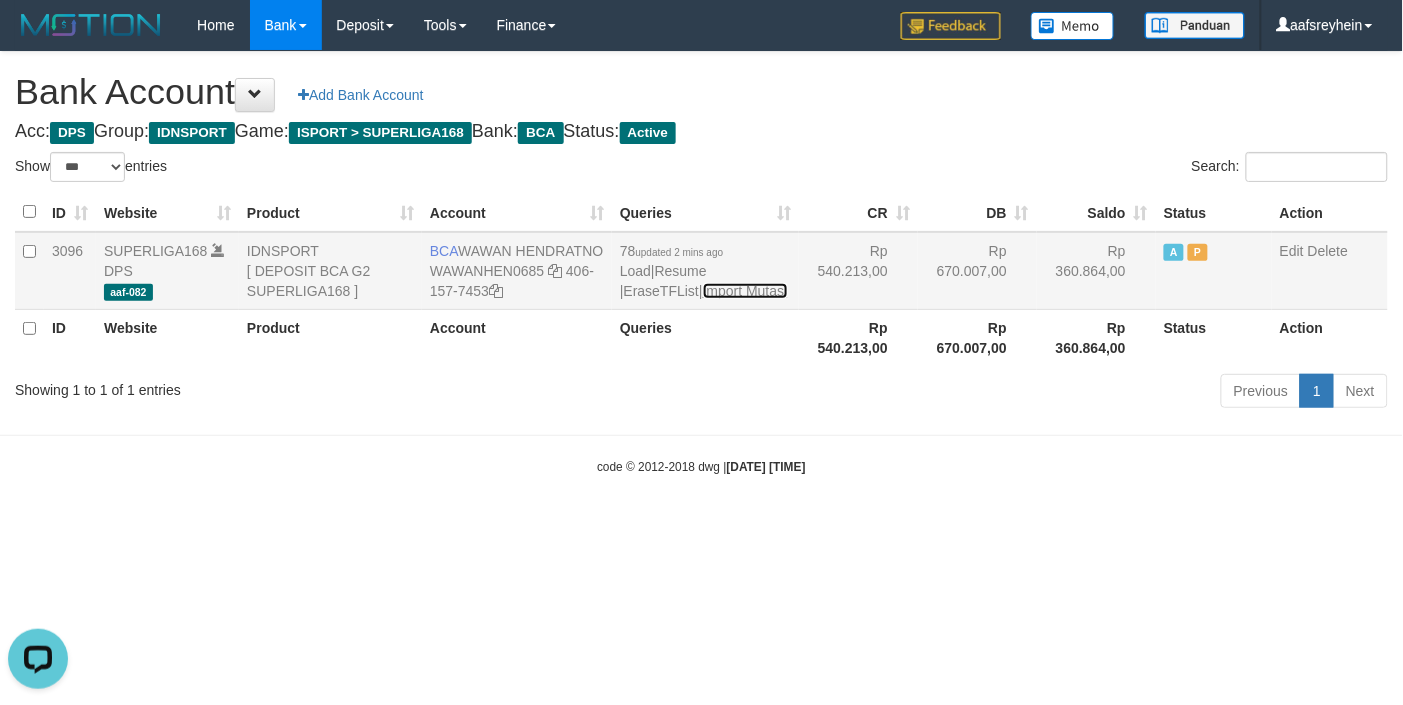 click on "Import Mutasi" at bounding box center [745, 291] 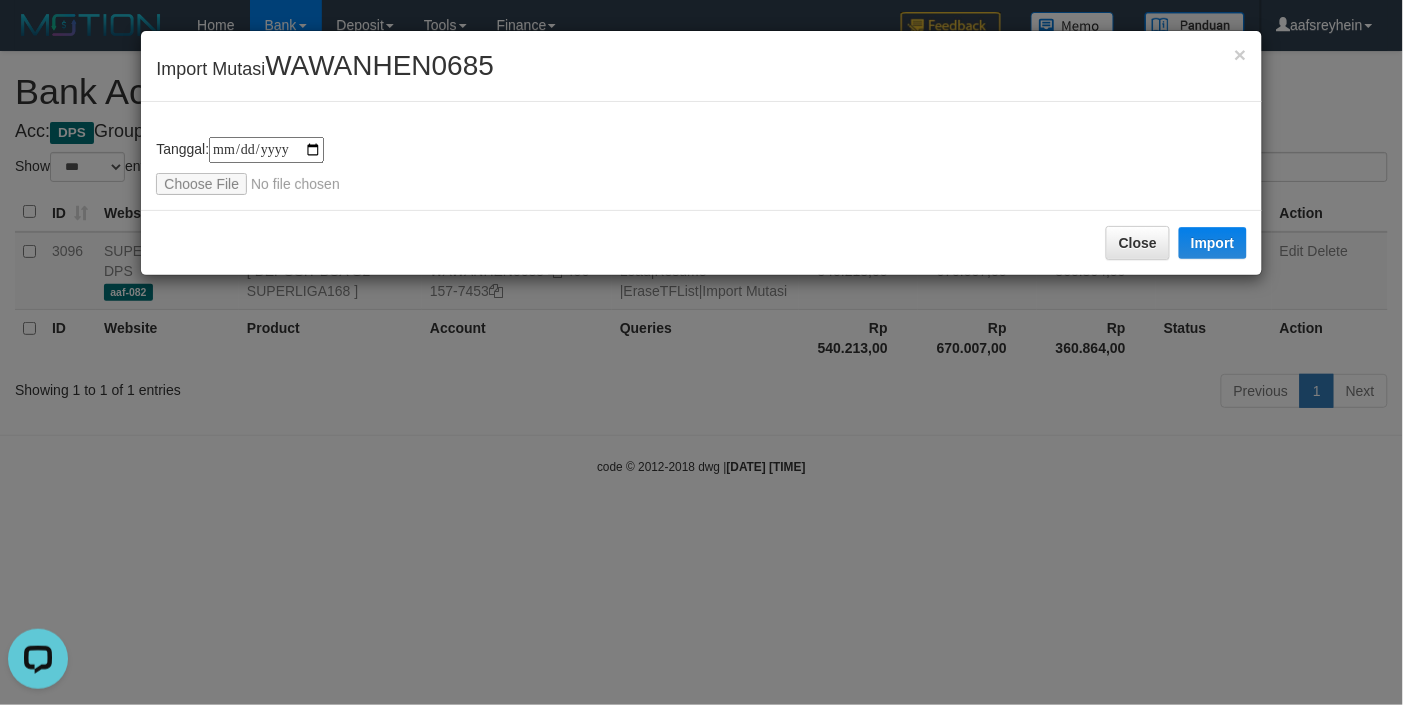 type on "**********" 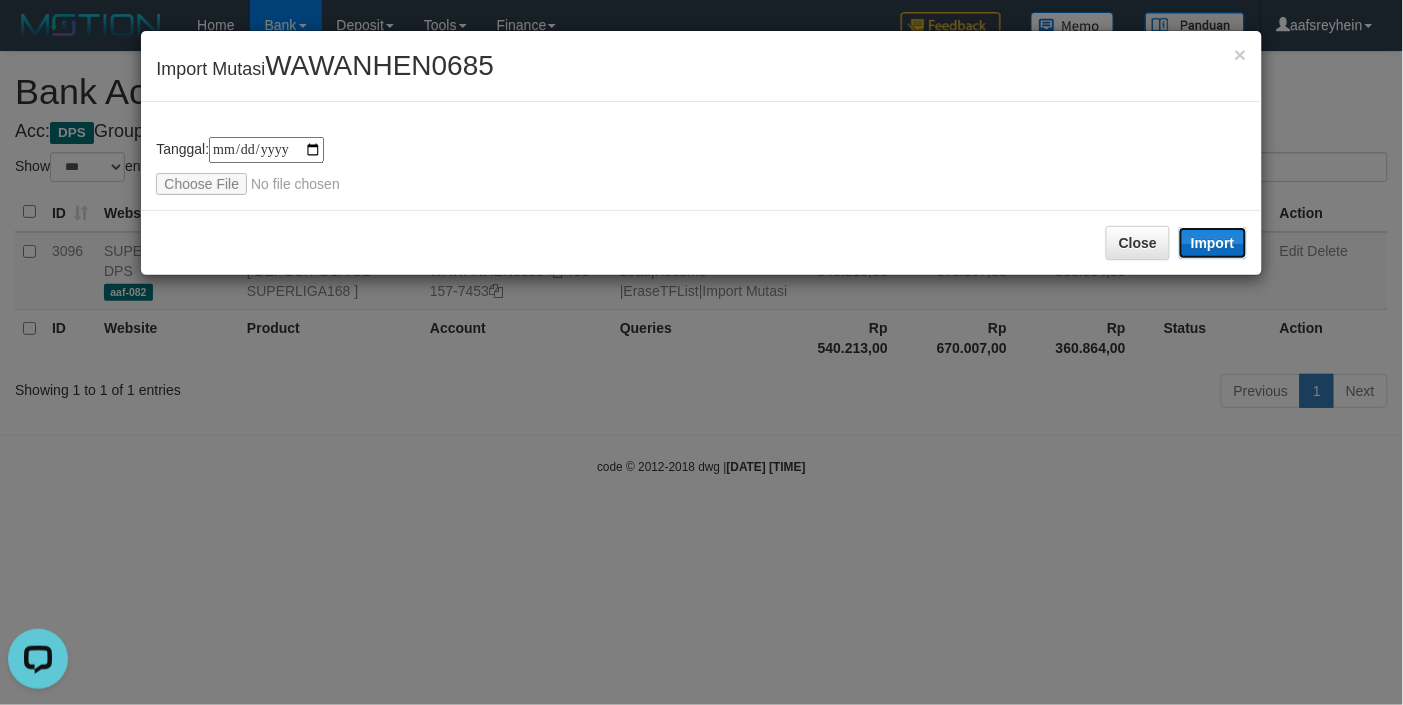 click on "Import" at bounding box center (1213, 243) 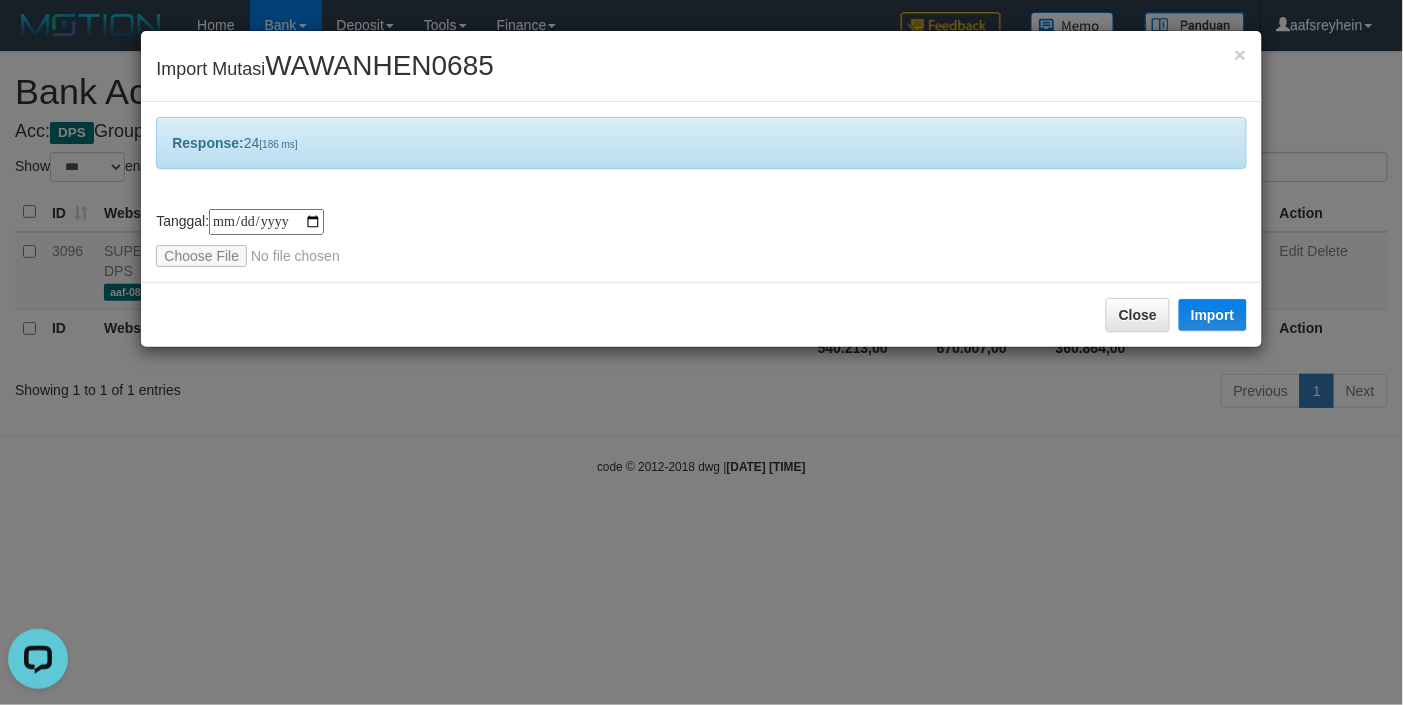 drag, startPoint x: 721, startPoint y: 471, endPoint x: 663, endPoint y: 435, distance: 68.26419 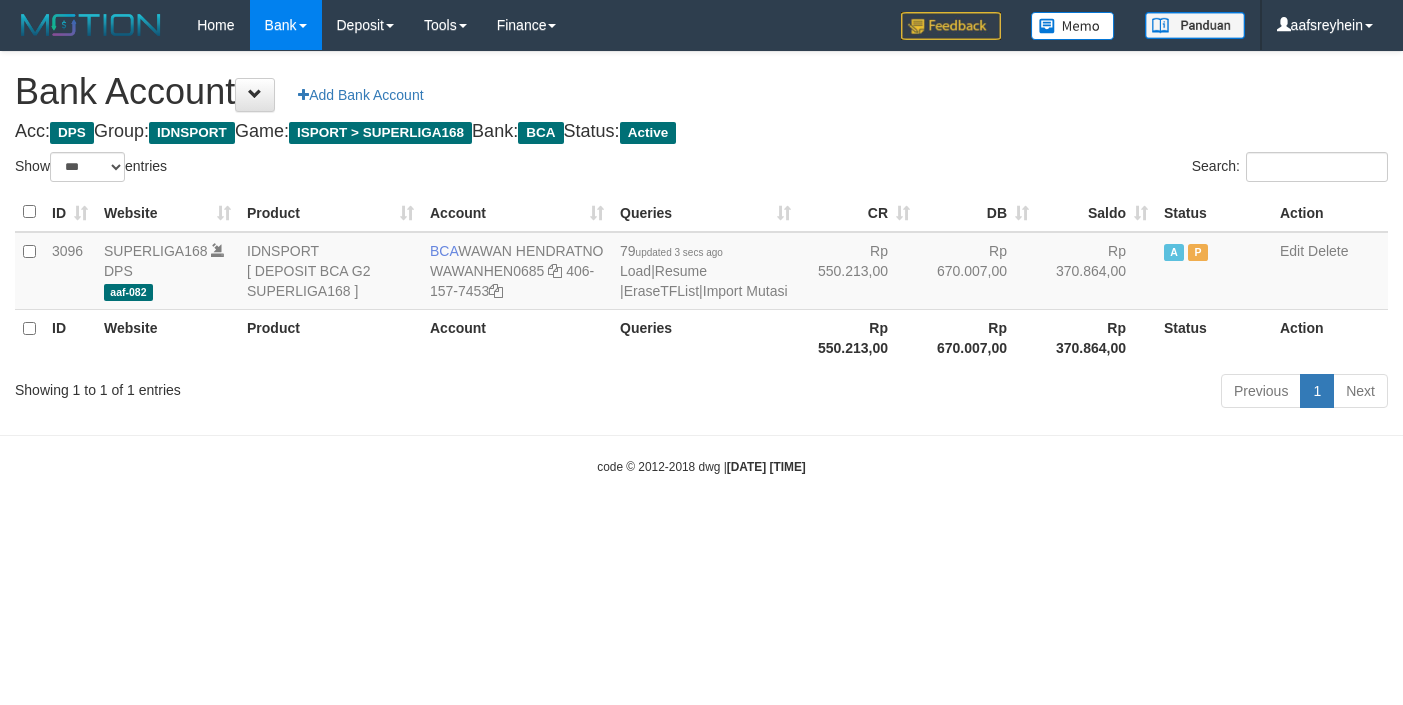 select on "***" 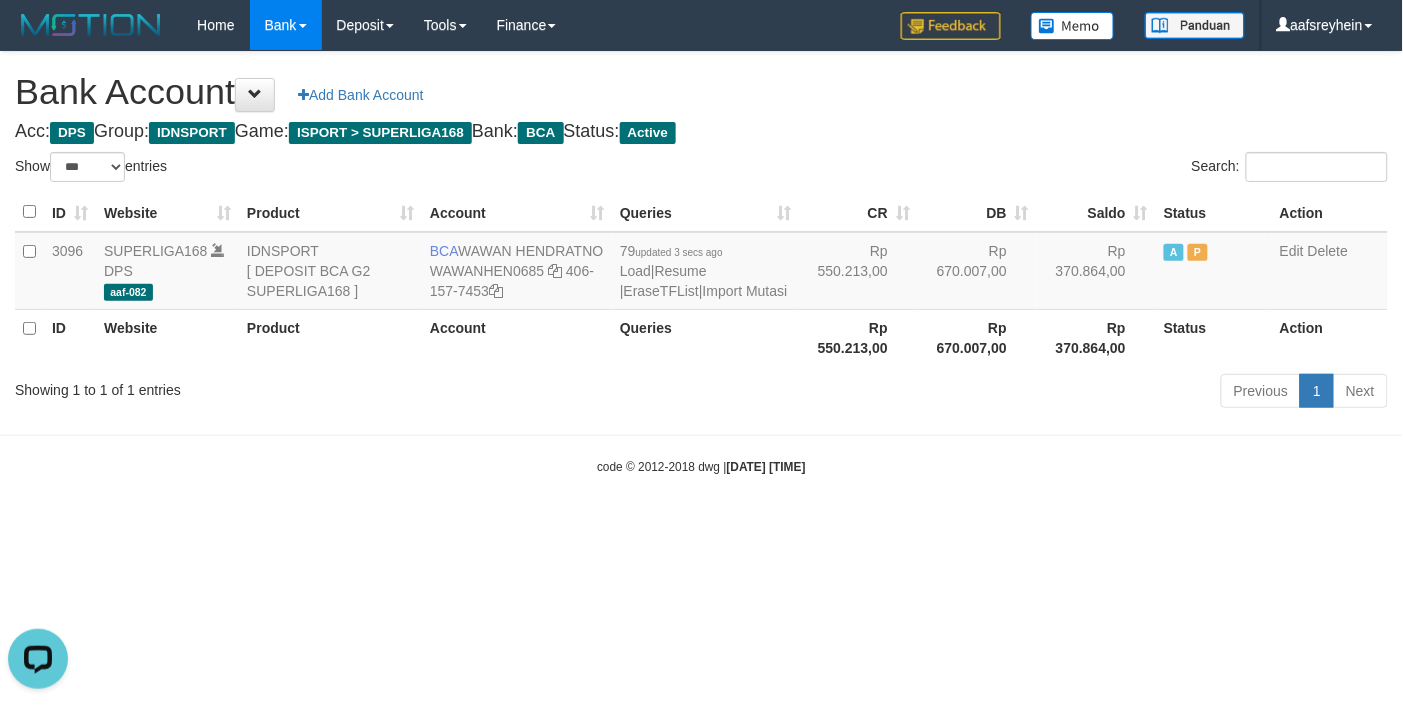 scroll, scrollTop: 0, scrollLeft: 0, axis: both 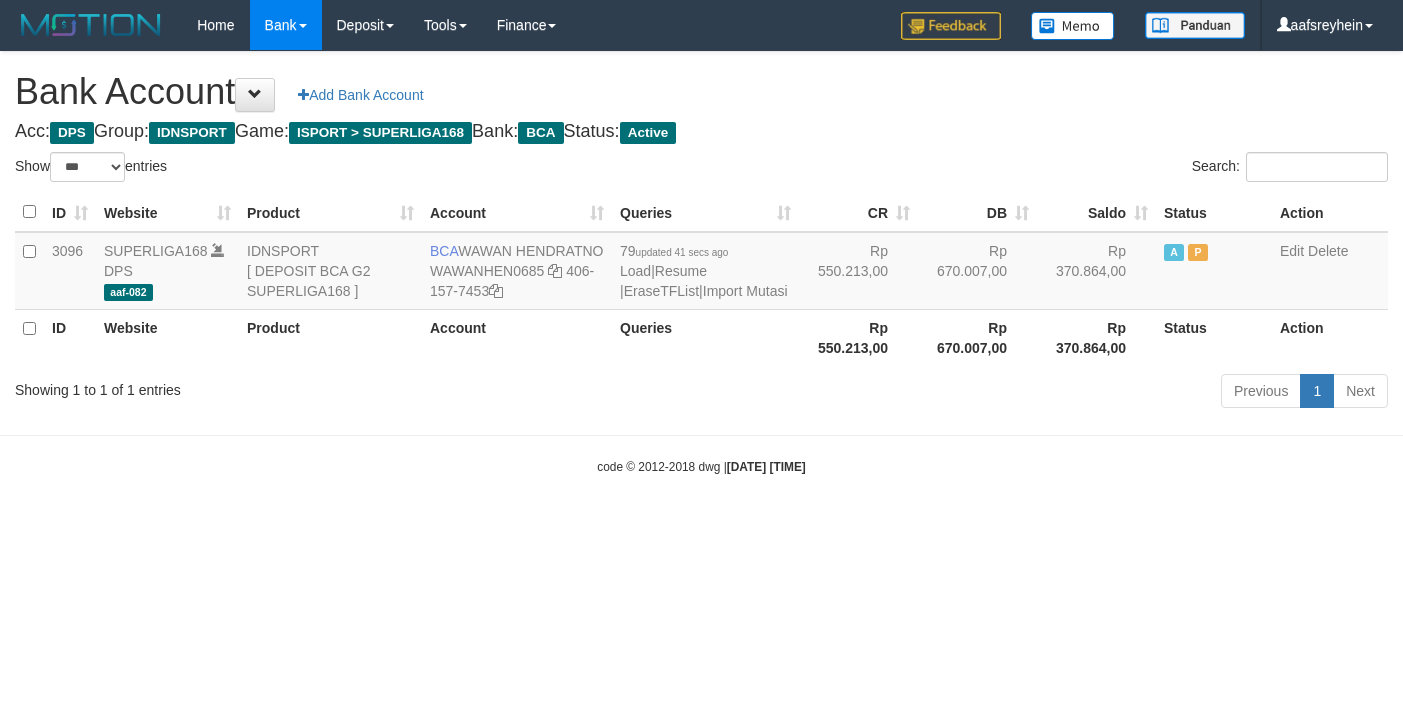 select on "***" 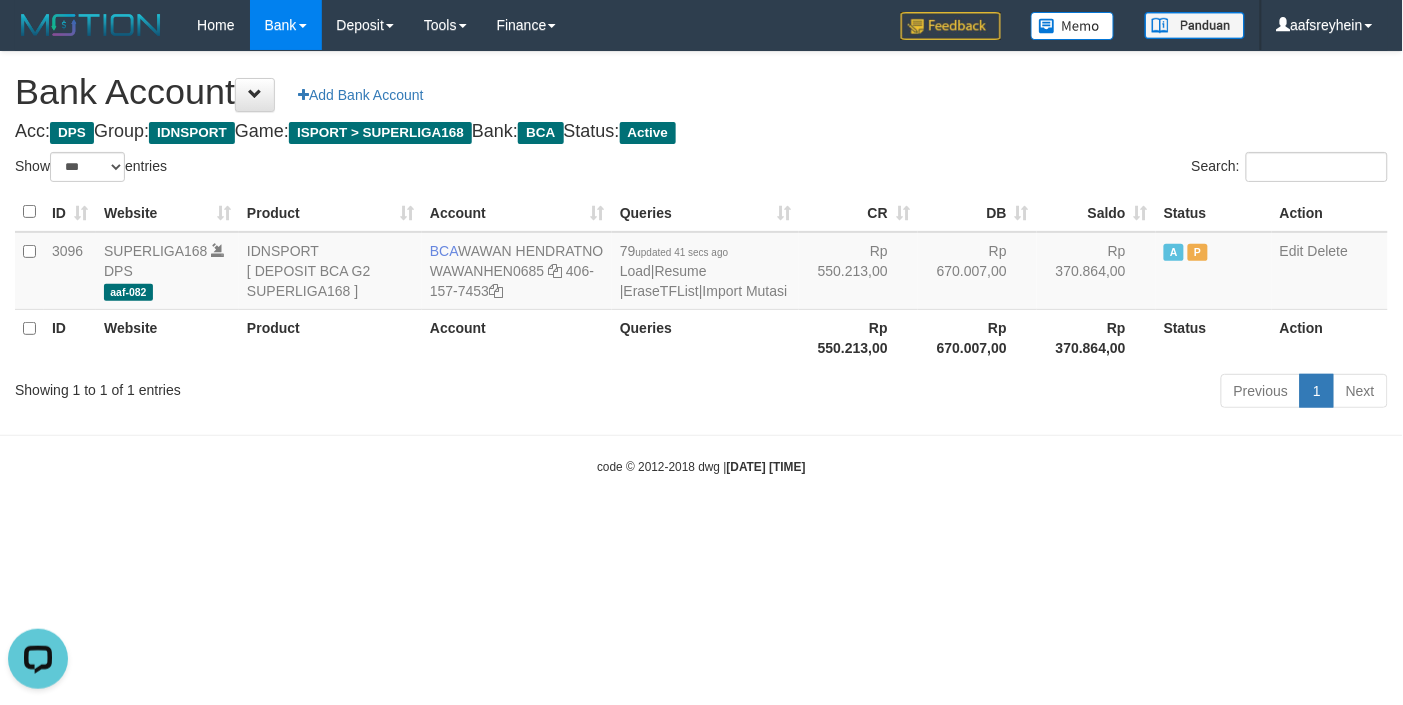 scroll, scrollTop: 0, scrollLeft: 0, axis: both 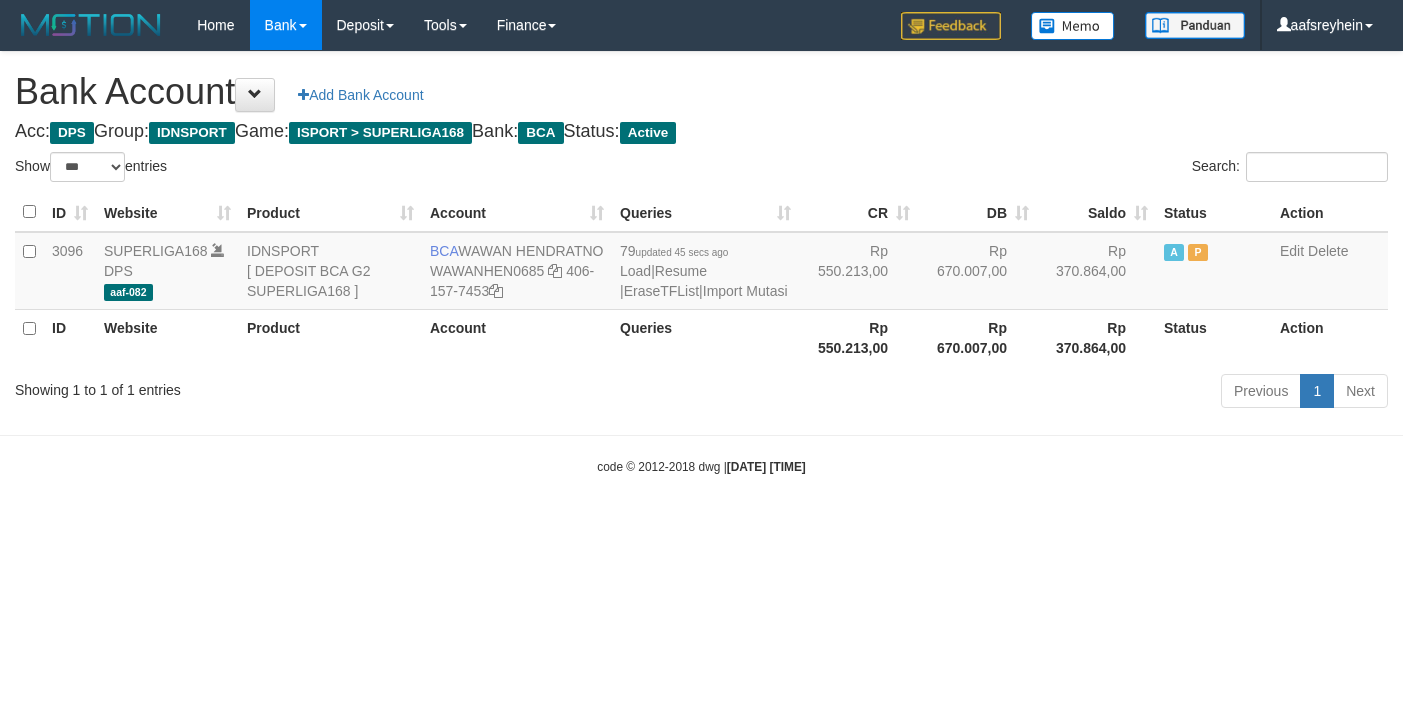 select on "***" 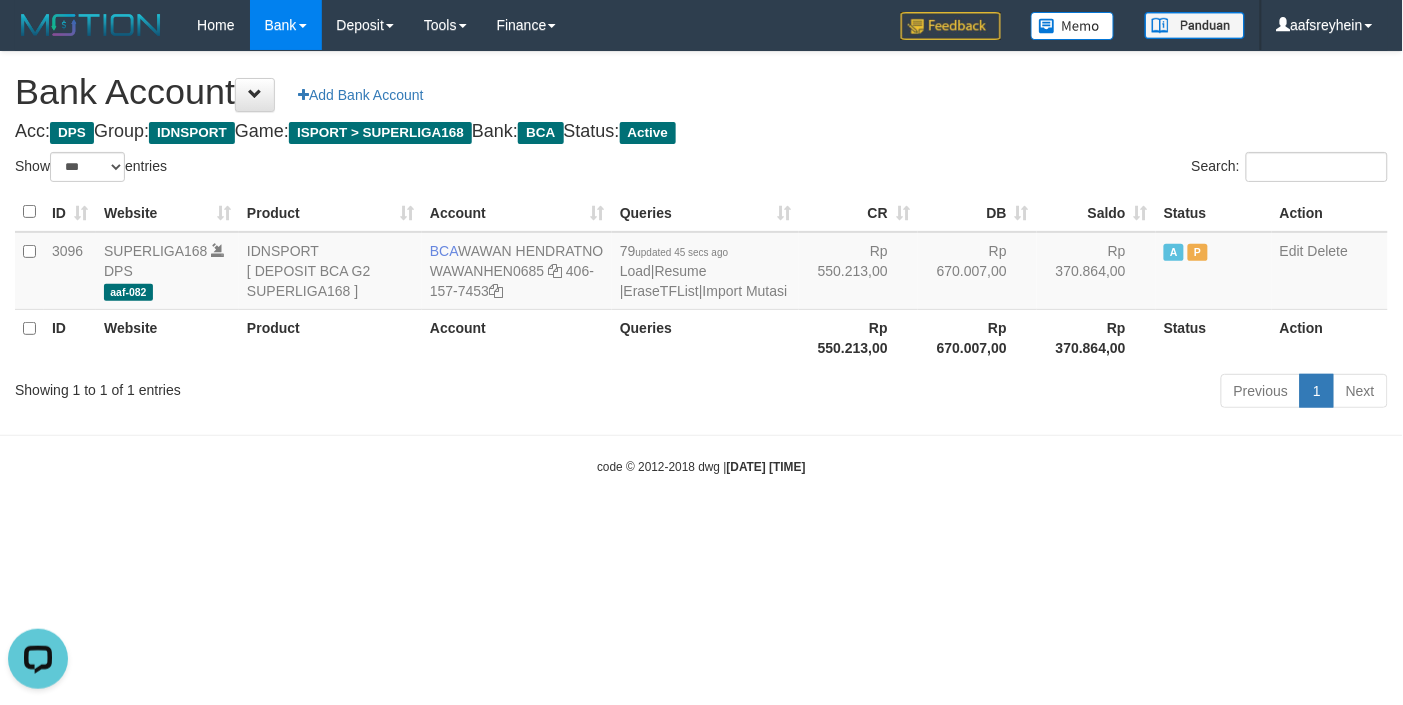 scroll, scrollTop: 0, scrollLeft: 0, axis: both 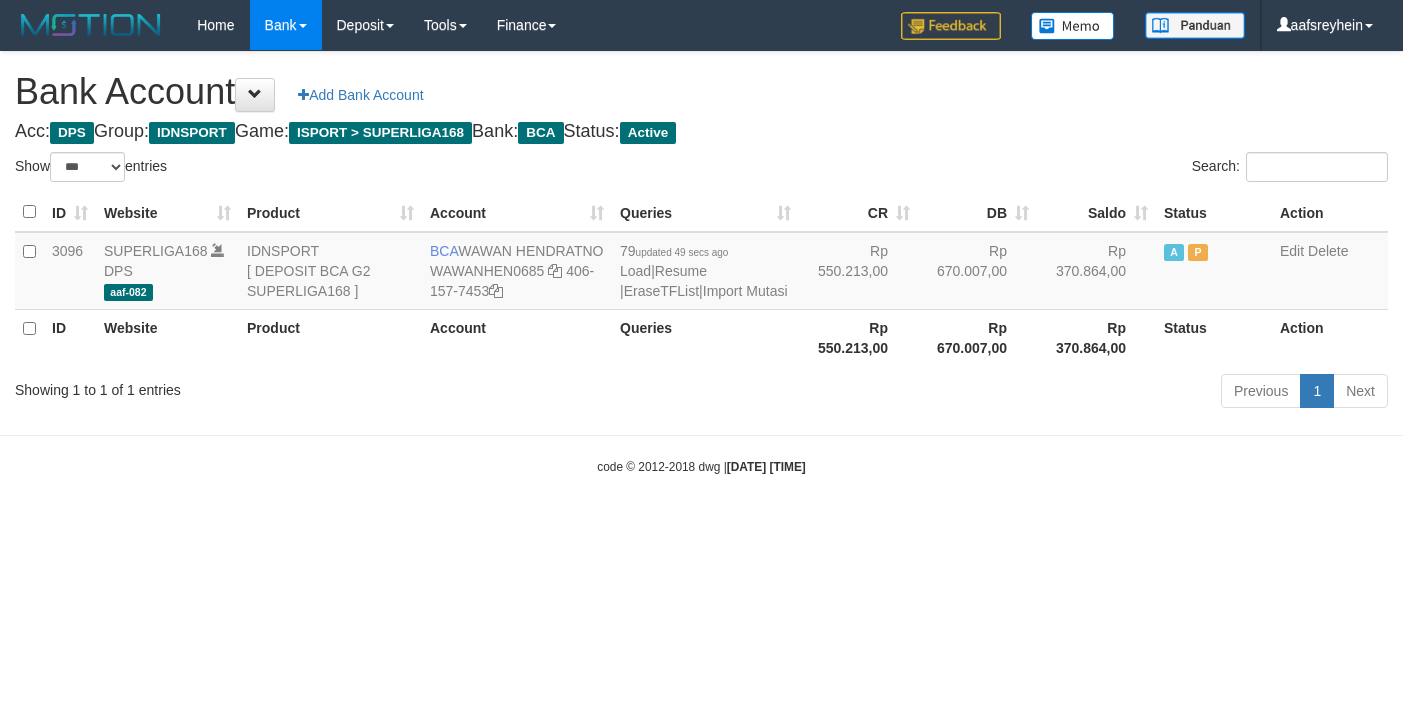 select on "***" 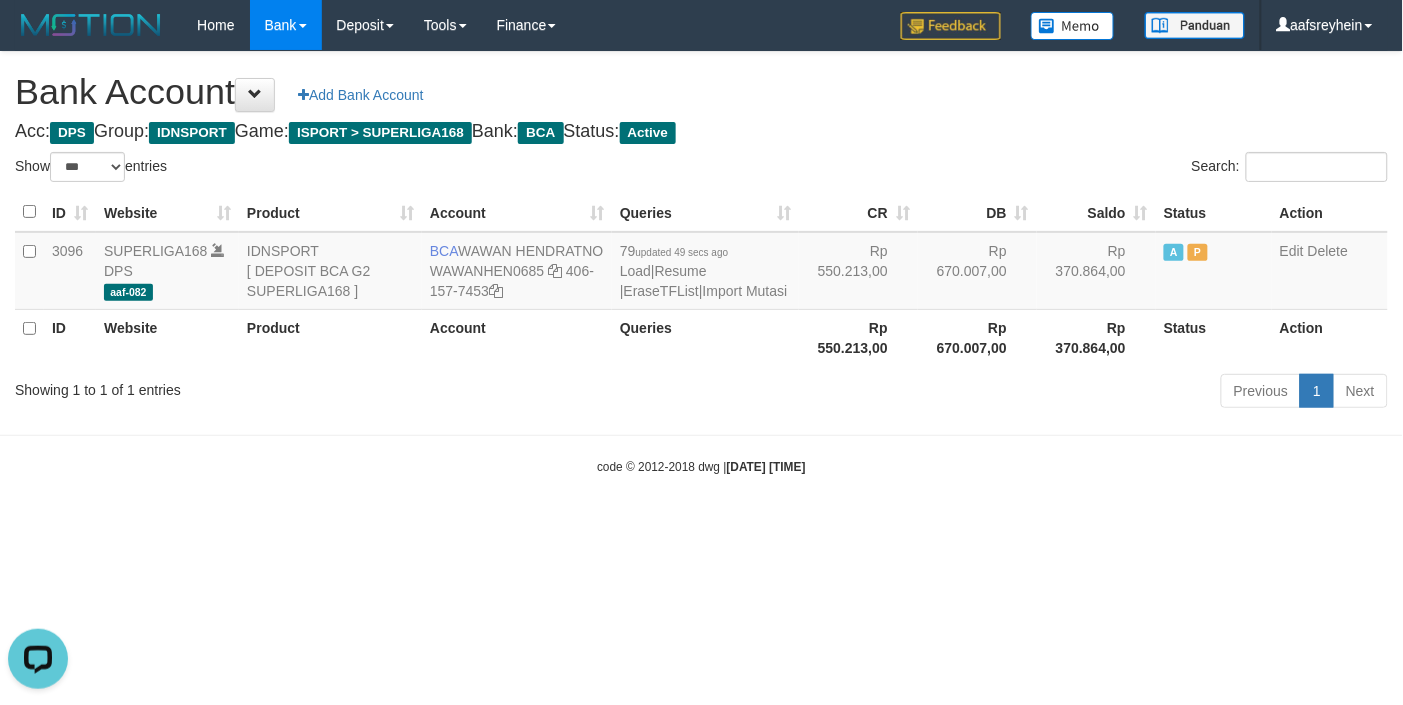 scroll, scrollTop: 0, scrollLeft: 0, axis: both 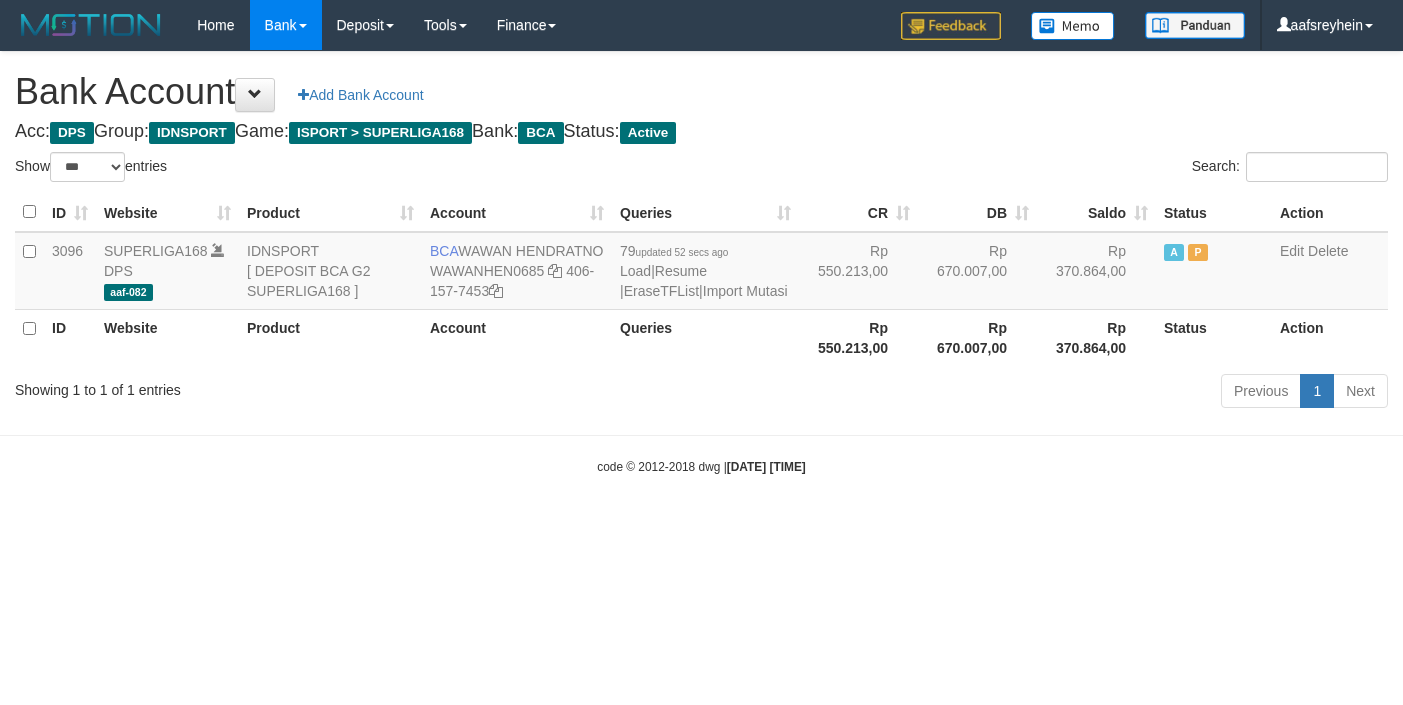 select on "***" 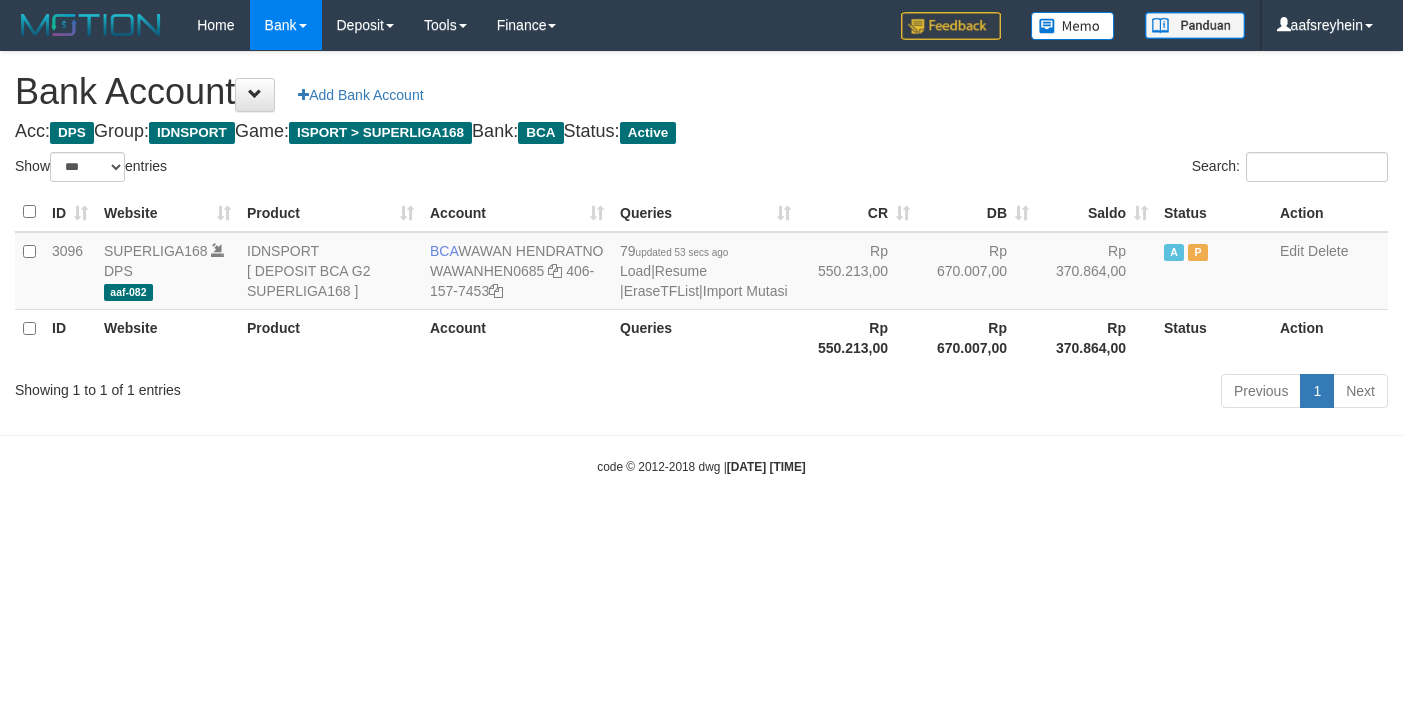 select on "***" 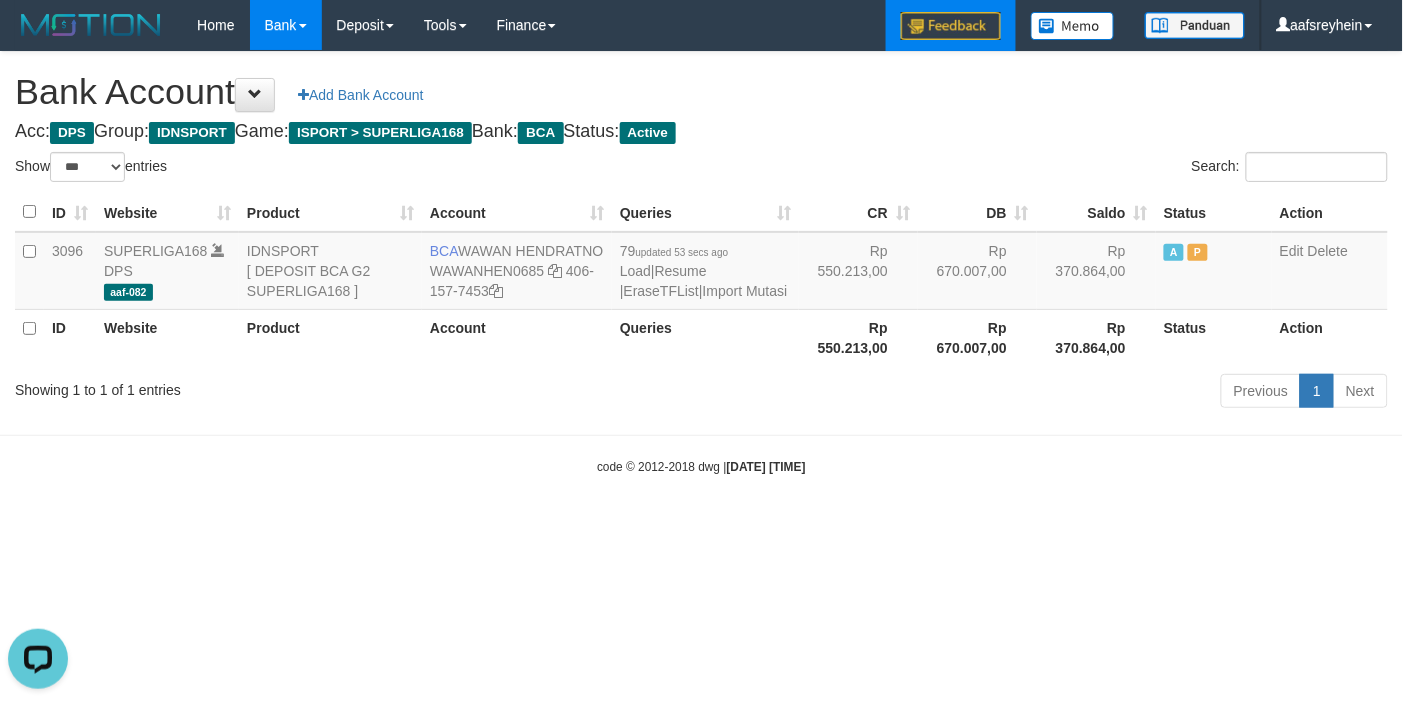 scroll, scrollTop: 0, scrollLeft: 0, axis: both 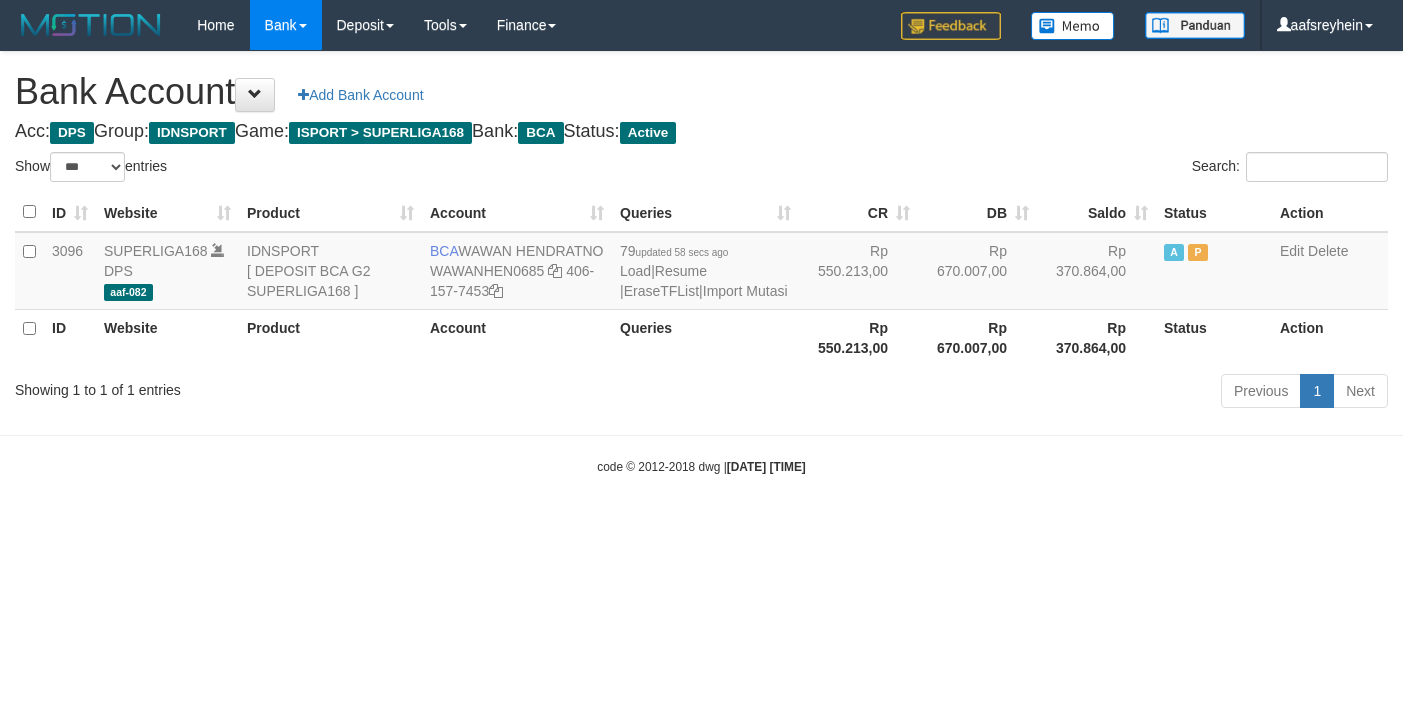 select on "***" 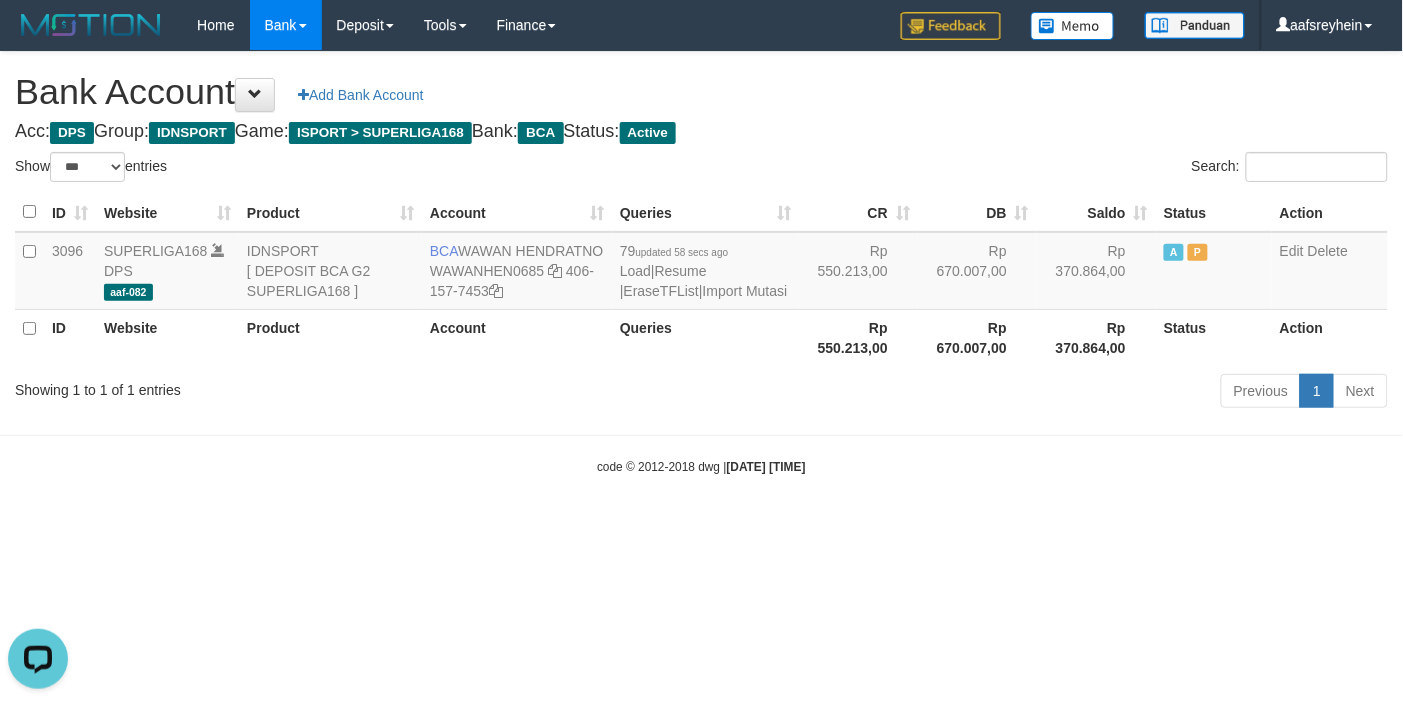 scroll, scrollTop: 0, scrollLeft: 0, axis: both 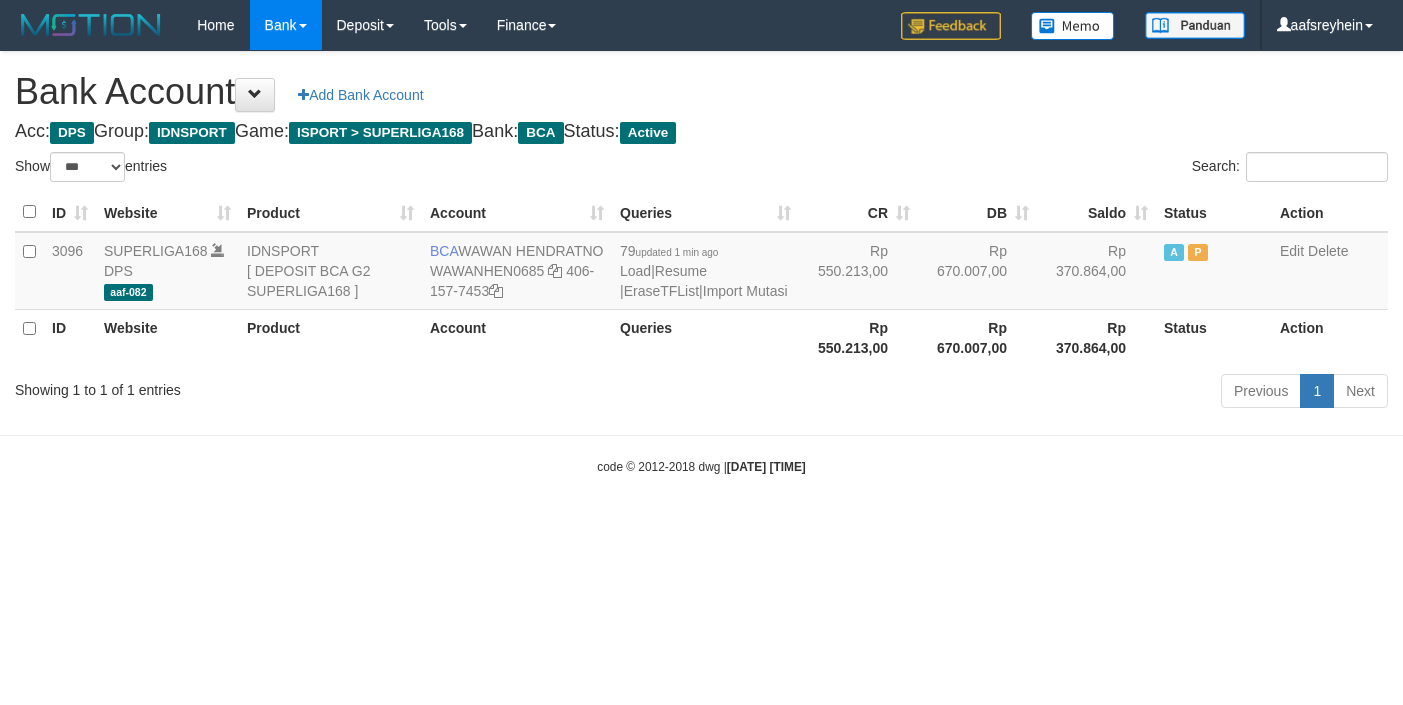 select on "***" 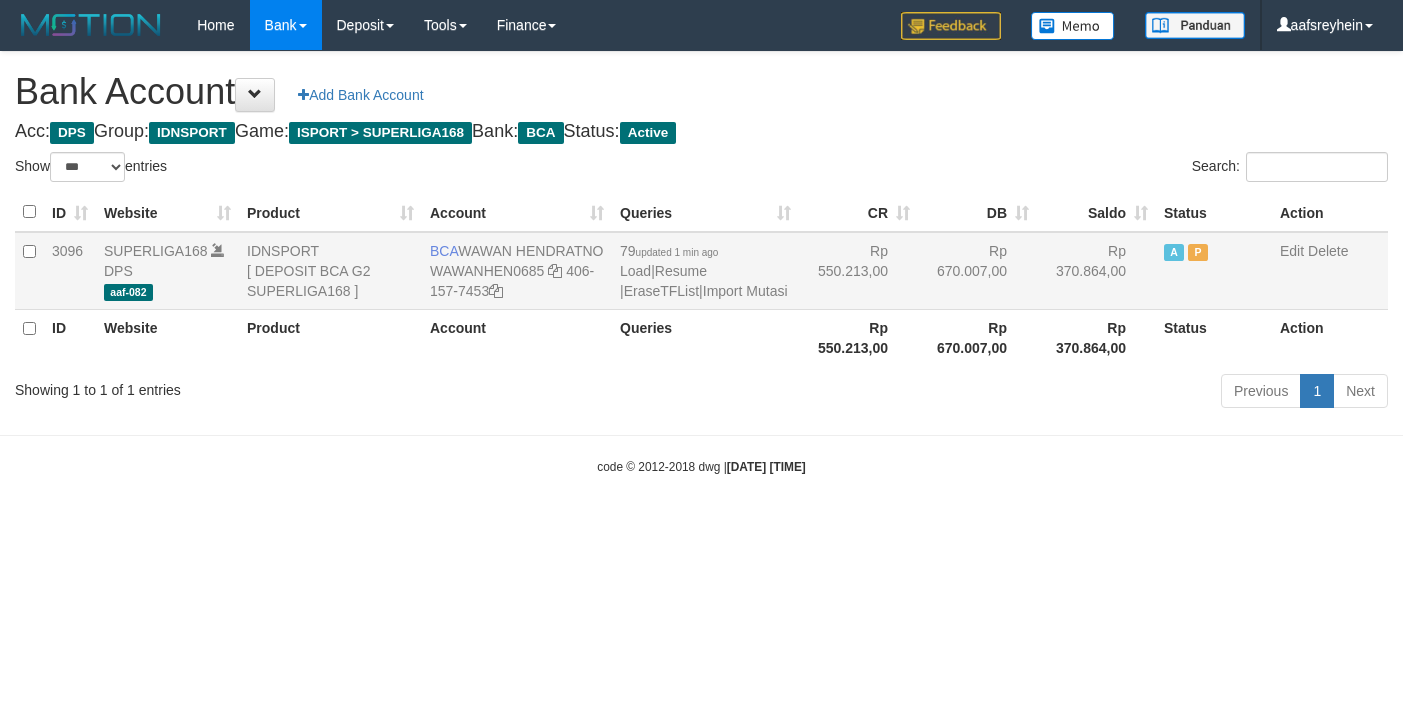 scroll, scrollTop: 0, scrollLeft: 0, axis: both 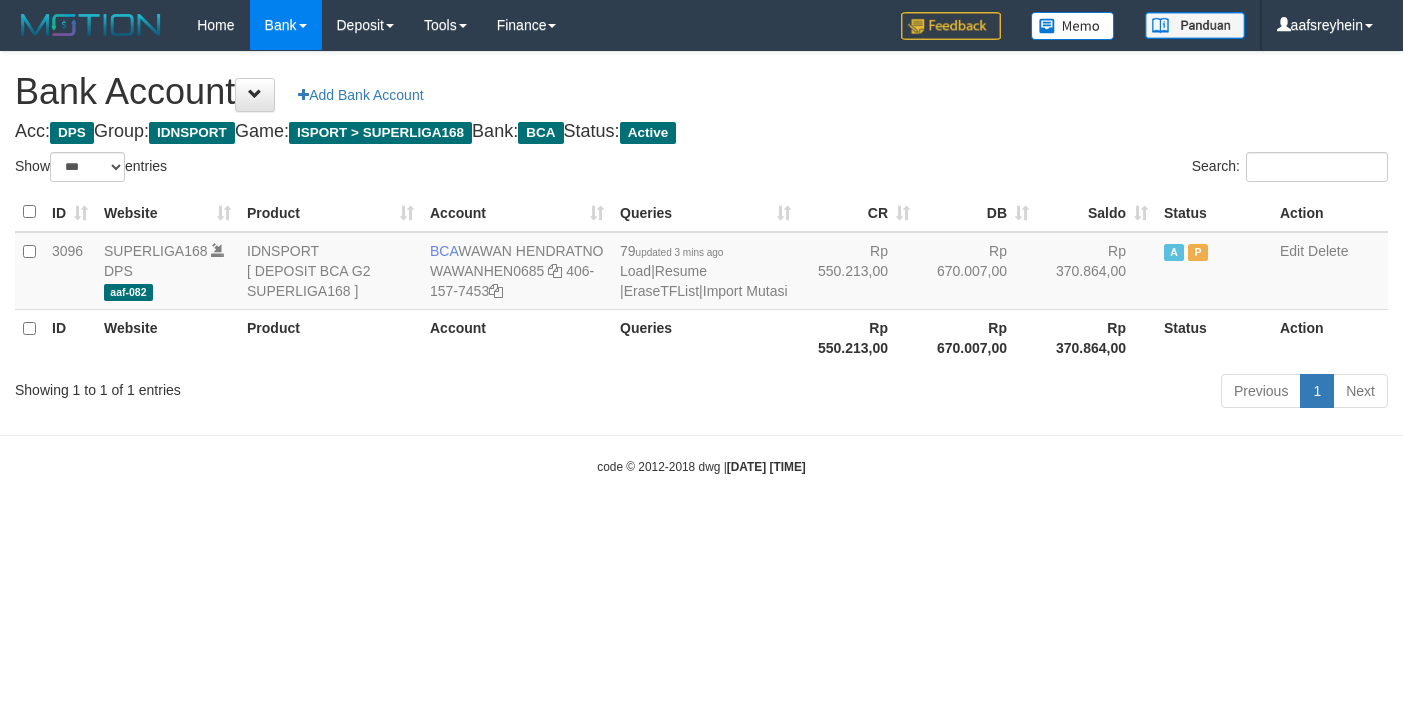 select on "***" 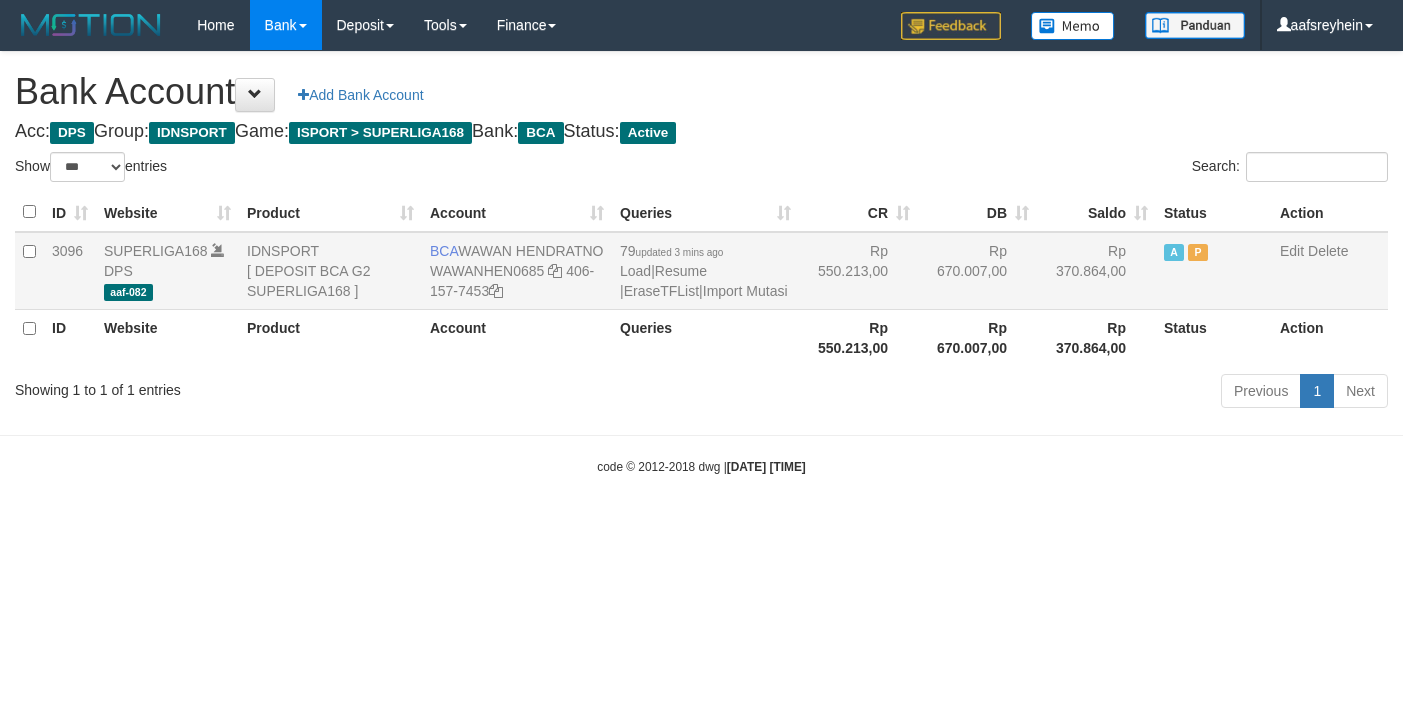scroll, scrollTop: 0, scrollLeft: 0, axis: both 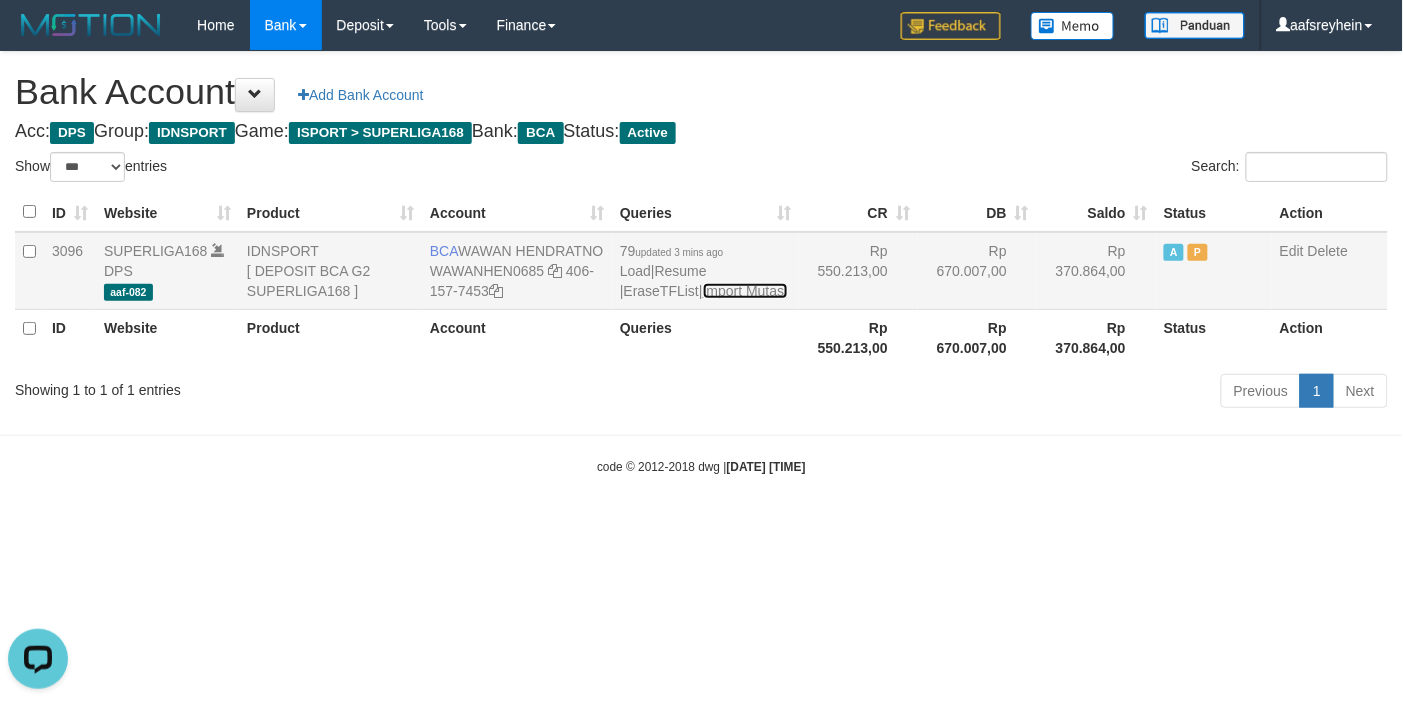 click on "Import Mutasi" at bounding box center [745, 291] 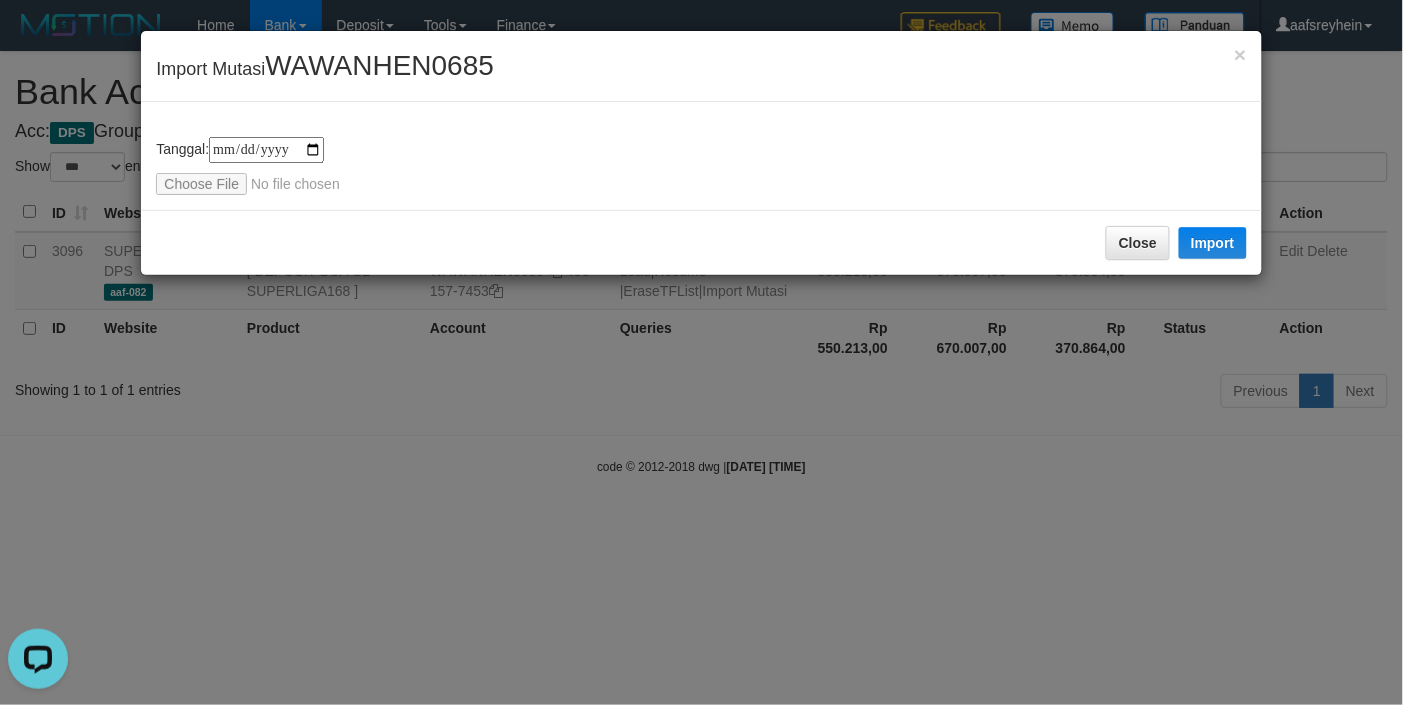 type on "**********" 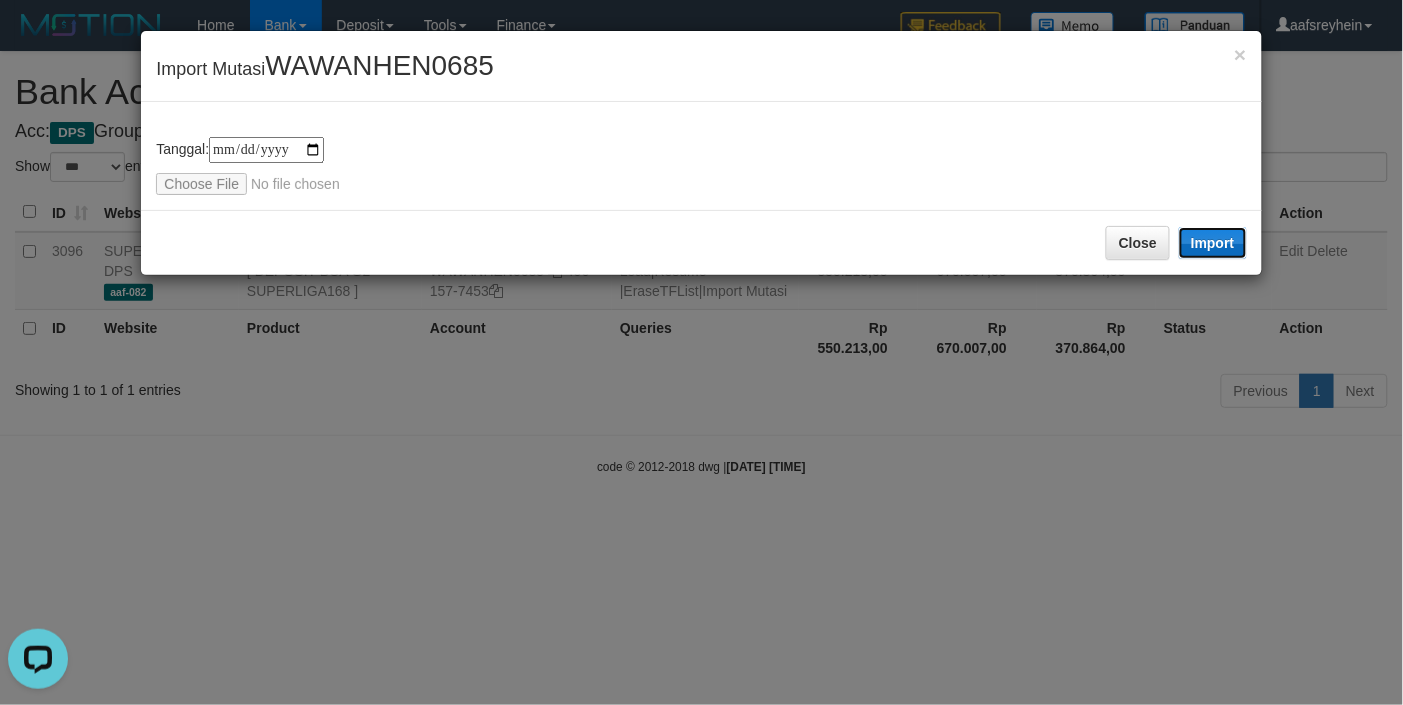 click on "Import" at bounding box center [1213, 243] 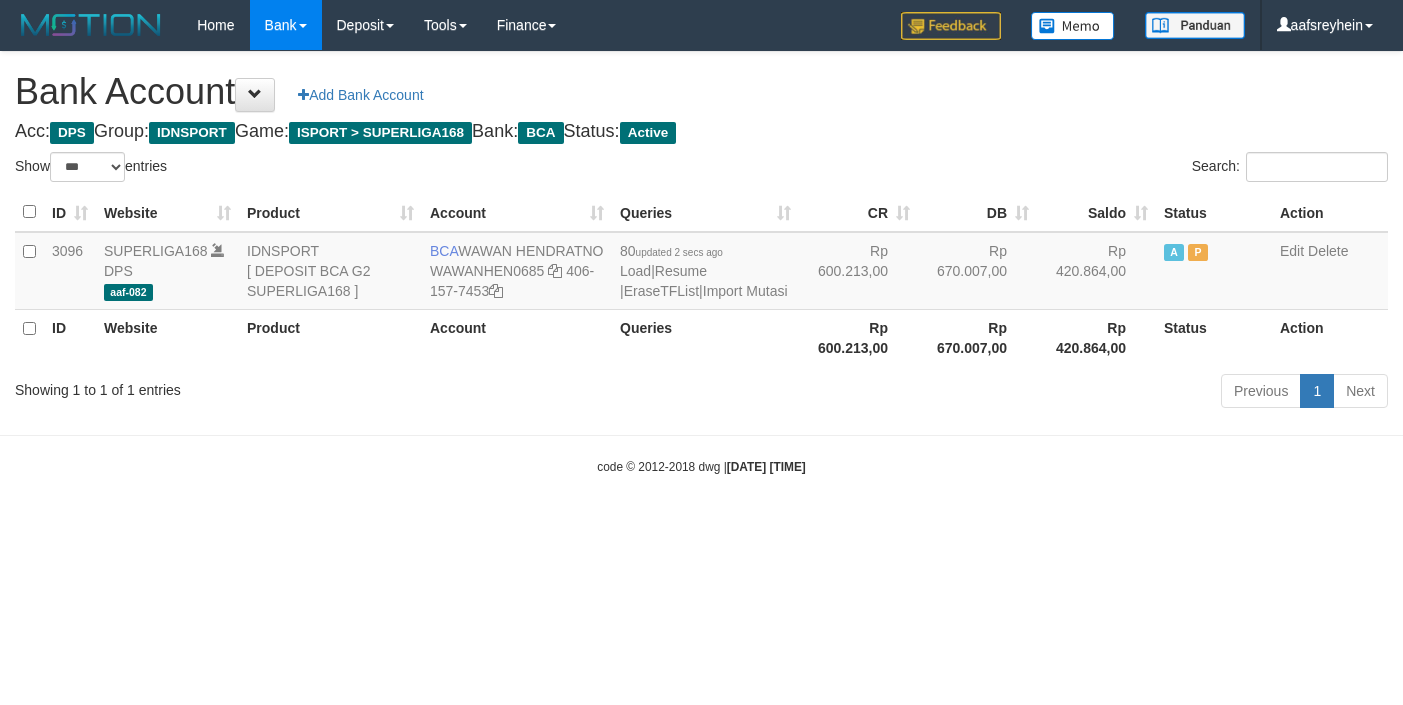 select on "***" 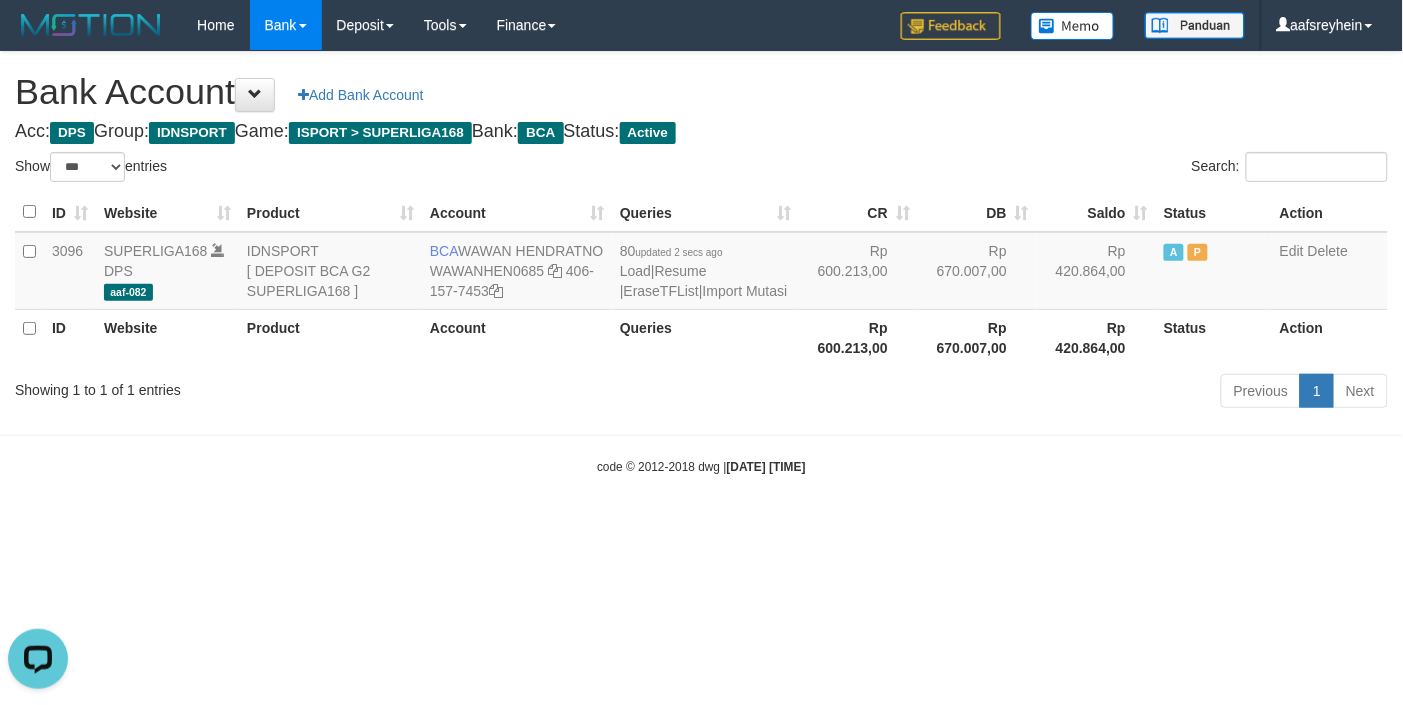 scroll, scrollTop: 0, scrollLeft: 0, axis: both 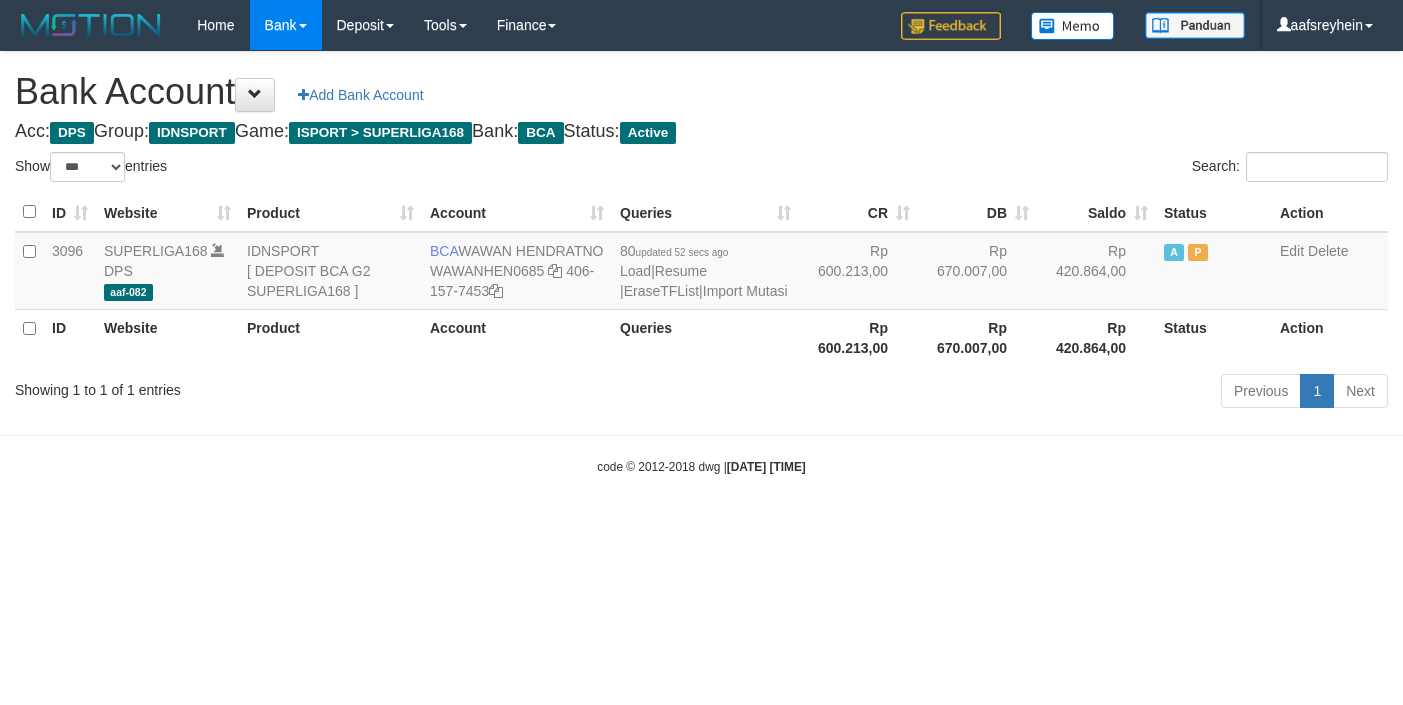 select on "***" 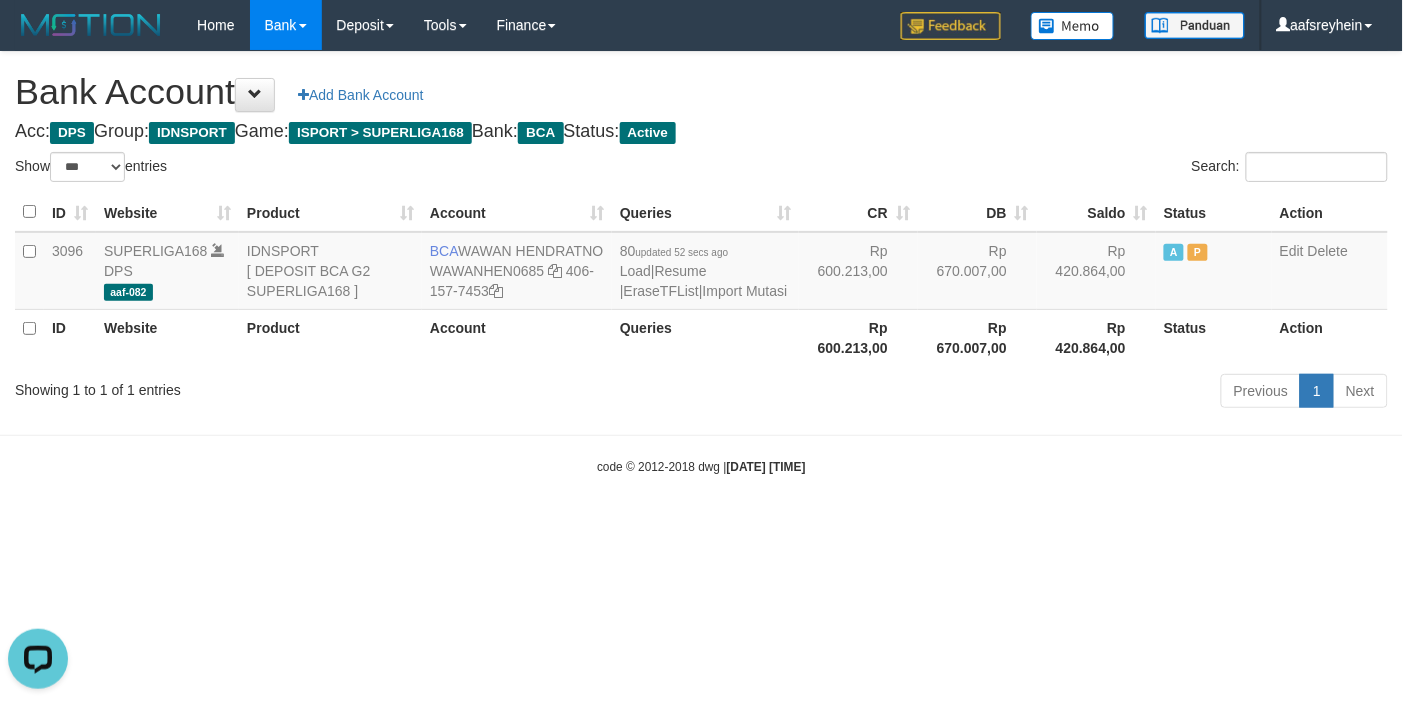 scroll, scrollTop: 0, scrollLeft: 0, axis: both 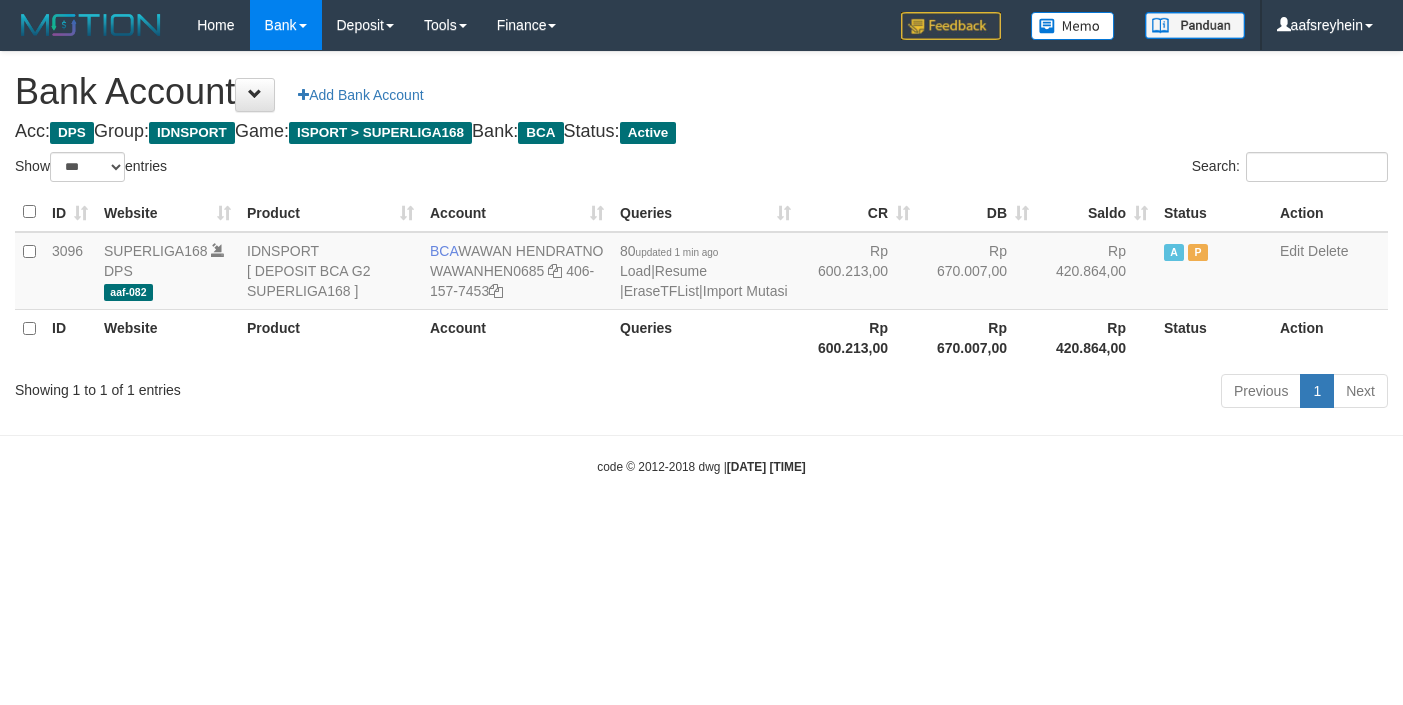select on "***" 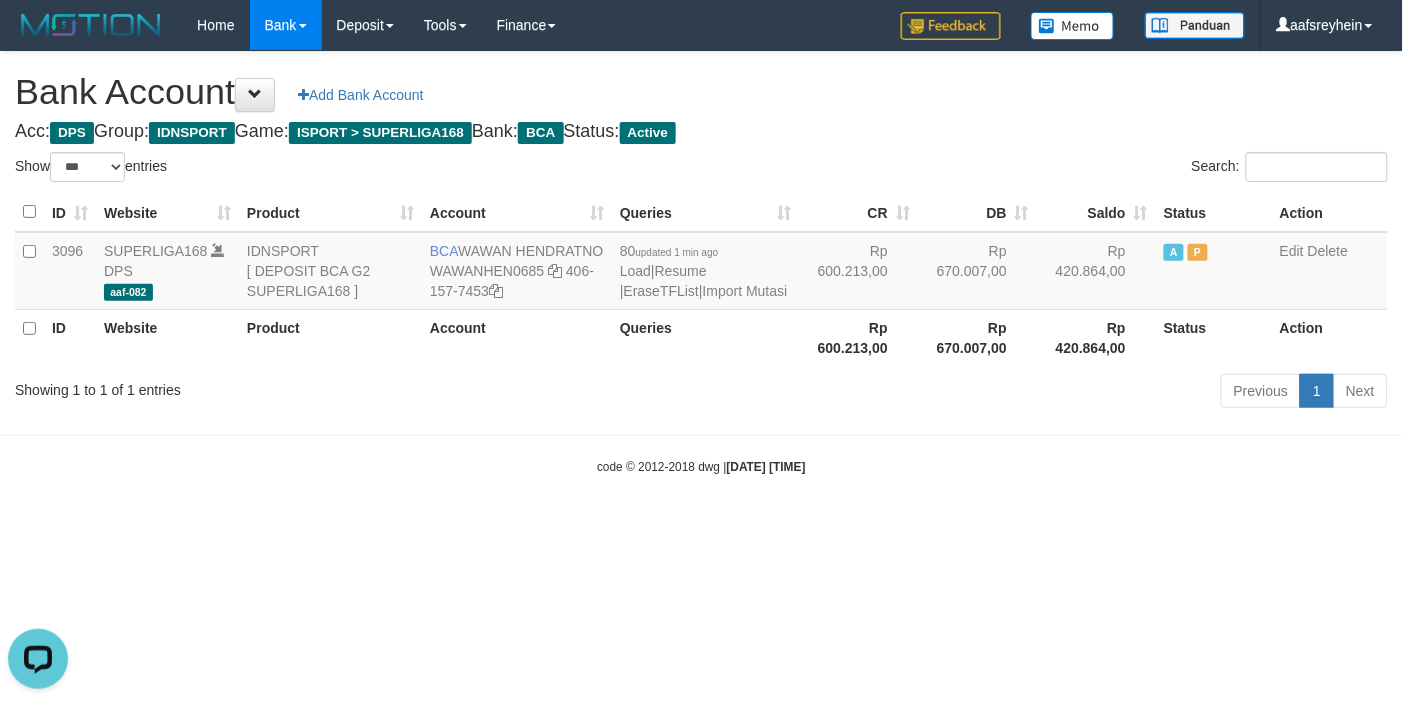 scroll, scrollTop: 0, scrollLeft: 0, axis: both 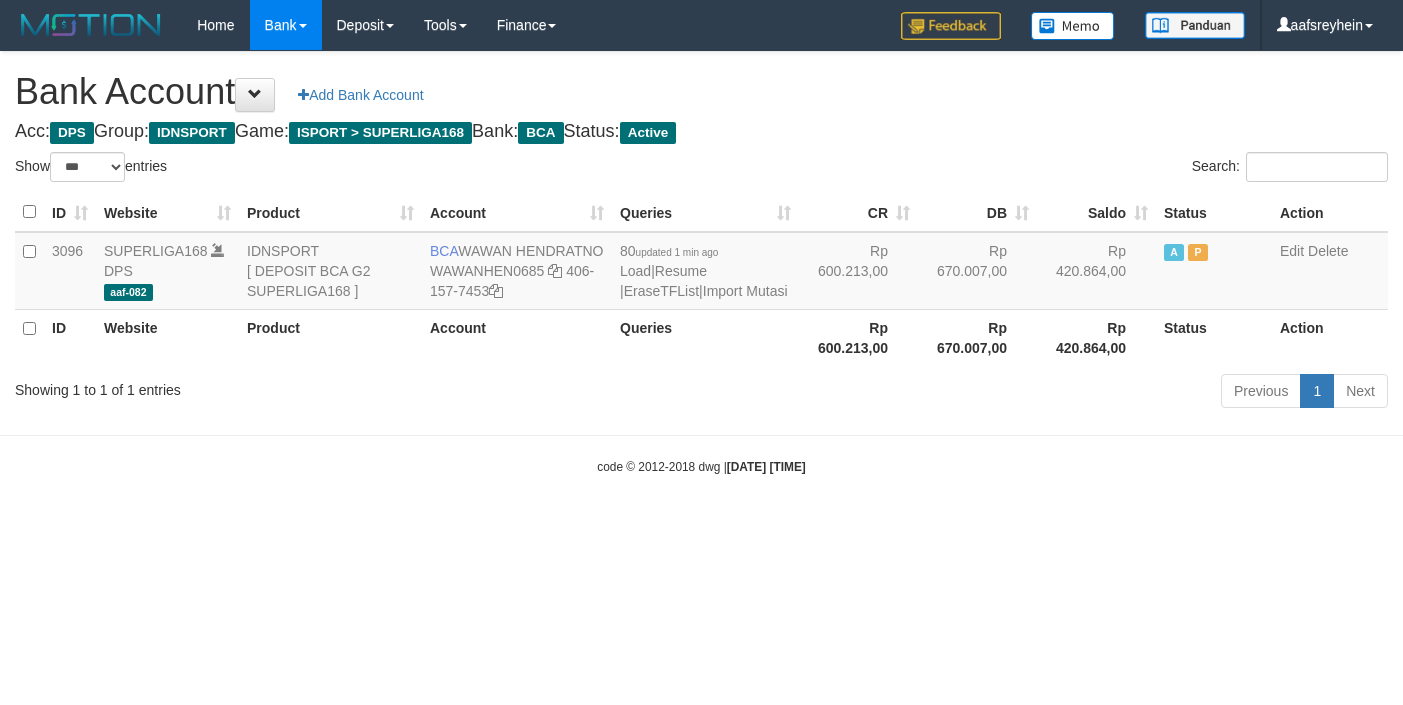 select on "***" 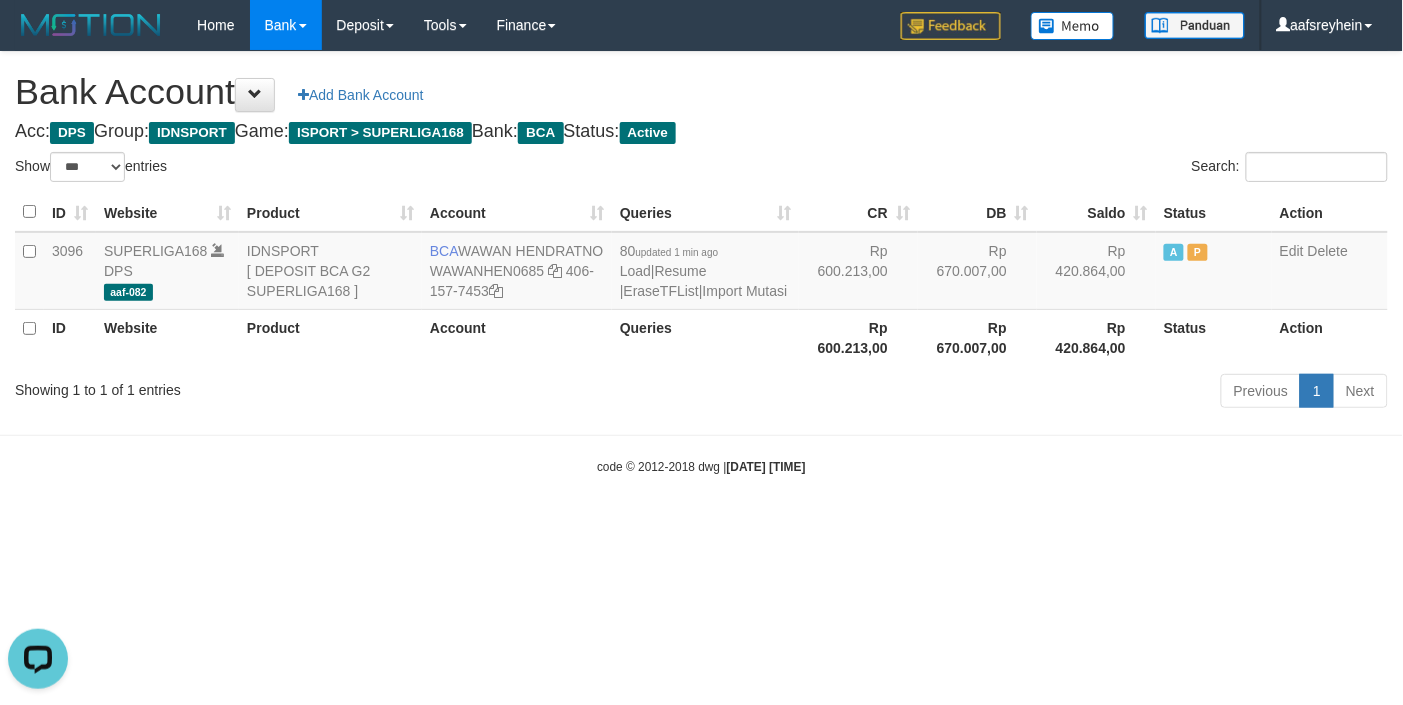 scroll, scrollTop: 0, scrollLeft: 0, axis: both 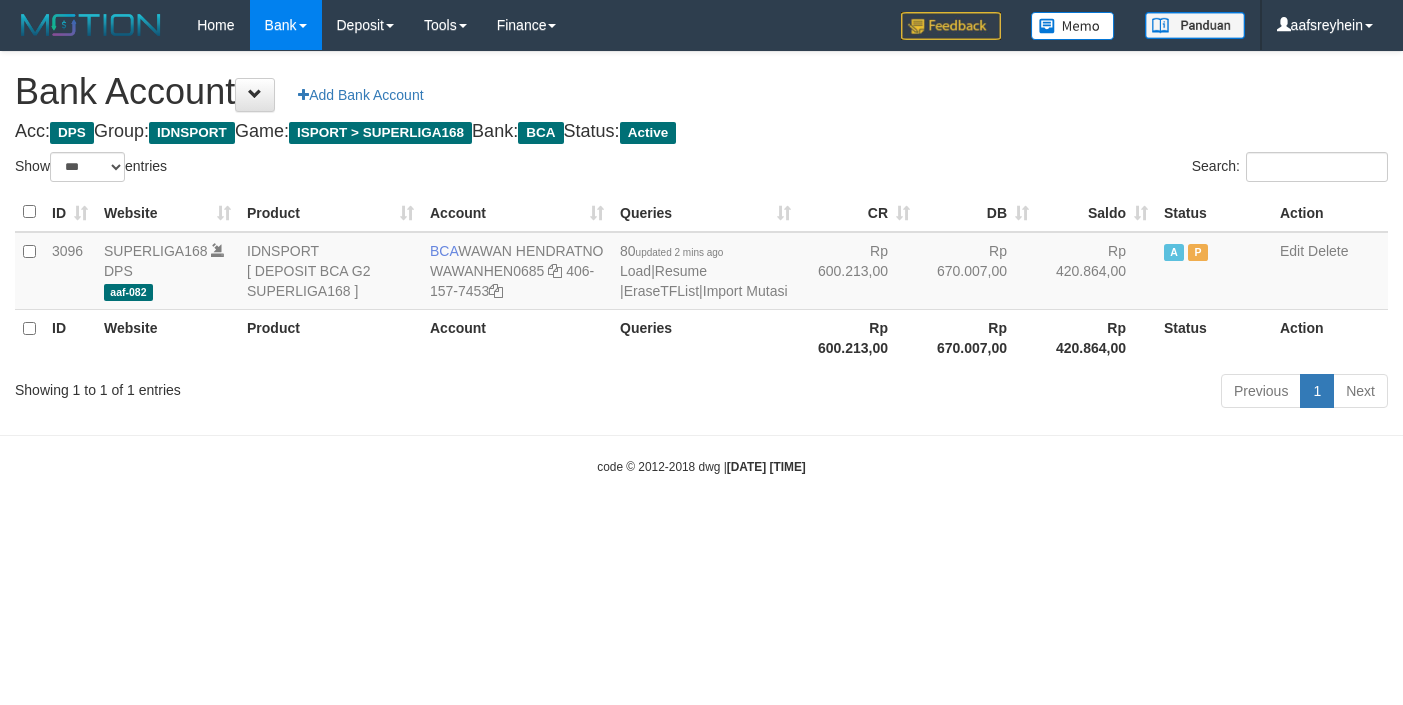 select on "***" 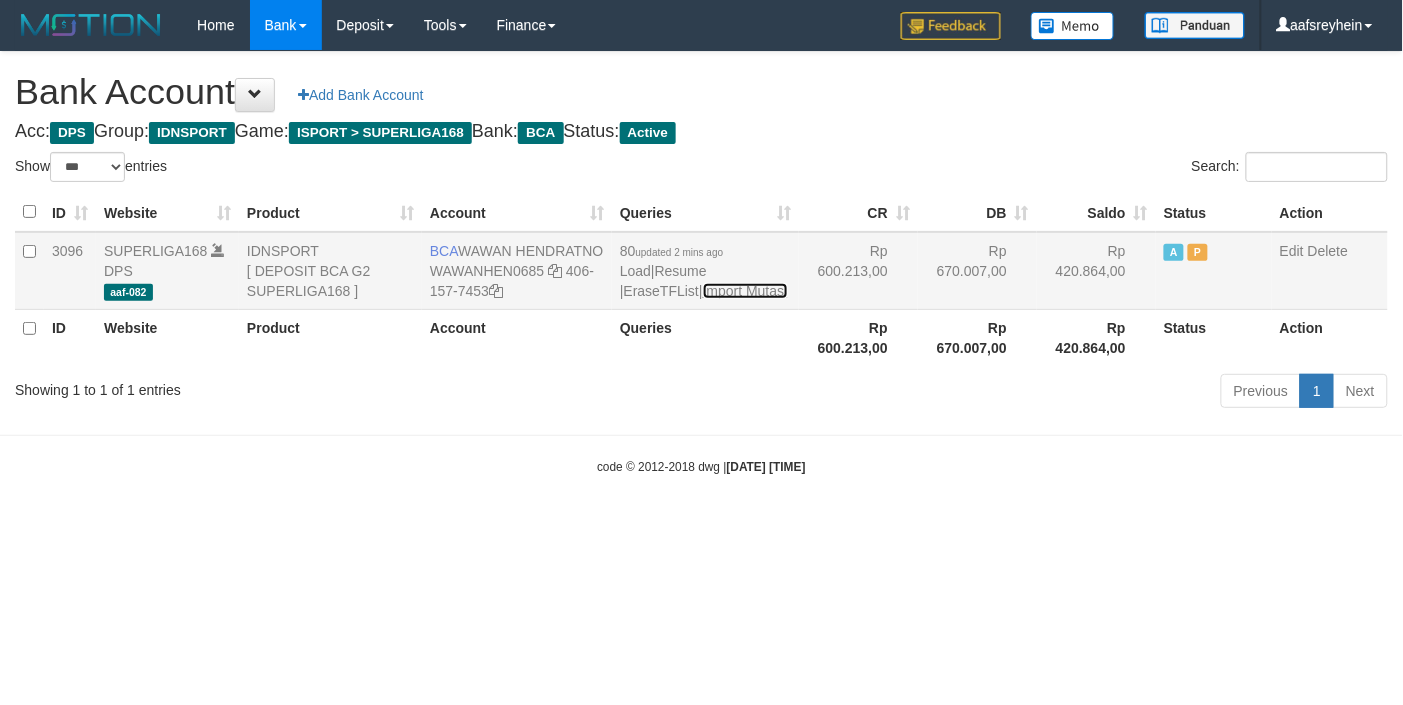click on "Import Mutasi" at bounding box center [745, 291] 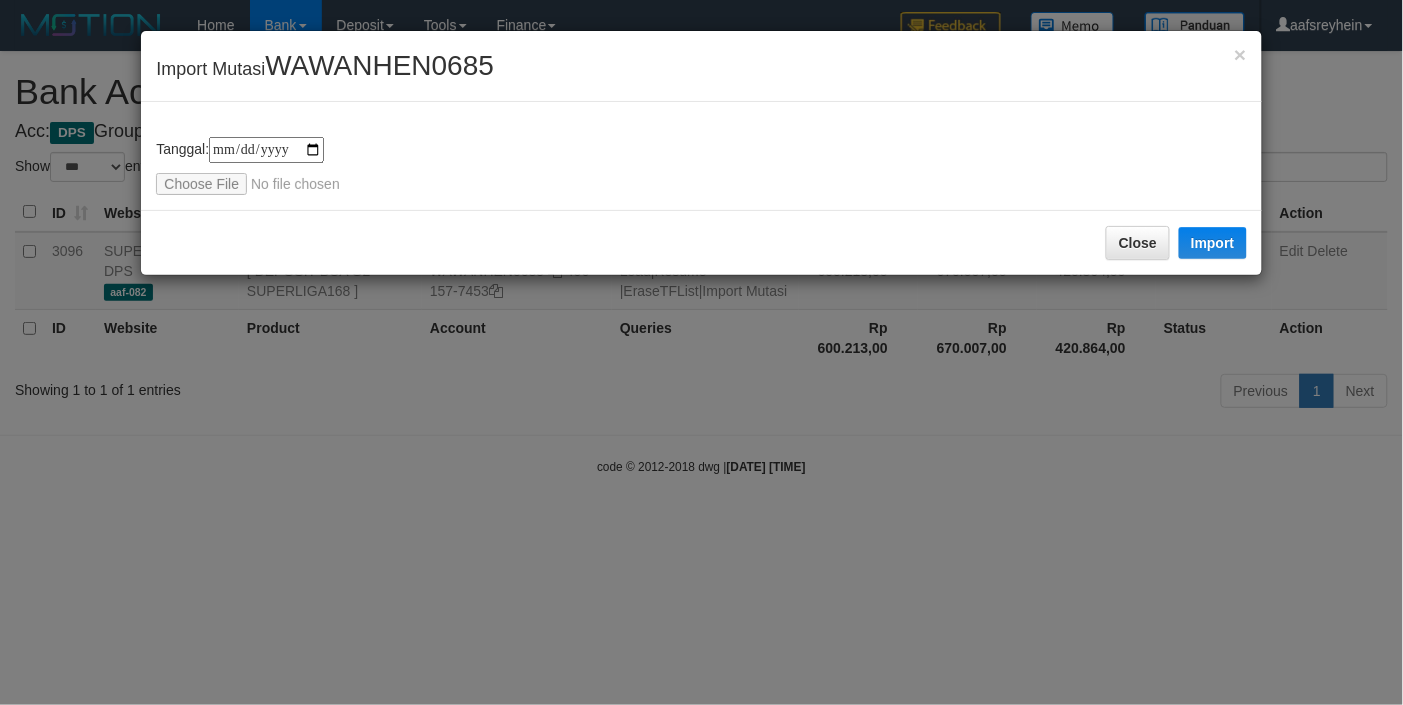 type on "**********" 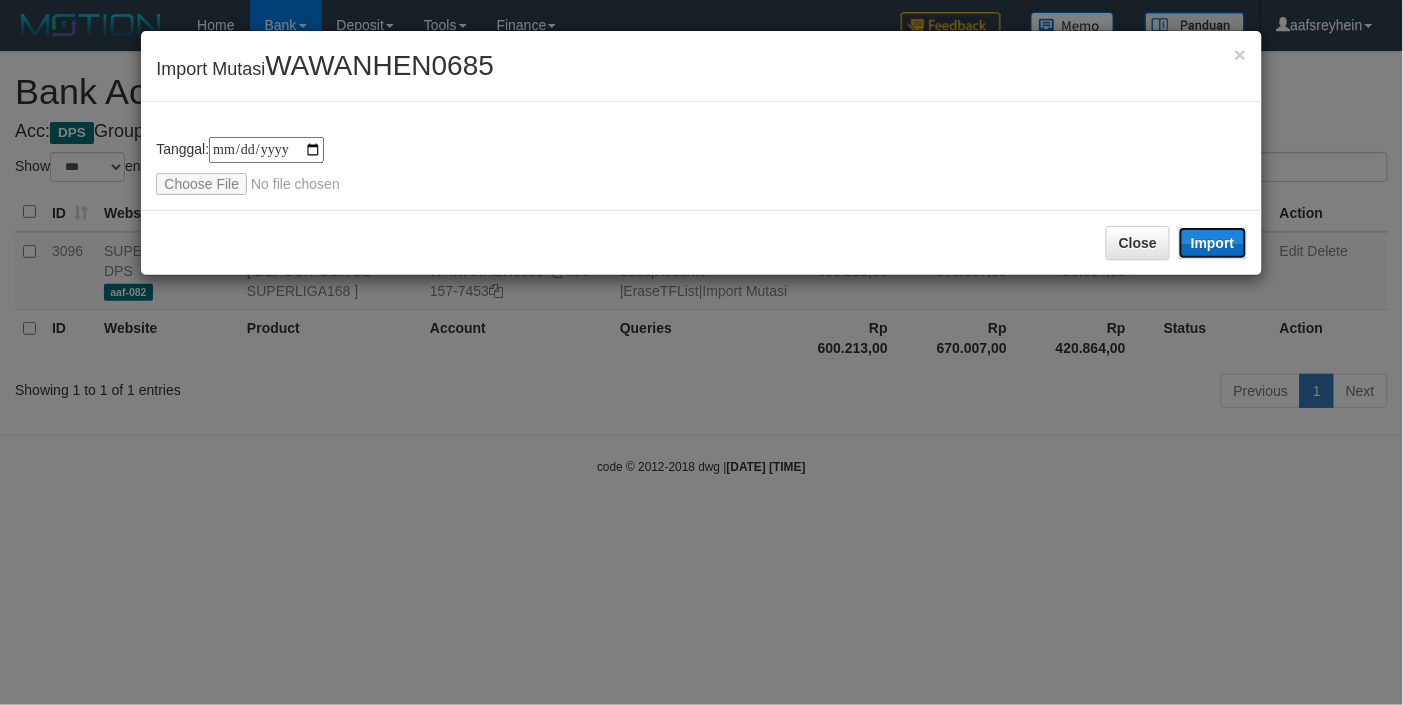 click on "Import" at bounding box center [1213, 243] 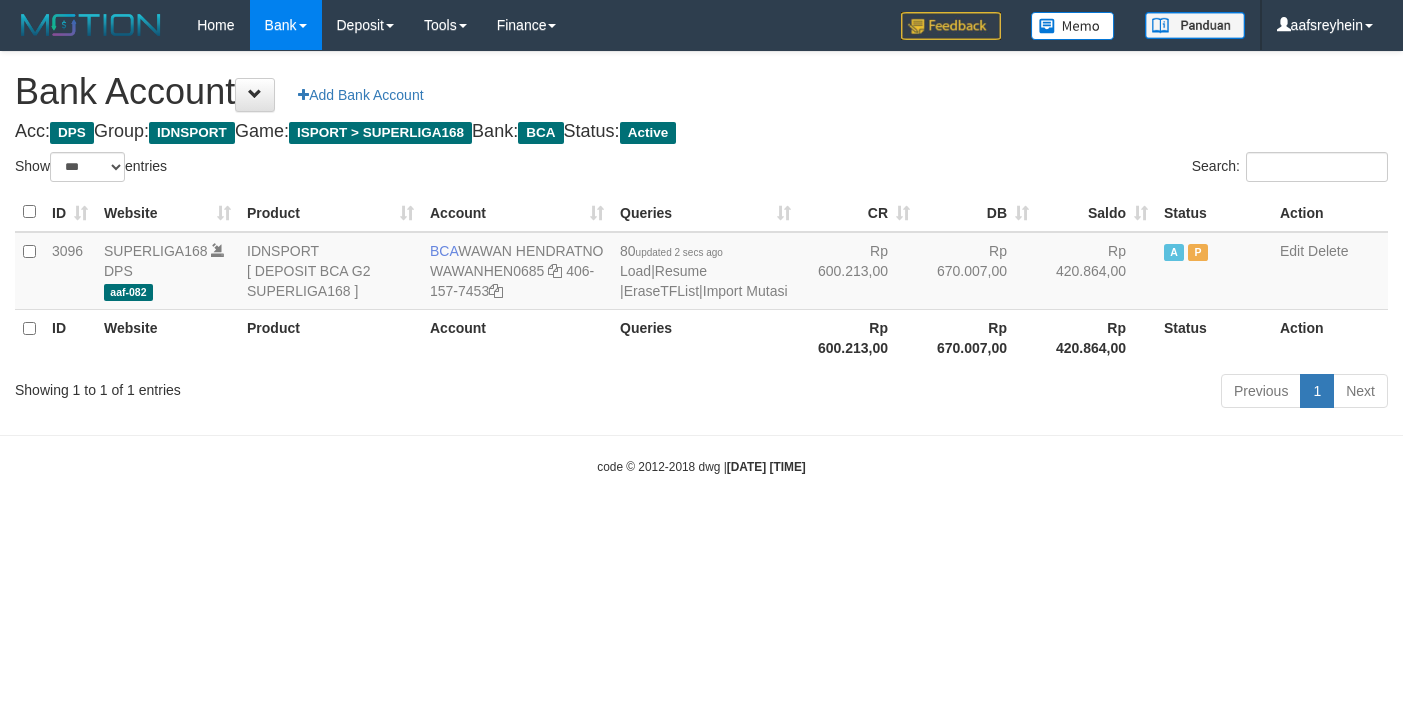 select on "***" 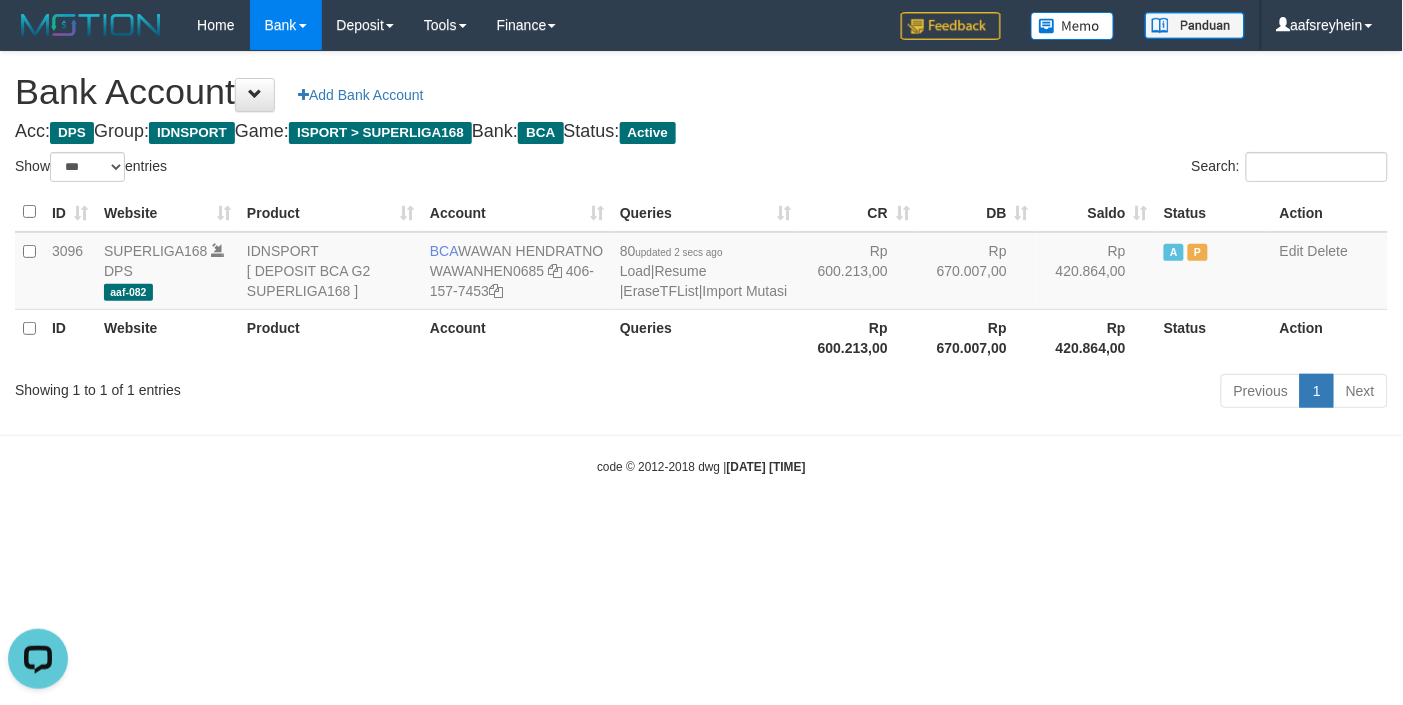 scroll, scrollTop: 0, scrollLeft: 0, axis: both 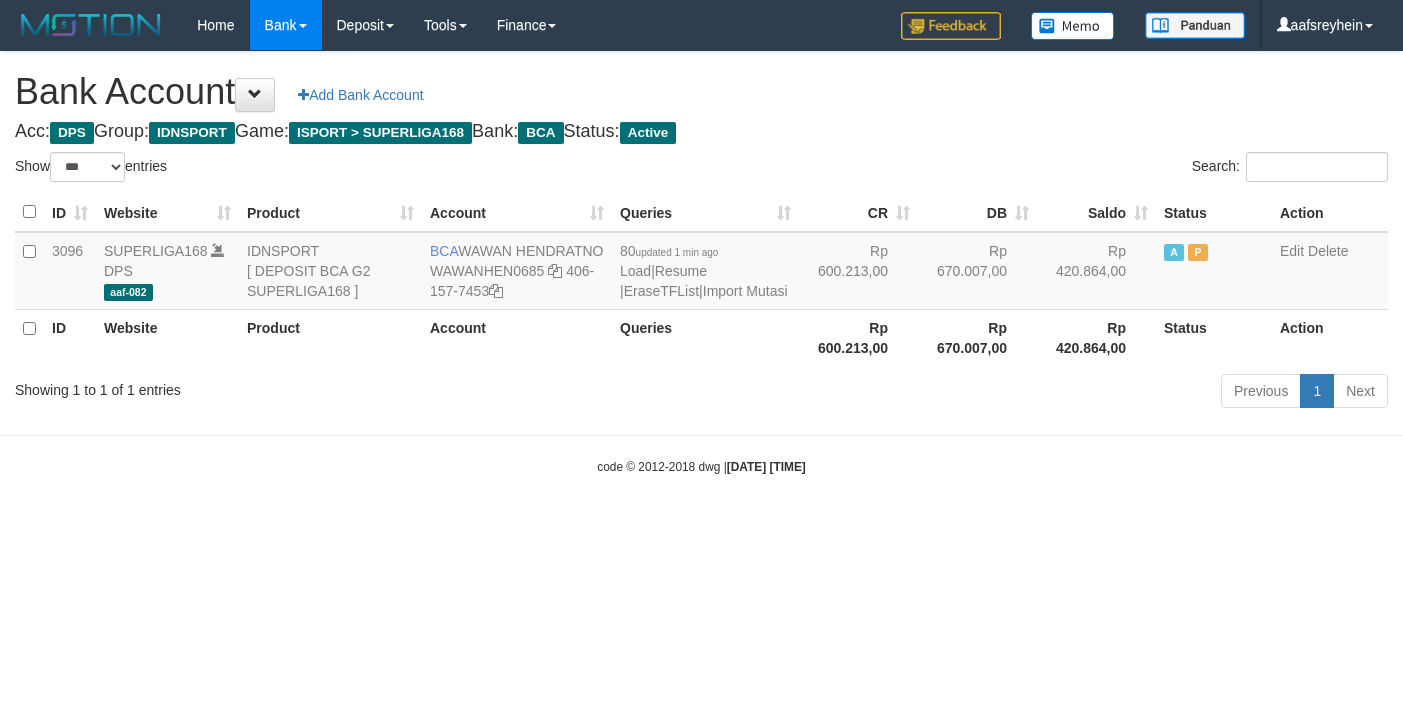 select on "***" 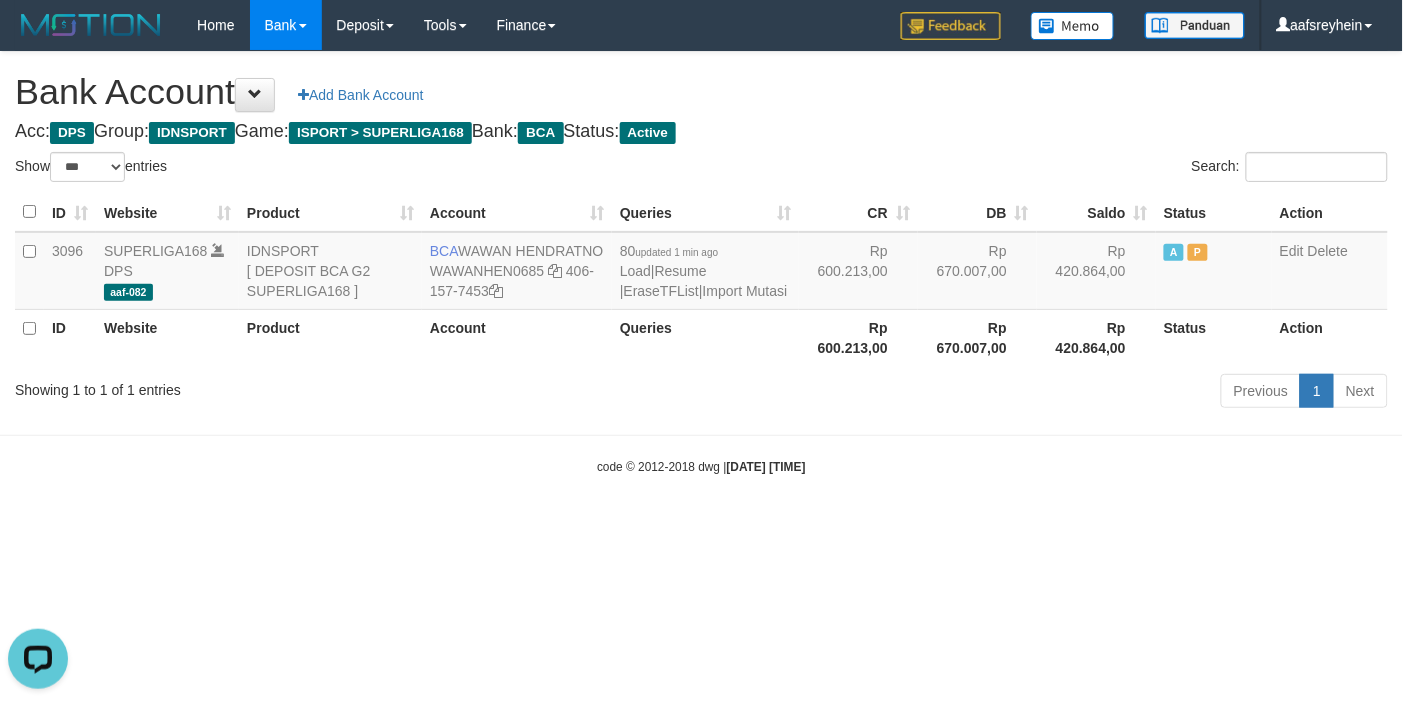 scroll, scrollTop: 0, scrollLeft: 0, axis: both 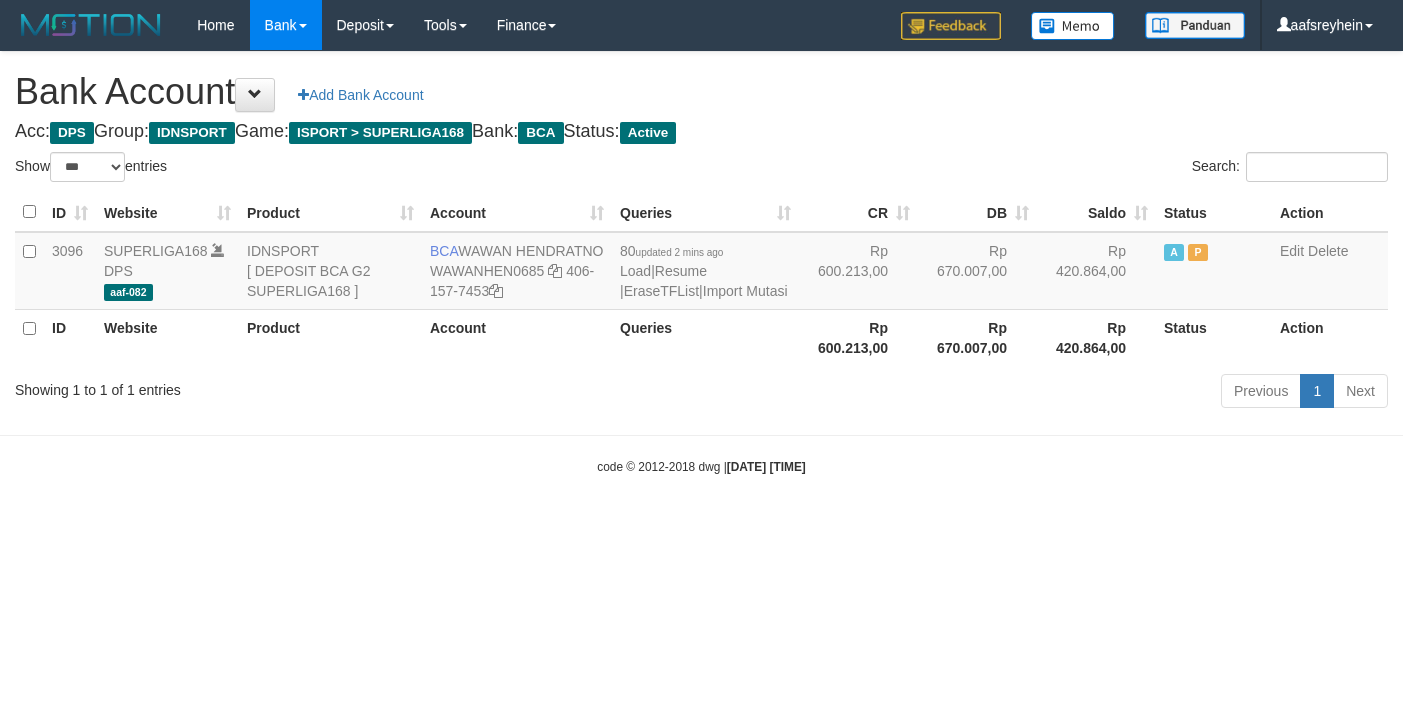 select on "***" 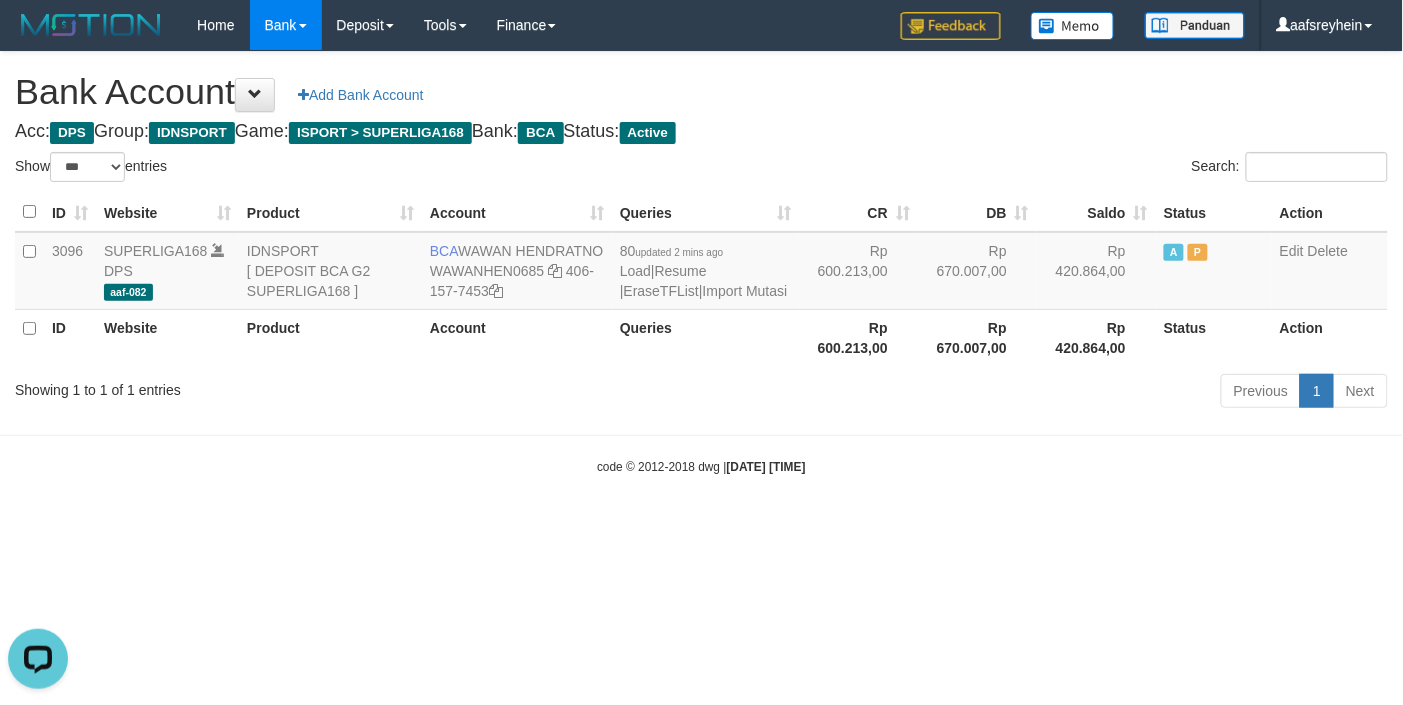 scroll, scrollTop: 0, scrollLeft: 0, axis: both 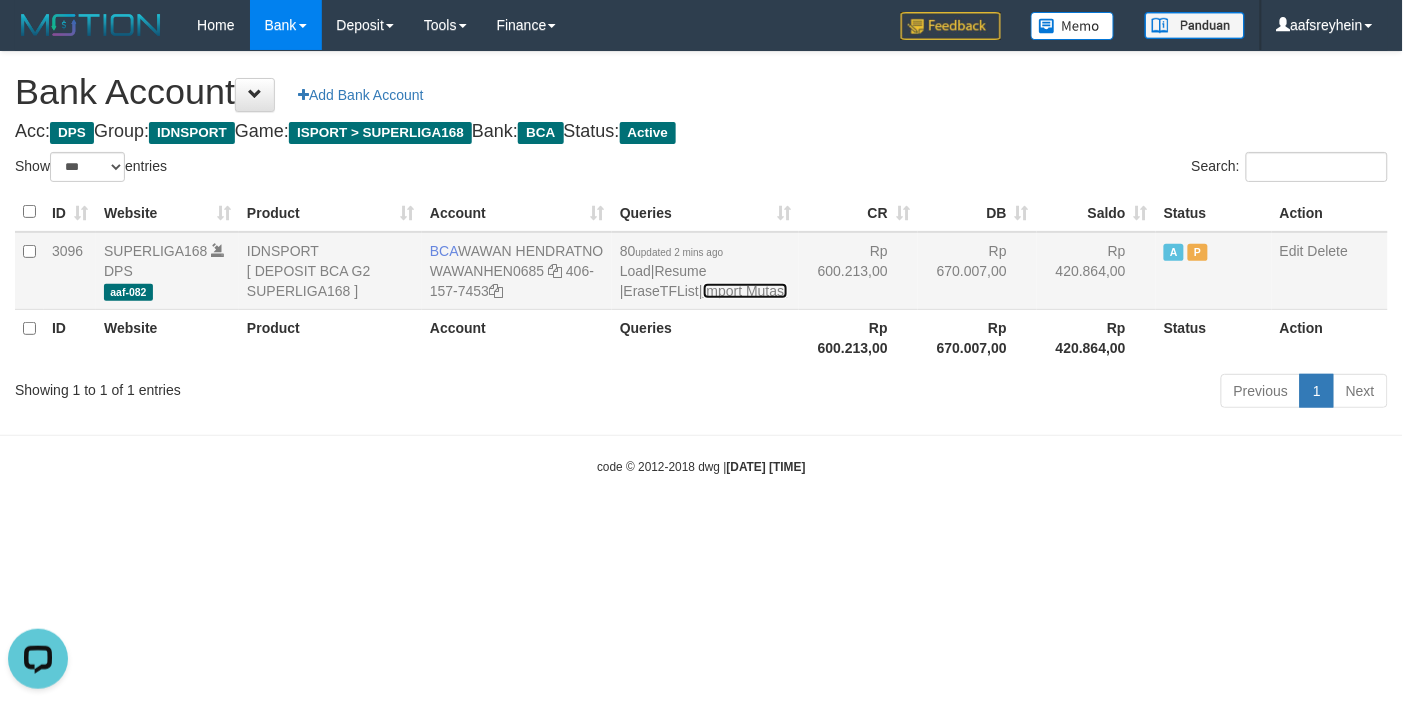 click on "Import Mutasi" at bounding box center [745, 291] 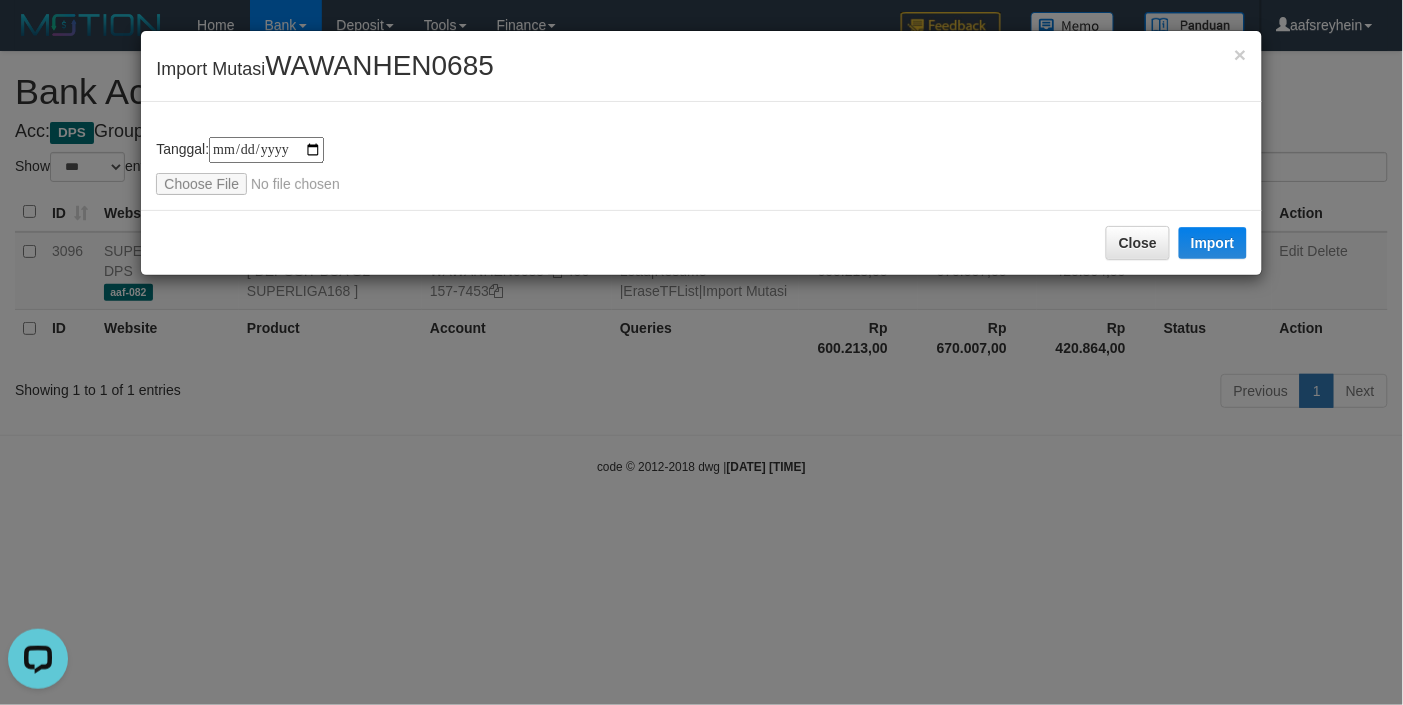 type on "**********" 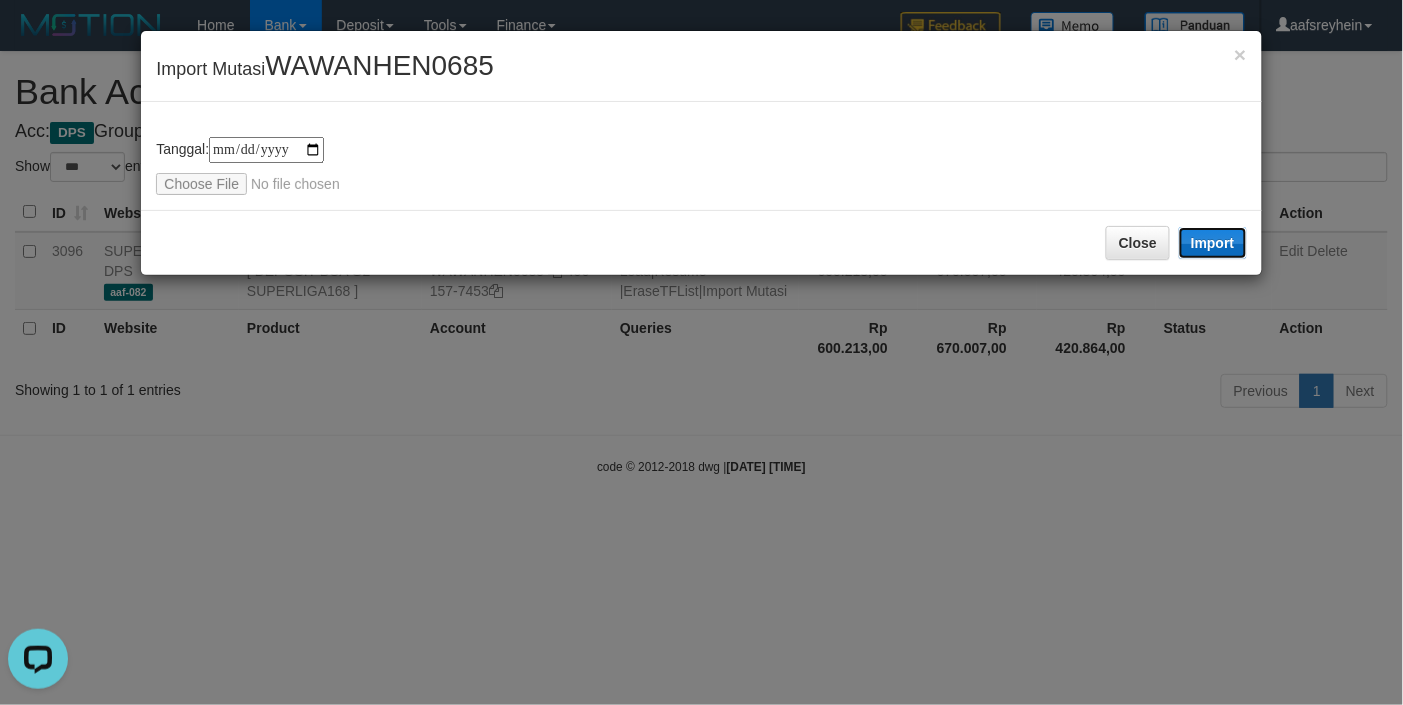 click on "Import" at bounding box center [1213, 243] 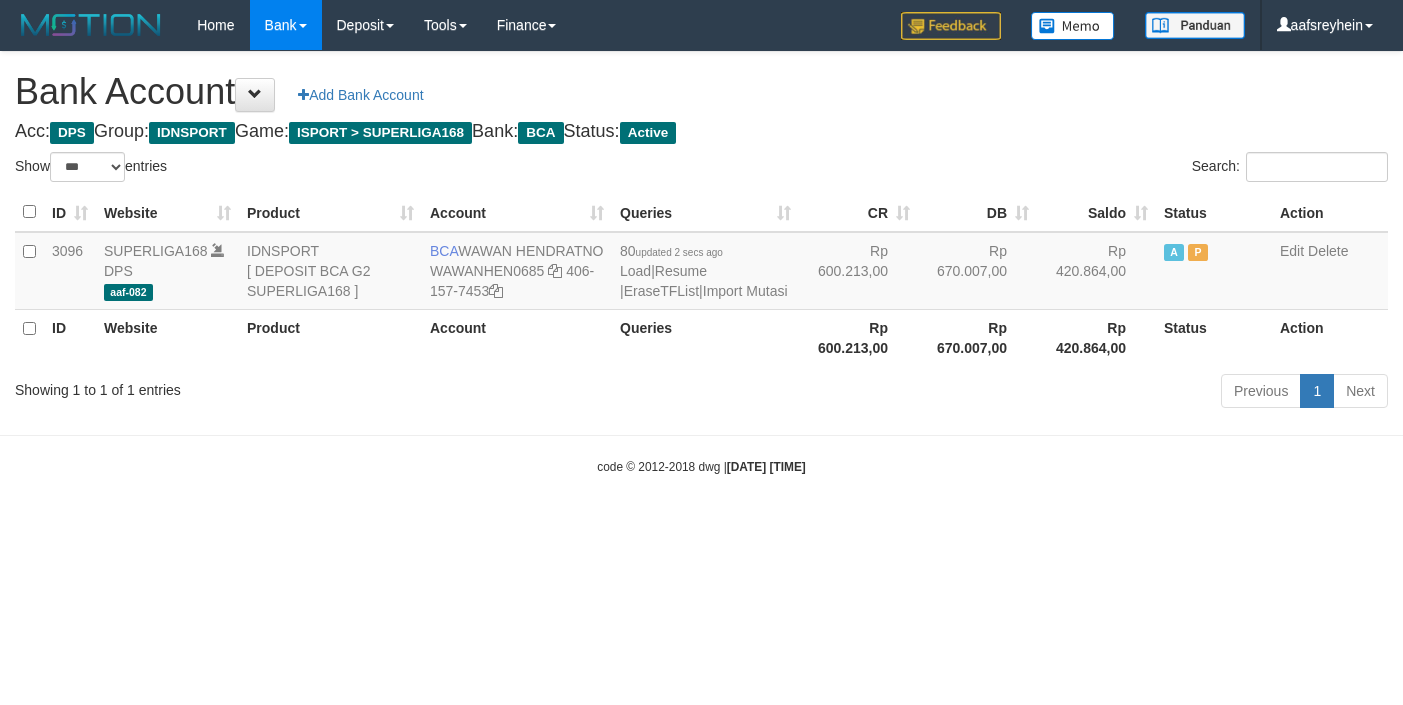 select on "***" 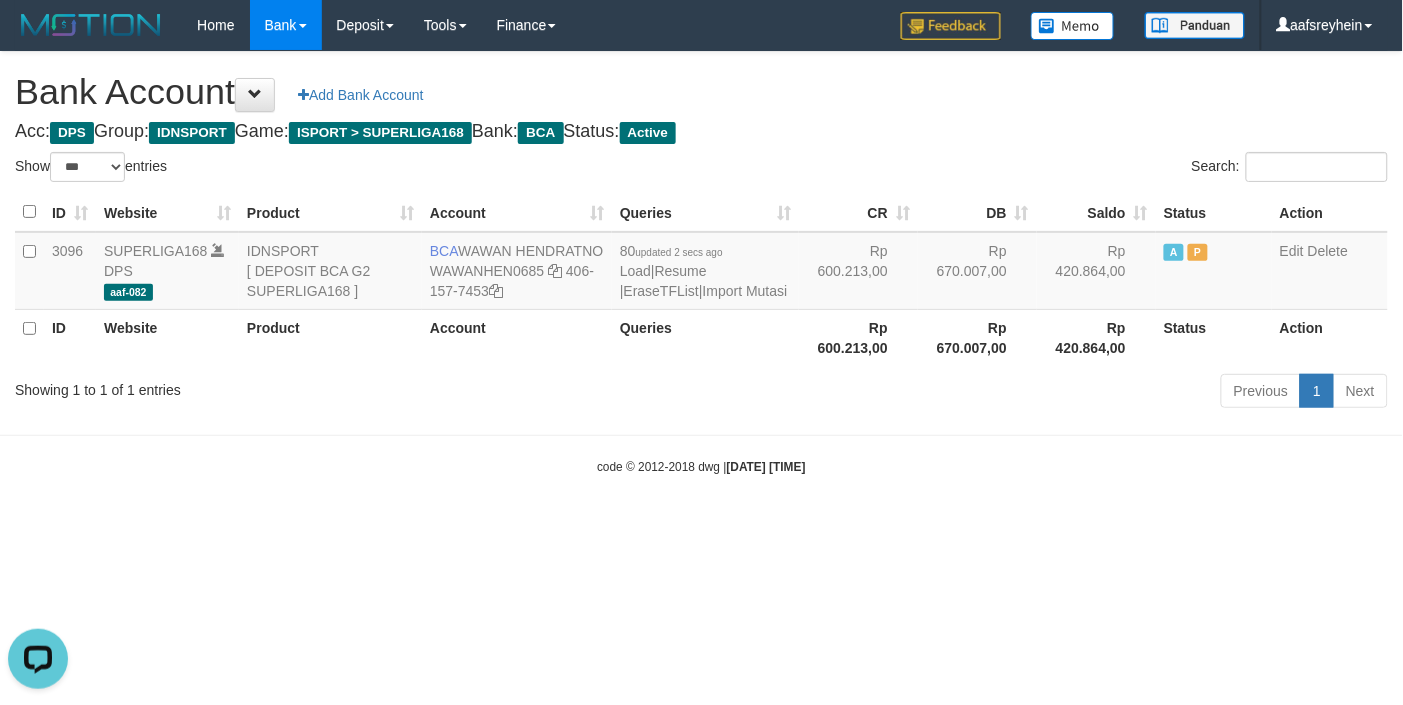 scroll, scrollTop: 0, scrollLeft: 0, axis: both 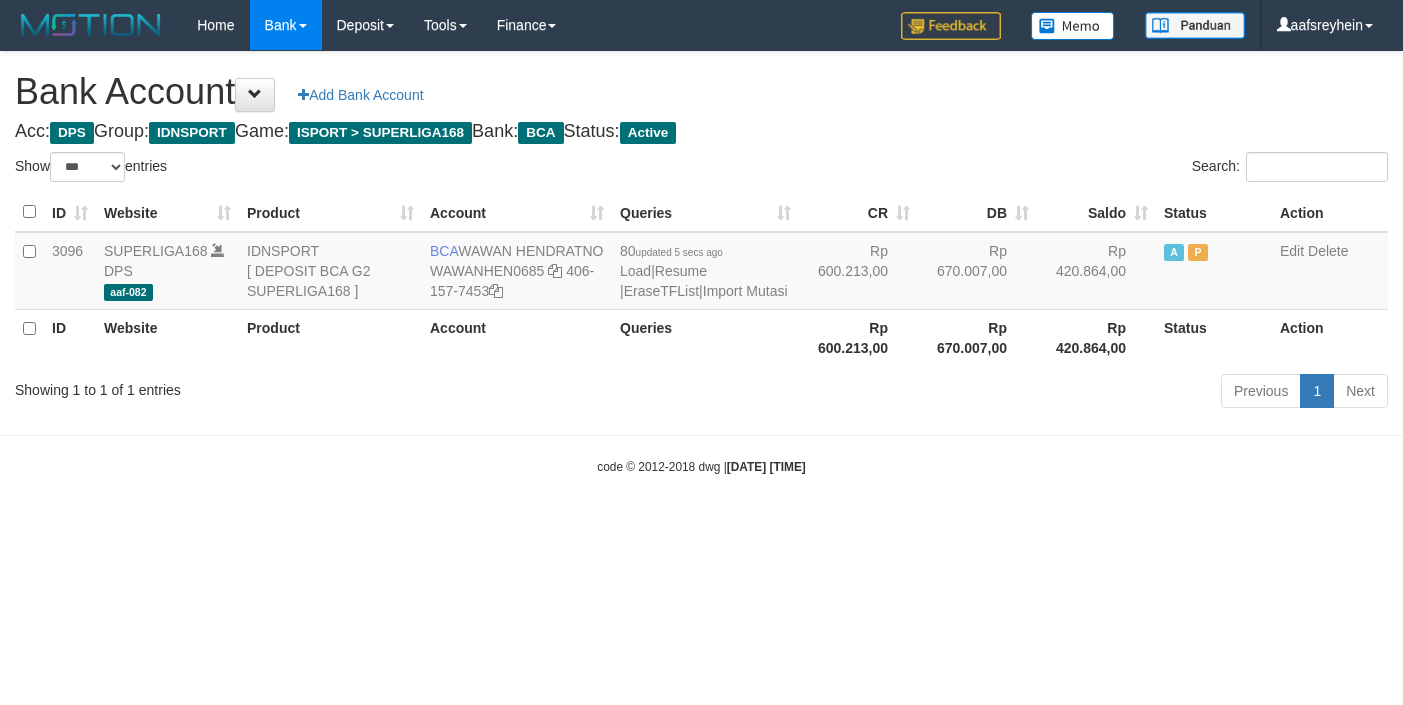 select on "***" 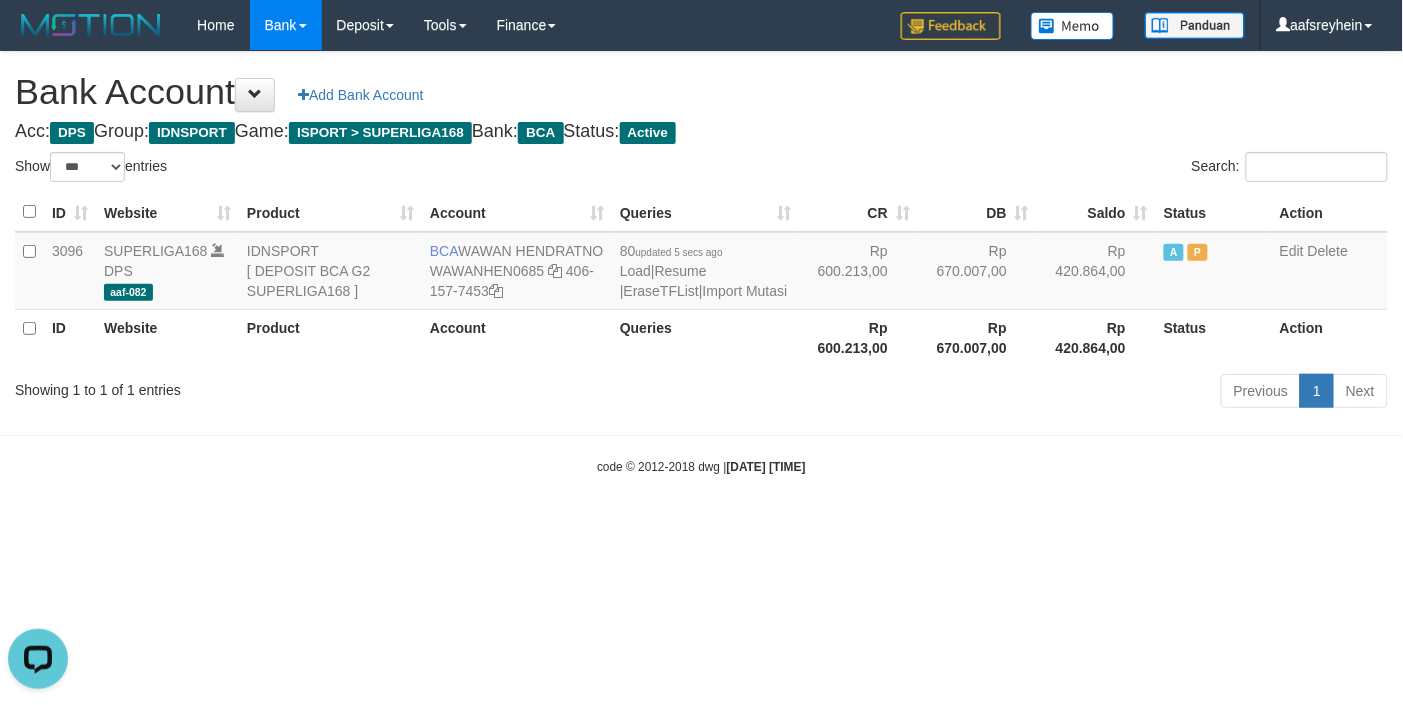 scroll, scrollTop: 0, scrollLeft: 0, axis: both 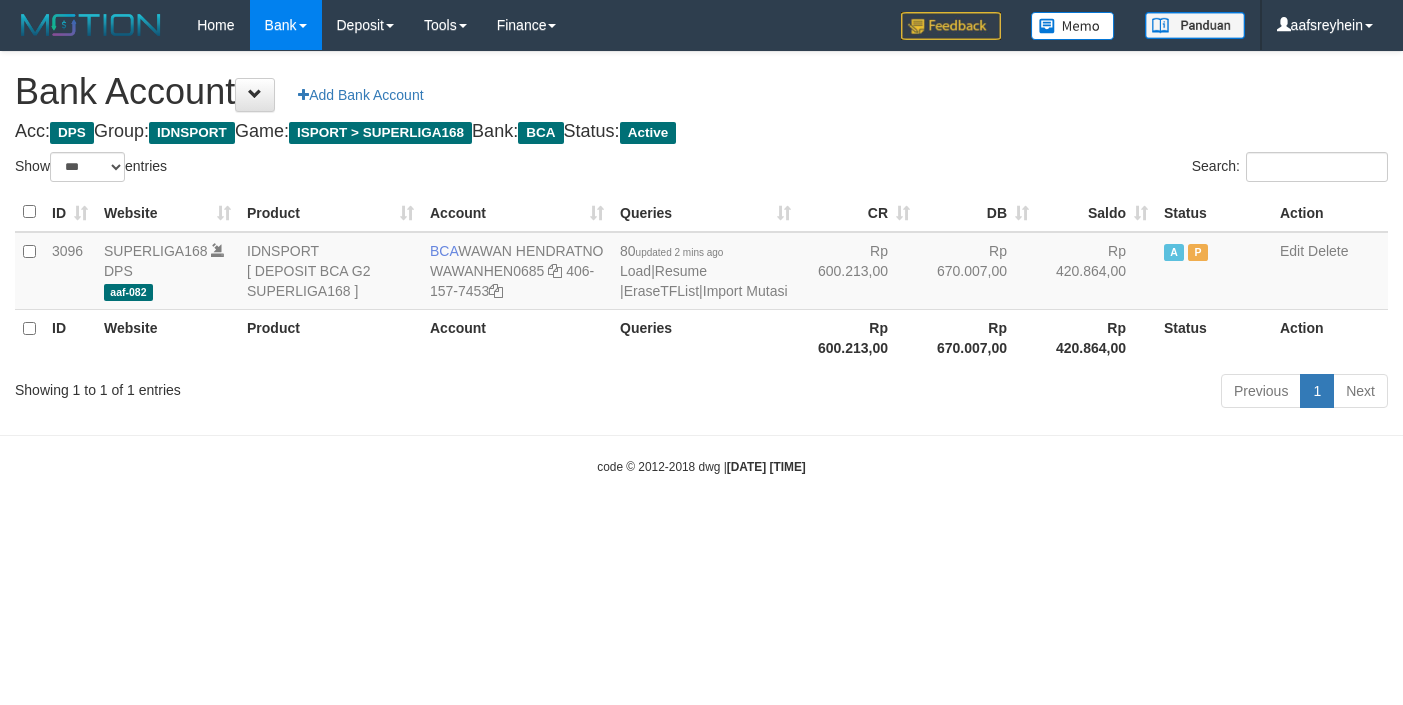select on "***" 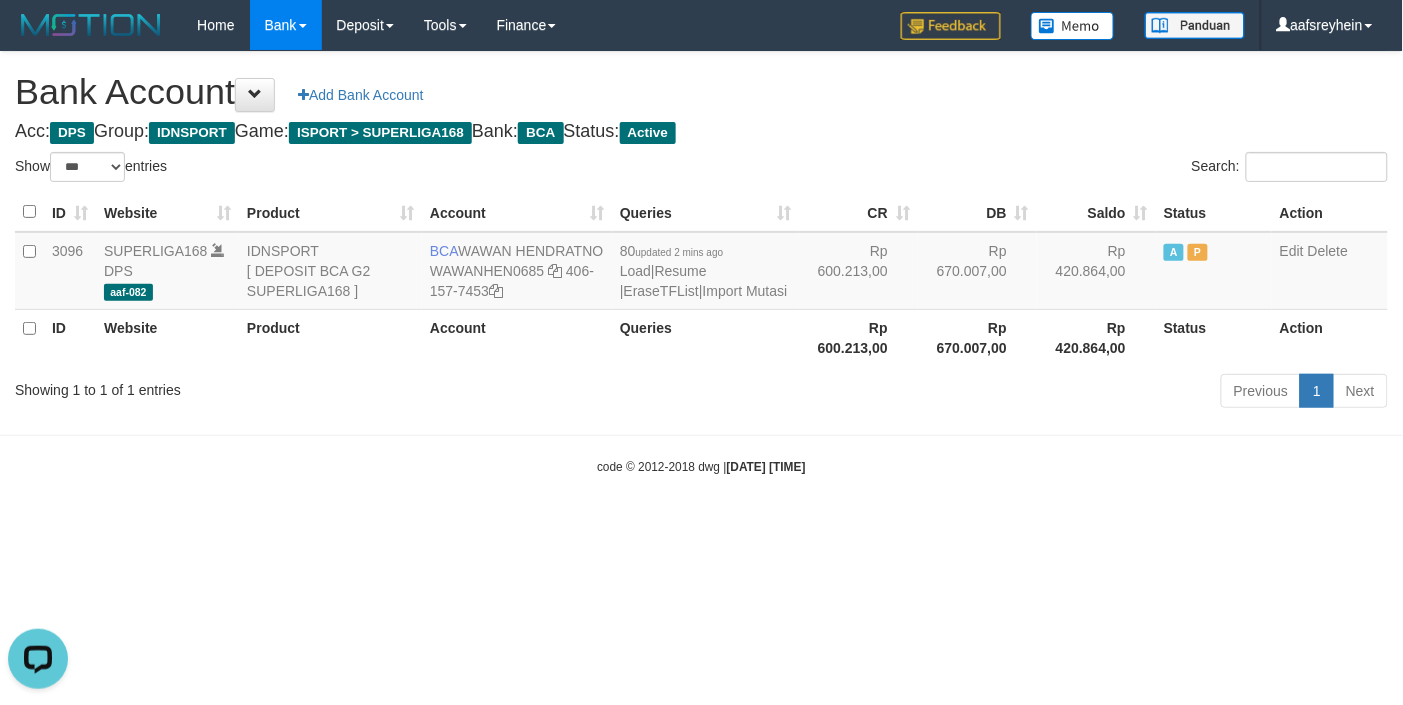 scroll, scrollTop: 0, scrollLeft: 0, axis: both 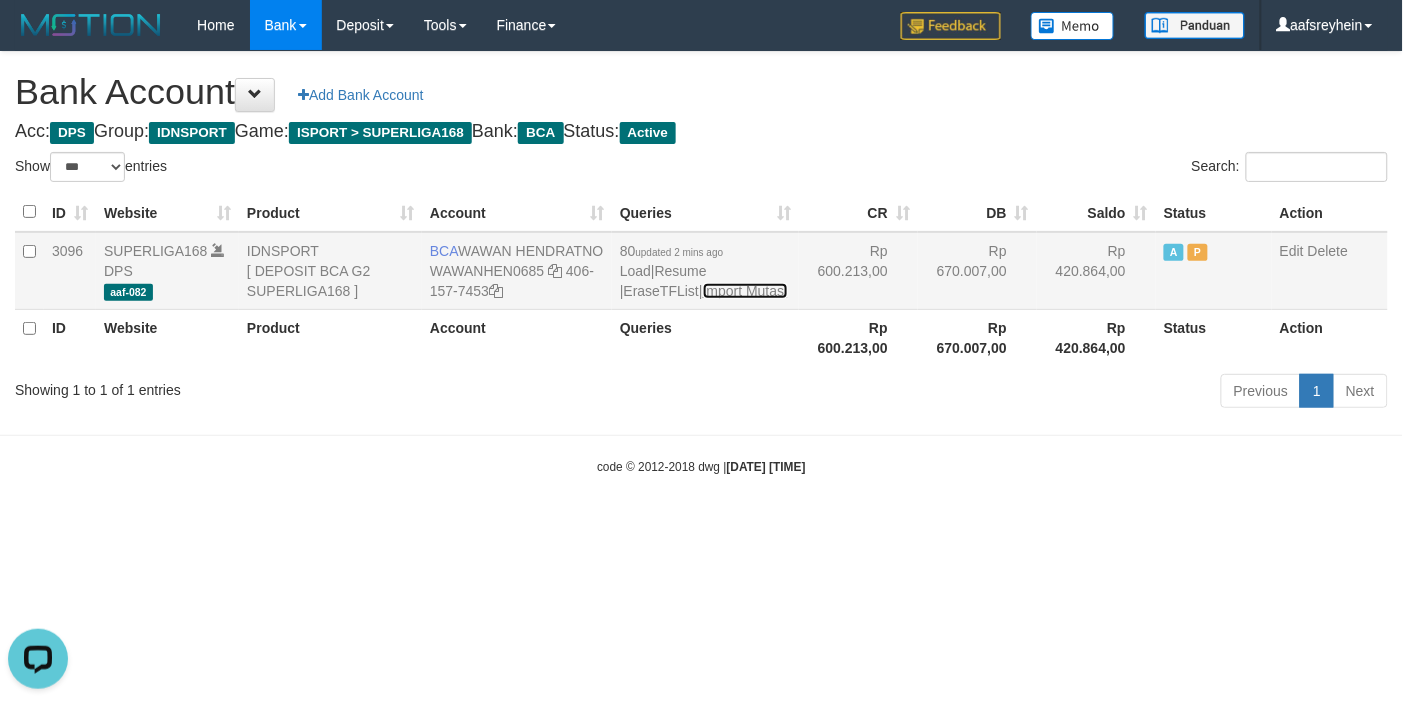 click on "Import Mutasi" at bounding box center (745, 291) 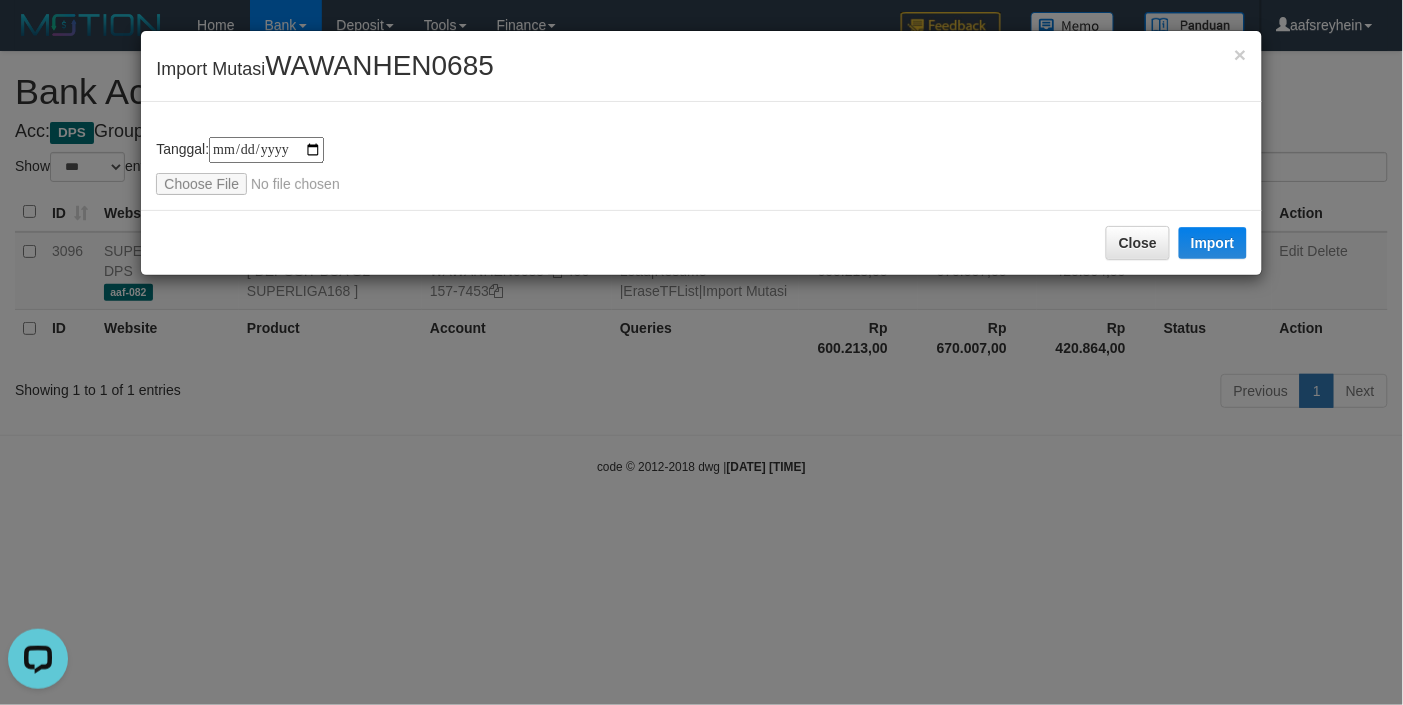 type on "**********" 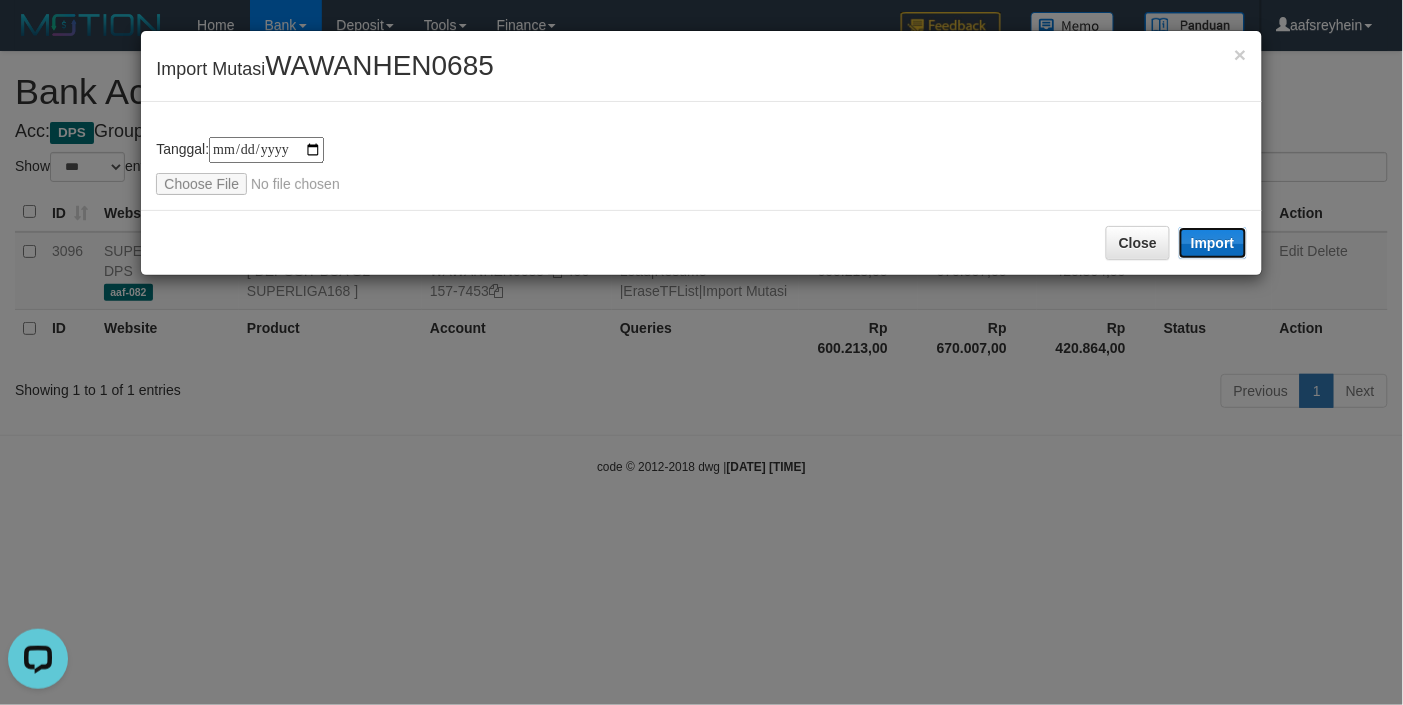 click on "Import" at bounding box center [1213, 243] 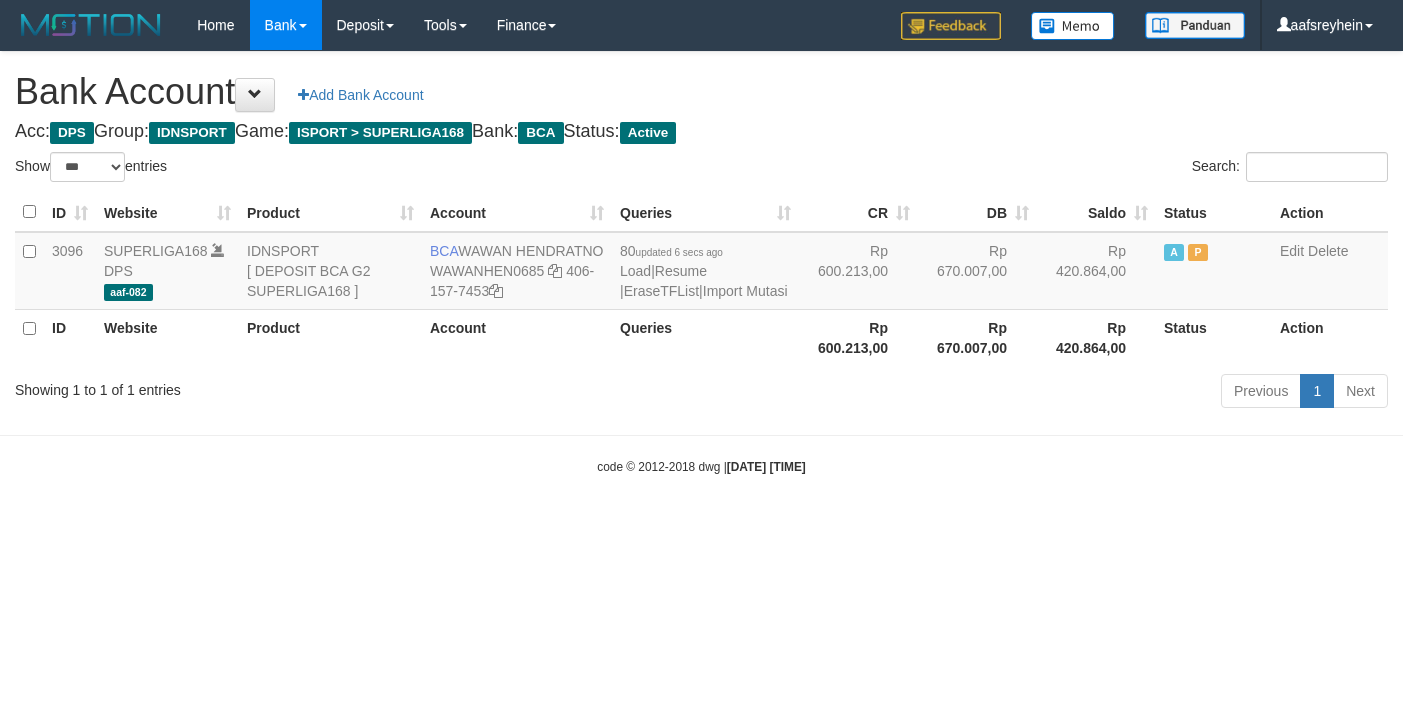 select on "***" 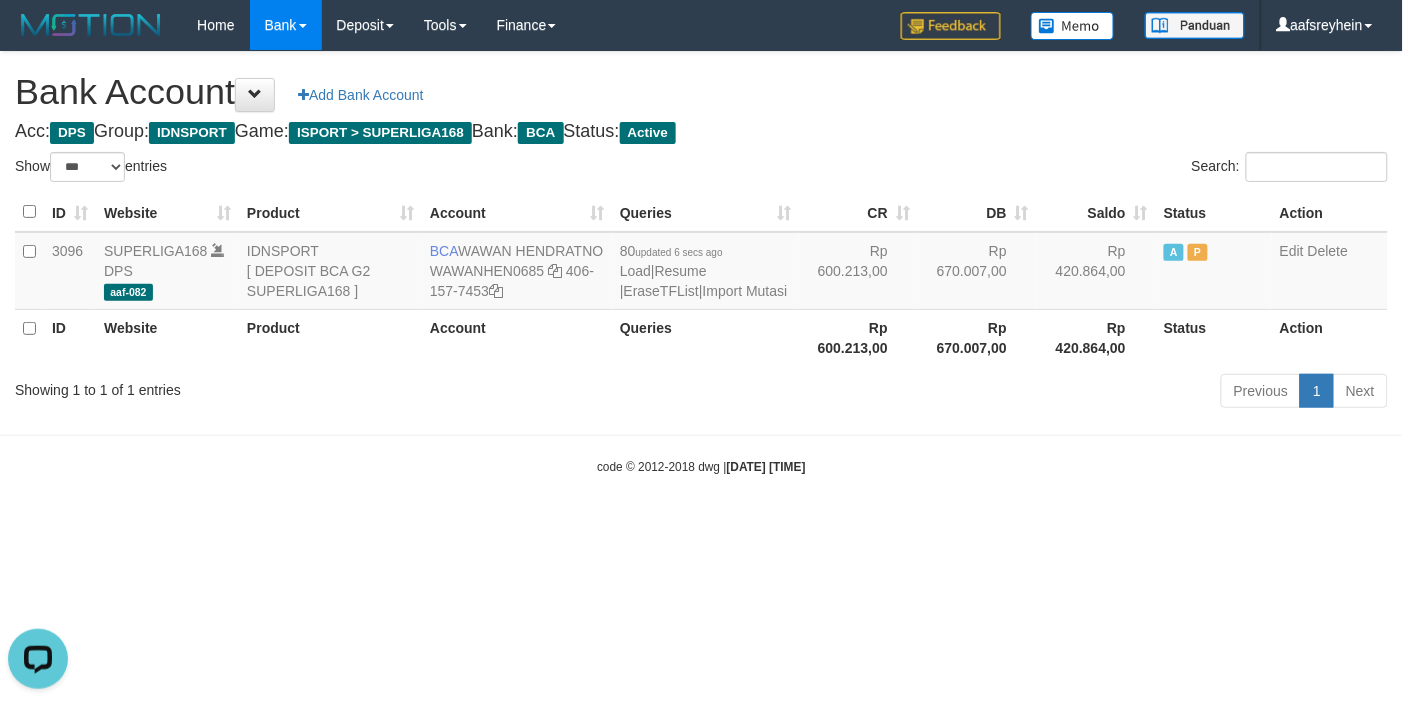 scroll, scrollTop: 0, scrollLeft: 0, axis: both 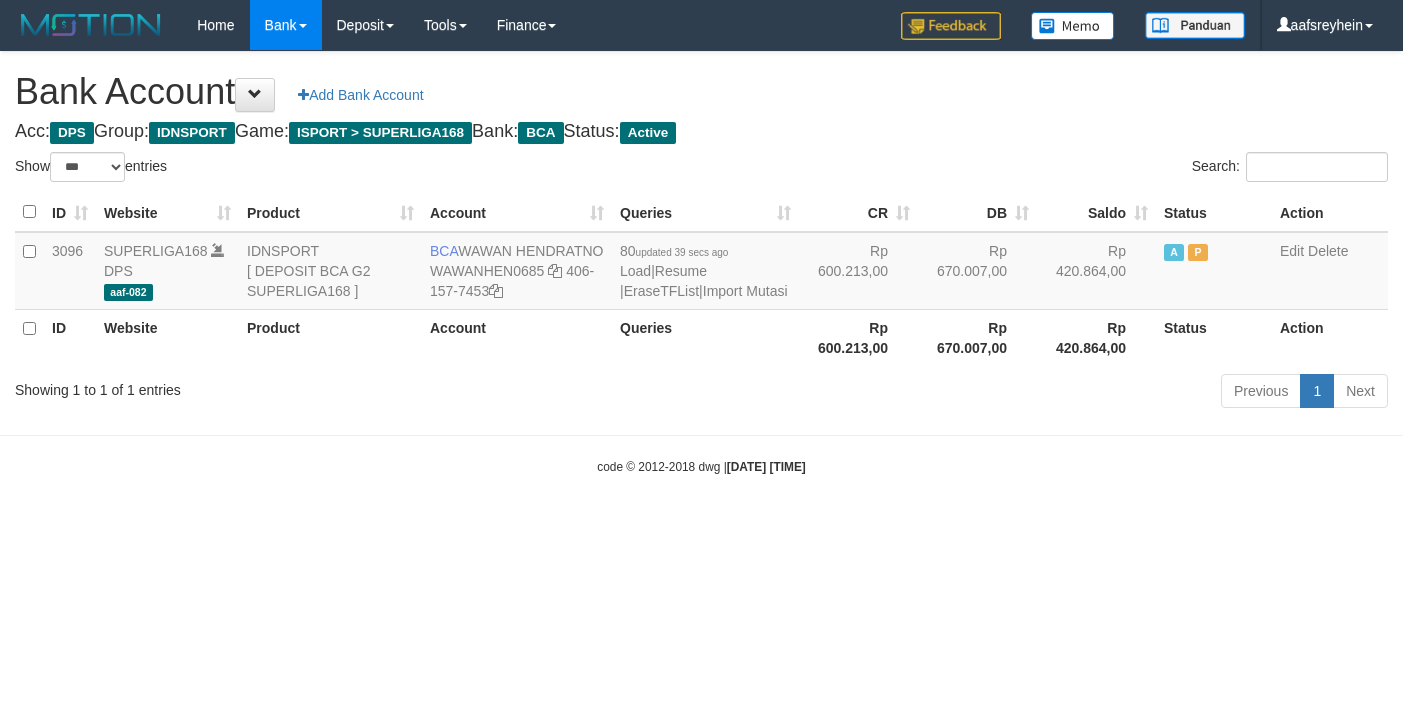 select on "***" 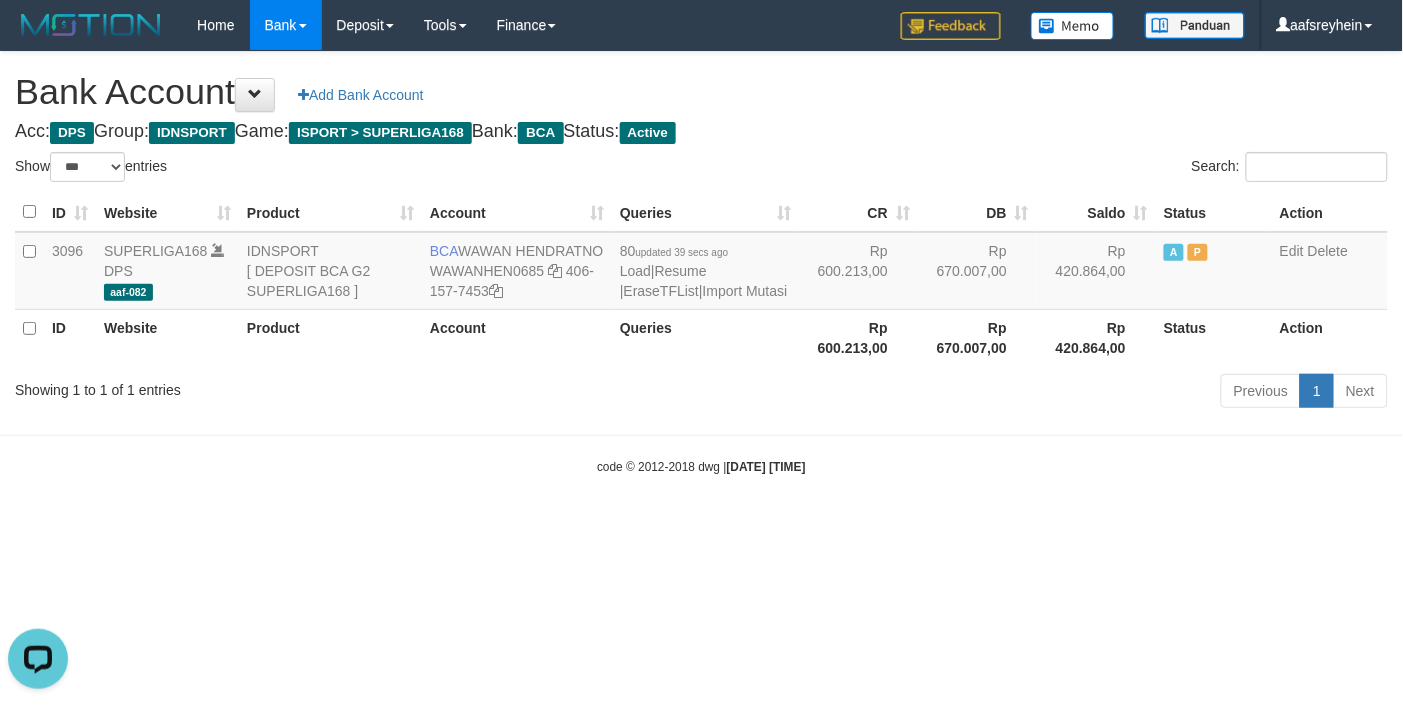 scroll, scrollTop: 0, scrollLeft: 0, axis: both 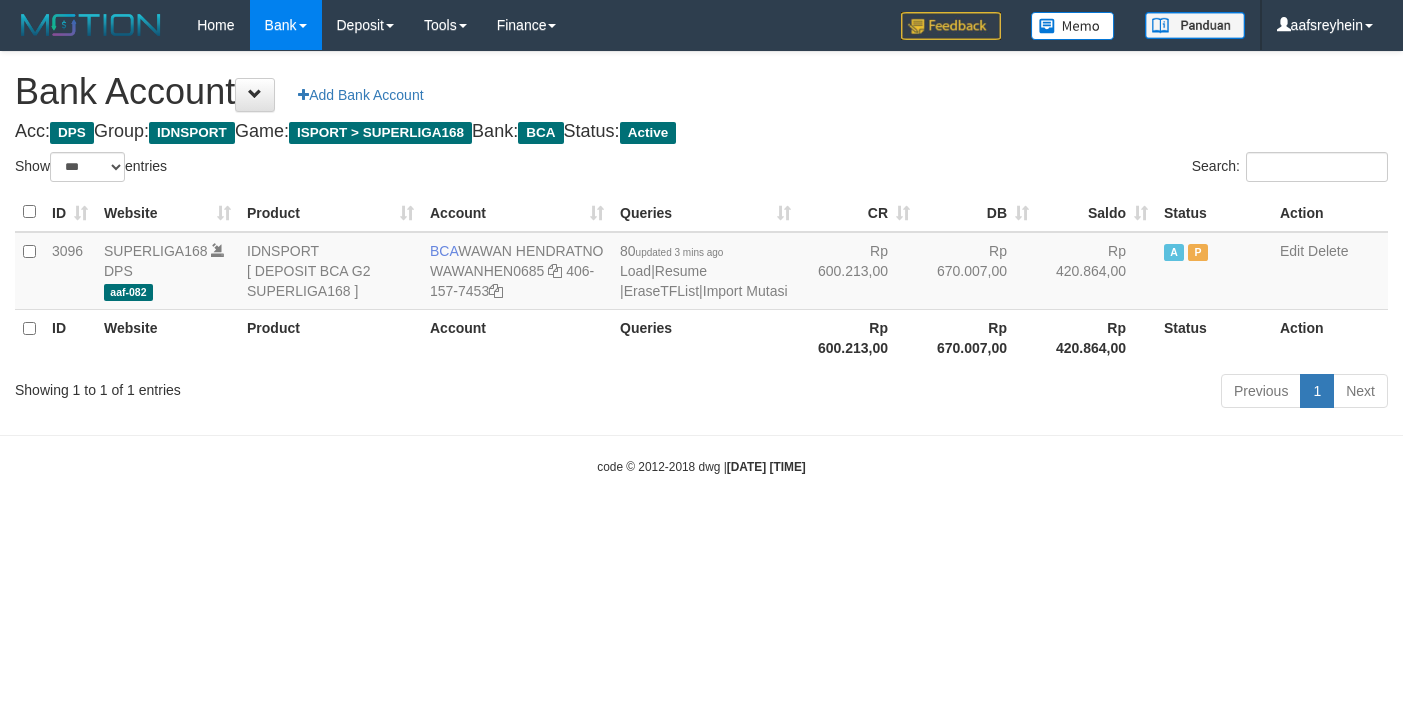 select on "***" 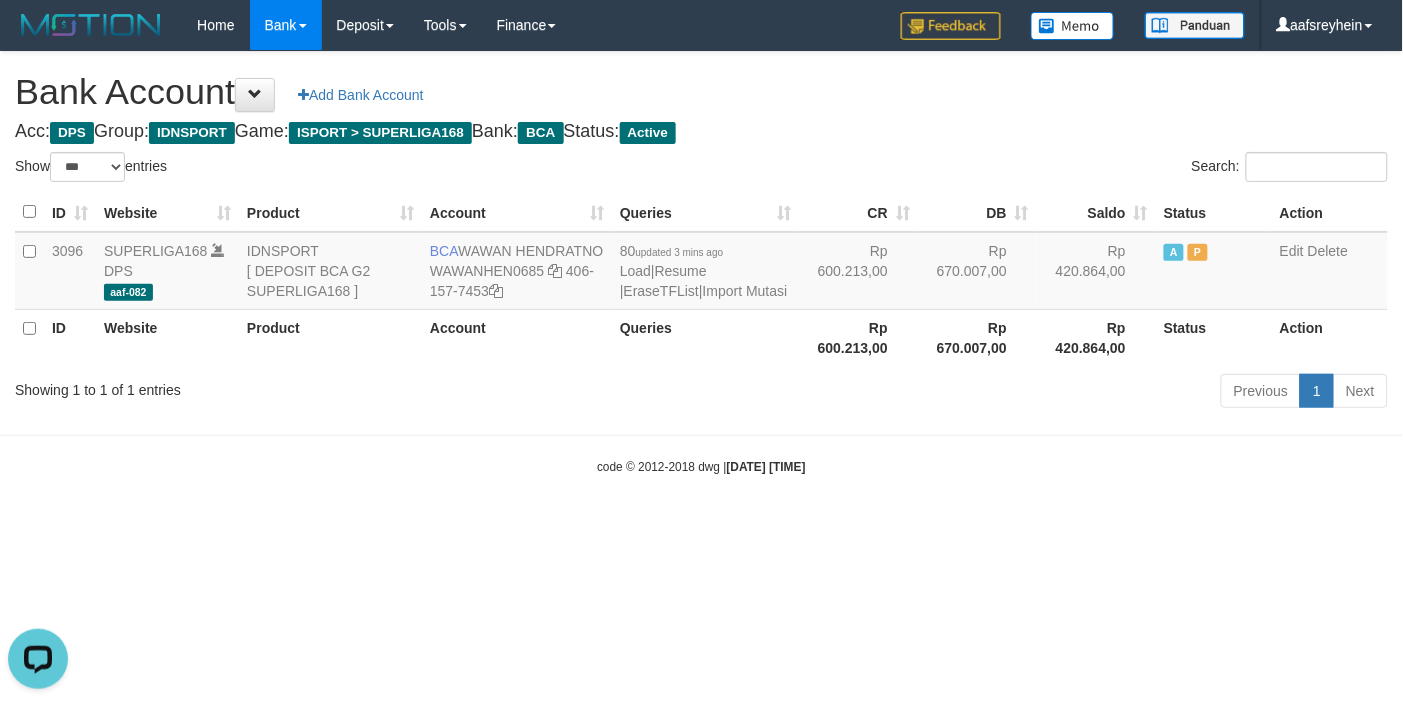 scroll, scrollTop: 0, scrollLeft: 0, axis: both 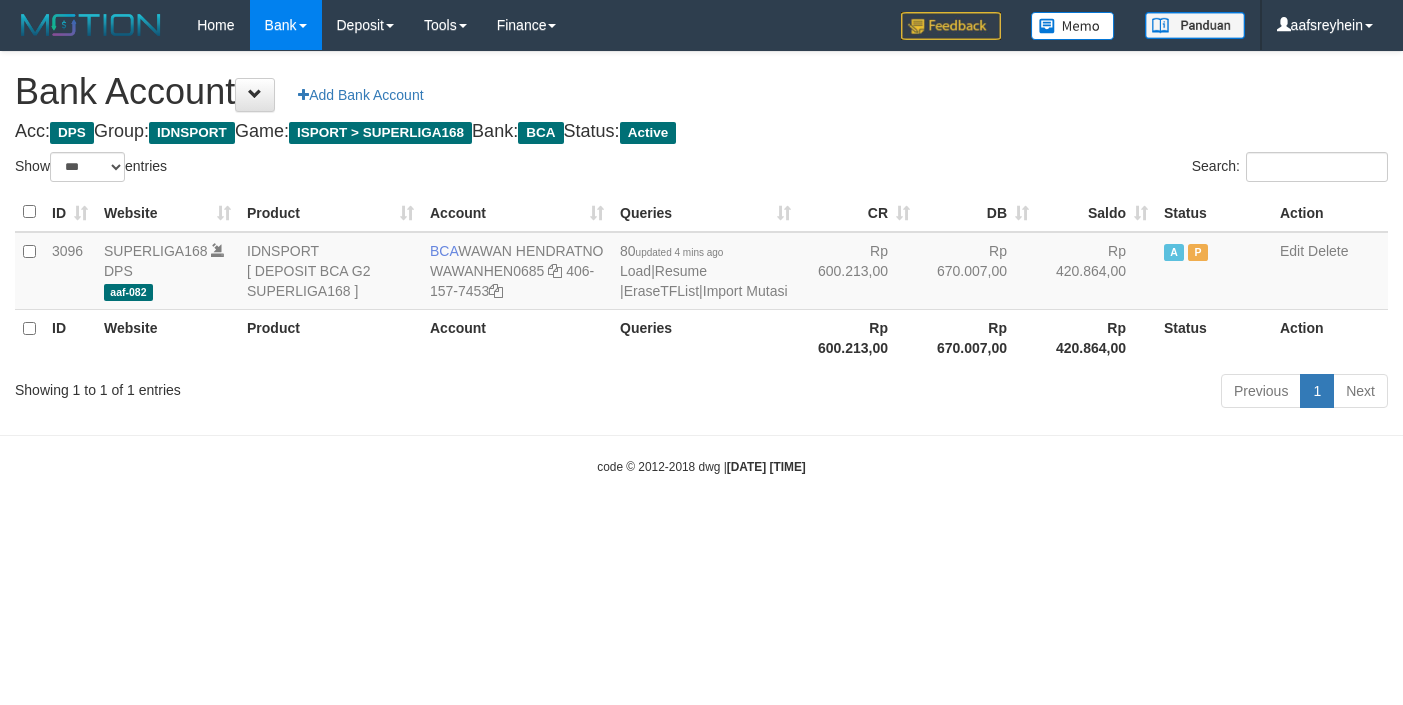 select on "***" 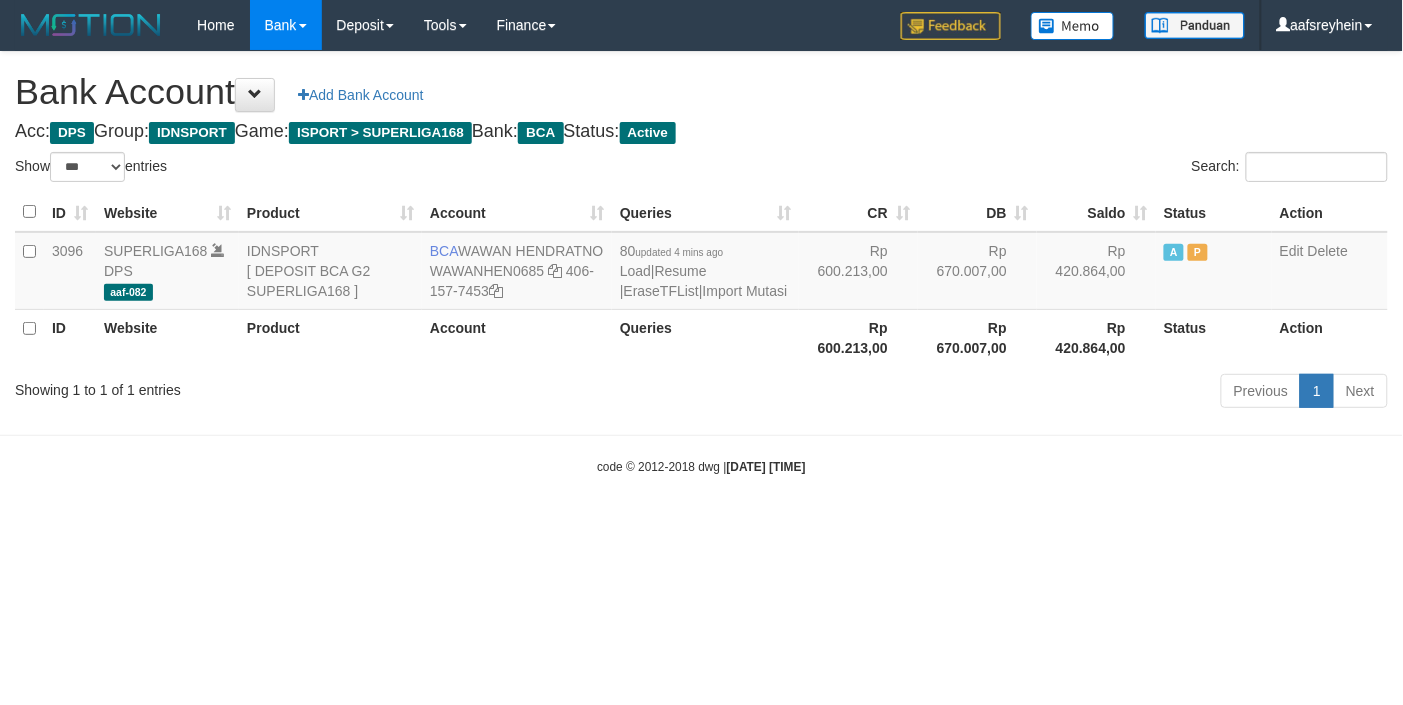 click on "Toggle navigation
Home
Bank
Account List
Load
By Website
Group
[ISPORT]													SUPERLIGA168
By Load Group (DPS)
-" at bounding box center [701, 263] 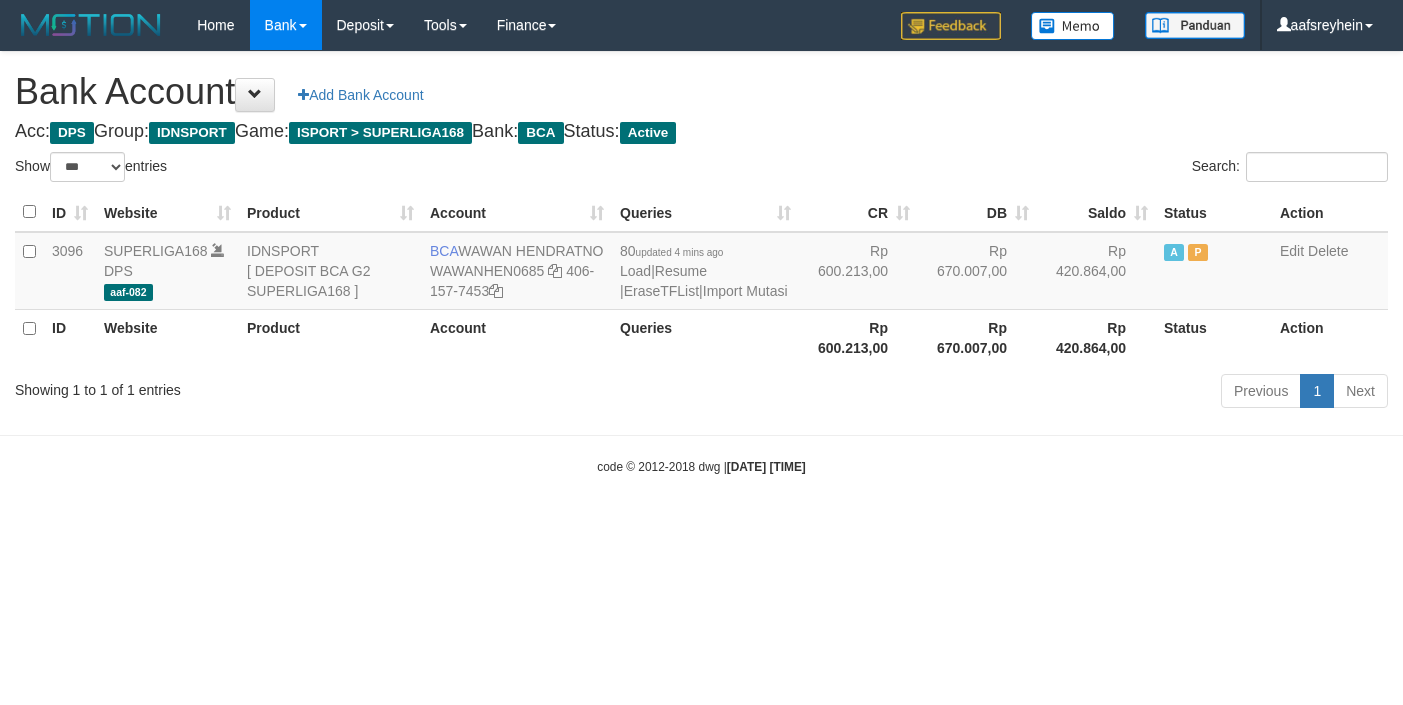 select on "***" 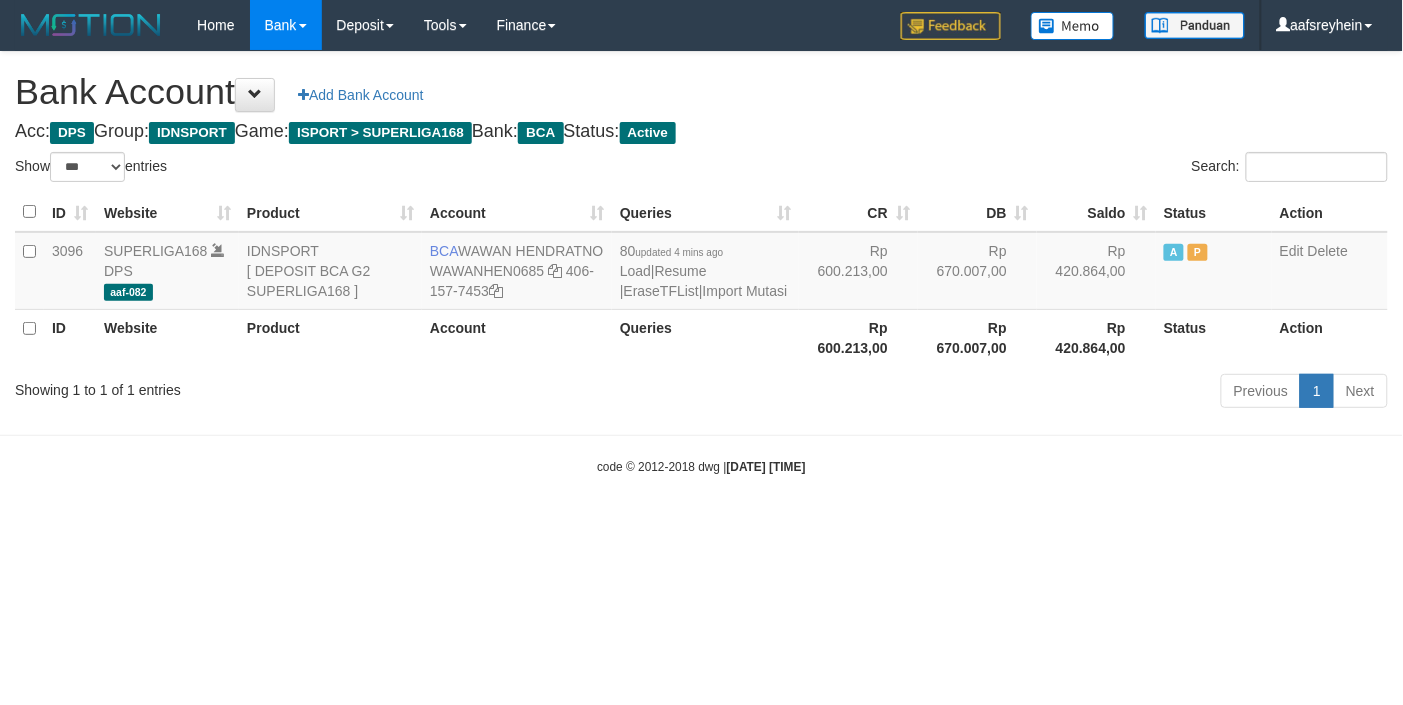 drag, startPoint x: 0, startPoint y: 0, endPoint x: 983, endPoint y: 468, distance: 1088.7208 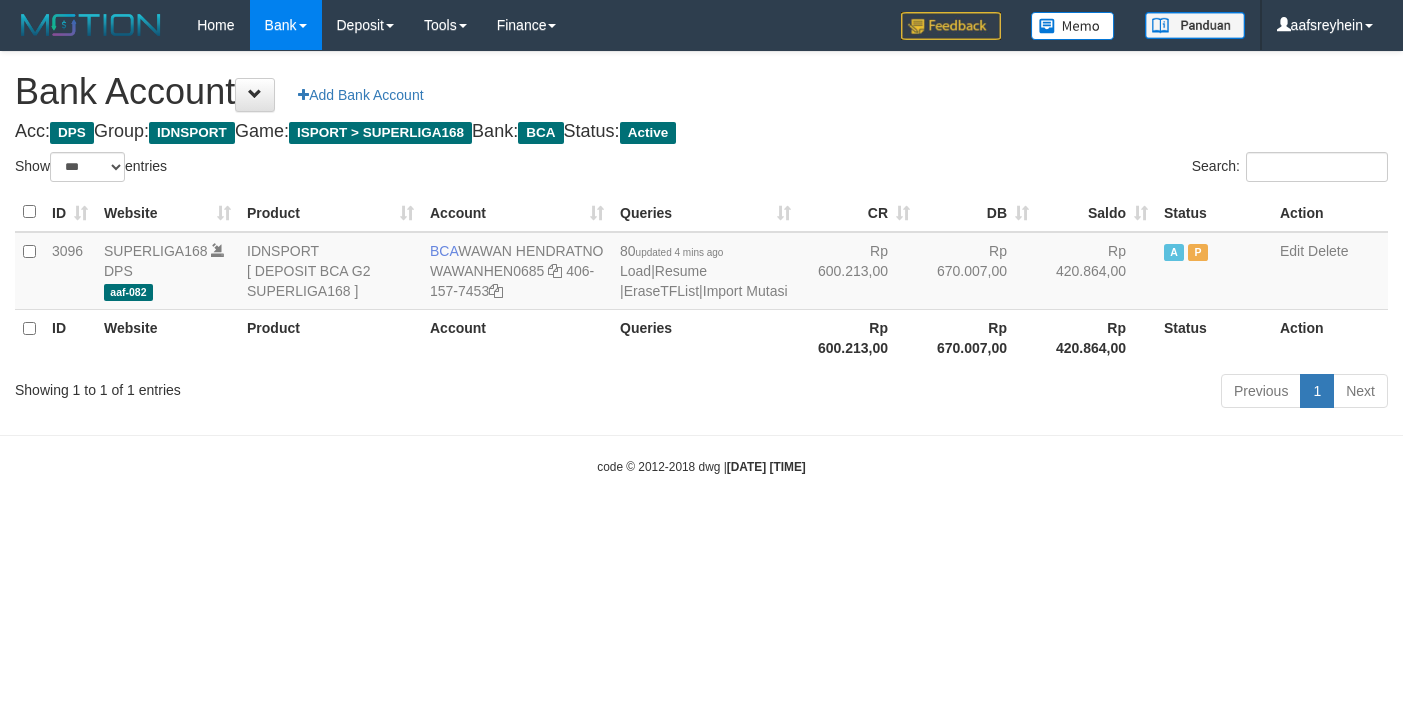select on "***" 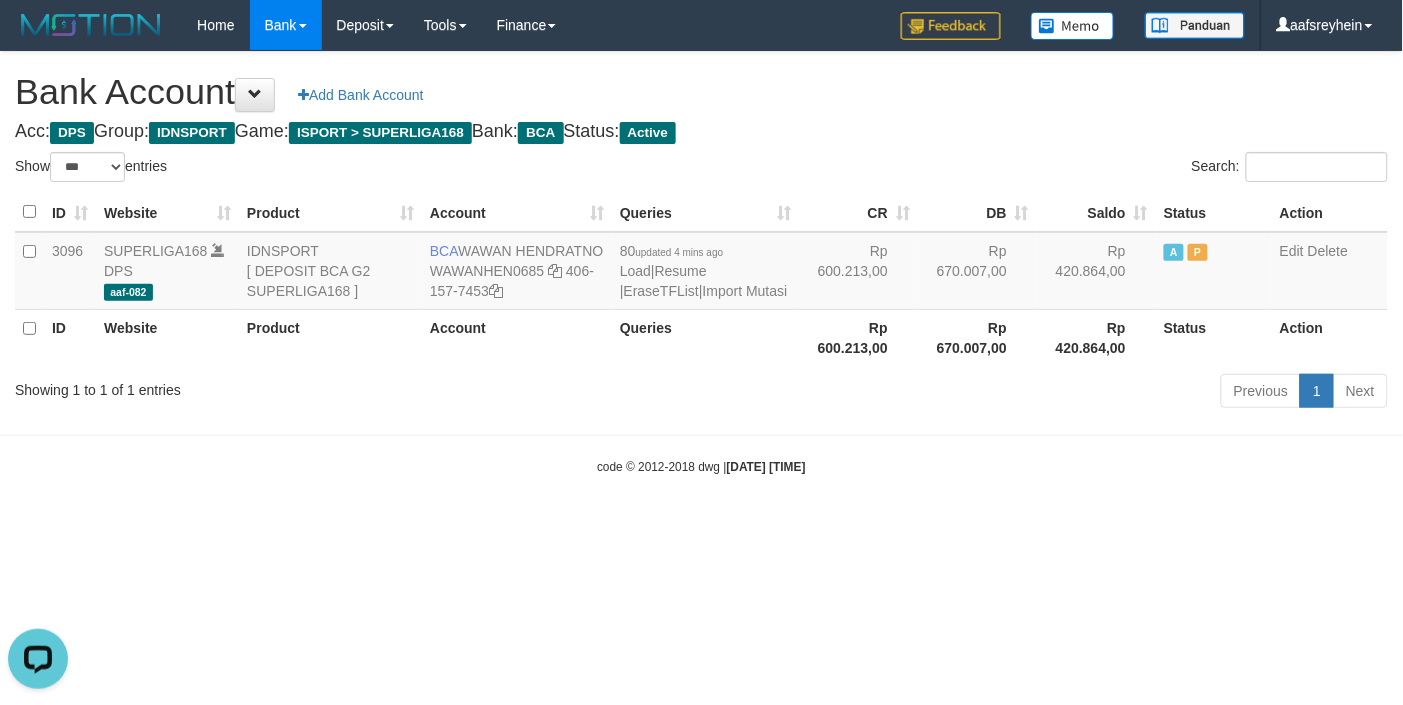 scroll, scrollTop: 0, scrollLeft: 0, axis: both 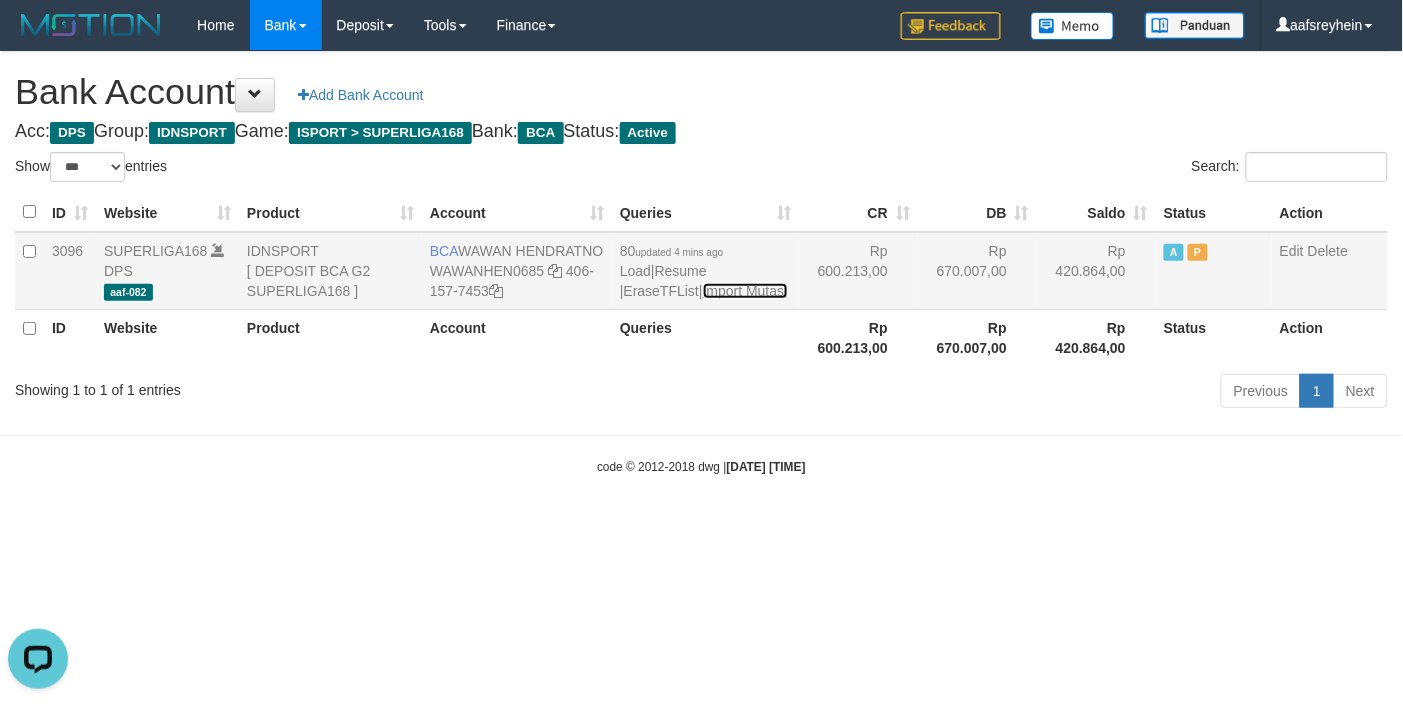 click on "Import Mutasi" at bounding box center (745, 291) 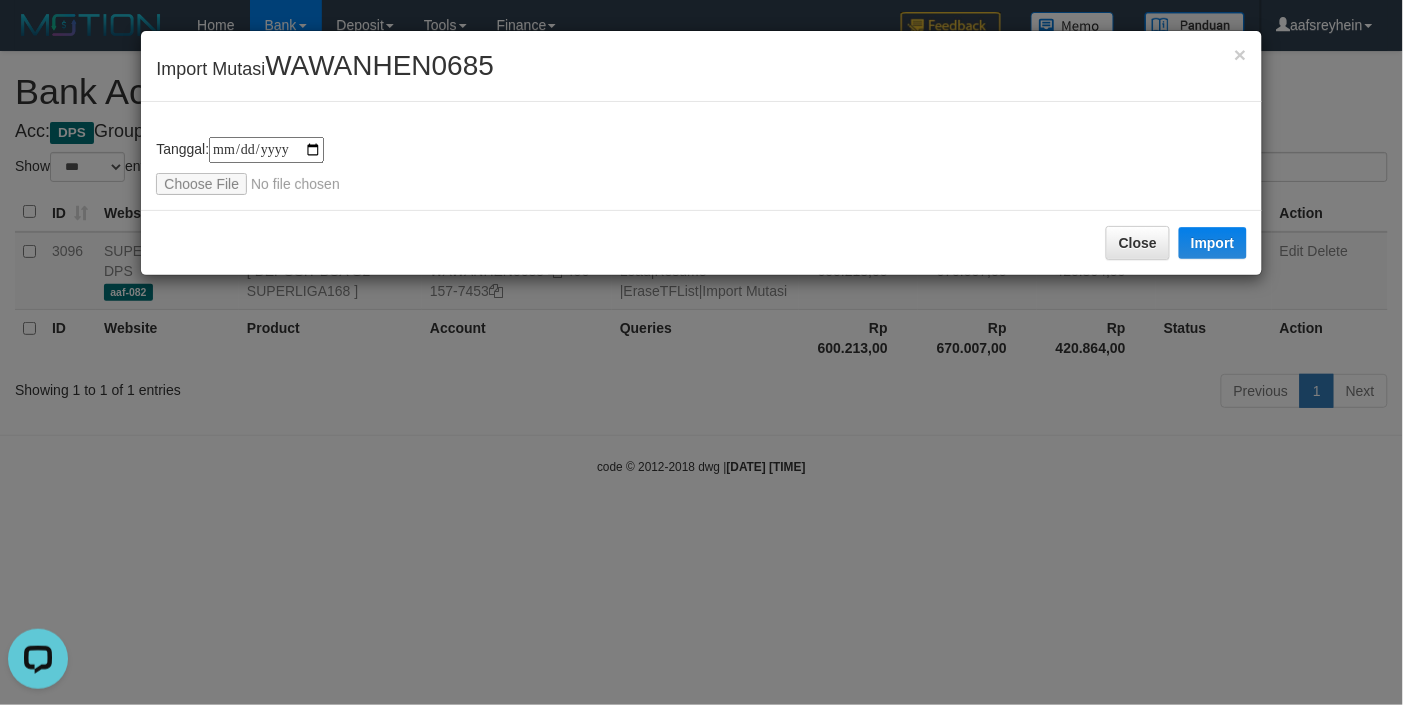 type on "**********" 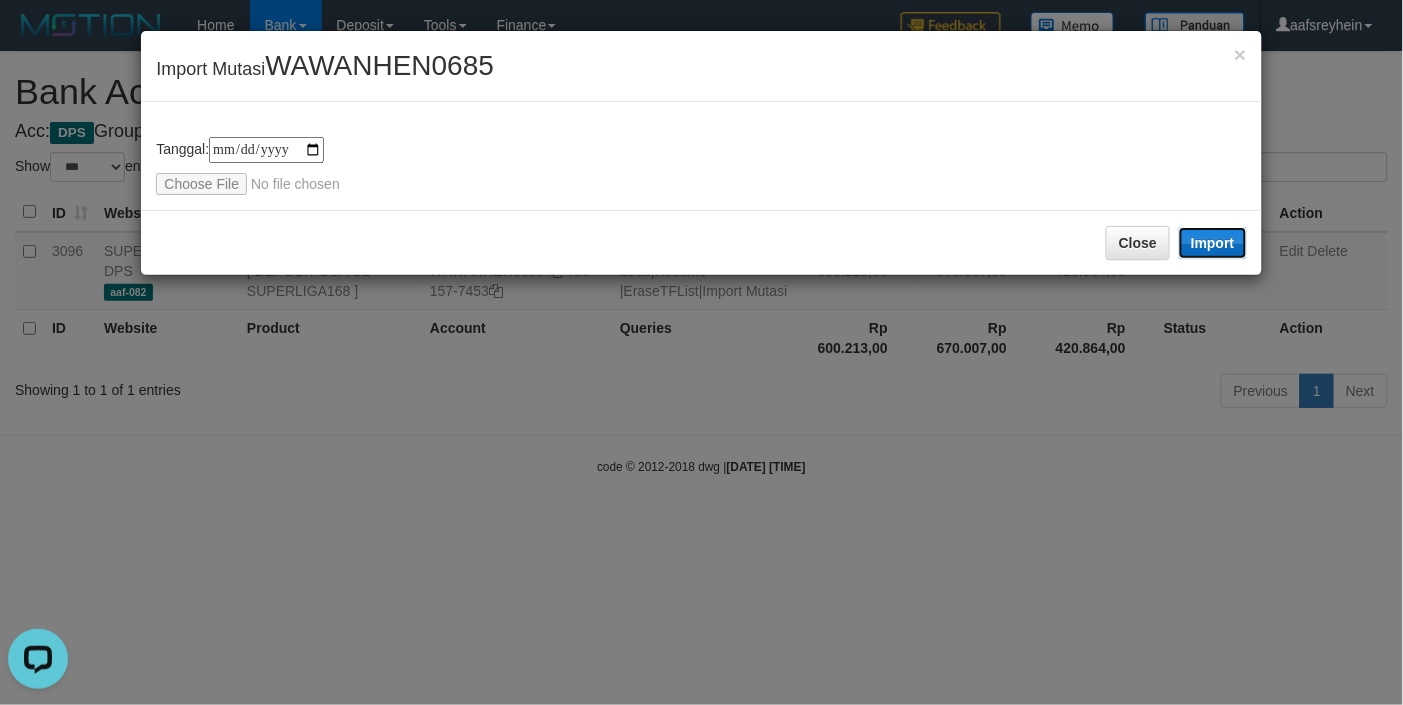click on "Import" at bounding box center [1213, 243] 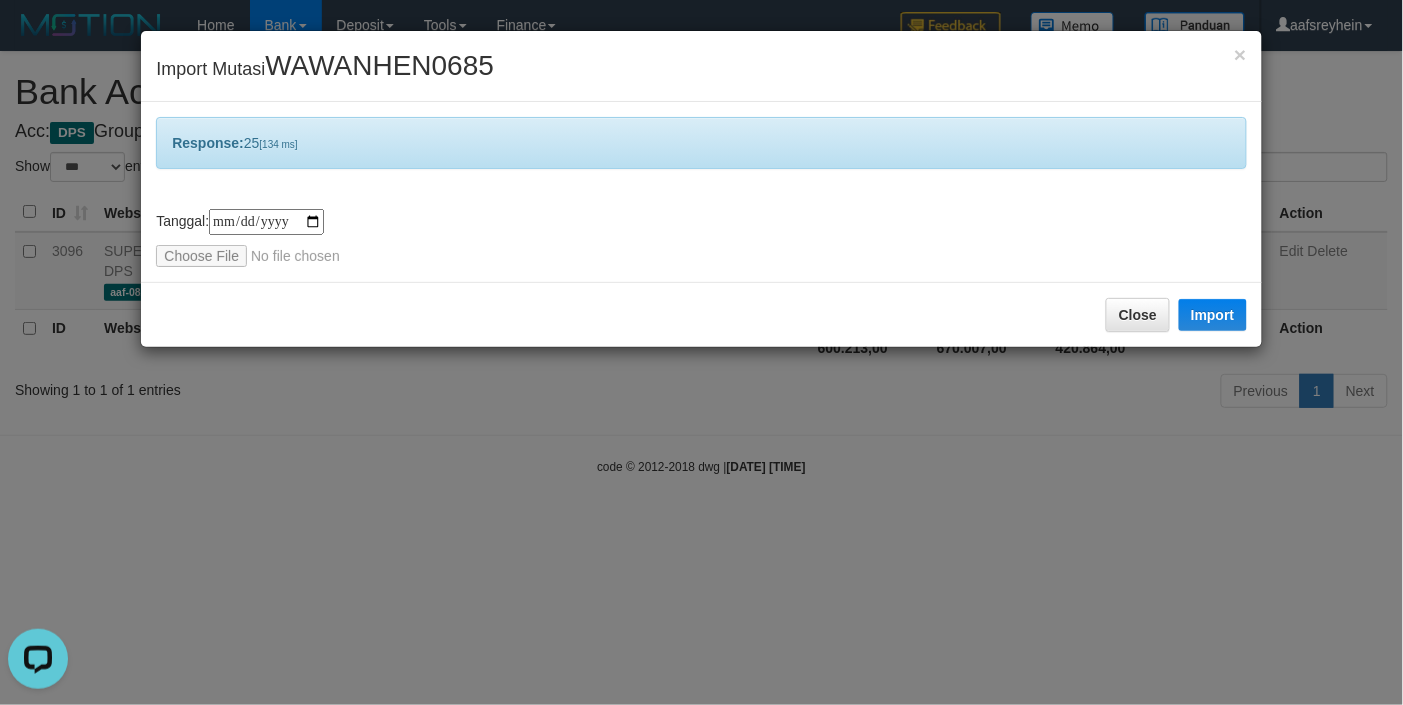click on "**********" at bounding box center (701, 352) 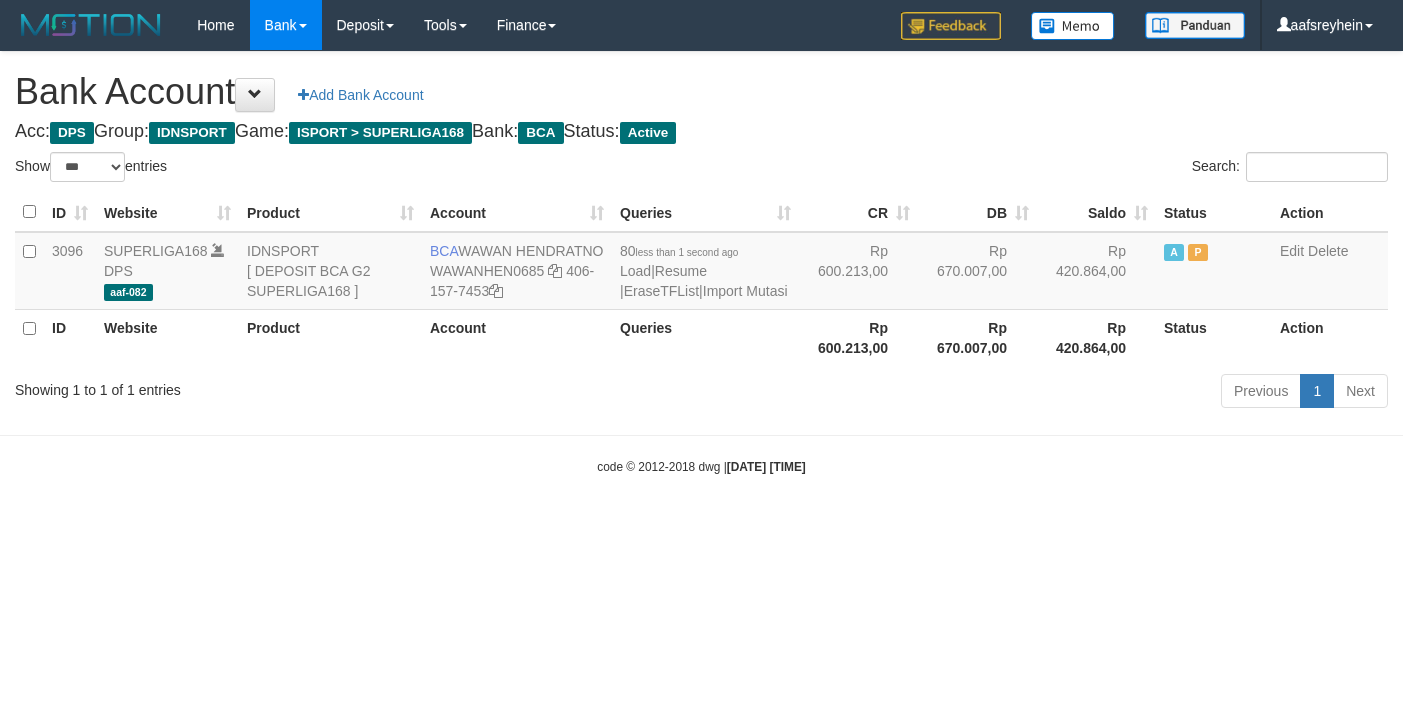 select on "***" 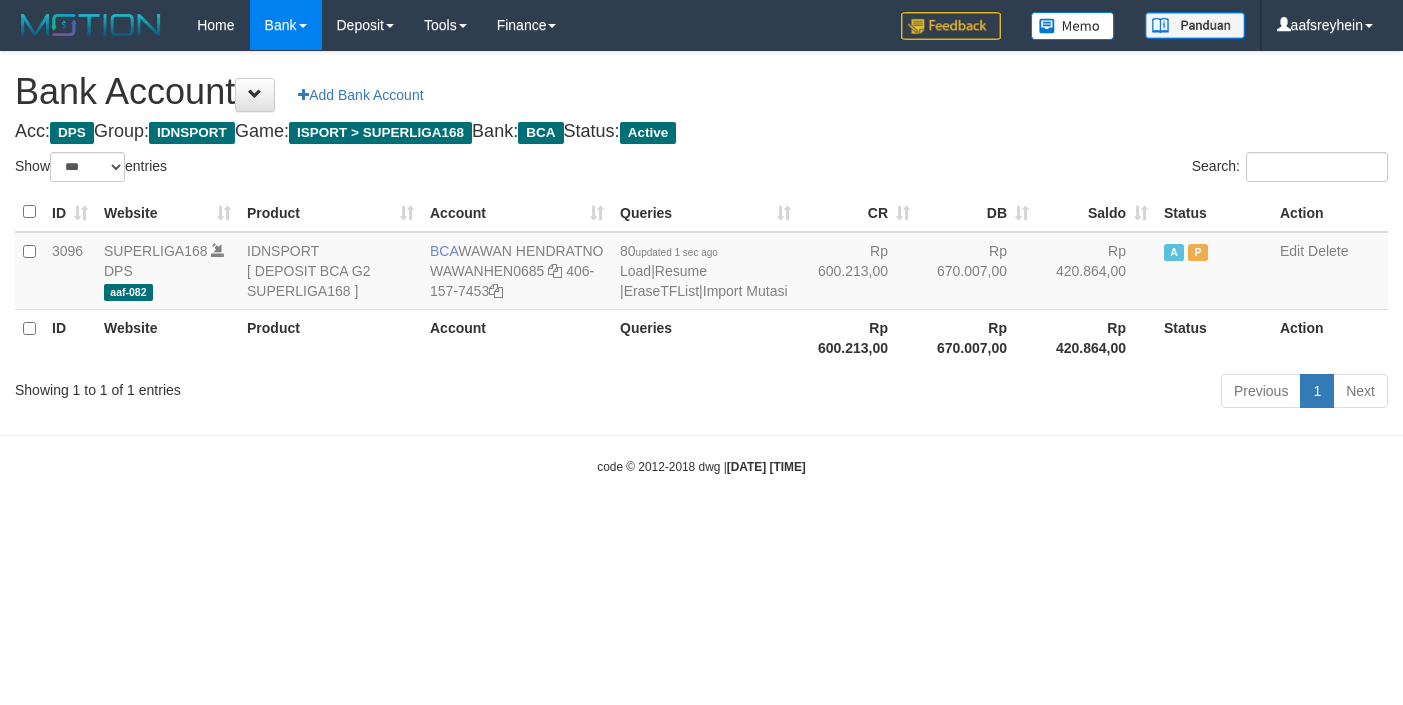select on "***" 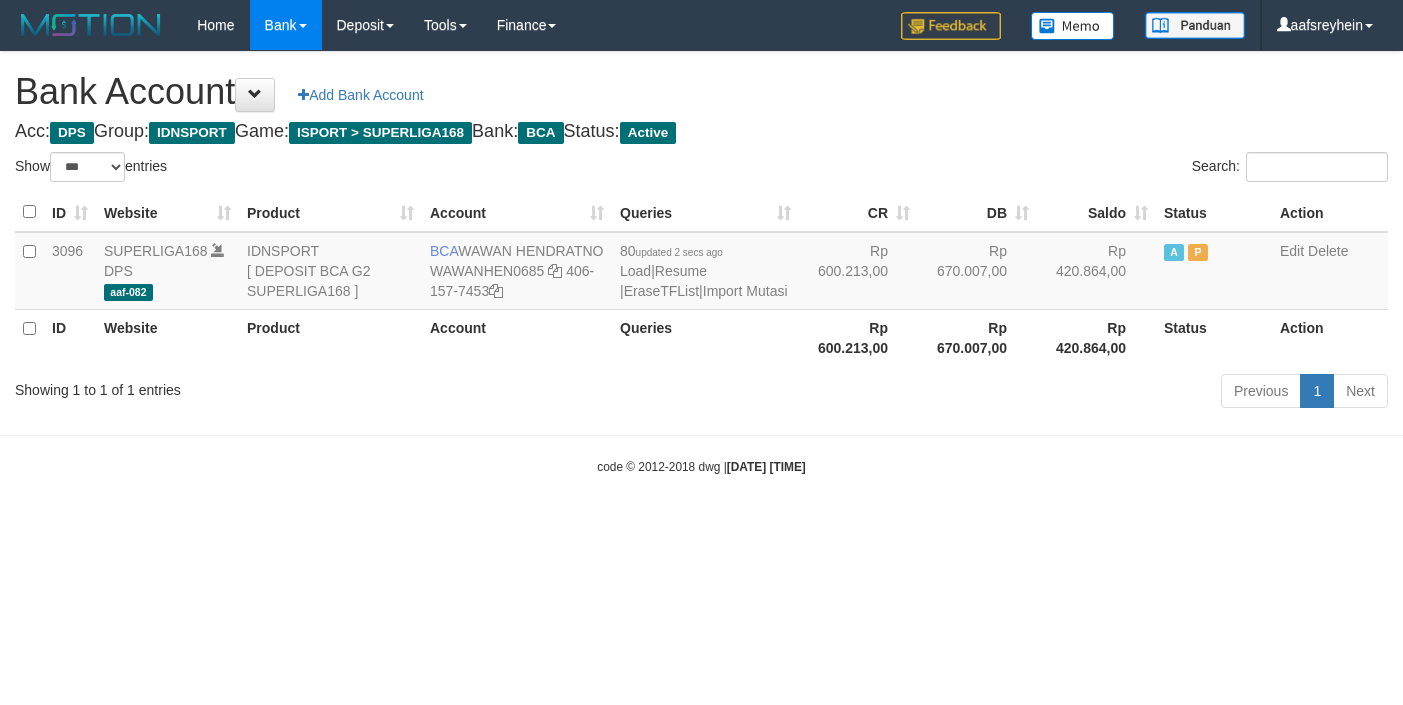 select on "***" 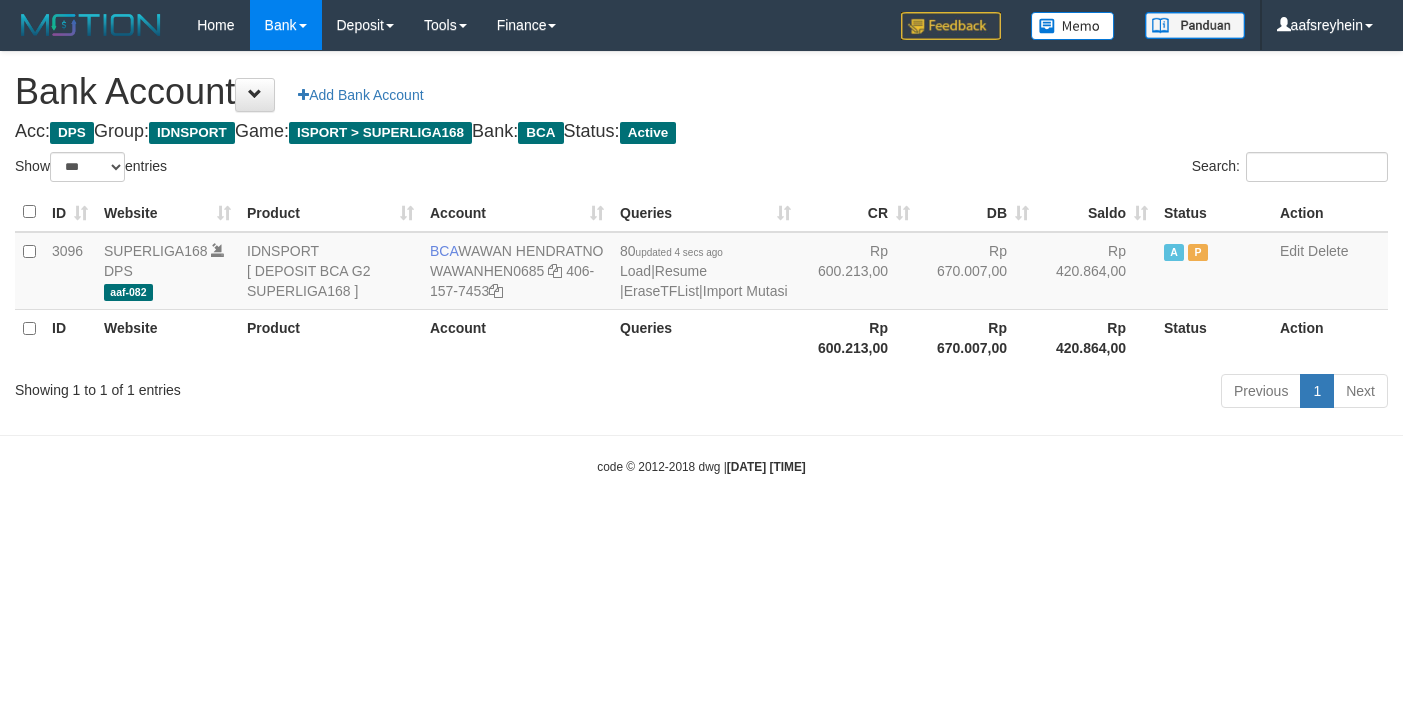 select on "***" 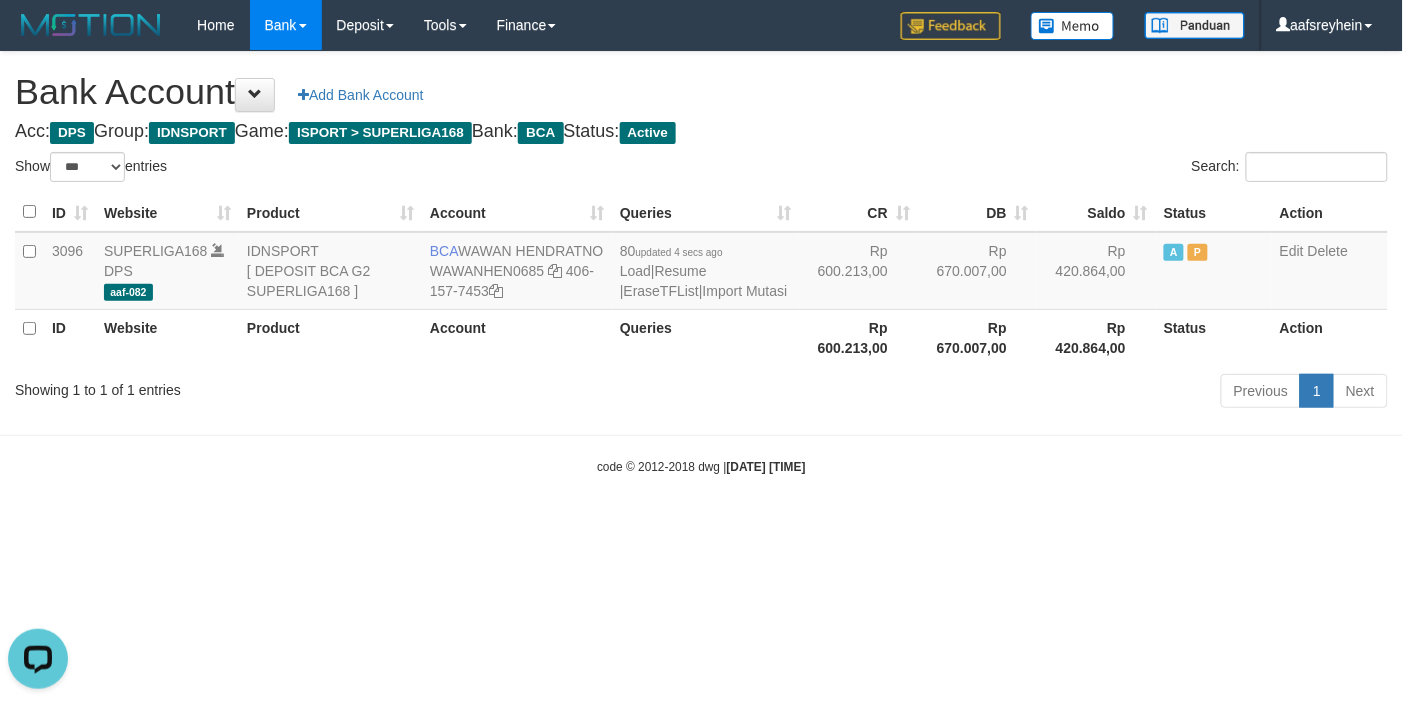 scroll, scrollTop: 0, scrollLeft: 0, axis: both 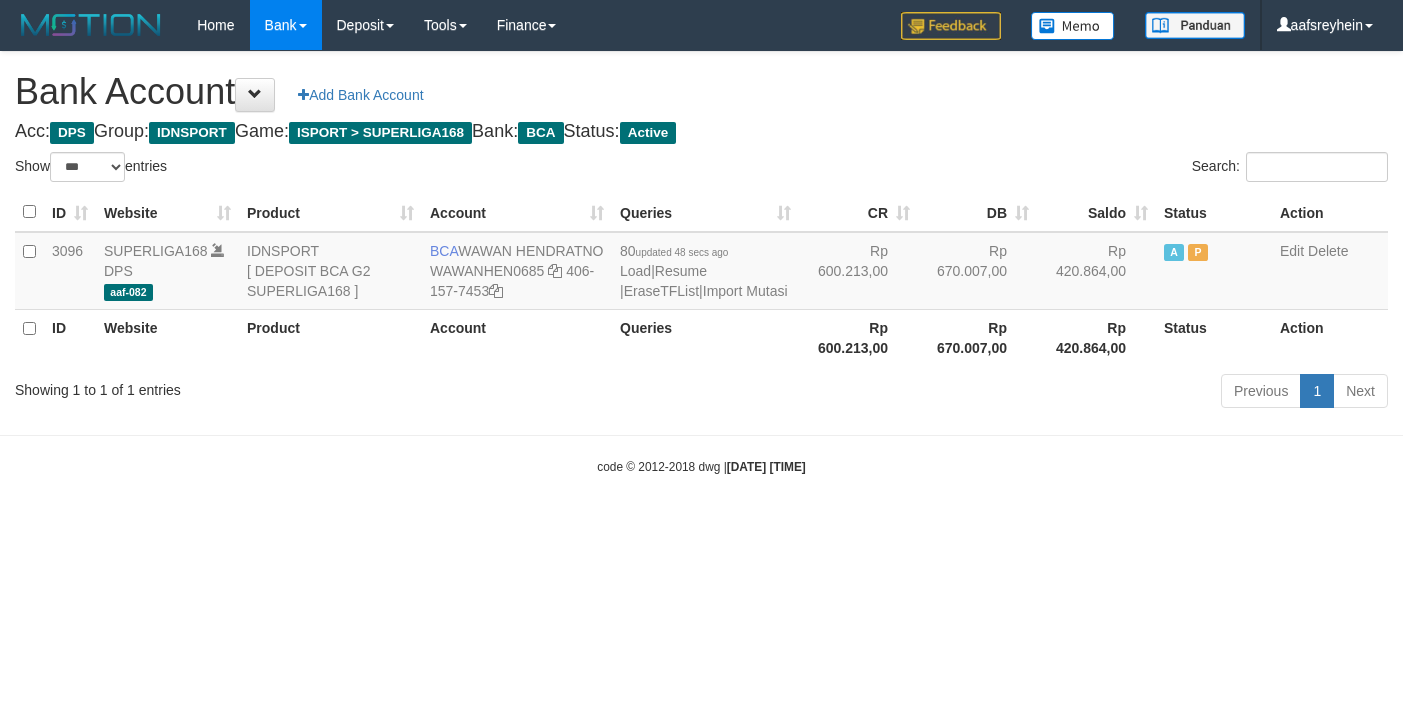 select on "***" 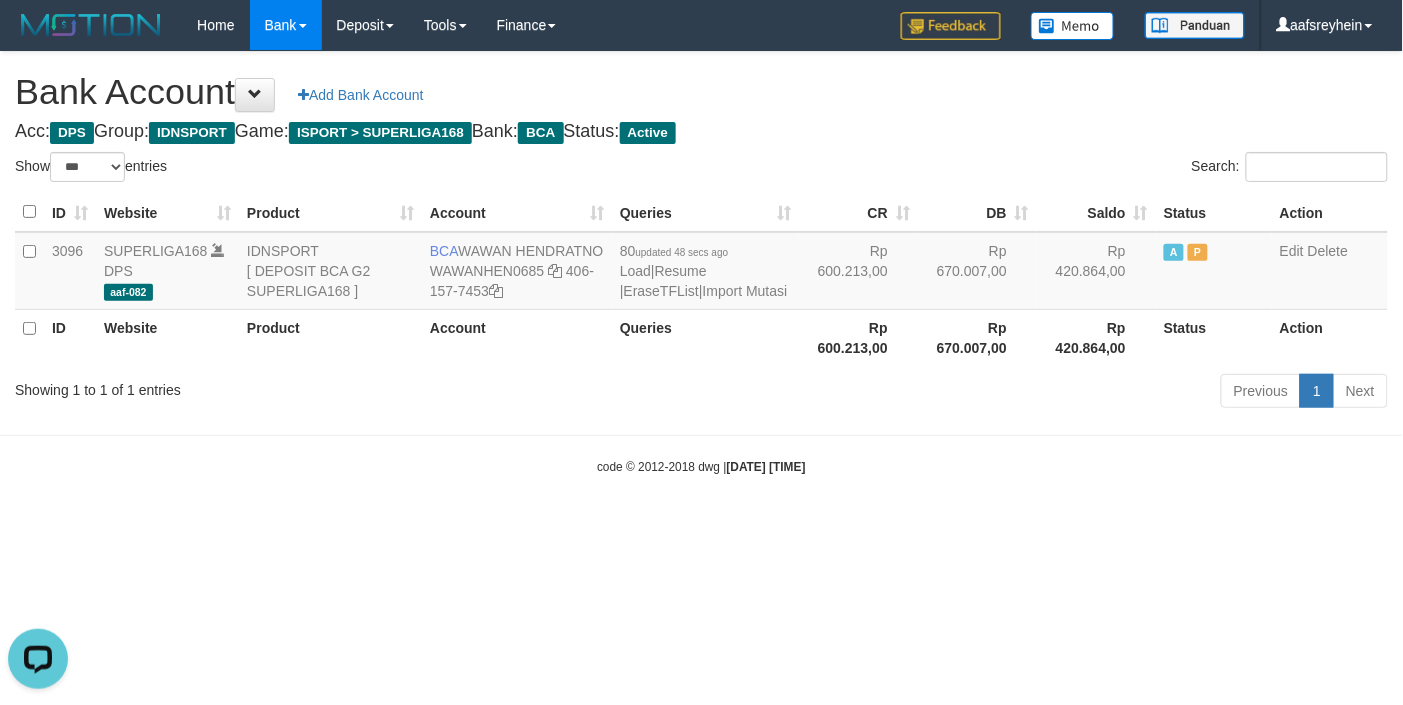 scroll, scrollTop: 0, scrollLeft: 0, axis: both 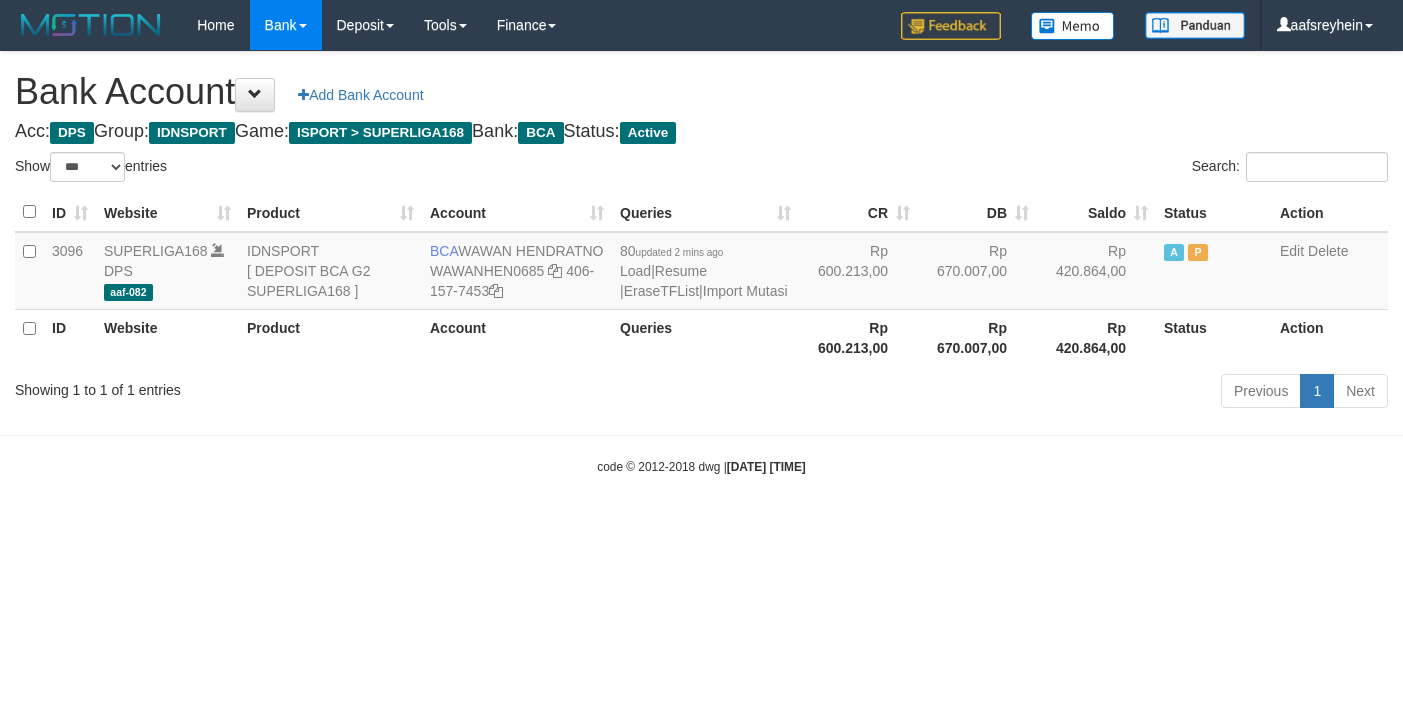 select on "***" 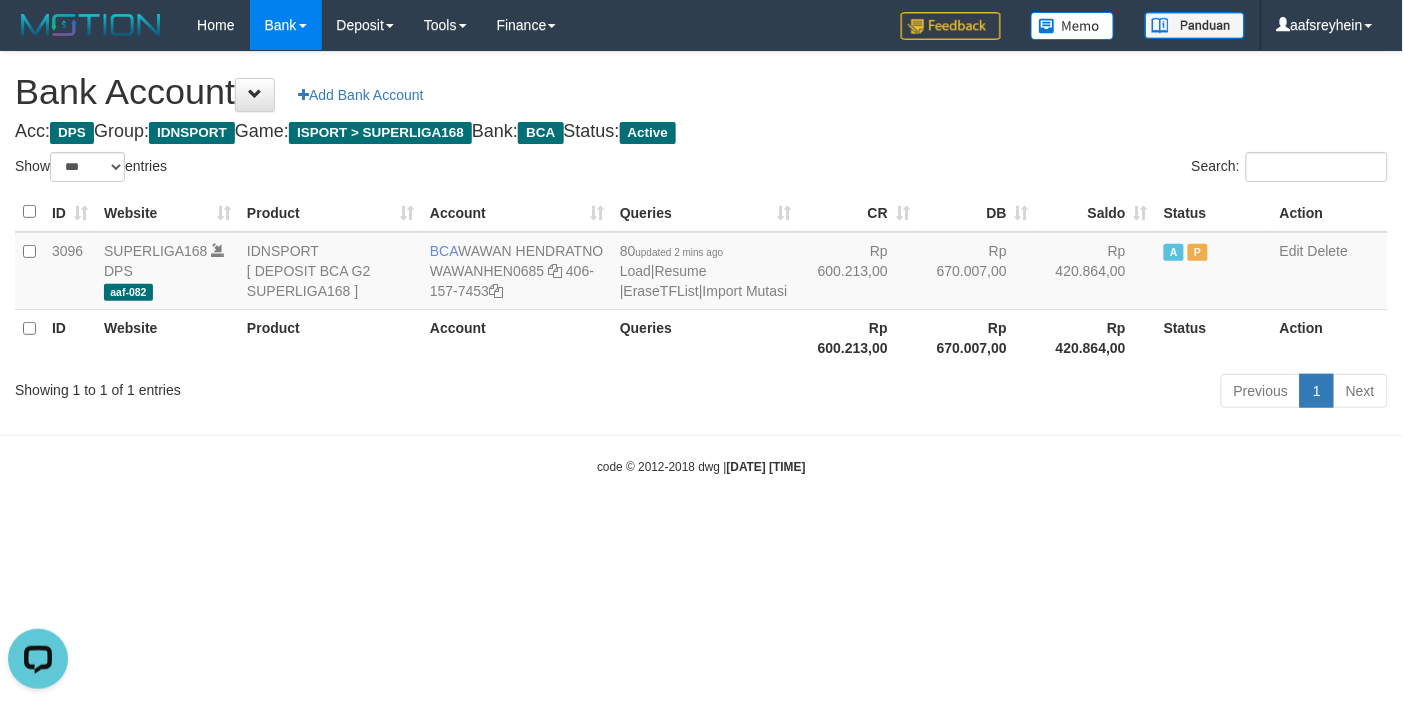 scroll, scrollTop: 0, scrollLeft: 0, axis: both 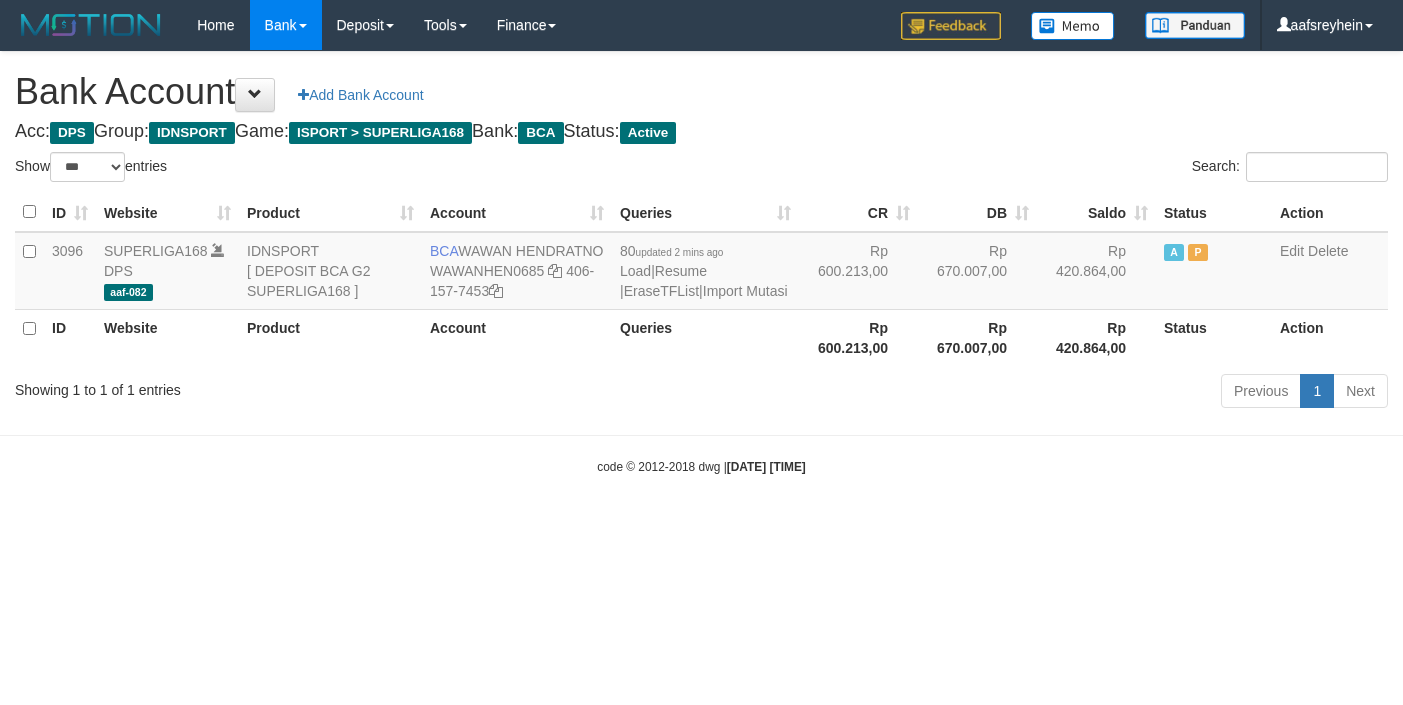 select on "***" 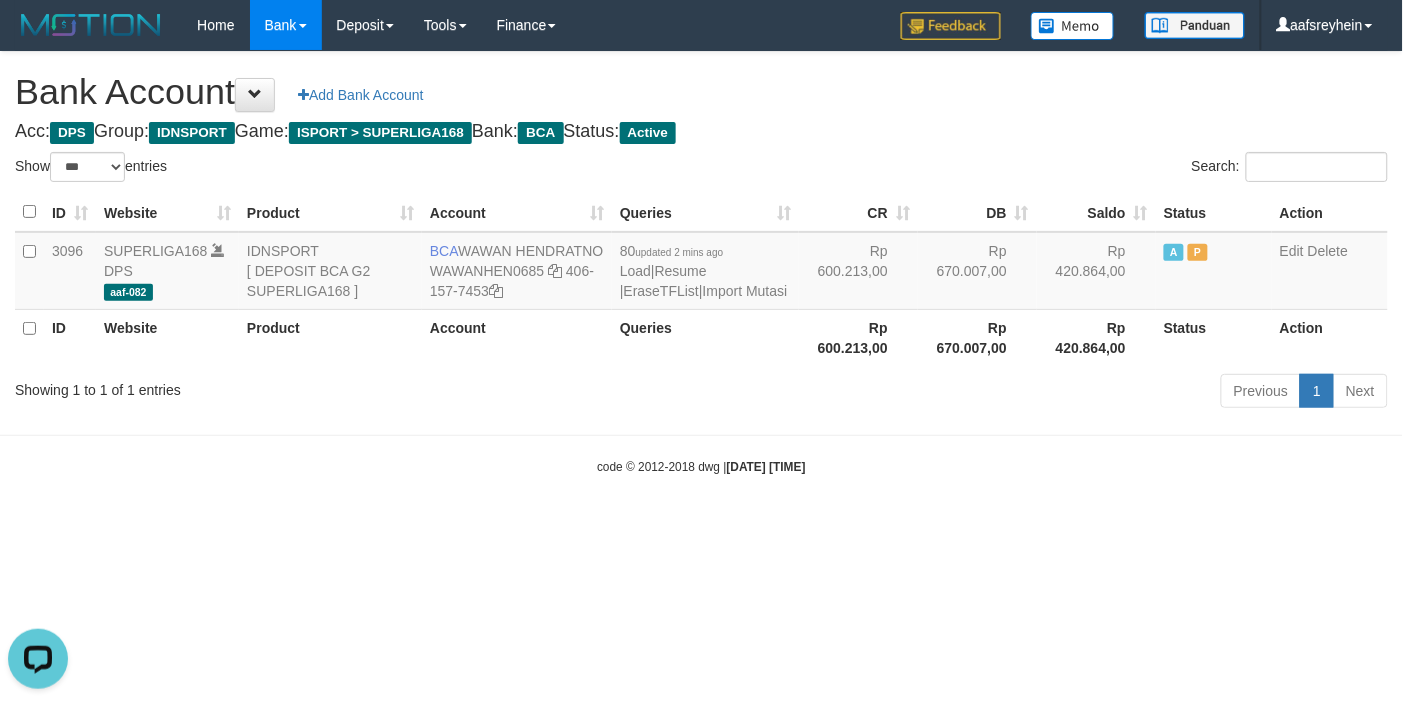 scroll, scrollTop: 0, scrollLeft: 0, axis: both 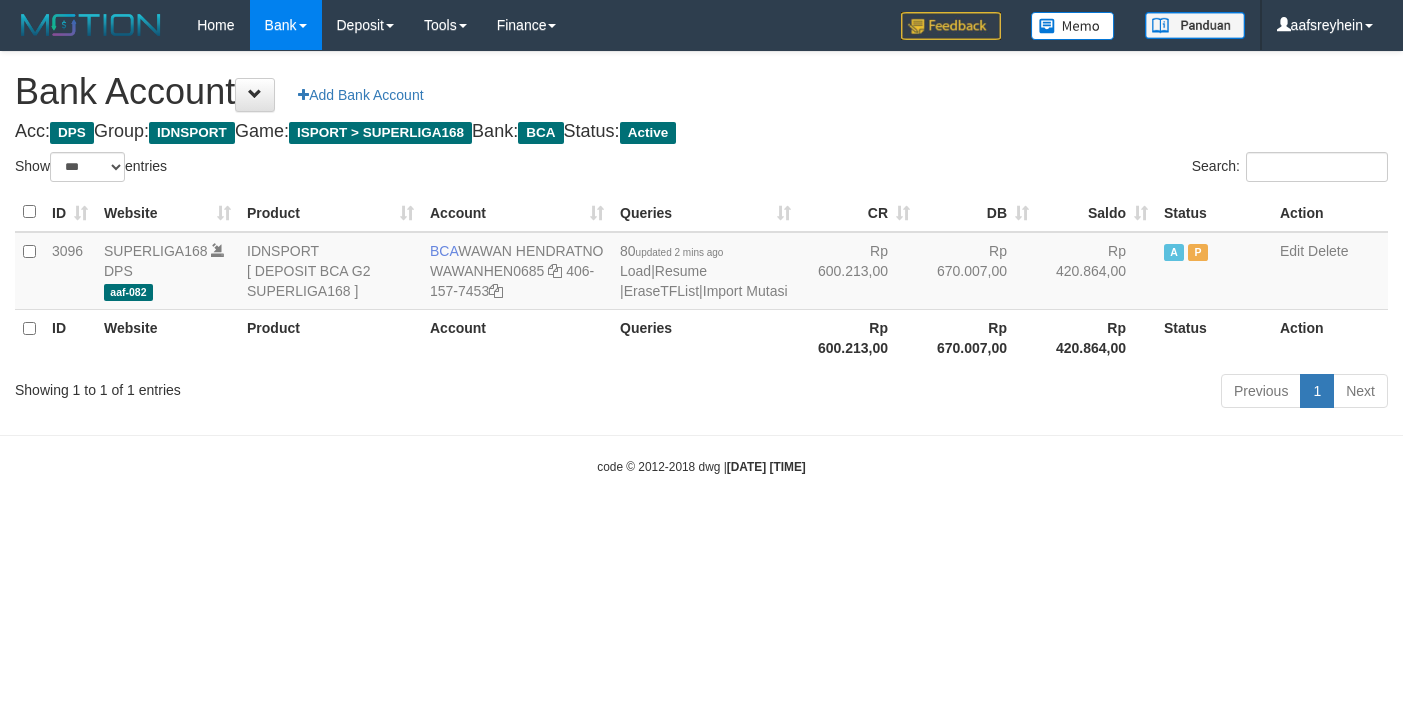 select on "***" 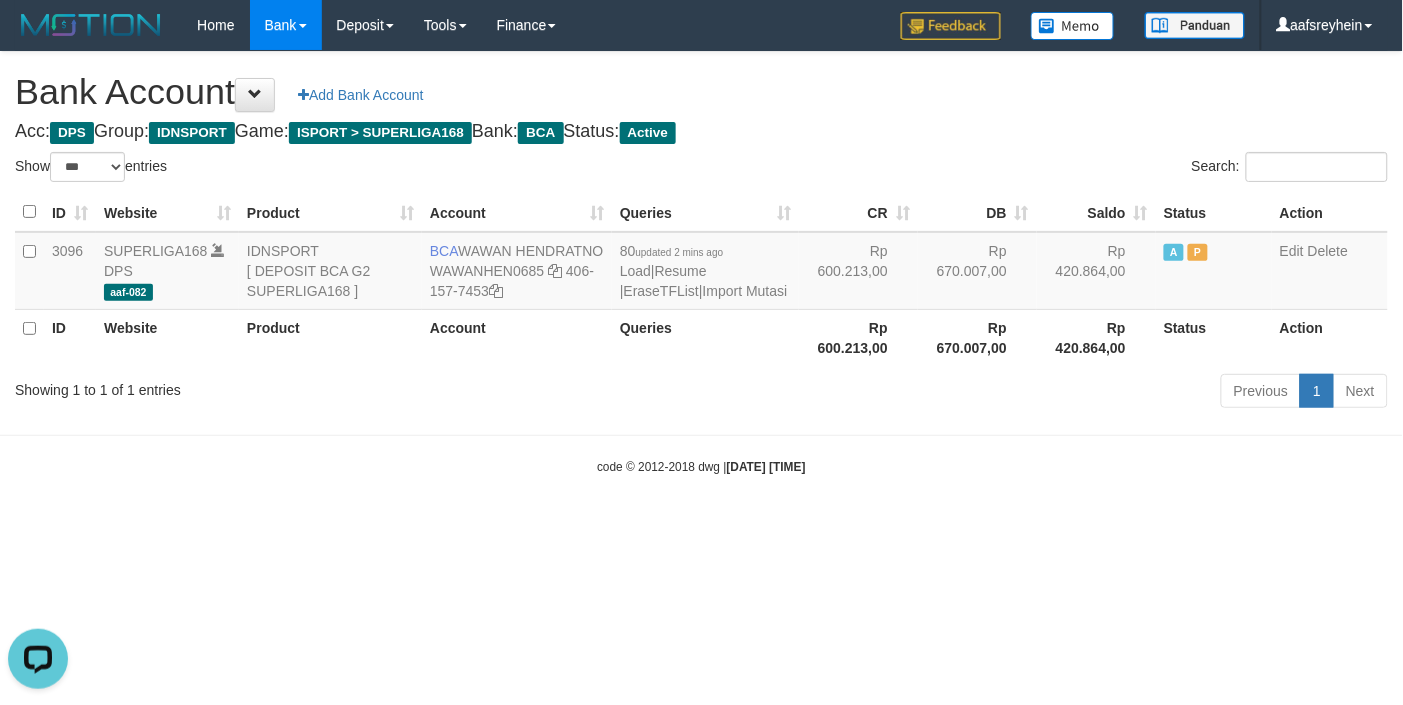 scroll, scrollTop: 0, scrollLeft: 0, axis: both 